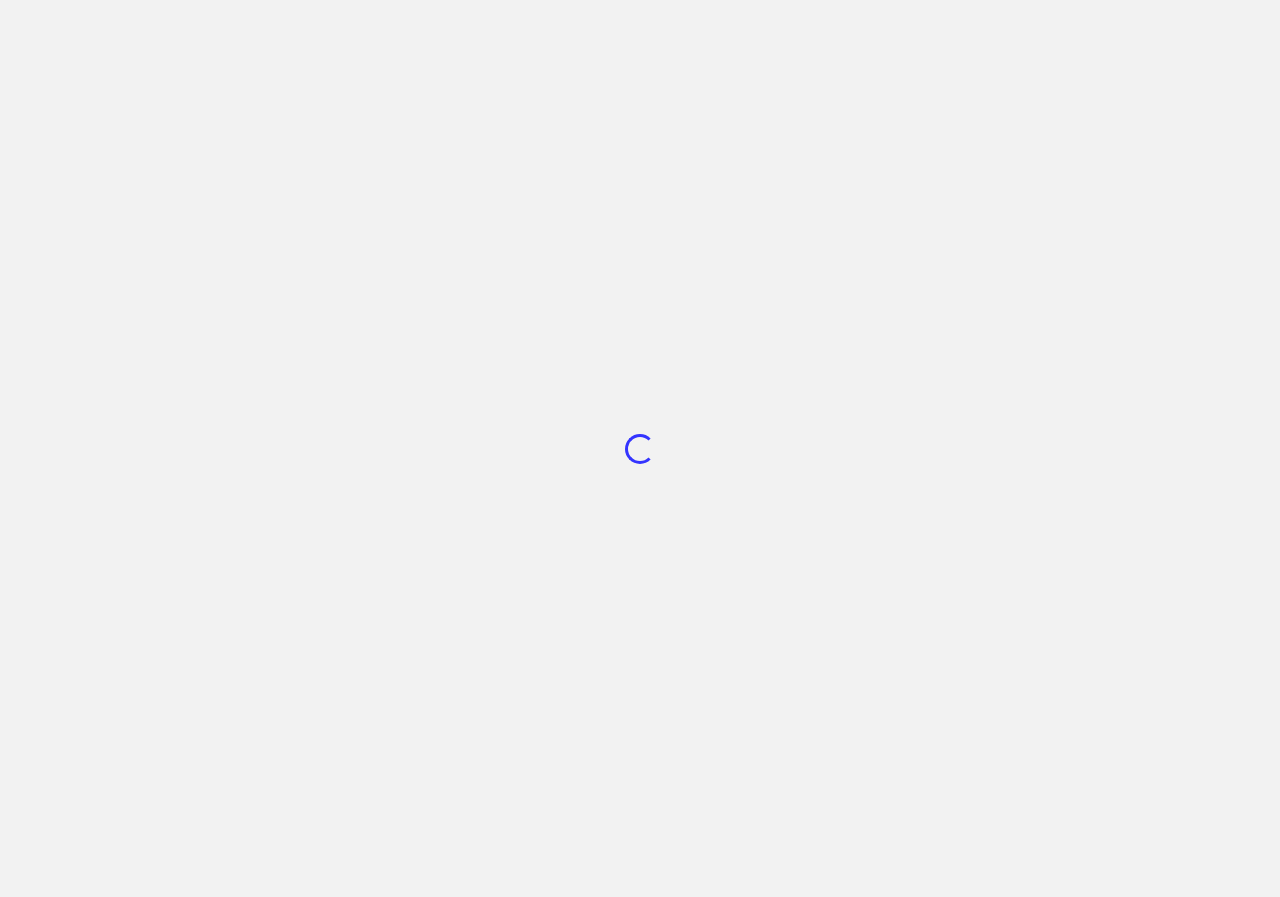 scroll, scrollTop: 0, scrollLeft: 0, axis: both 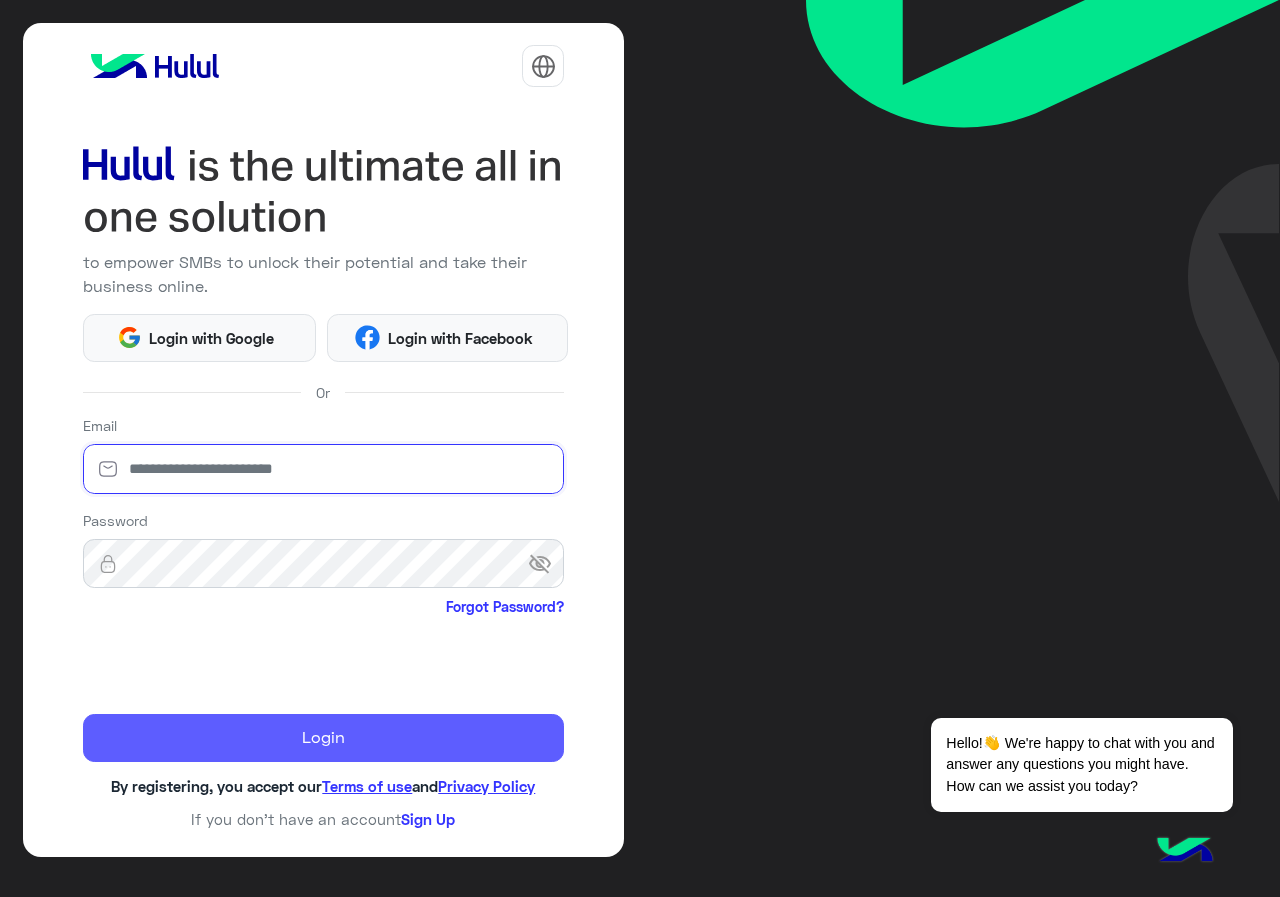 type on "**********" 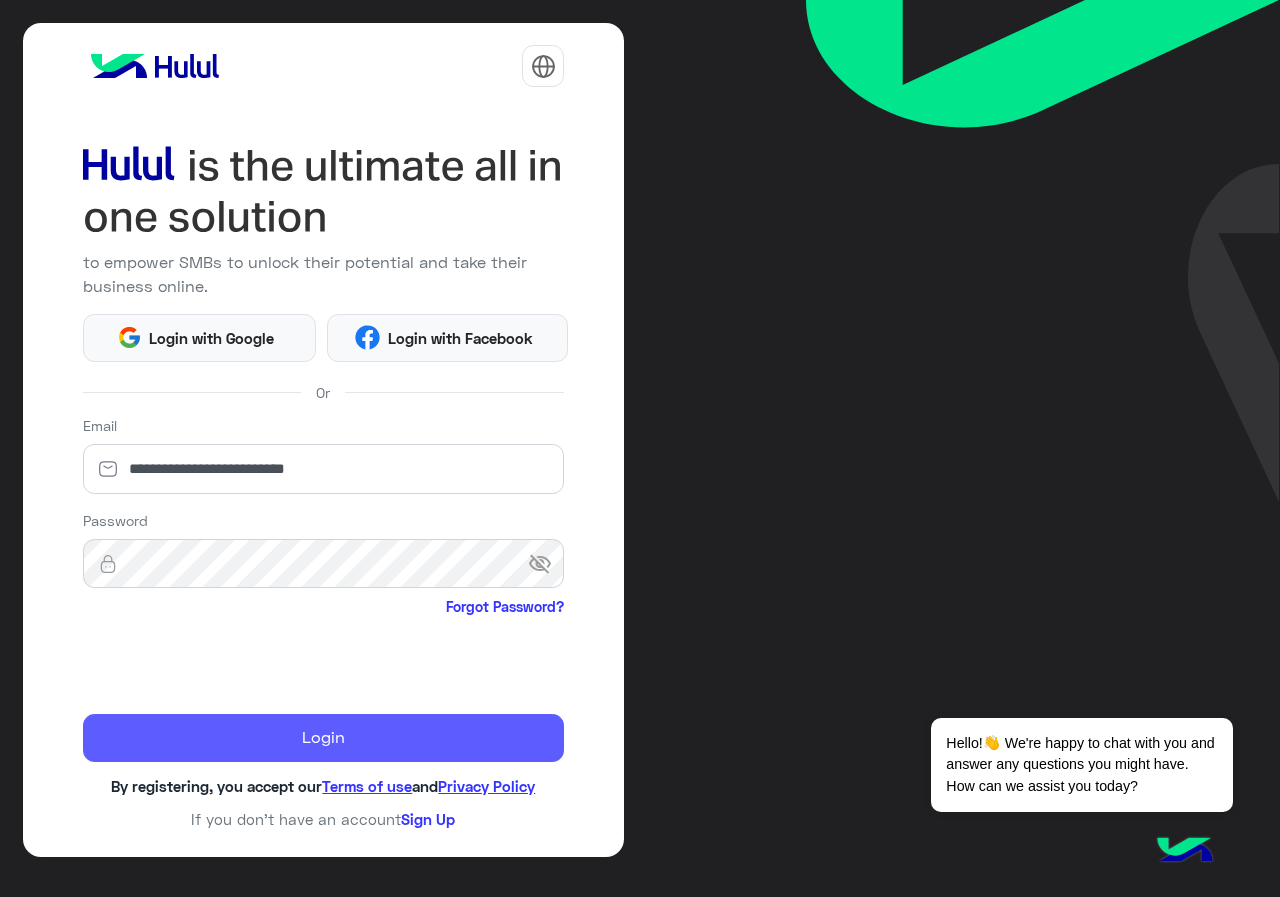 click on "Login" 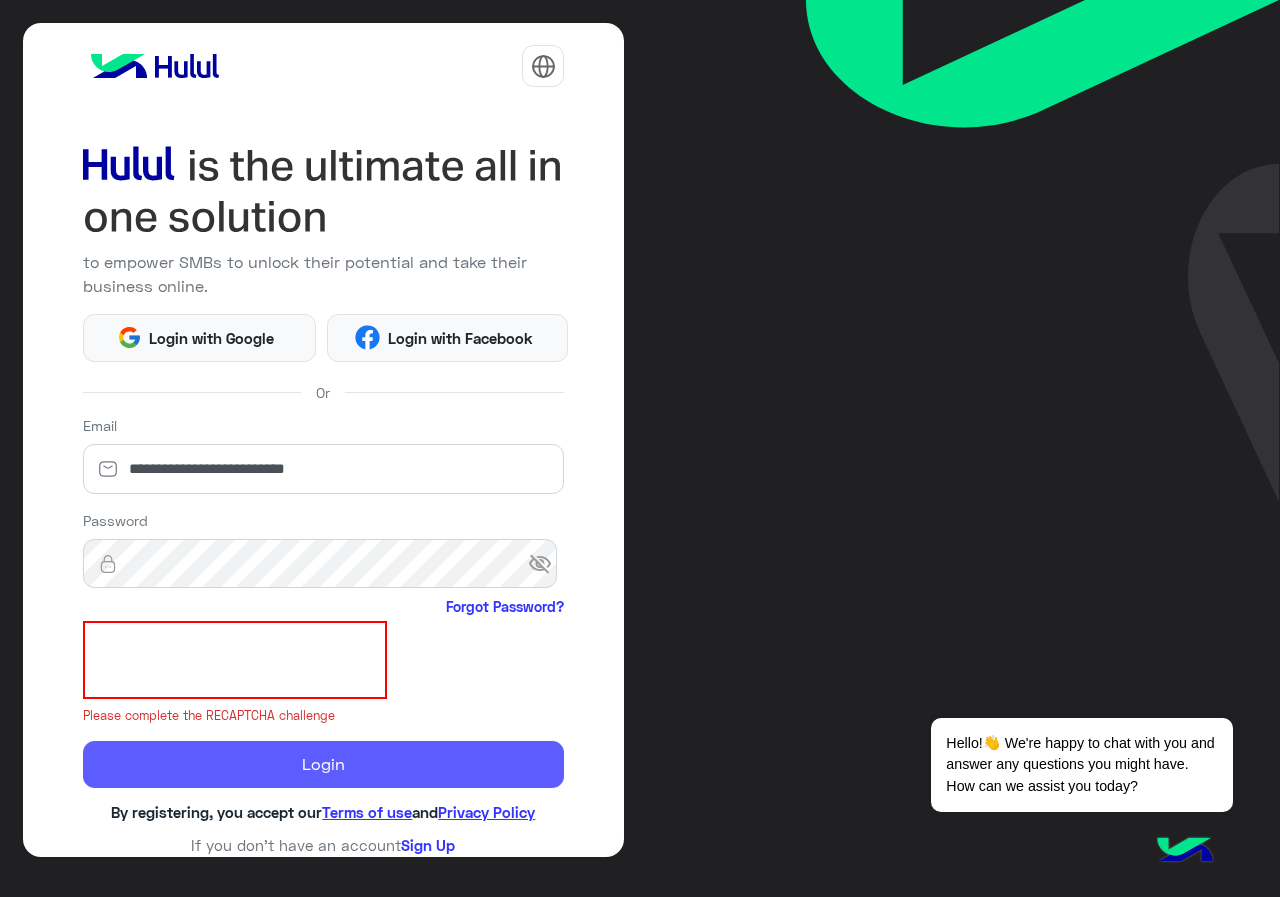 click on "Login" 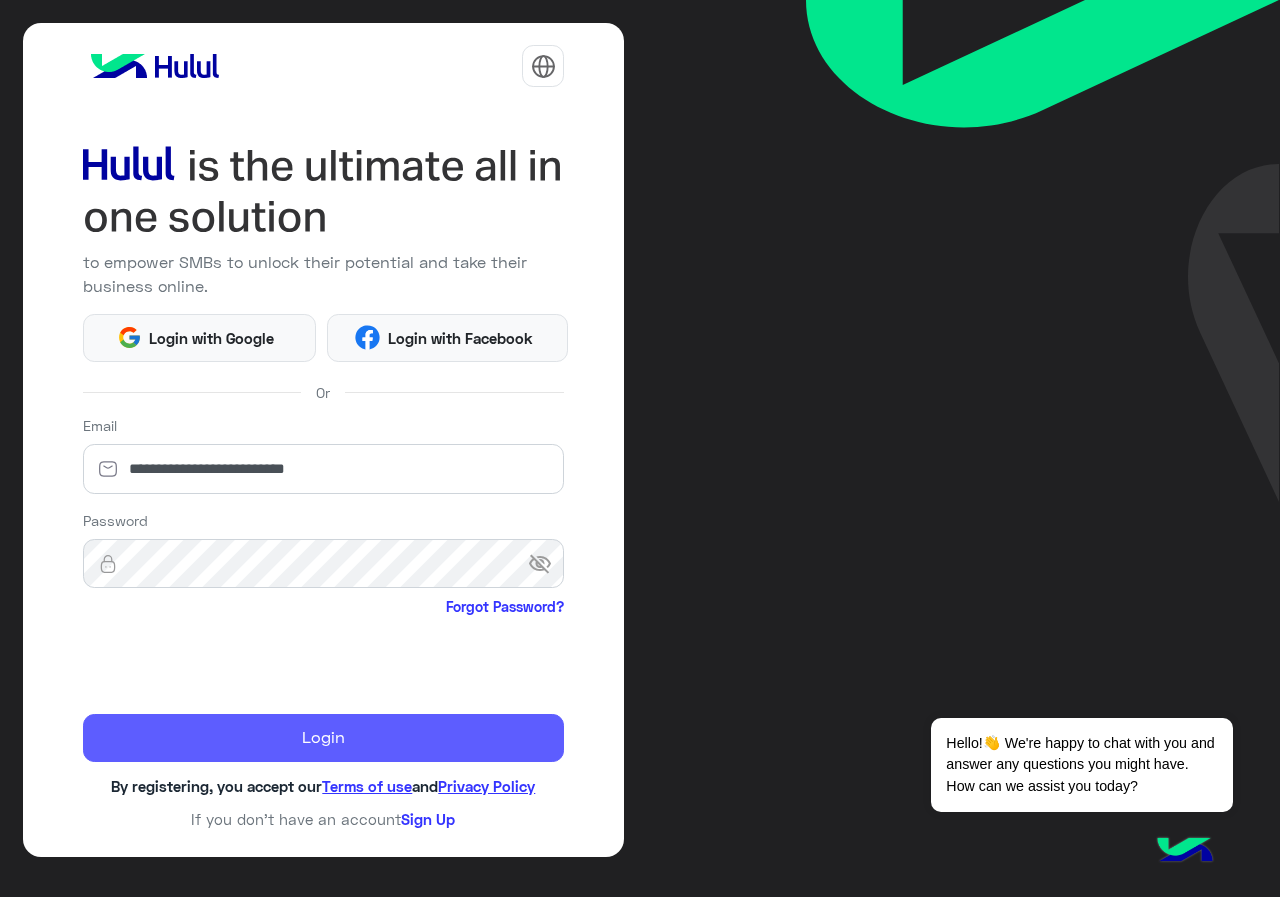 click on "**********" 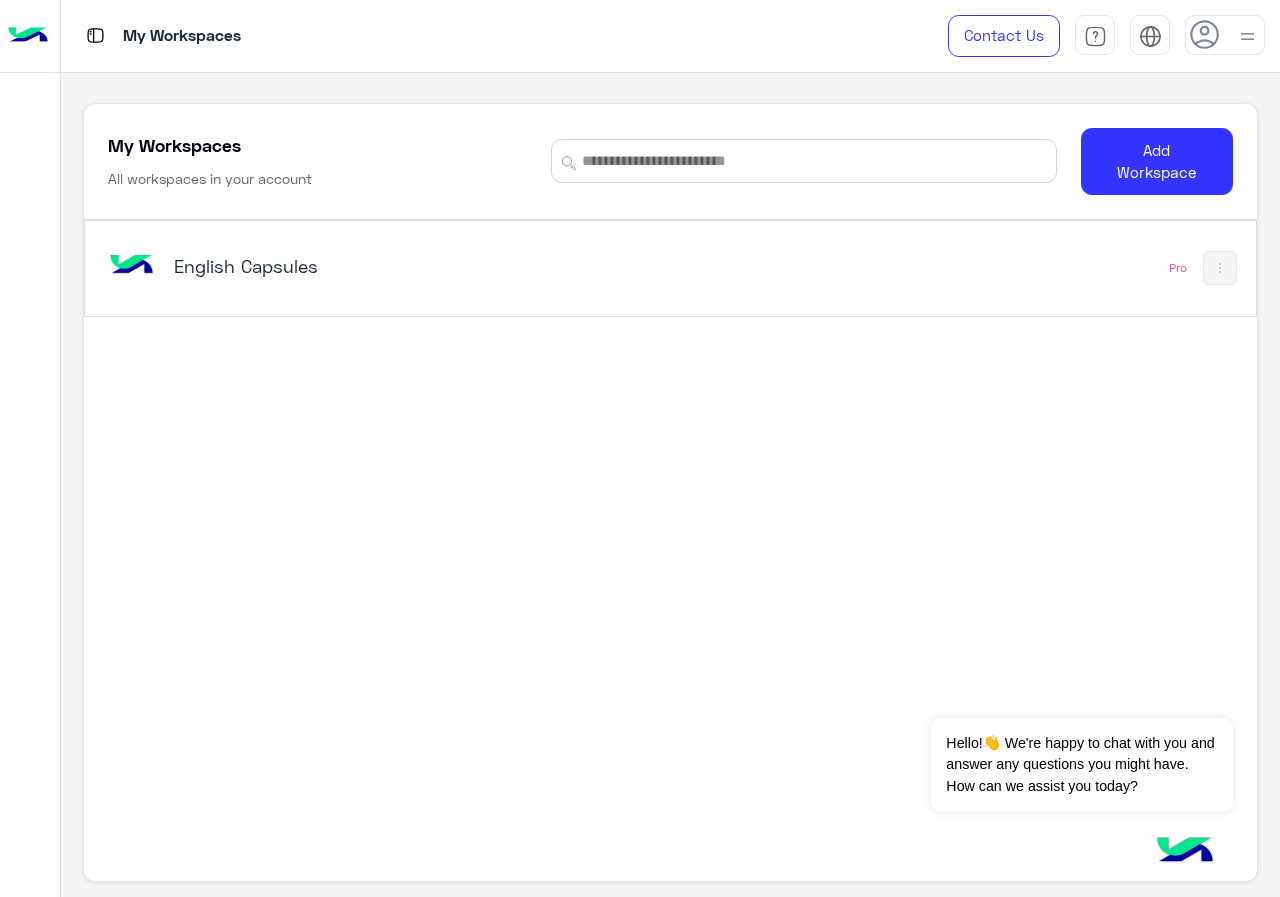 click on "English Capsules" at bounding box center [444, 268] 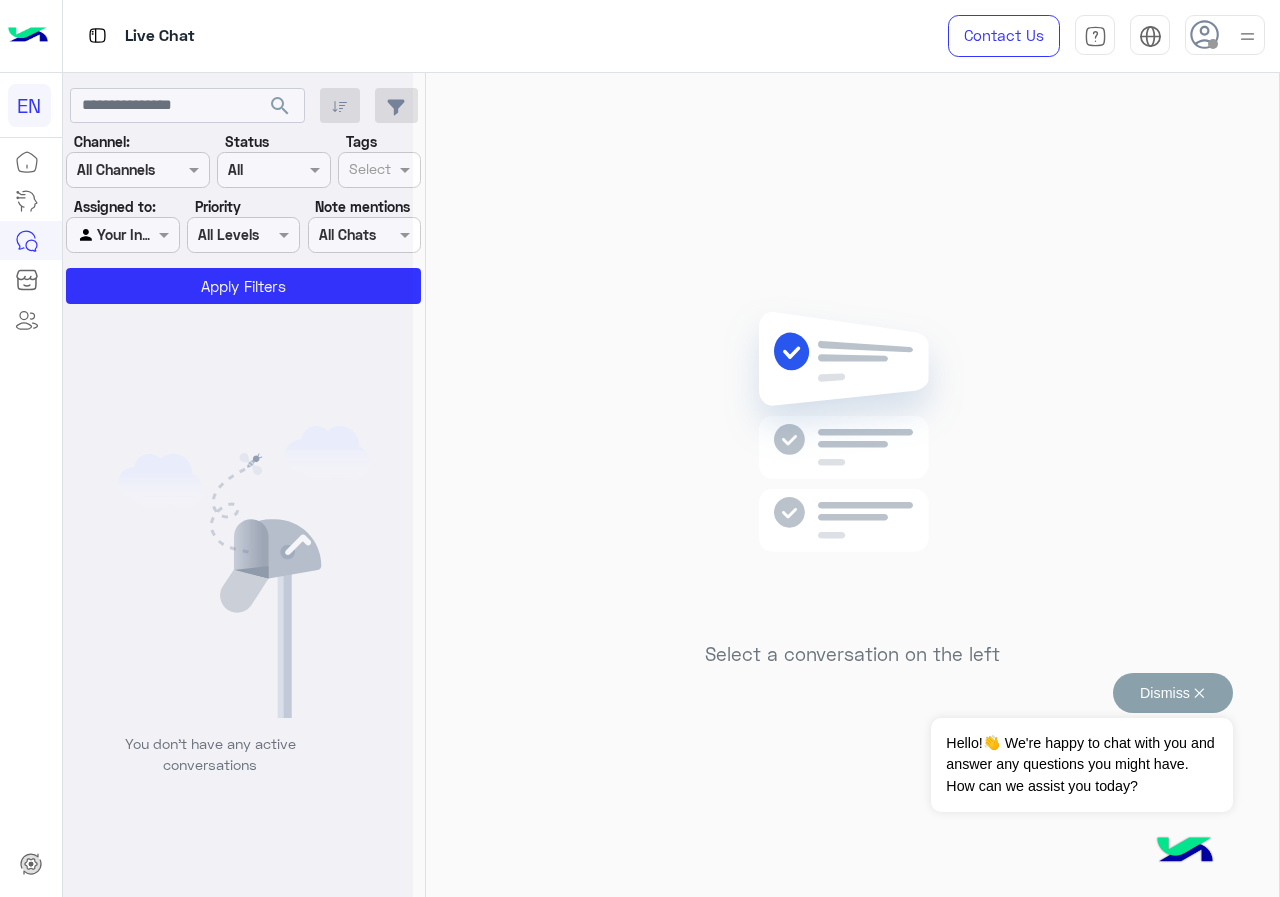 click on "Dismiss ✕" at bounding box center [1173, 693] 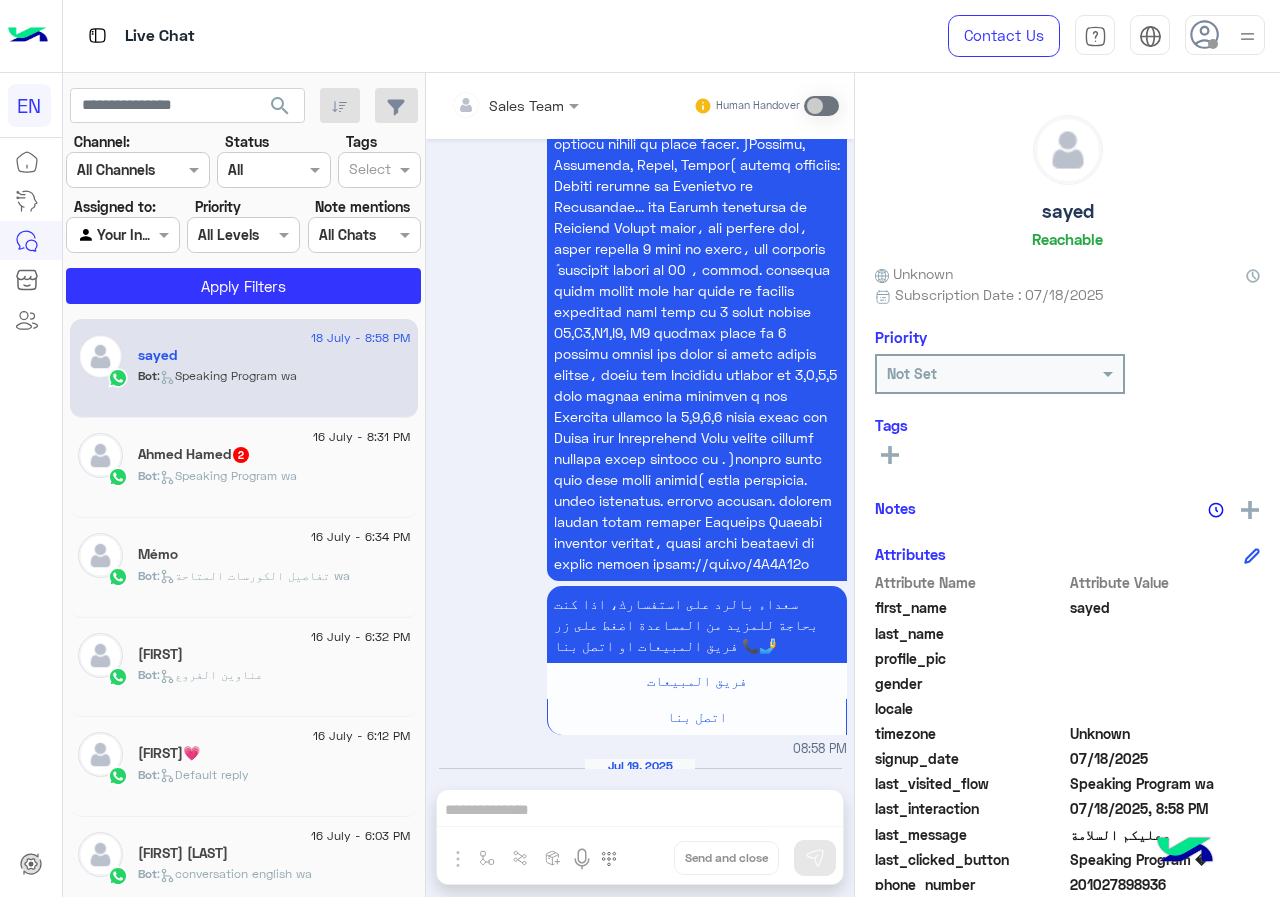 scroll, scrollTop: 1928, scrollLeft: 0, axis: vertical 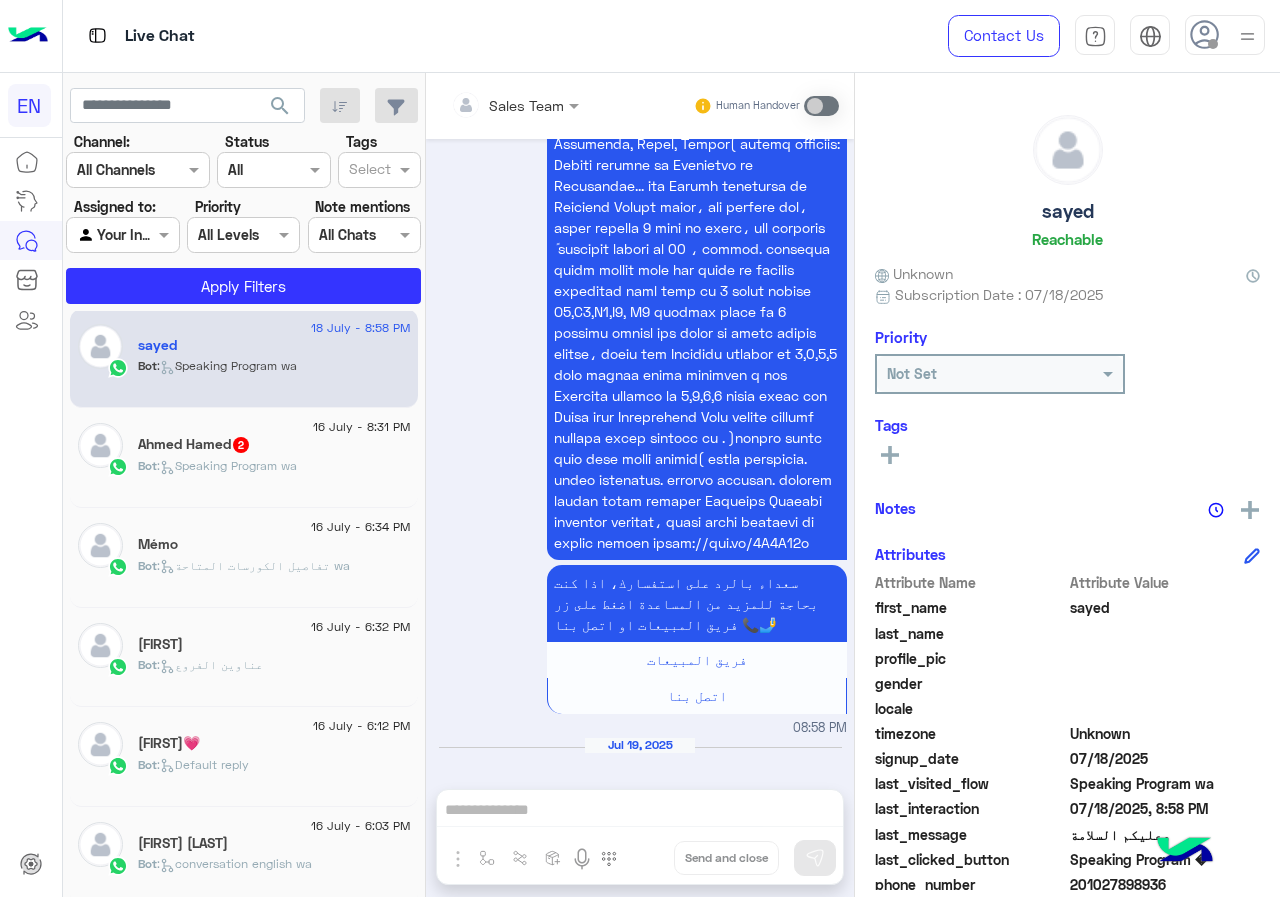 click on "[FIRST]💗" 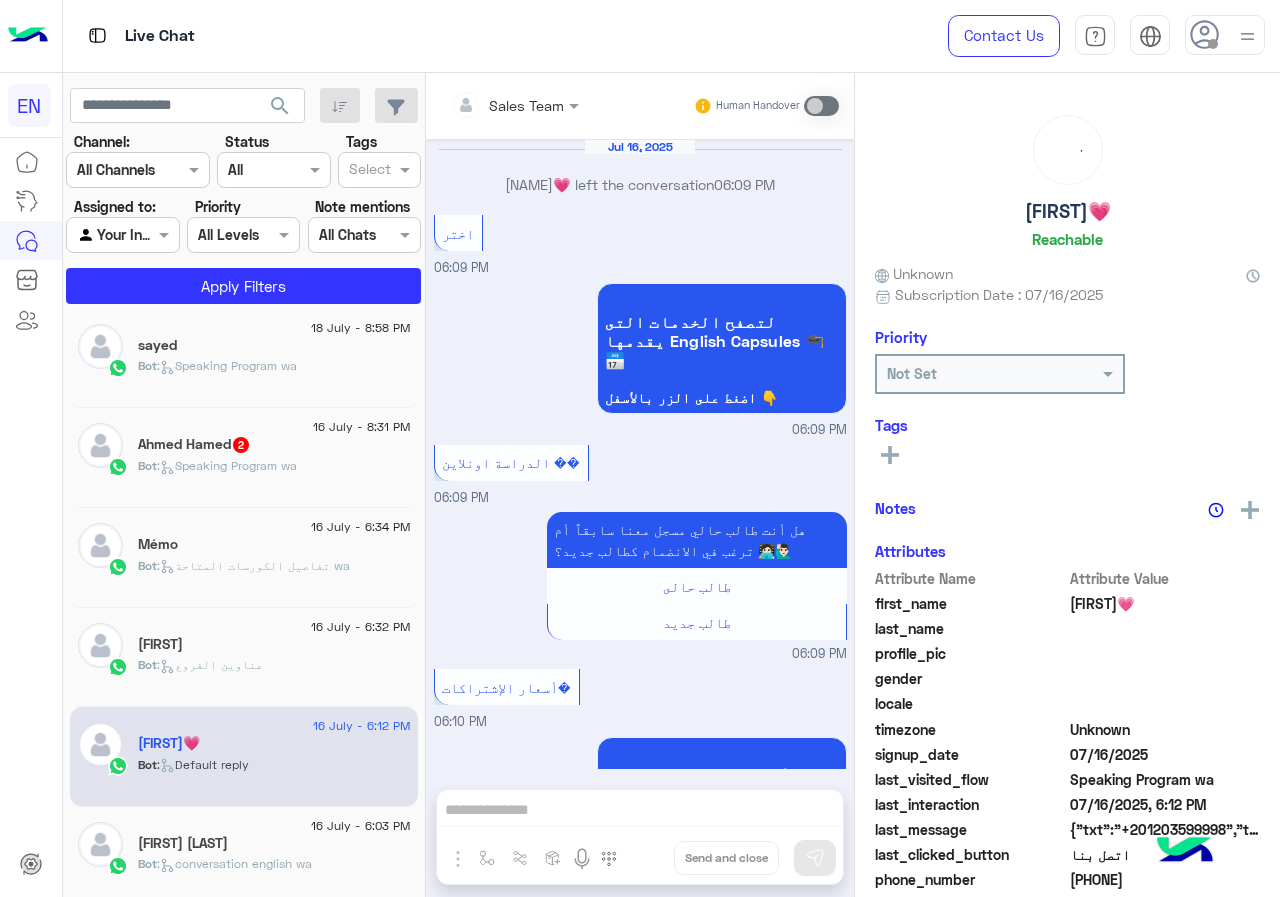 scroll, scrollTop: 3493, scrollLeft: 0, axis: vertical 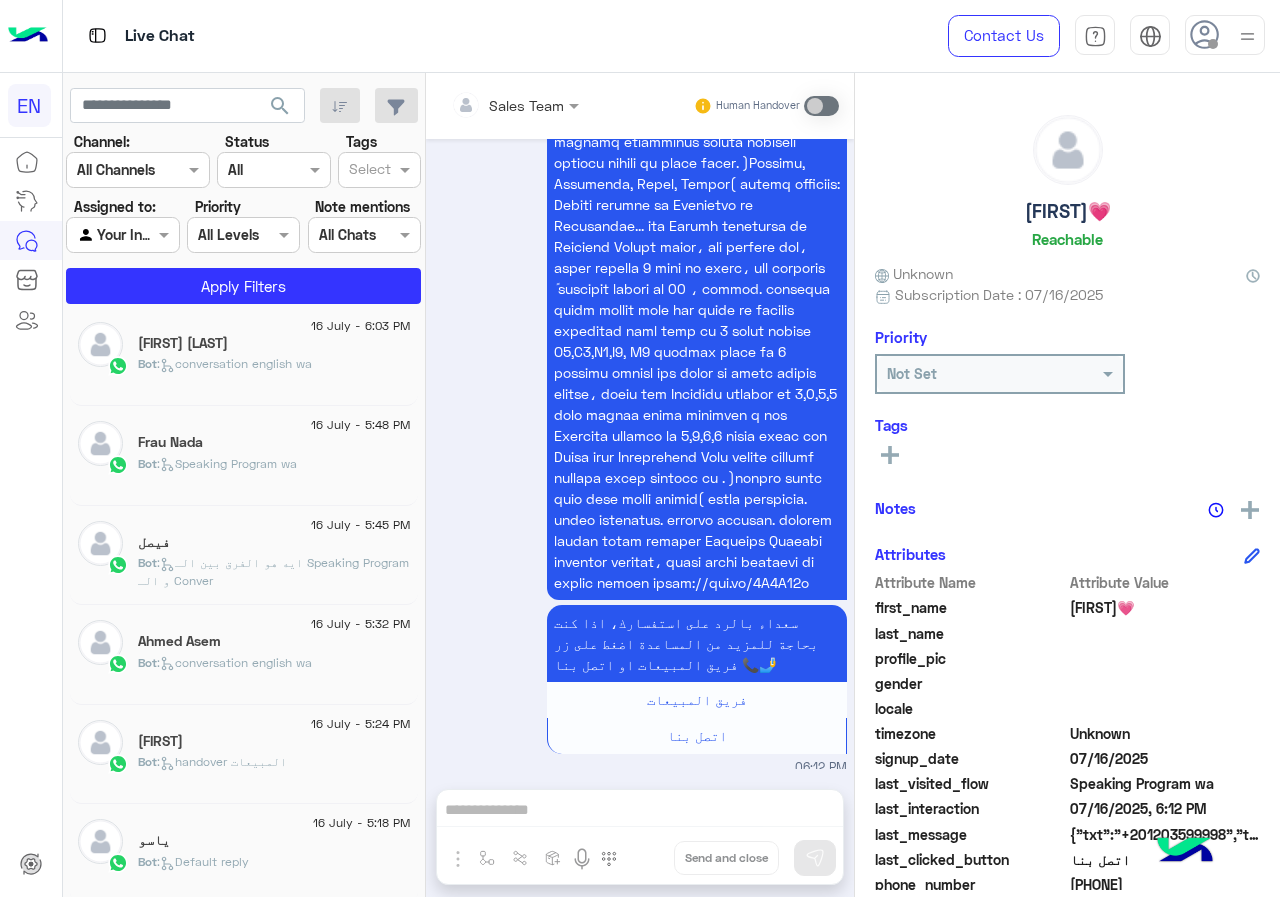 click on "16 July - 5:24 PM" 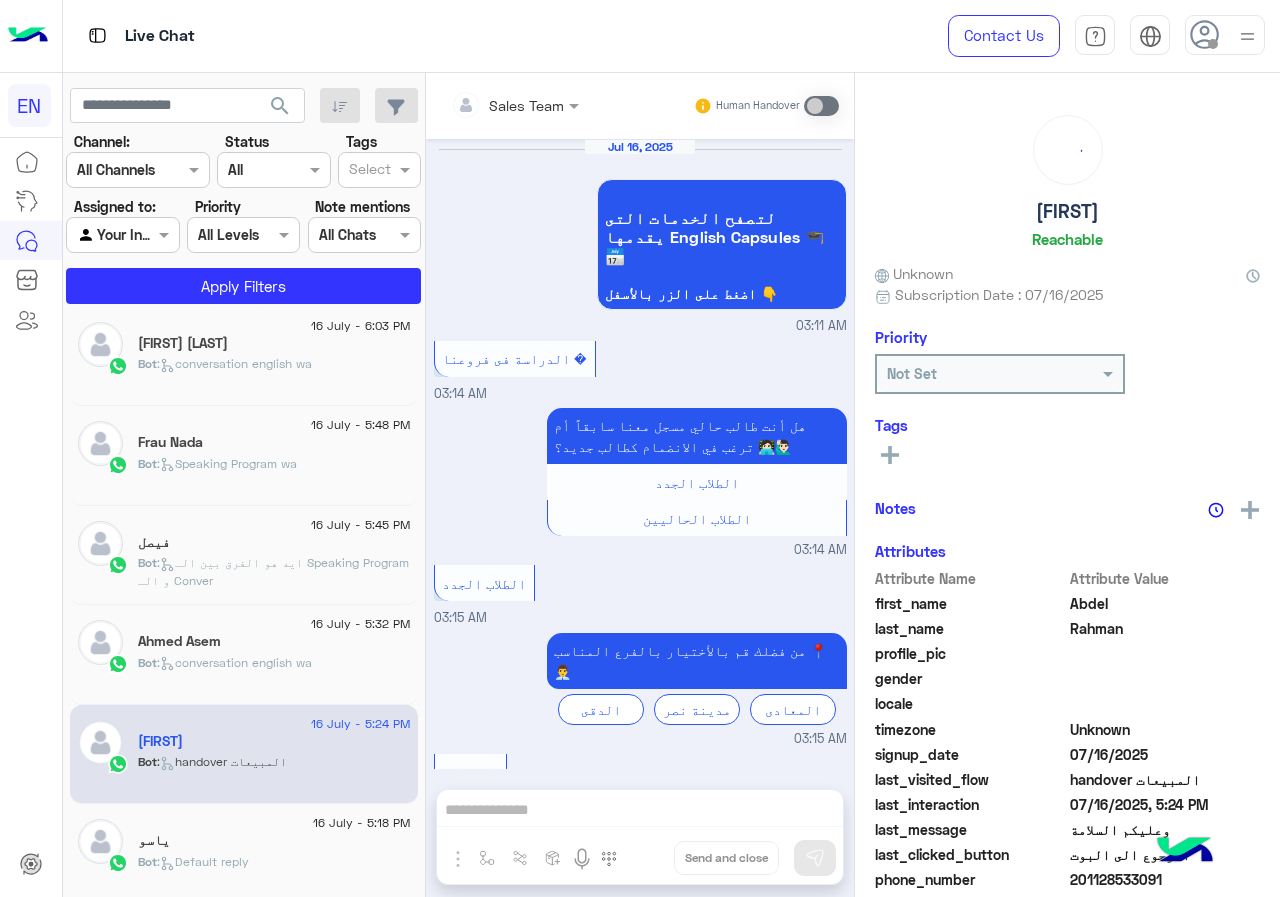 scroll, scrollTop: 1774, scrollLeft: 0, axis: vertical 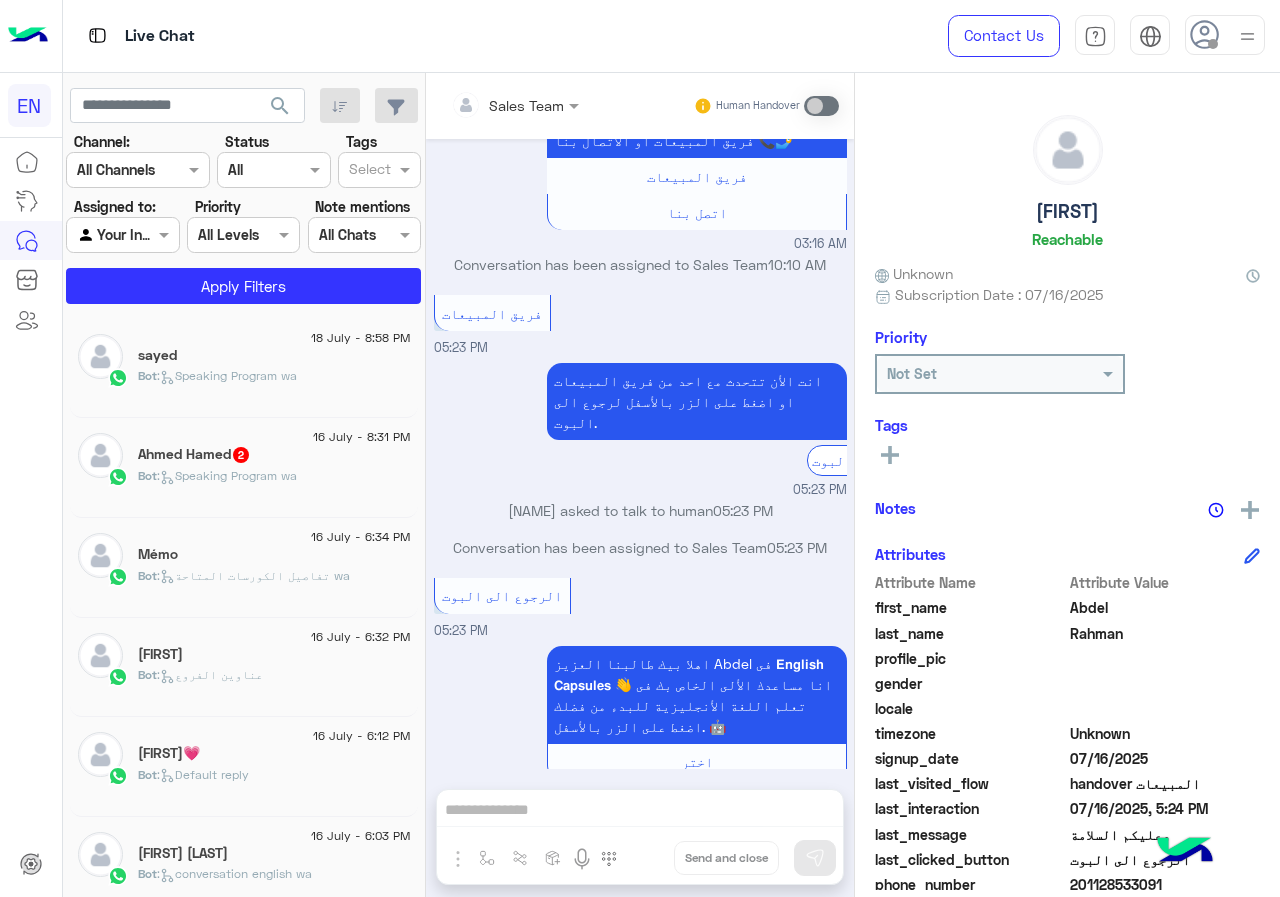 click on "[FIRST] 2" 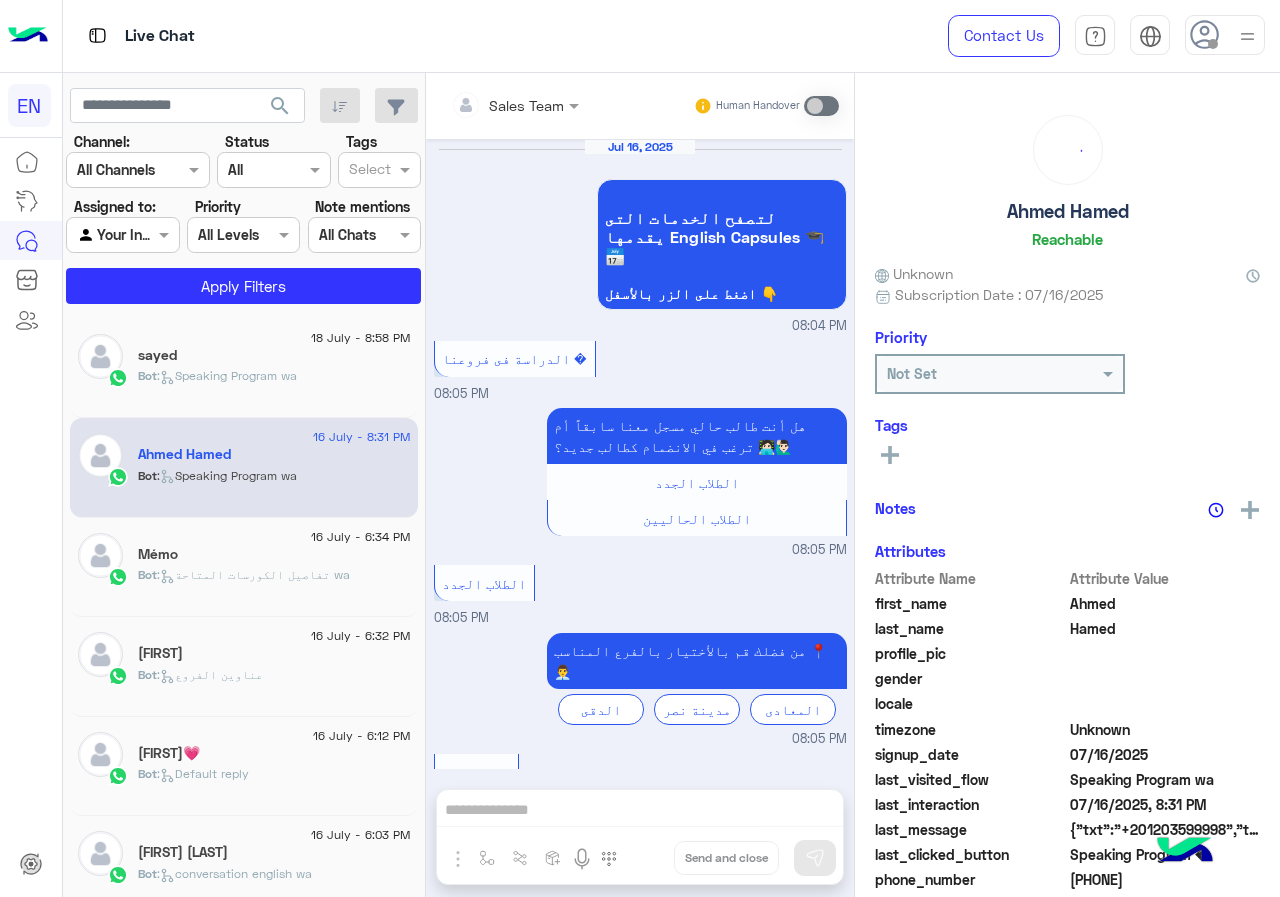 scroll, scrollTop: 3057, scrollLeft: 0, axis: vertical 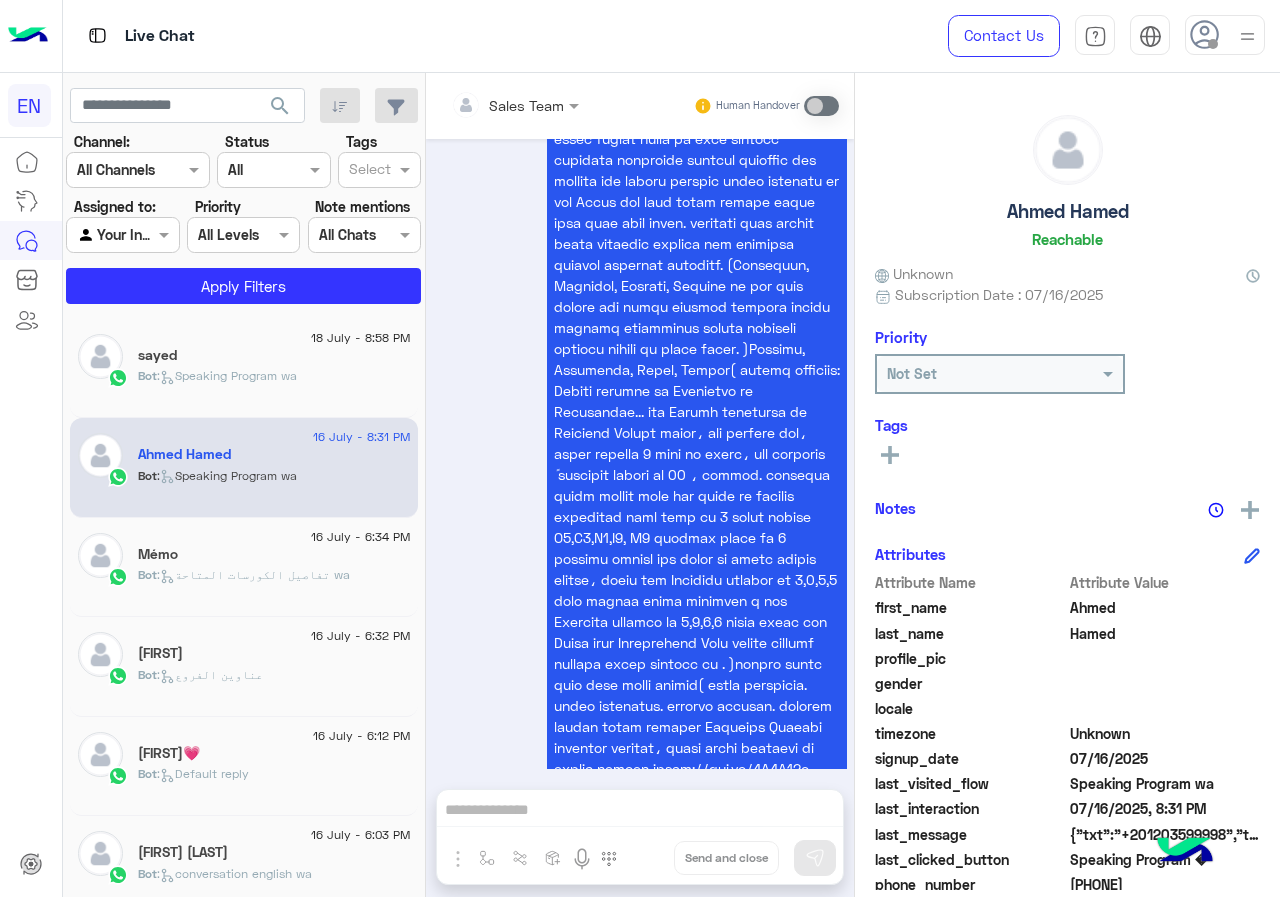 click on "Bot :   تفاصيل الكورسات المتاحة wa" 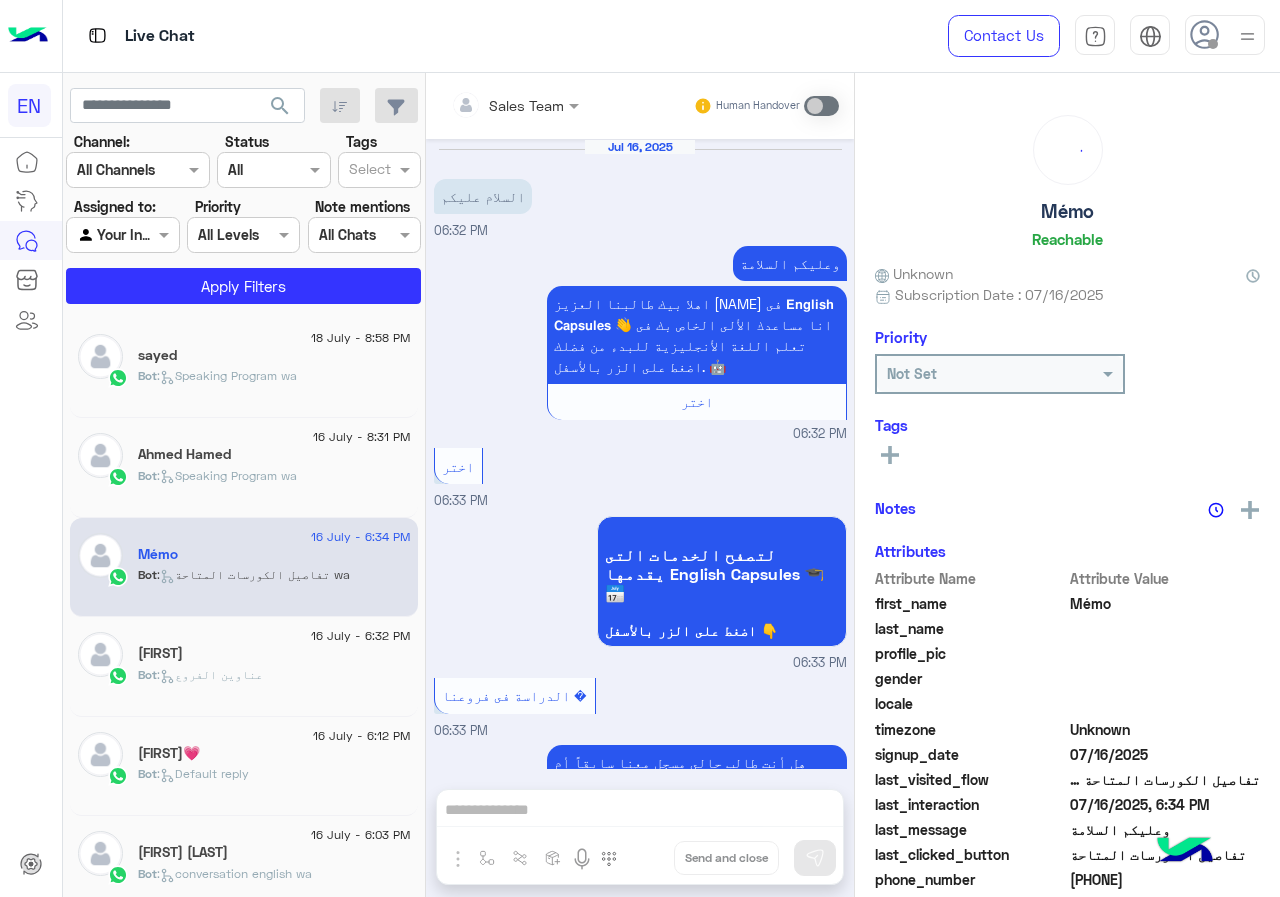 scroll, scrollTop: 750, scrollLeft: 0, axis: vertical 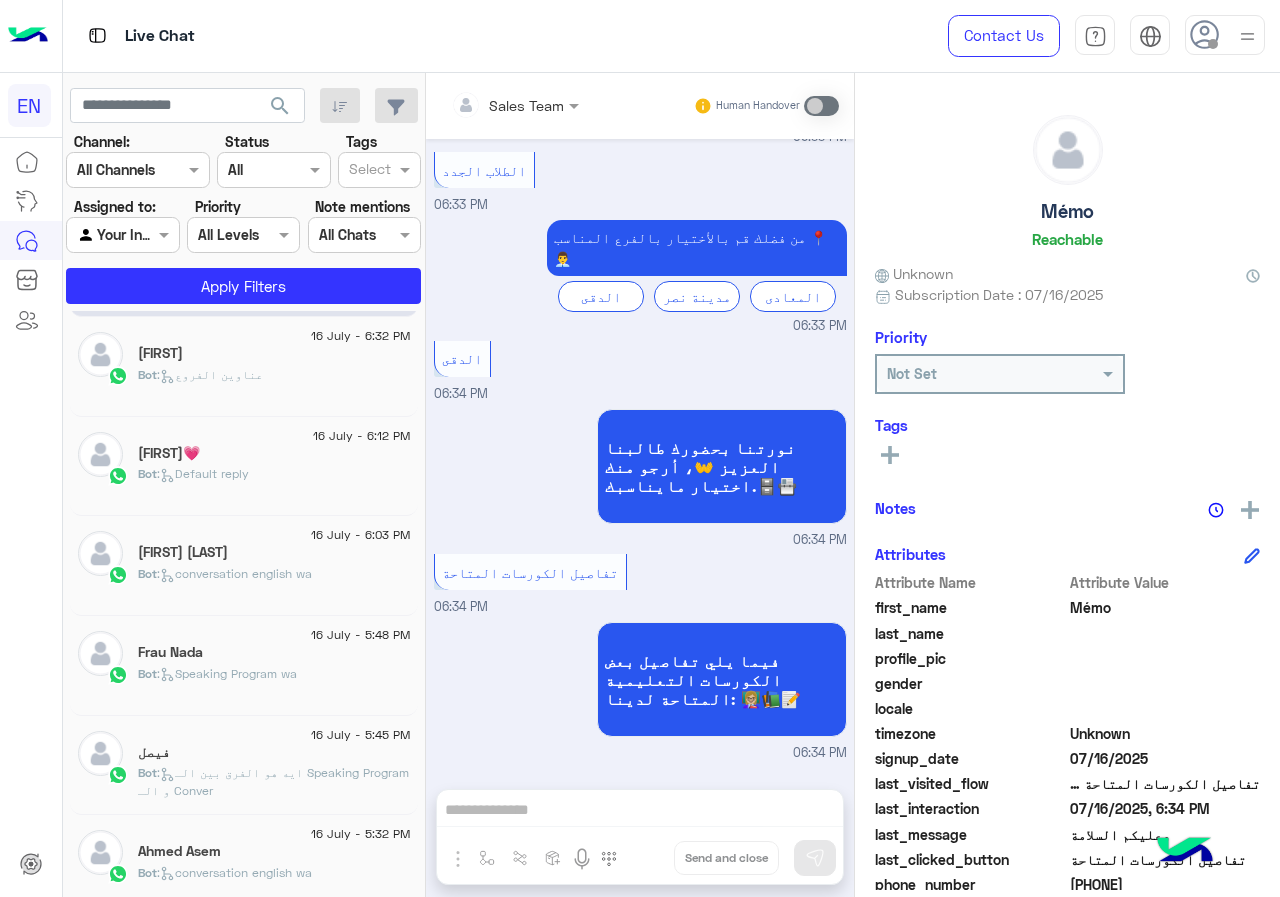 click on "فيصل" 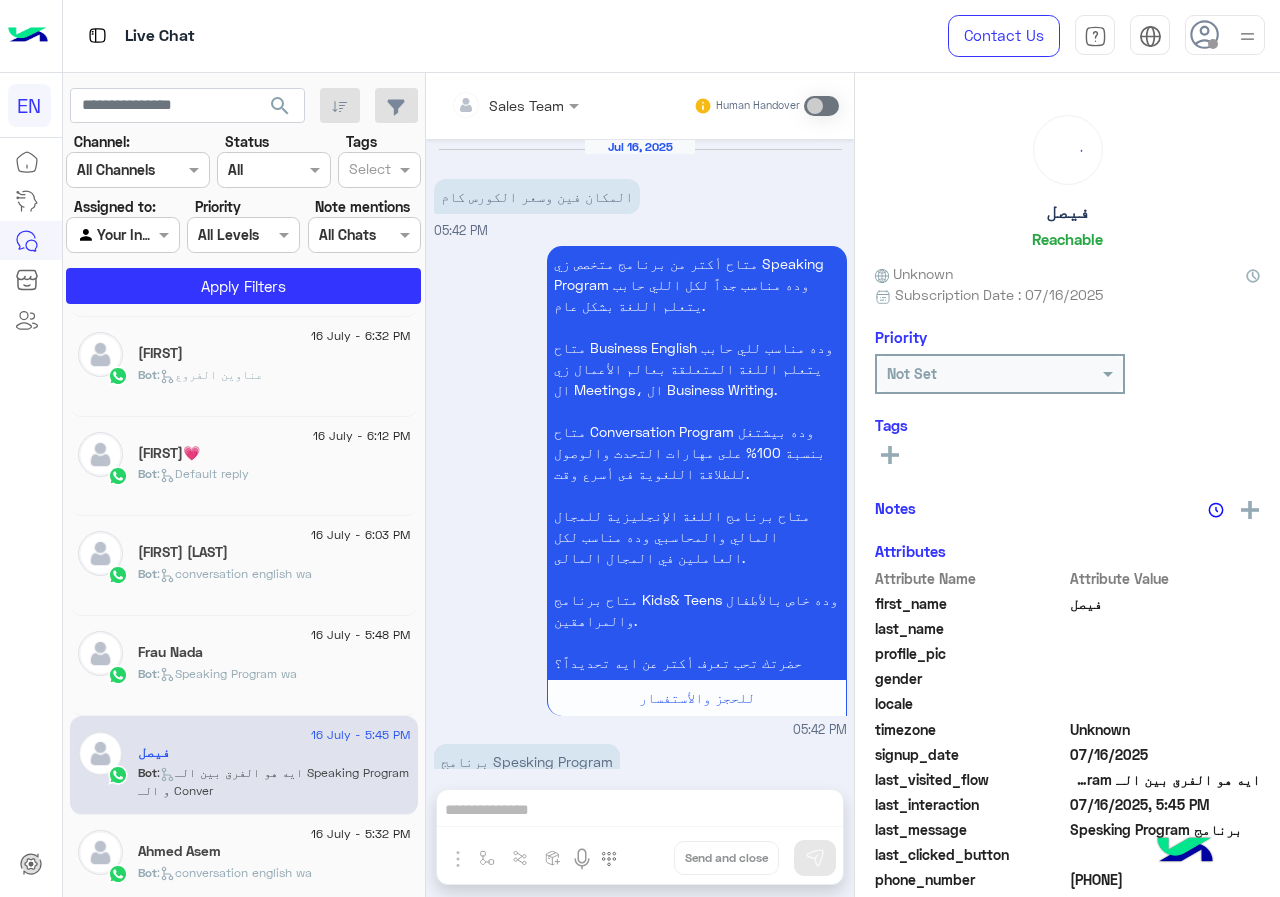 scroll, scrollTop: 838, scrollLeft: 0, axis: vertical 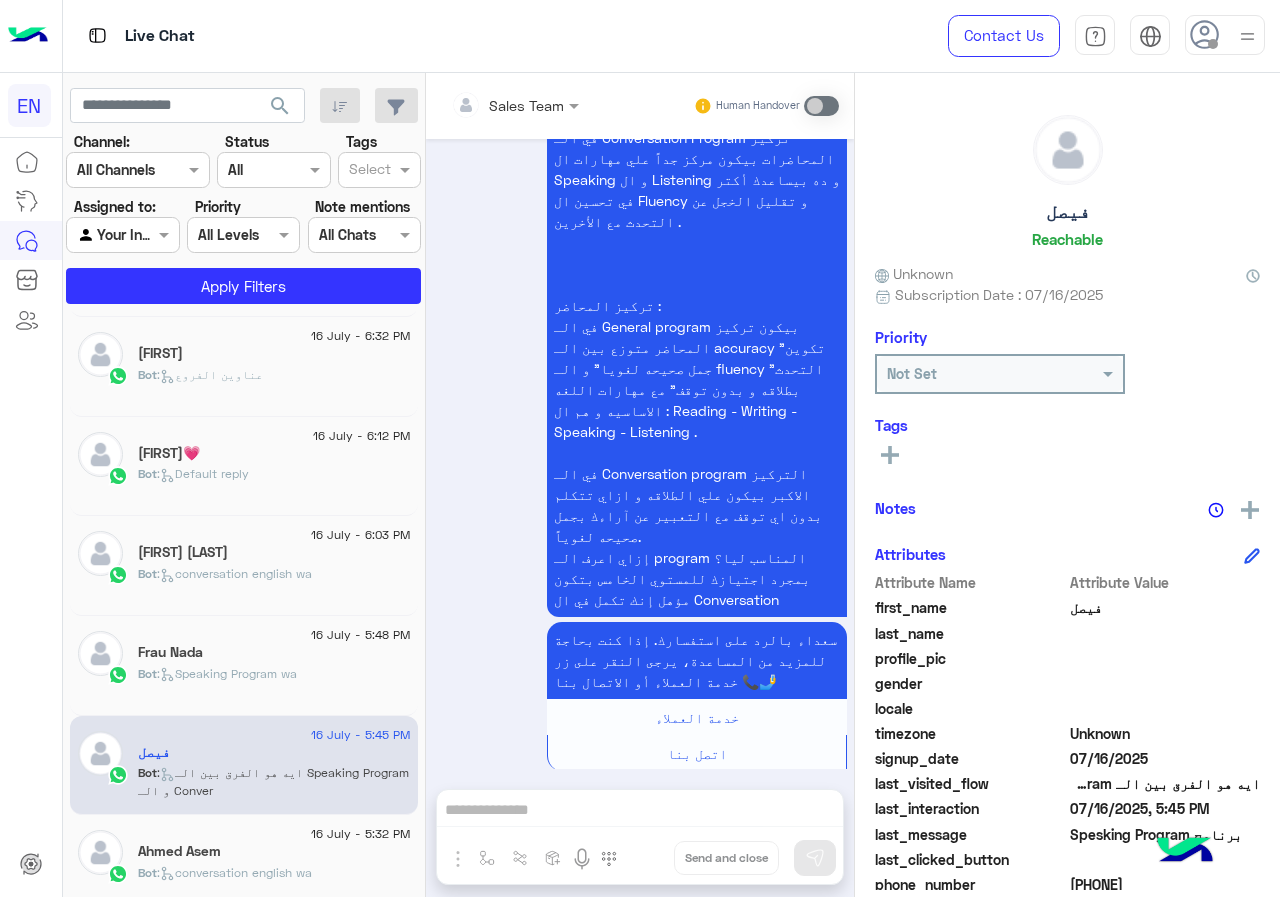 click on "[DATE] - [TIME] [FIRST]  Bot :   conversation english wa" 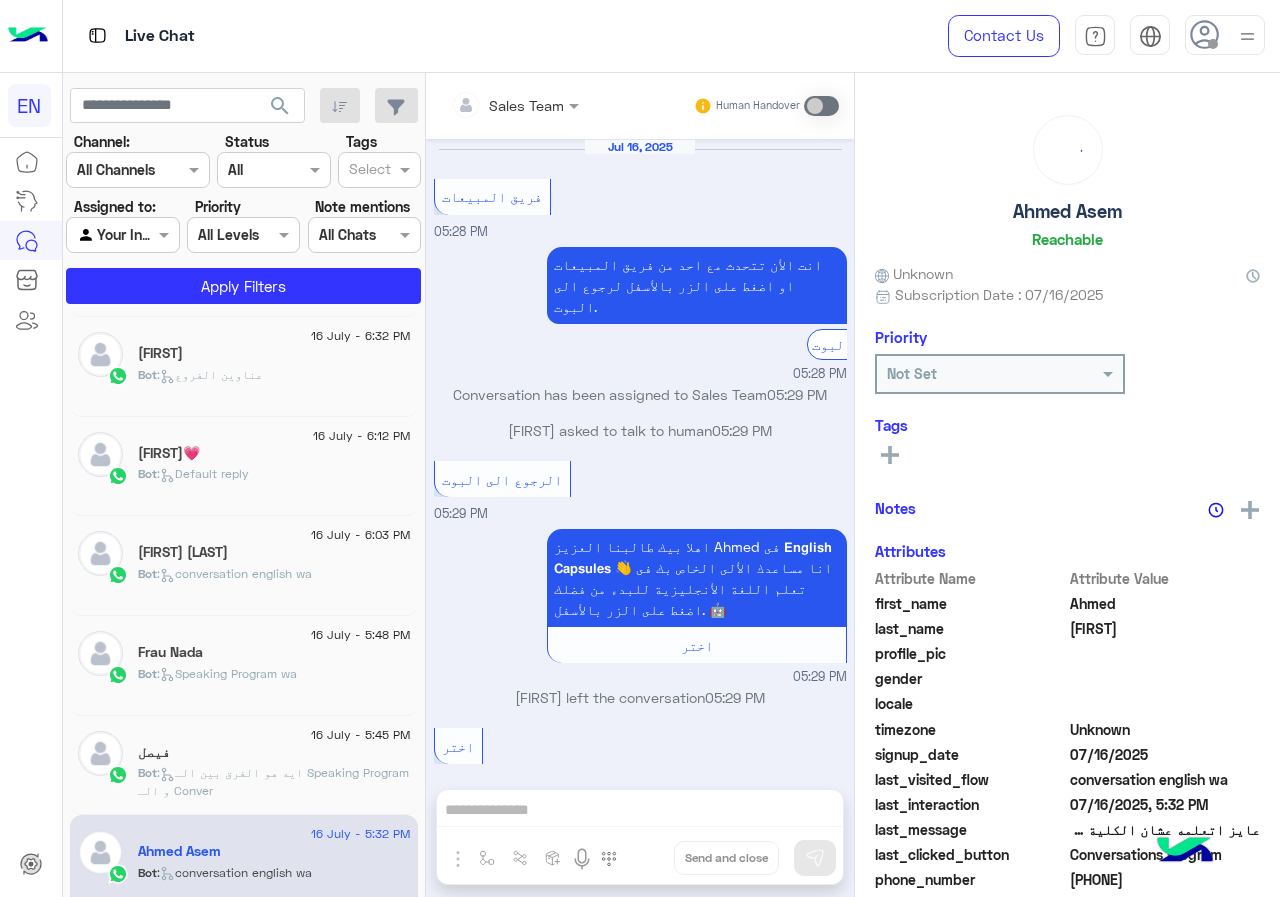 scroll, scrollTop: 2518, scrollLeft: 0, axis: vertical 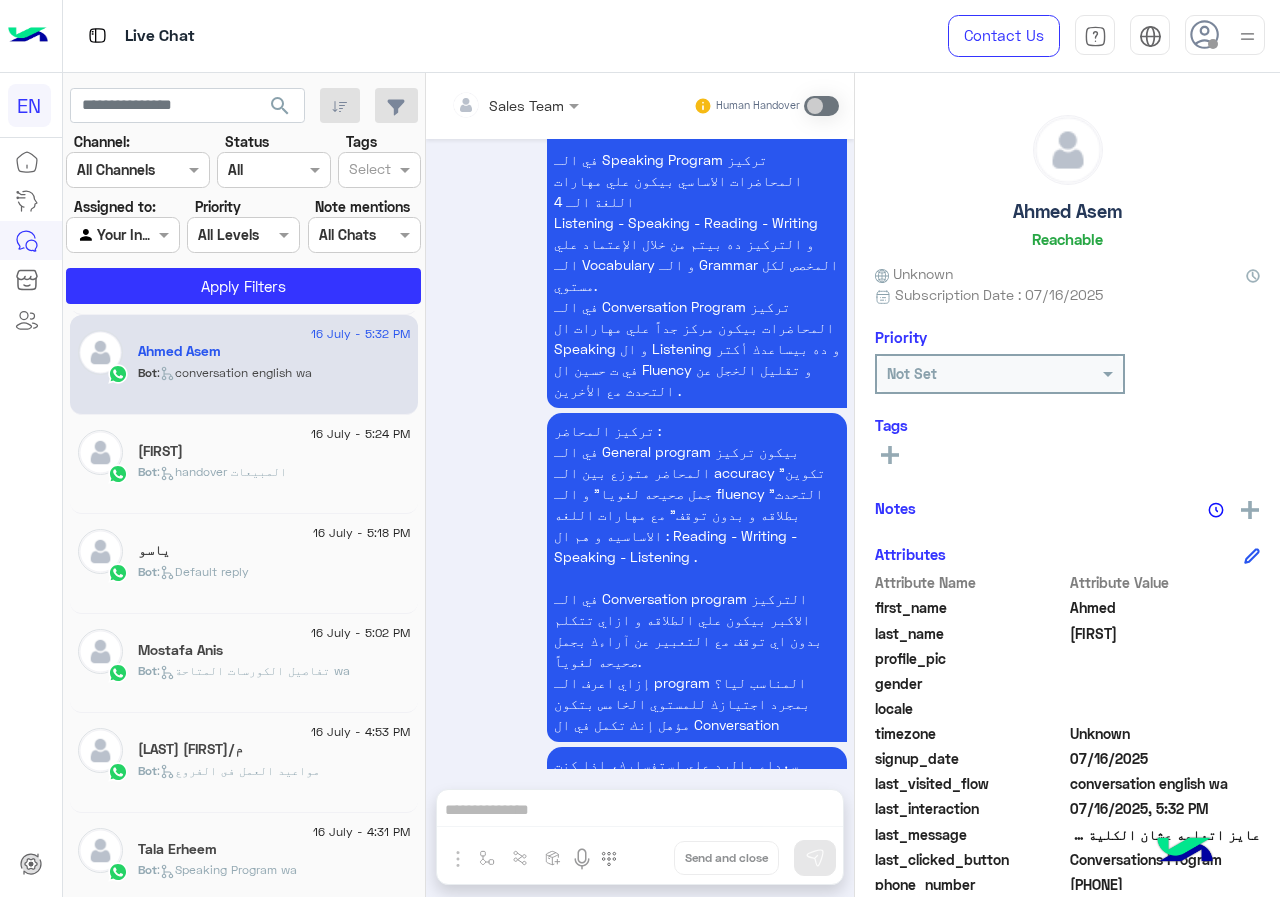 click on "م/[FIRST] [LAST]" 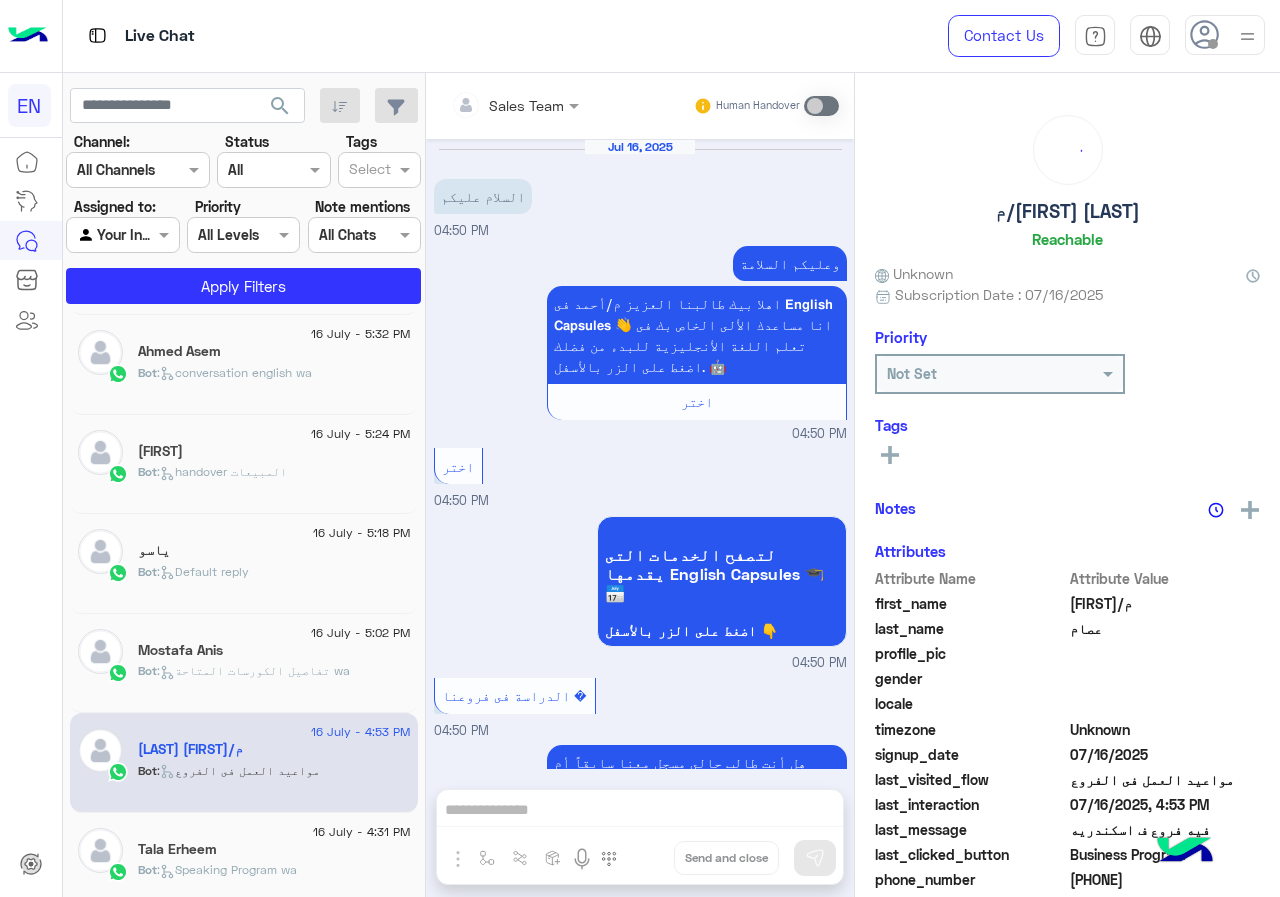 scroll, scrollTop: 3003, scrollLeft: 0, axis: vertical 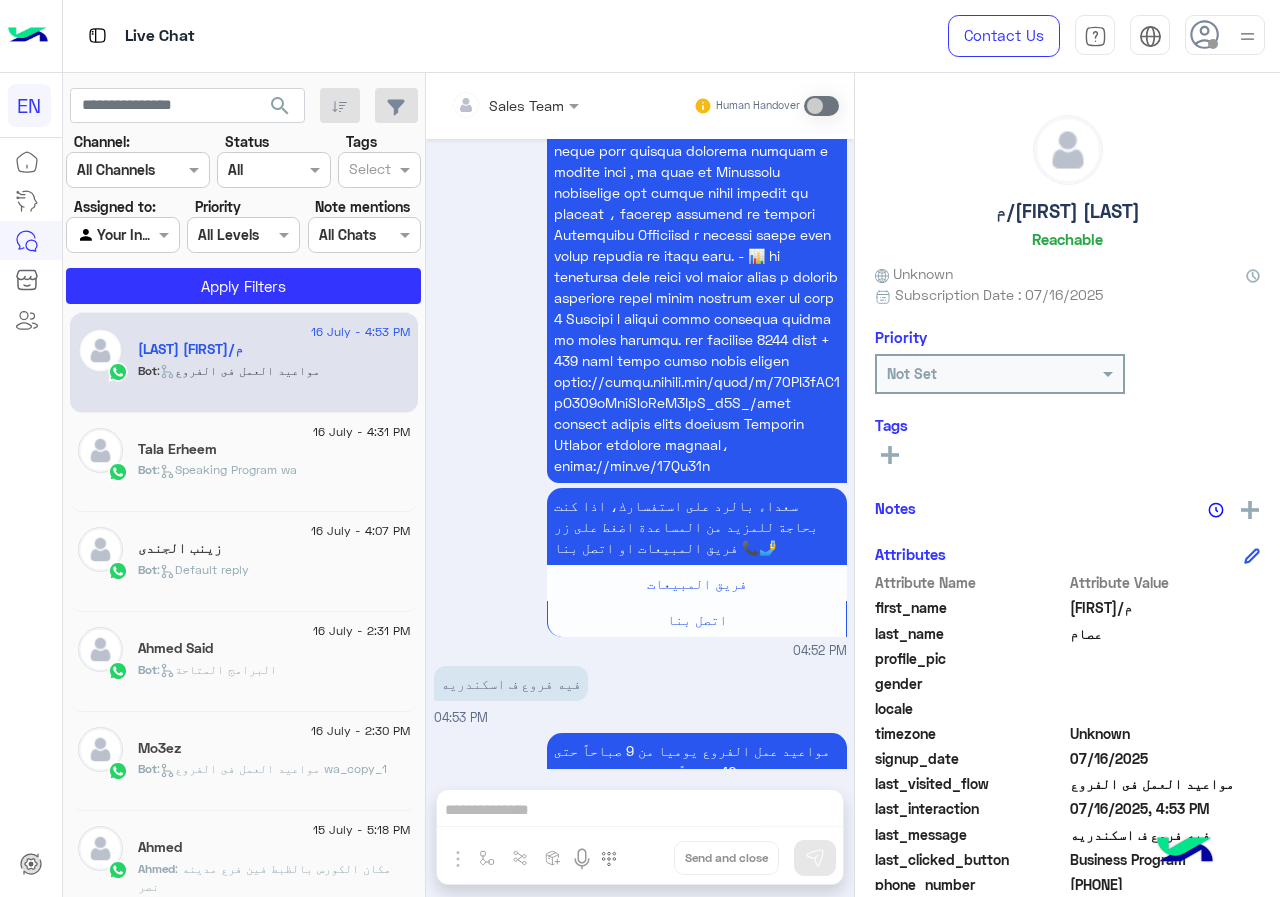 click on "Bot :   البرامج المتاحة" 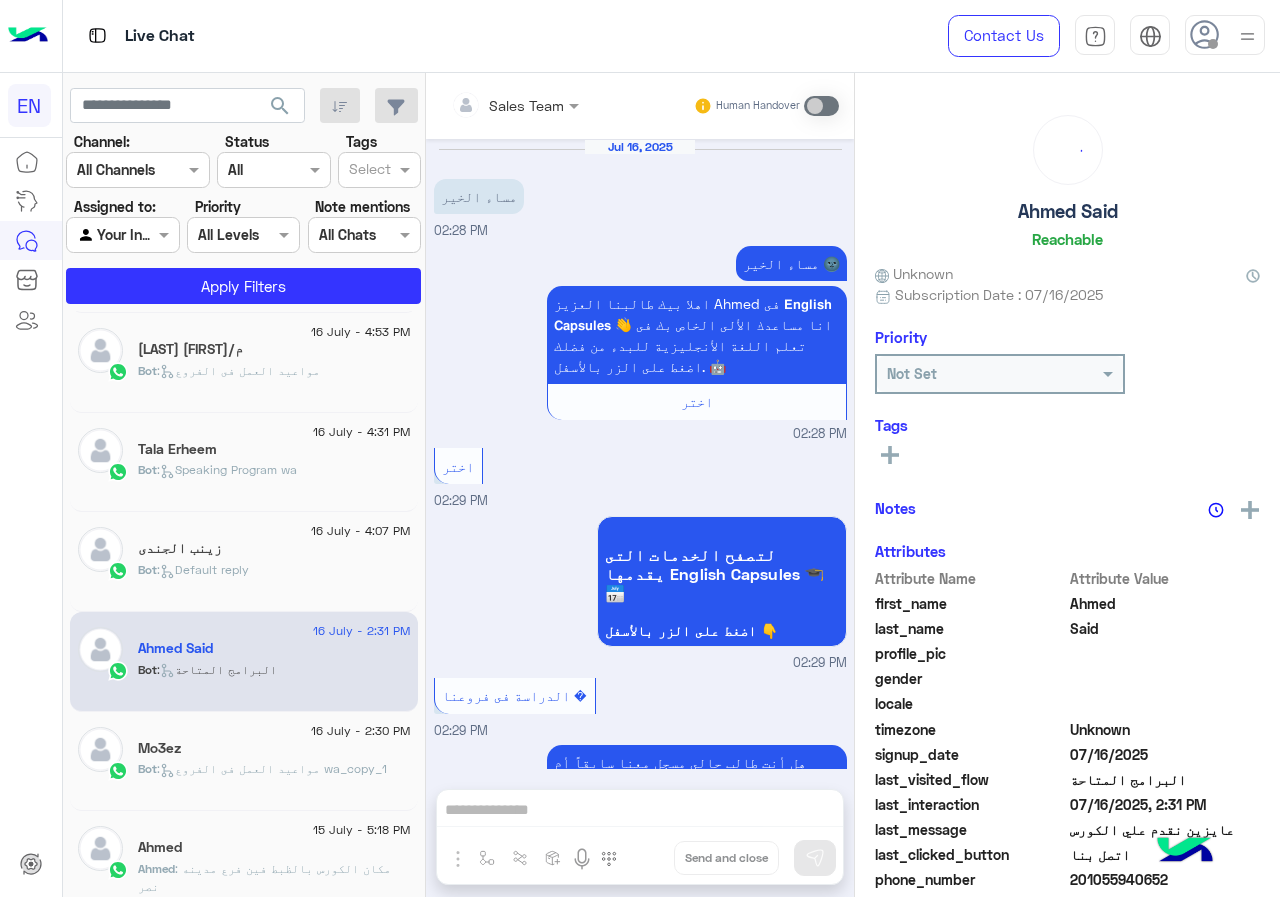 scroll, scrollTop: 2098, scrollLeft: 0, axis: vertical 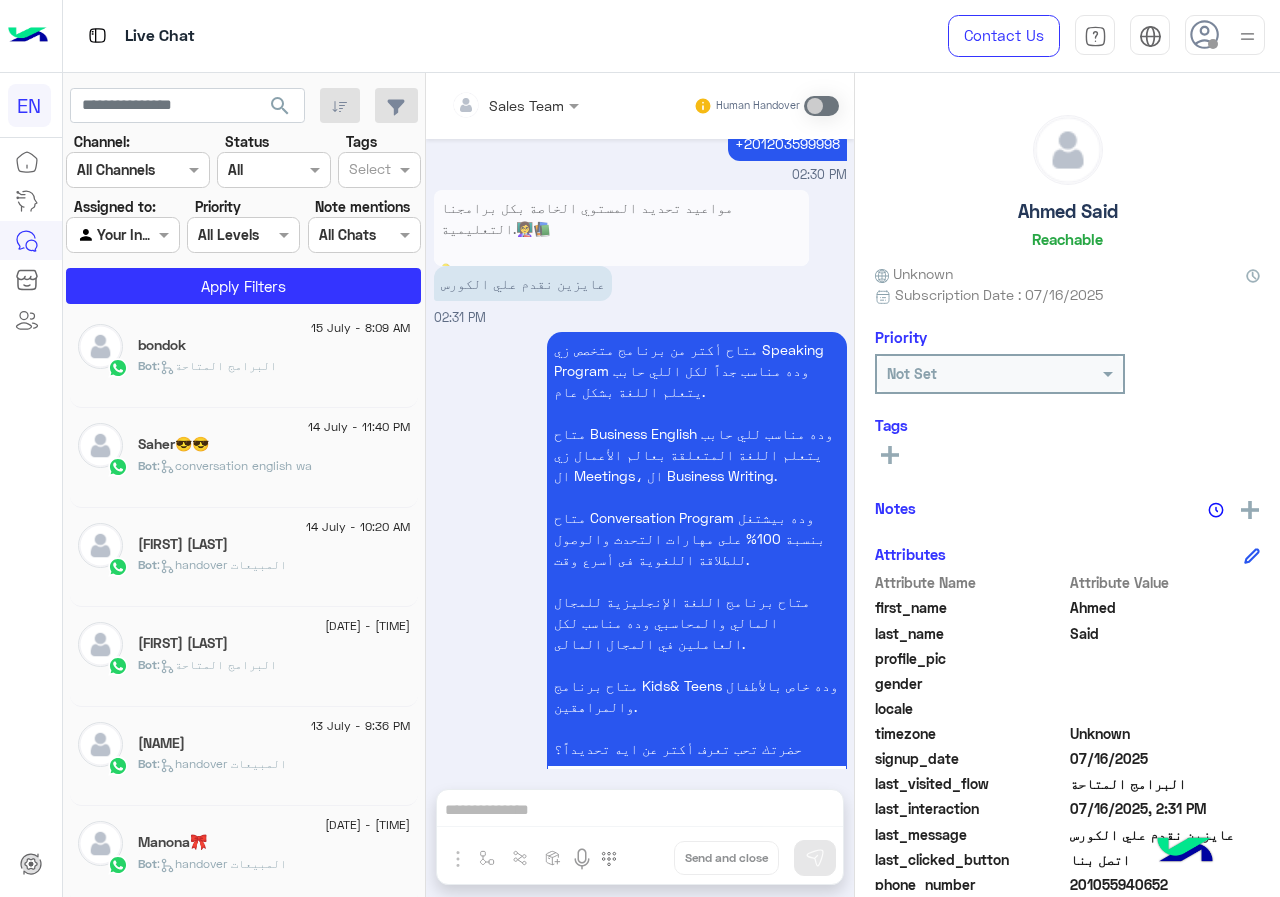 click on "[DATE] - [TIME]" 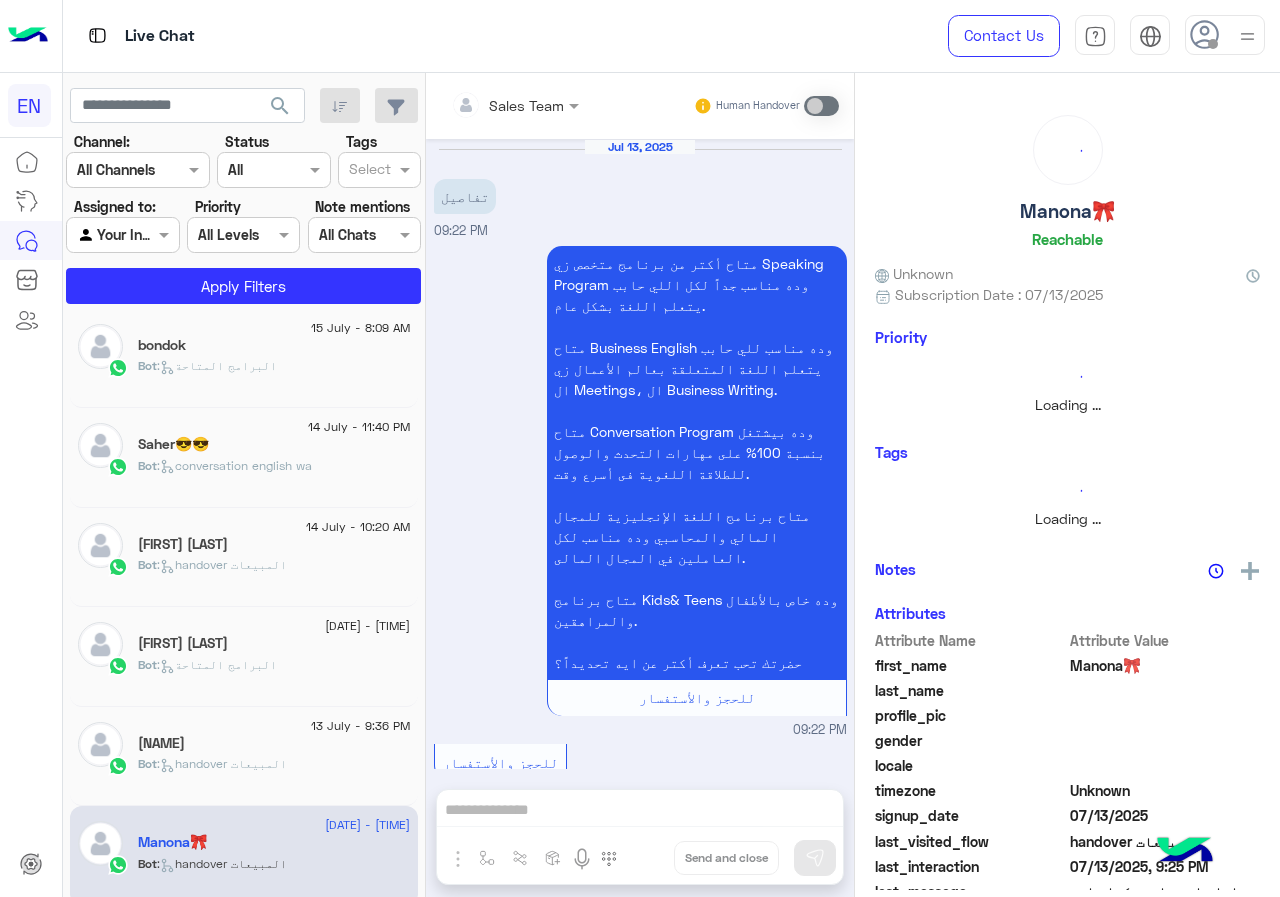 scroll, scrollTop: 1493, scrollLeft: 0, axis: vertical 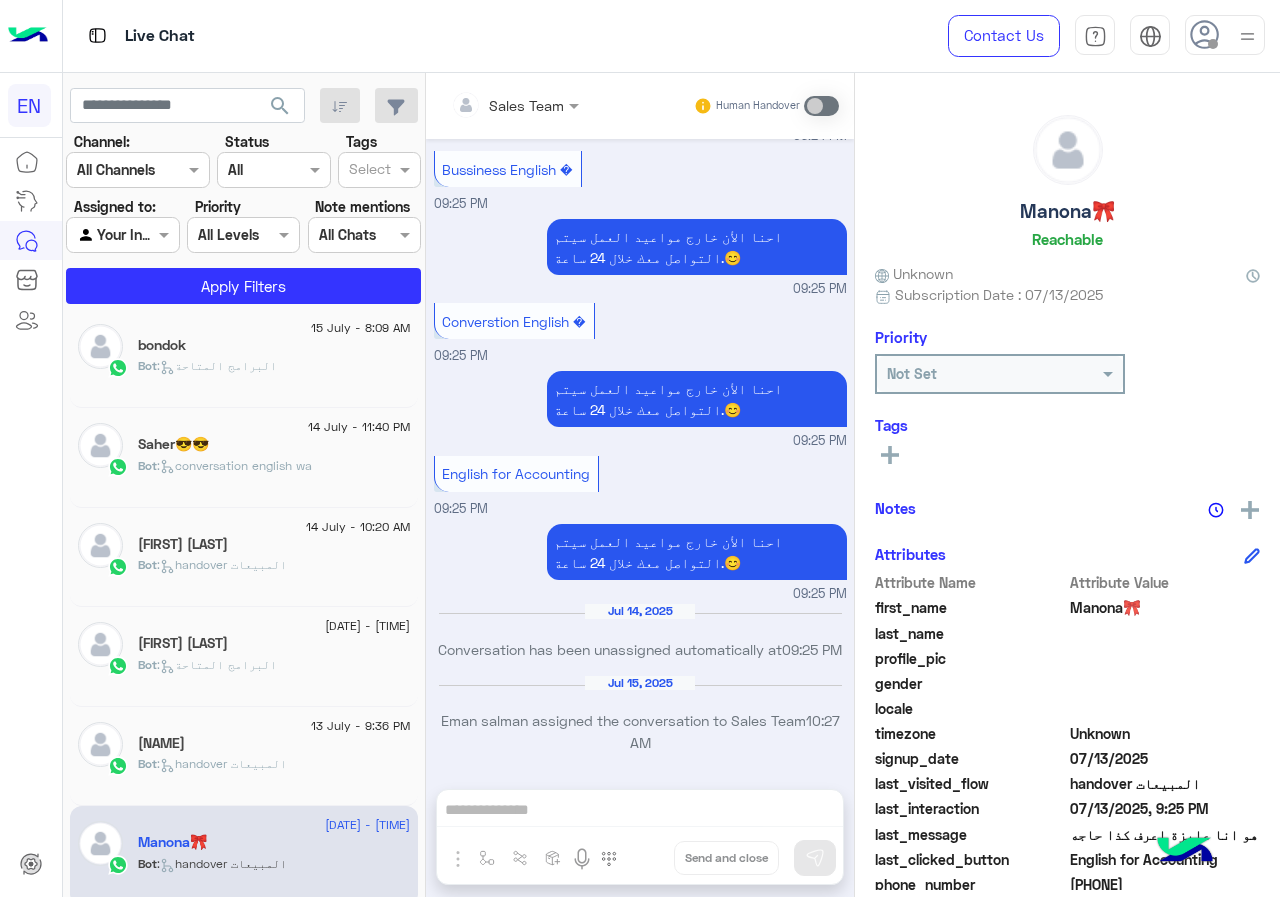click on ":   handover المبيعات" 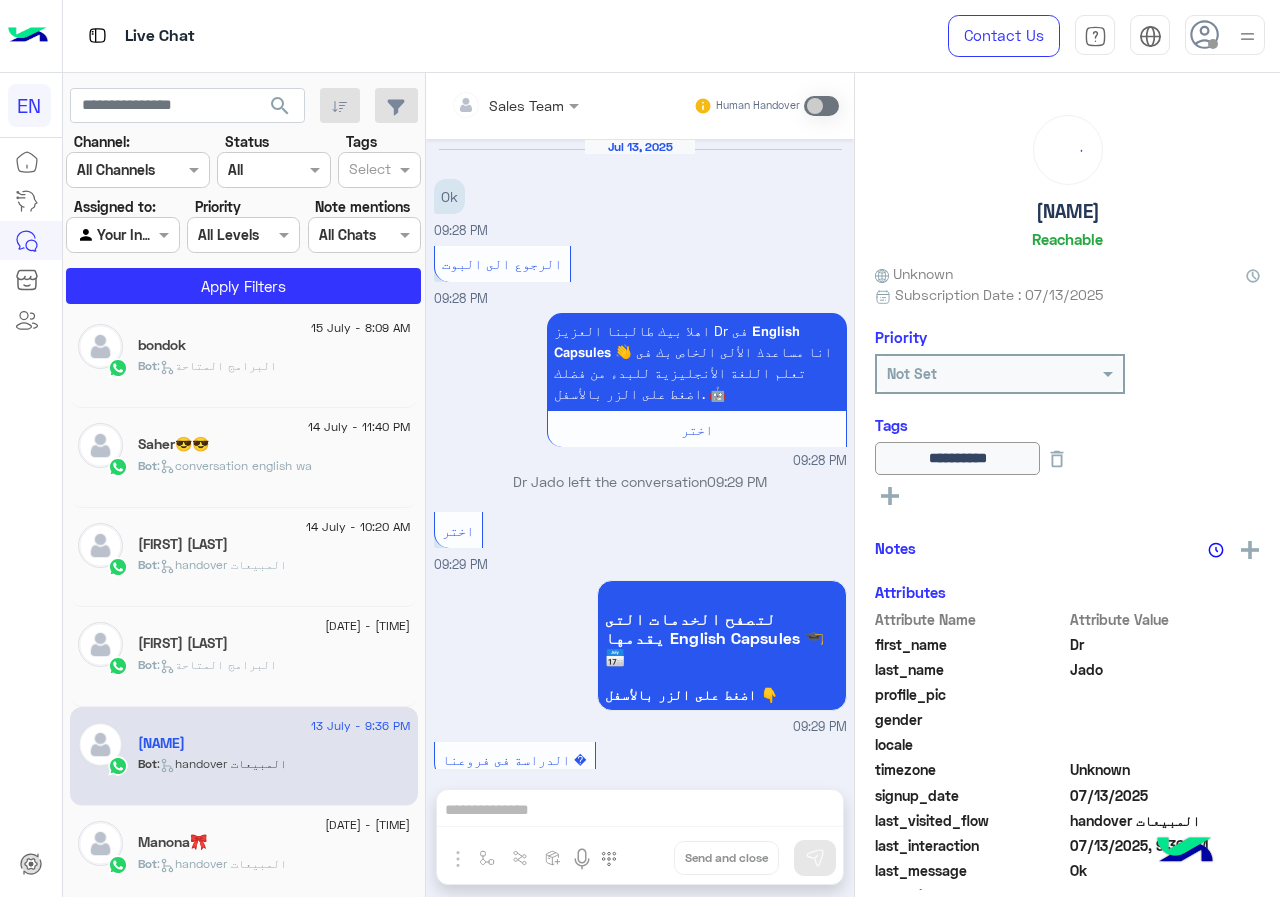 scroll, scrollTop: 2313, scrollLeft: 0, axis: vertical 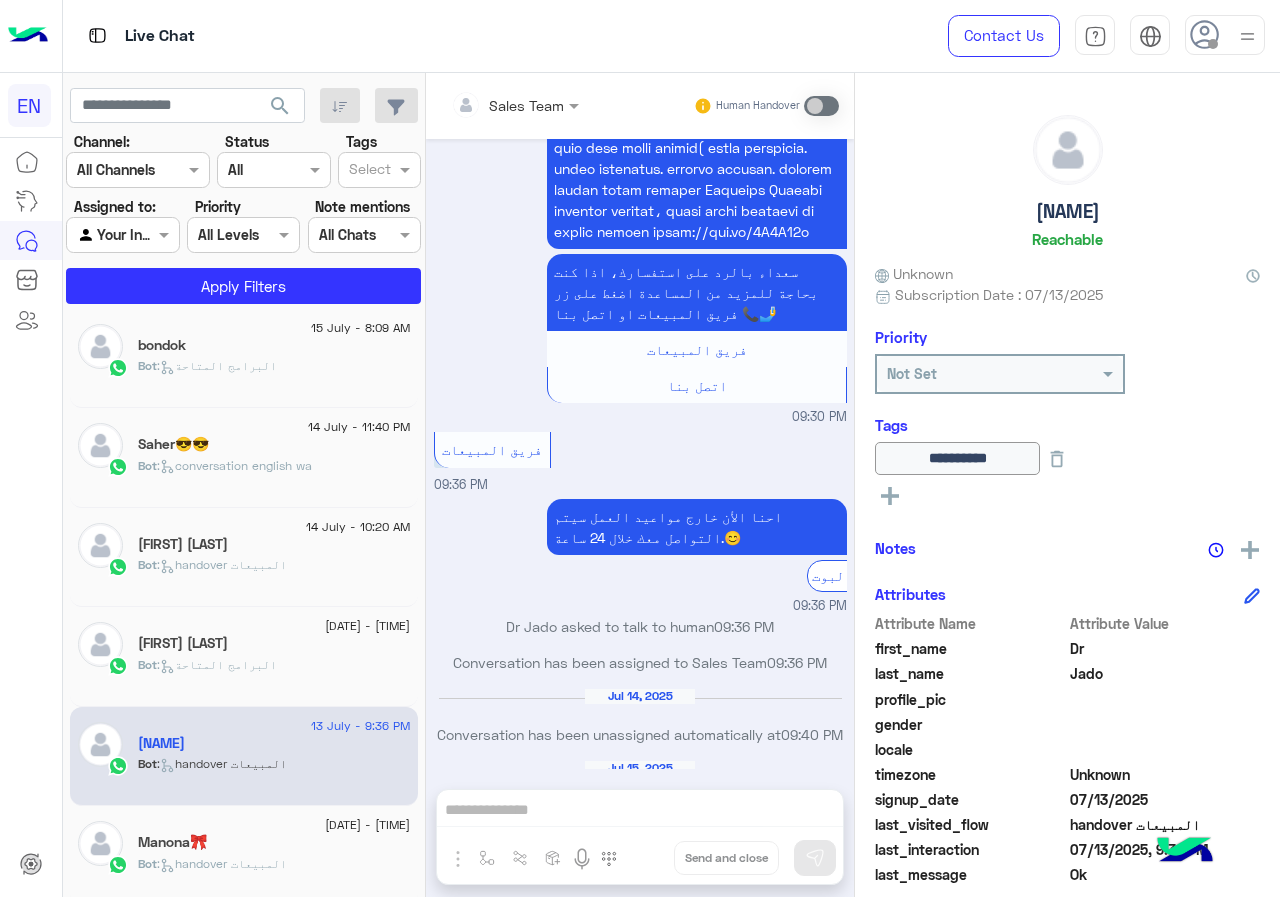 click on "[FIRST] [LAST]" 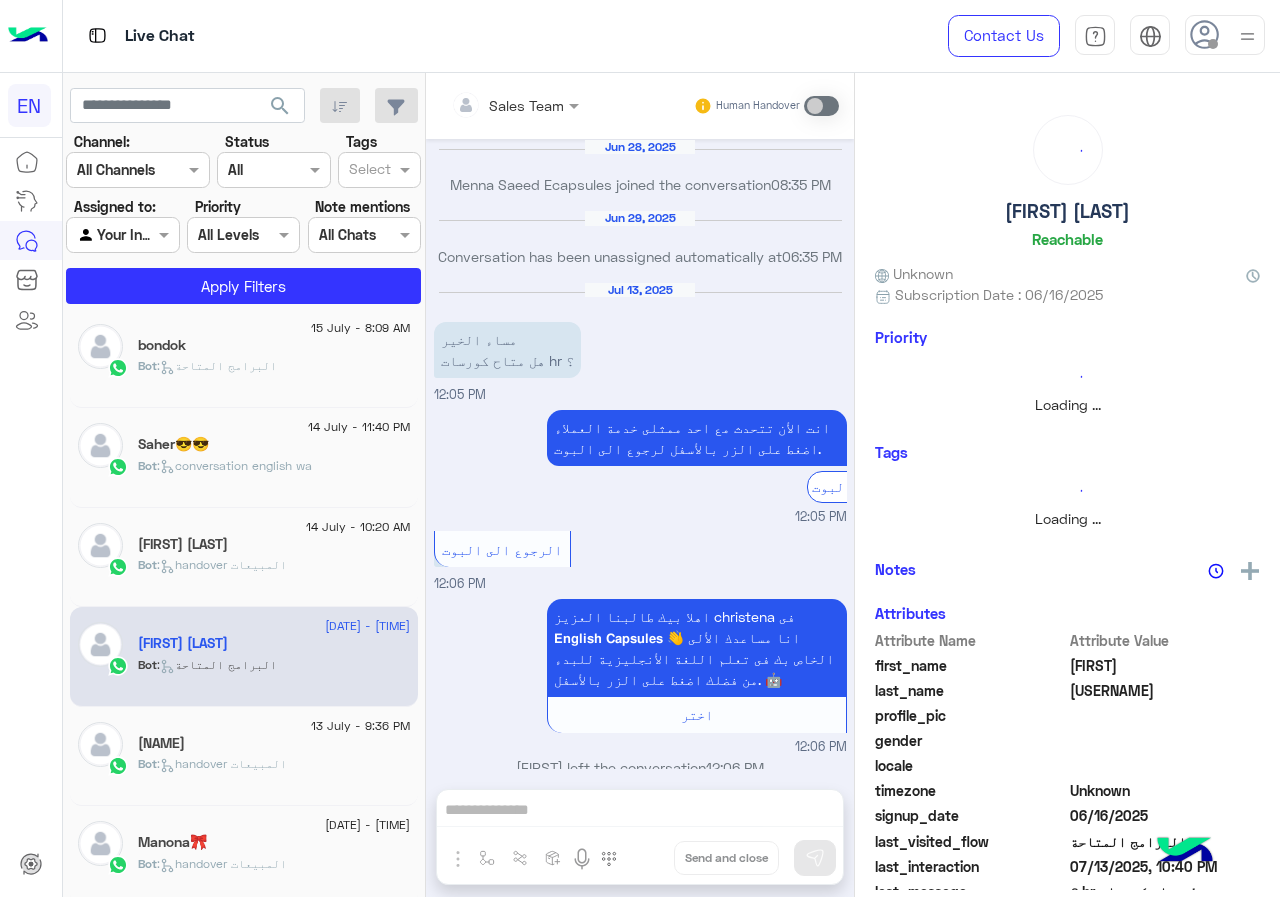 scroll, scrollTop: 2045, scrollLeft: 0, axis: vertical 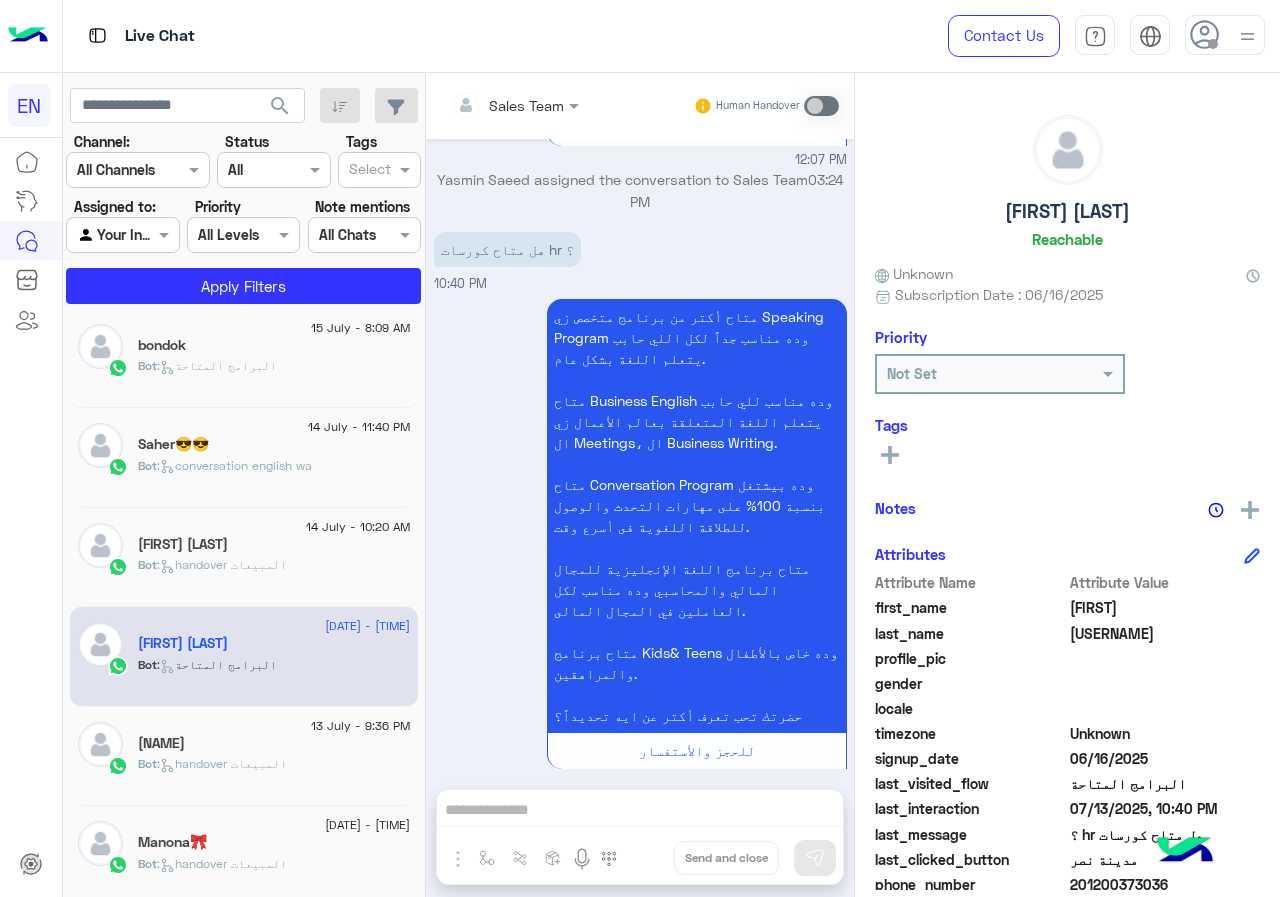 click on "[FIRST] [LAST]" 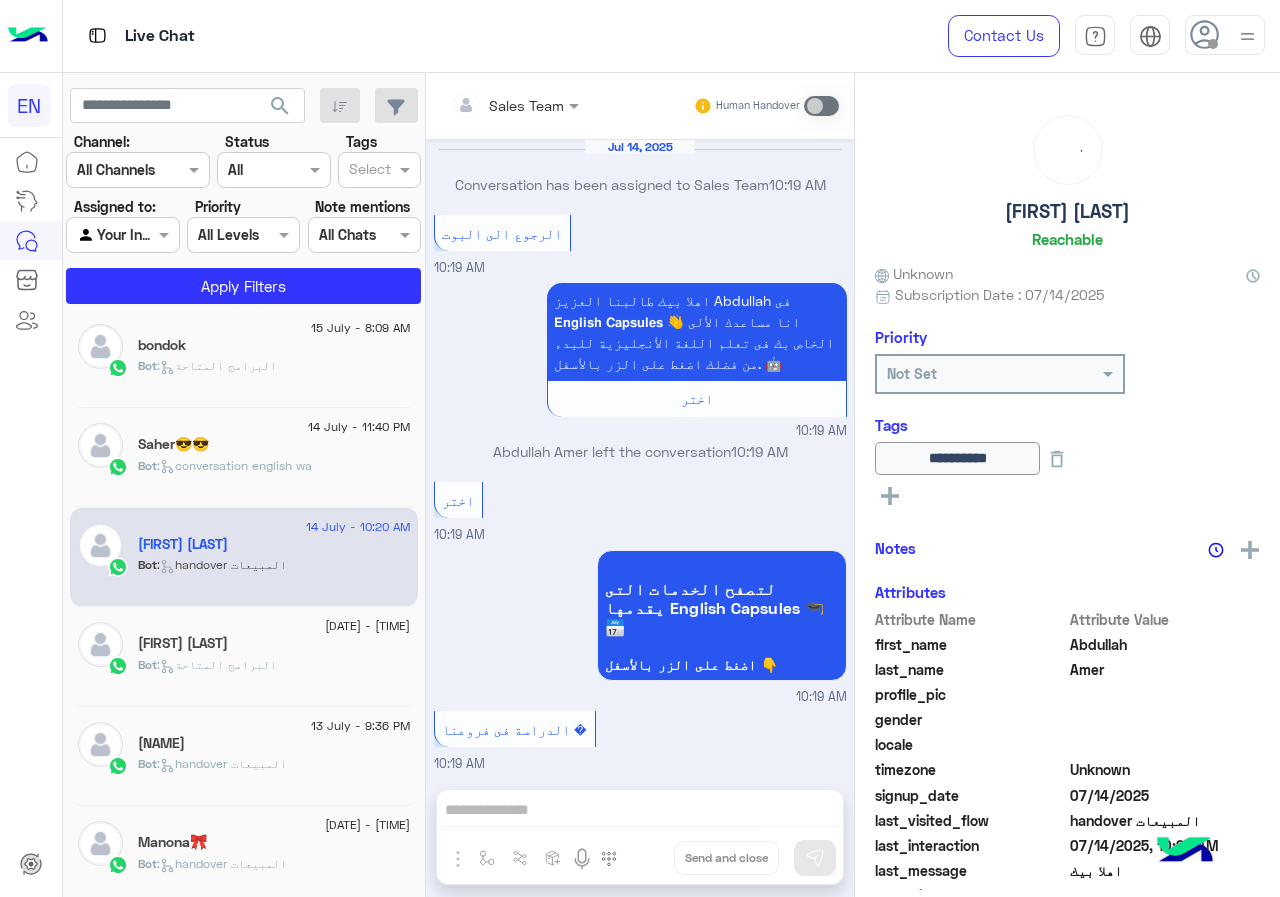 scroll, scrollTop: 1721, scrollLeft: 0, axis: vertical 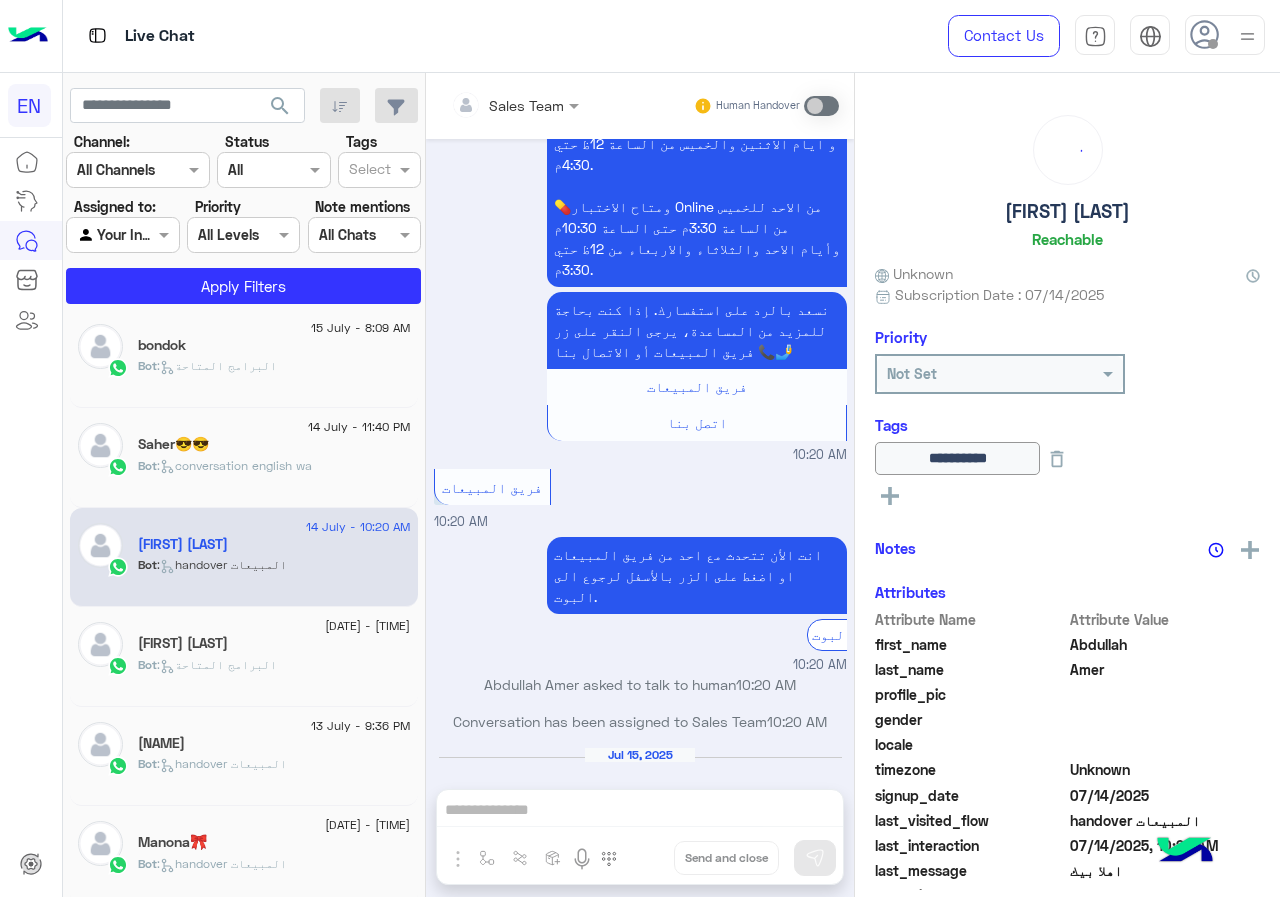 click on ":   conversation english wa" 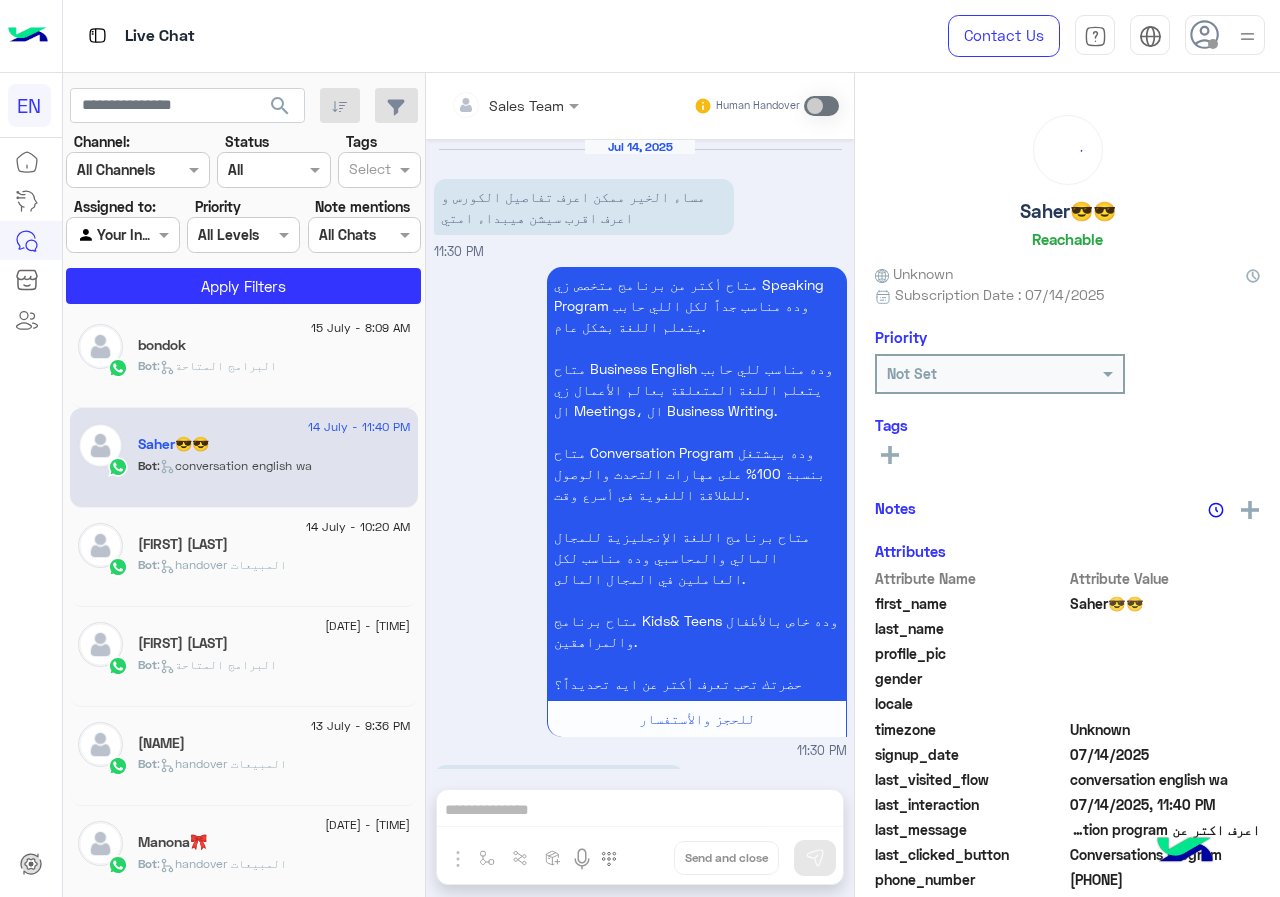 scroll, scrollTop: 3356, scrollLeft: 0, axis: vertical 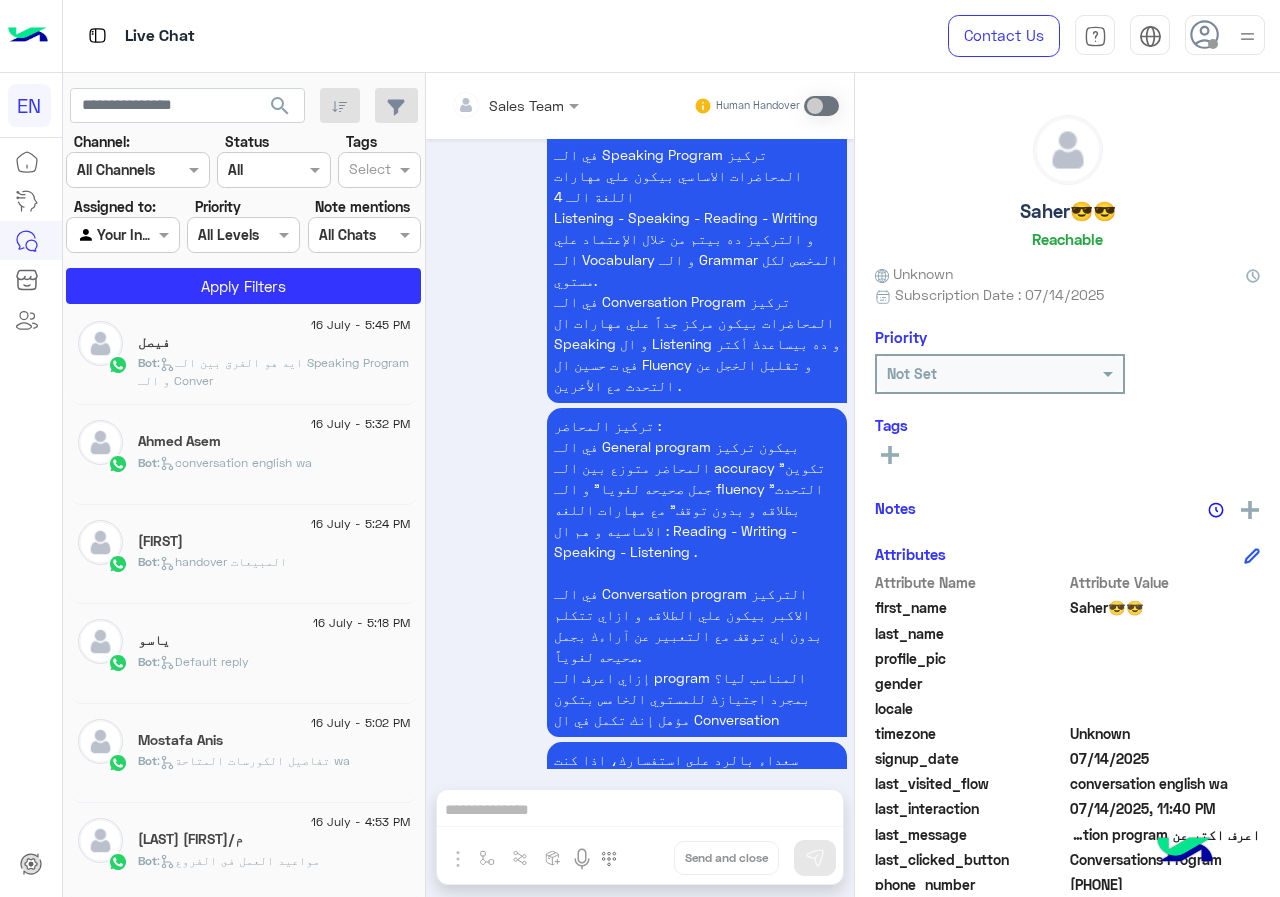 click on "م/[FIRST] [LAST]" 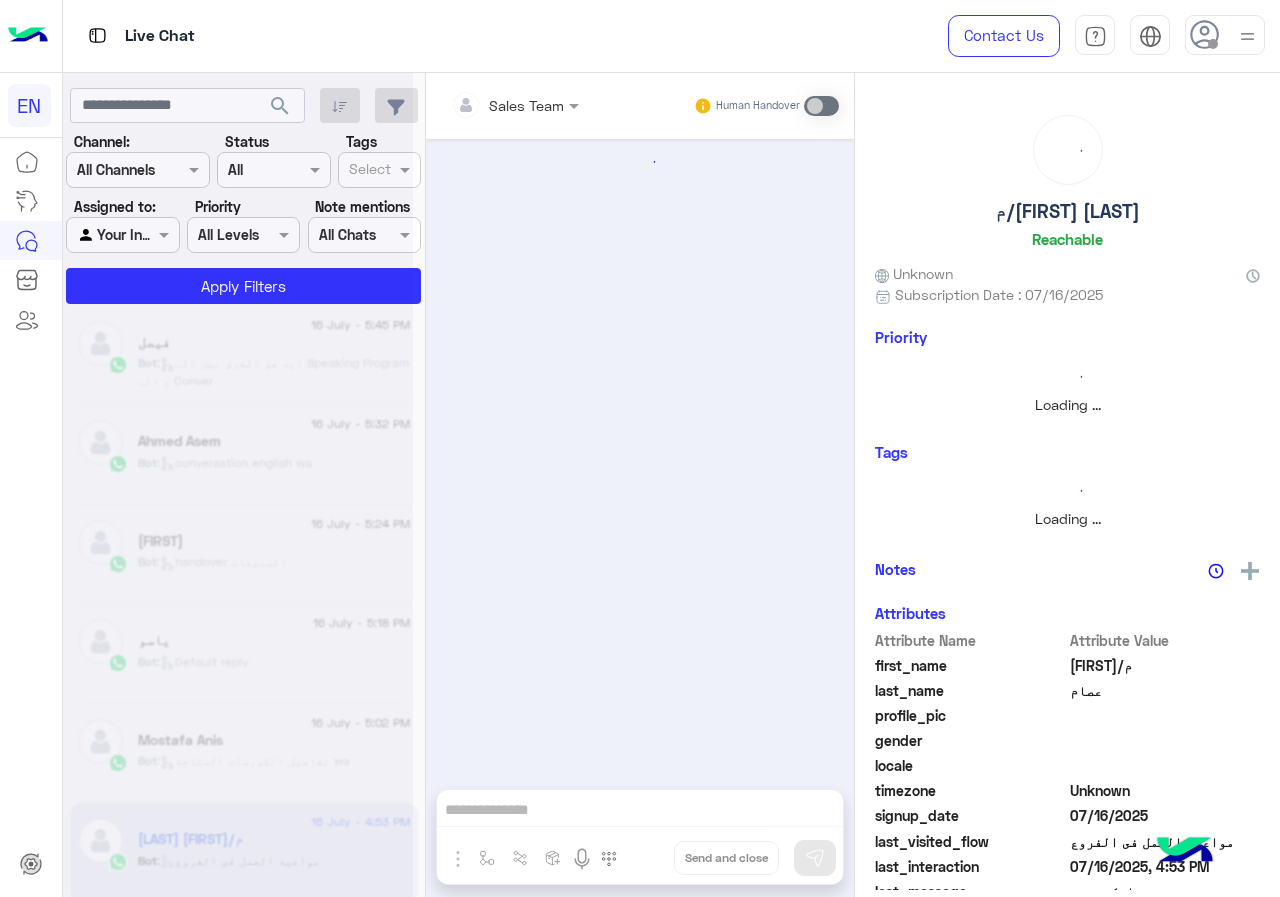 scroll, scrollTop: 0, scrollLeft: 0, axis: both 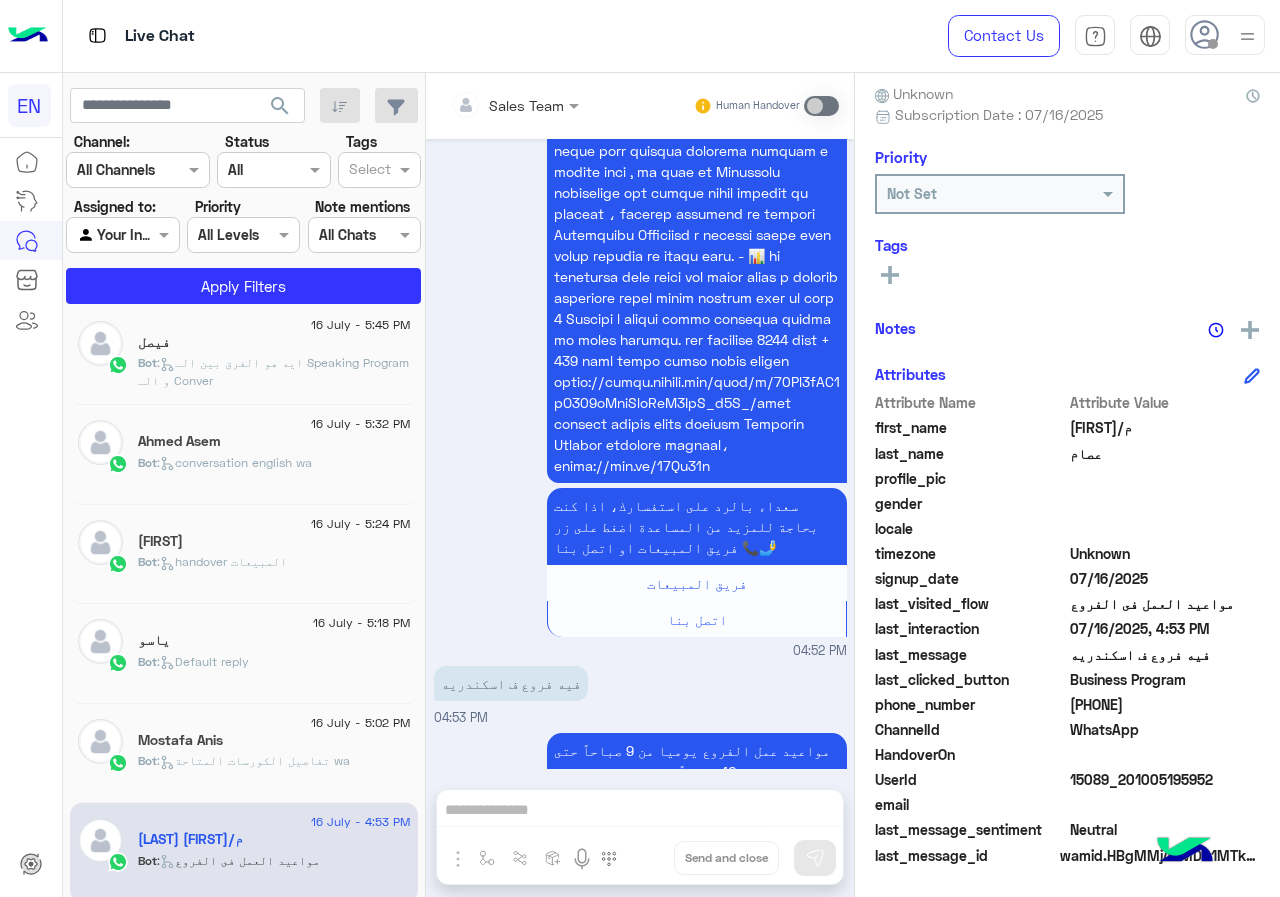 click 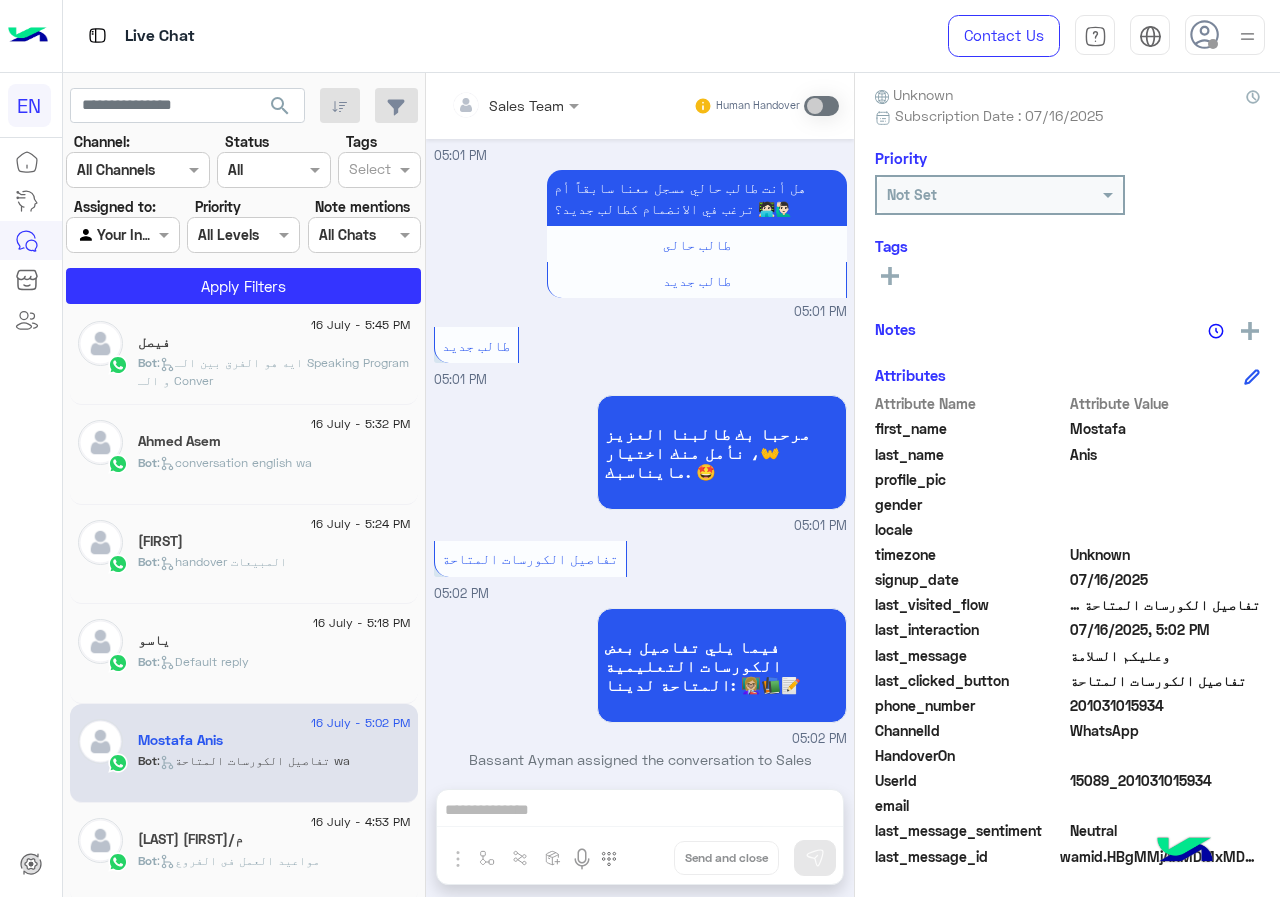 scroll, scrollTop: 180, scrollLeft: 0, axis: vertical 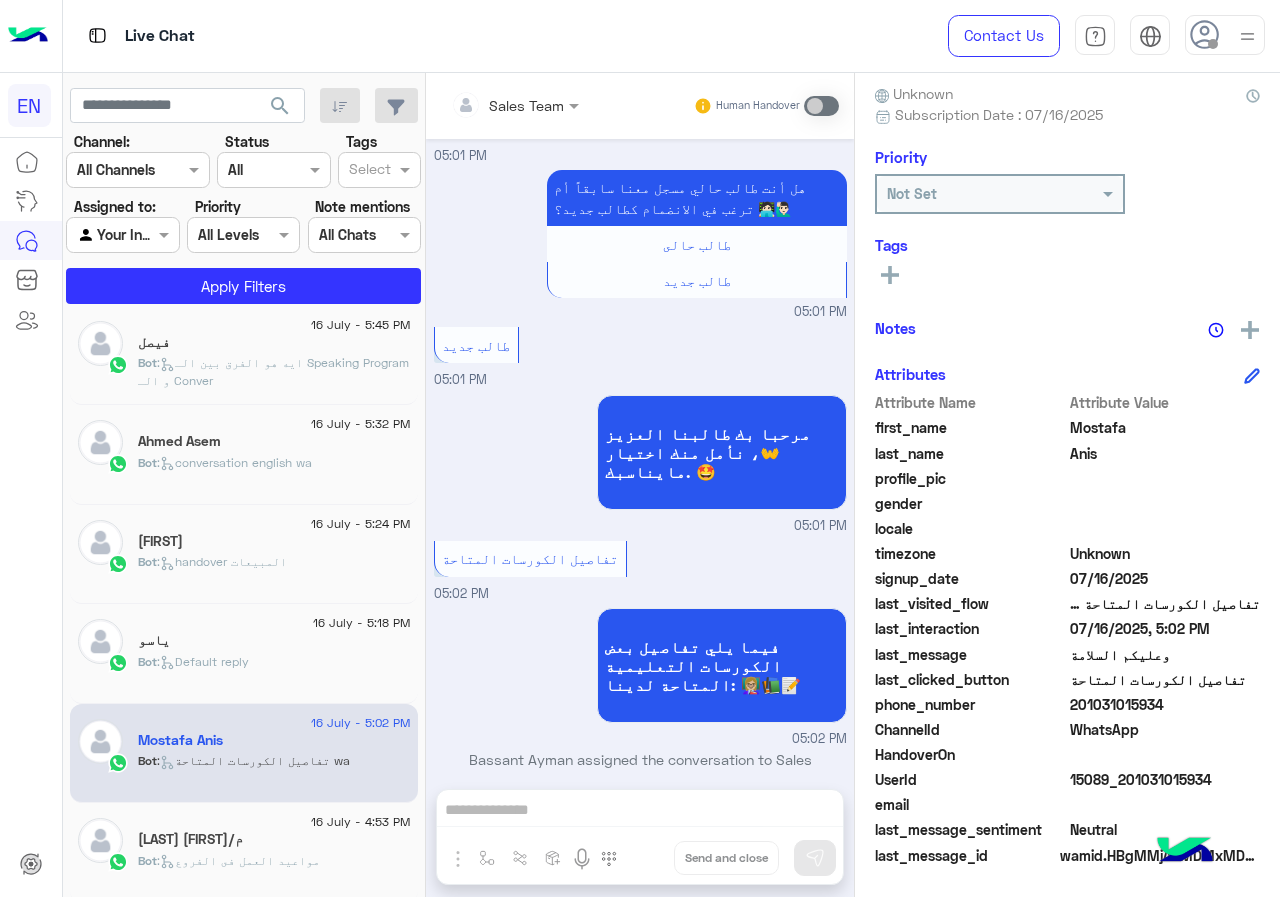 click on "15089_201031015934" 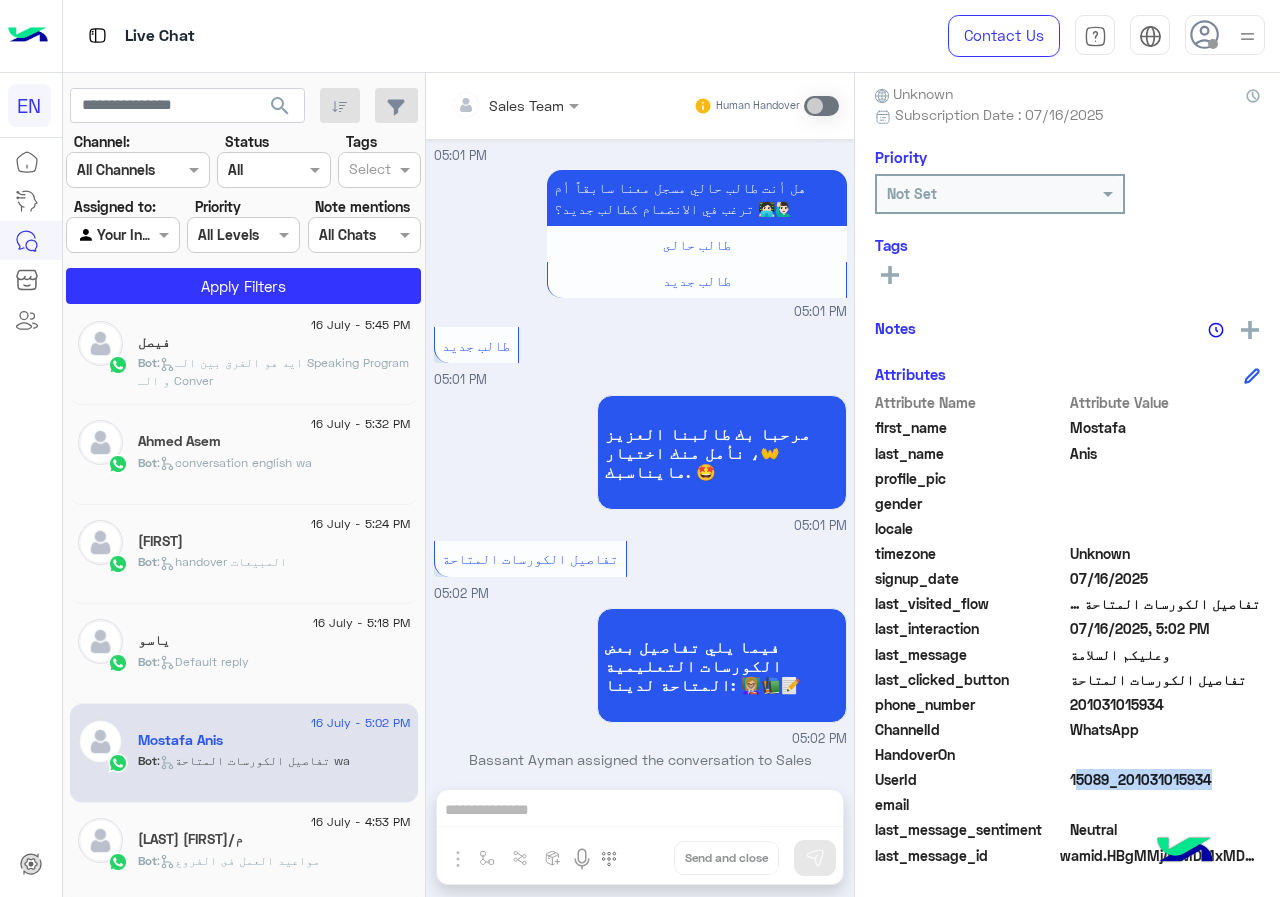 click on "15089_201031015934" 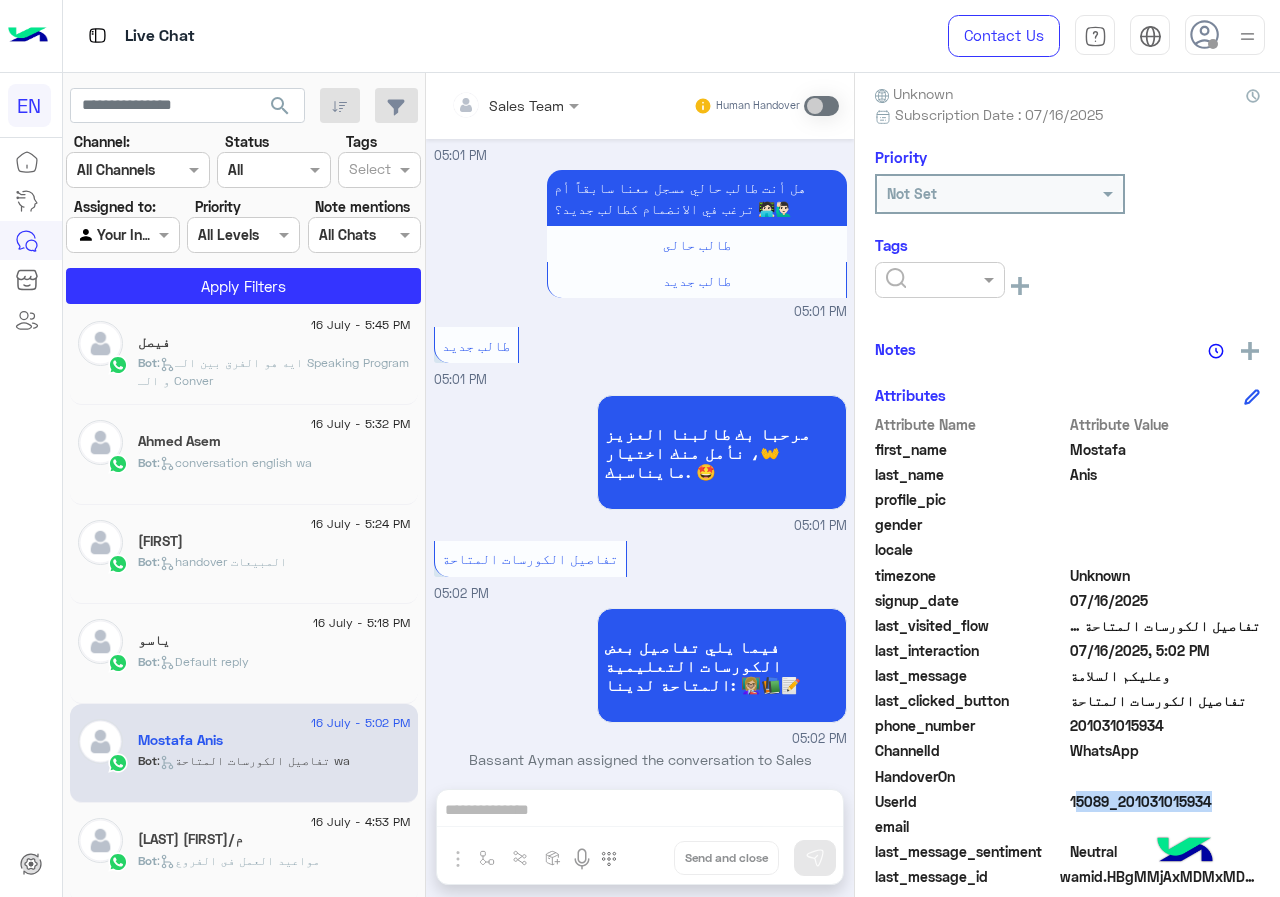 click 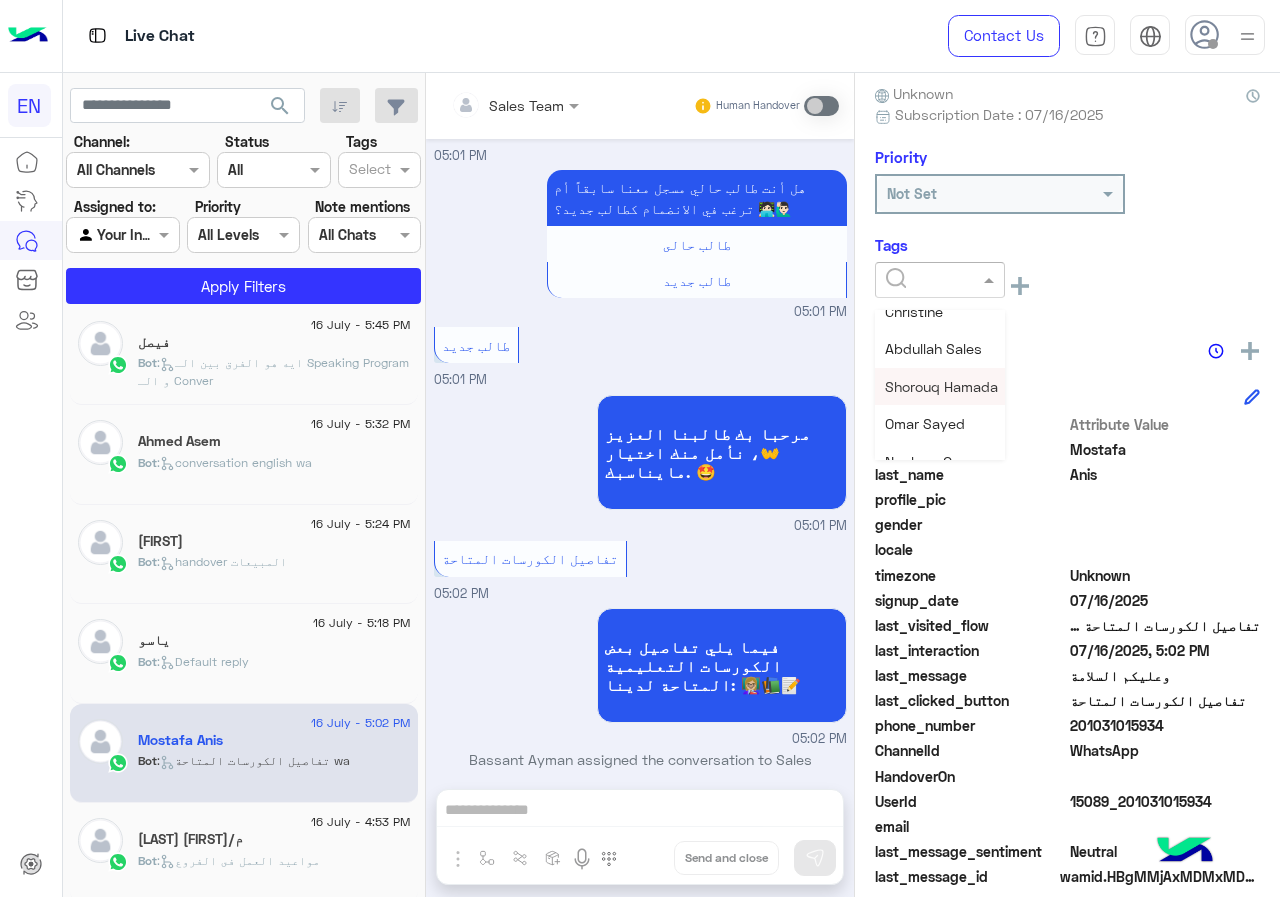 scroll, scrollTop: 261, scrollLeft: 0, axis: vertical 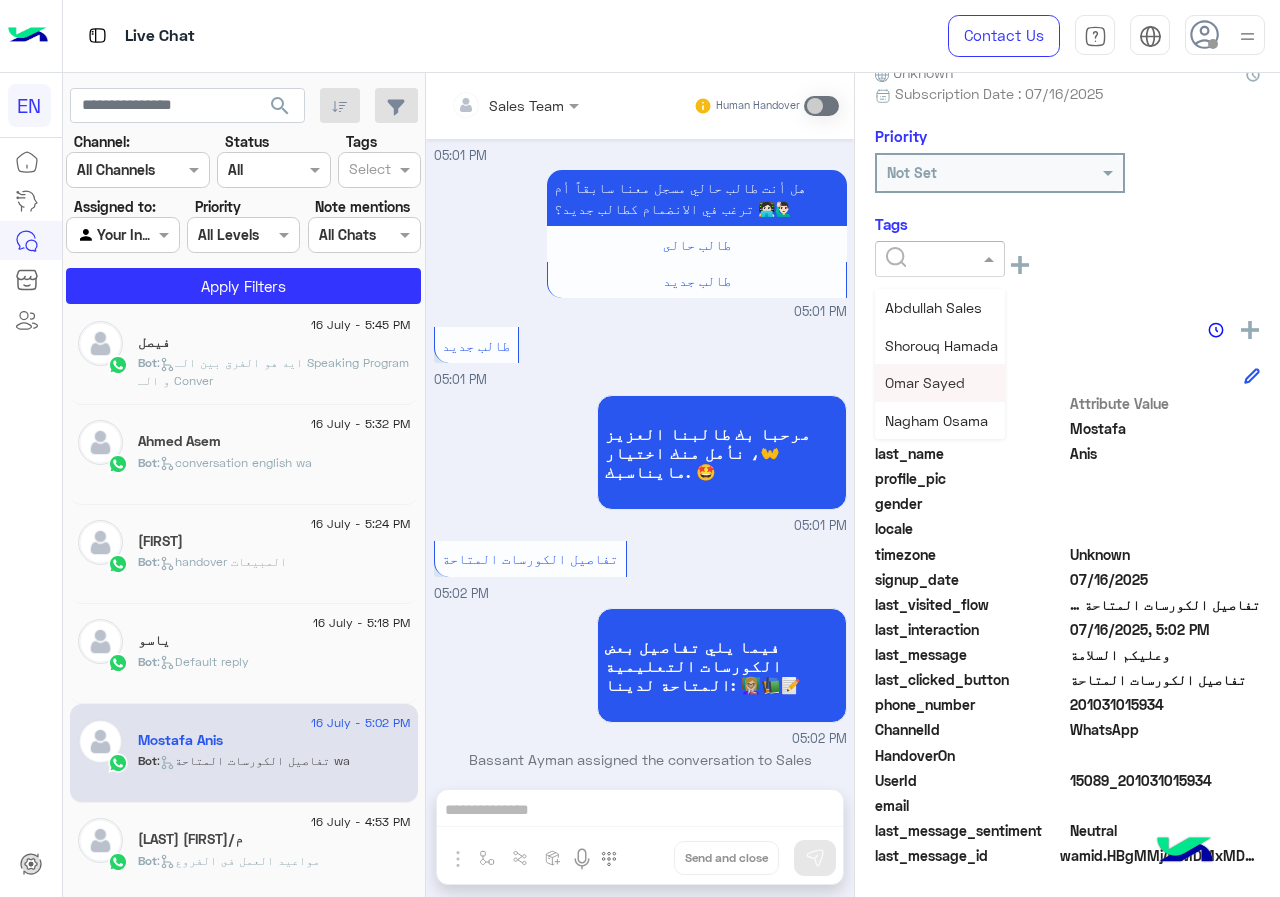 click on "Omar Sayed" at bounding box center [925, 382] 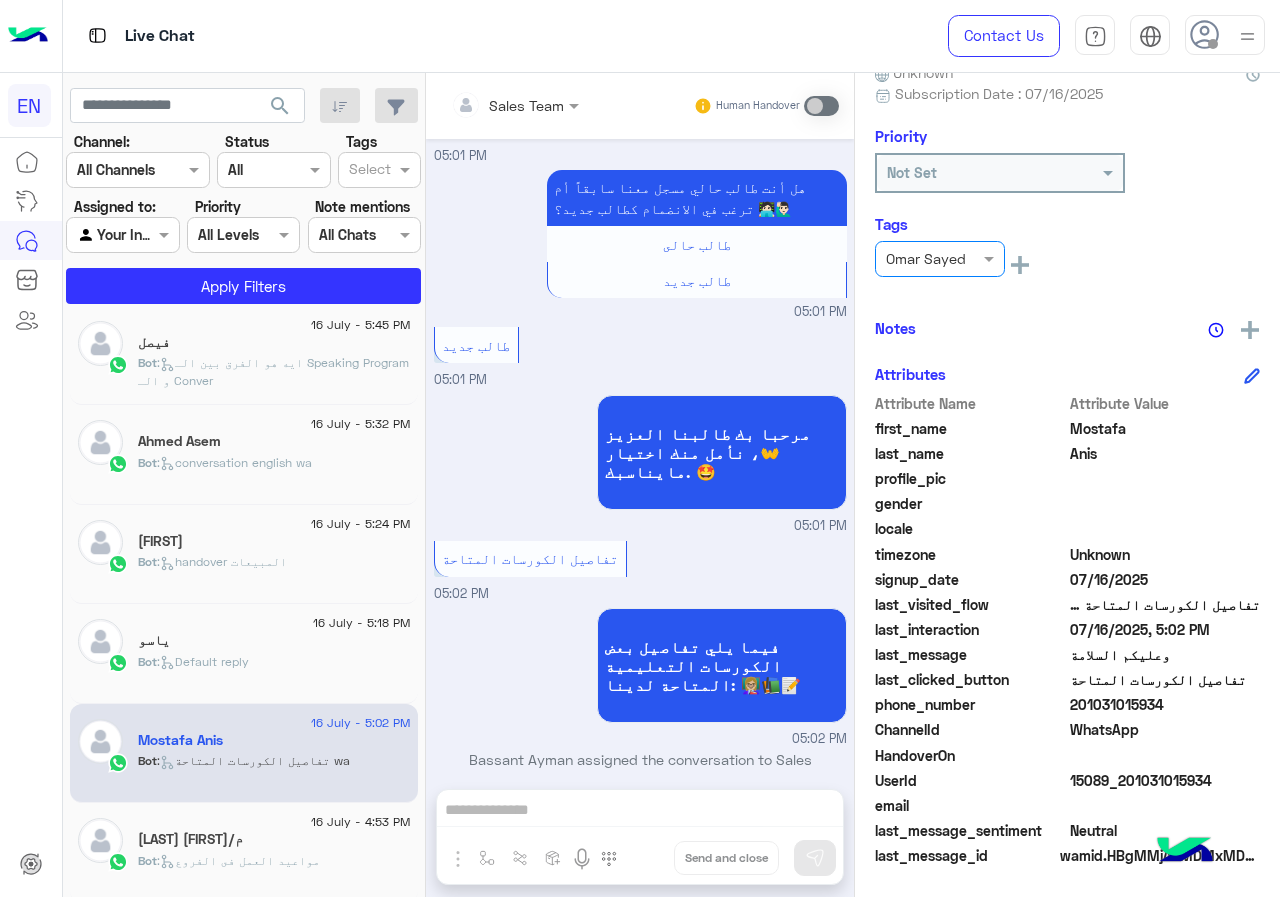 click on "Bot :   Default reply" 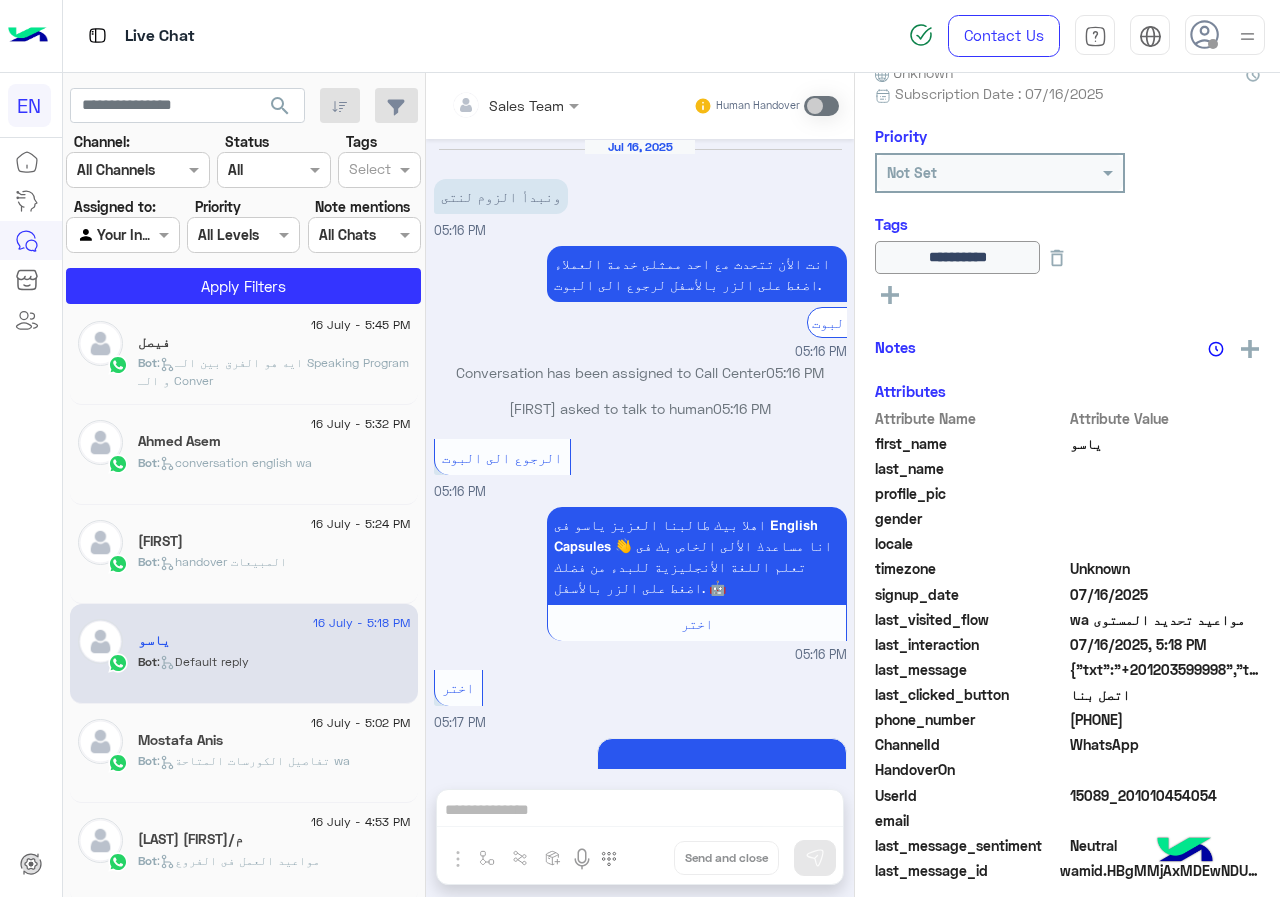 scroll, scrollTop: 1722, scrollLeft: 0, axis: vertical 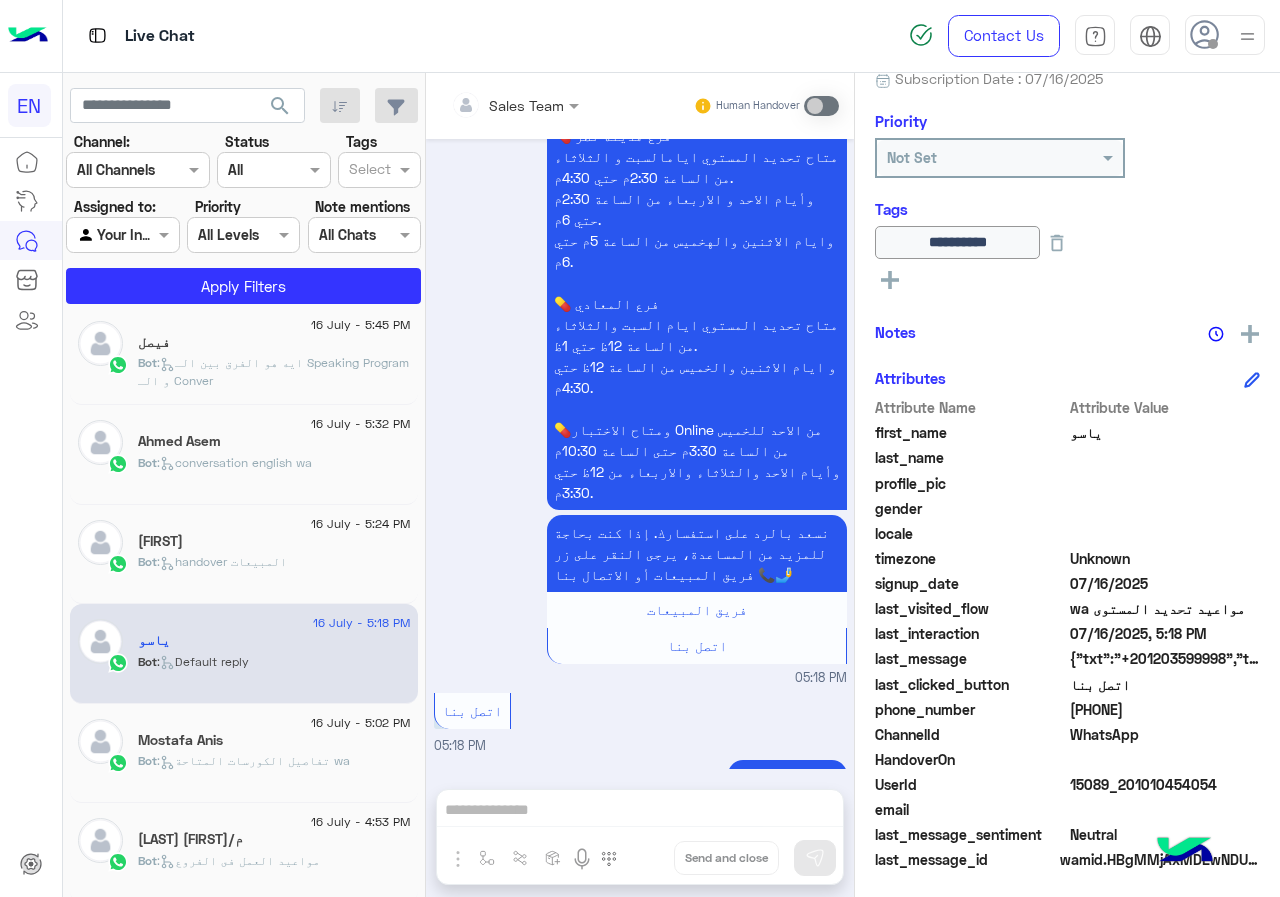 click on "[PHONE]" 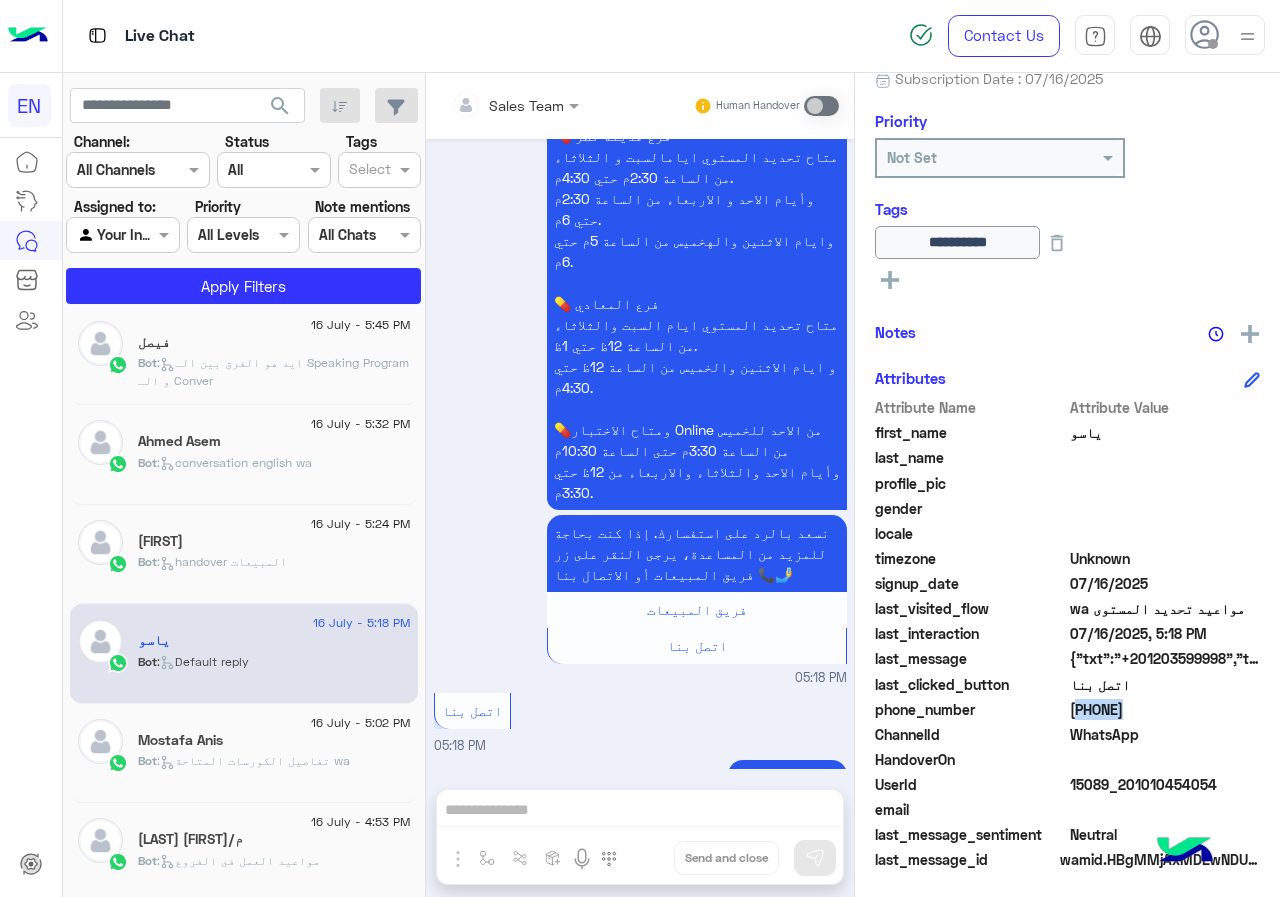 click on "[PHONE]" 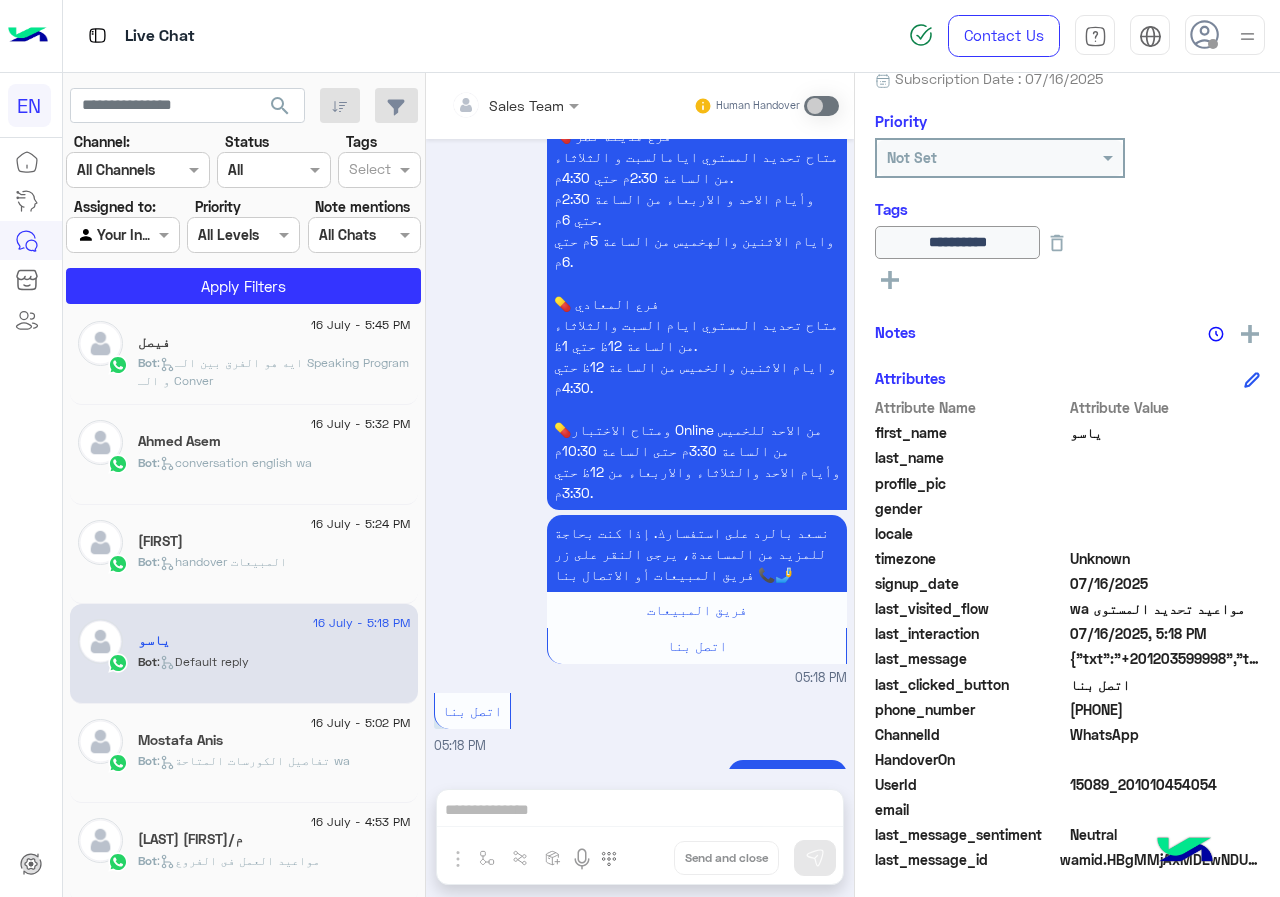click on "[FIRST]" 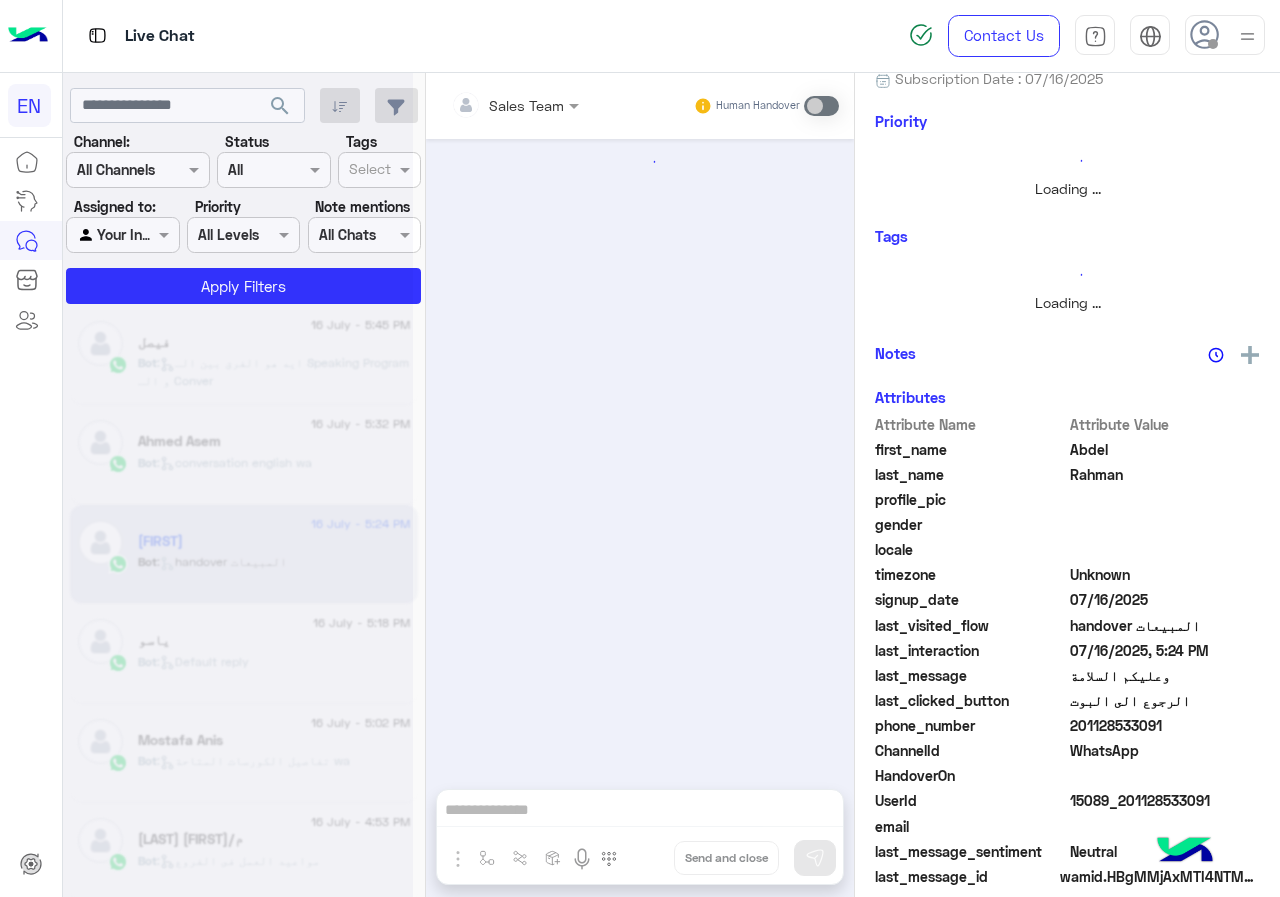 scroll, scrollTop: 0, scrollLeft: 0, axis: both 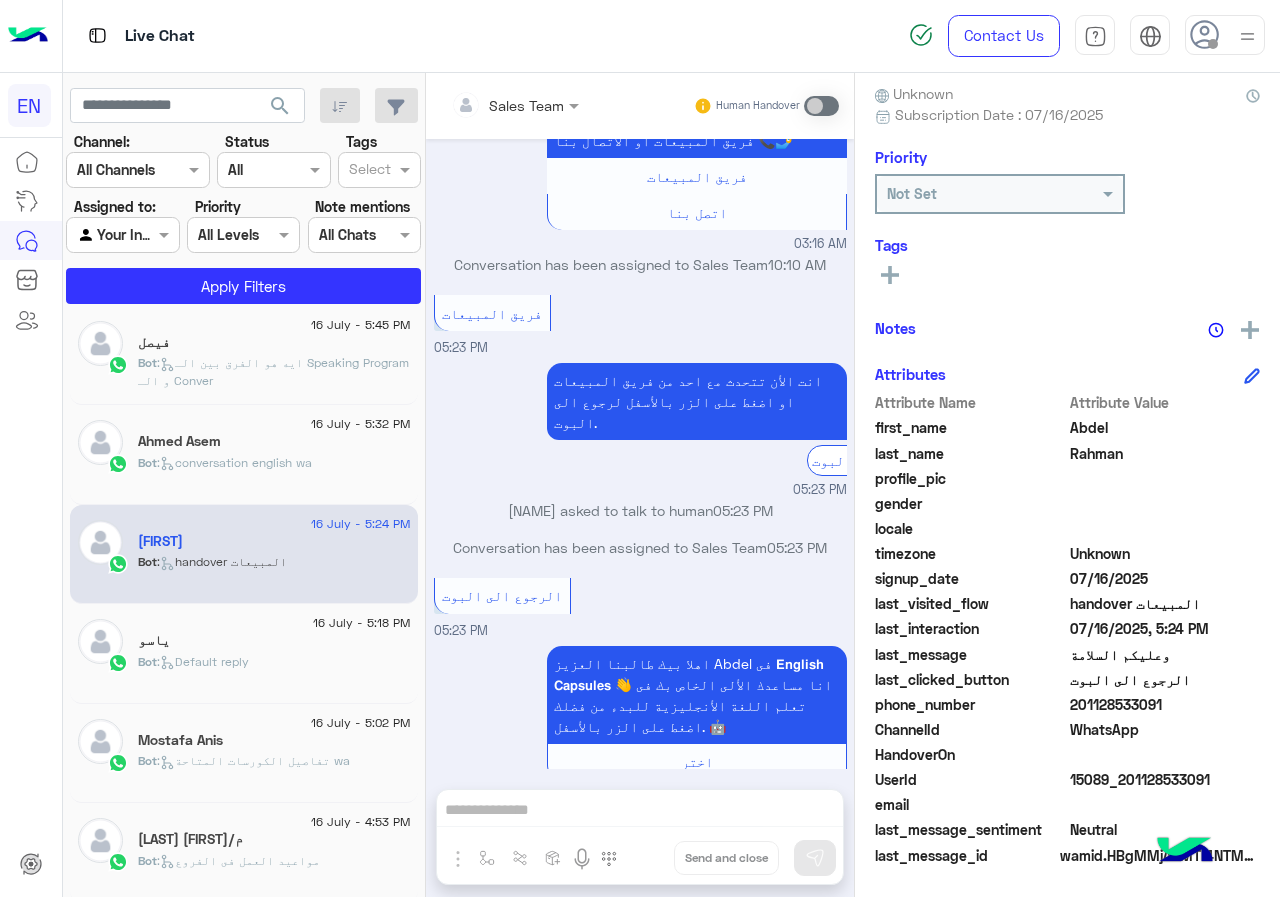 click on "201128533091" 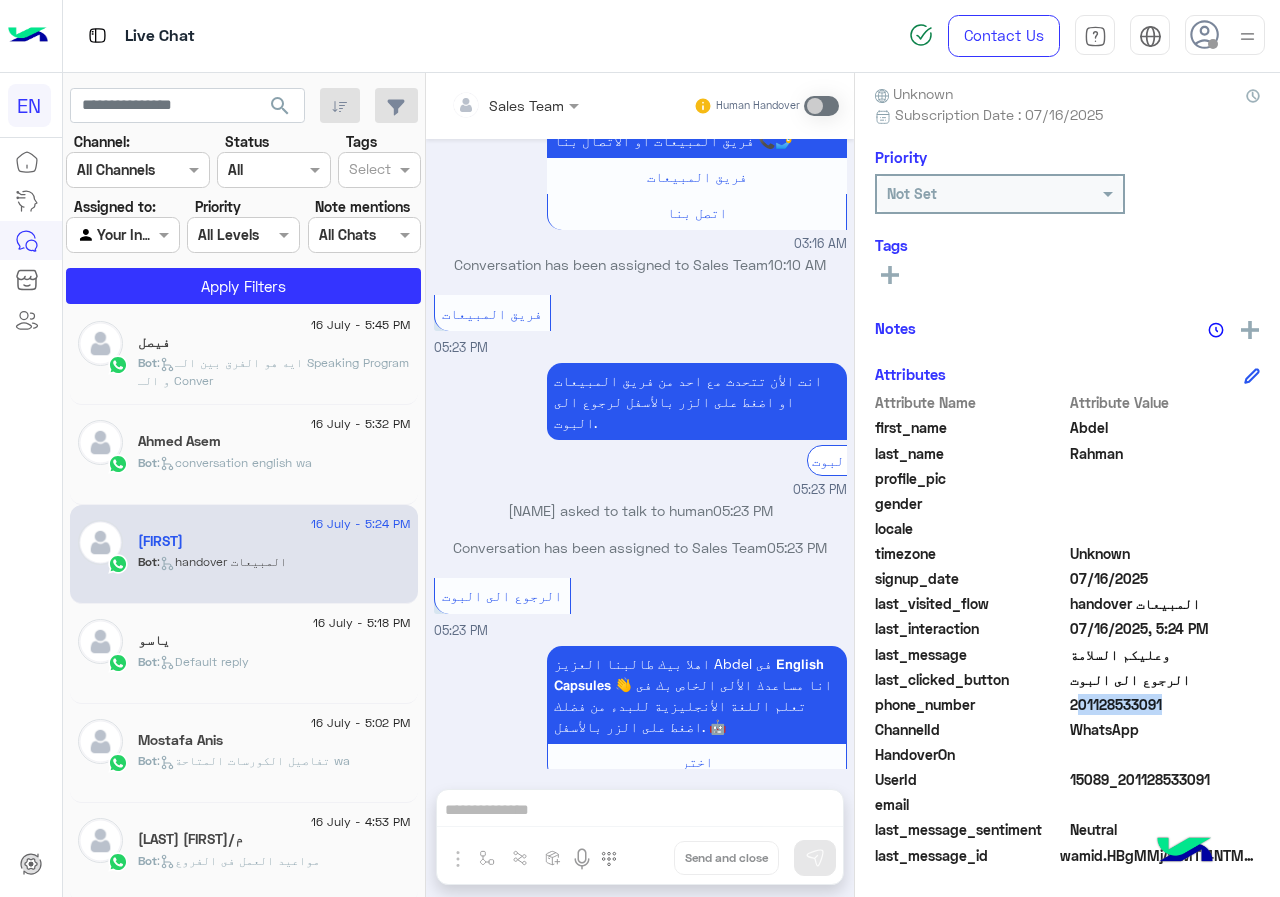 click on "201128533091" 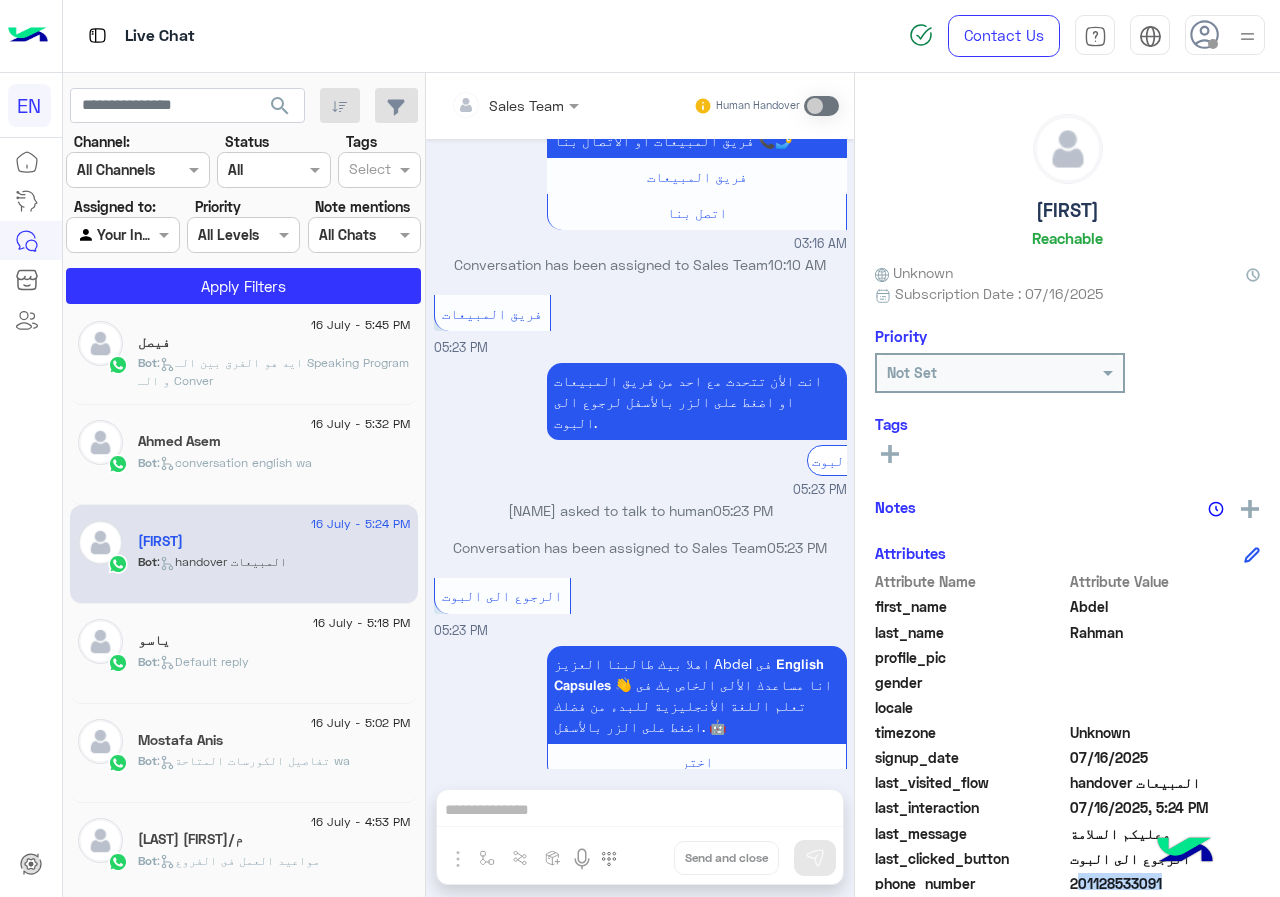scroll, scrollTop: 0, scrollLeft: 0, axis: both 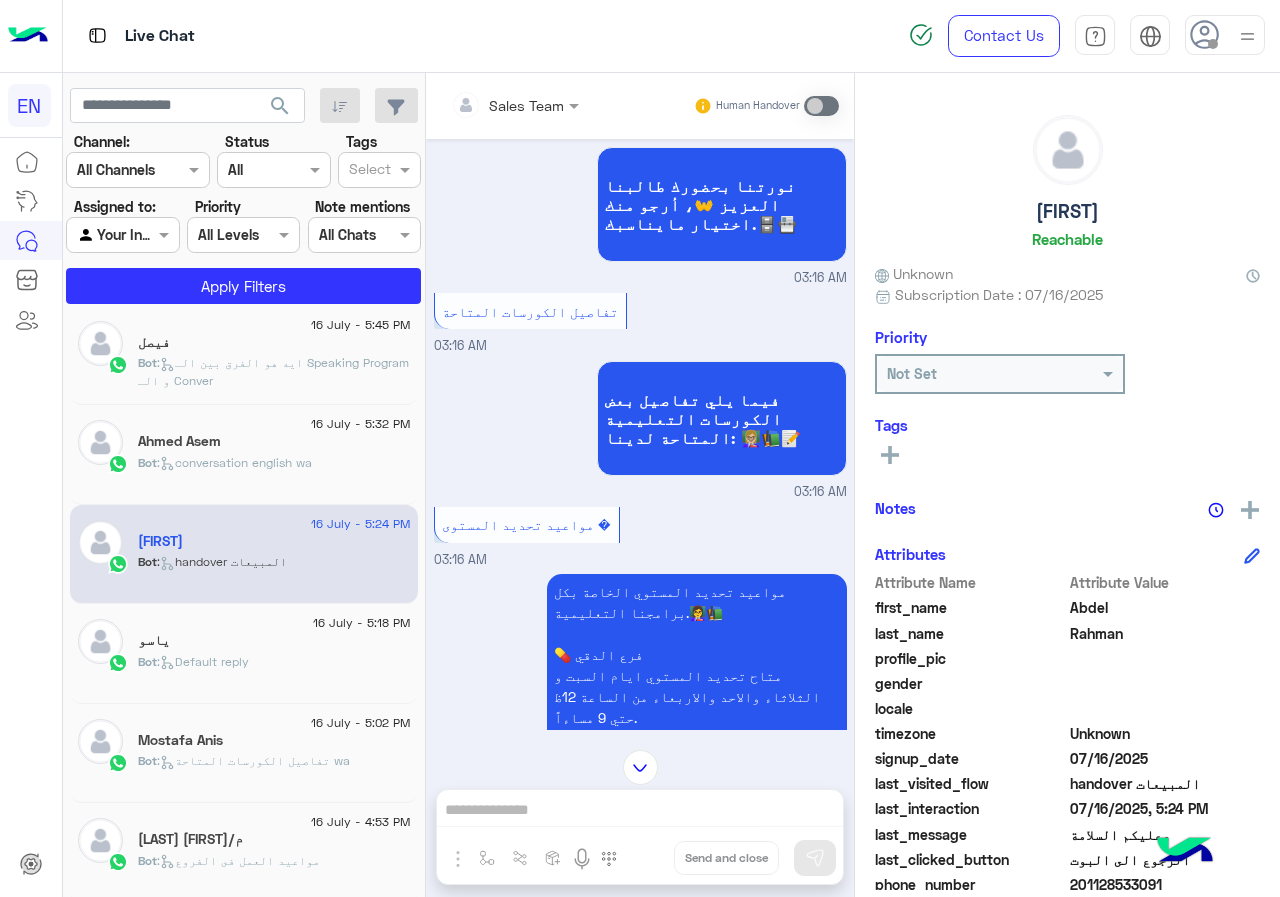 click on "[FIRST]" 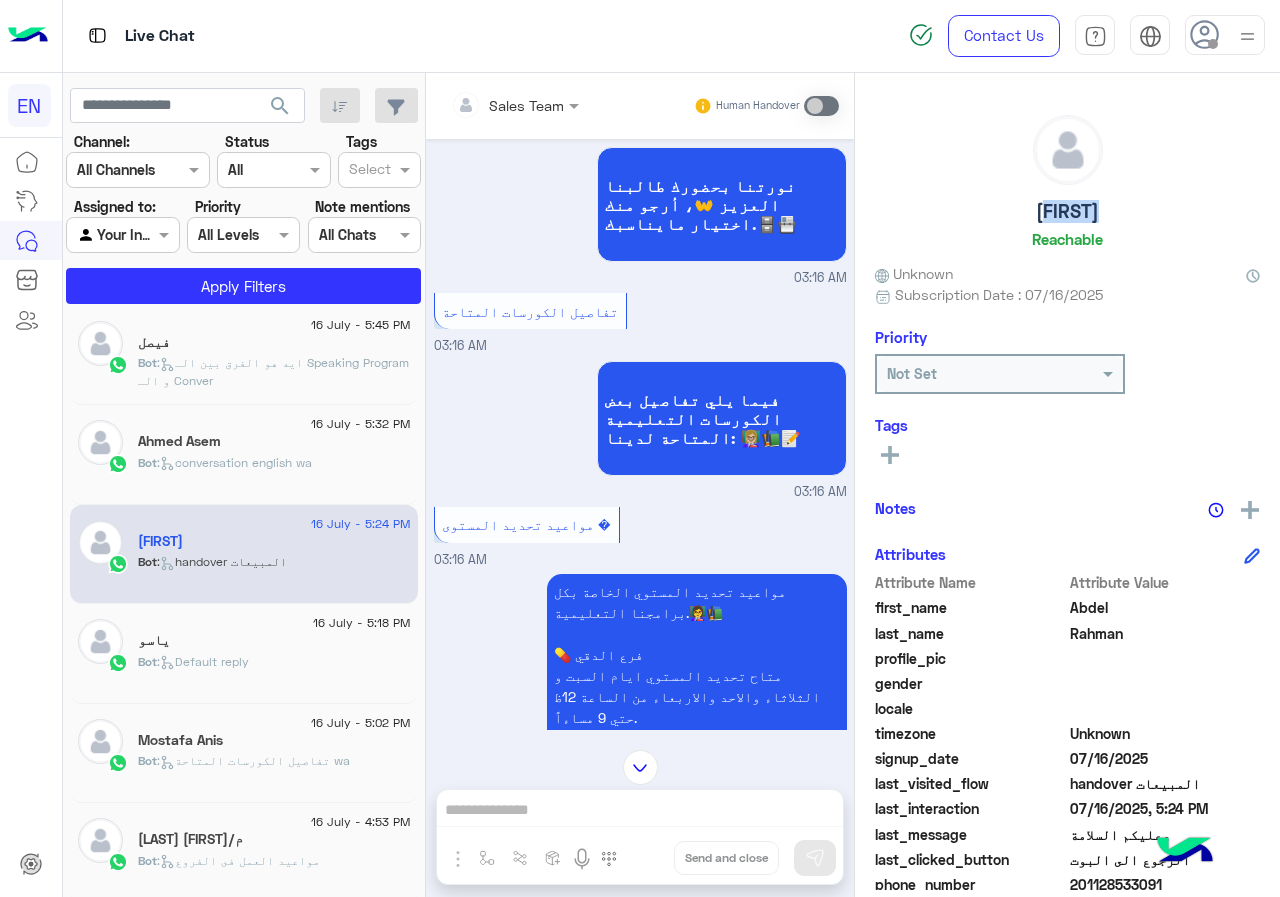 click on "[FIRST]" 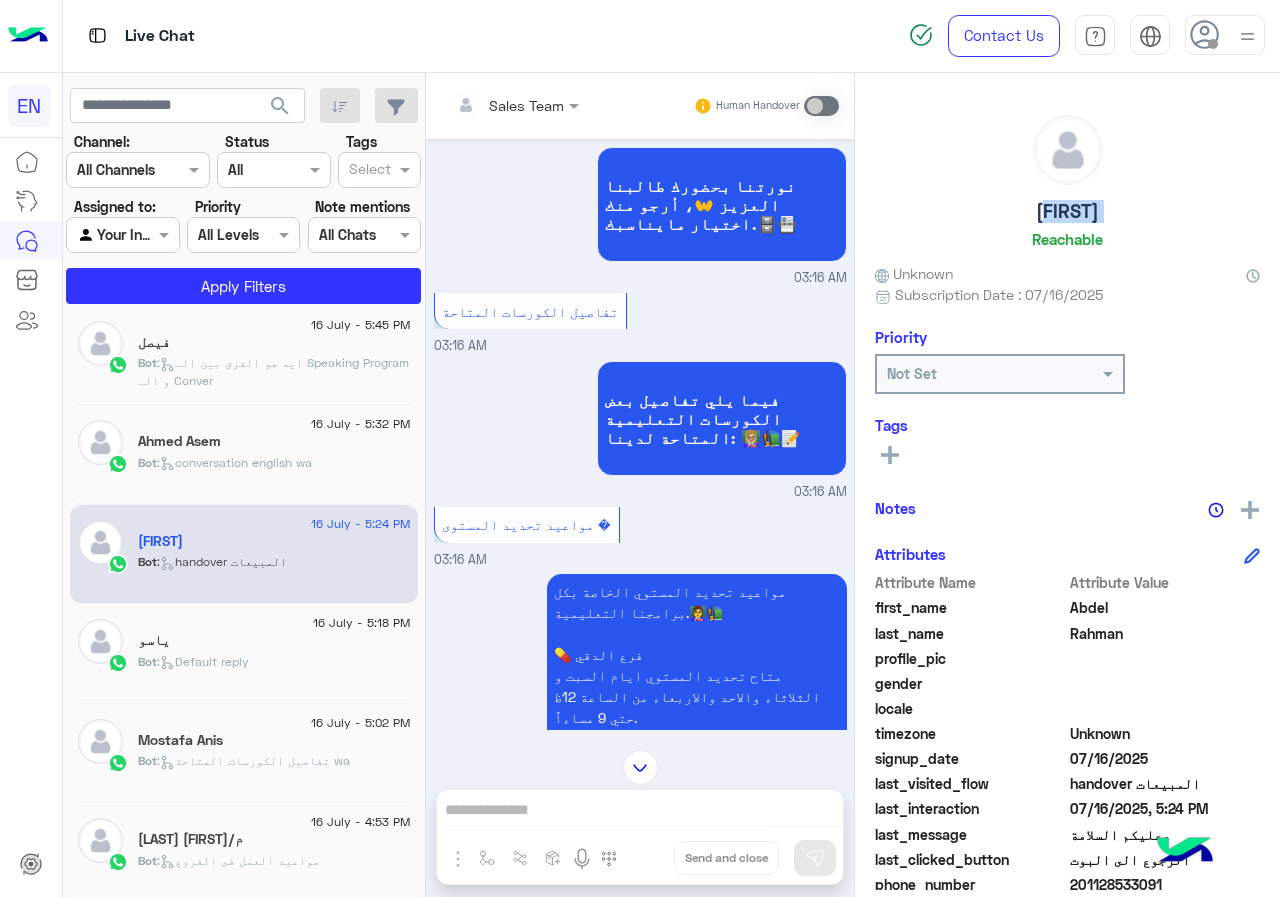 copy on "[FIRST]" 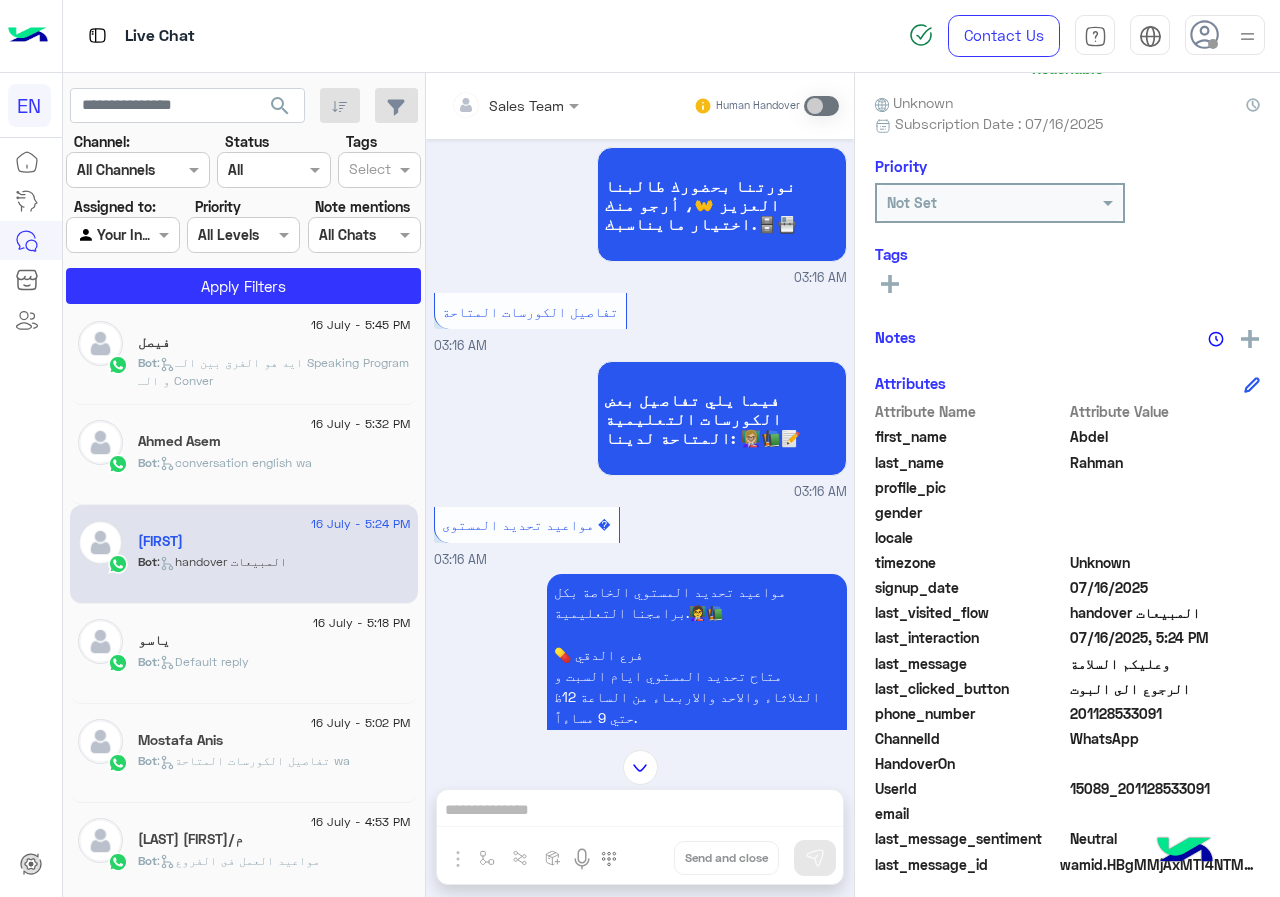 scroll, scrollTop: 180, scrollLeft: 0, axis: vertical 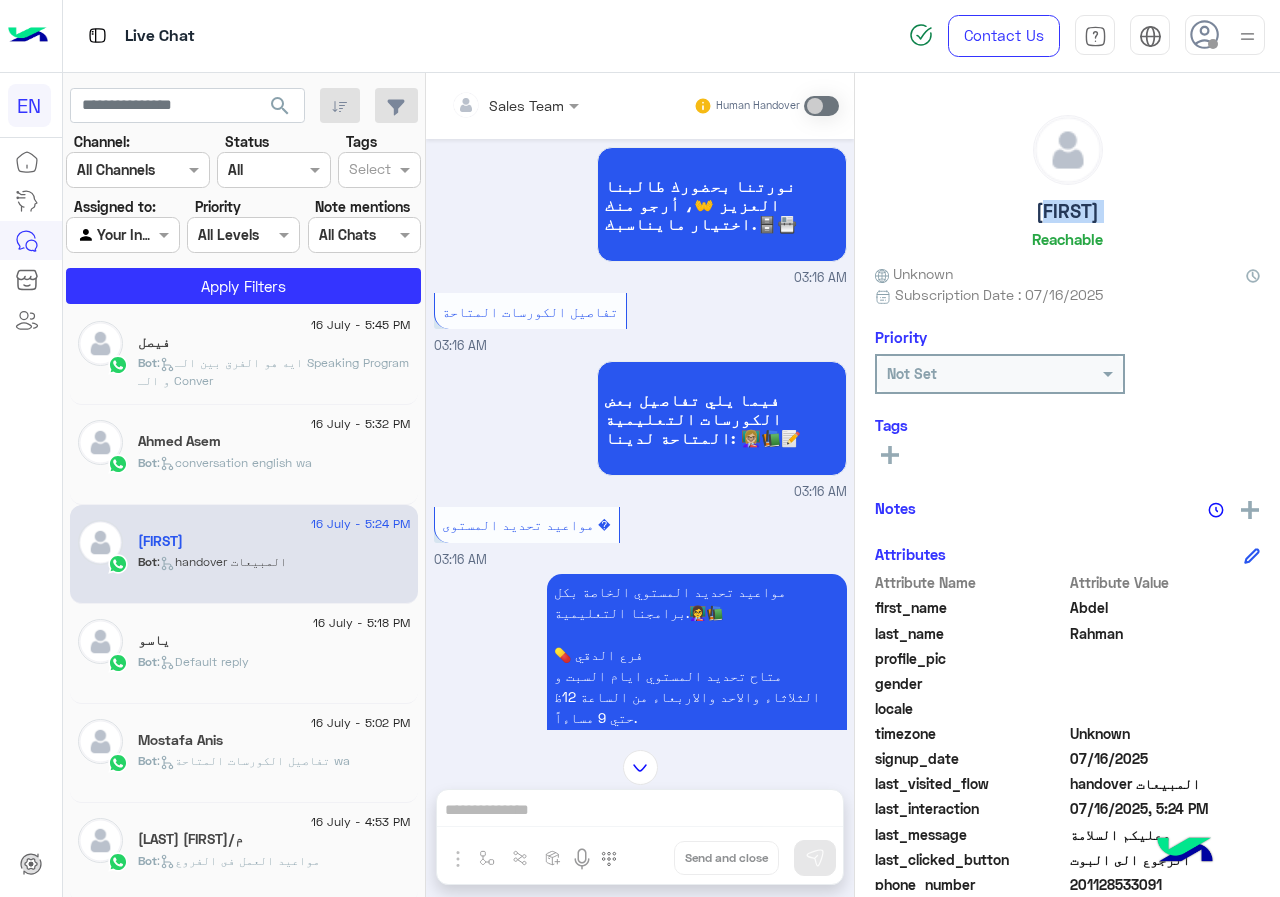 click 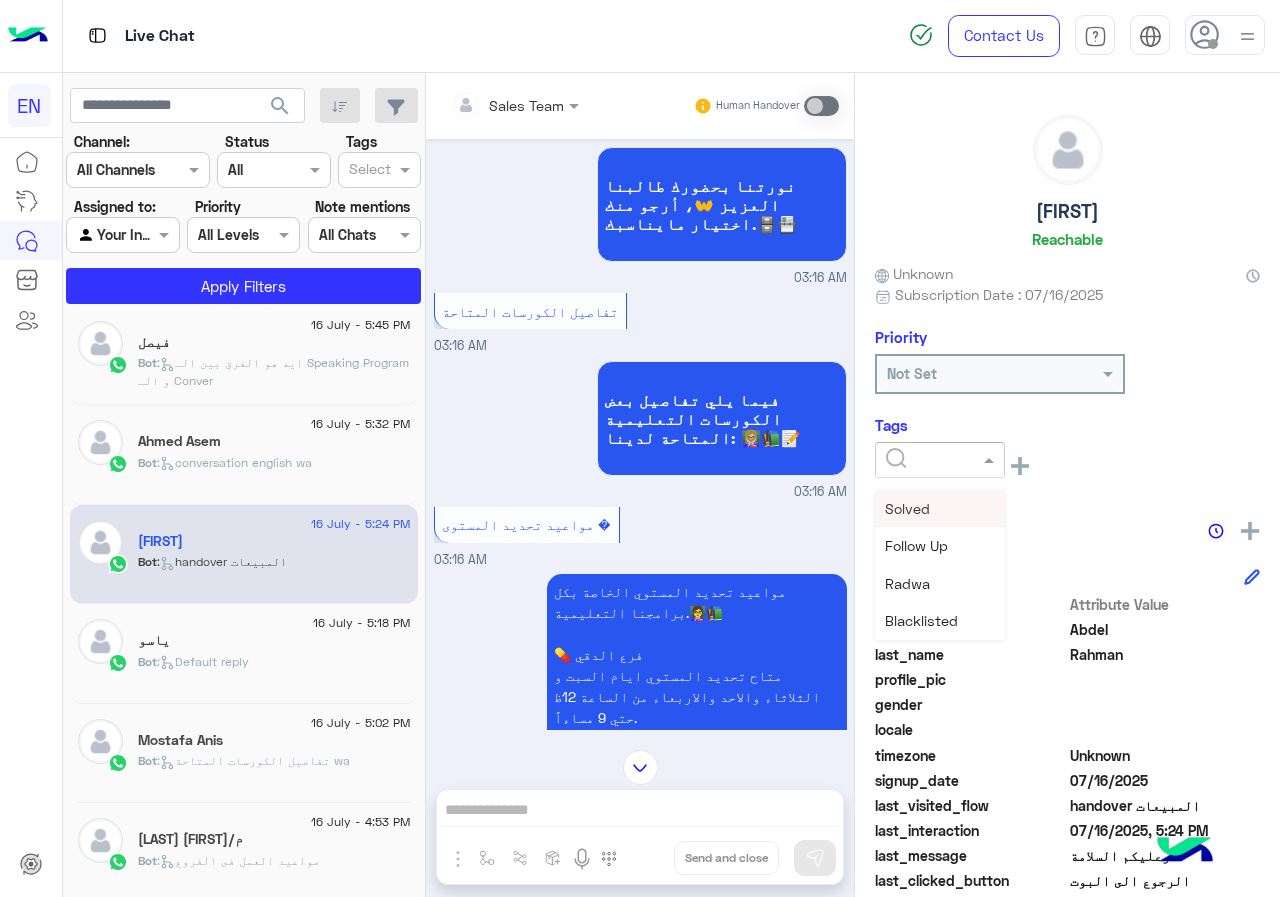 click 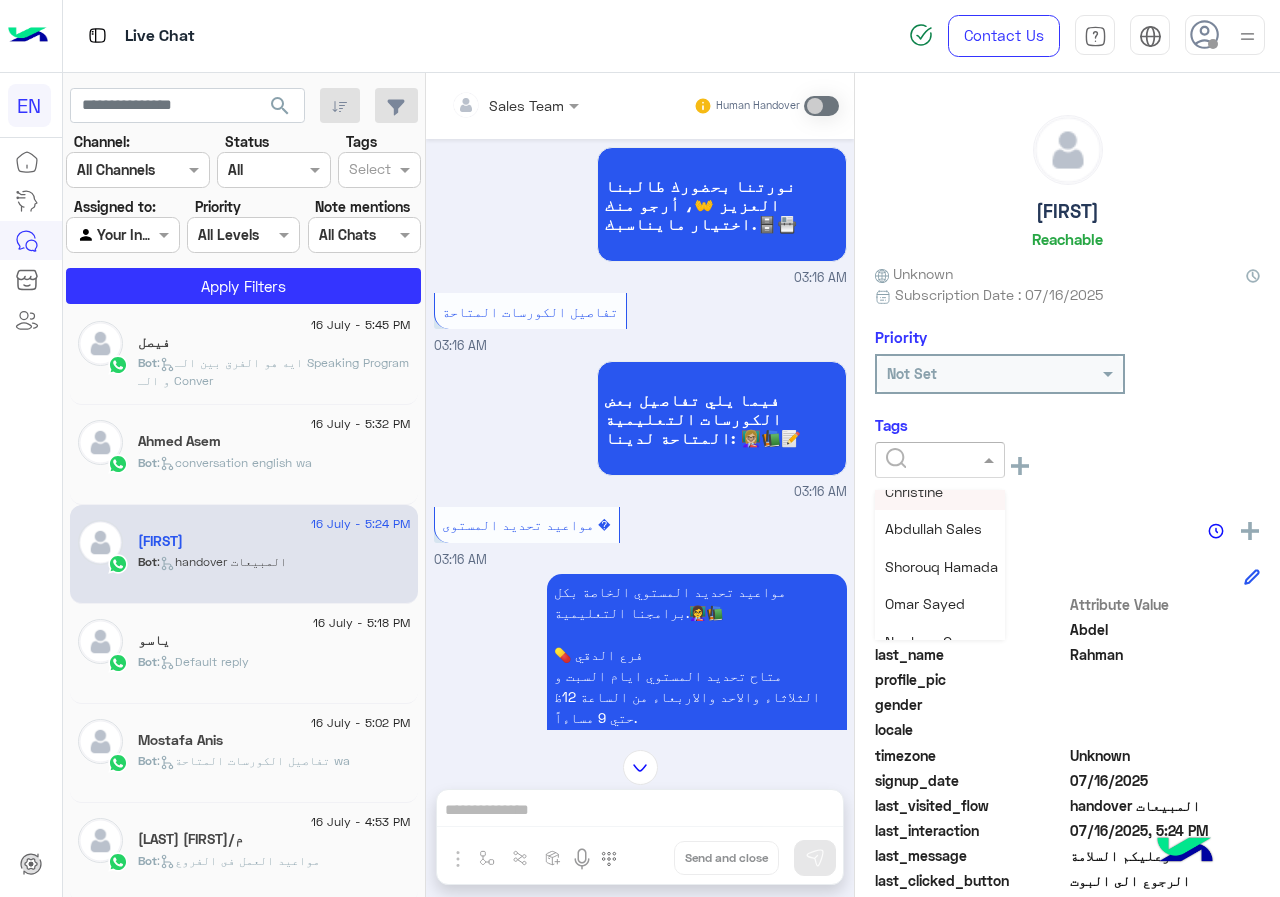 scroll, scrollTop: 261, scrollLeft: 0, axis: vertical 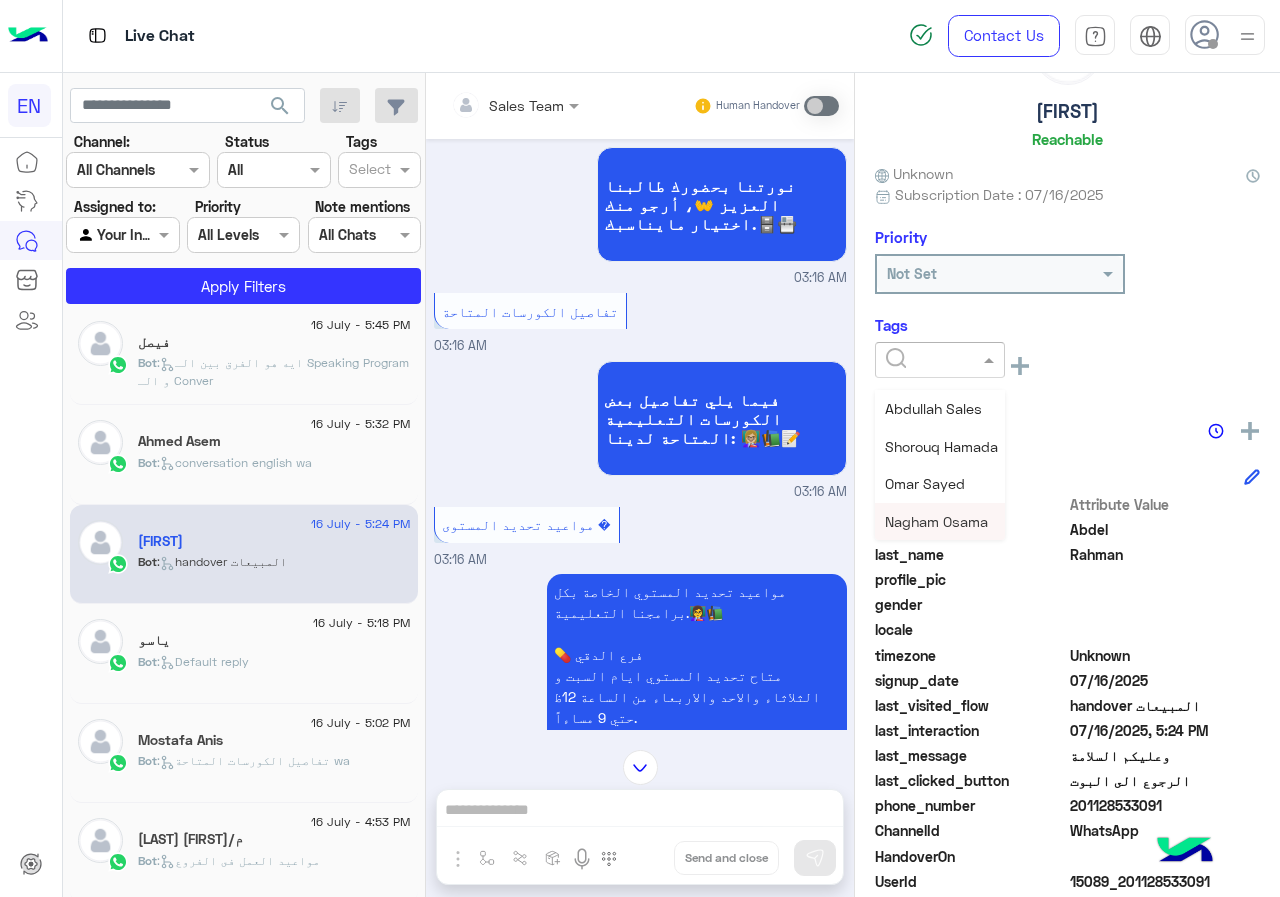 click on "Nagham Osama" at bounding box center (936, 521) 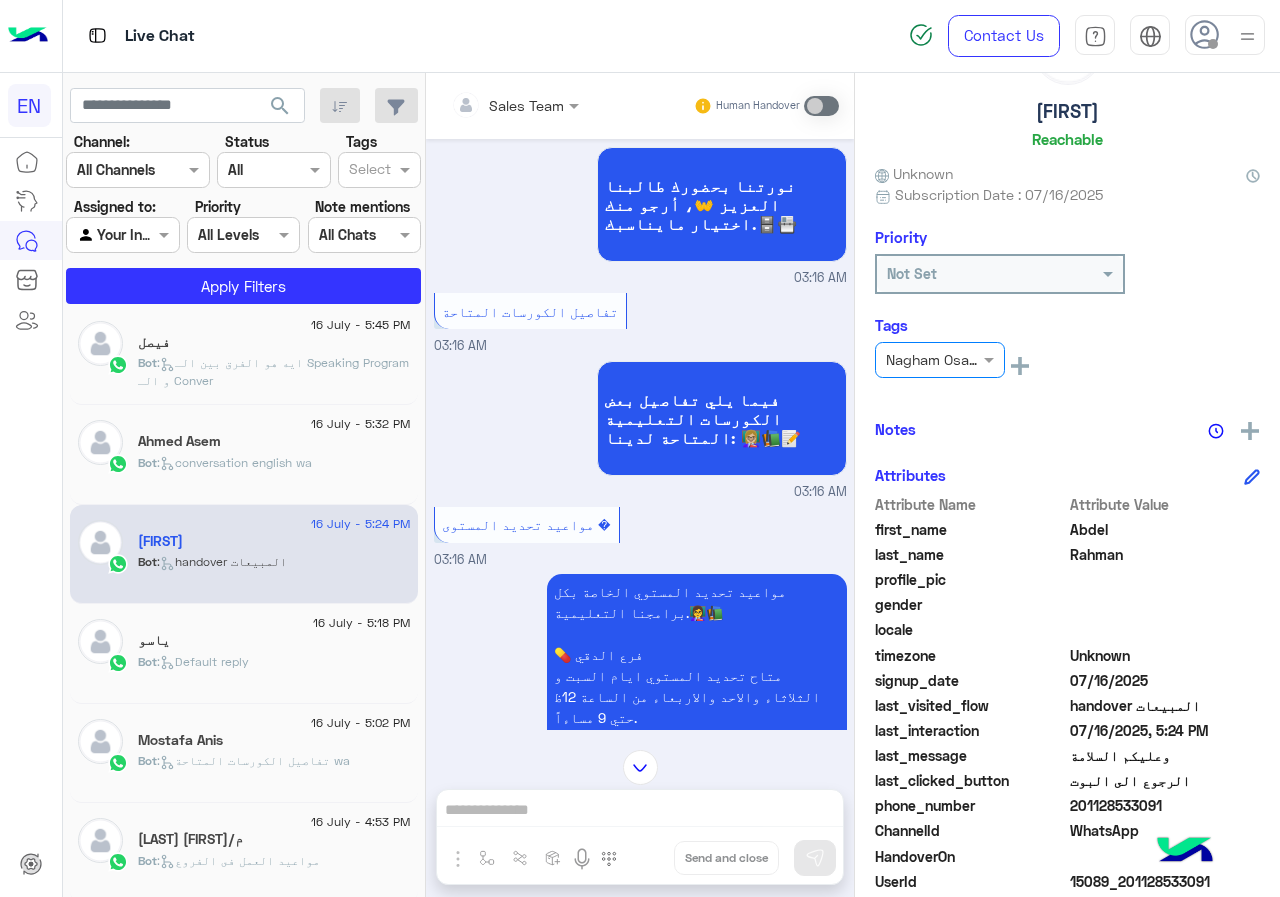 click on "Bot :   conversation english wa" 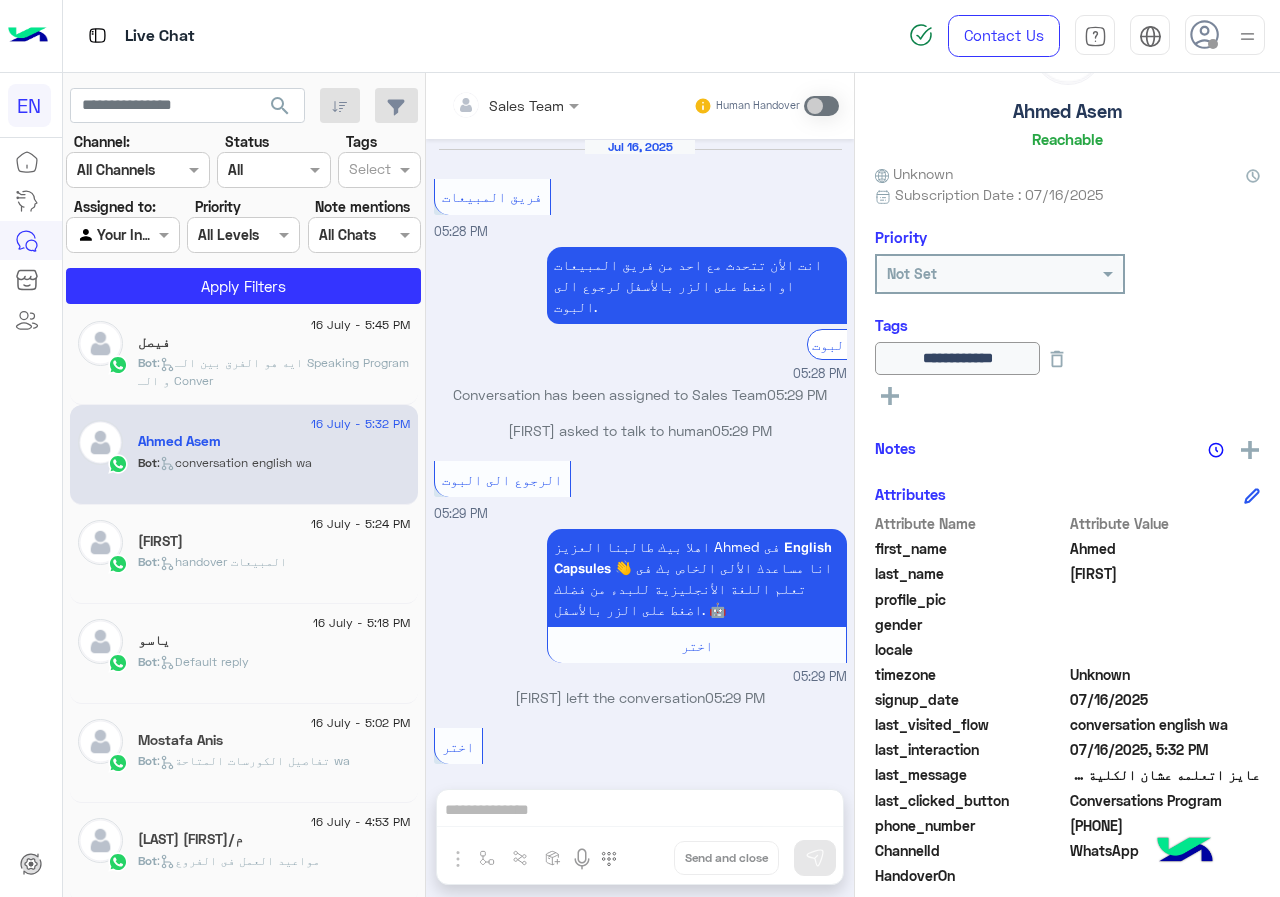 scroll, scrollTop: 2518, scrollLeft: 0, axis: vertical 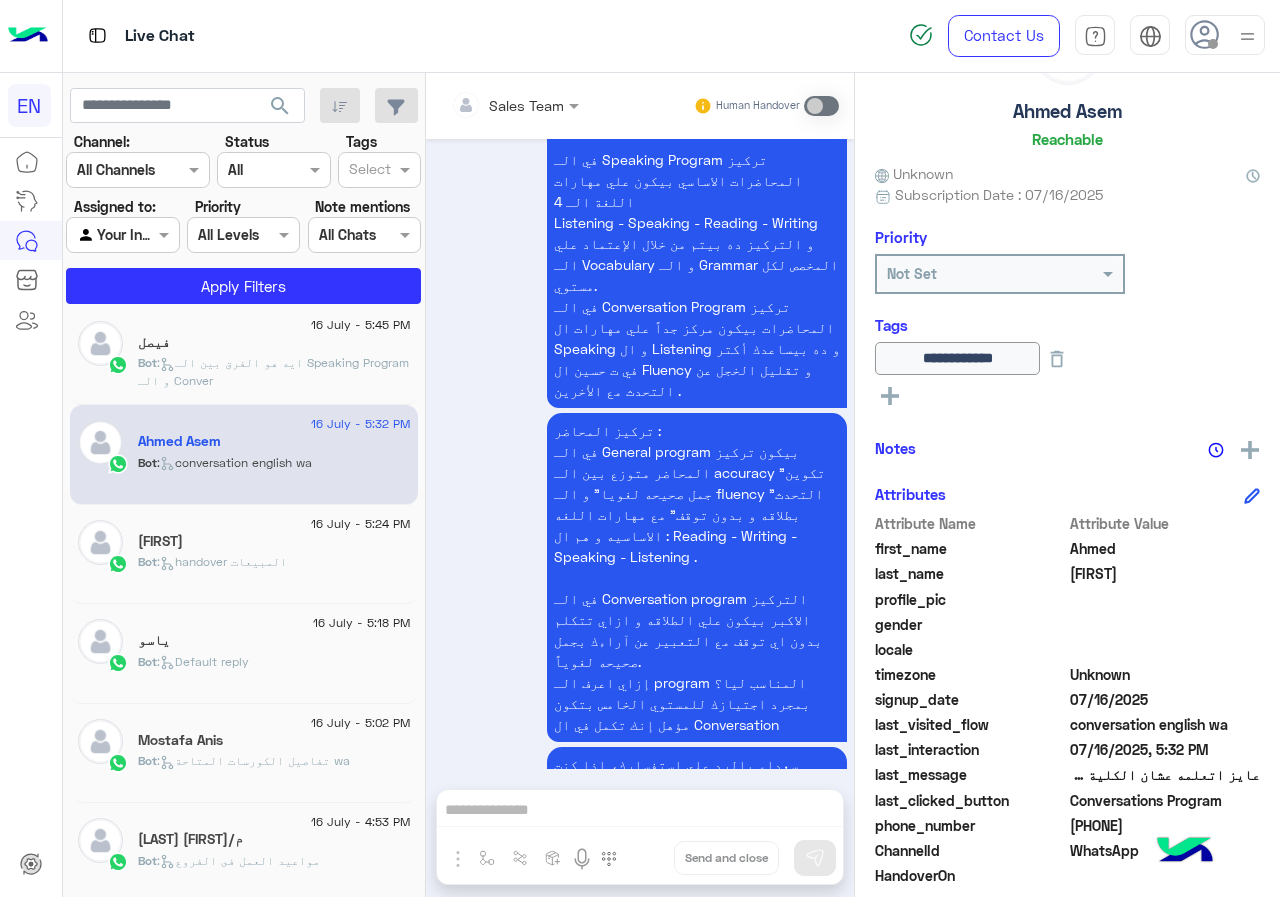 click on ":   ايه هو الفرق بين الـ Speaking Program و الـ Conver" 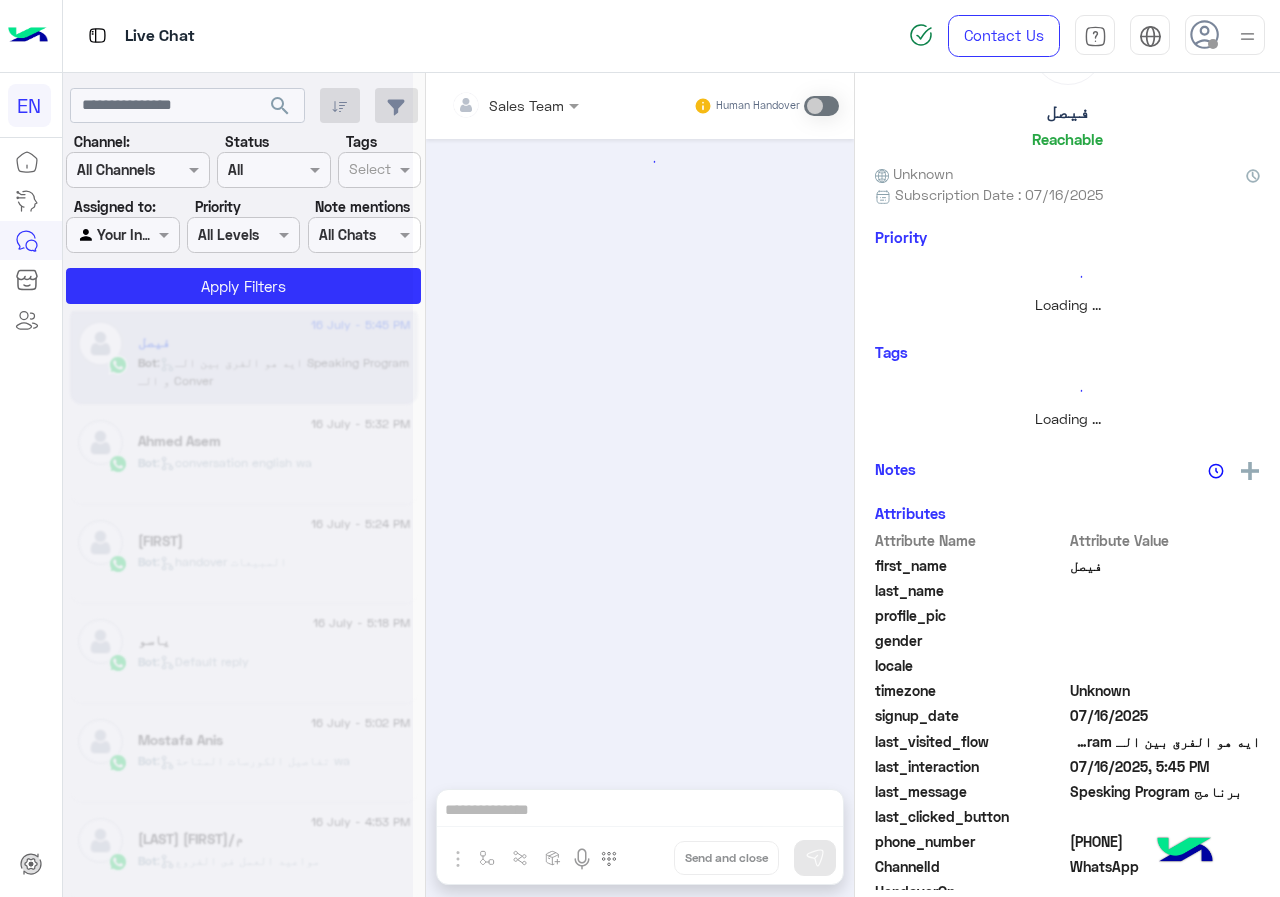 scroll, scrollTop: 838, scrollLeft: 0, axis: vertical 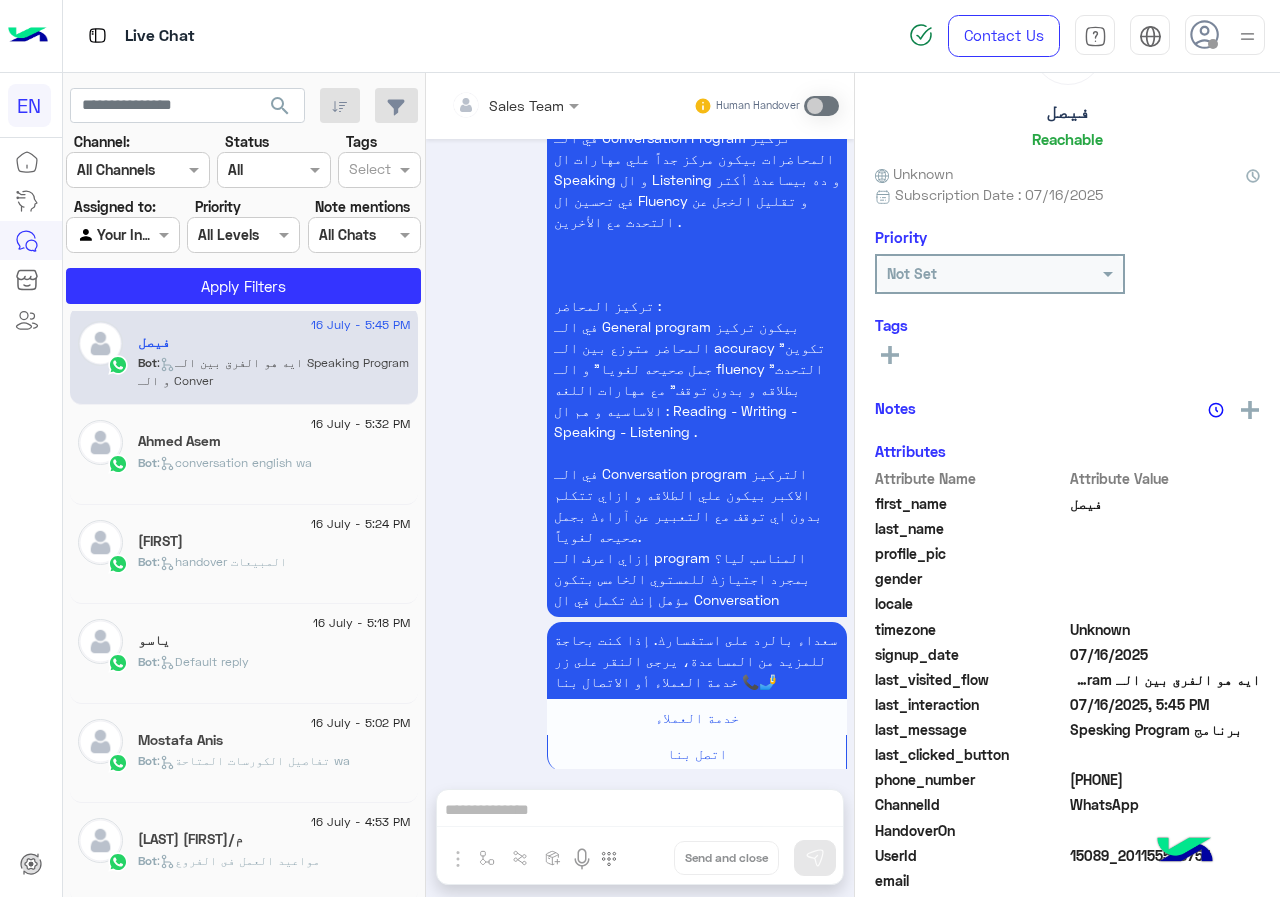 click on "Ahmed Asem" 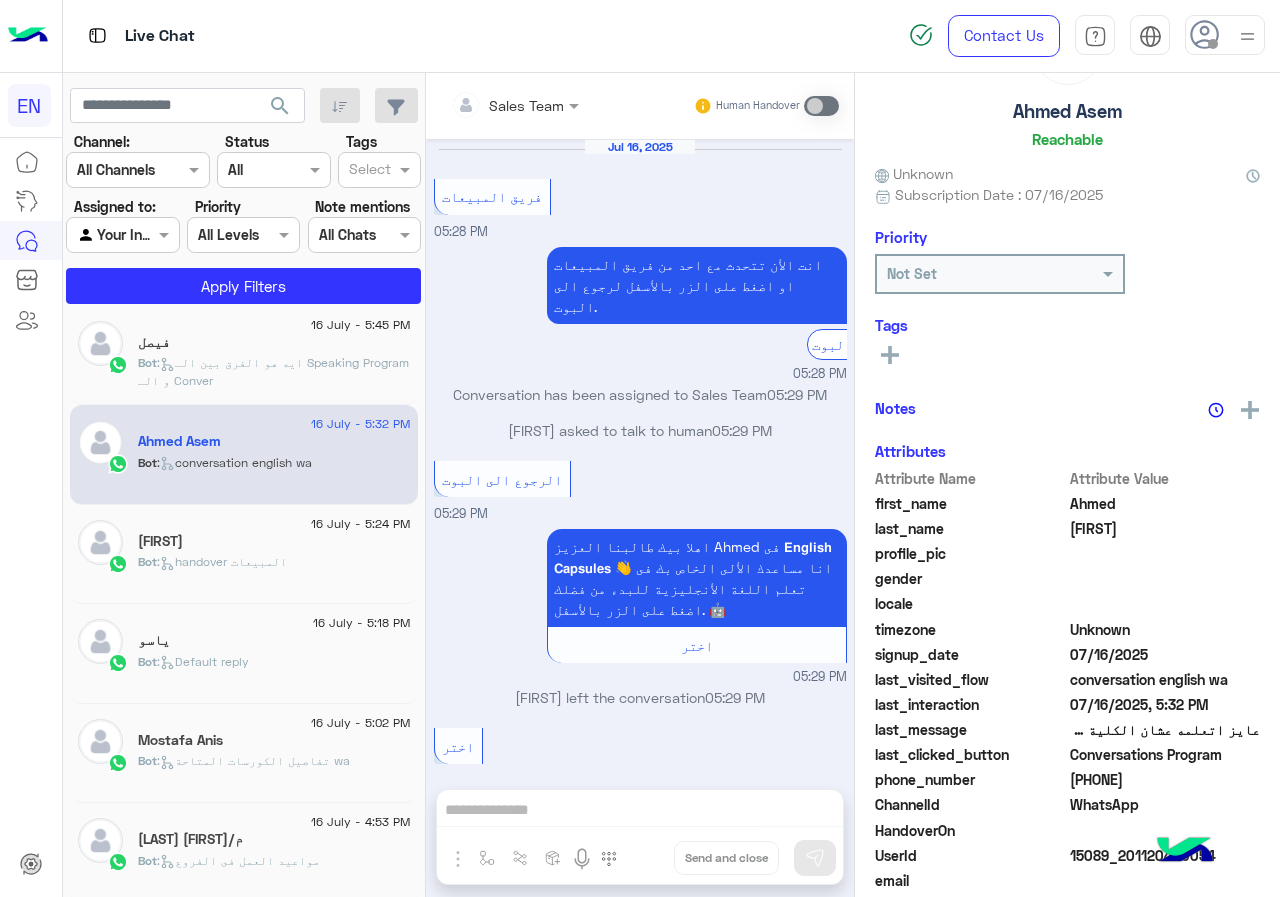 scroll, scrollTop: 2518, scrollLeft: 0, axis: vertical 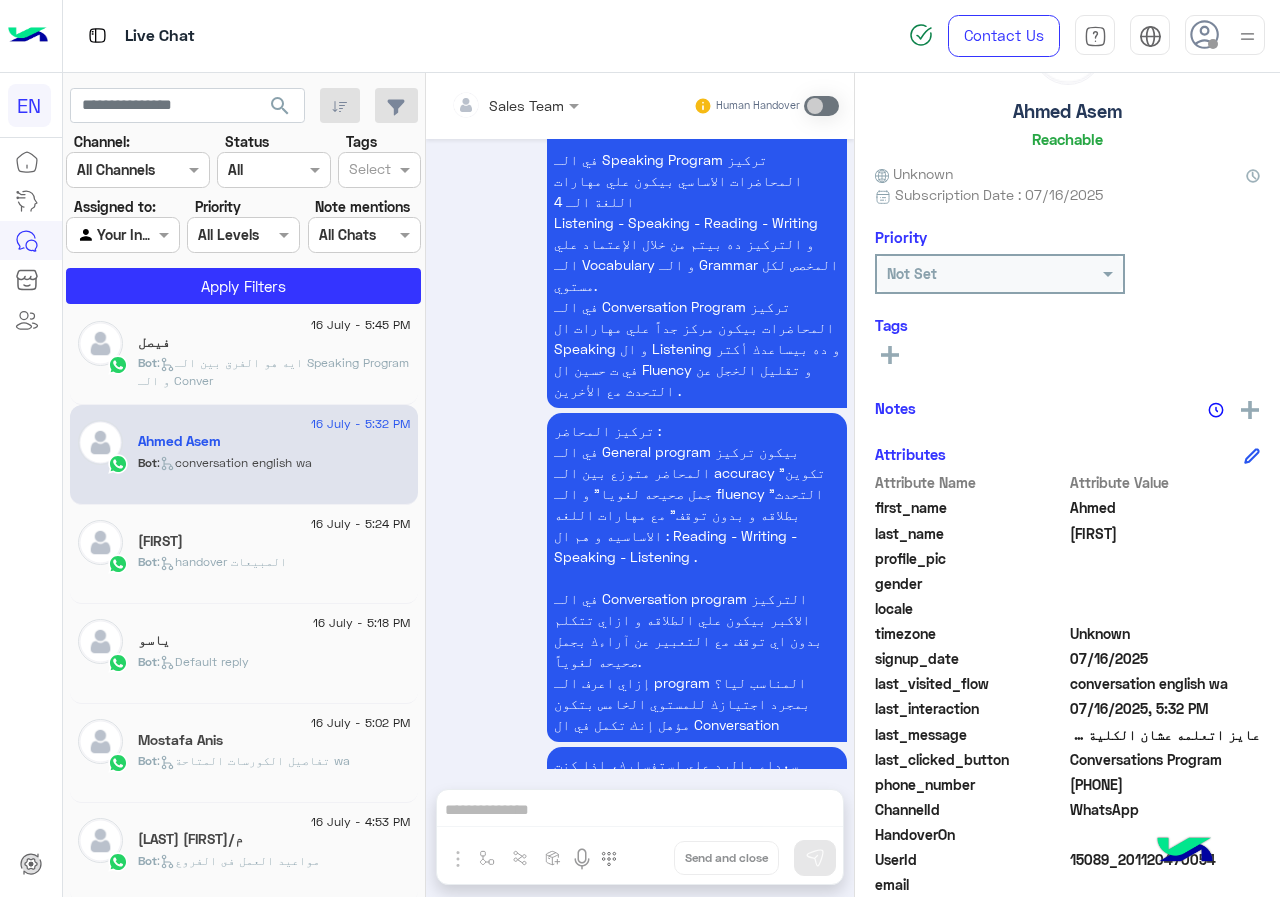 click on "[FIRST]" 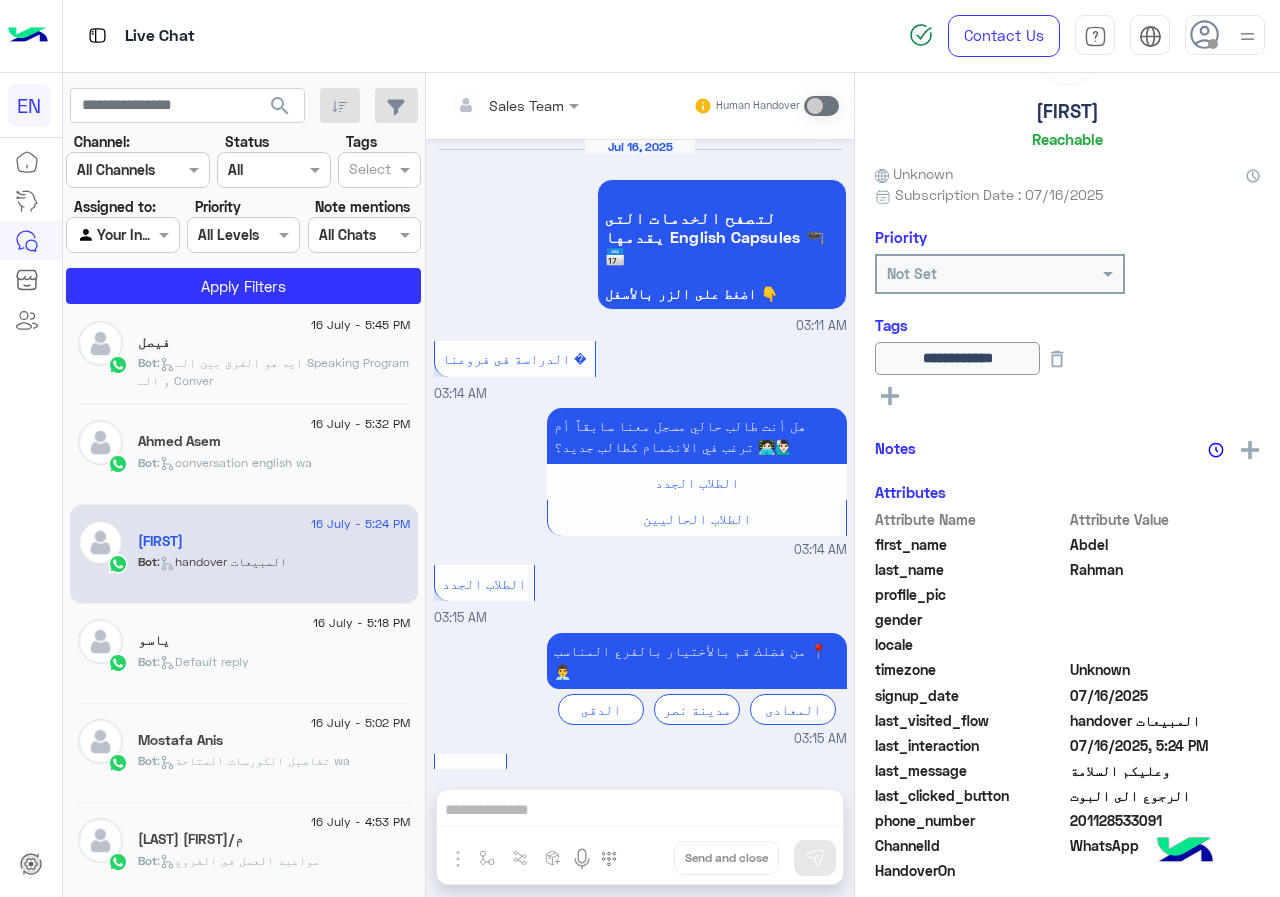 scroll, scrollTop: 1774, scrollLeft: 0, axis: vertical 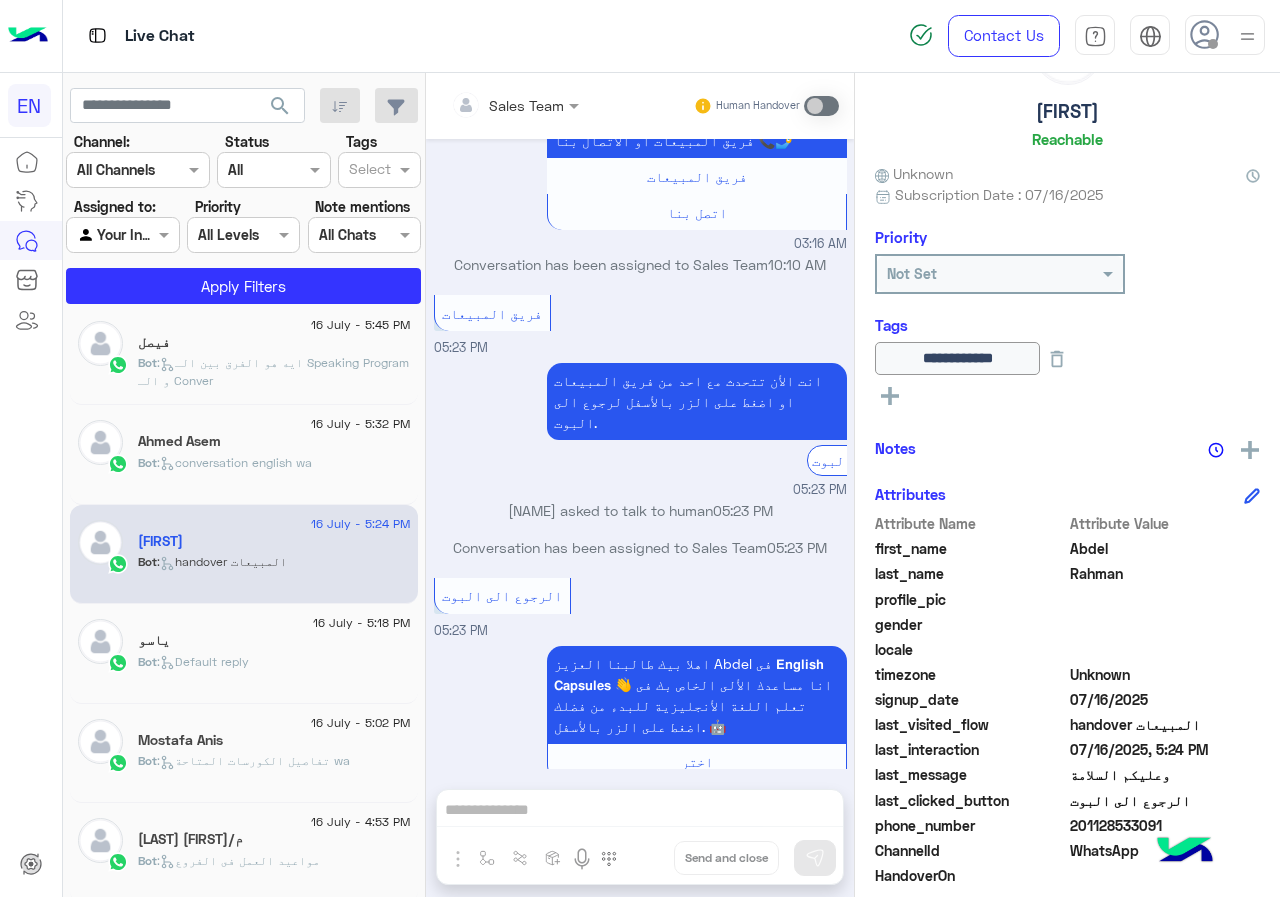 click on ":   conversation english wa" 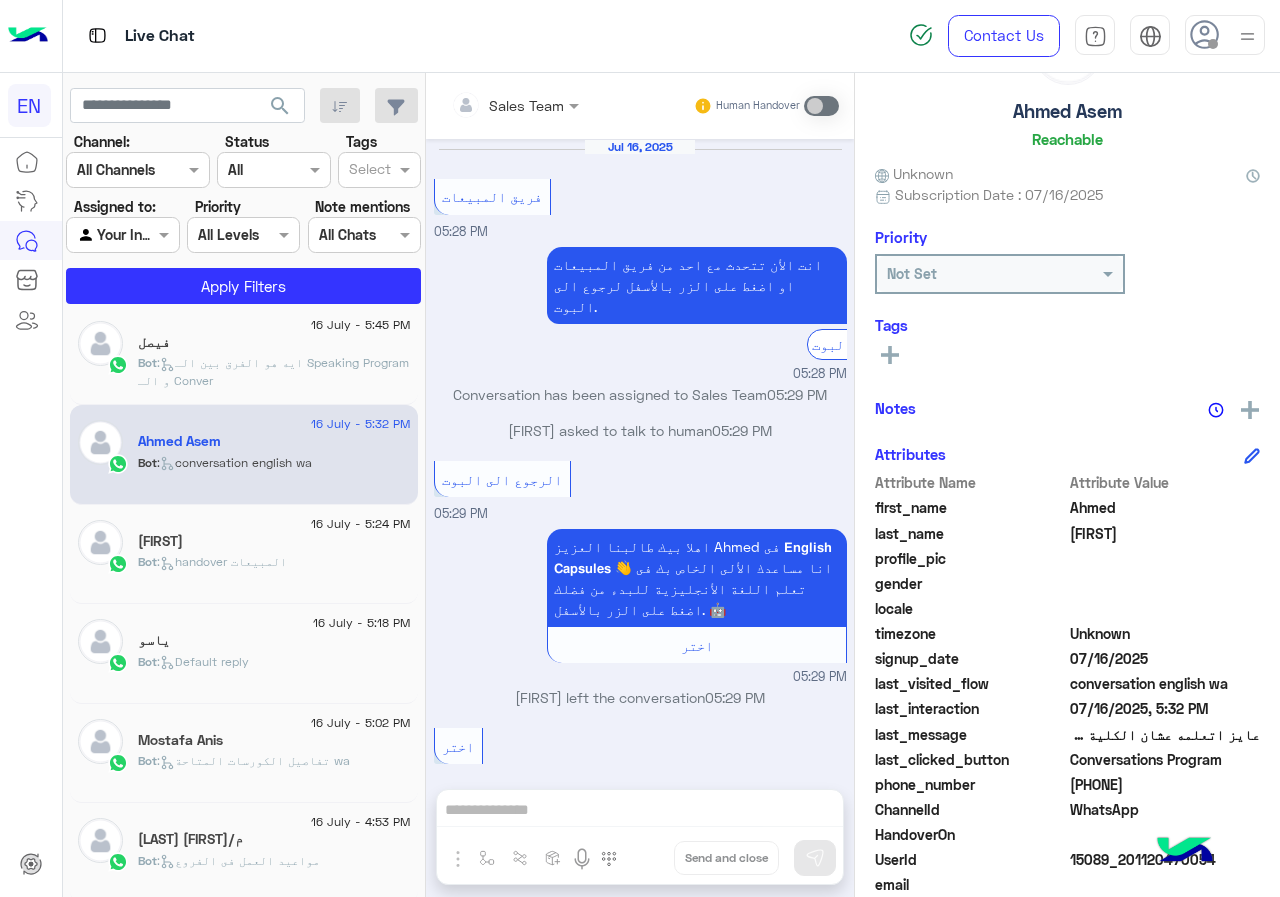 scroll, scrollTop: 2518, scrollLeft: 0, axis: vertical 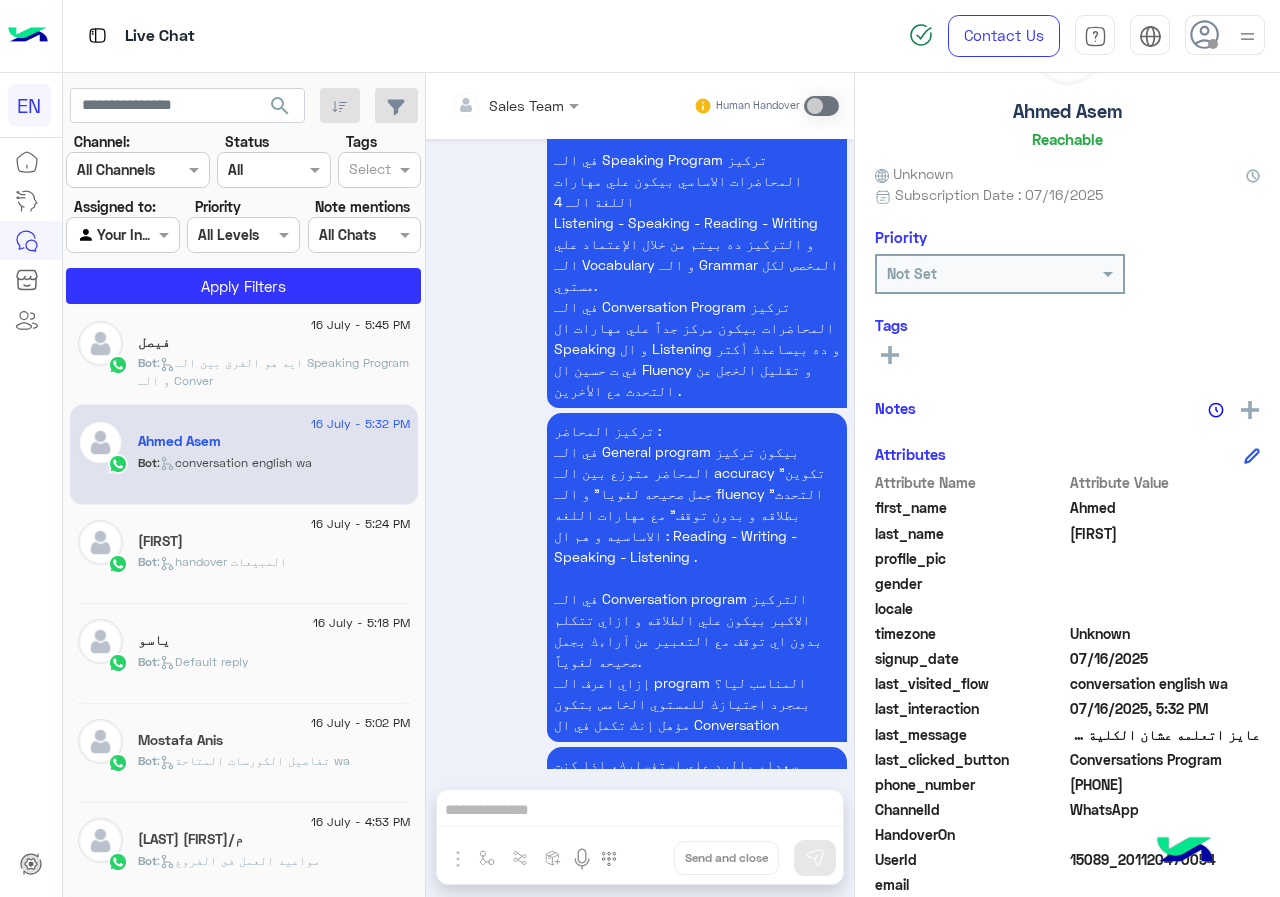 click on "Bot :   ايه هو الفرق بين الـ Speaking Program و الـ Conver" 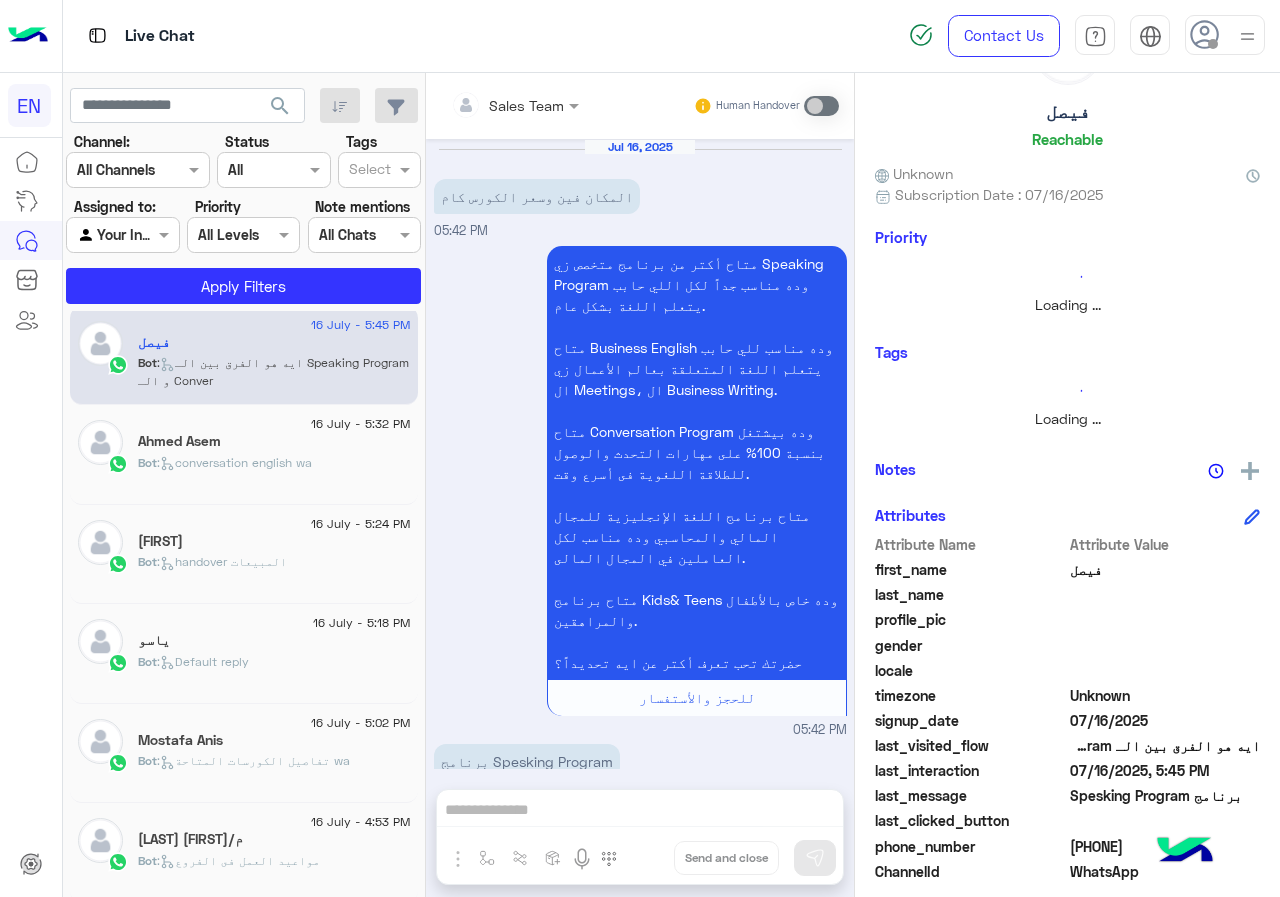 scroll, scrollTop: 838, scrollLeft: 0, axis: vertical 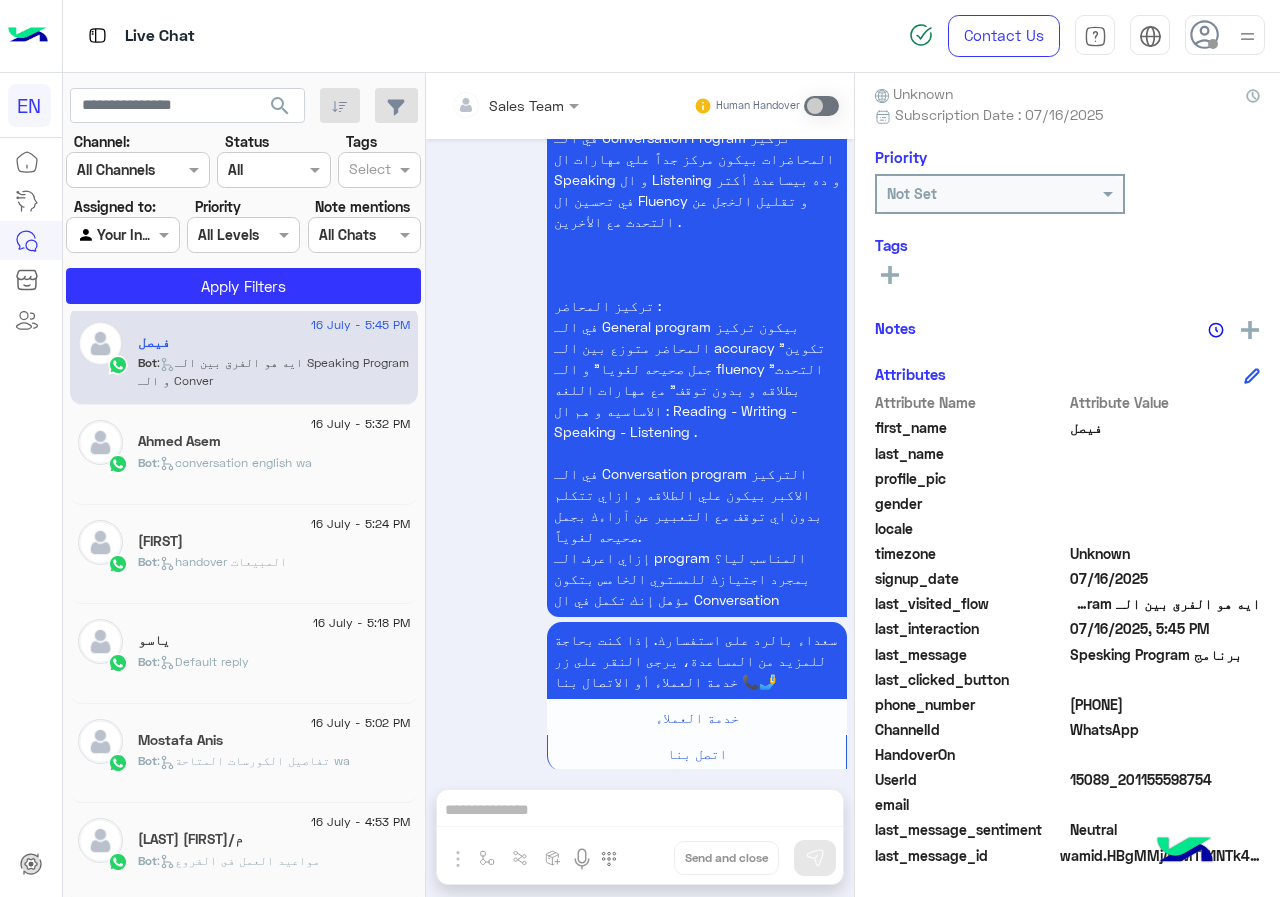 click on "[PHONE]" 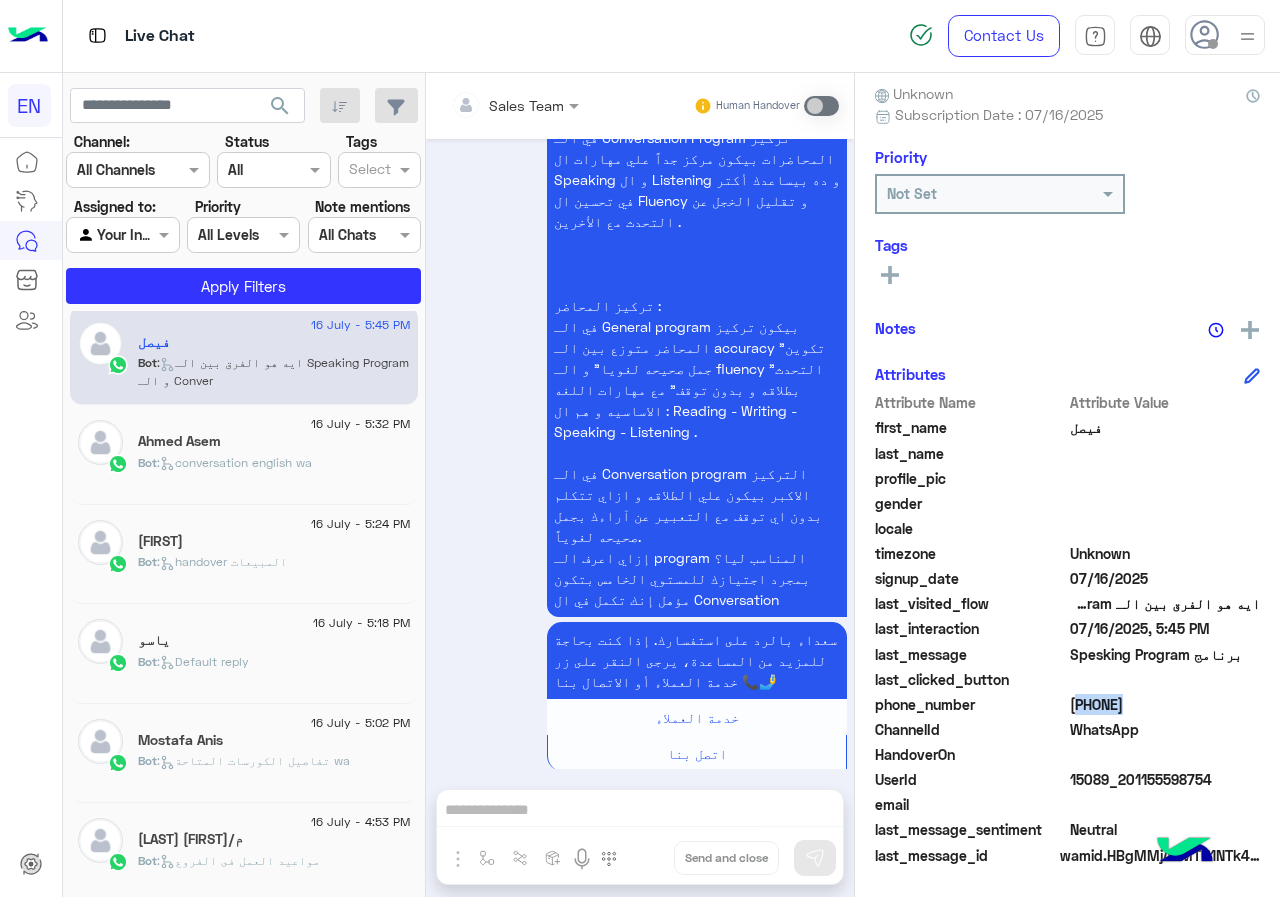 click on "[PHONE]" 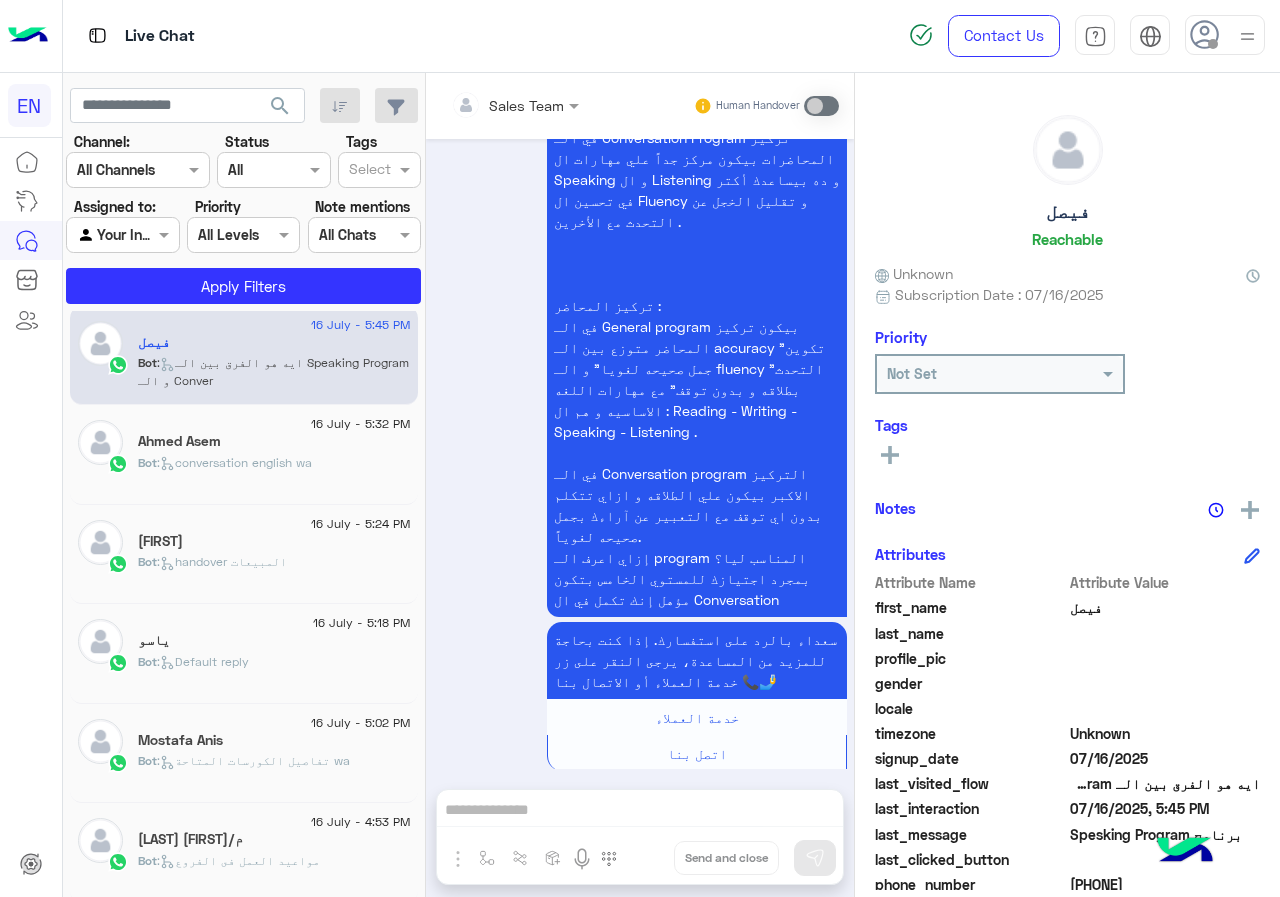 click on "فيصل" 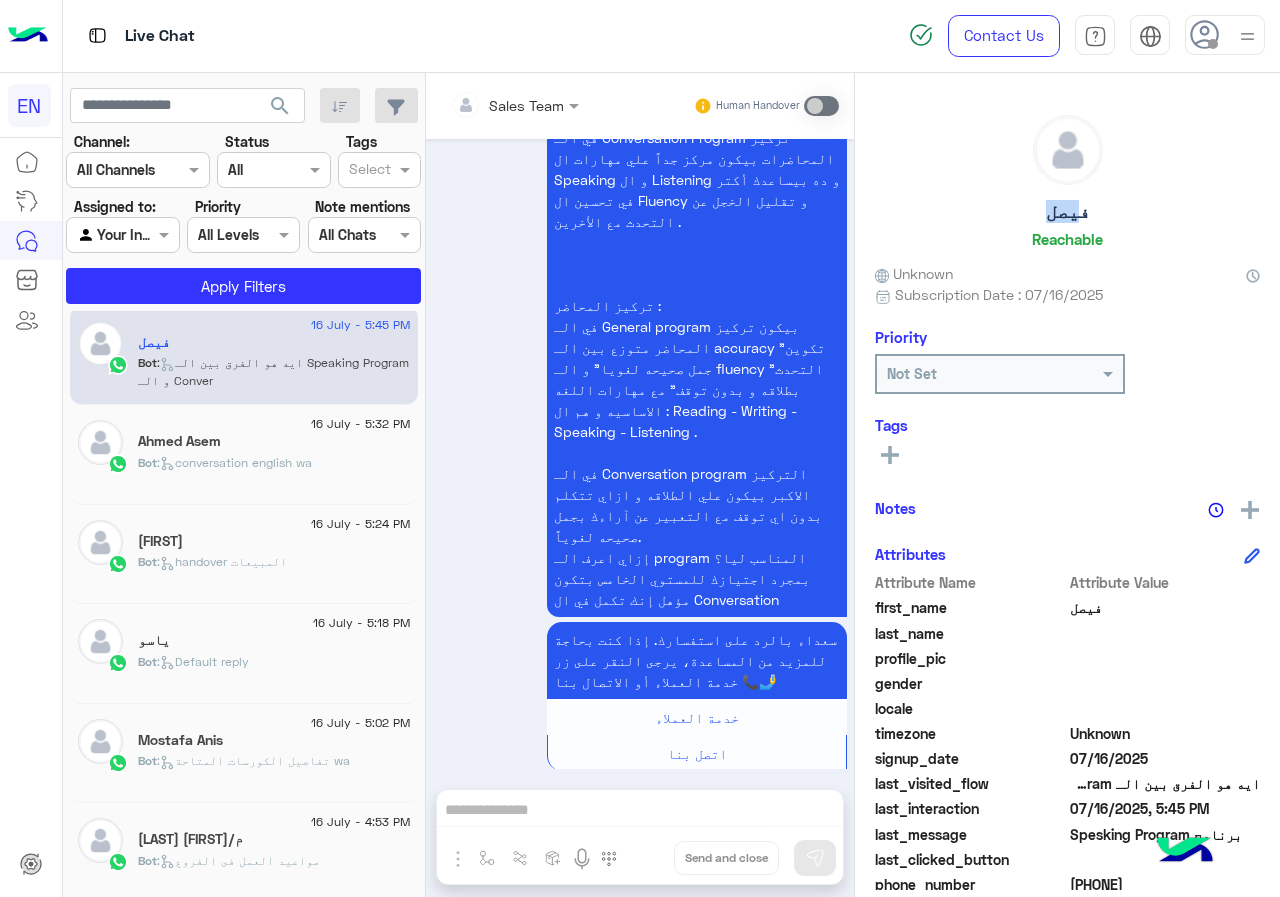 click on "فيصل" 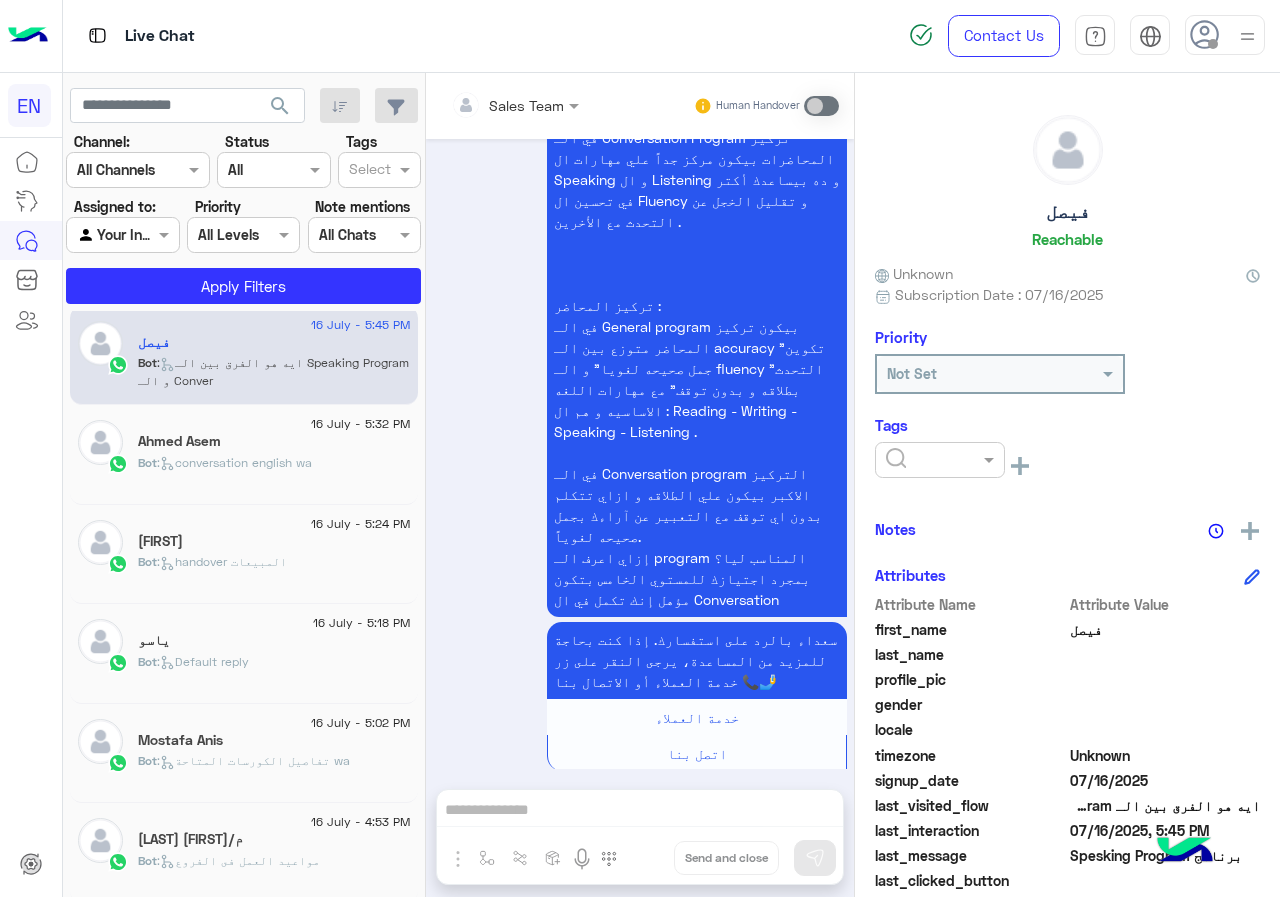 click 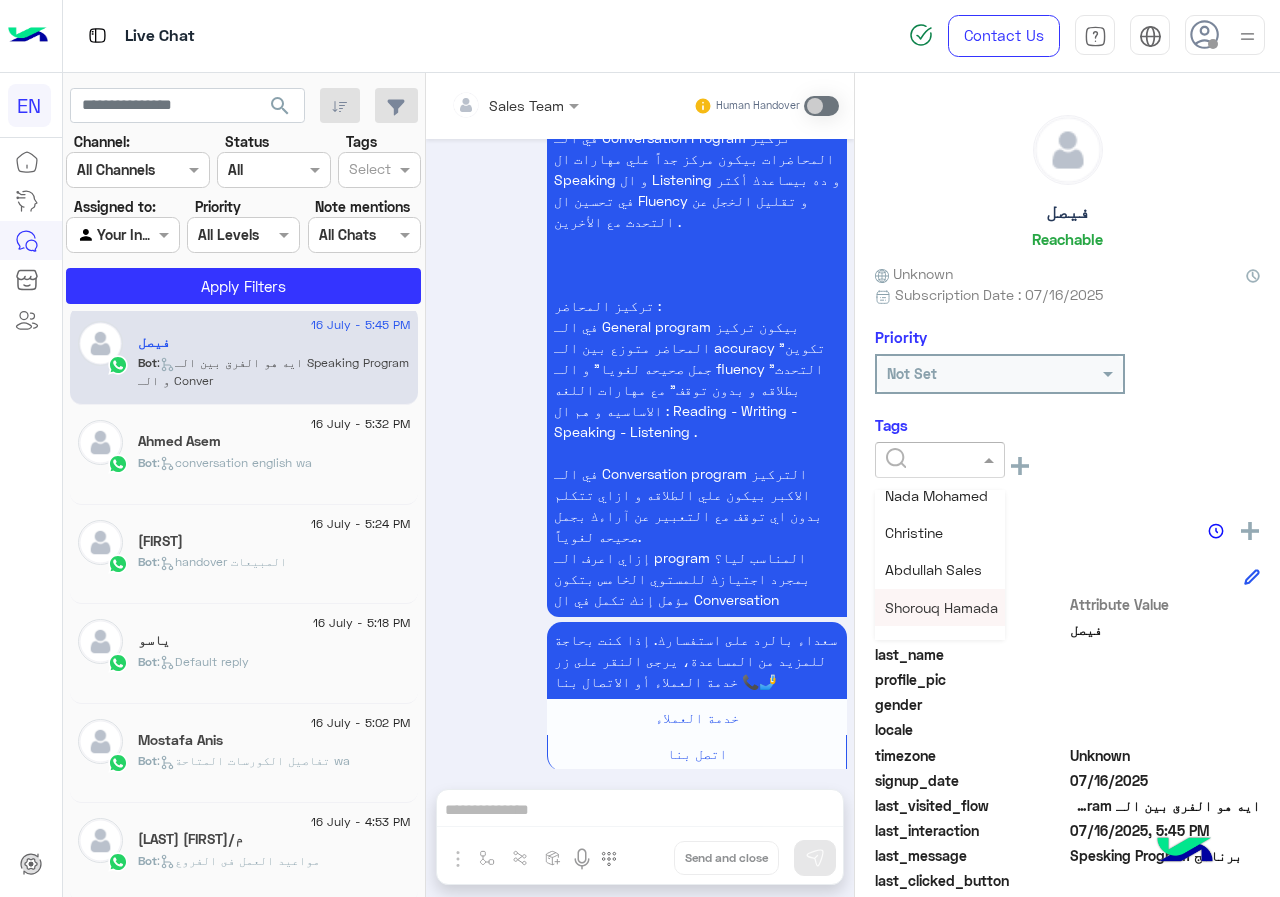scroll, scrollTop: 261, scrollLeft: 0, axis: vertical 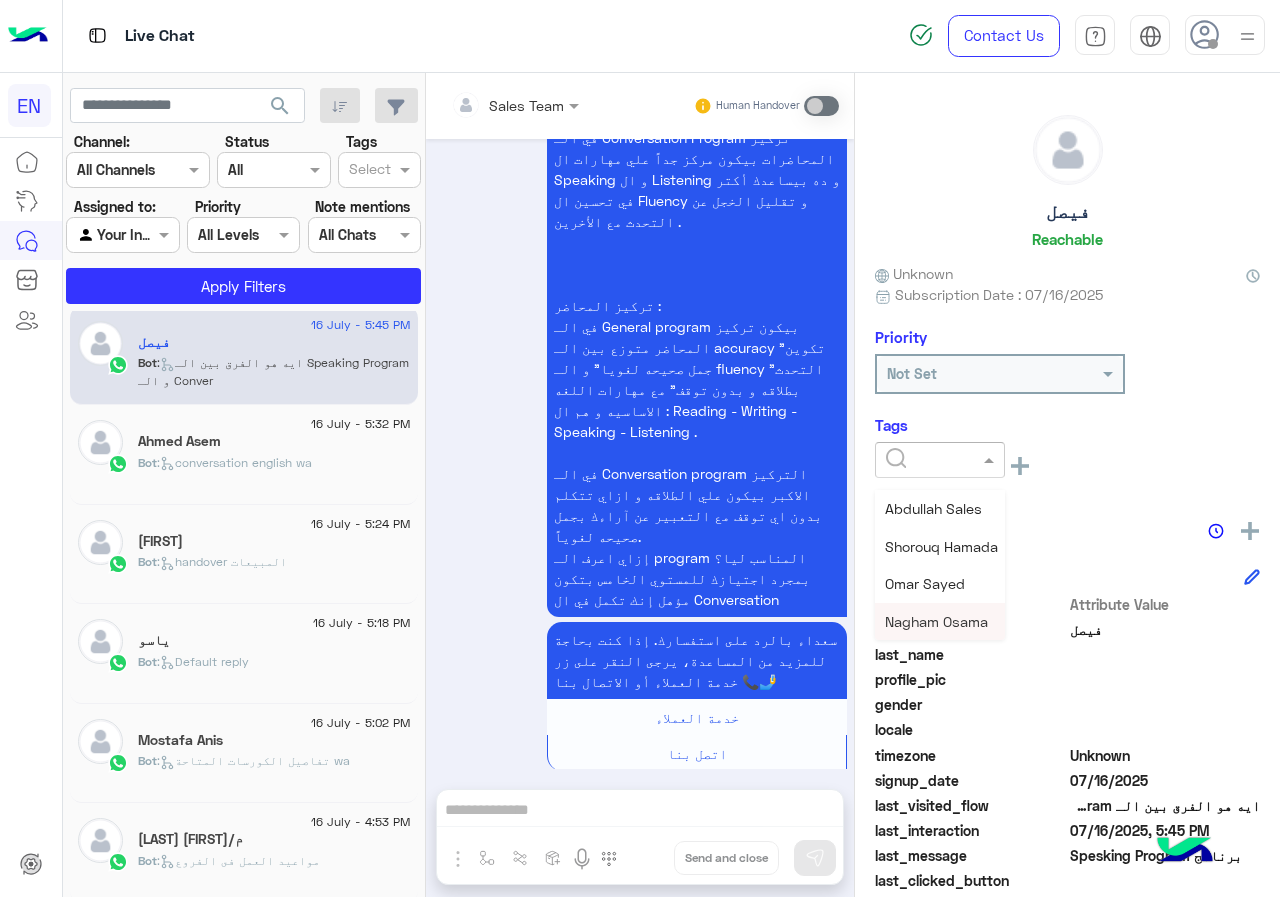 click on "Nagham Osama" at bounding box center (936, 621) 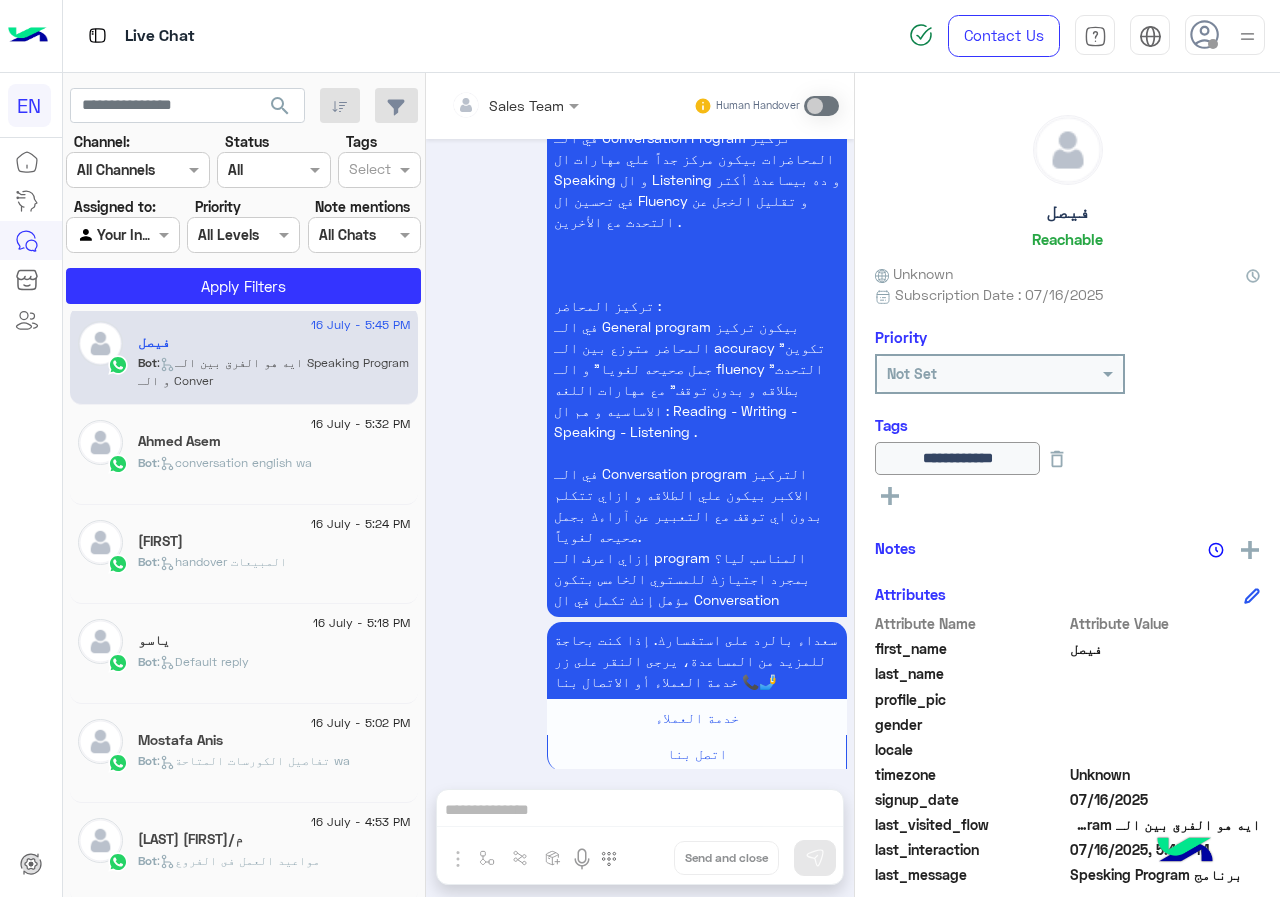 click on "ياسو" 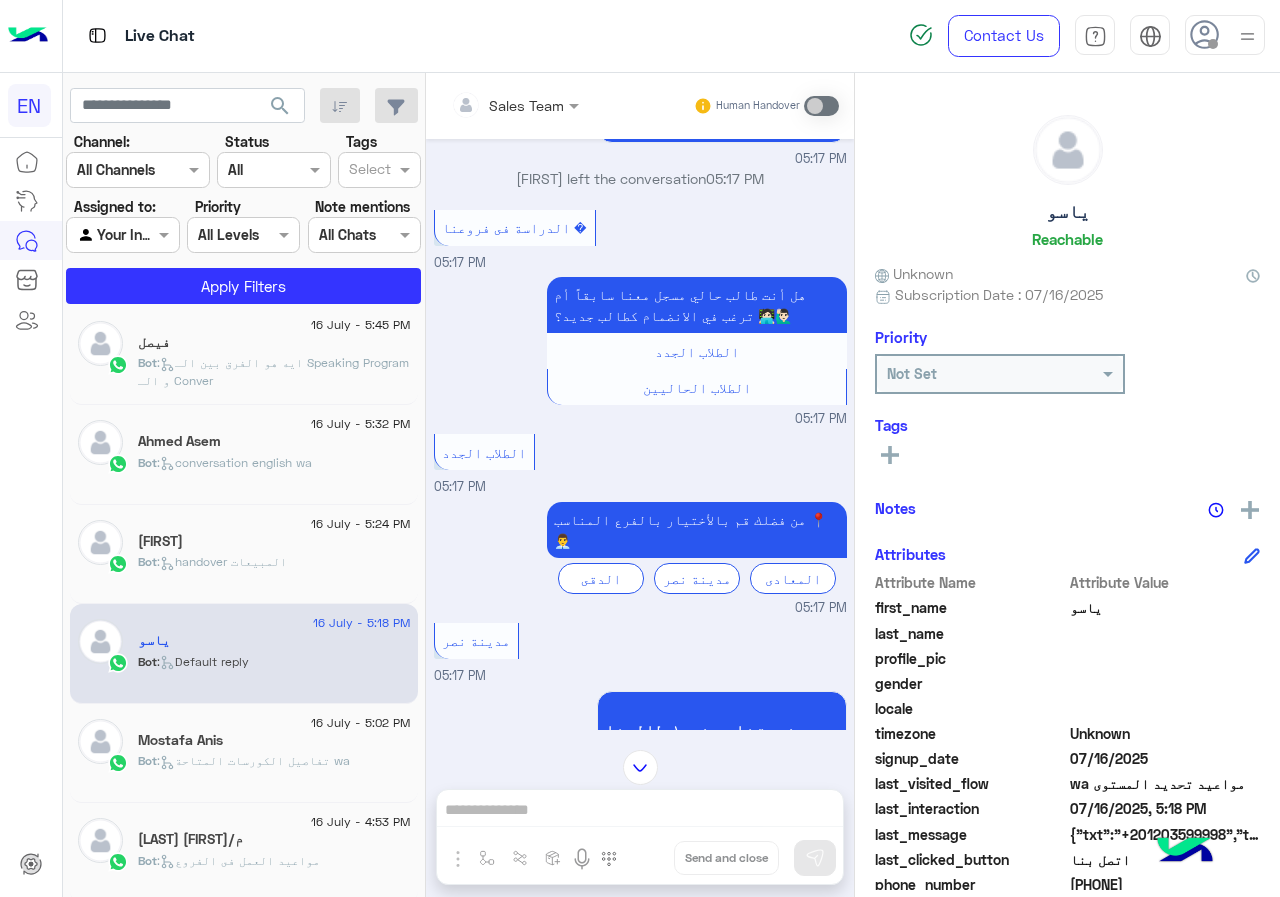scroll, scrollTop: 722, scrollLeft: 0, axis: vertical 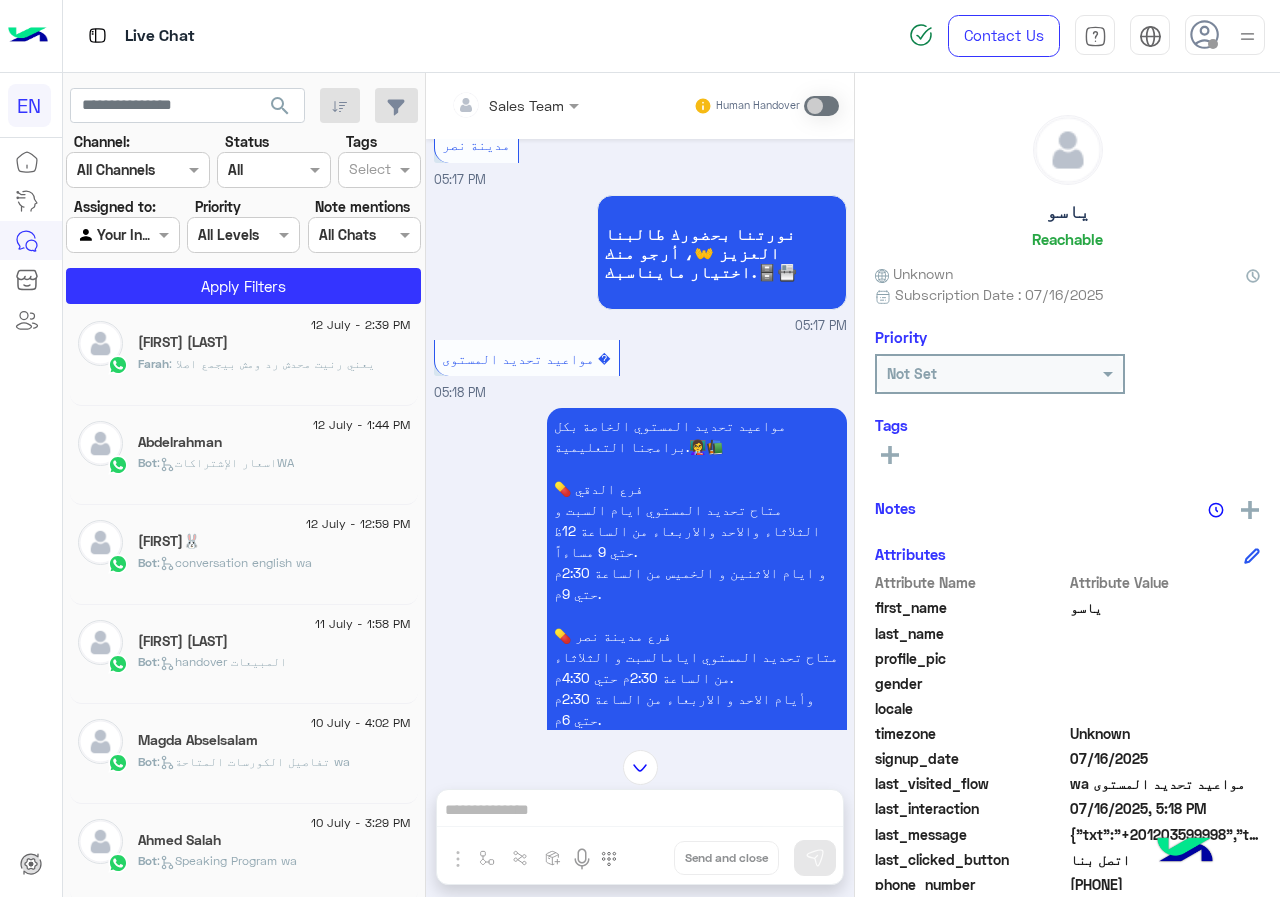 click on "Bot :   تفاصيل الكورسات المتاحة wa" 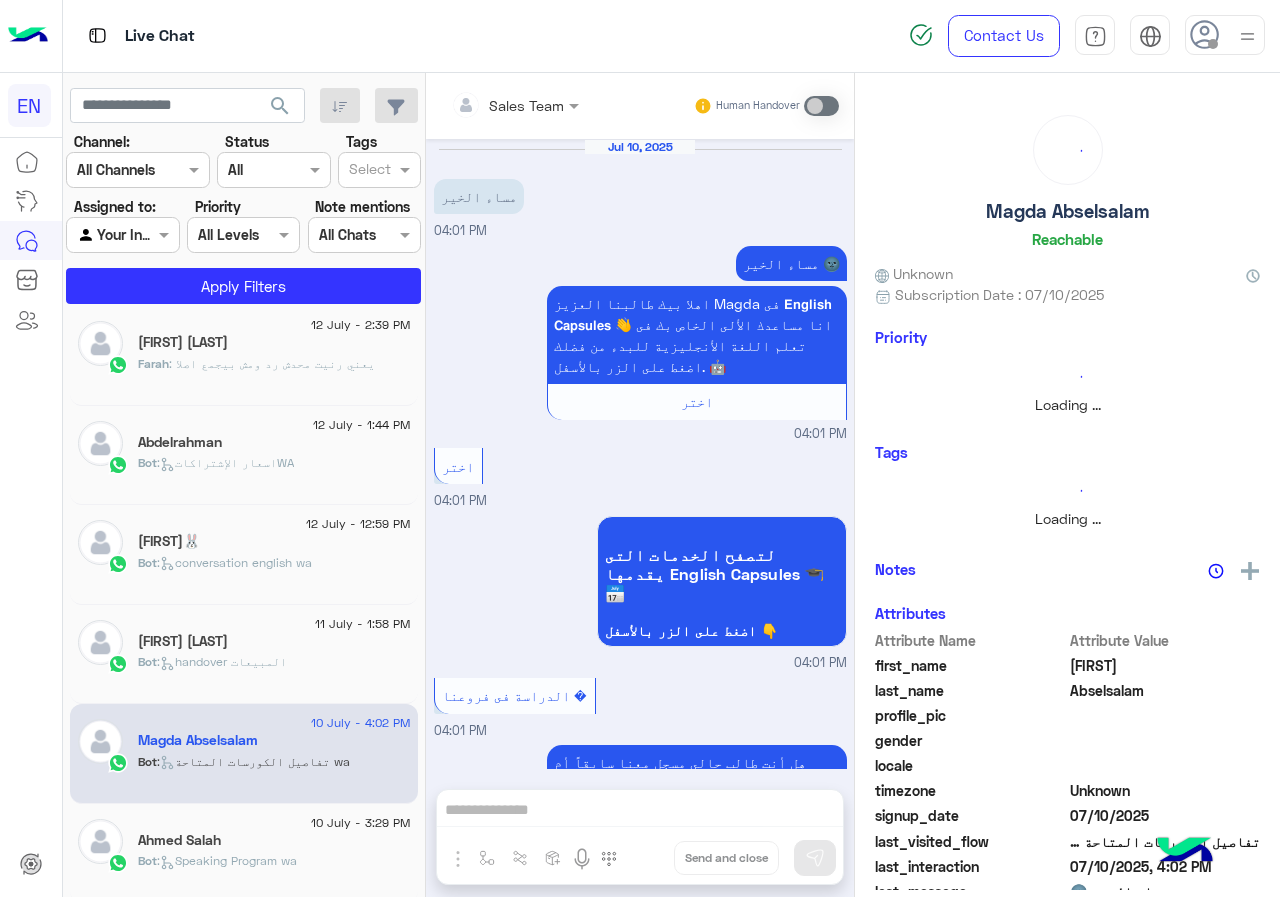 scroll, scrollTop: 750, scrollLeft: 0, axis: vertical 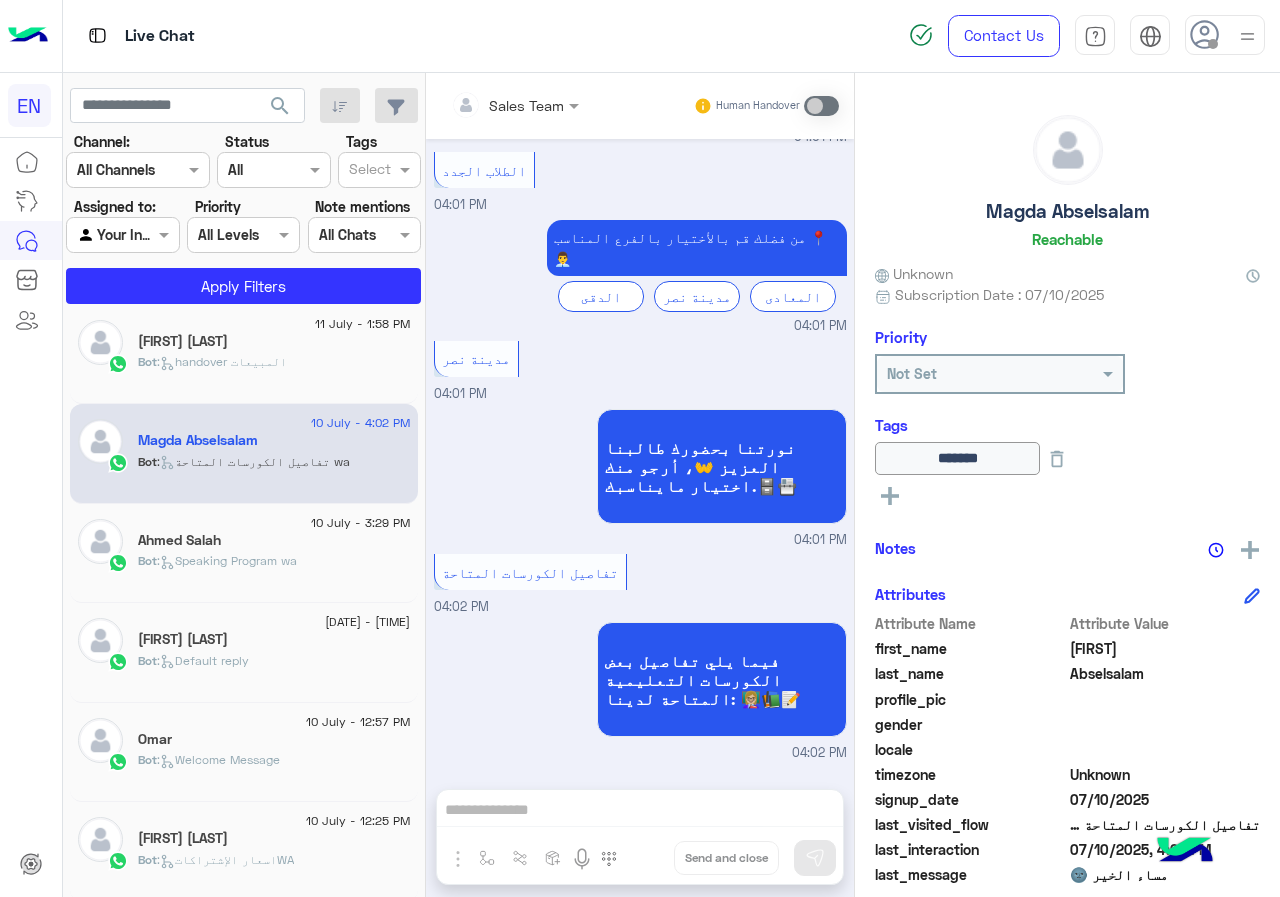 click on ":   Welcome Message" 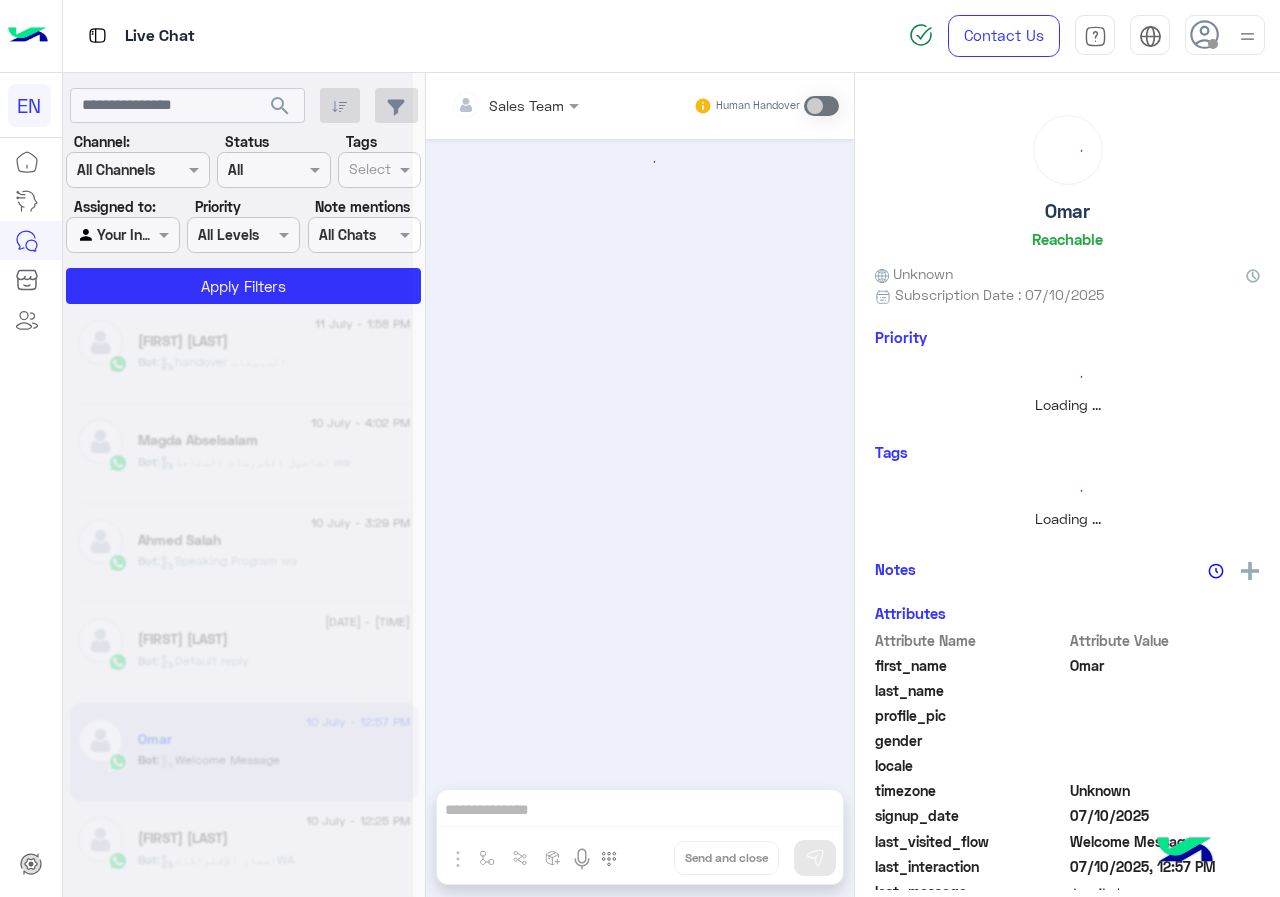 scroll, scrollTop: 0, scrollLeft: 0, axis: both 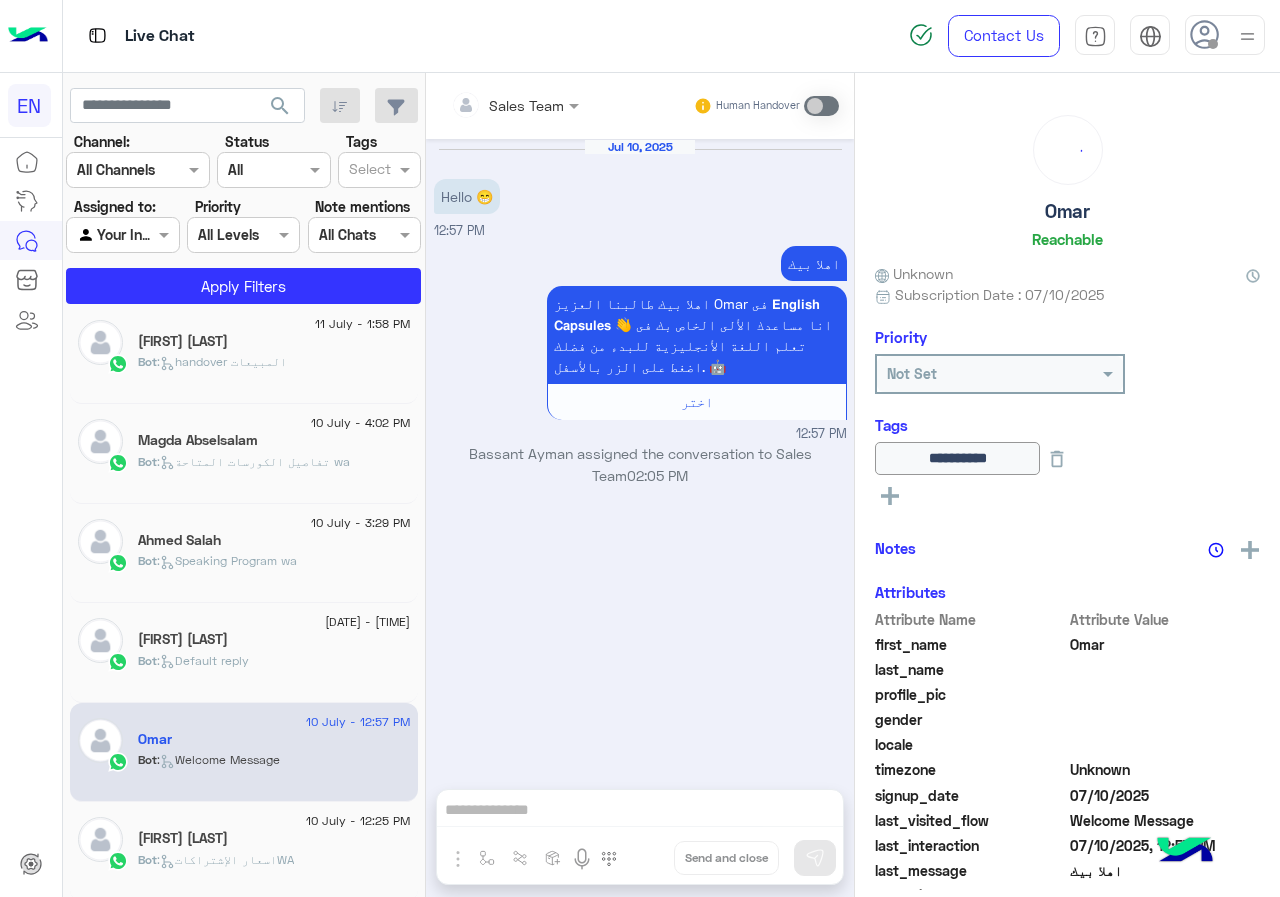 click on "[DATE] - [TIME] [FIRST]👑  Bot :   Default reply" 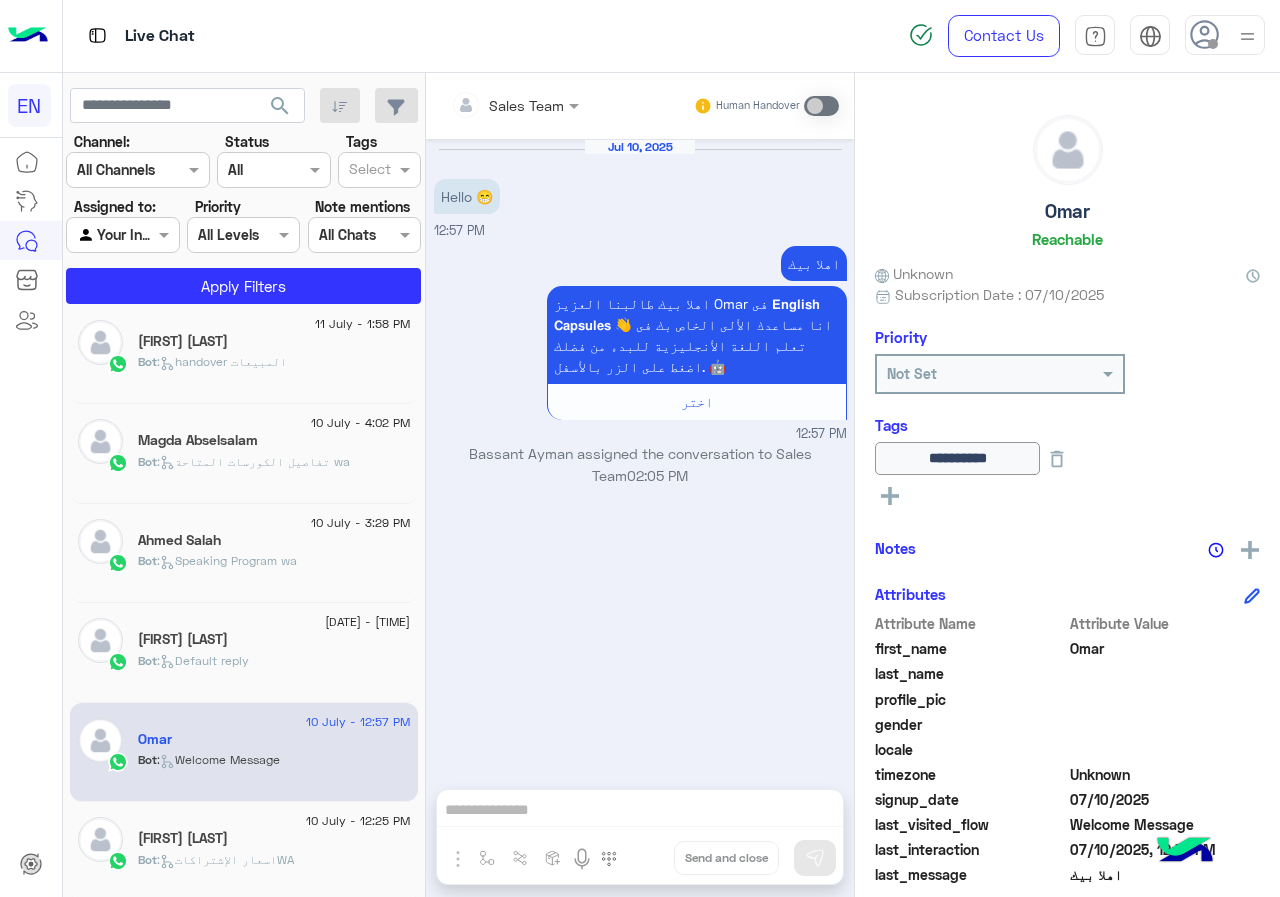 click on "Bot :   Default reply" 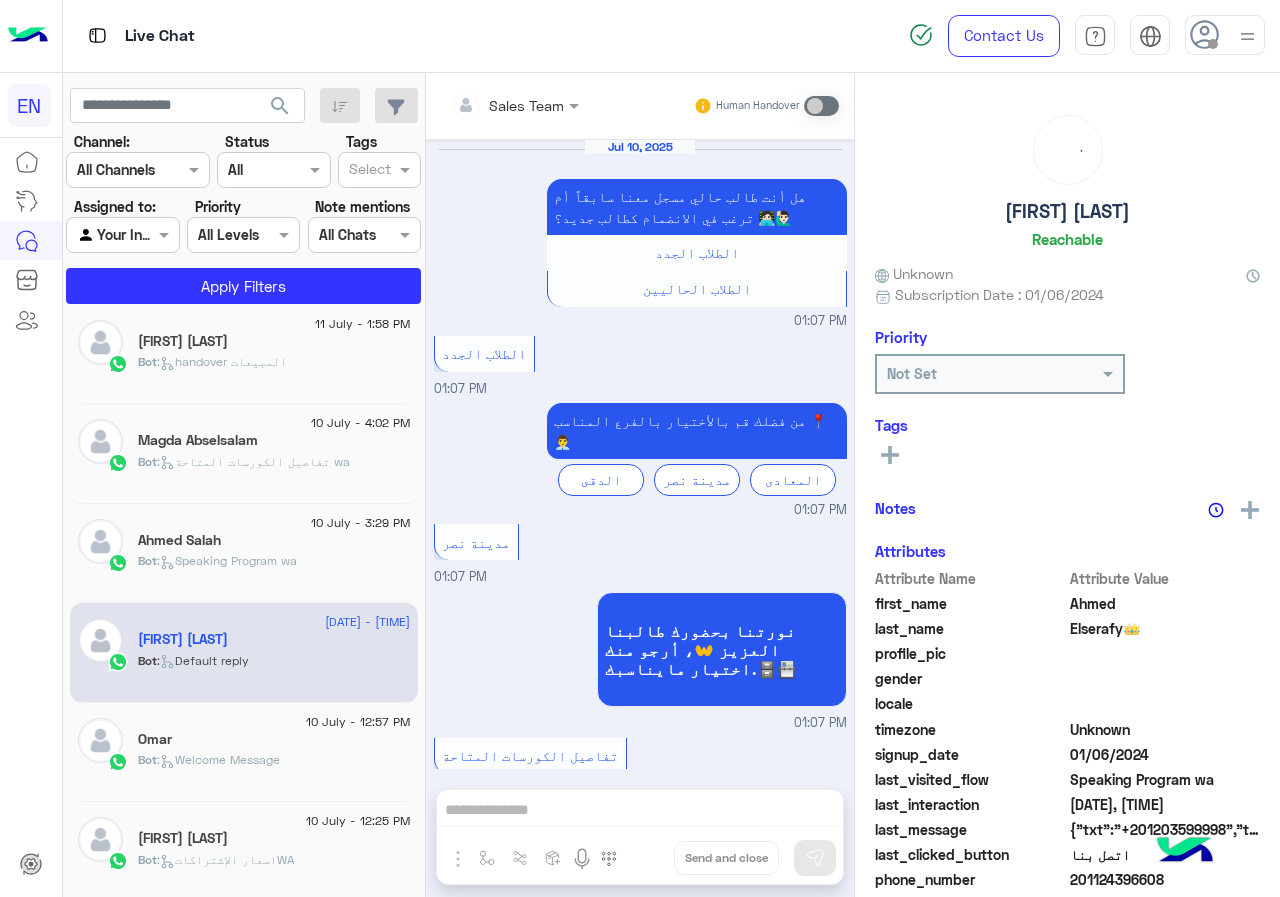 scroll, scrollTop: 4579, scrollLeft: 0, axis: vertical 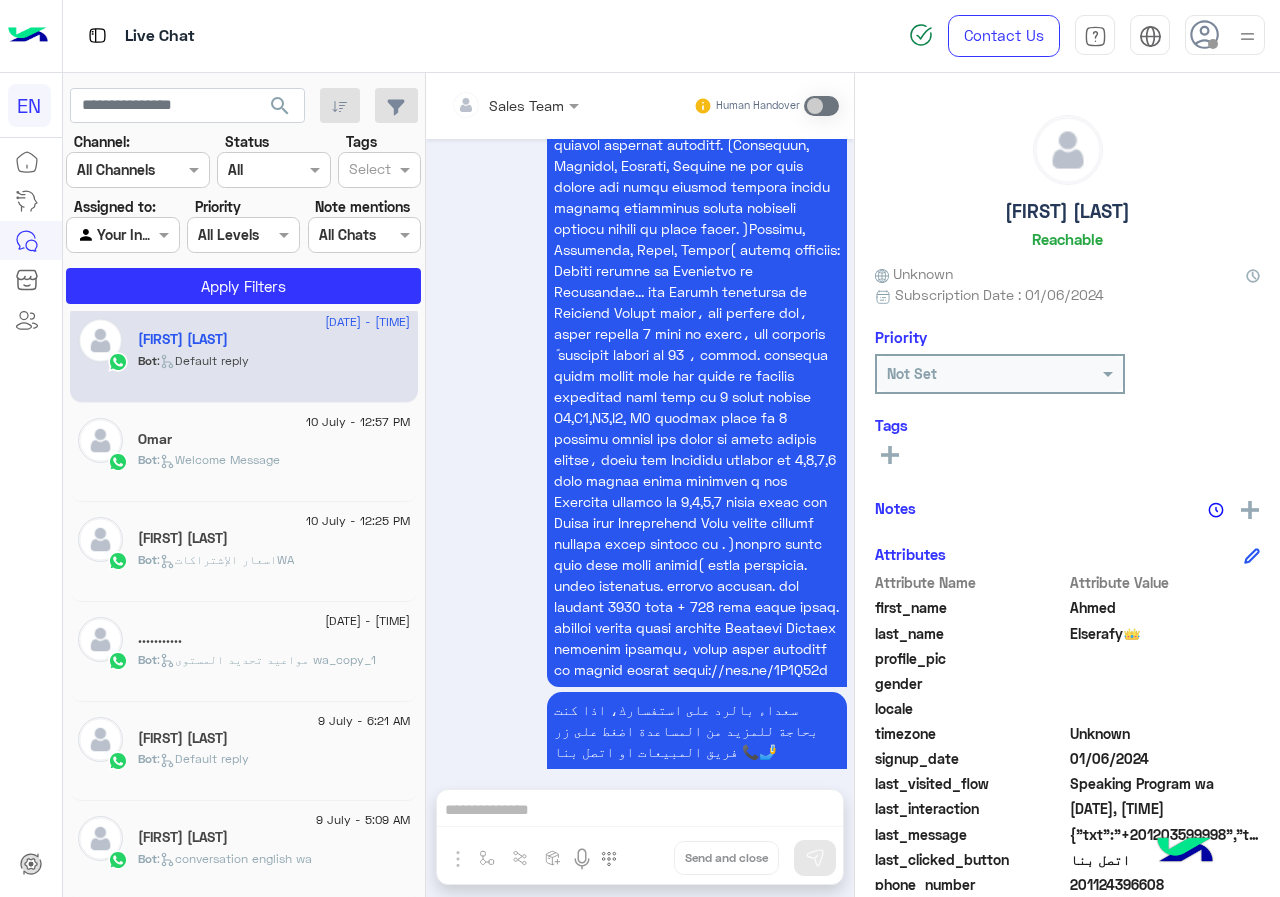 click on "9 July - 5:09 AM" 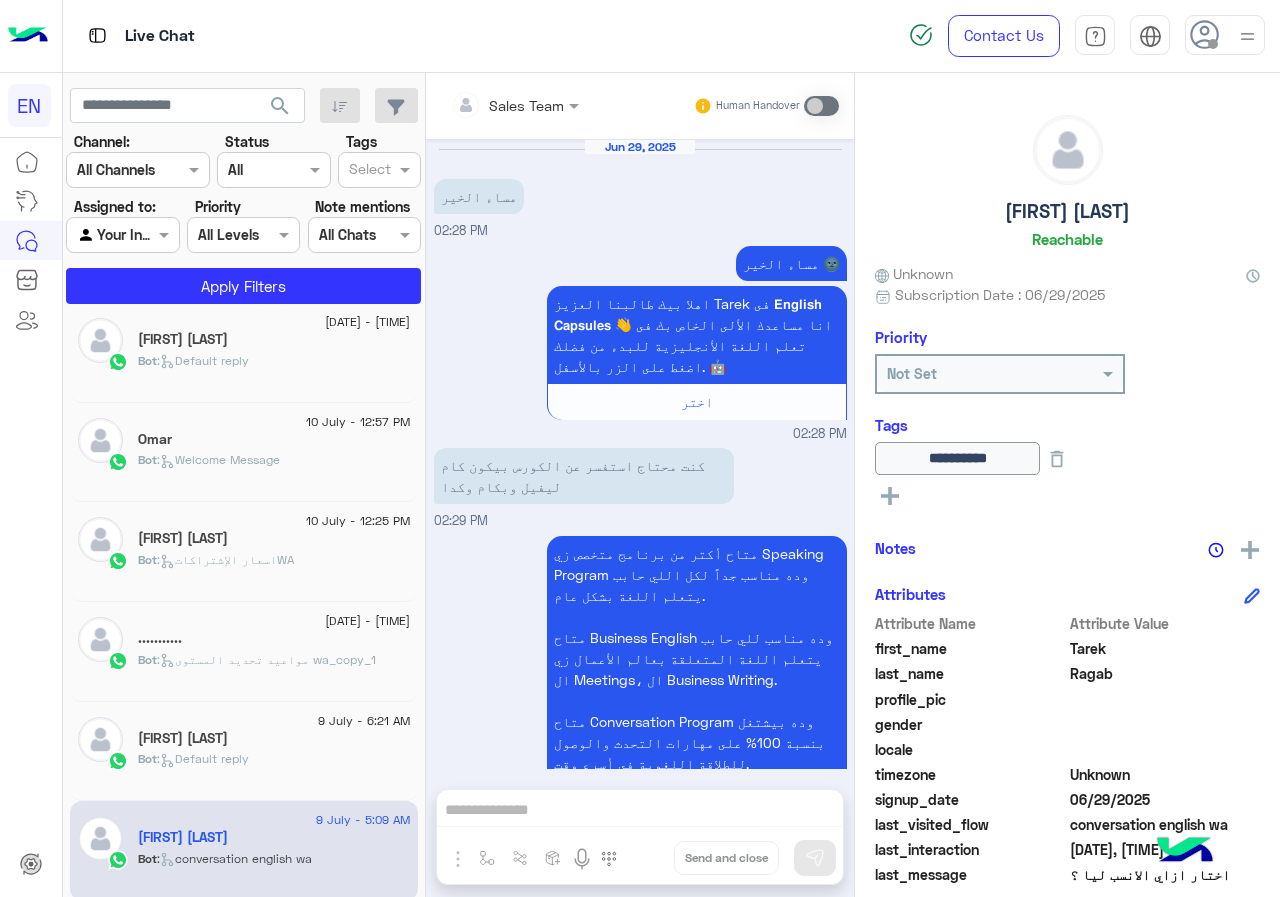 scroll, scrollTop: 3149, scrollLeft: 0, axis: vertical 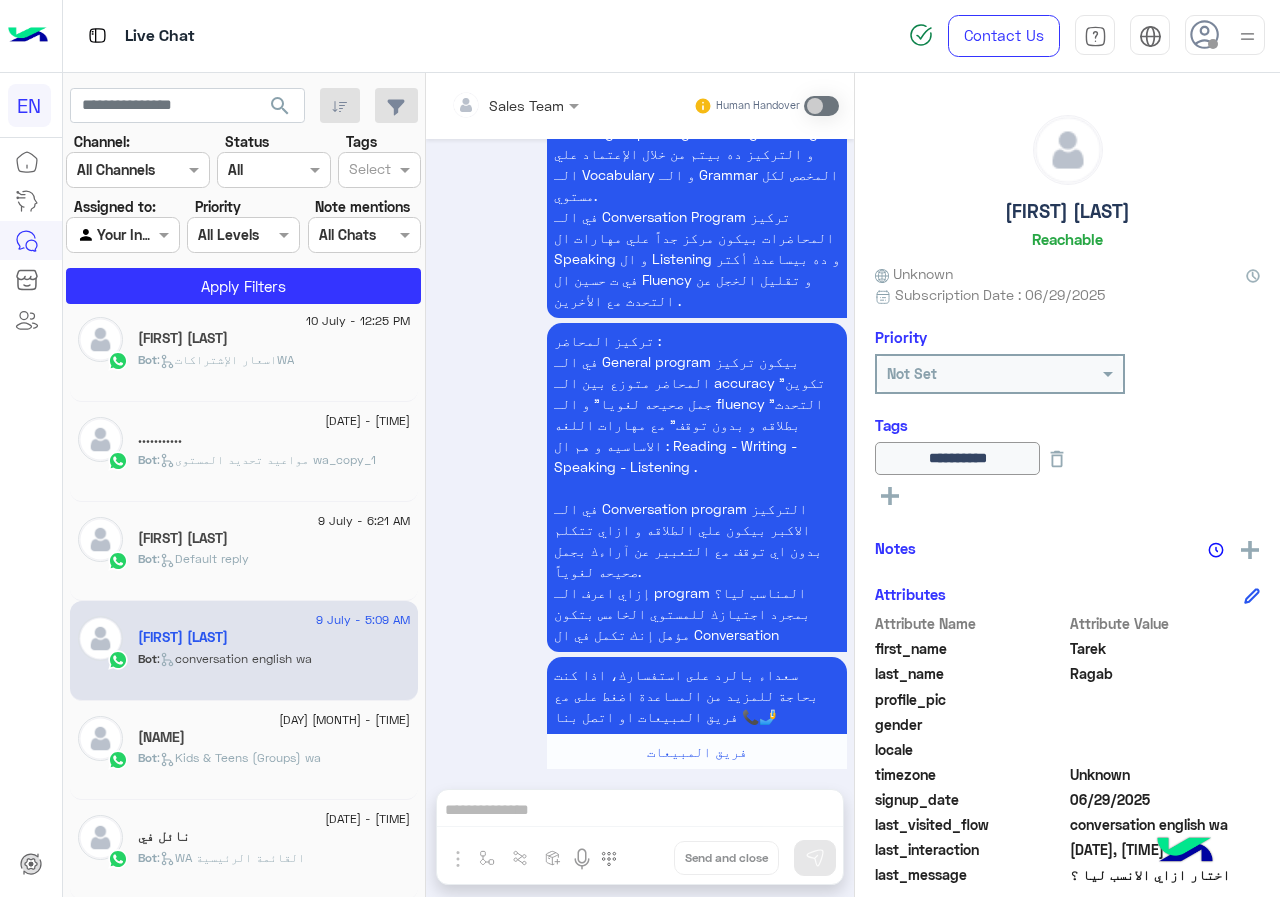click on "[DATE] - [TIME]" 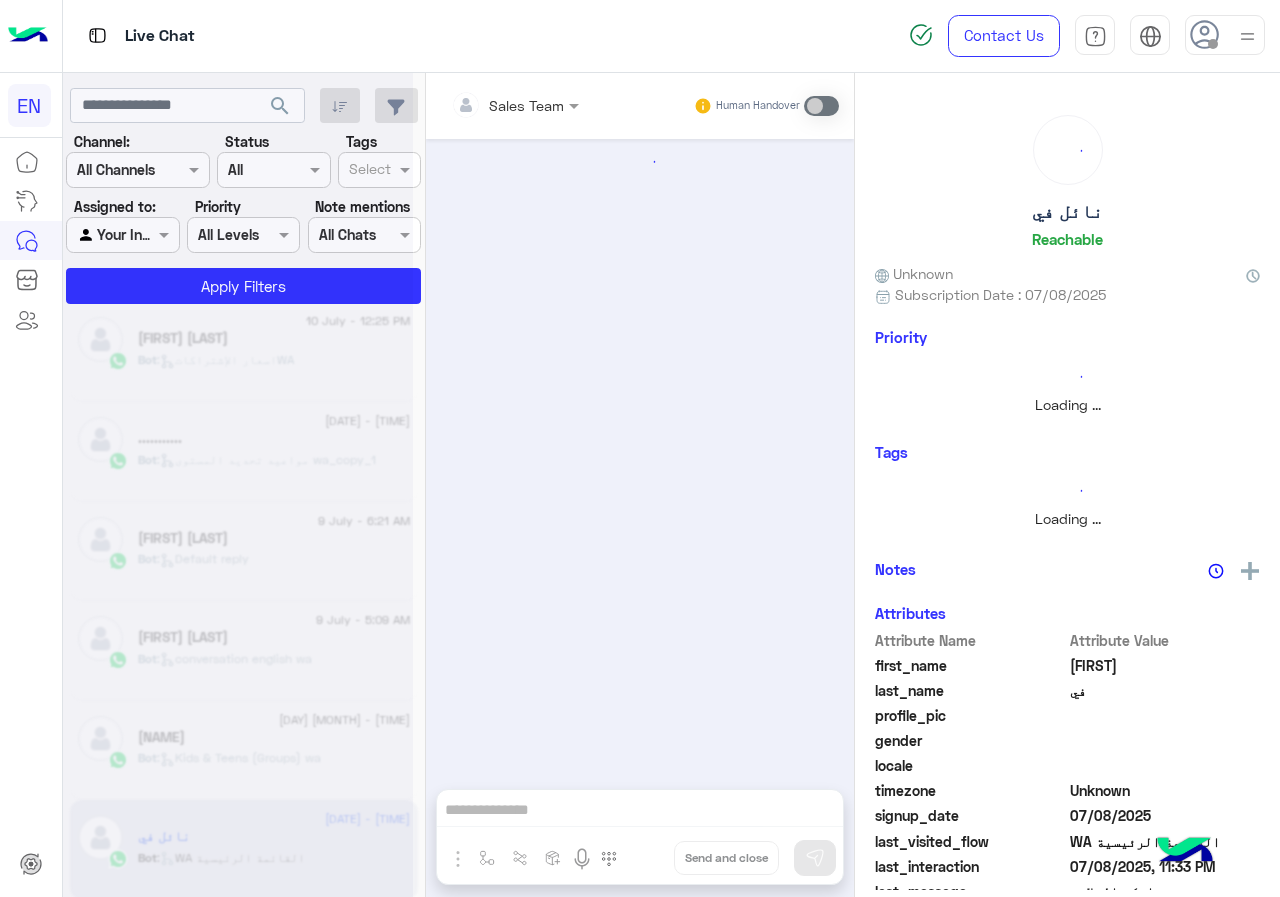 scroll, scrollTop: 0, scrollLeft: 0, axis: both 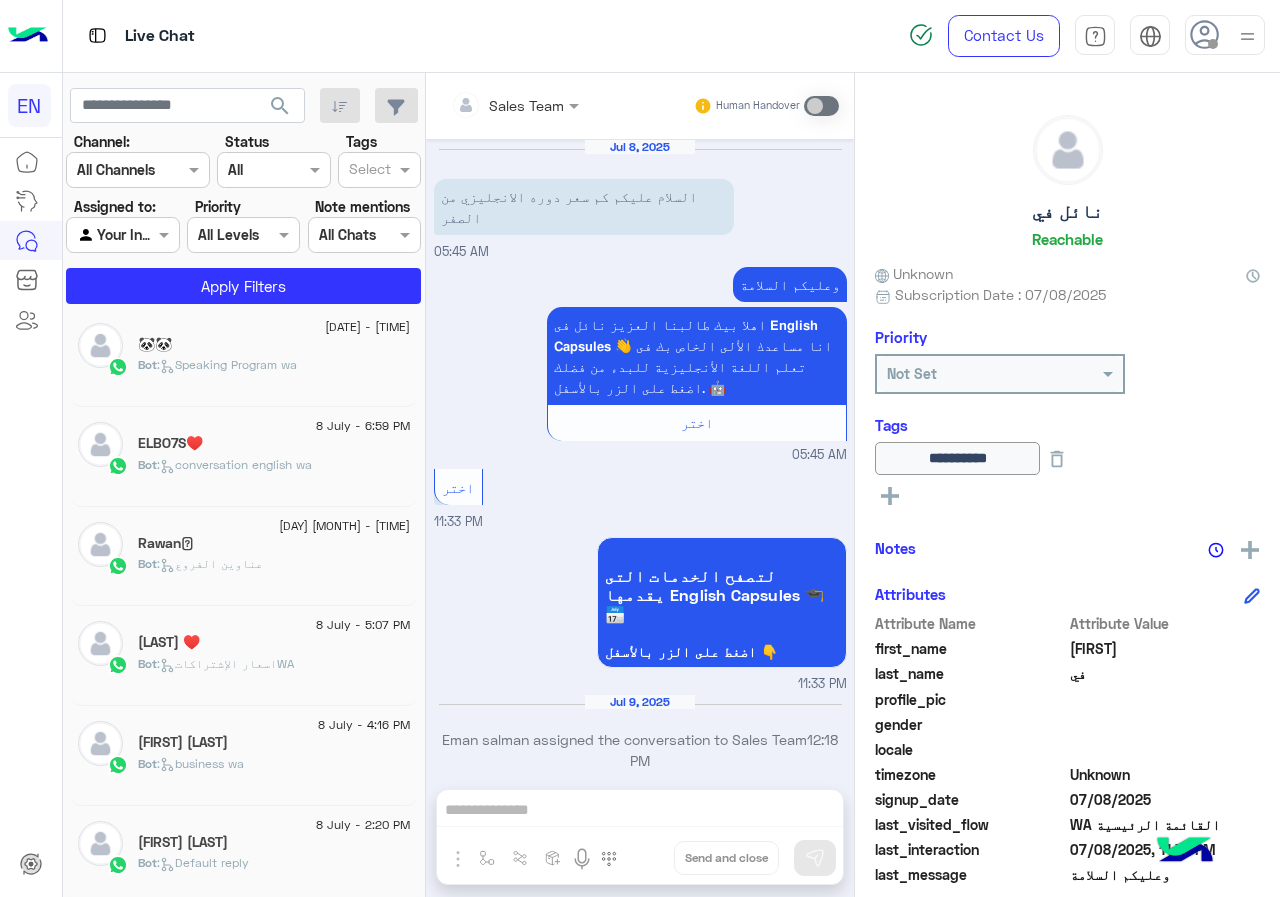 click on "8 July - 2:20 PM" 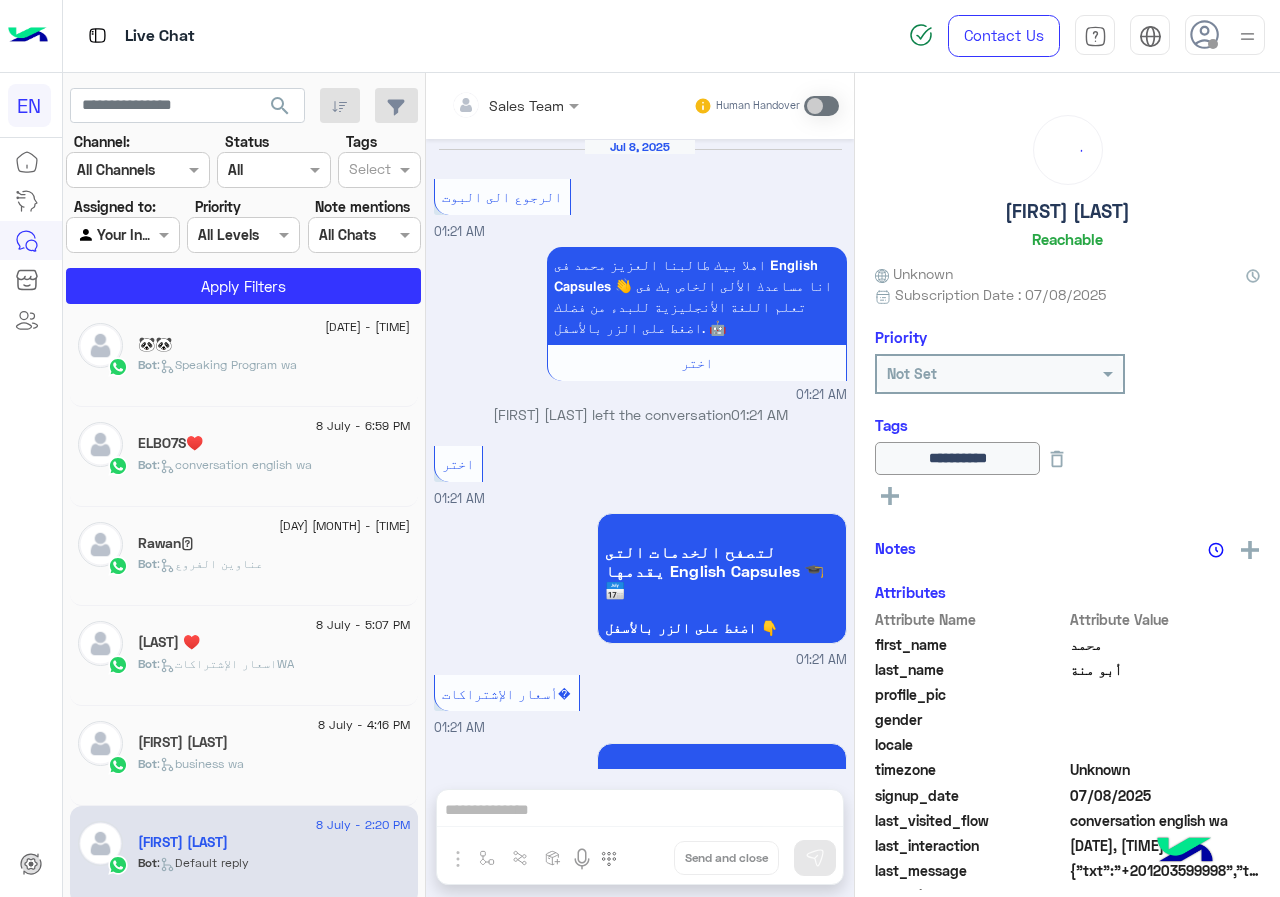 scroll, scrollTop: 3835, scrollLeft: 0, axis: vertical 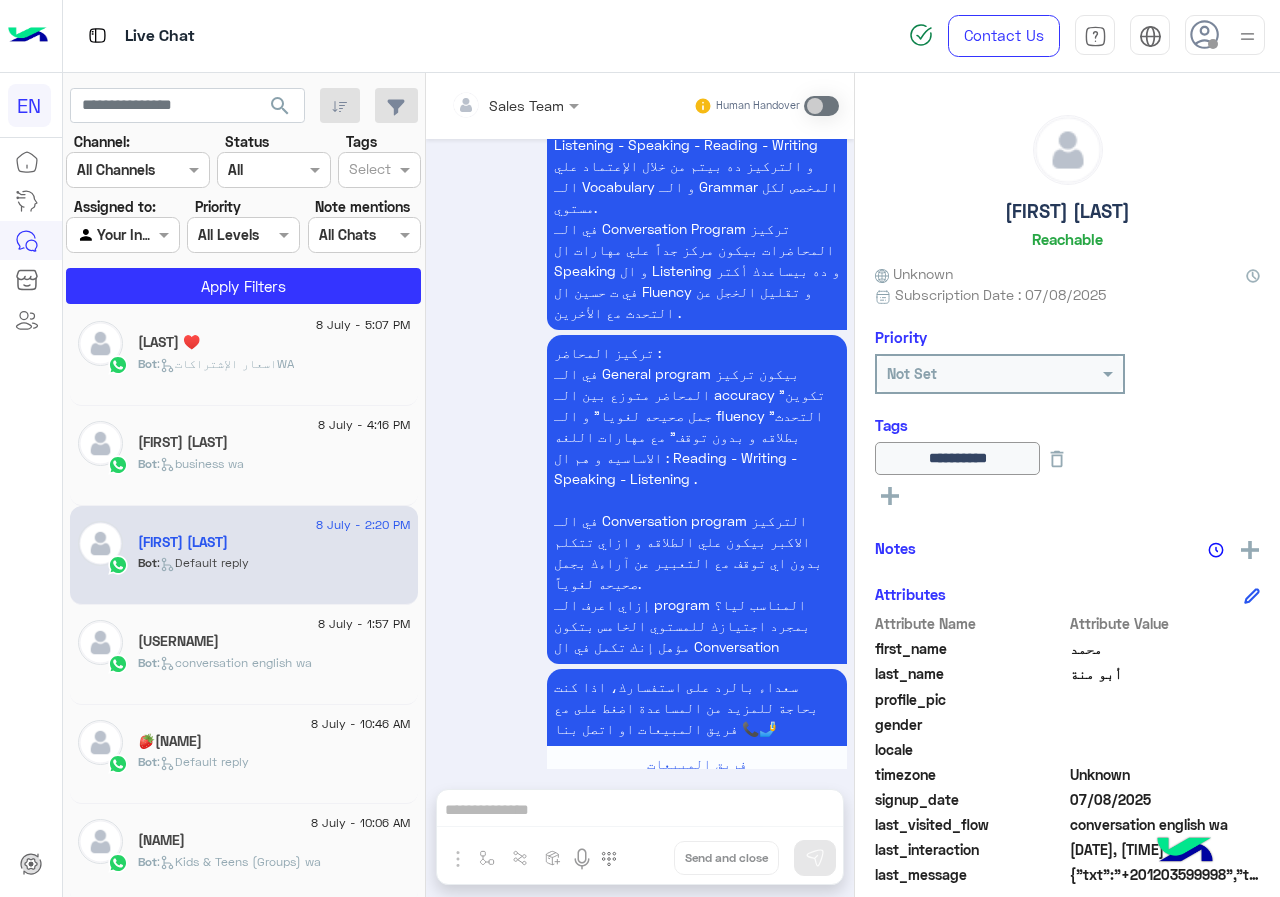click on "8 July - 10:06 AM" 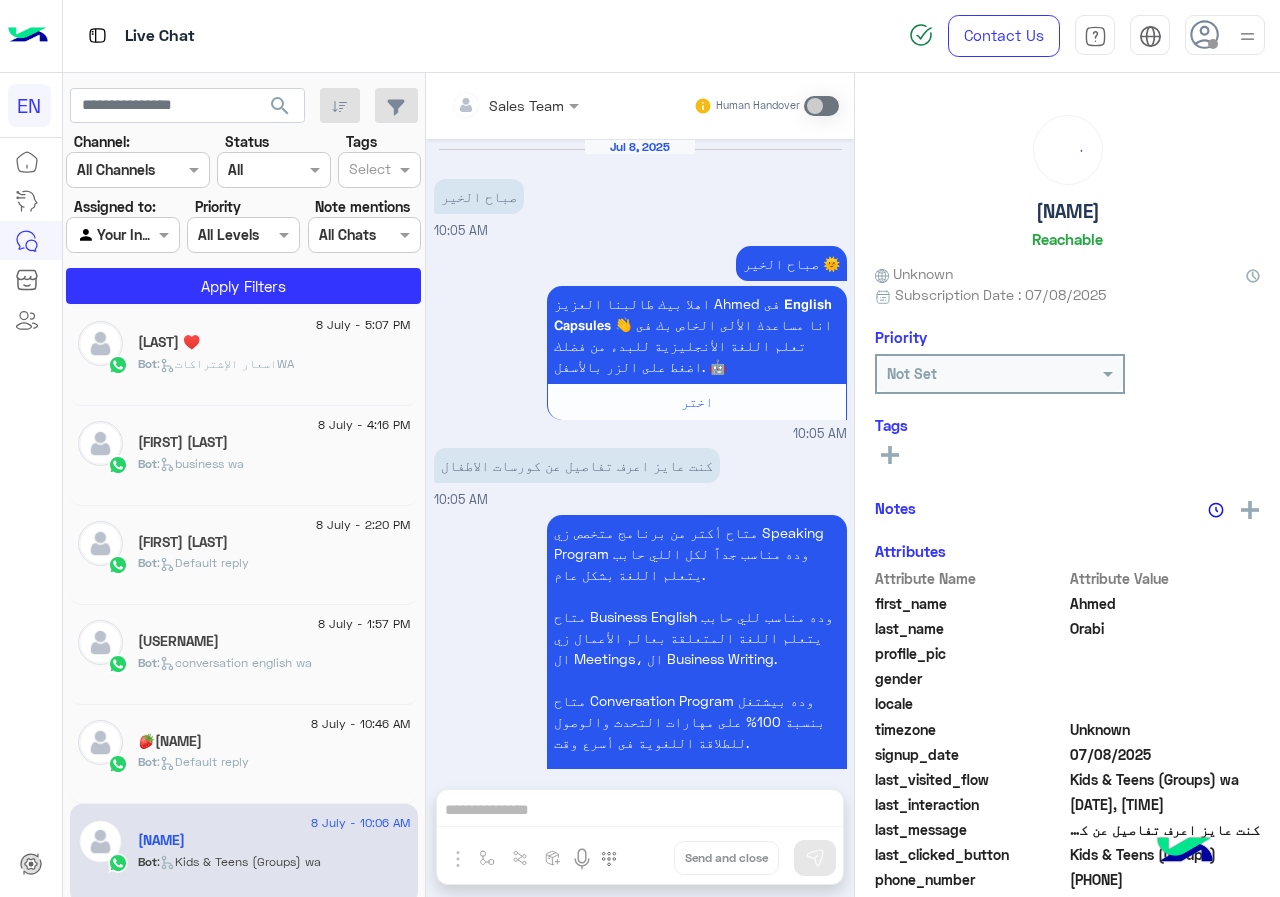 scroll, scrollTop: 2441, scrollLeft: 0, axis: vertical 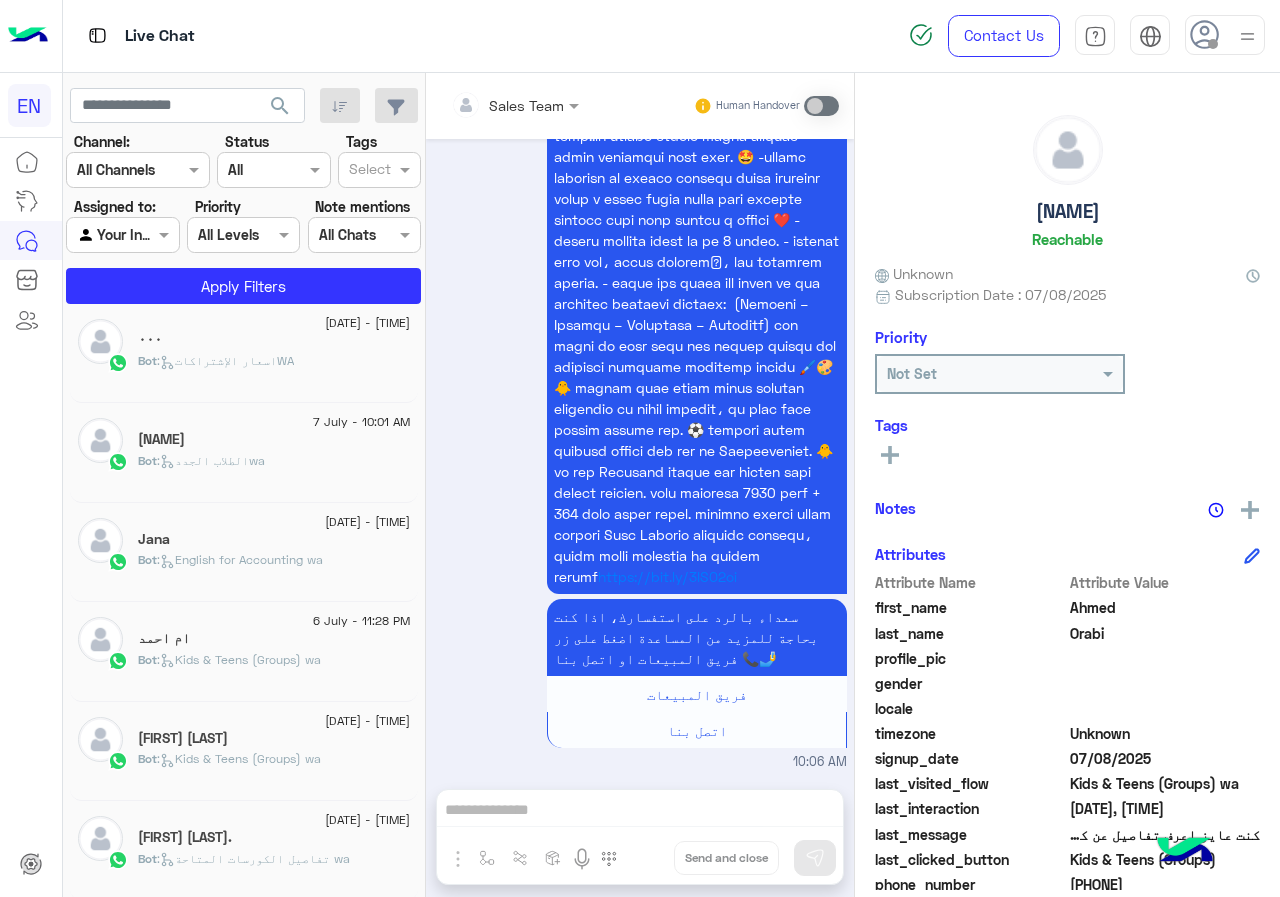 click on "[DATE] - [TIME]" 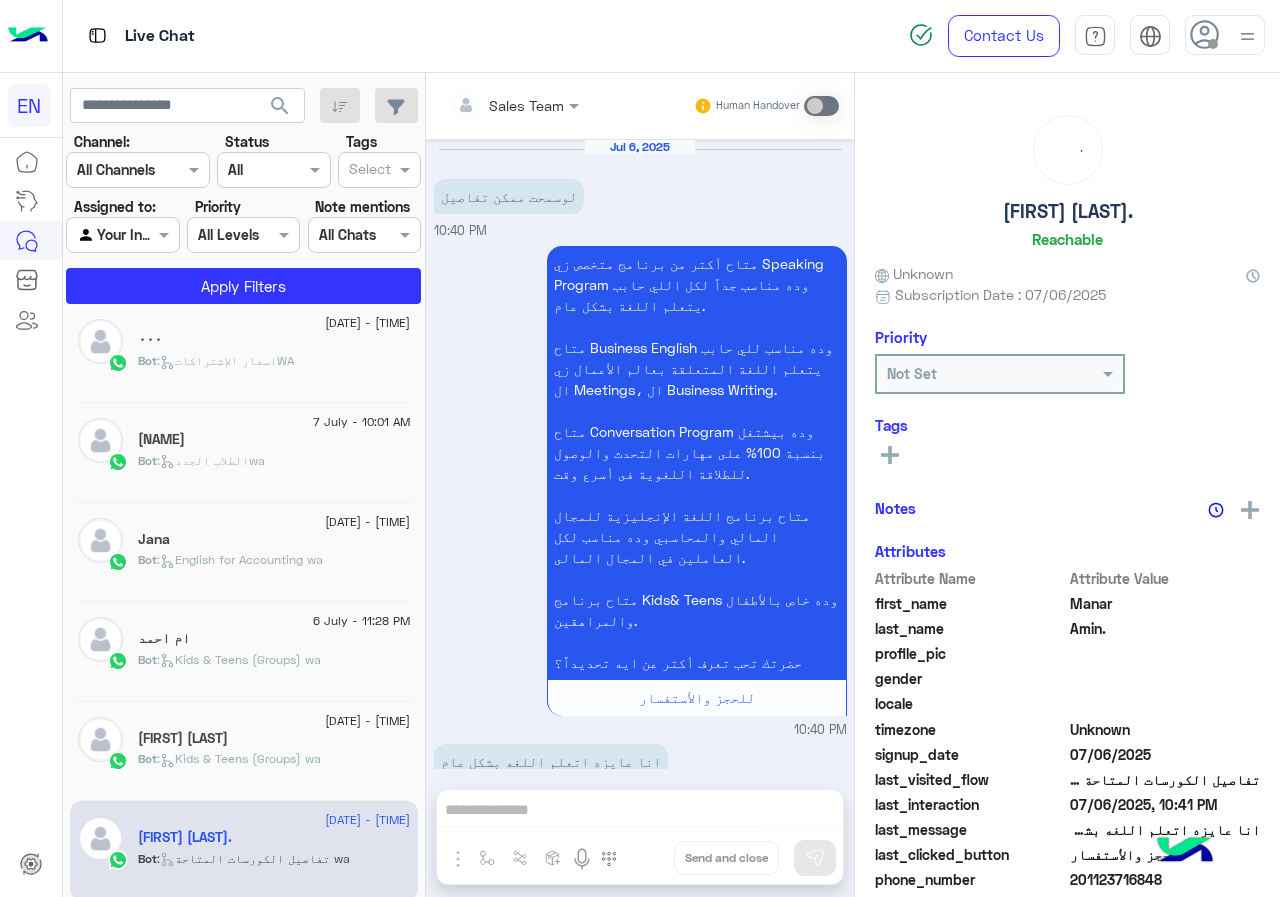scroll, scrollTop: 843, scrollLeft: 0, axis: vertical 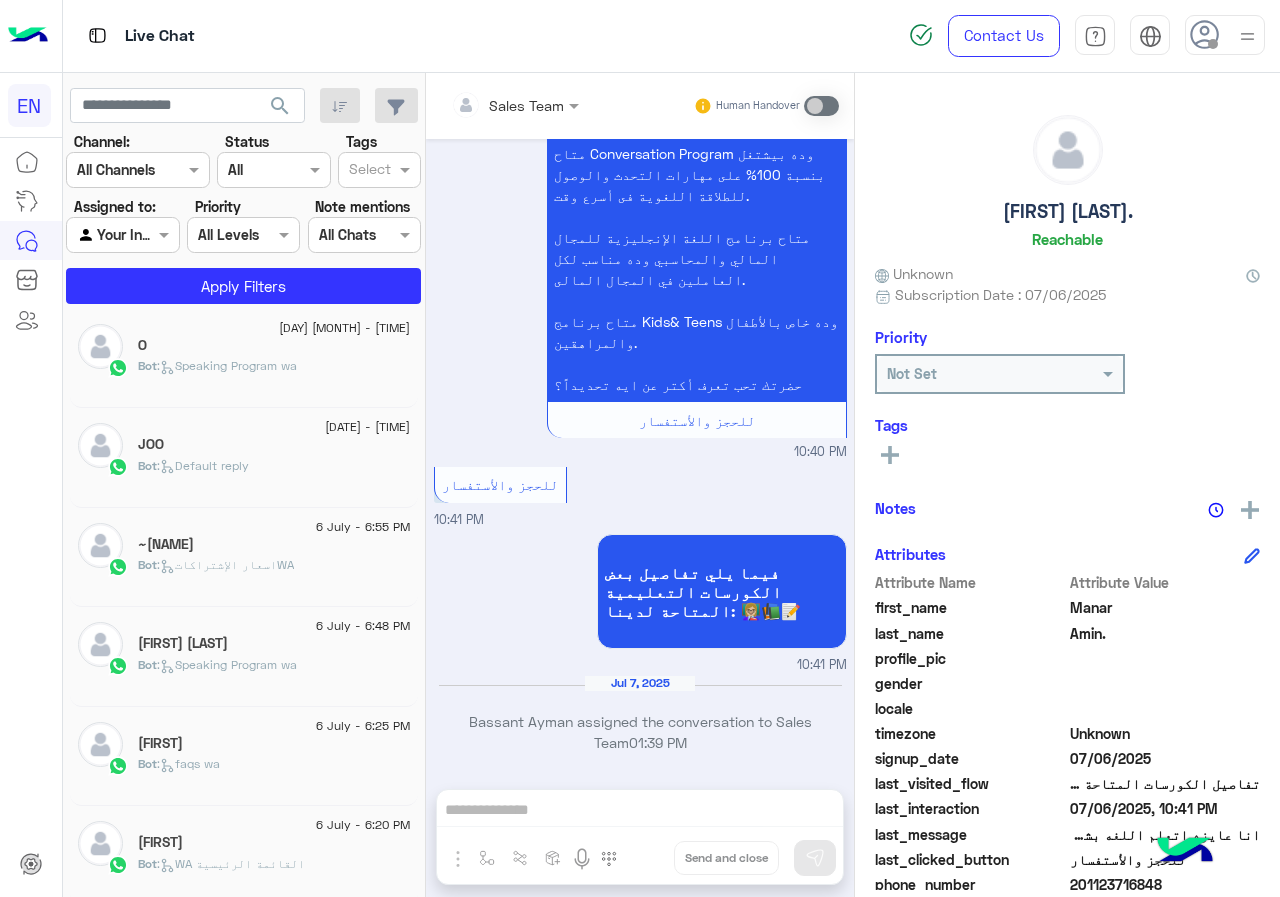 click on "6 July - 6:20 PM" 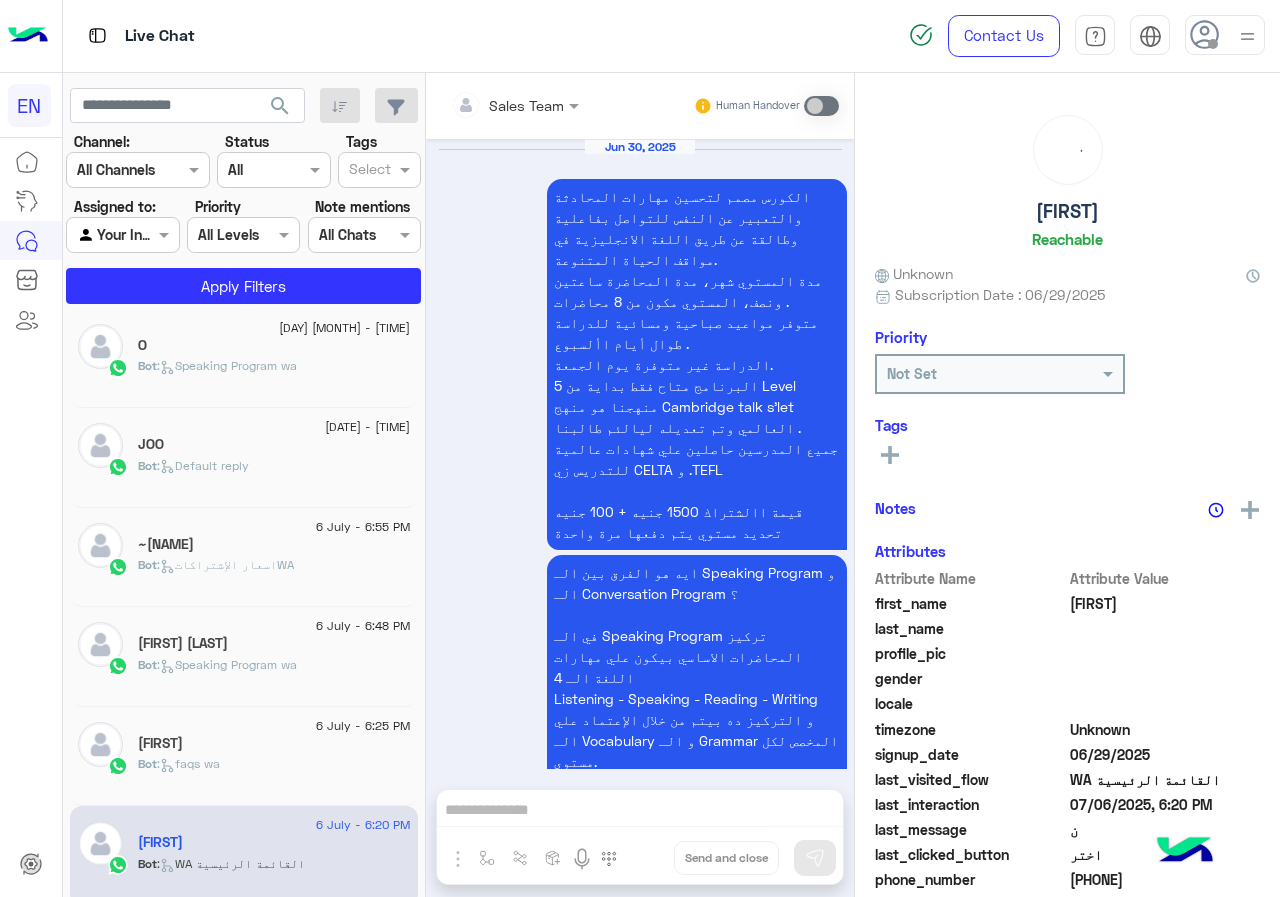 scroll, scrollTop: 2907, scrollLeft: 0, axis: vertical 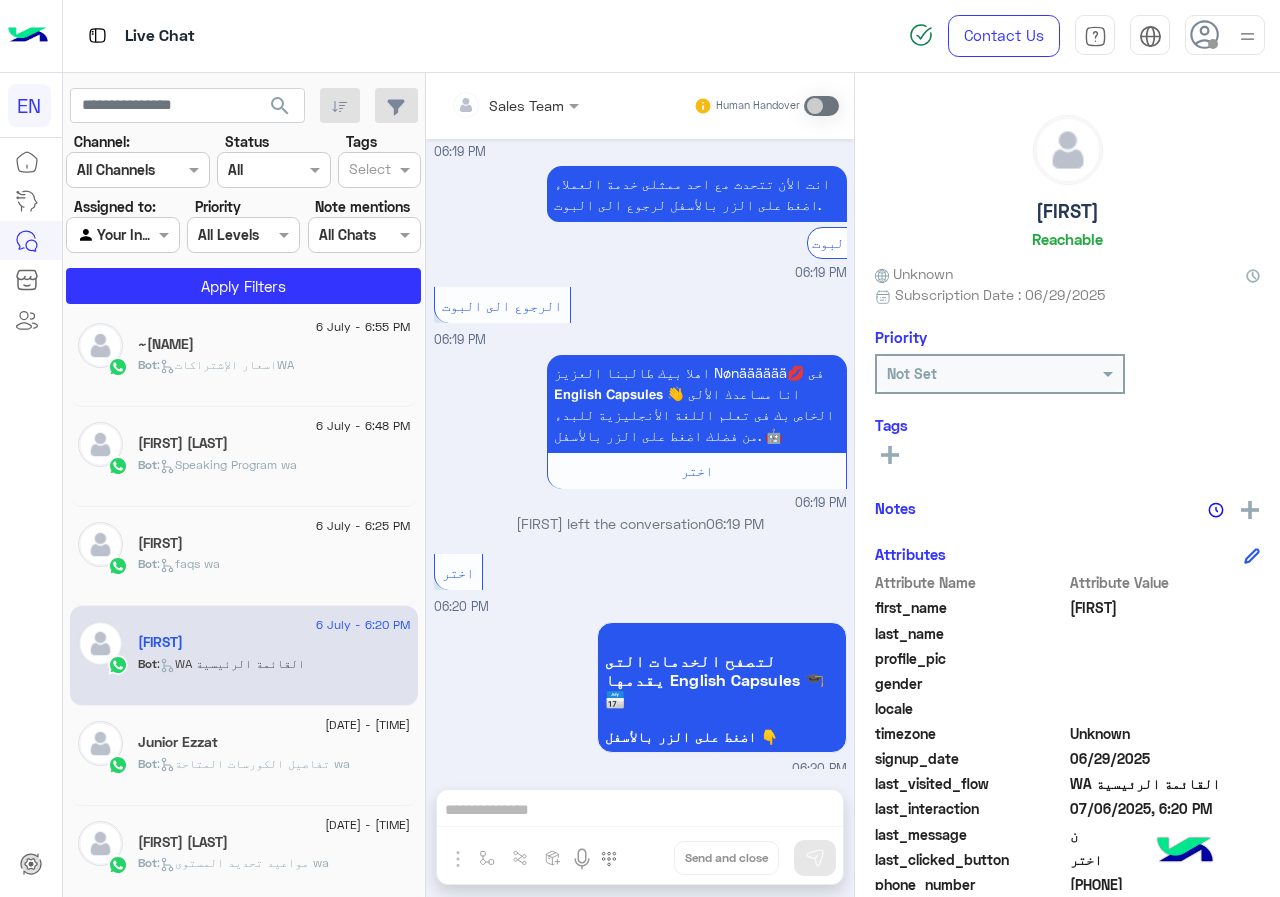 click on "[DATE] - [TIME] [FIRST] [LAST]  Bot :   مواعيد تحديد المستوى wa" 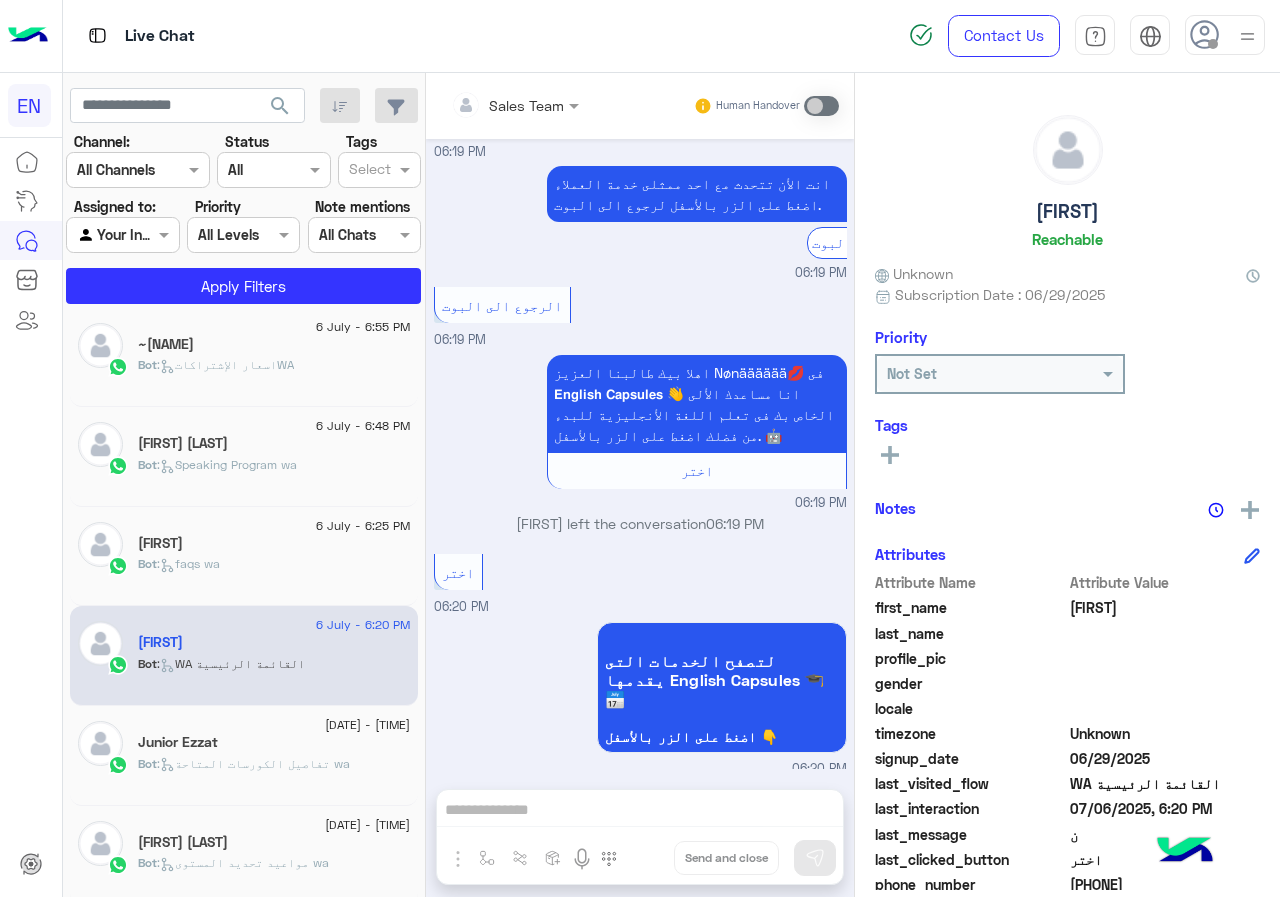 click on "[DATE] - [TIME]" 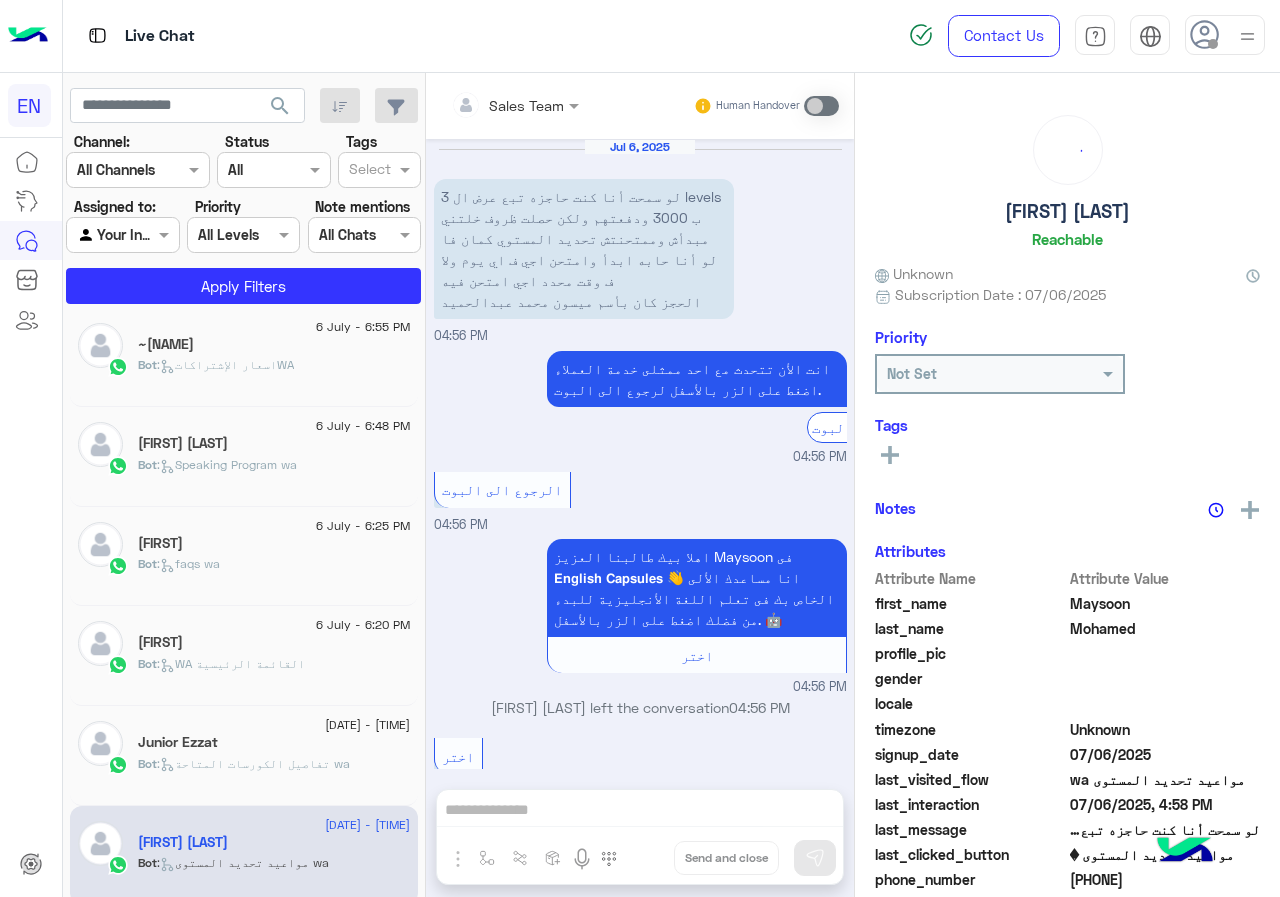 scroll, scrollTop: 1518, scrollLeft: 0, axis: vertical 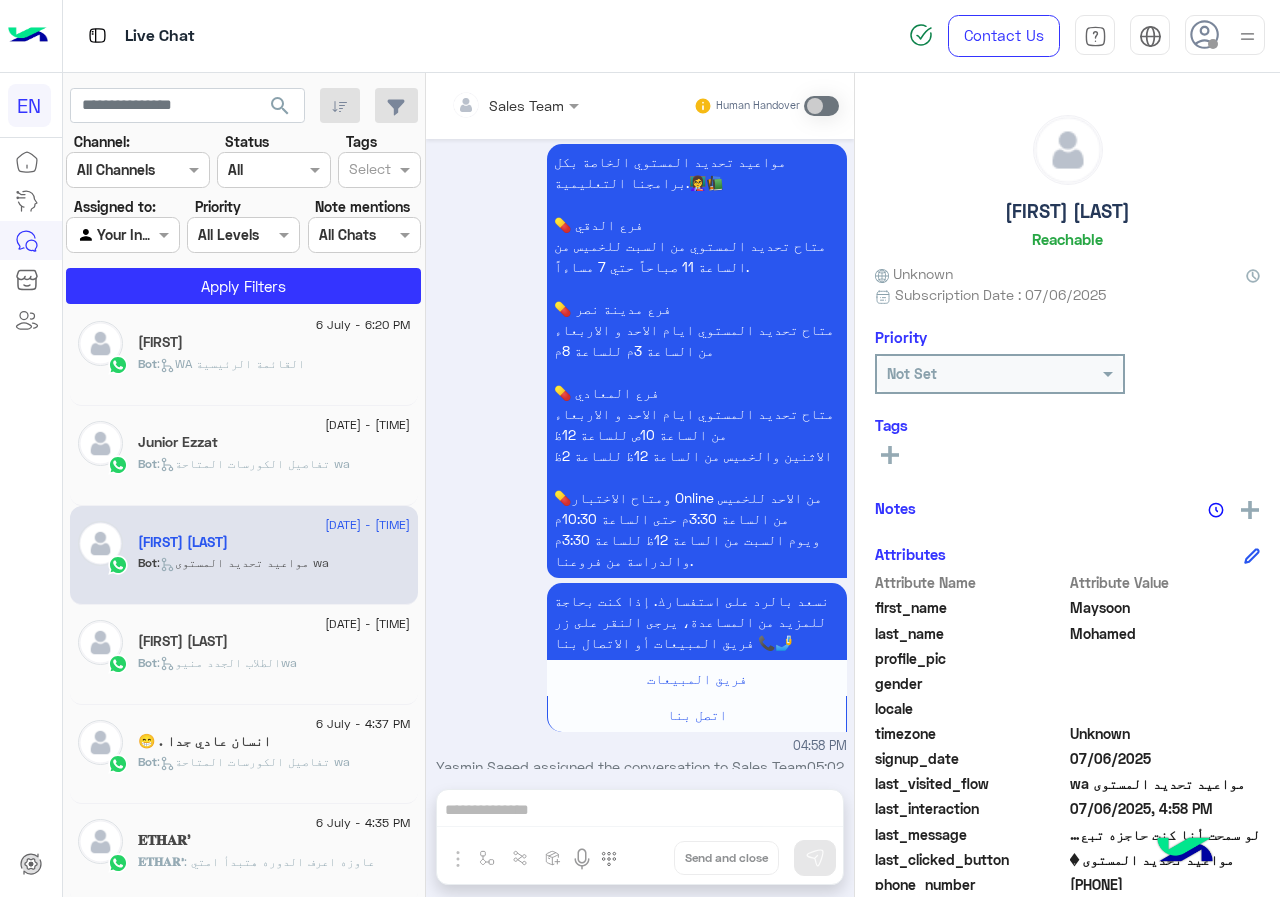 click on "انسان عادي جدا . 😁" 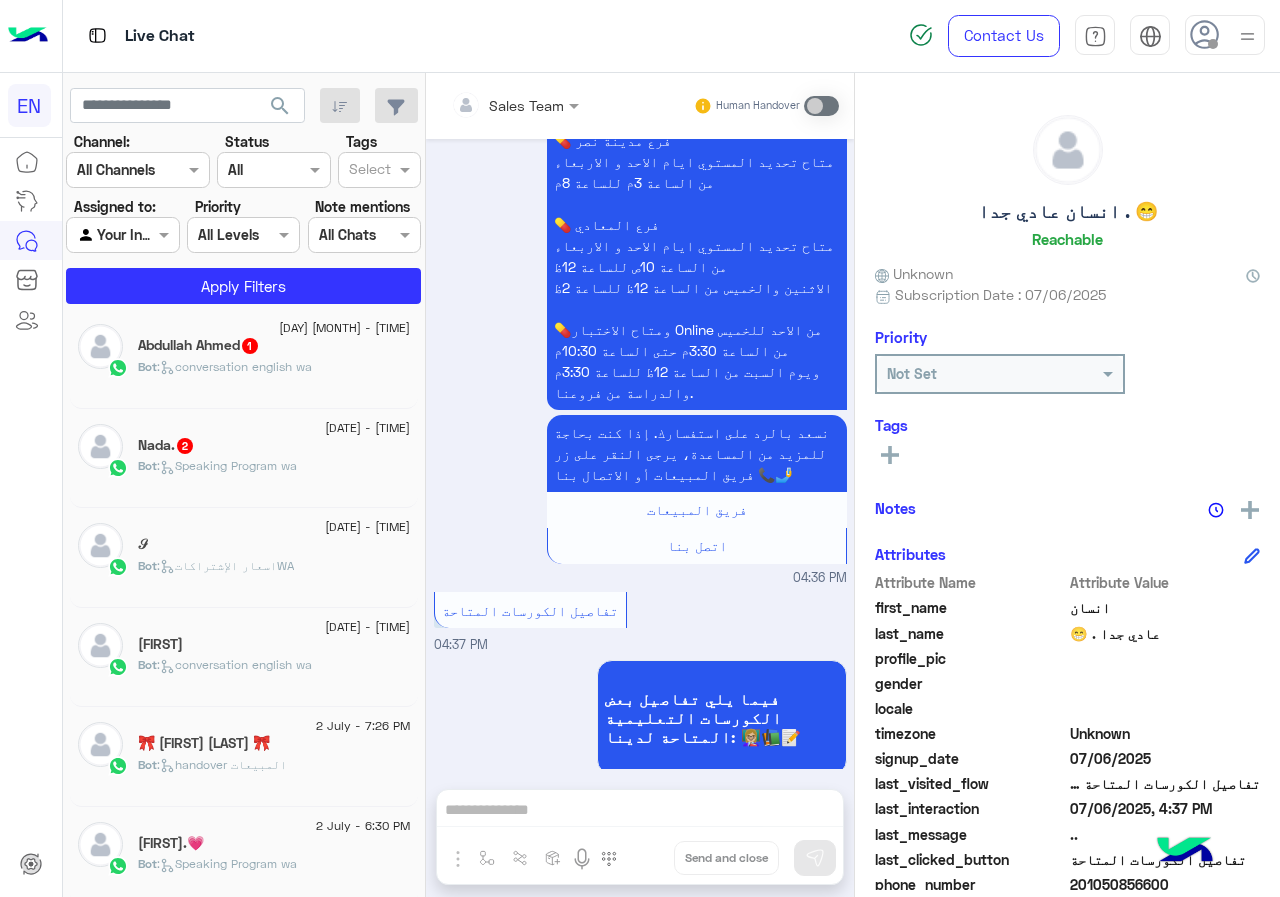 scroll, scrollTop: 180, scrollLeft: 0, axis: vertical 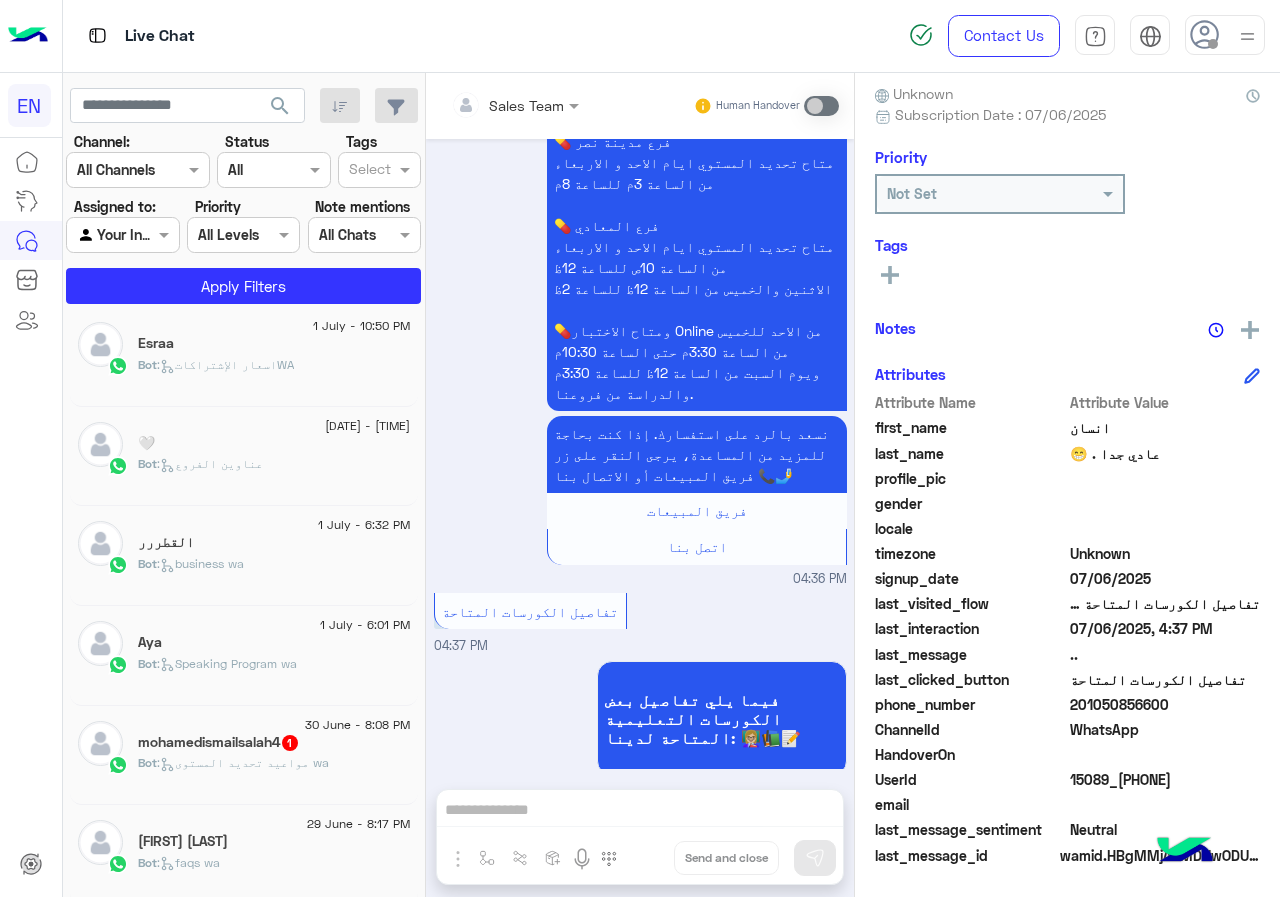 click on "Aya" 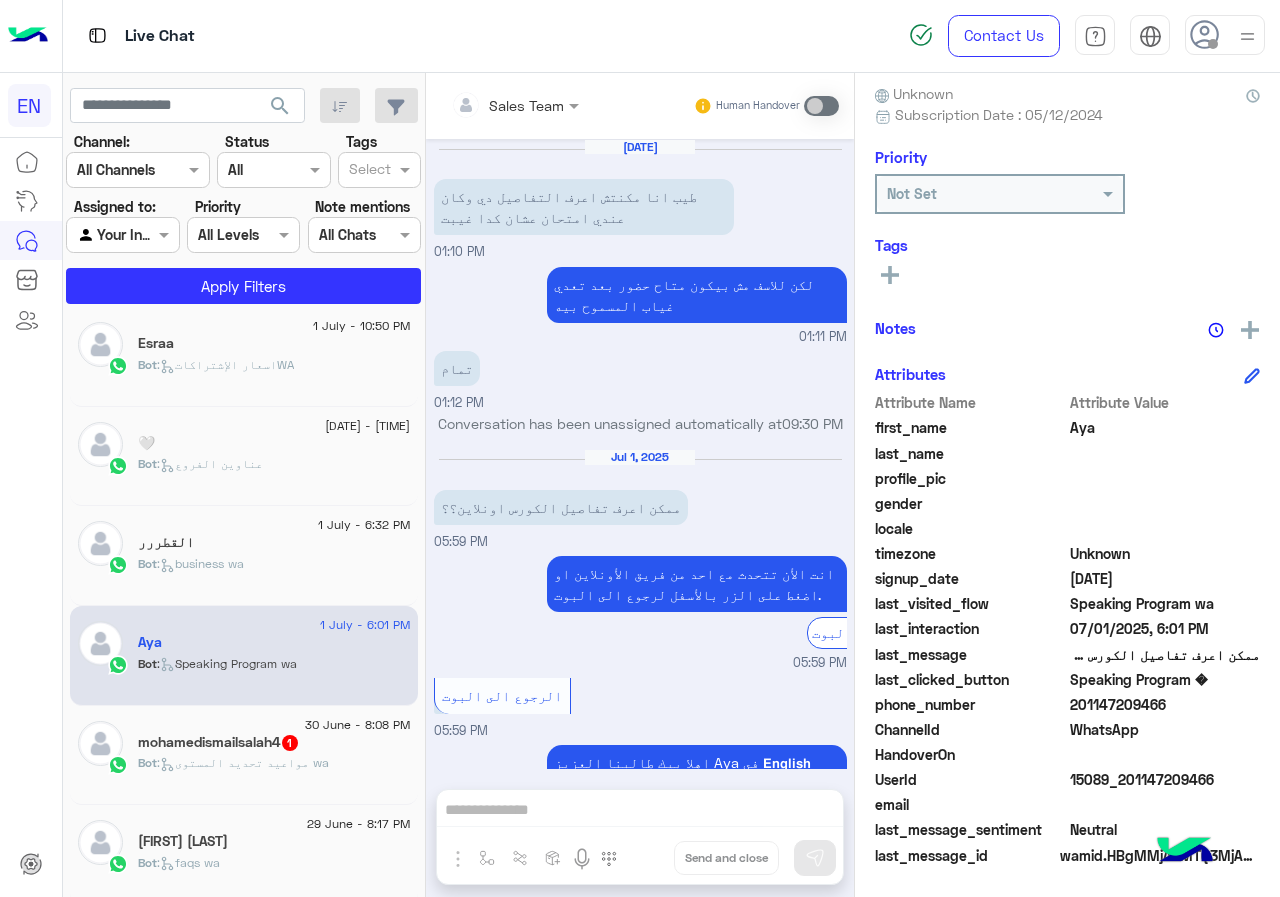 scroll, scrollTop: 2113, scrollLeft: 0, axis: vertical 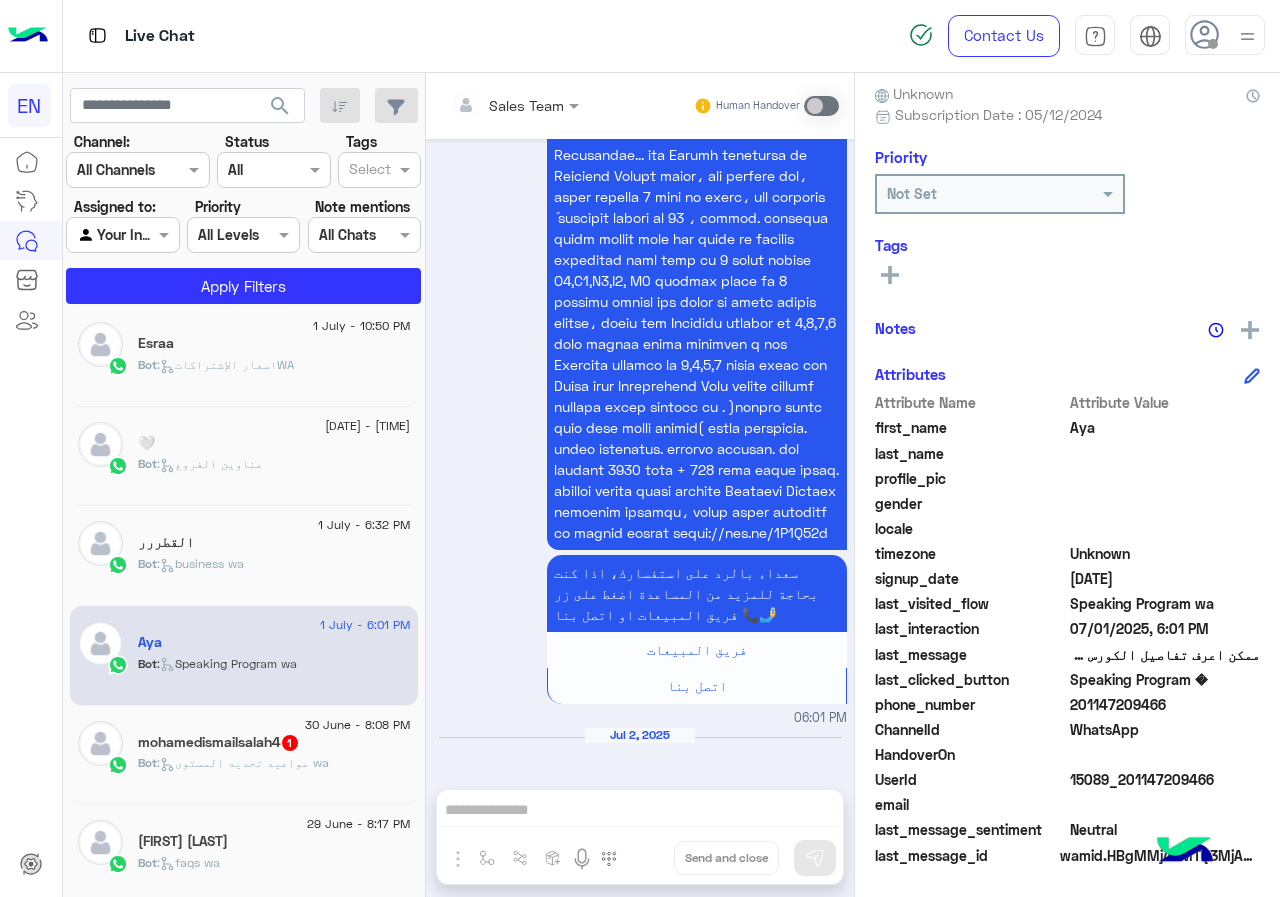 click on "201147209466" 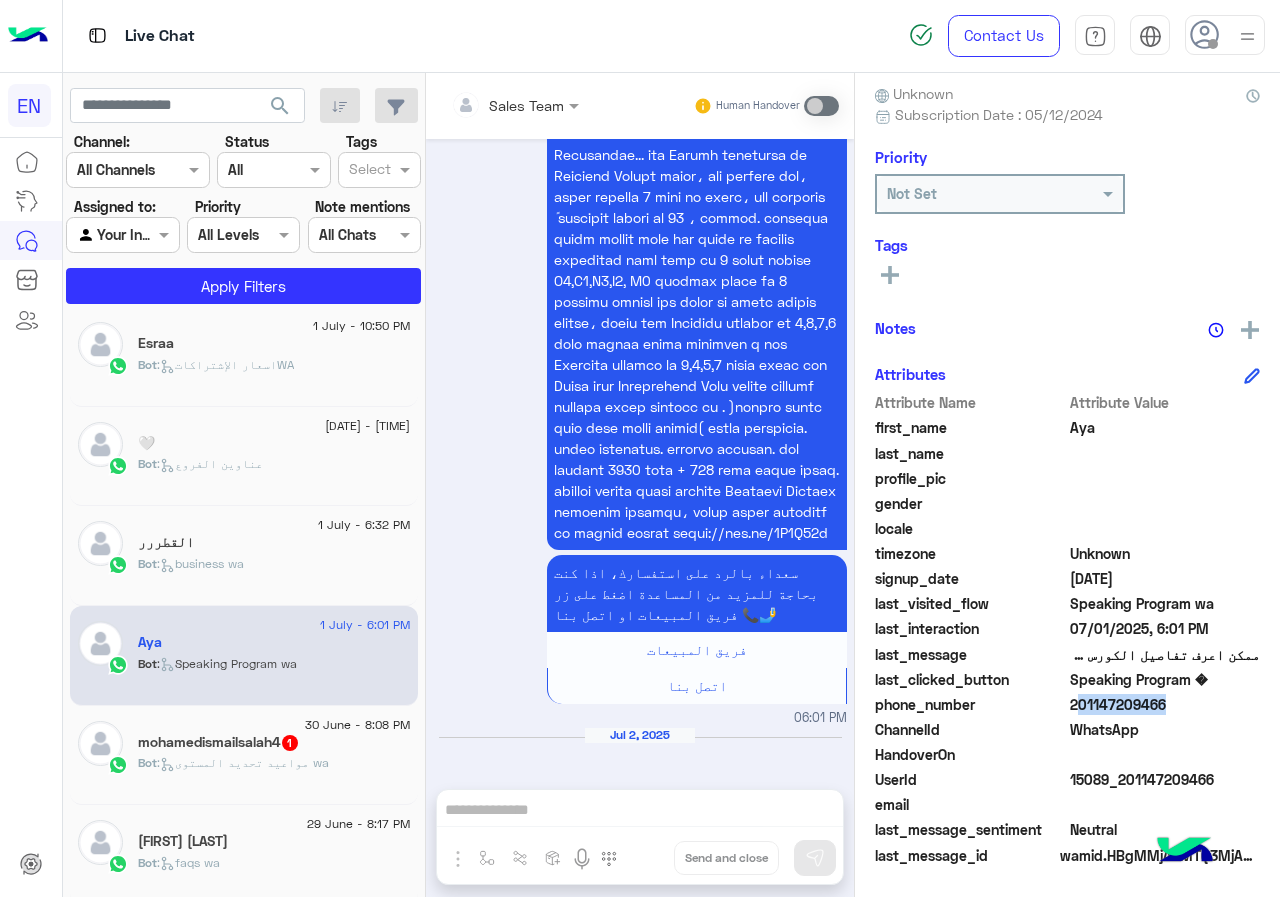 click on "201147209466" 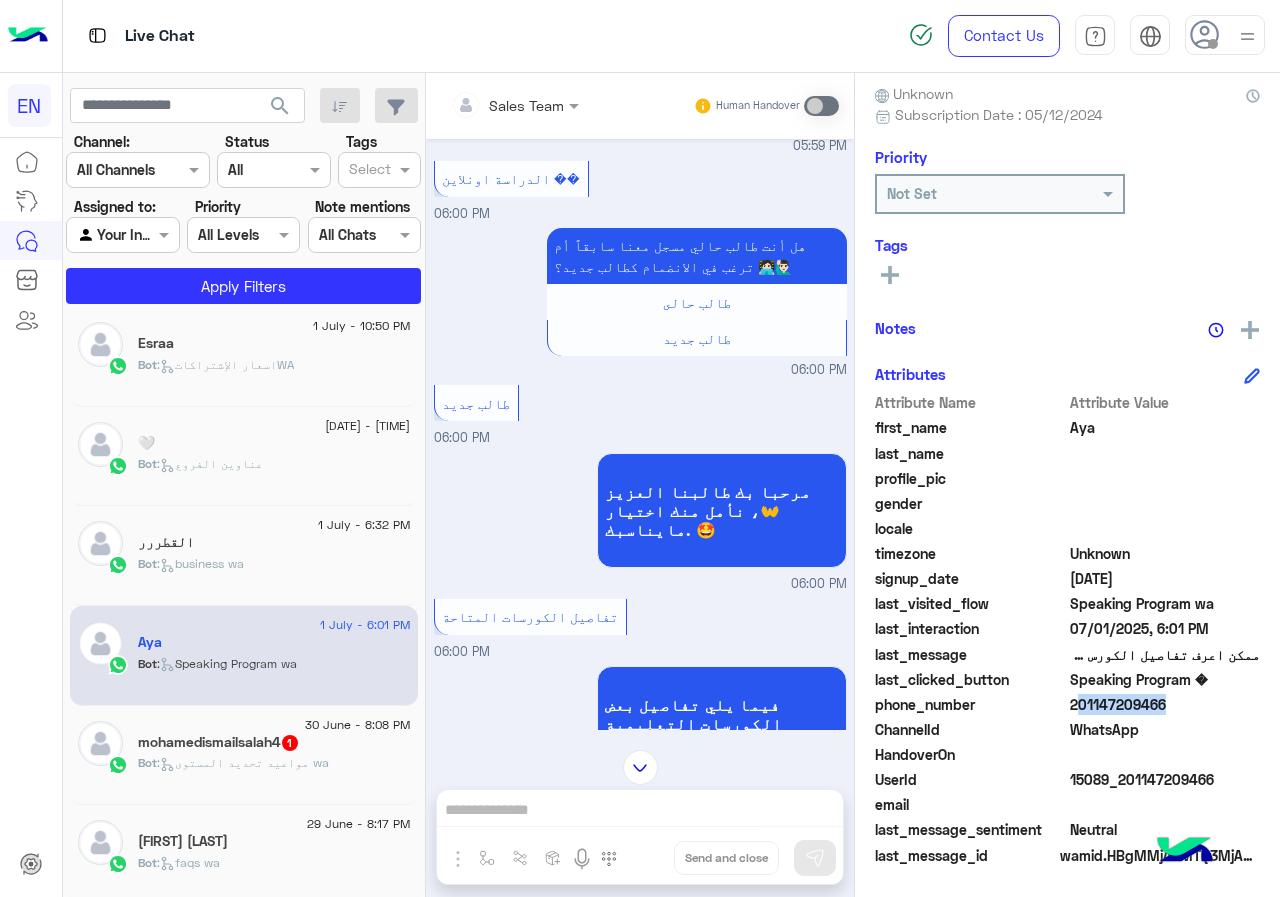 scroll, scrollTop: 813, scrollLeft: 0, axis: vertical 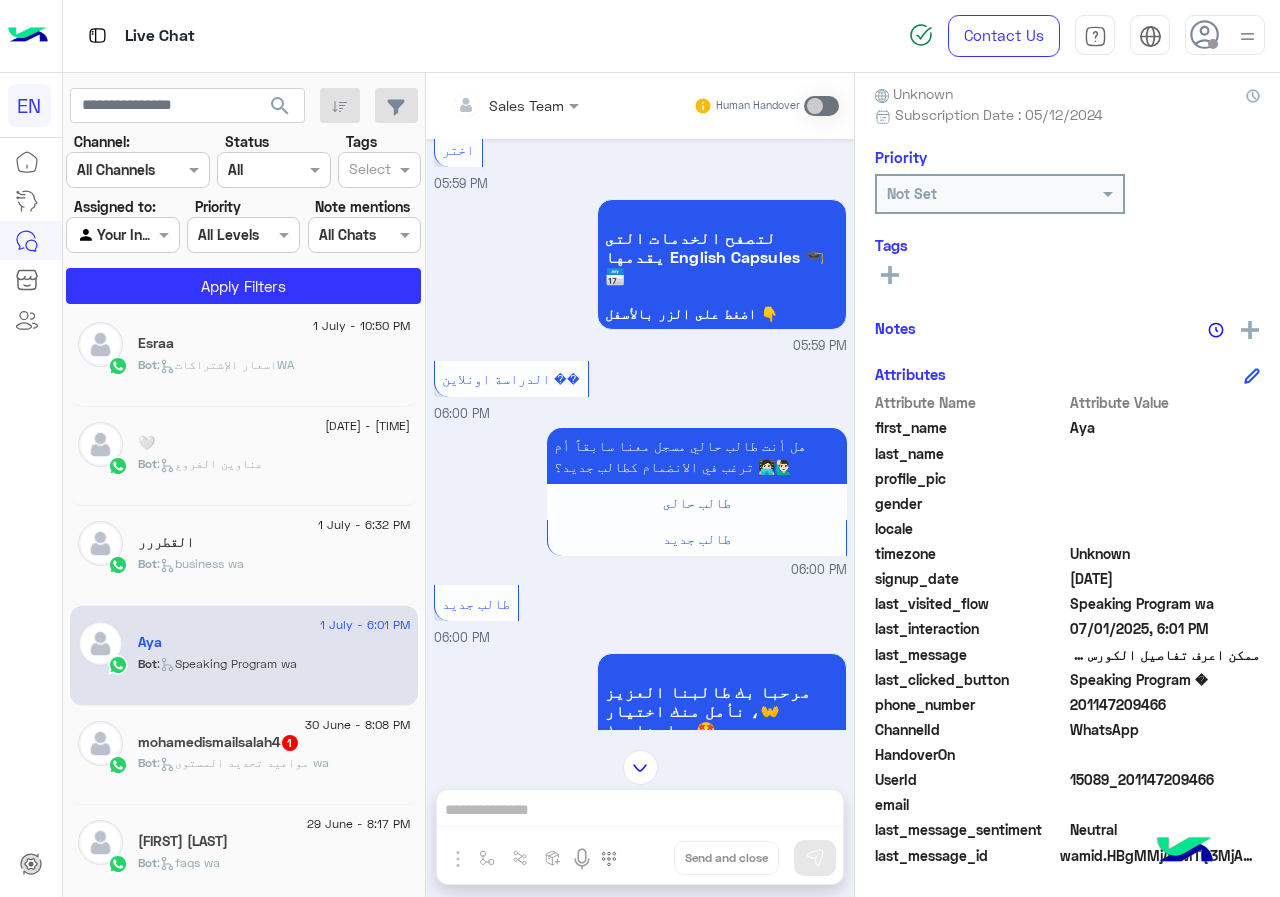 click on "Bot :   business wa" 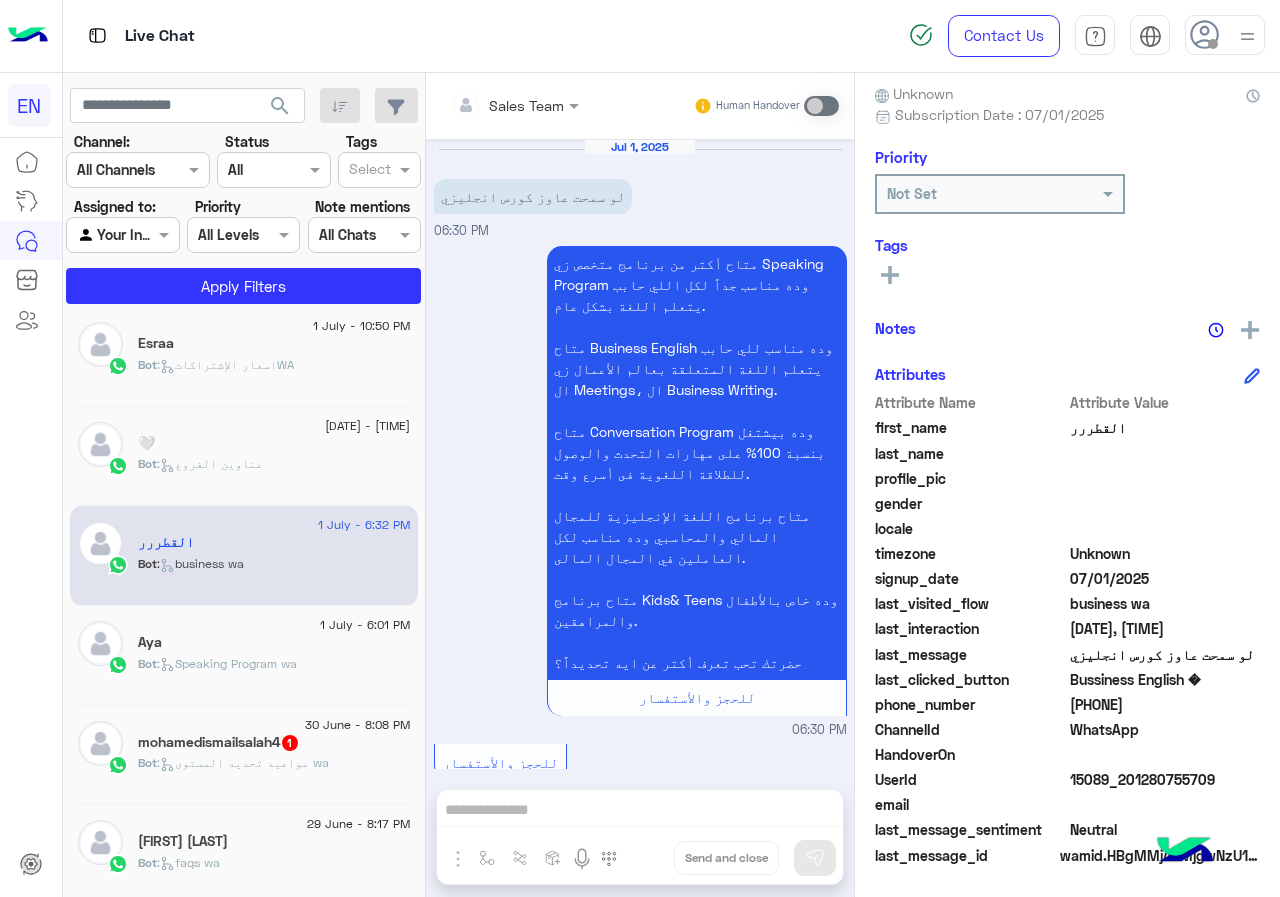 scroll, scrollTop: 1947, scrollLeft: 0, axis: vertical 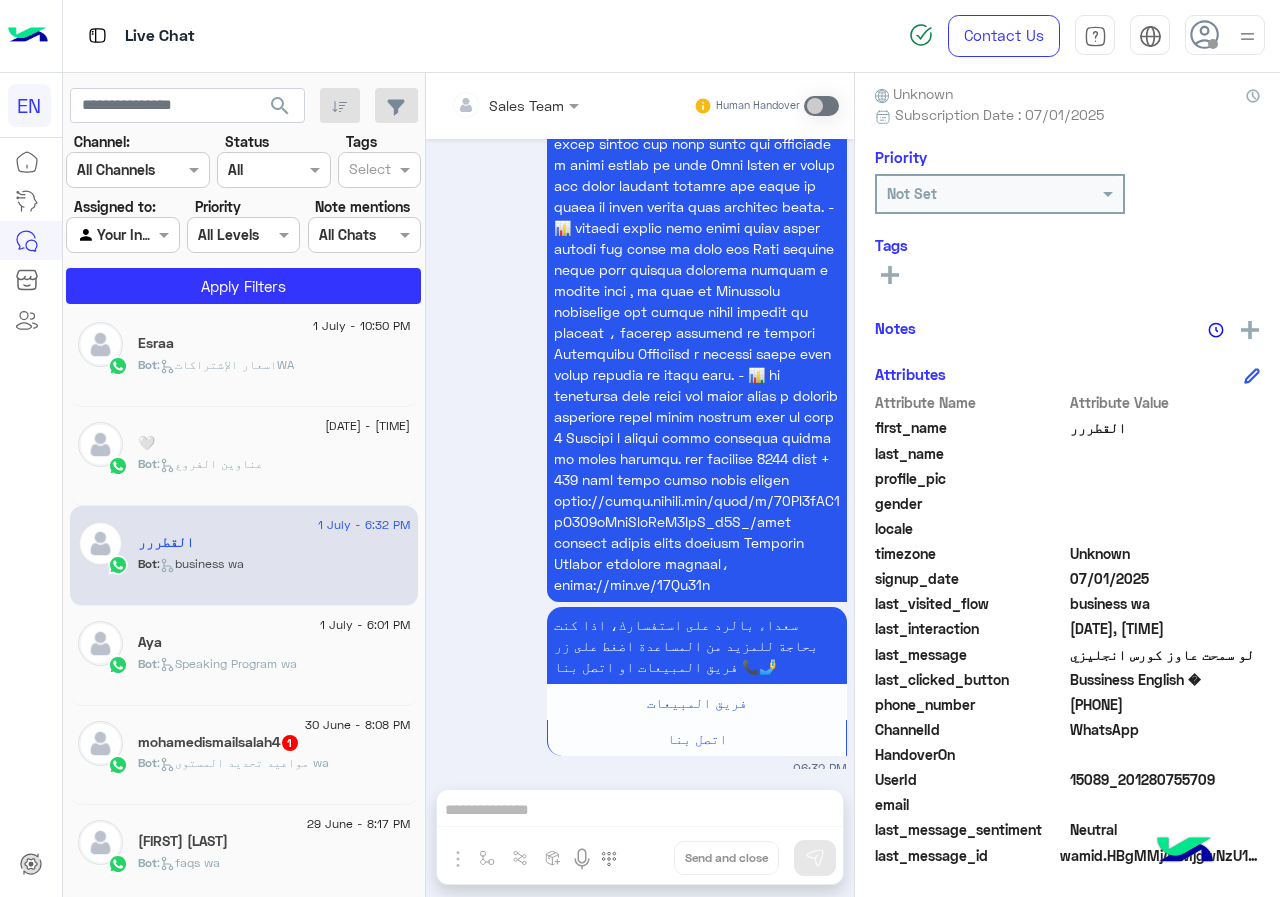 click on "Bot :   عناوين الفروع" 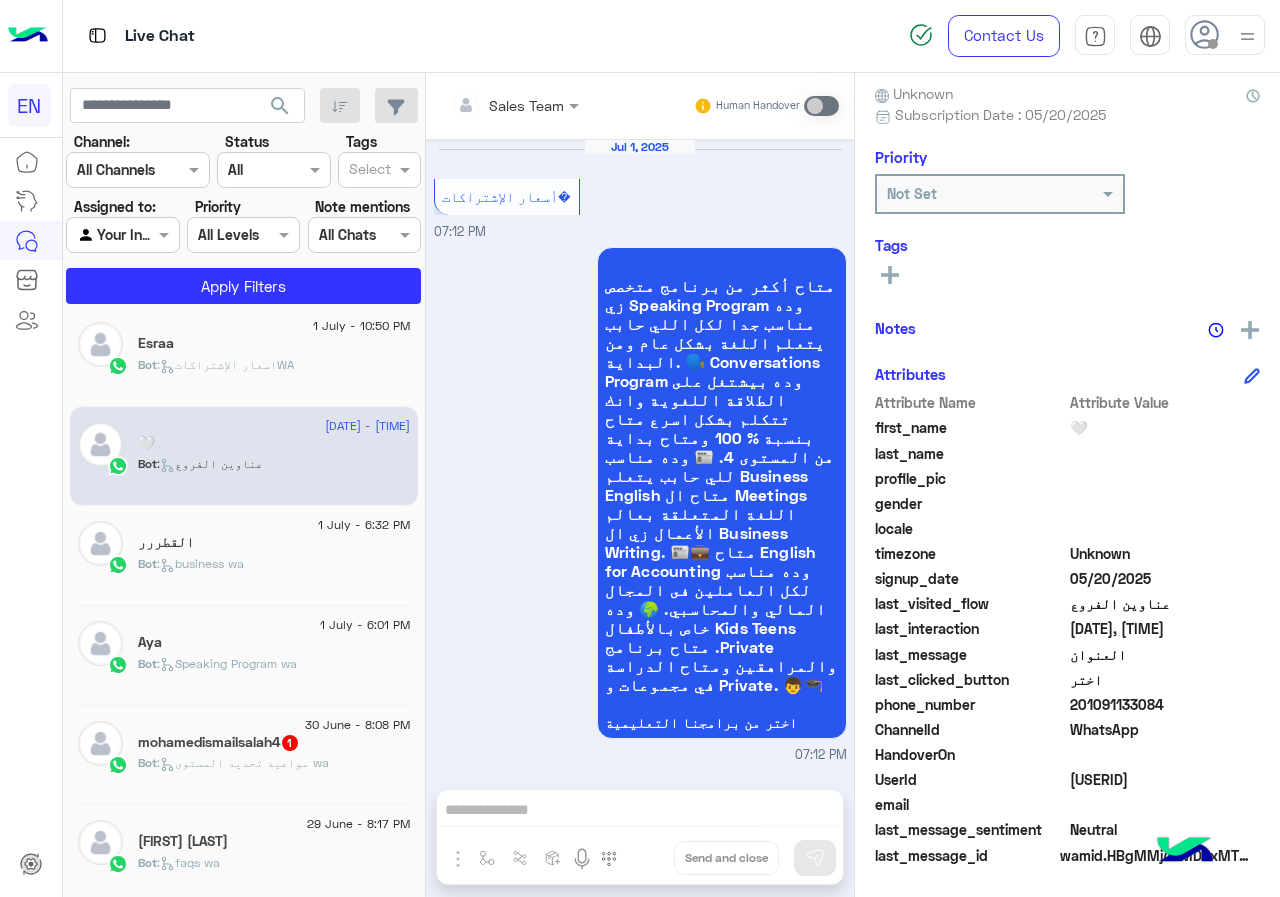 scroll, scrollTop: 2637, scrollLeft: 0, axis: vertical 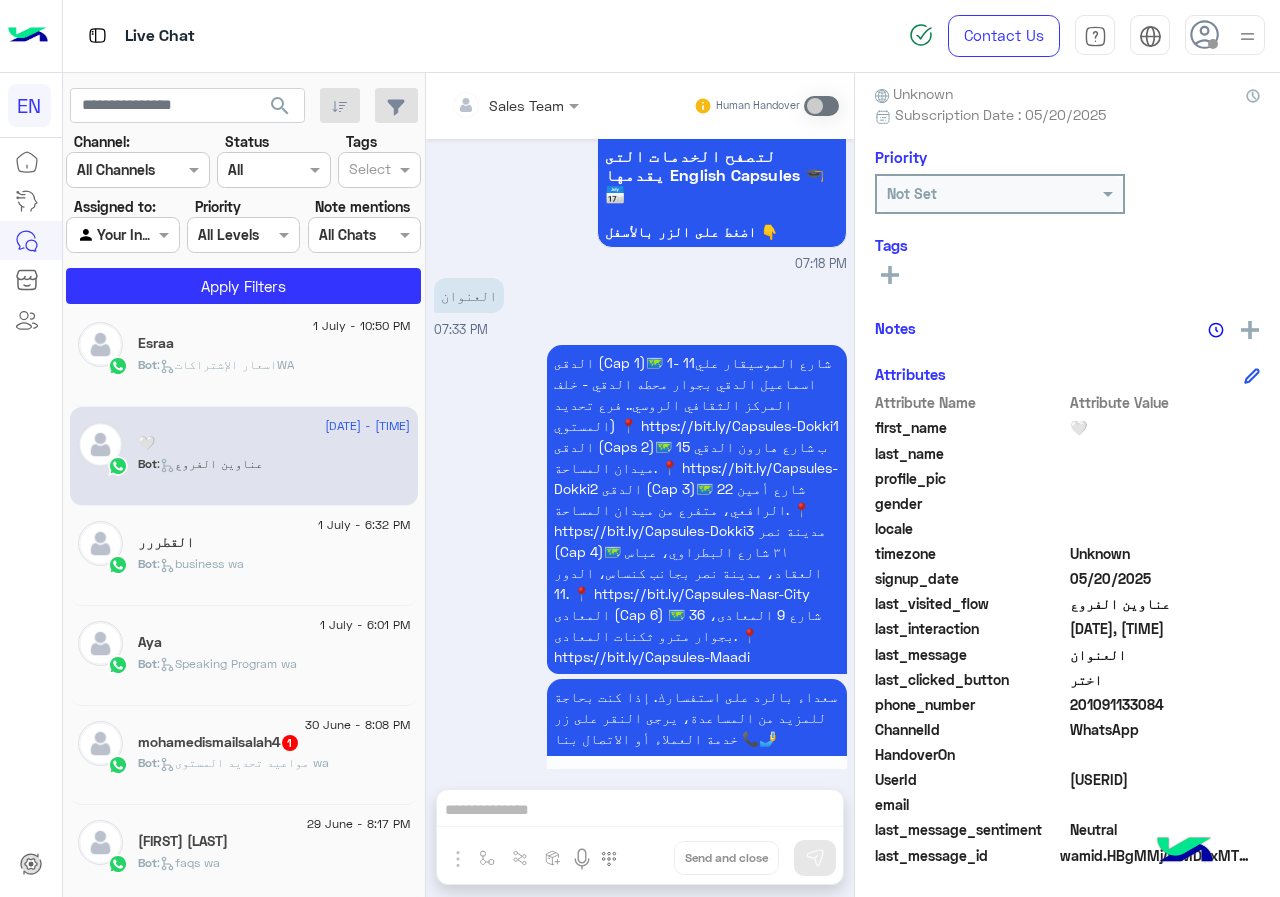 click on "Bot :   business wa" 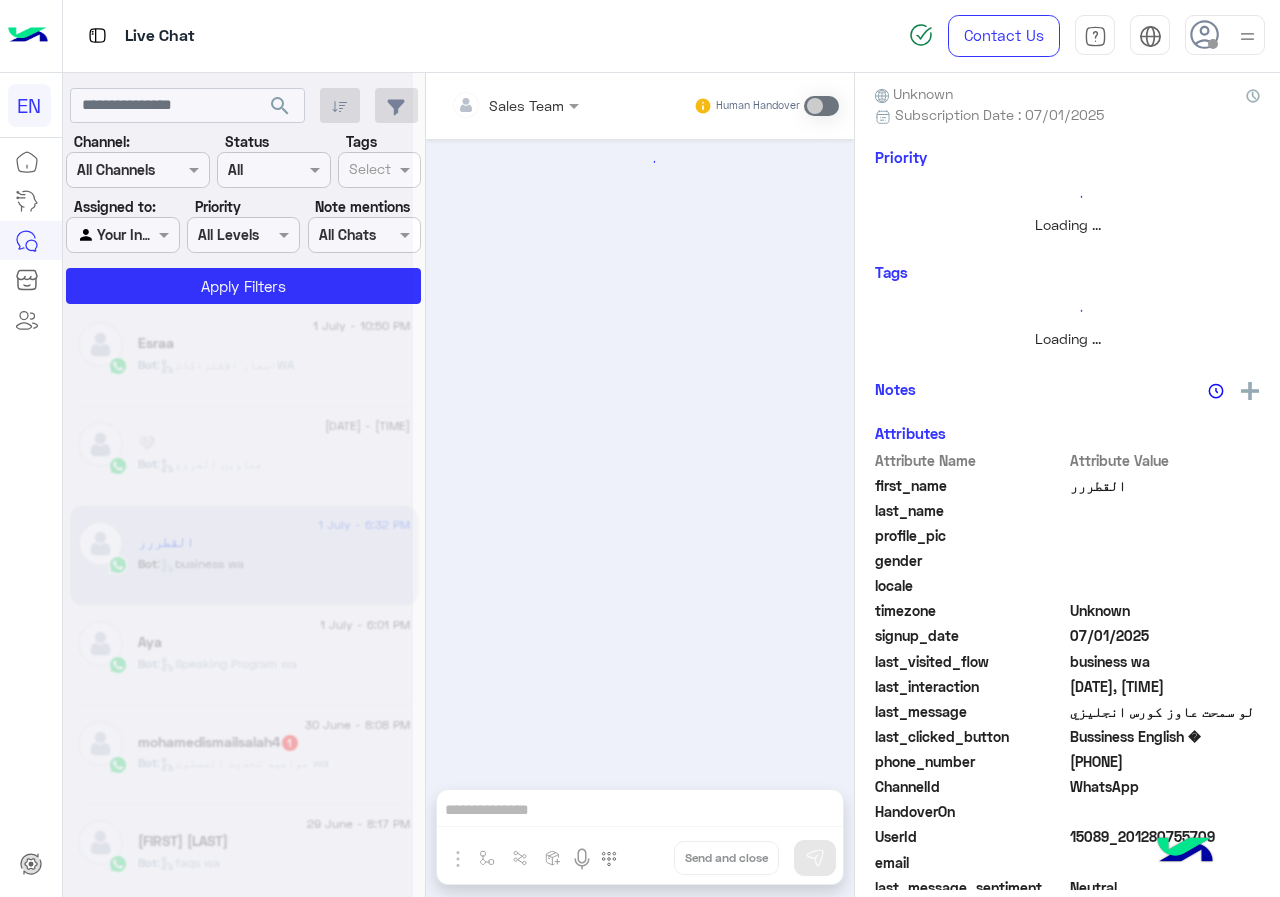 scroll, scrollTop: 0, scrollLeft: 0, axis: both 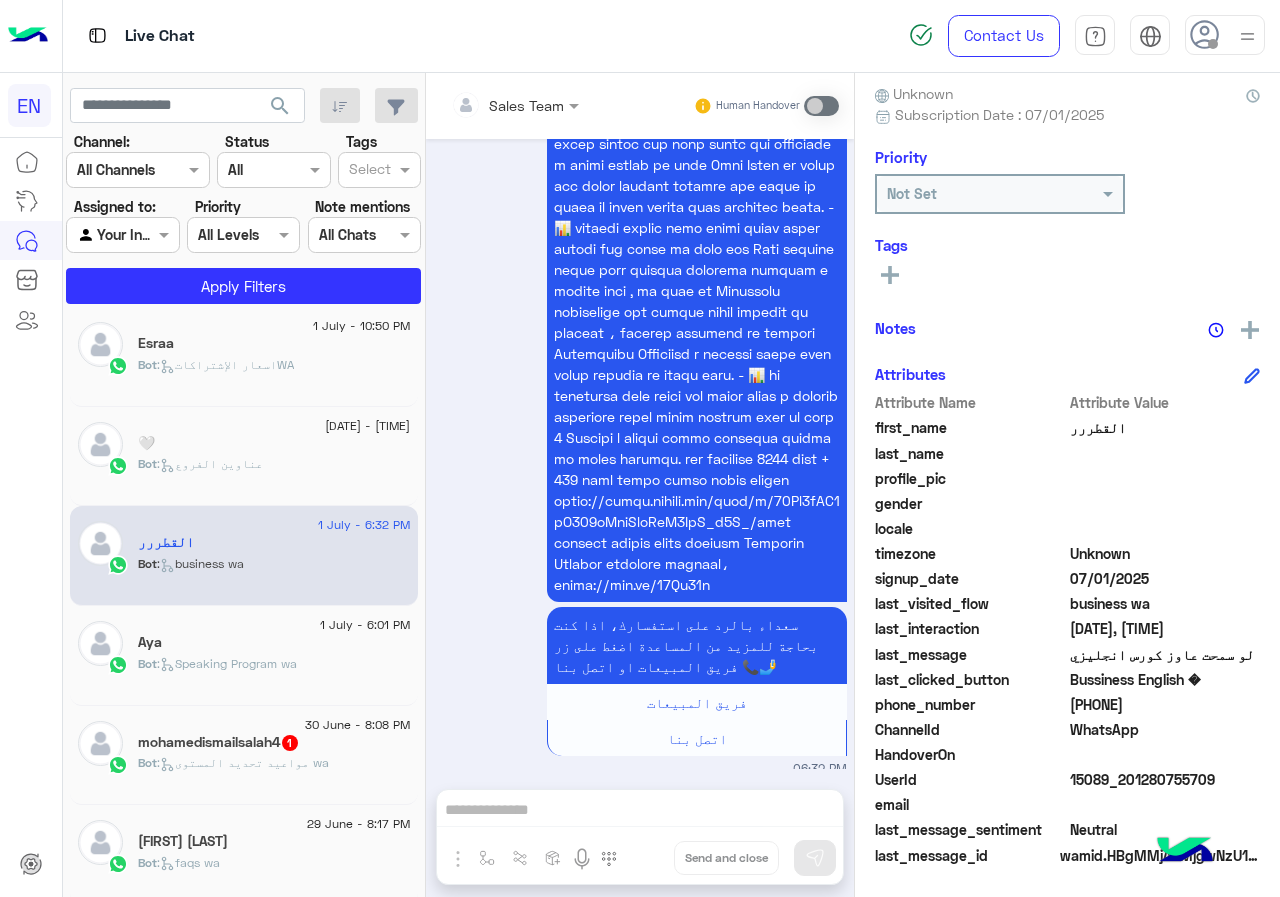 click on "[PHONE]" 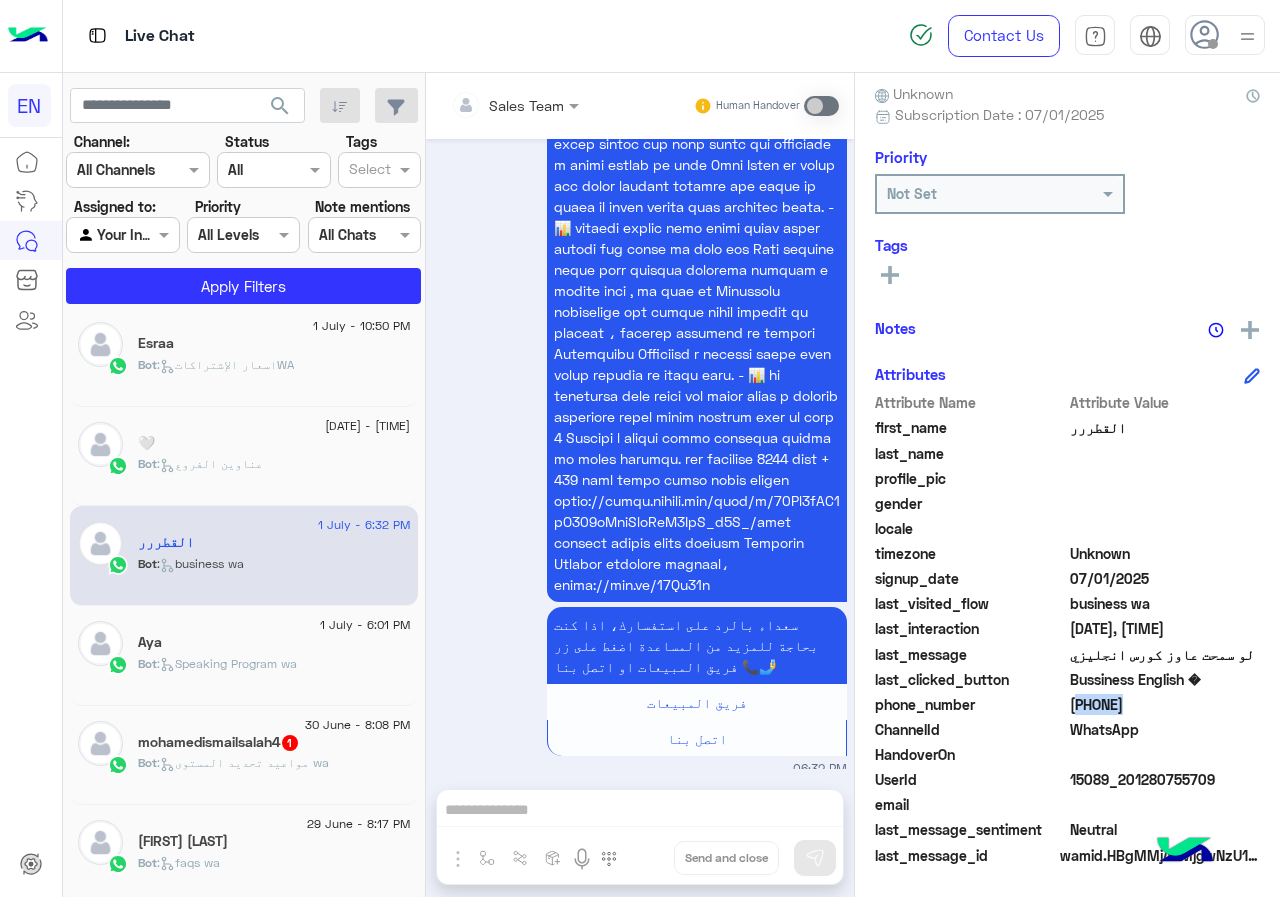 click on "[PHONE]" 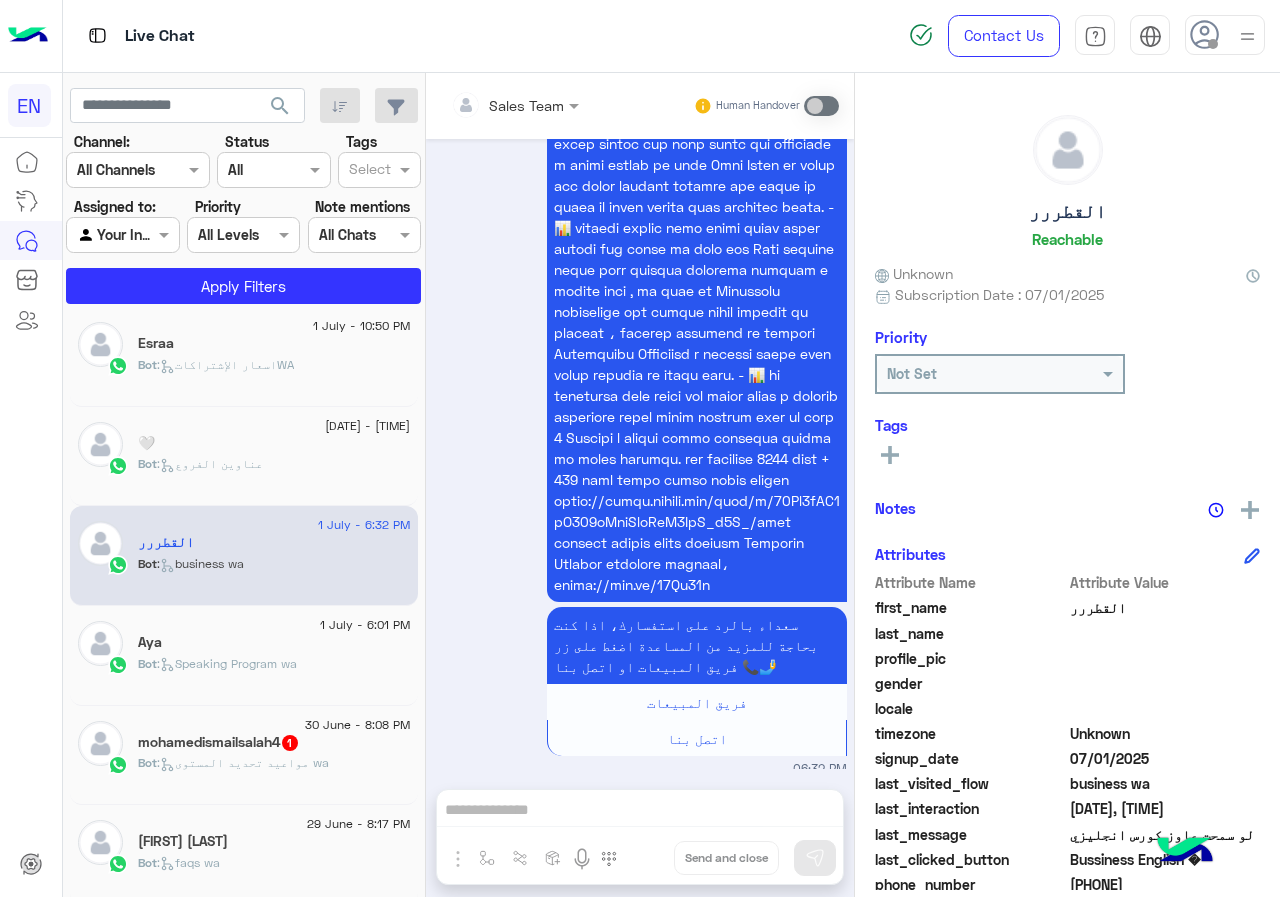 click on "القطررر" 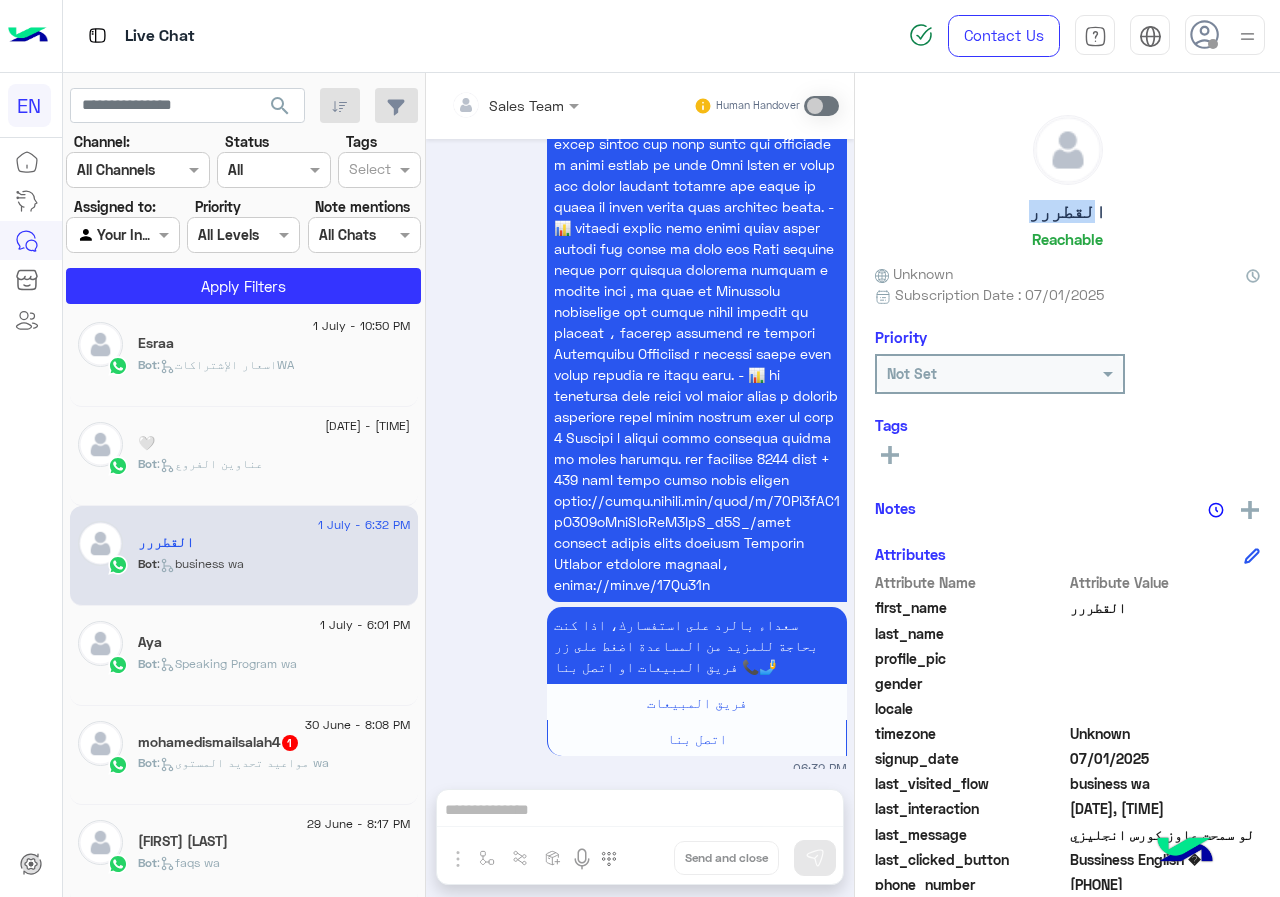 click on "القطررر" 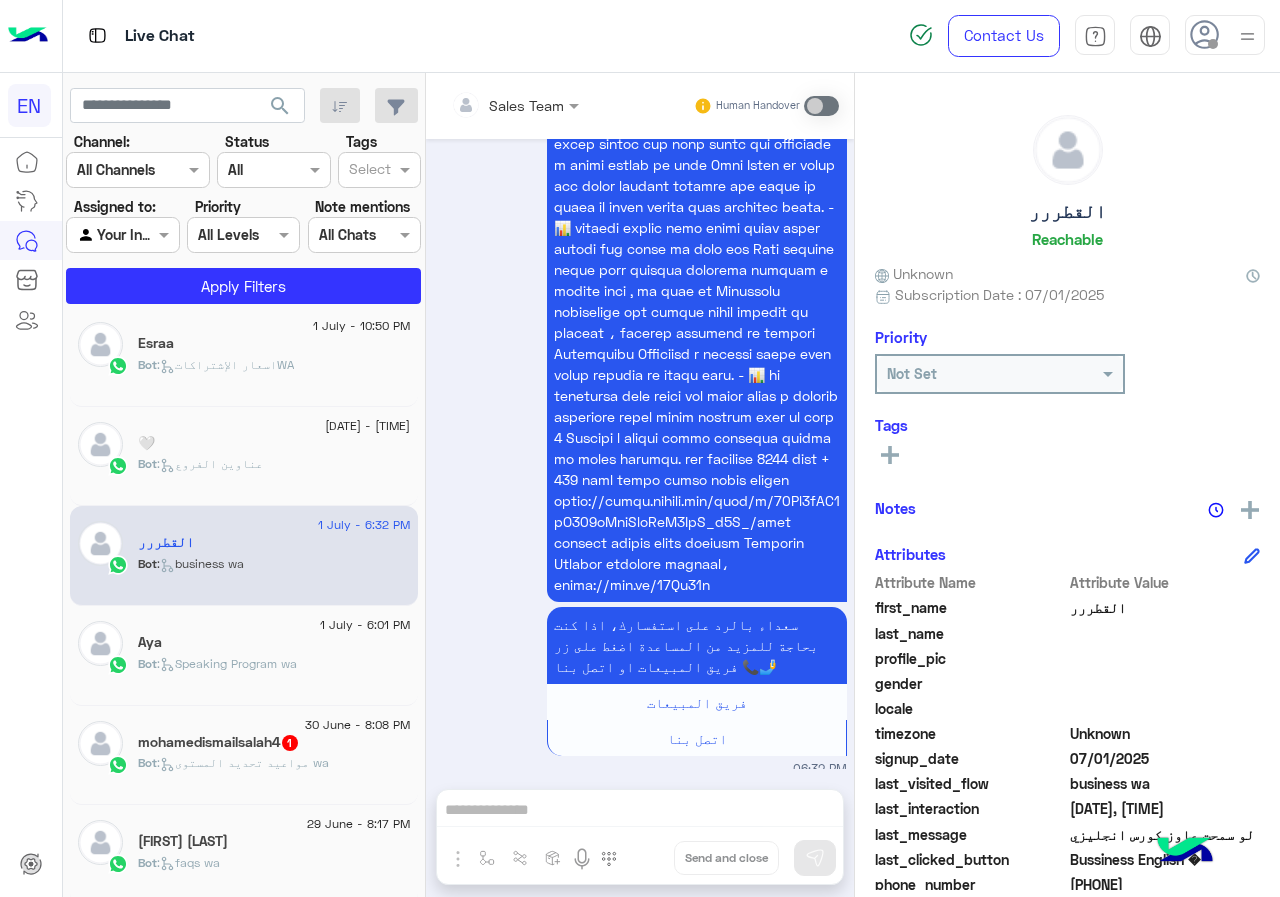 click on "Aya" 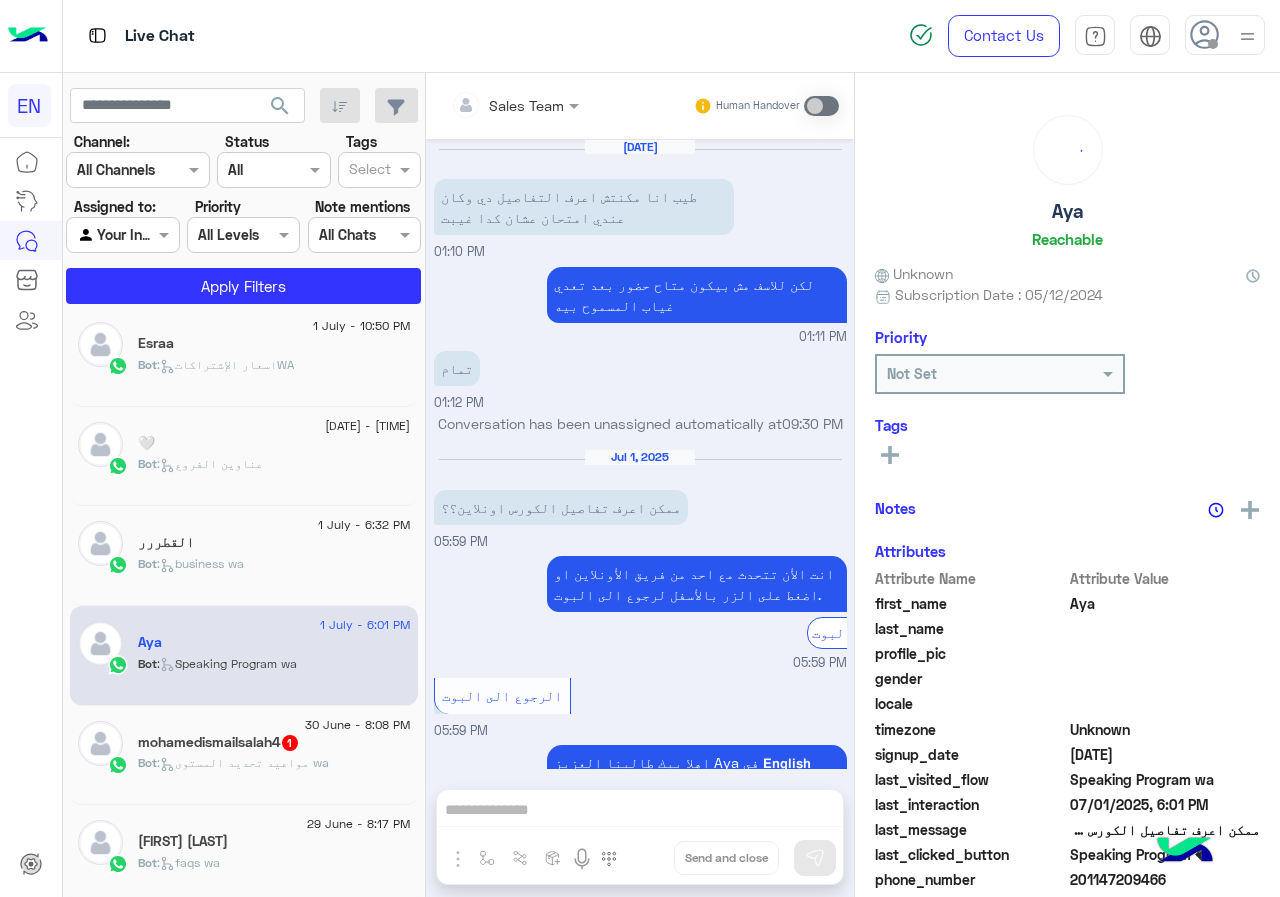 scroll, scrollTop: 2113, scrollLeft: 0, axis: vertical 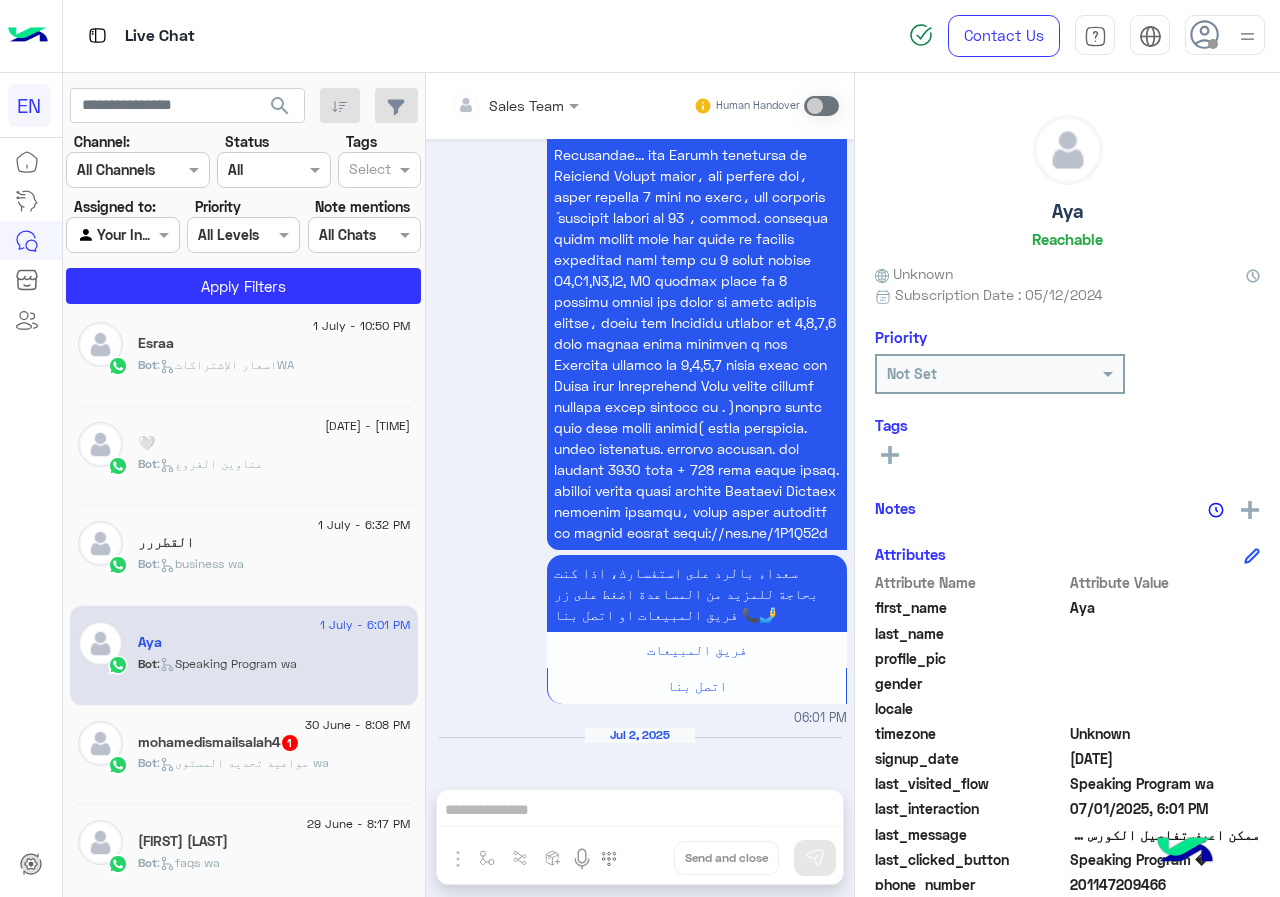 click 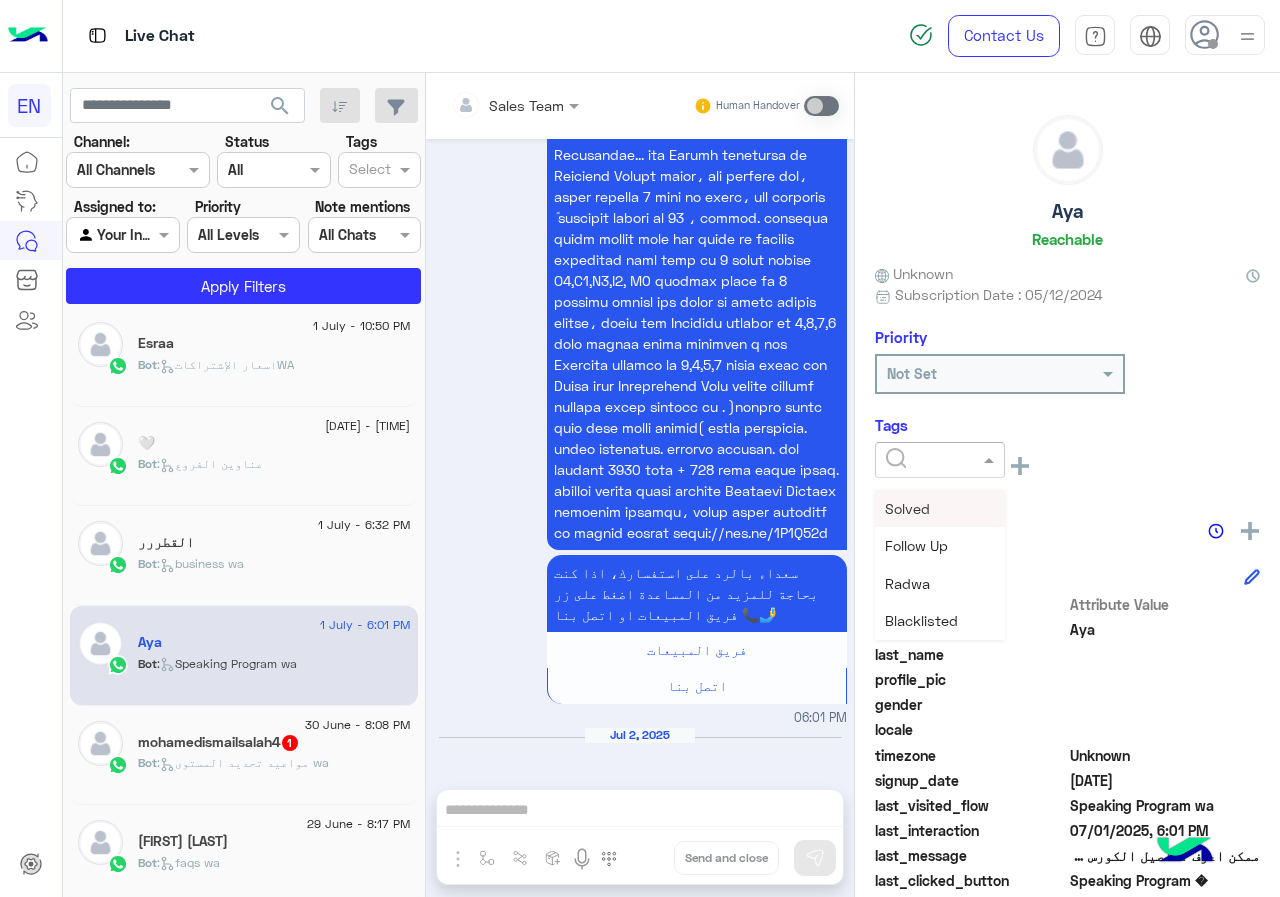click 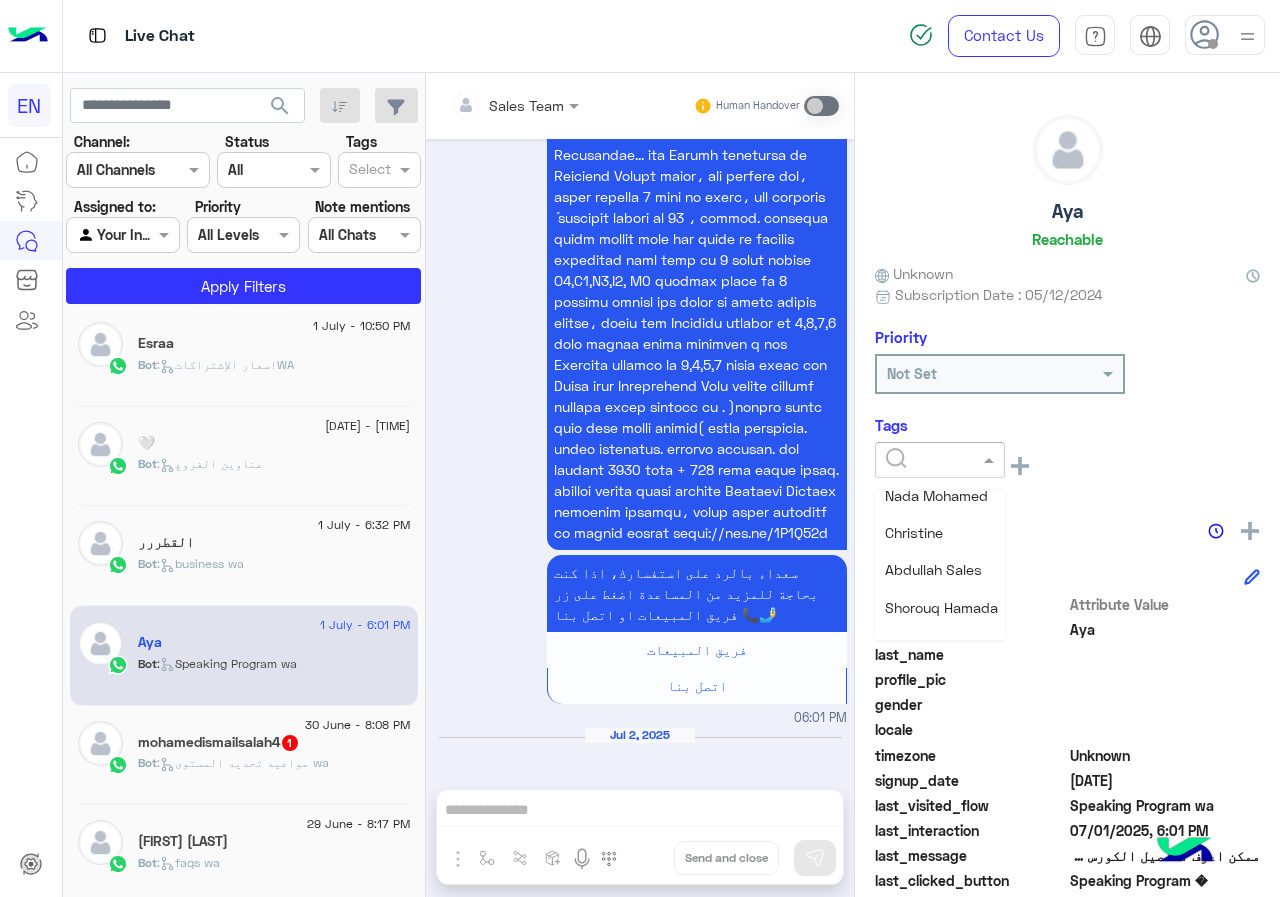 scroll, scrollTop: 261, scrollLeft: 0, axis: vertical 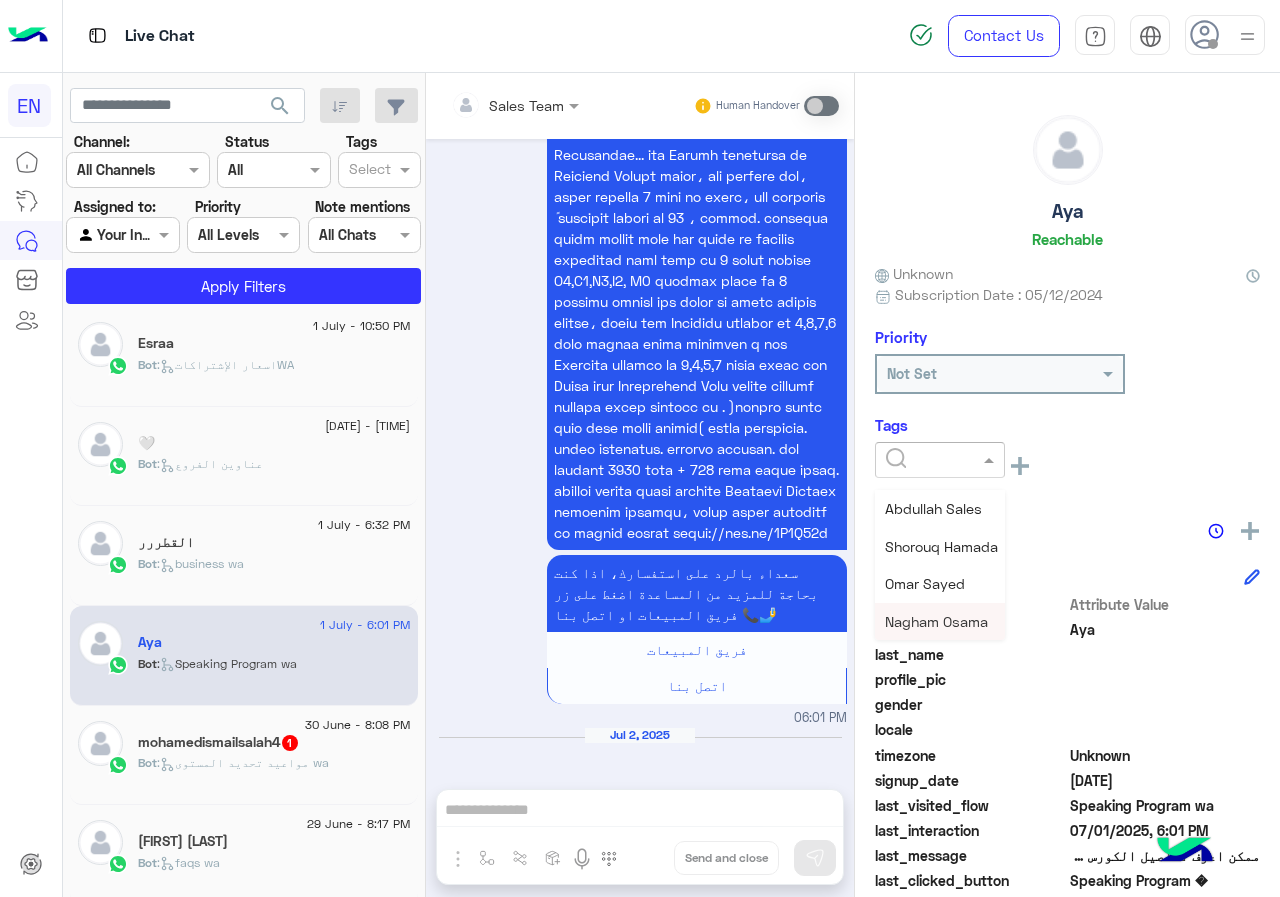 click on "Nagham Osama" at bounding box center (936, 621) 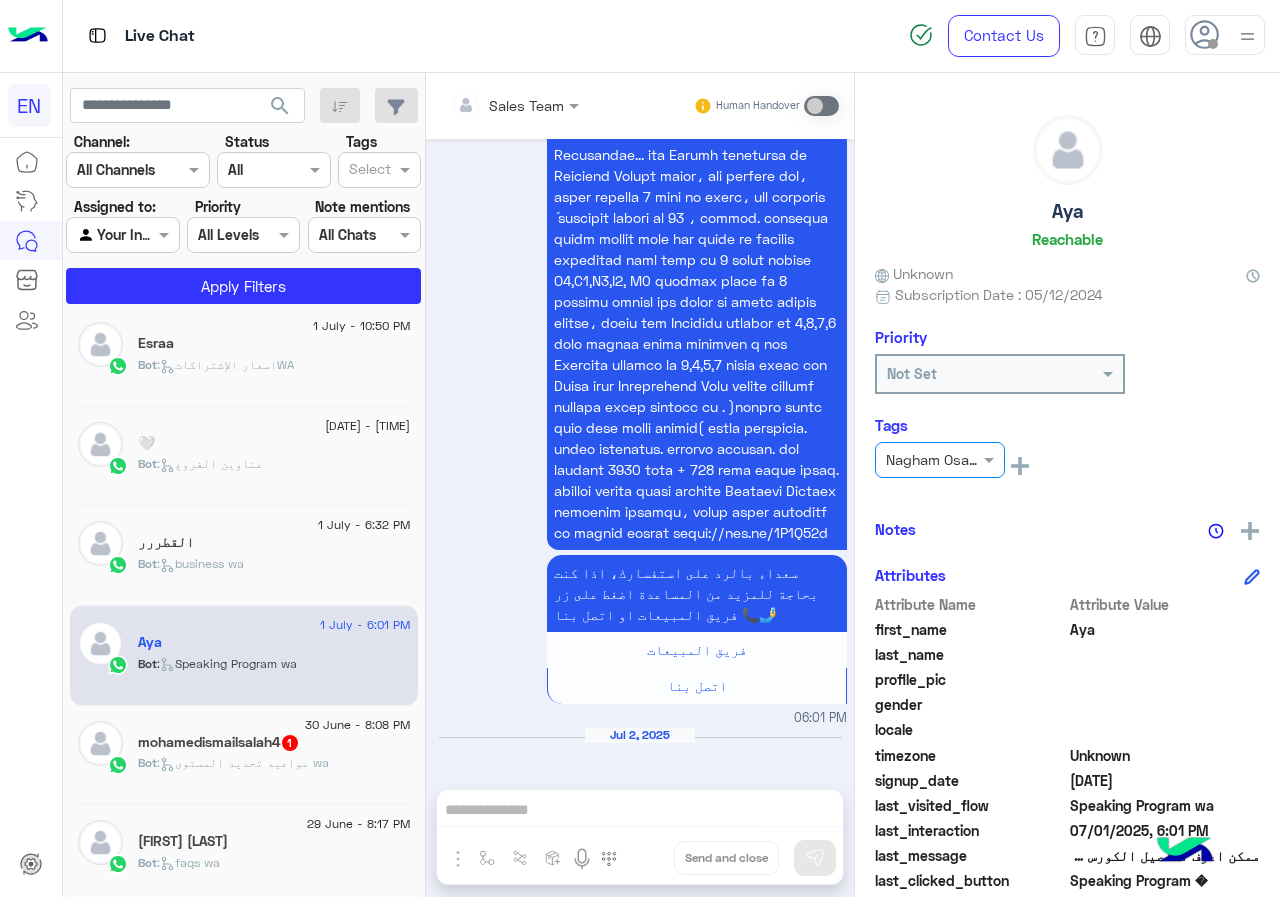 click on "القطررر" 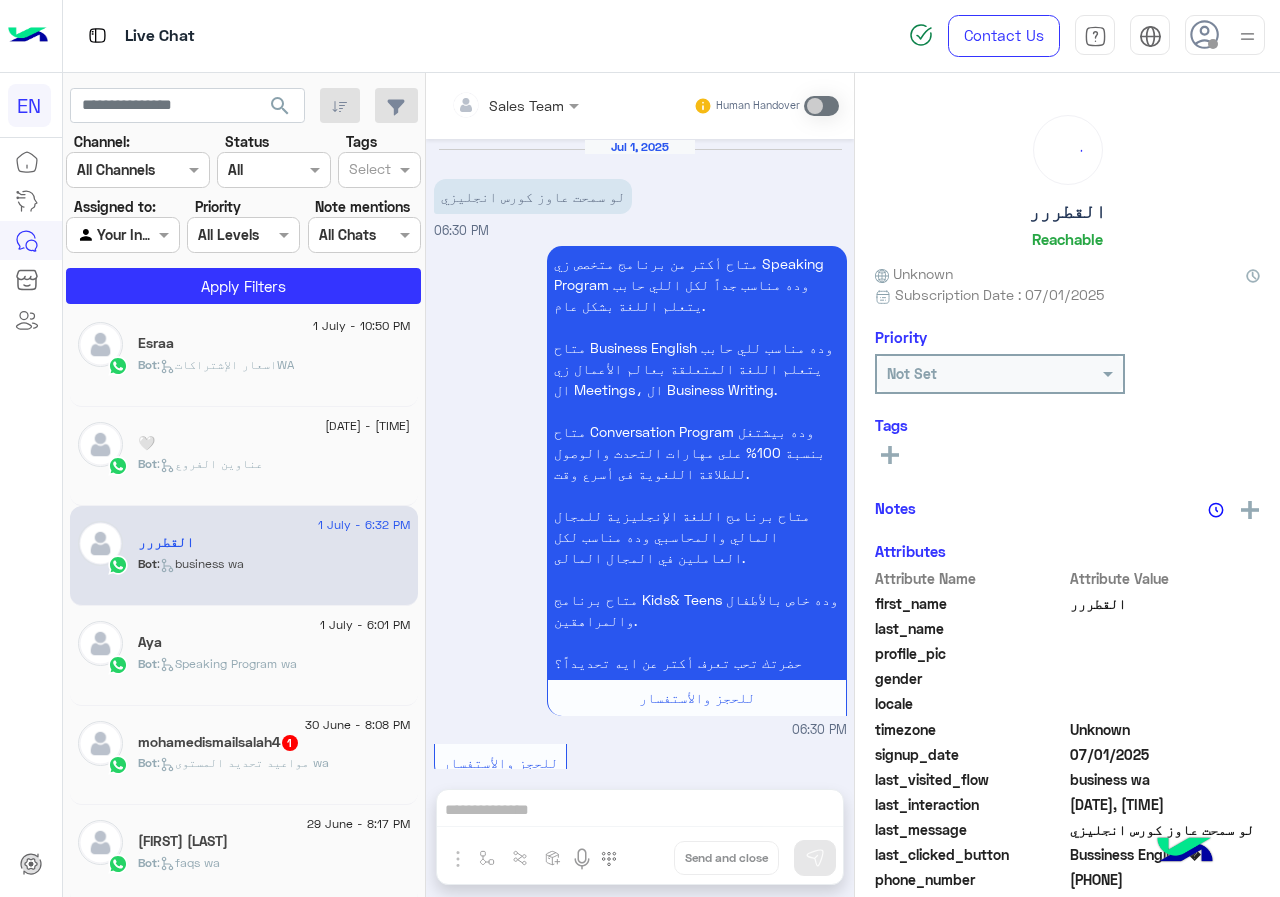 scroll, scrollTop: 1947, scrollLeft: 0, axis: vertical 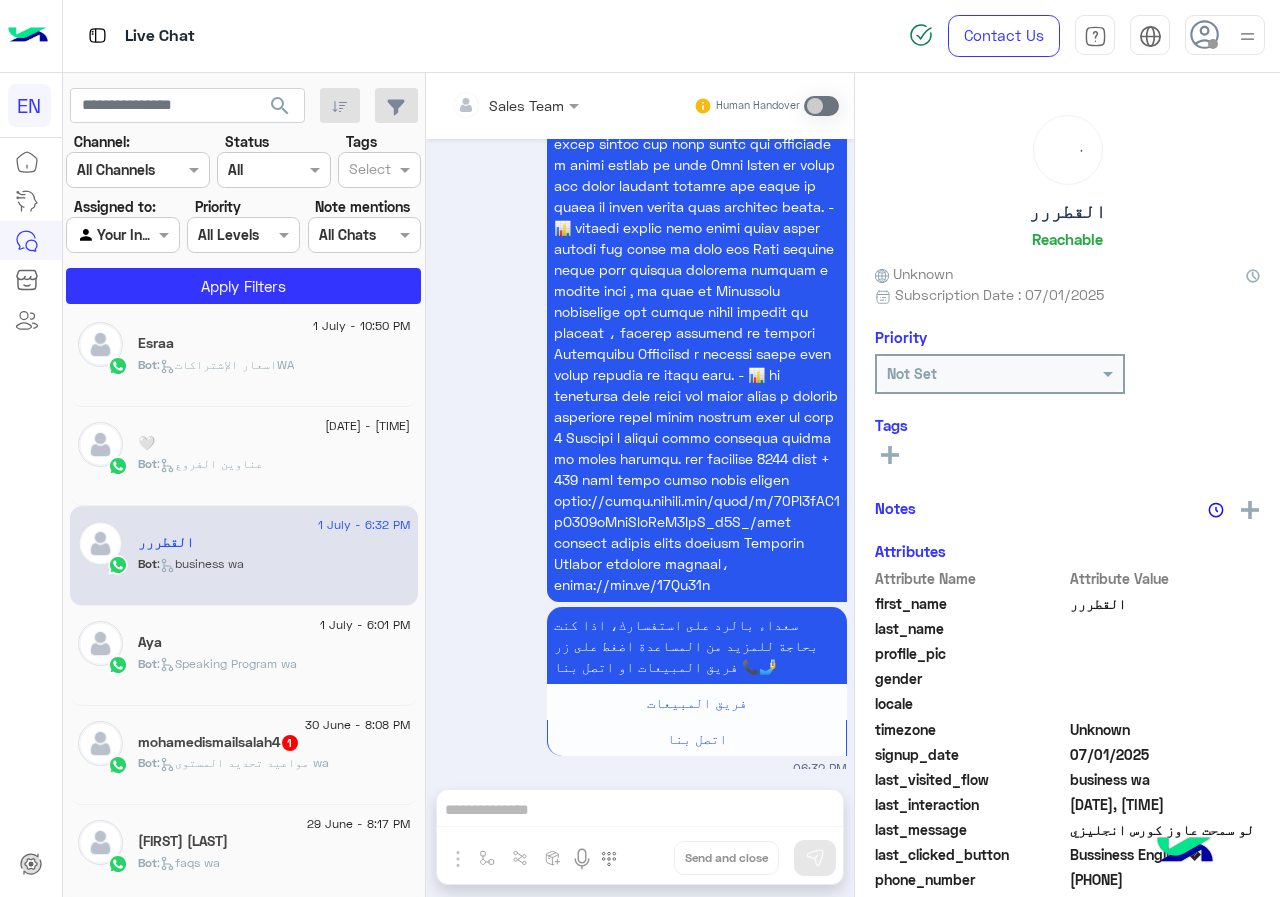 click 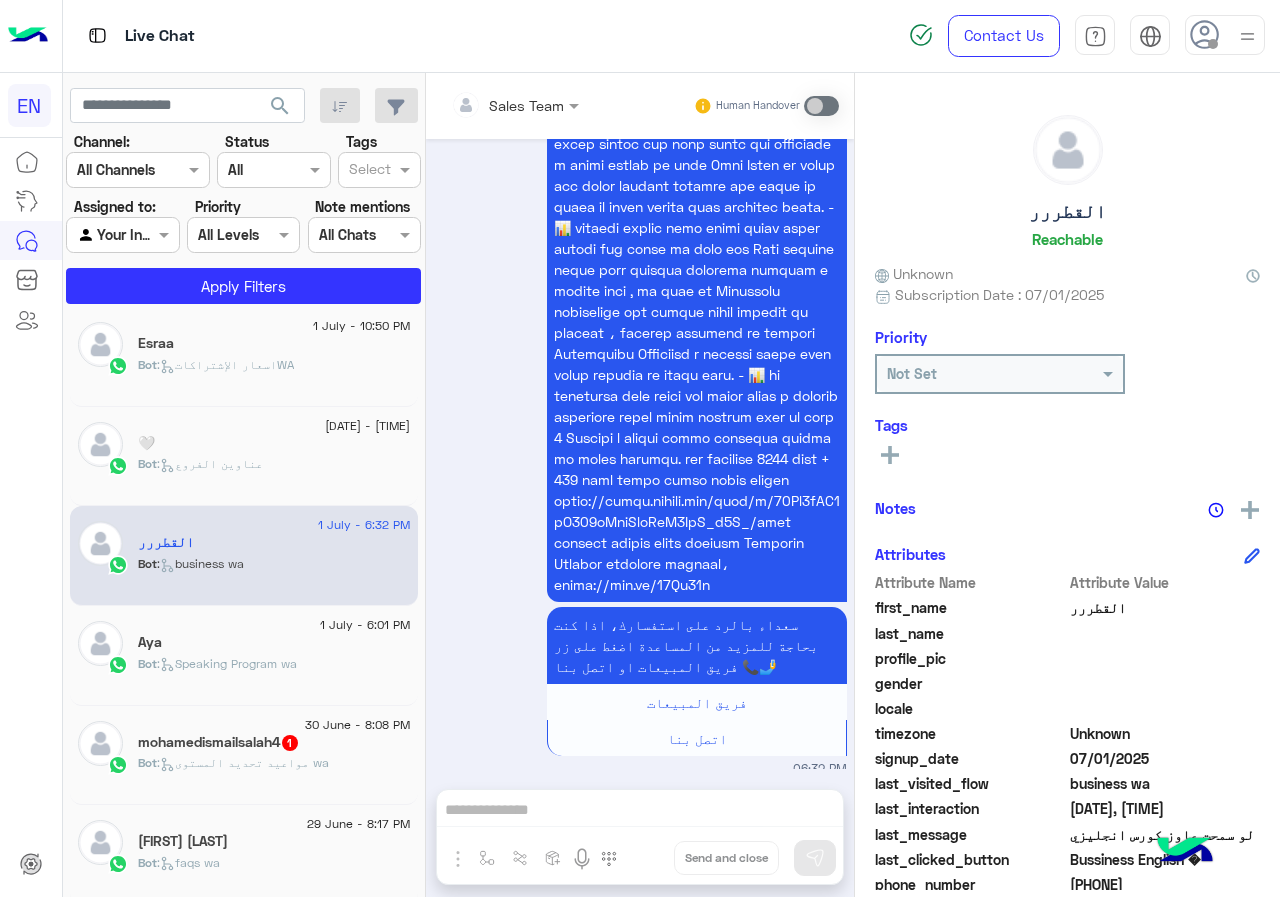 click 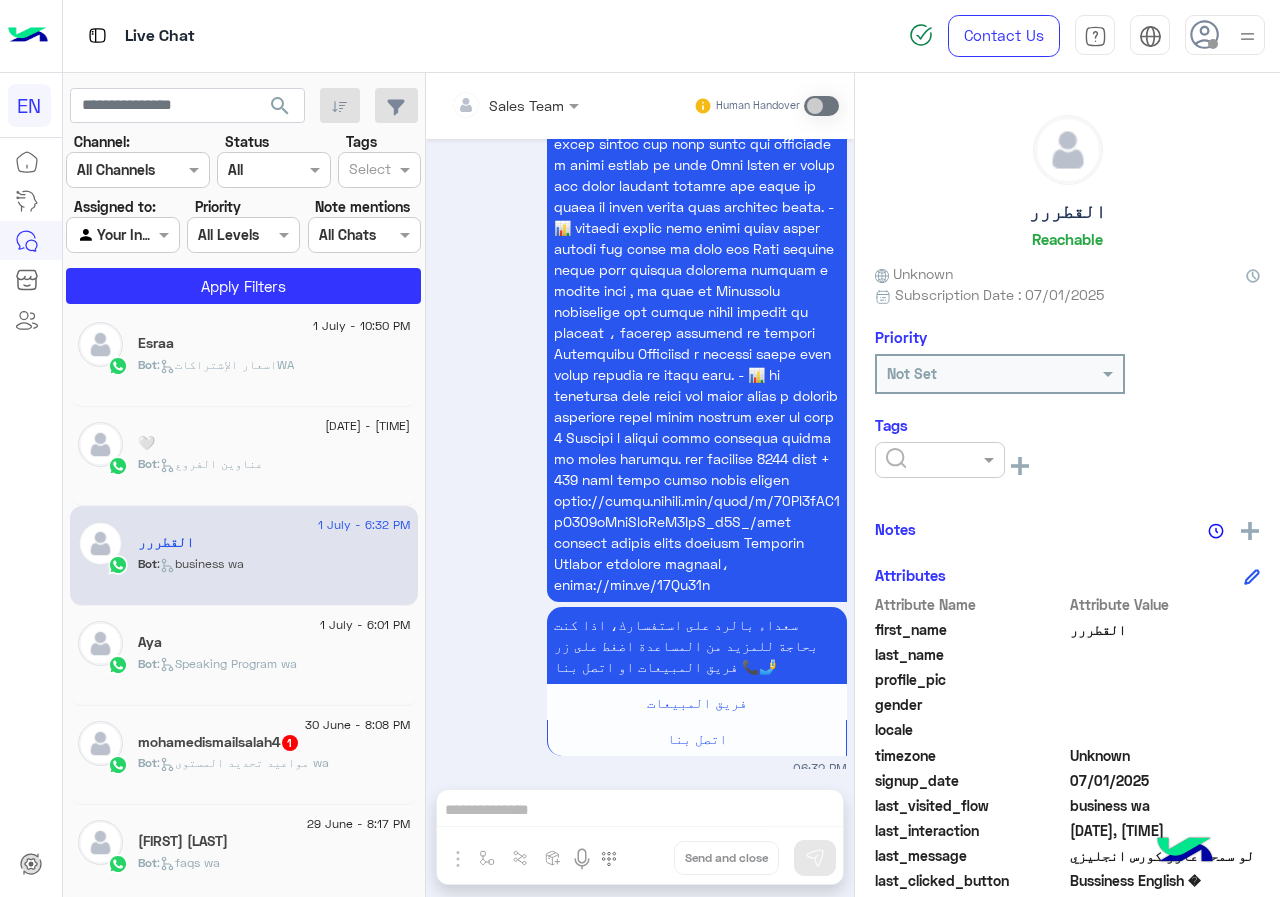 click 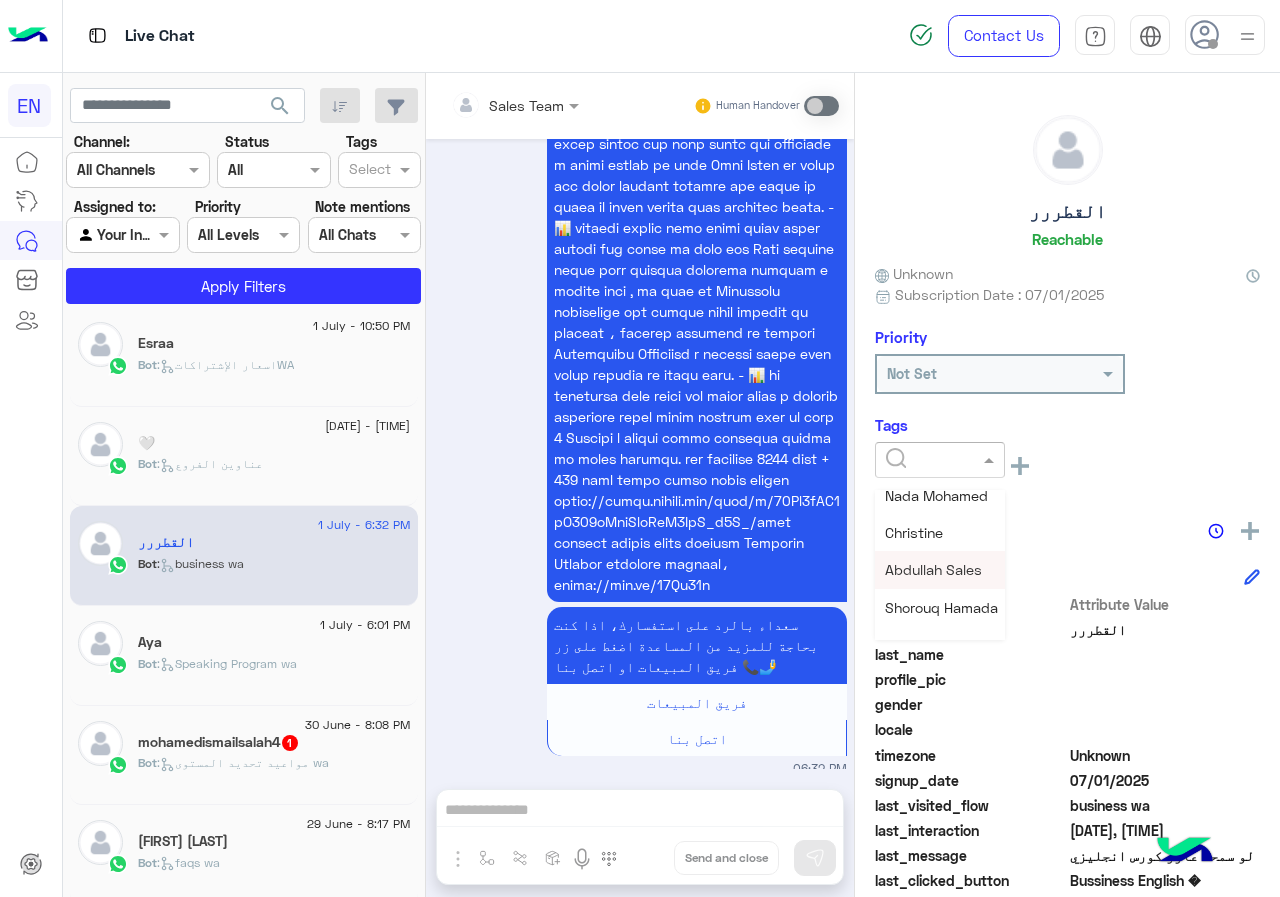 scroll, scrollTop: 261, scrollLeft: 0, axis: vertical 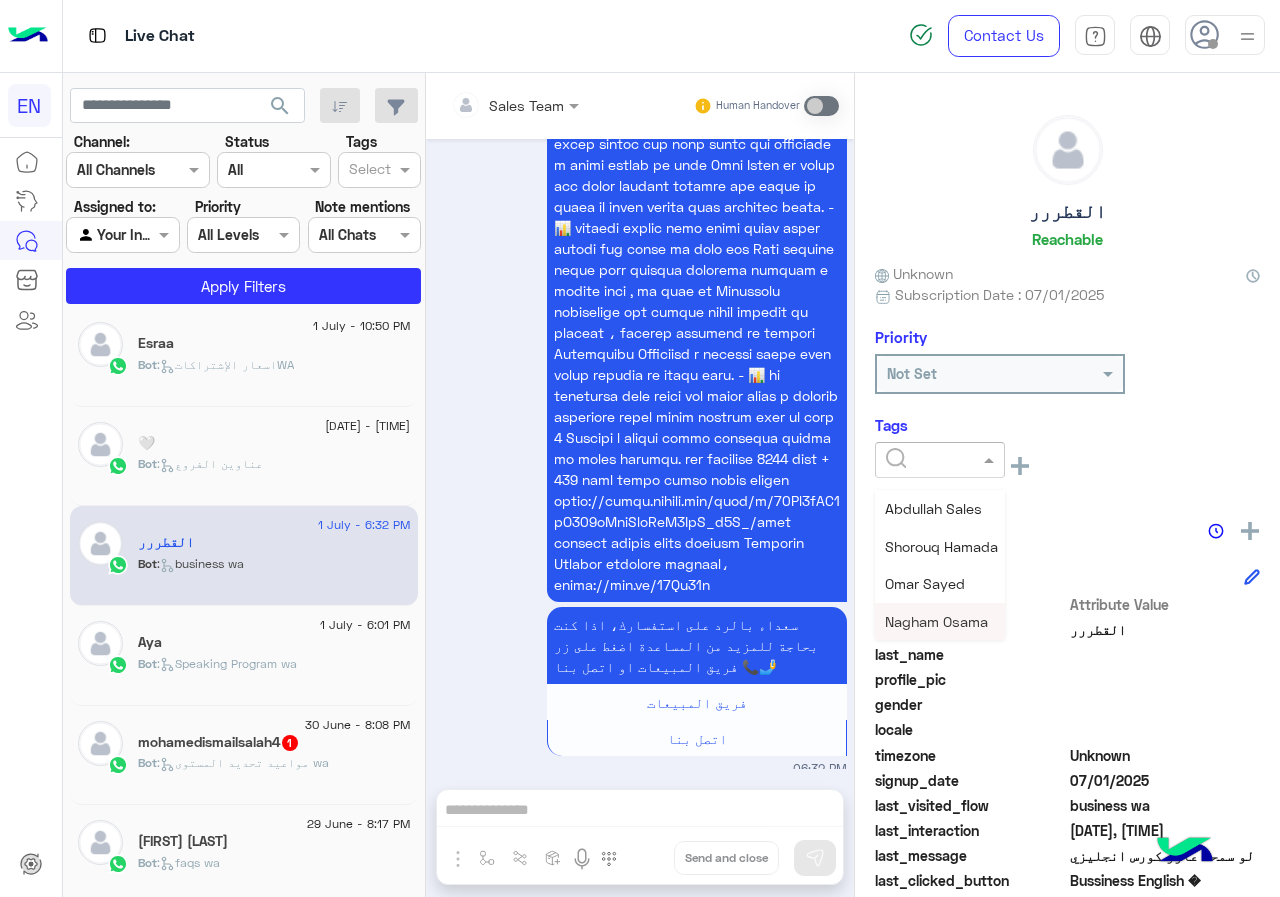 click on "Nagham Osama" at bounding box center (936, 621) 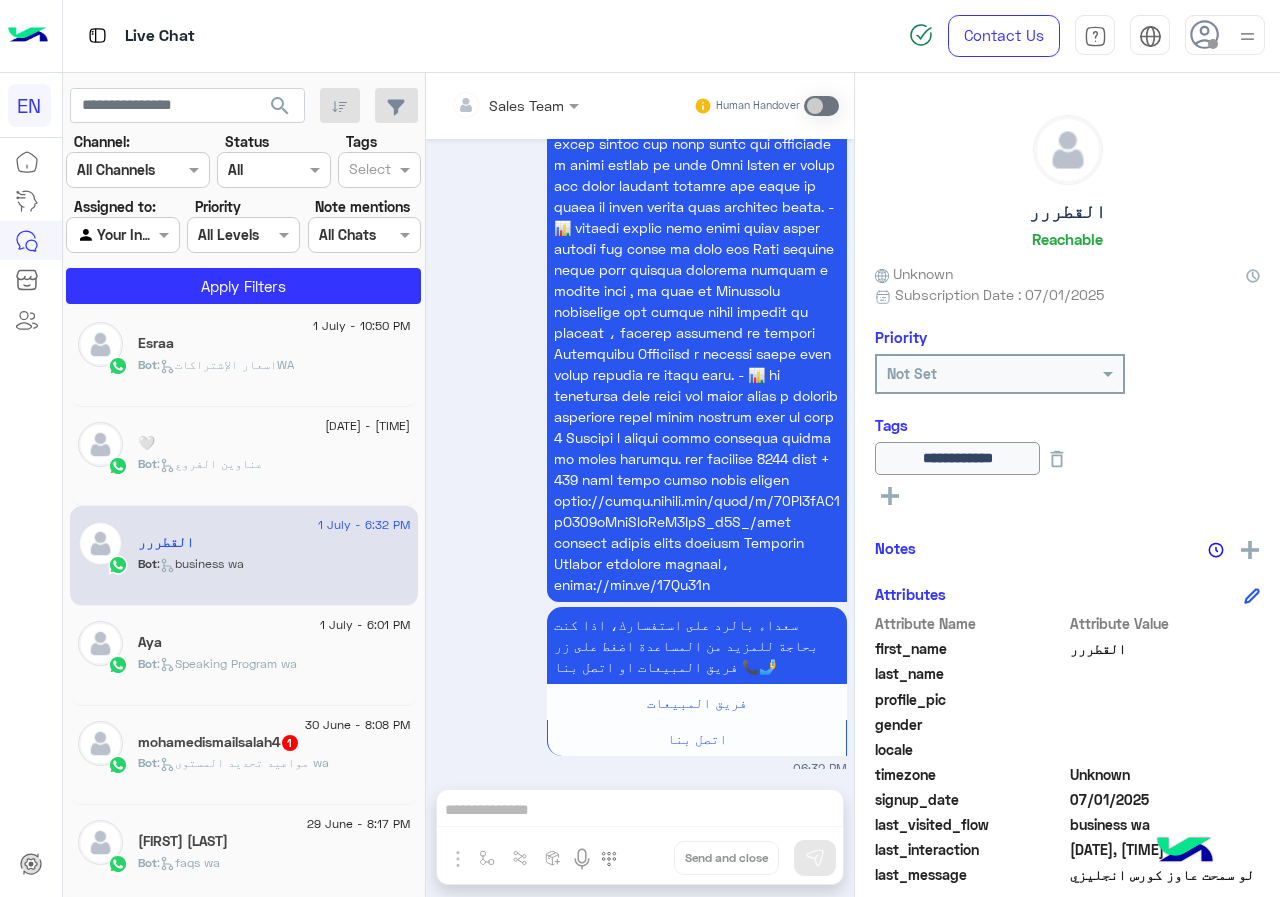 click on ":   عناوين الفروع" 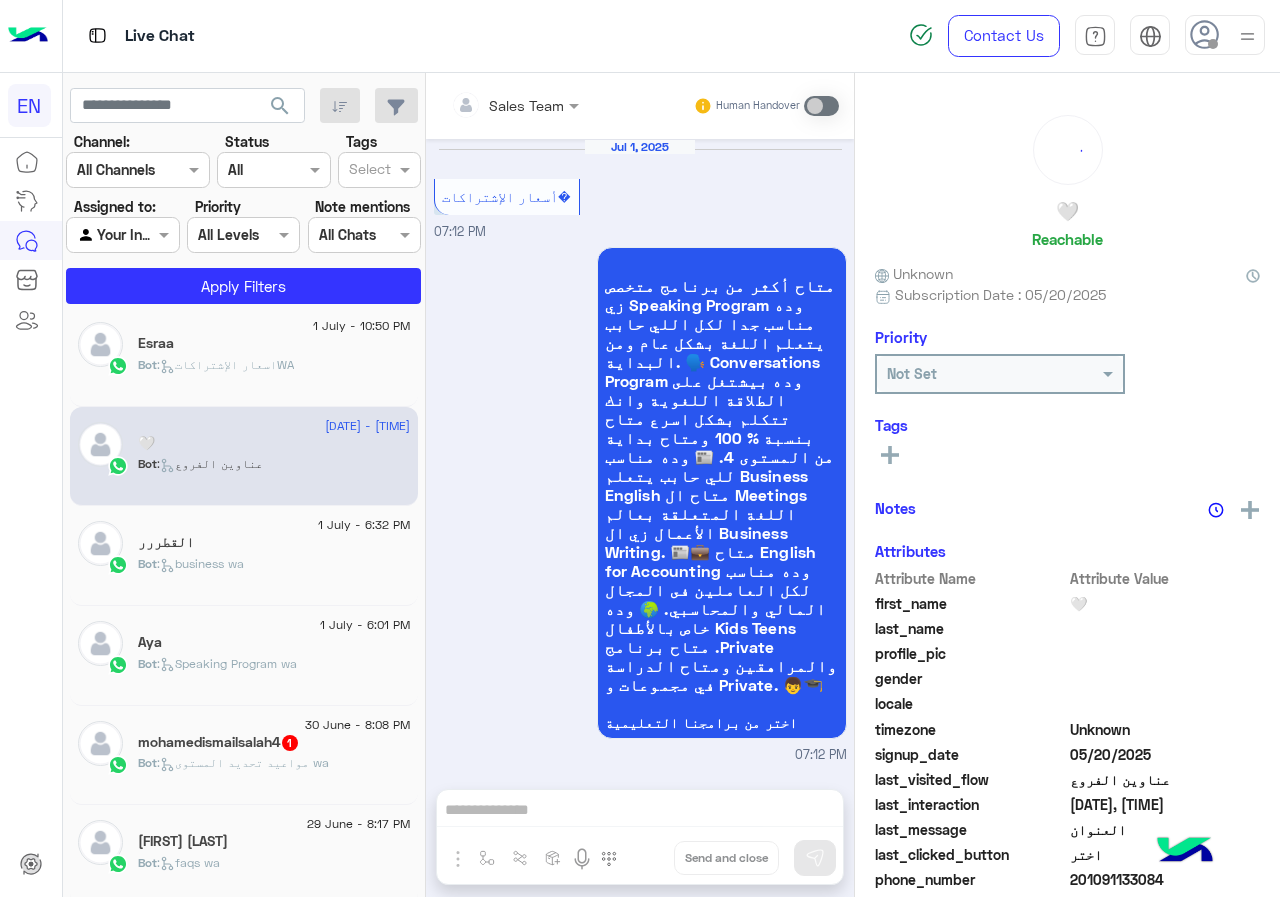 scroll, scrollTop: 2637, scrollLeft: 0, axis: vertical 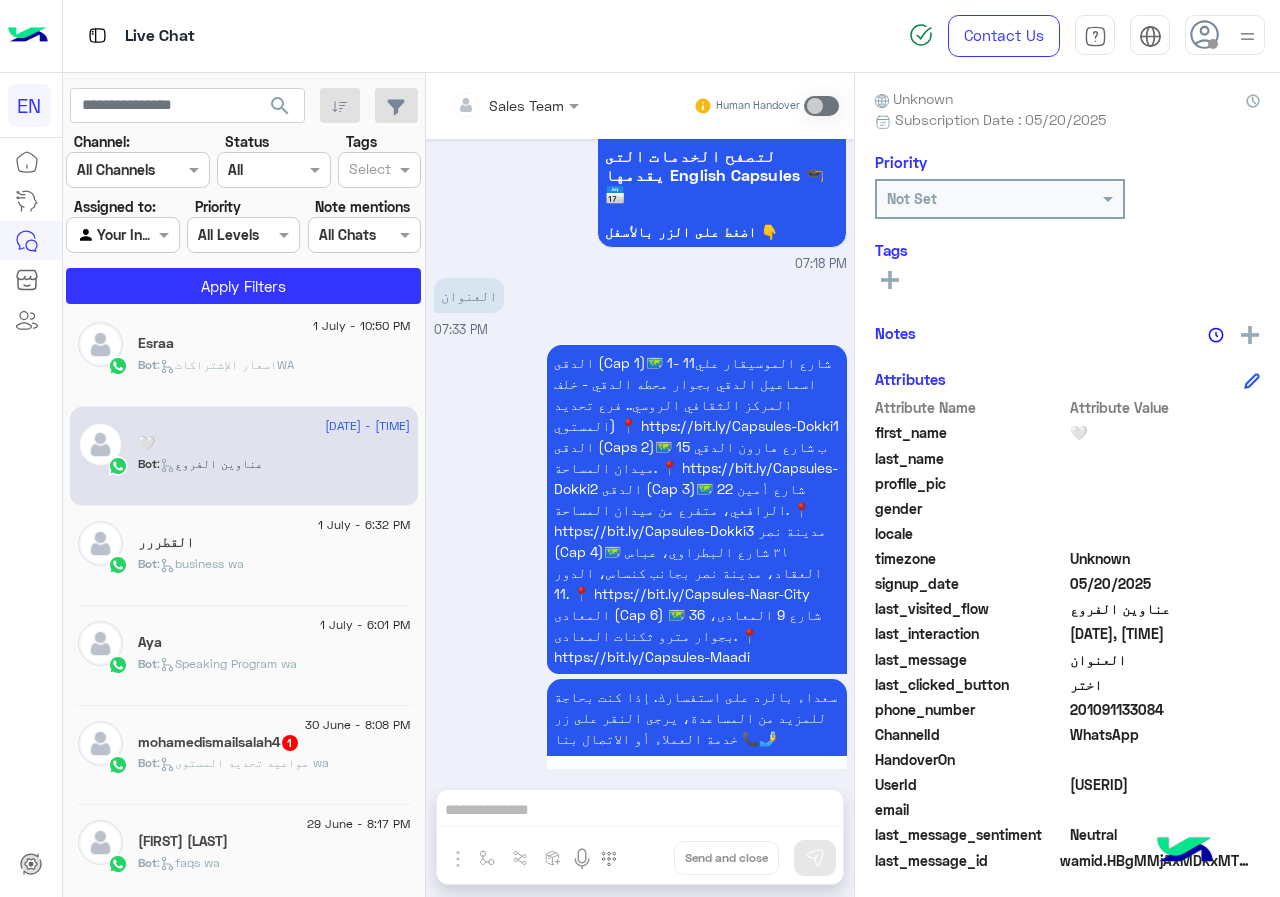 click on "201091133084" 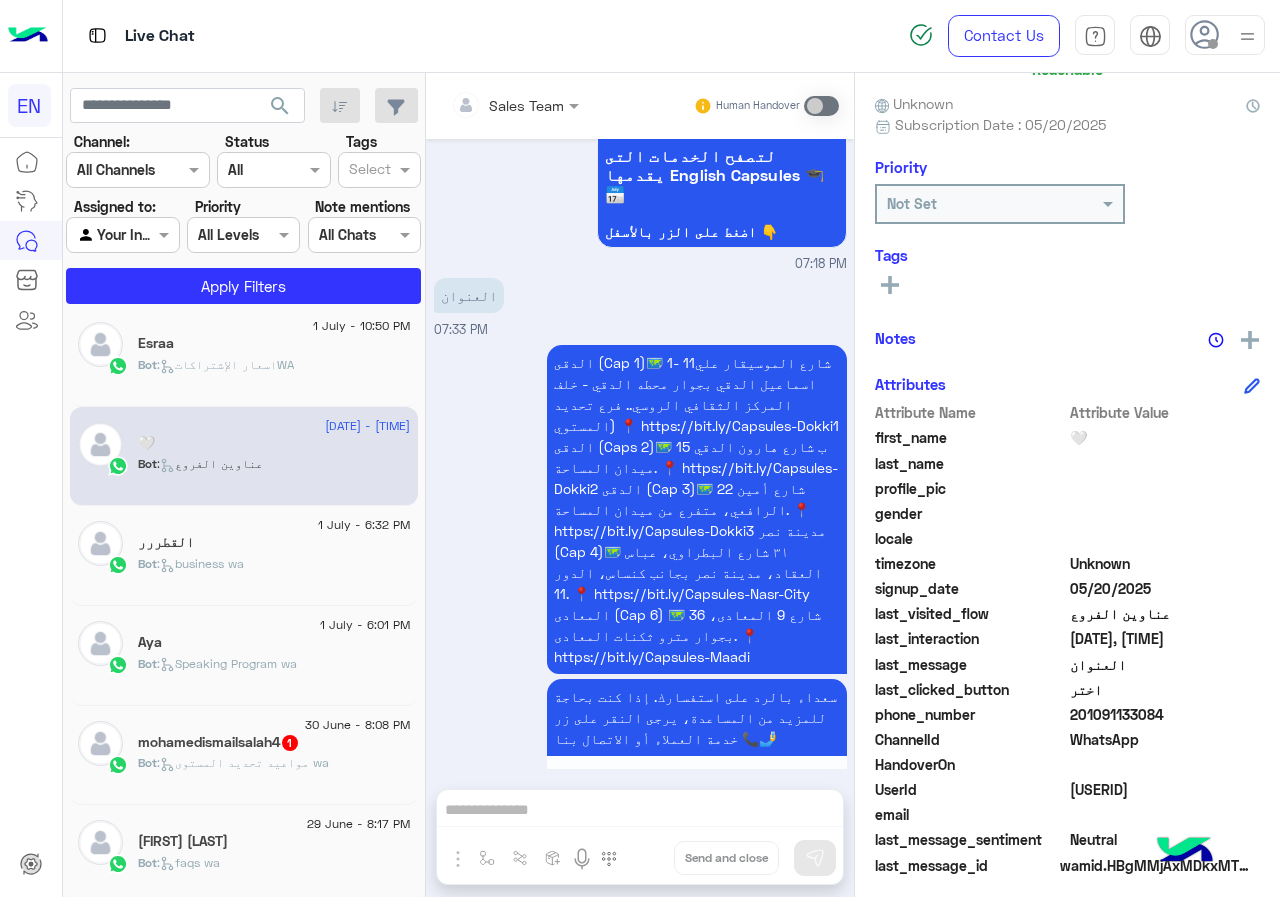 scroll, scrollTop: 180, scrollLeft: 0, axis: vertical 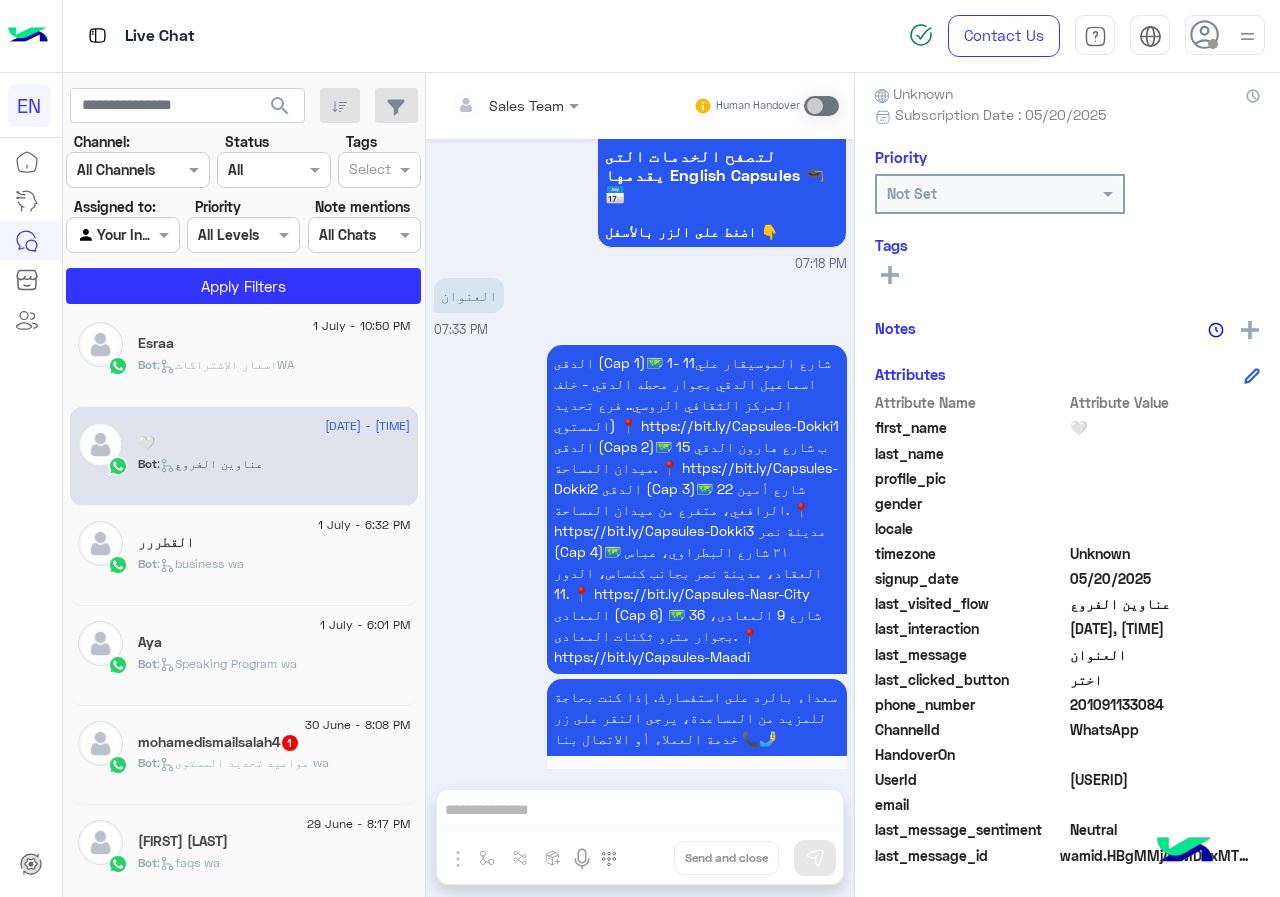 click 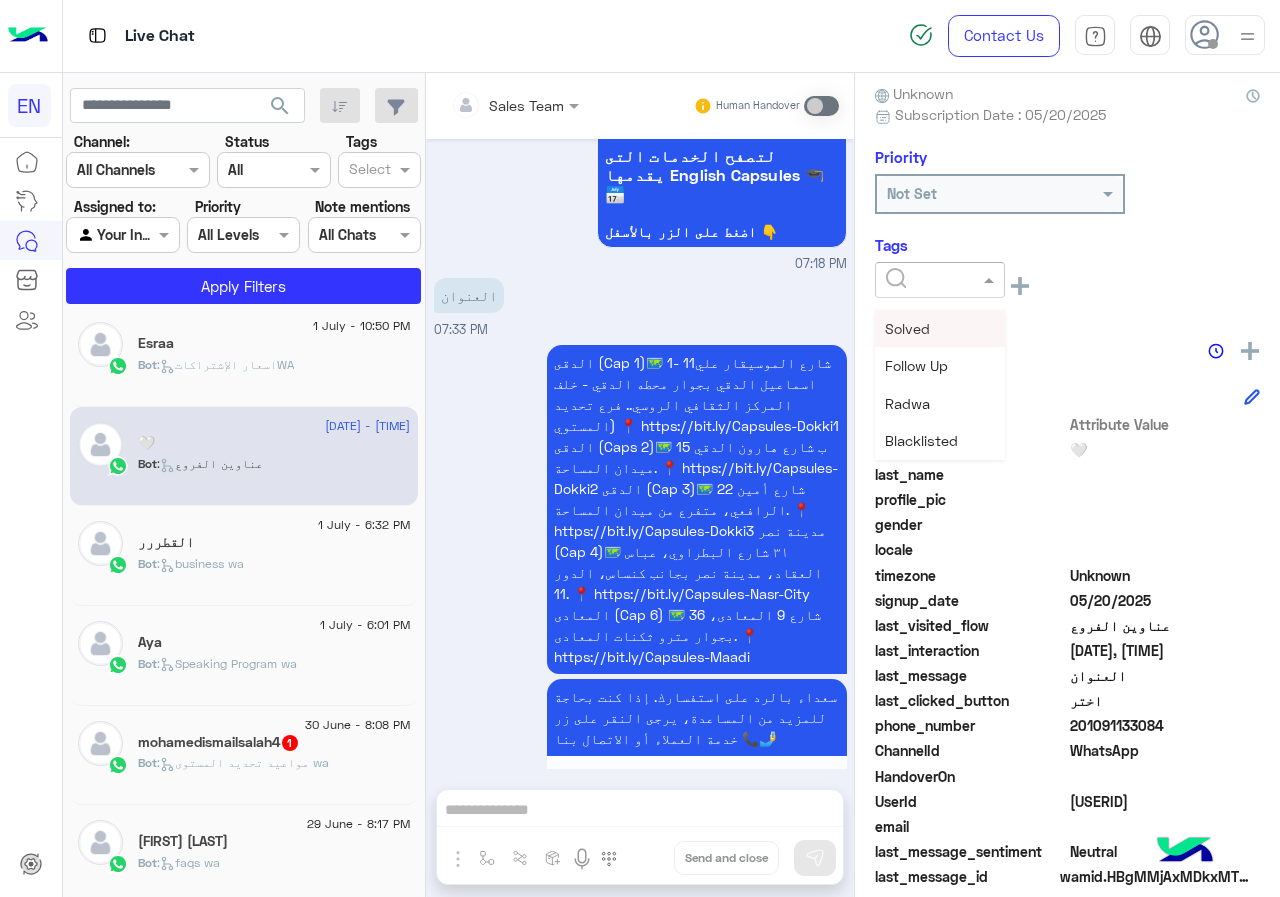 click 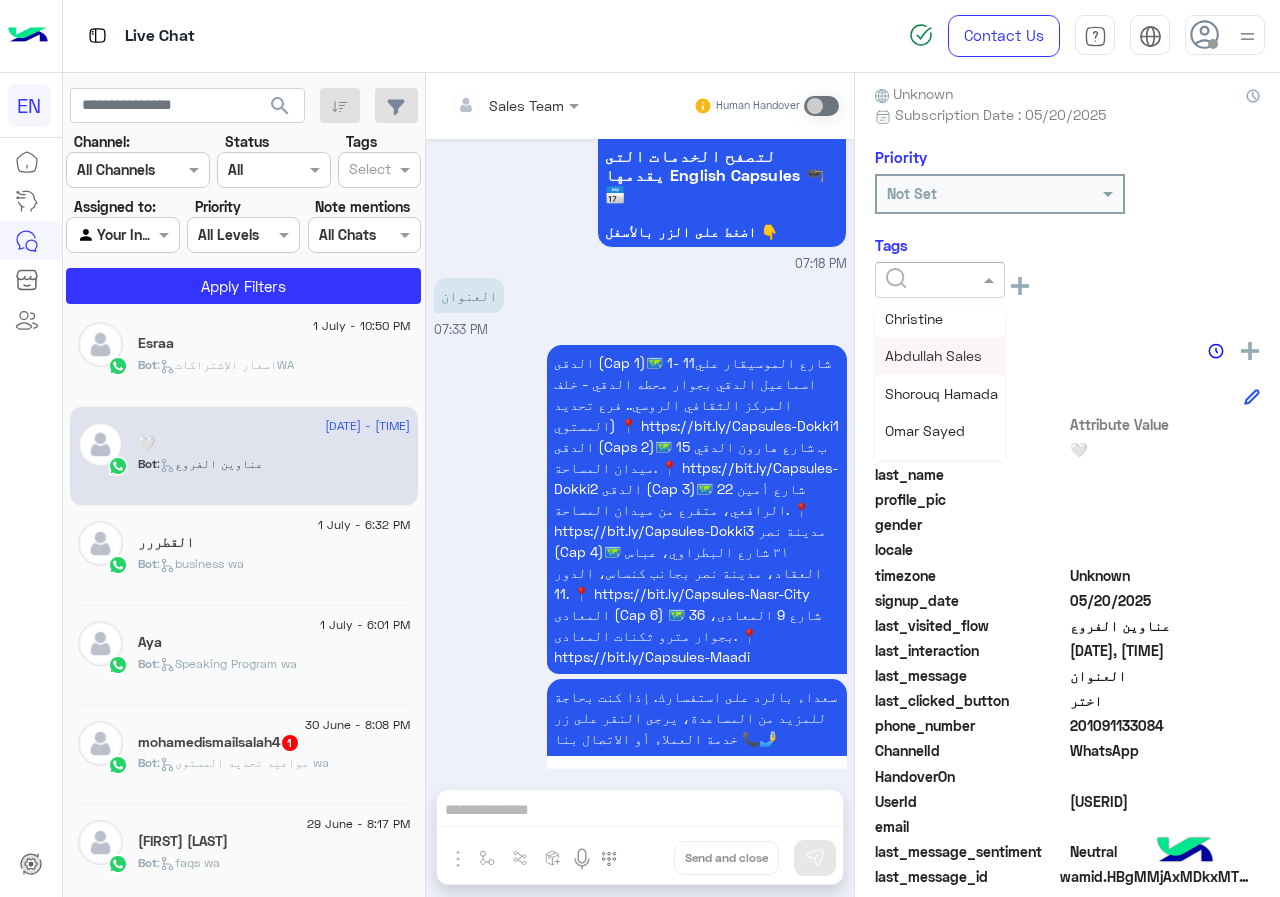 scroll, scrollTop: 261, scrollLeft: 0, axis: vertical 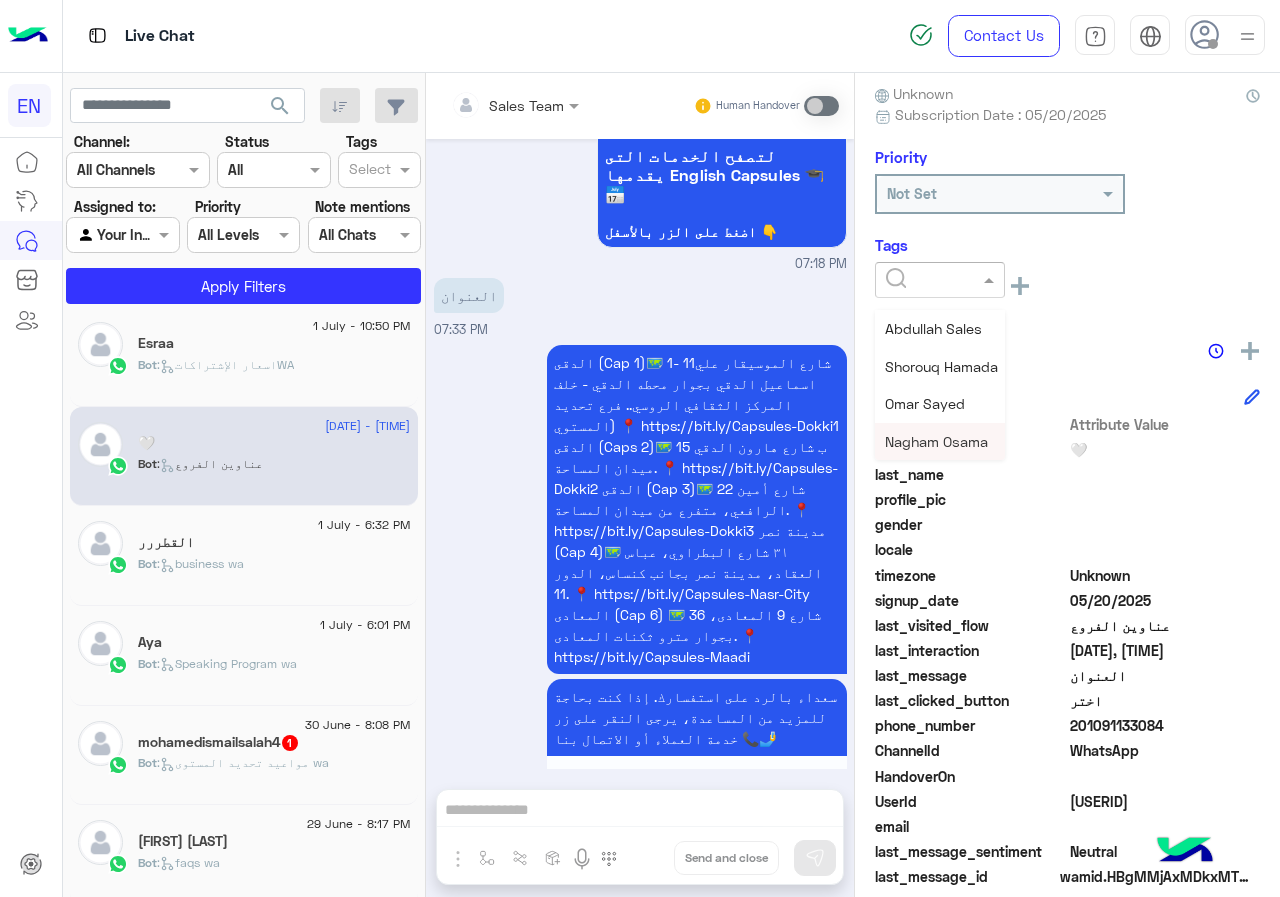 click on "Nagham Osama" at bounding box center (936, 441) 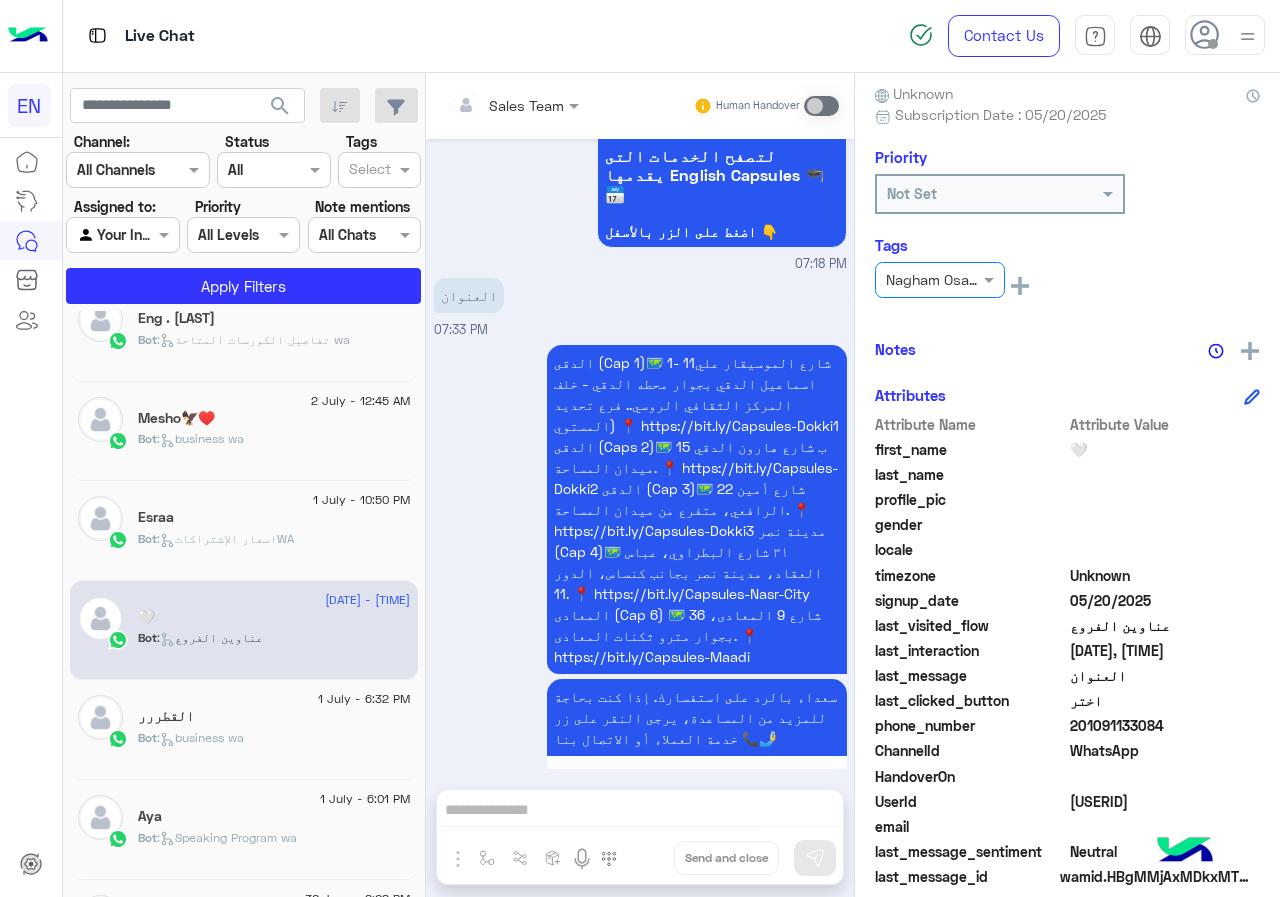 scroll, scrollTop: 110, scrollLeft: 0, axis: vertical 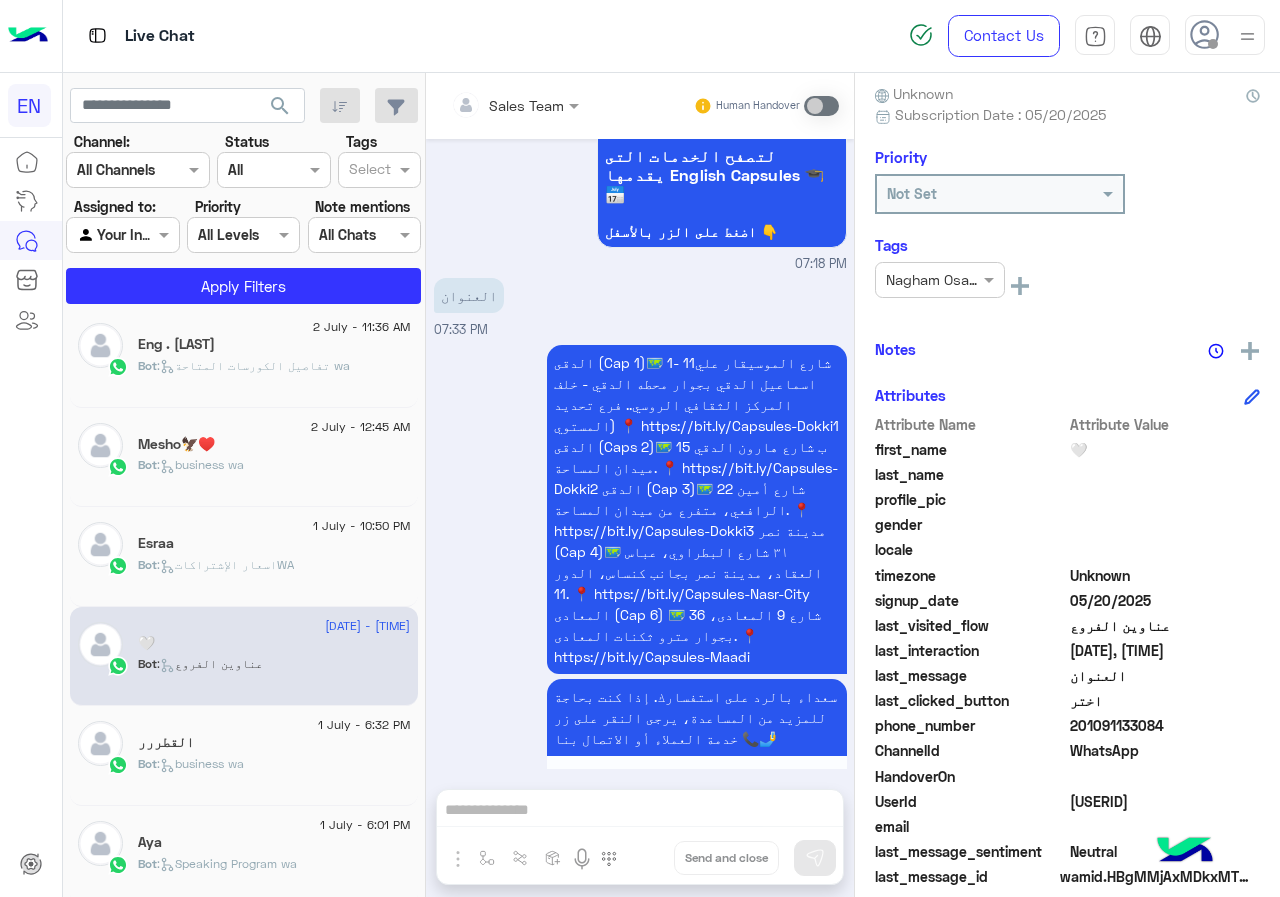 click on "Esraa" 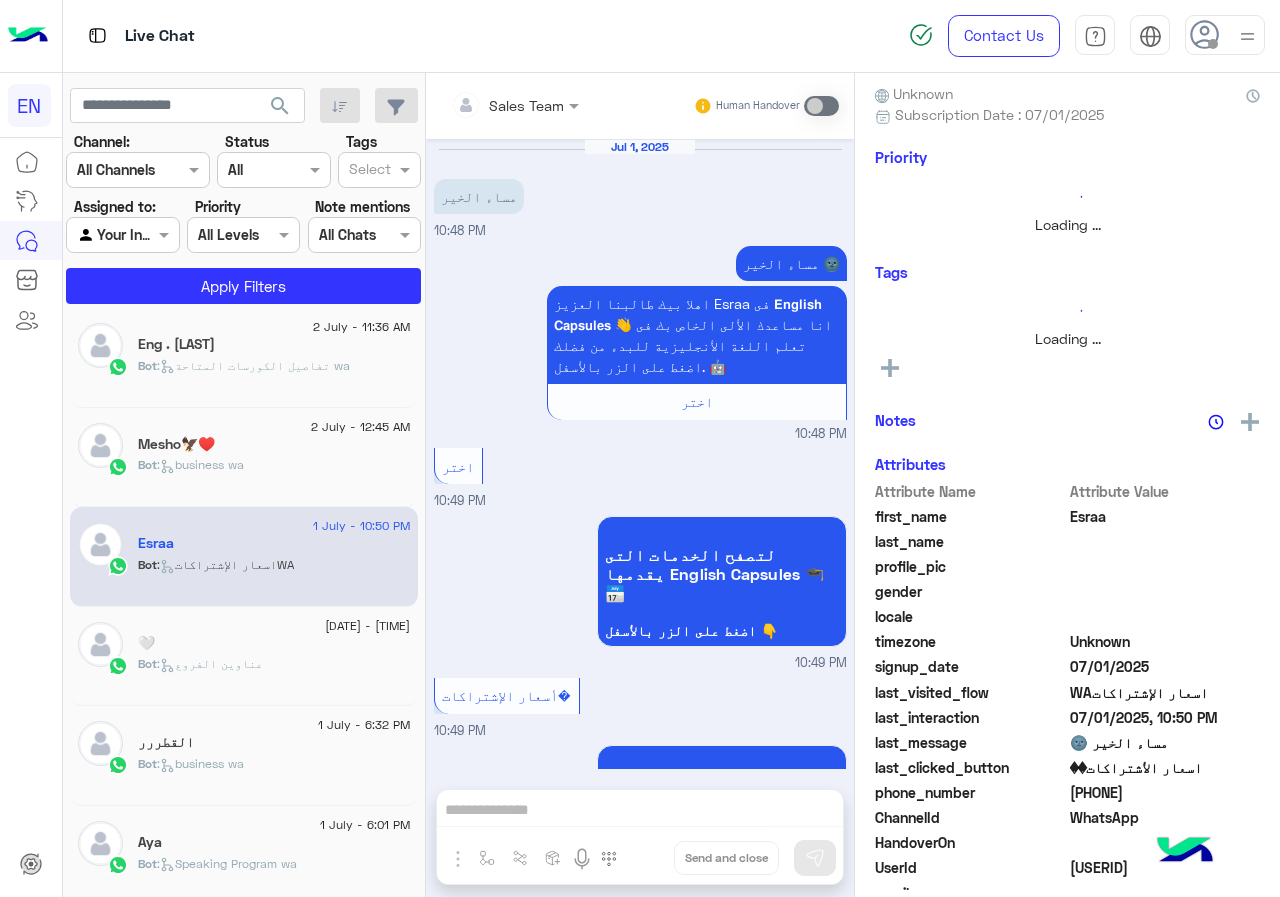 scroll, scrollTop: 1677, scrollLeft: 0, axis: vertical 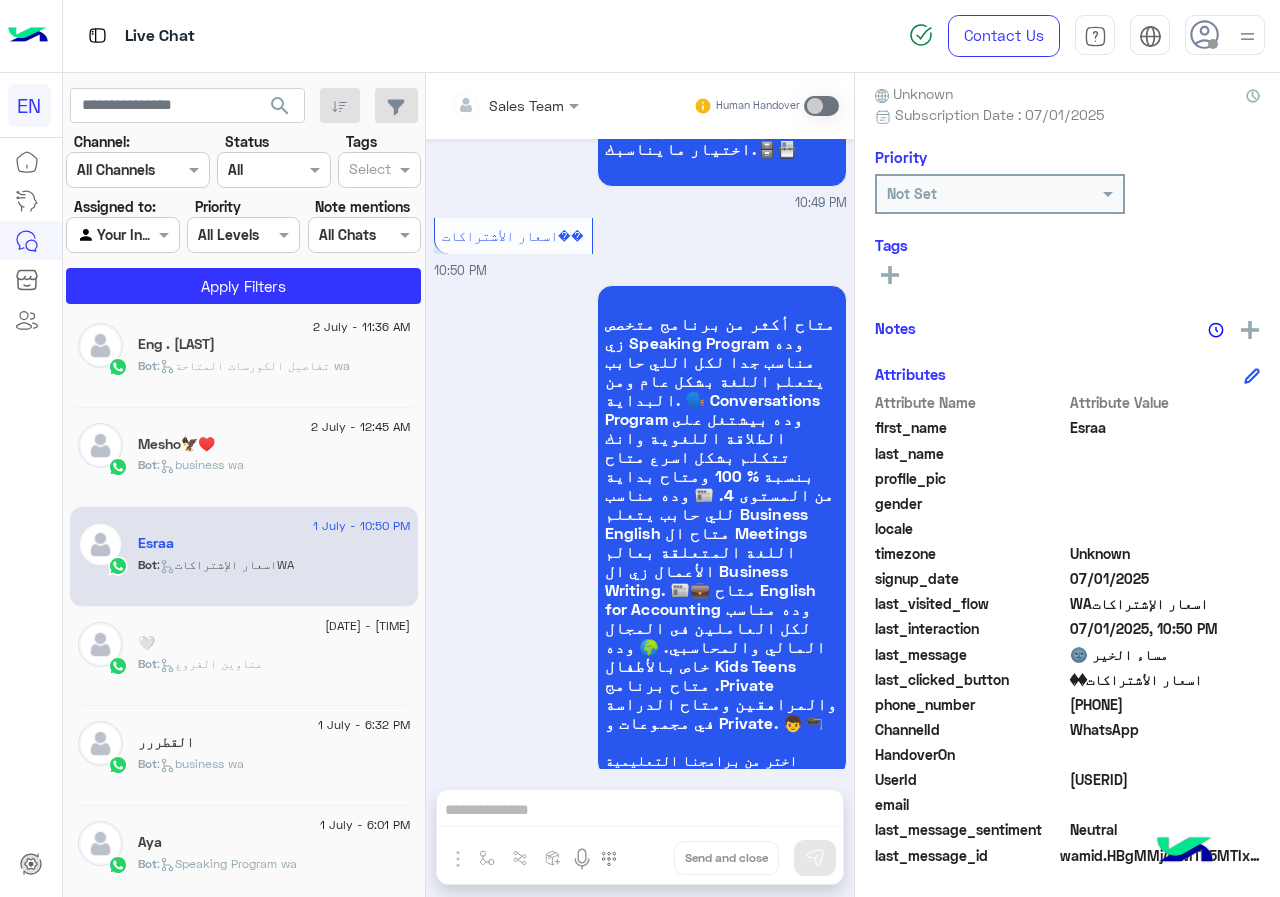click on "[PHONE]" 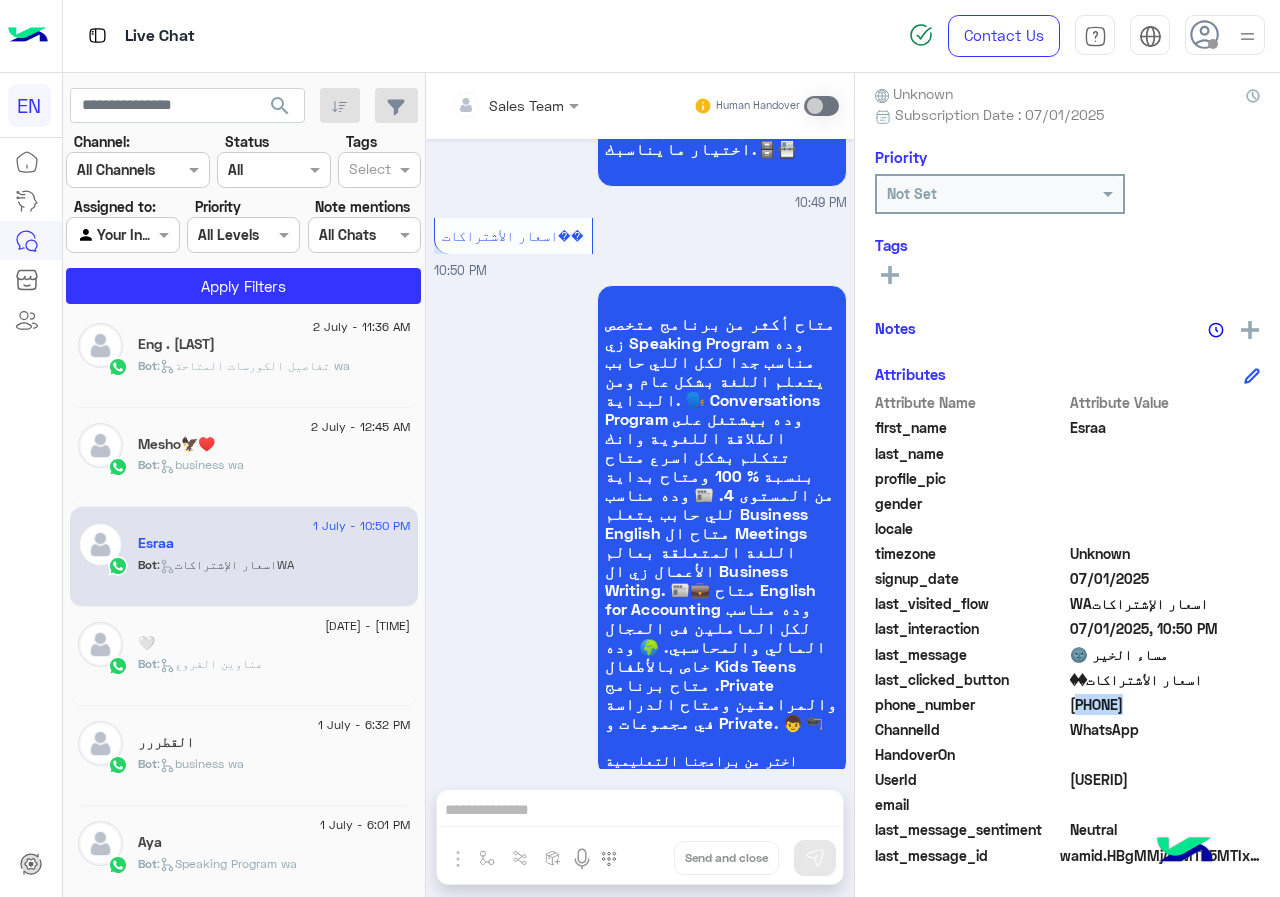 click on "[PHONE]" 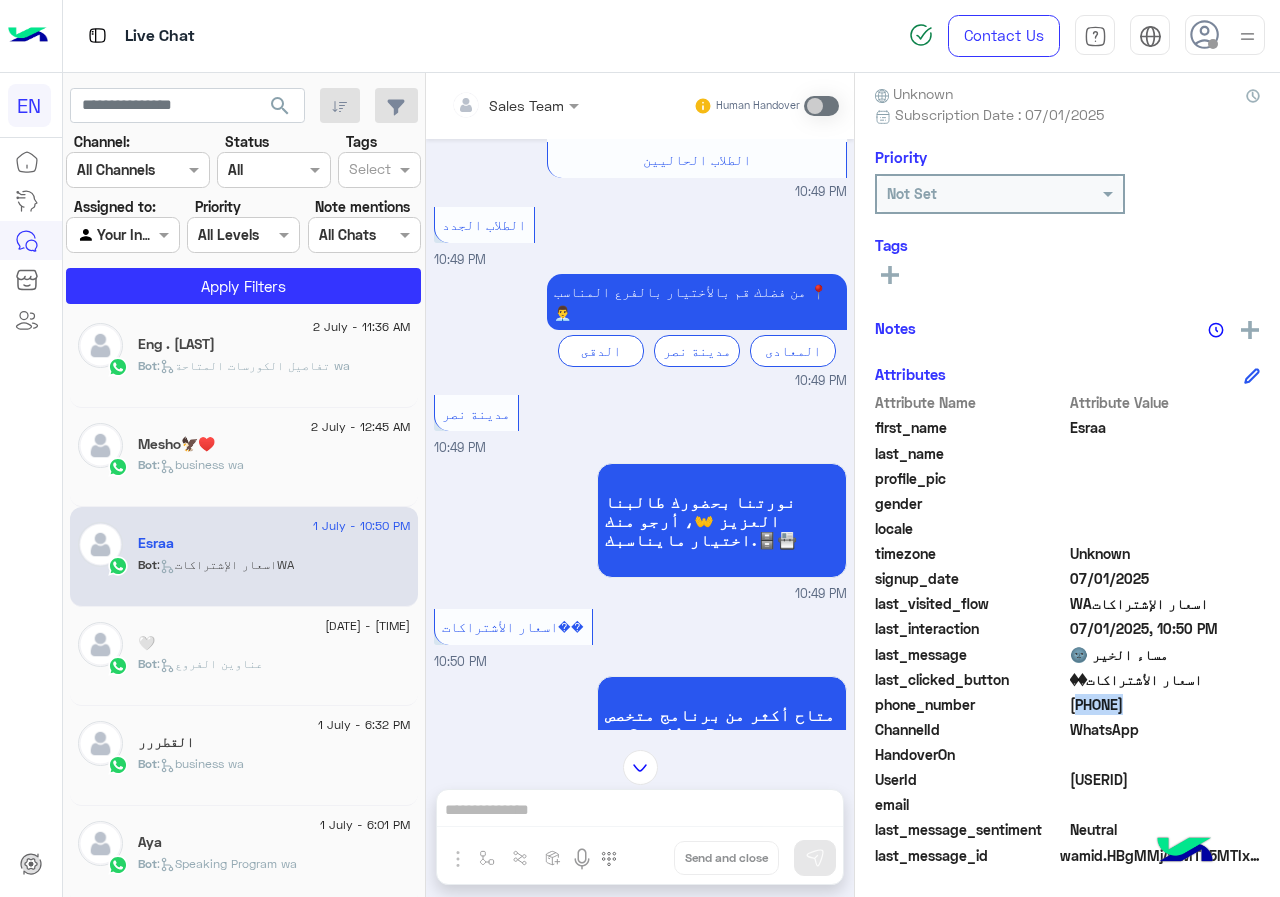 scroll, scrollTop: 1277, scrollLeft: 0, axis: vertical 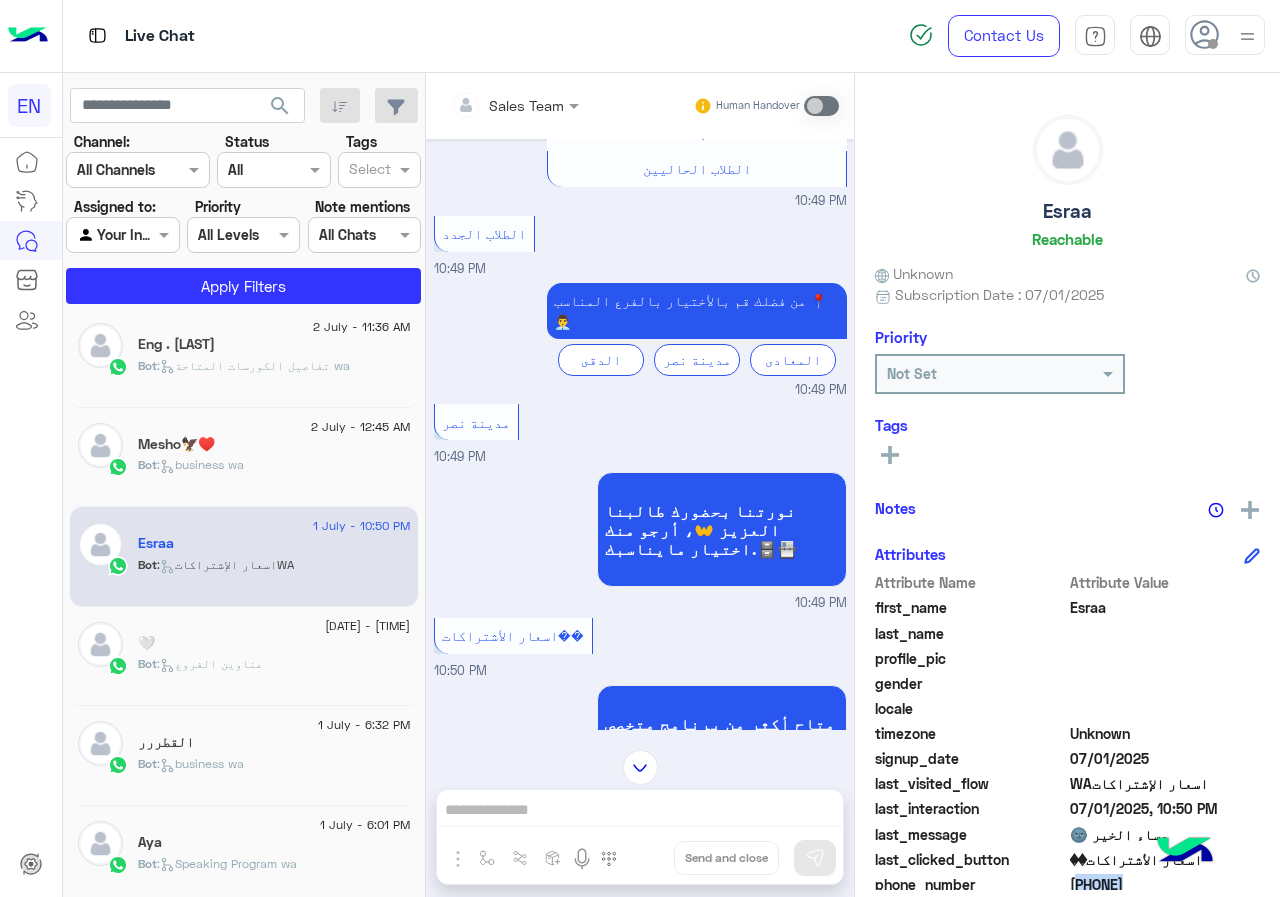 click on "Esraa" 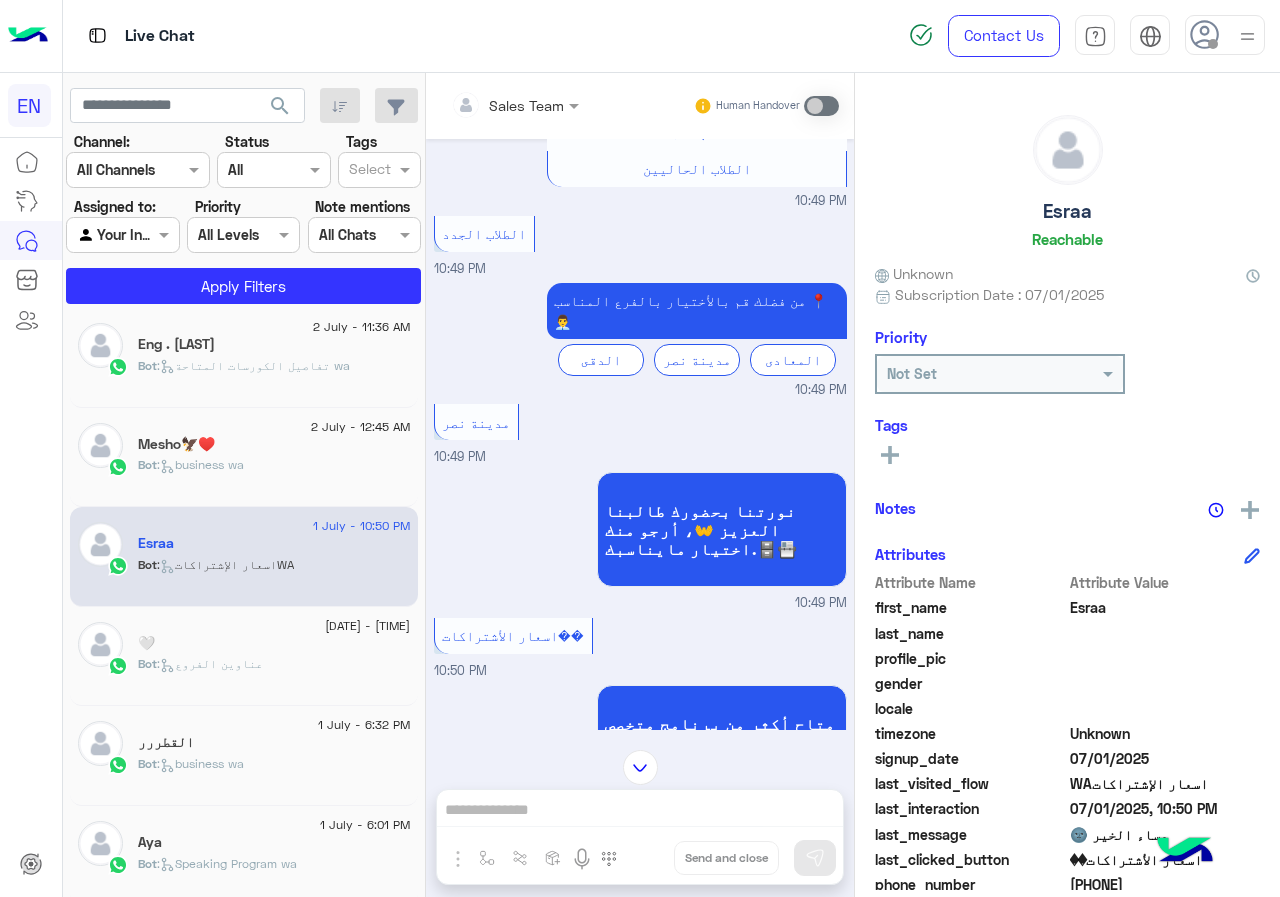 click on "Esraa" 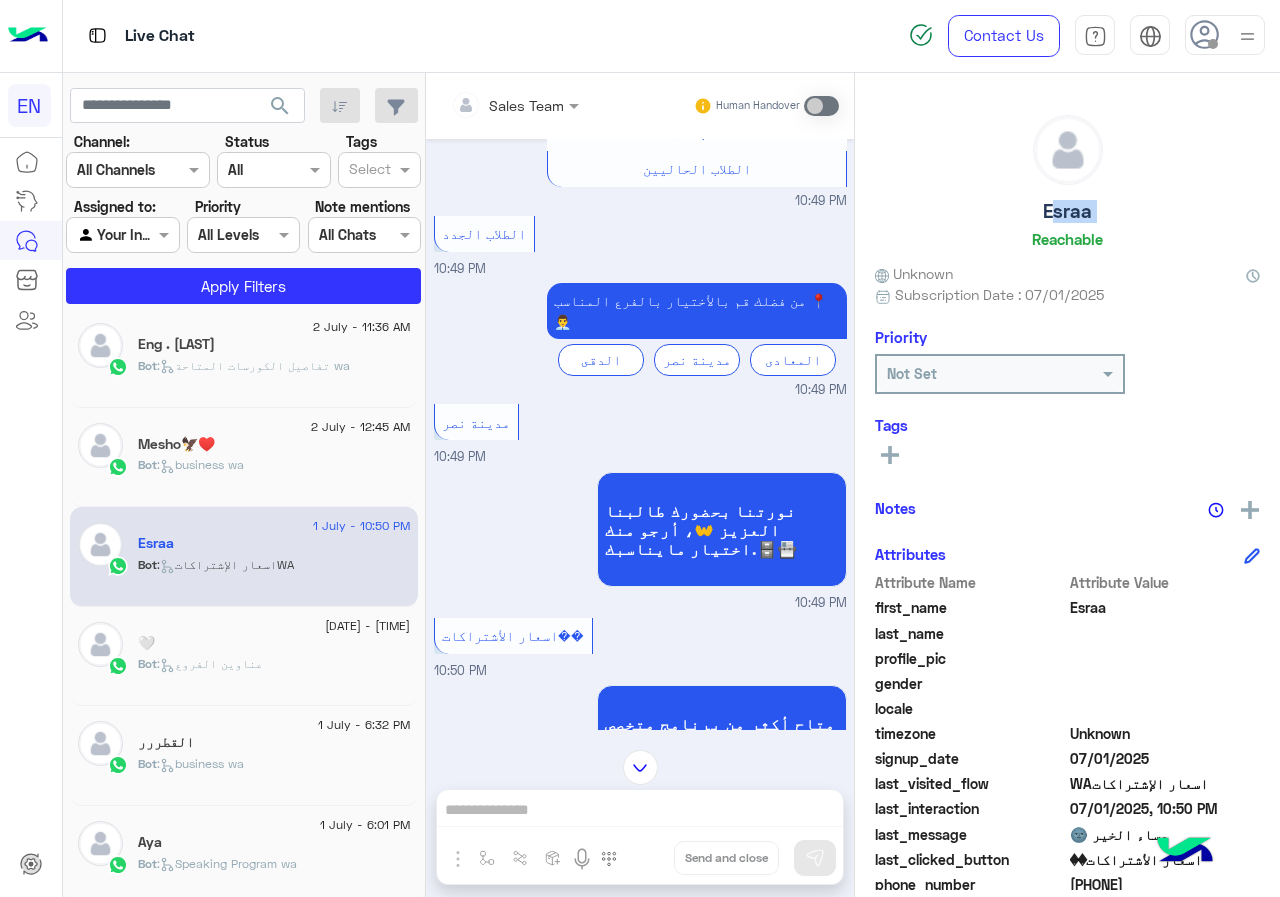 click on "Esraa" 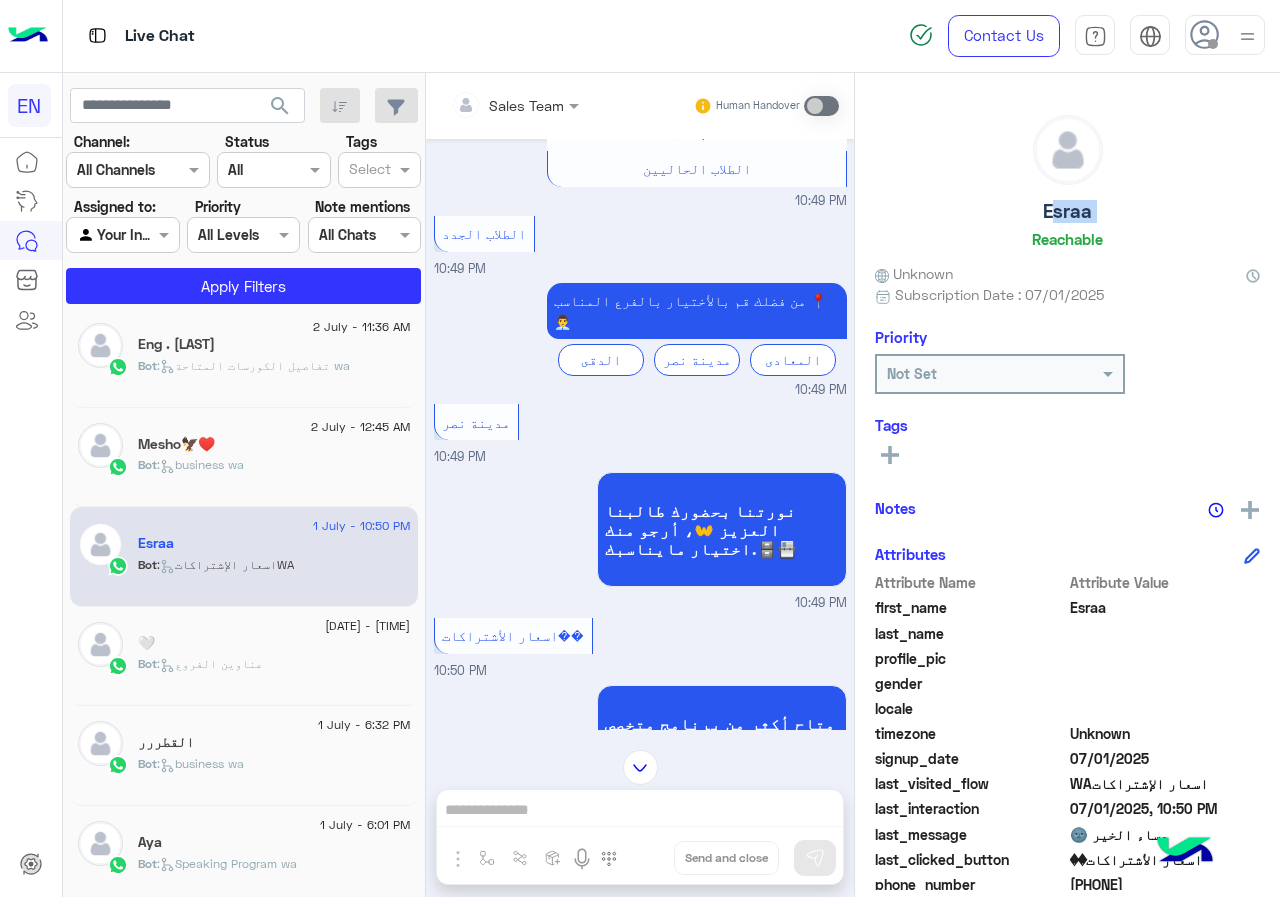 click 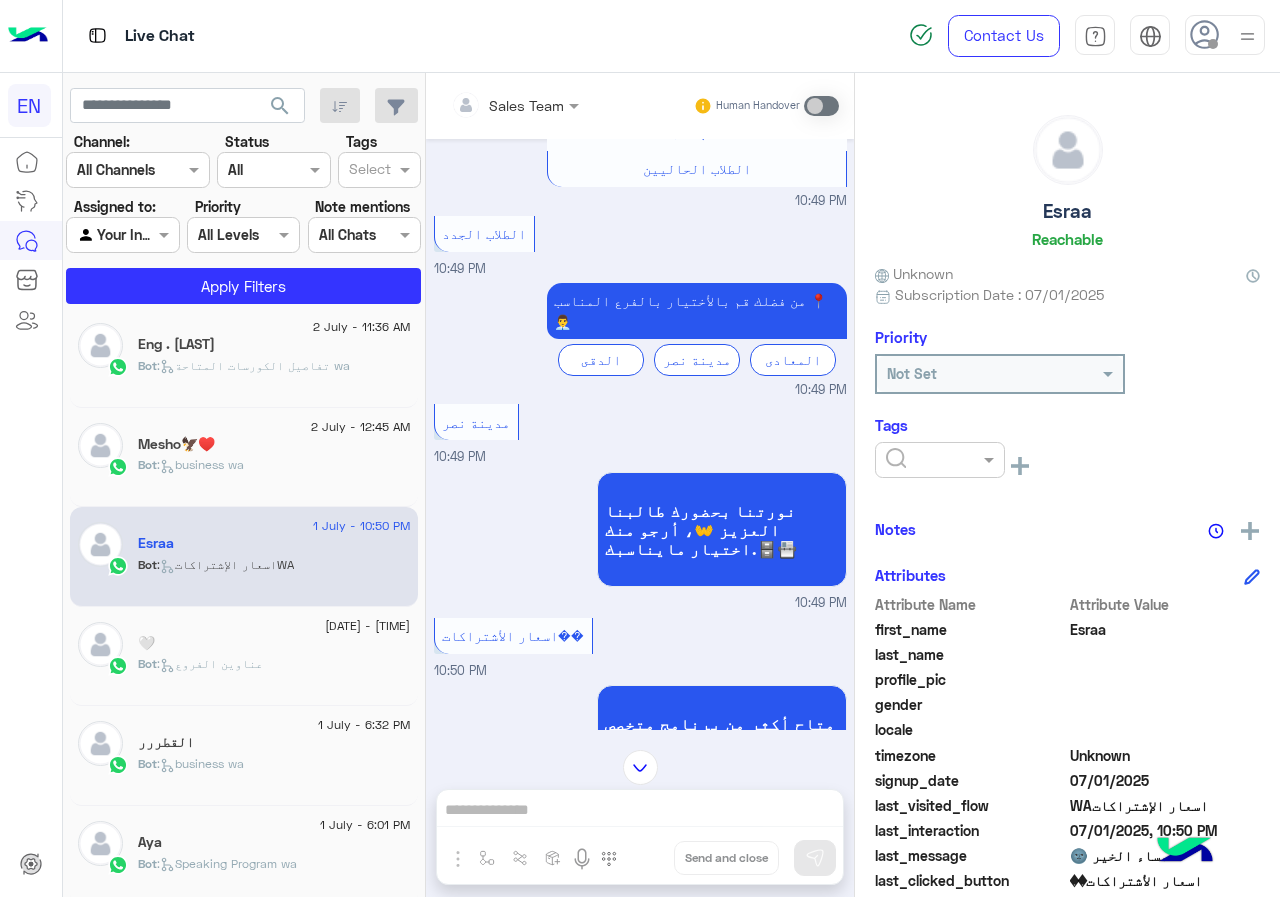 click 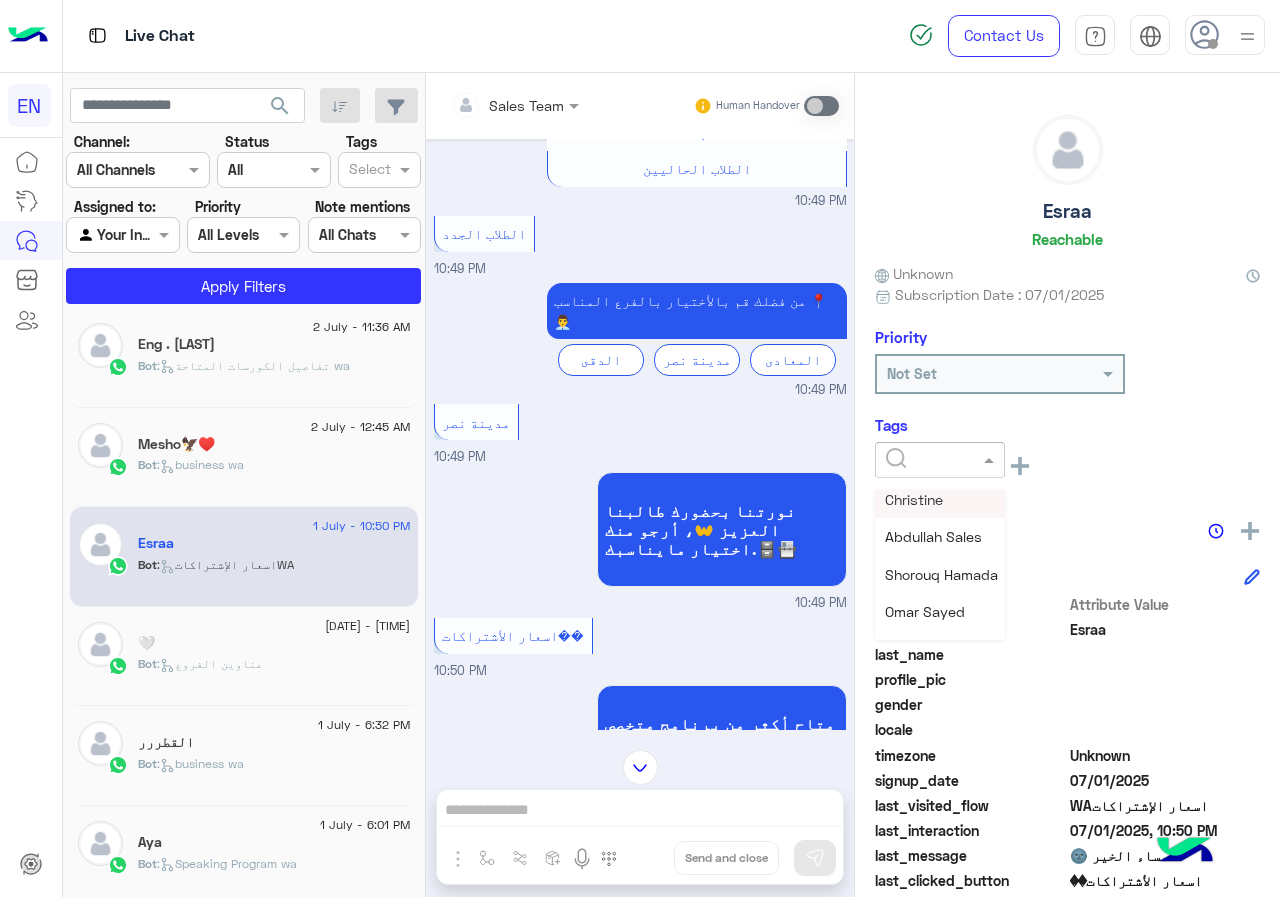 scroll, scrollTop: 261, scrollLeft: 0, axis: vertical 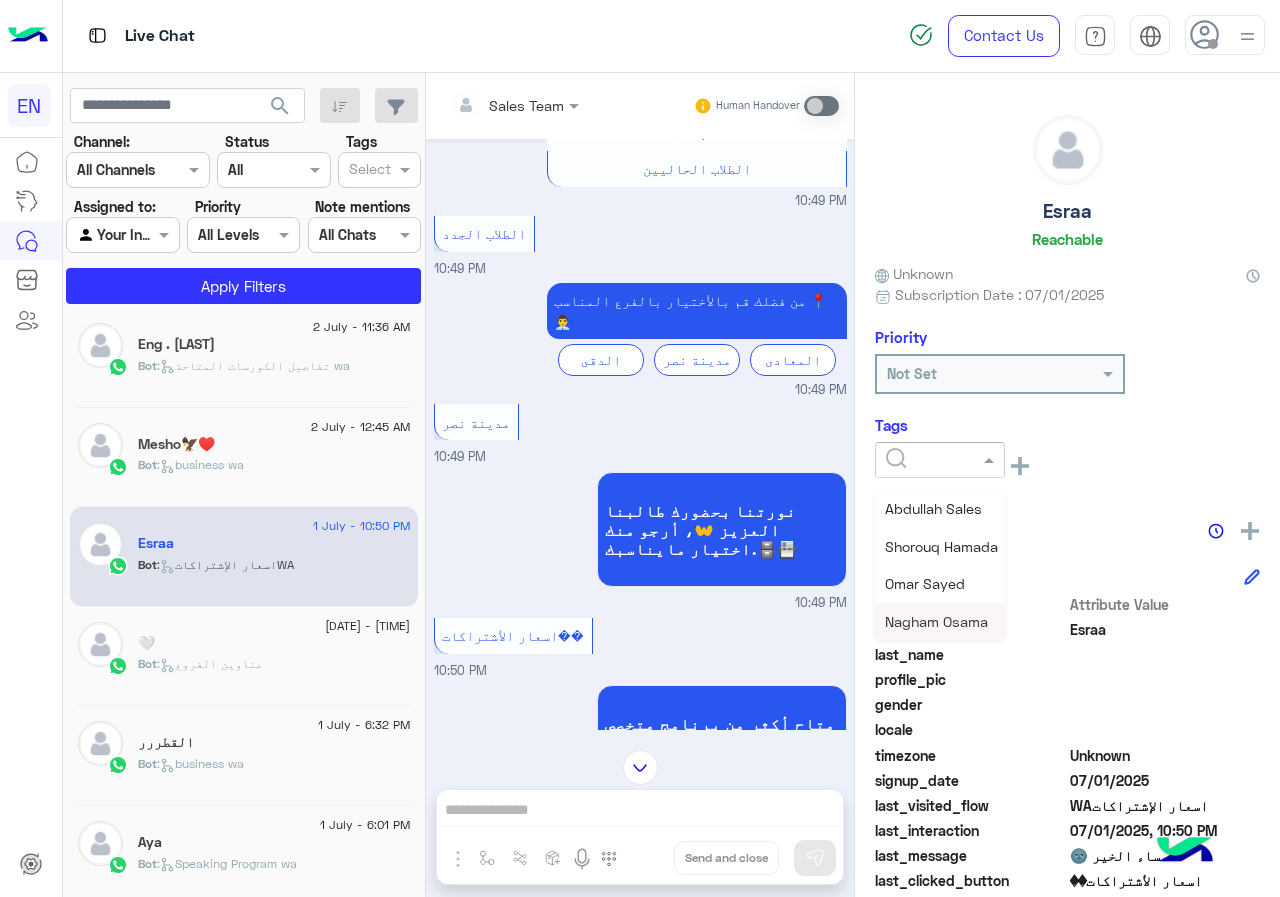 click on "Nagham Osama" at bounding box center [936, 621] 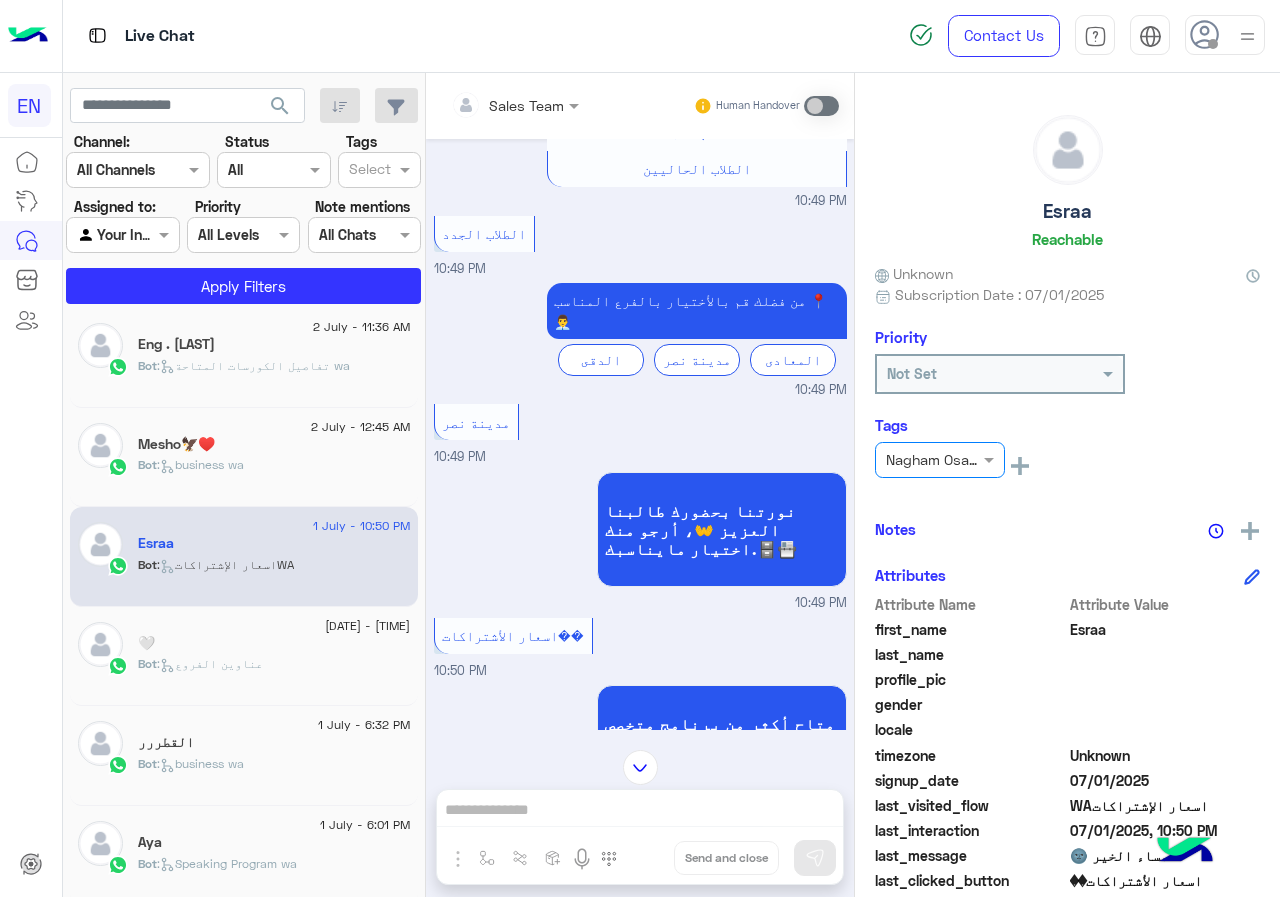 click on "Mesho🦅♥️" 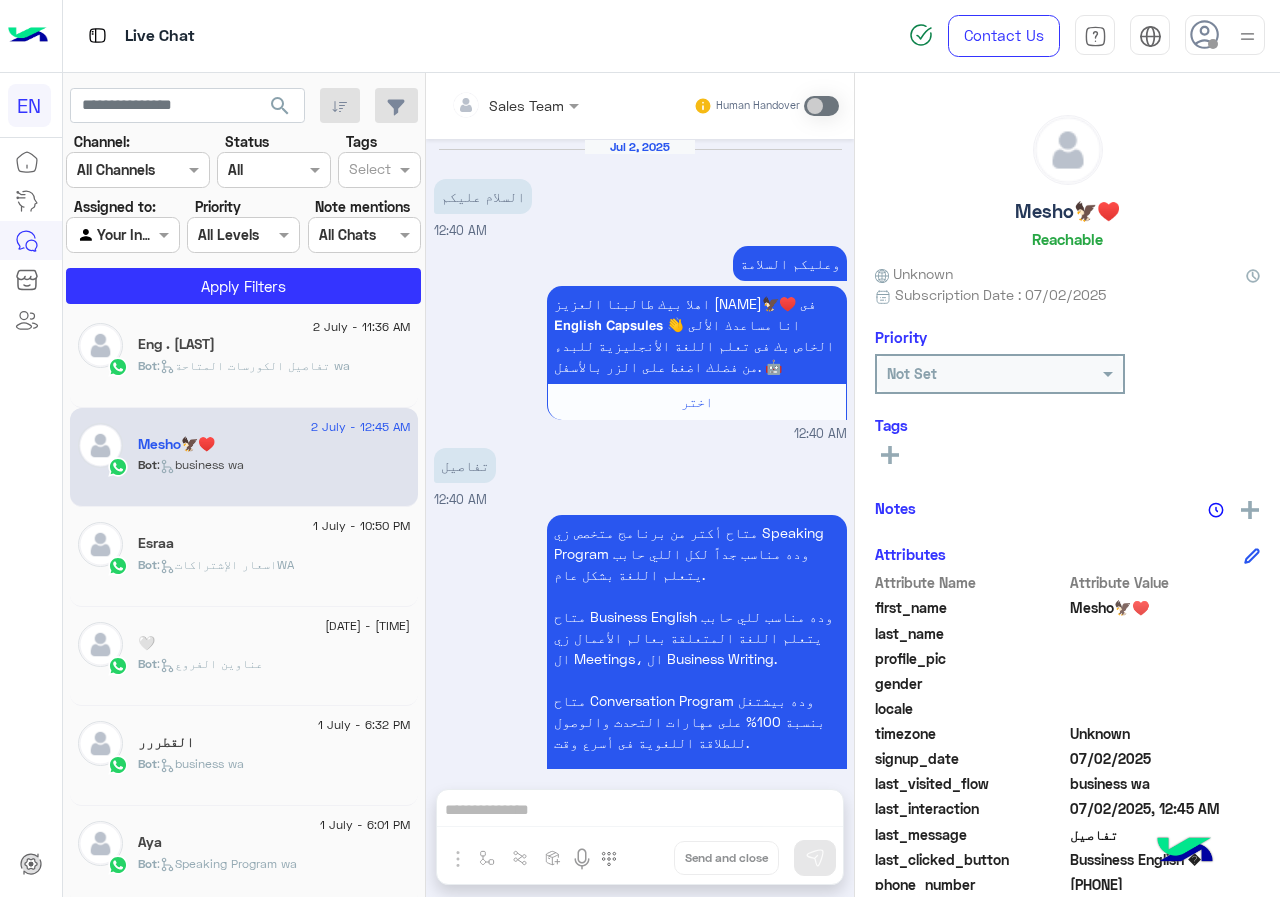 scroll, scrollTop: 5248, scrollLeft: 0, axis: vertical 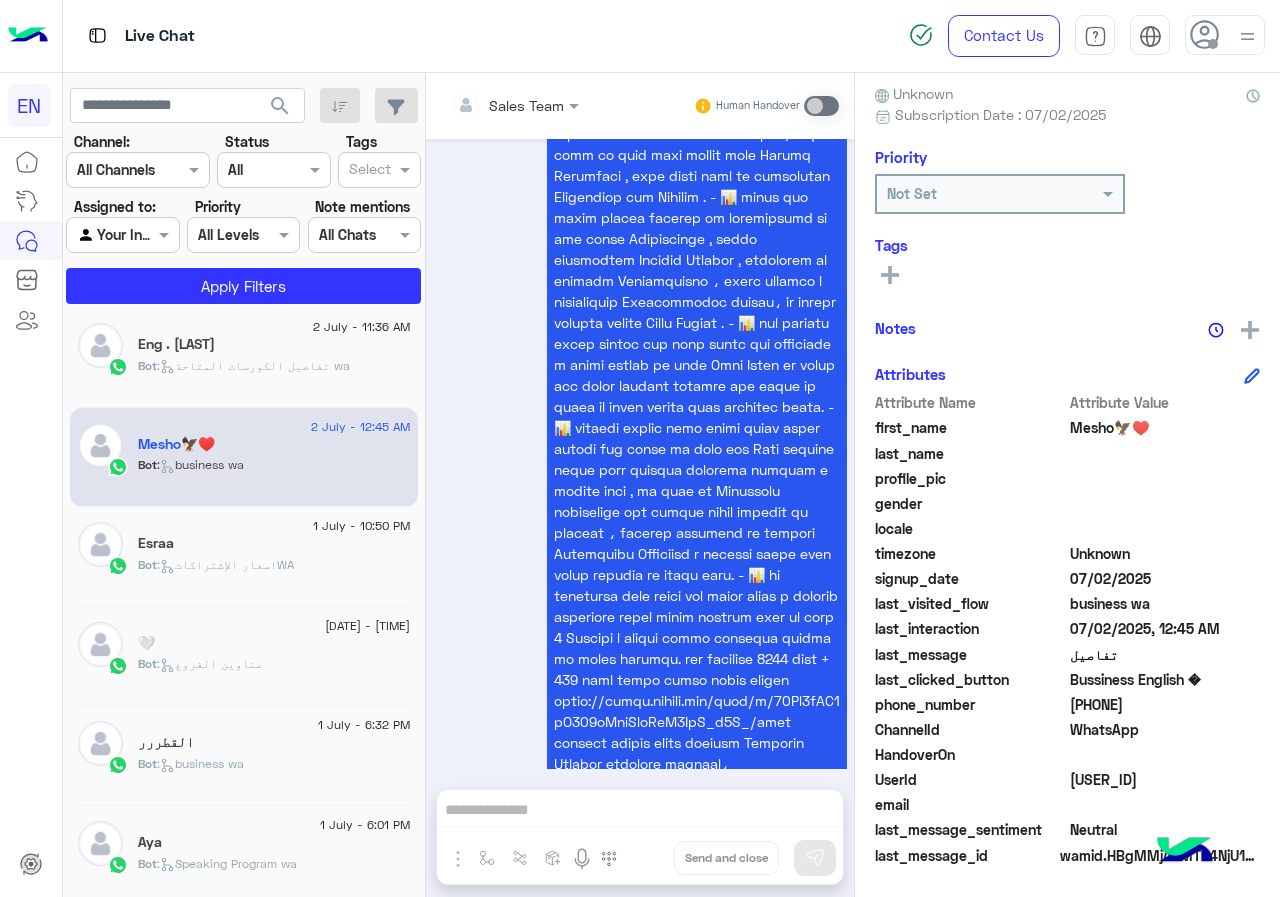 click on "[PHONE]" 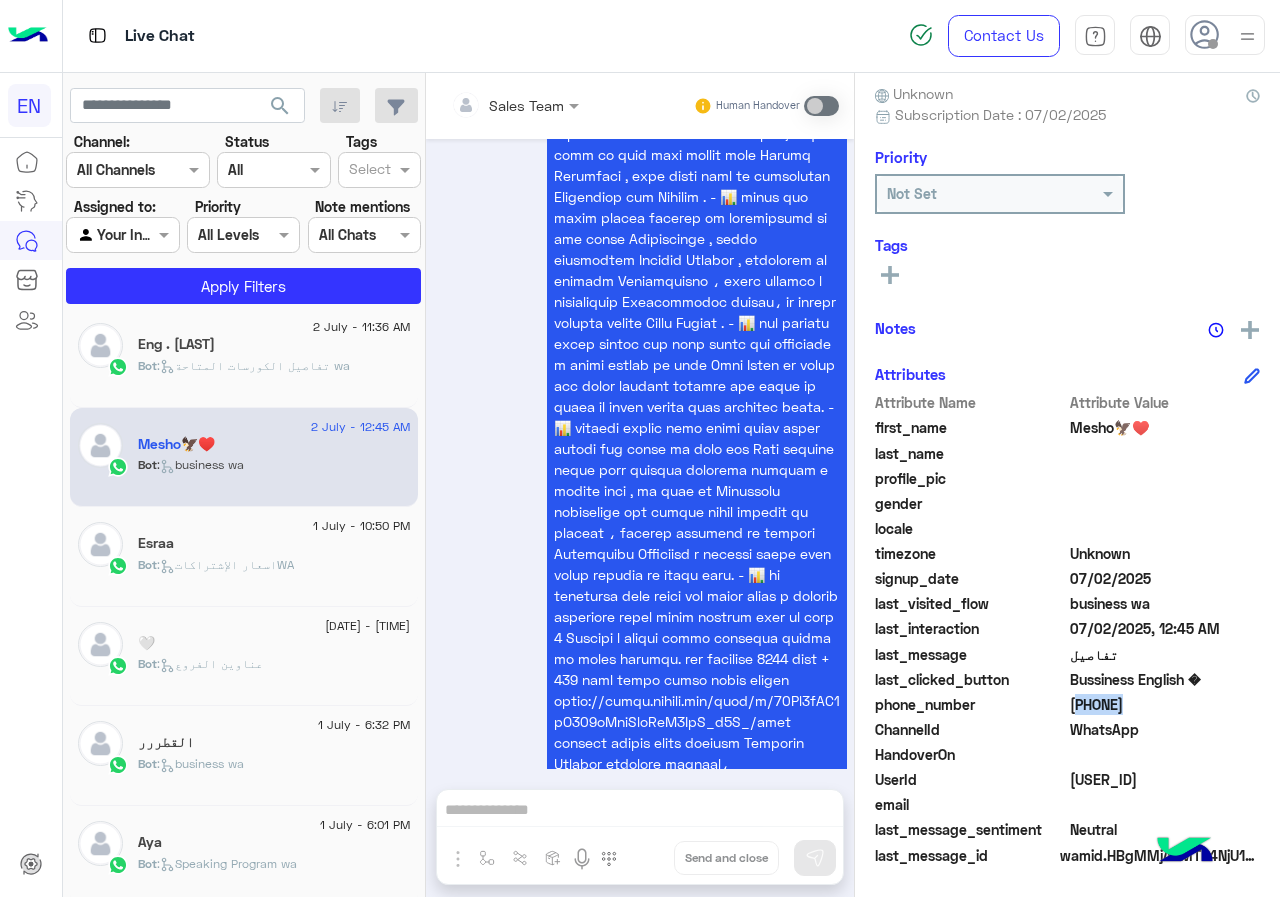 click on "[PHONE]" 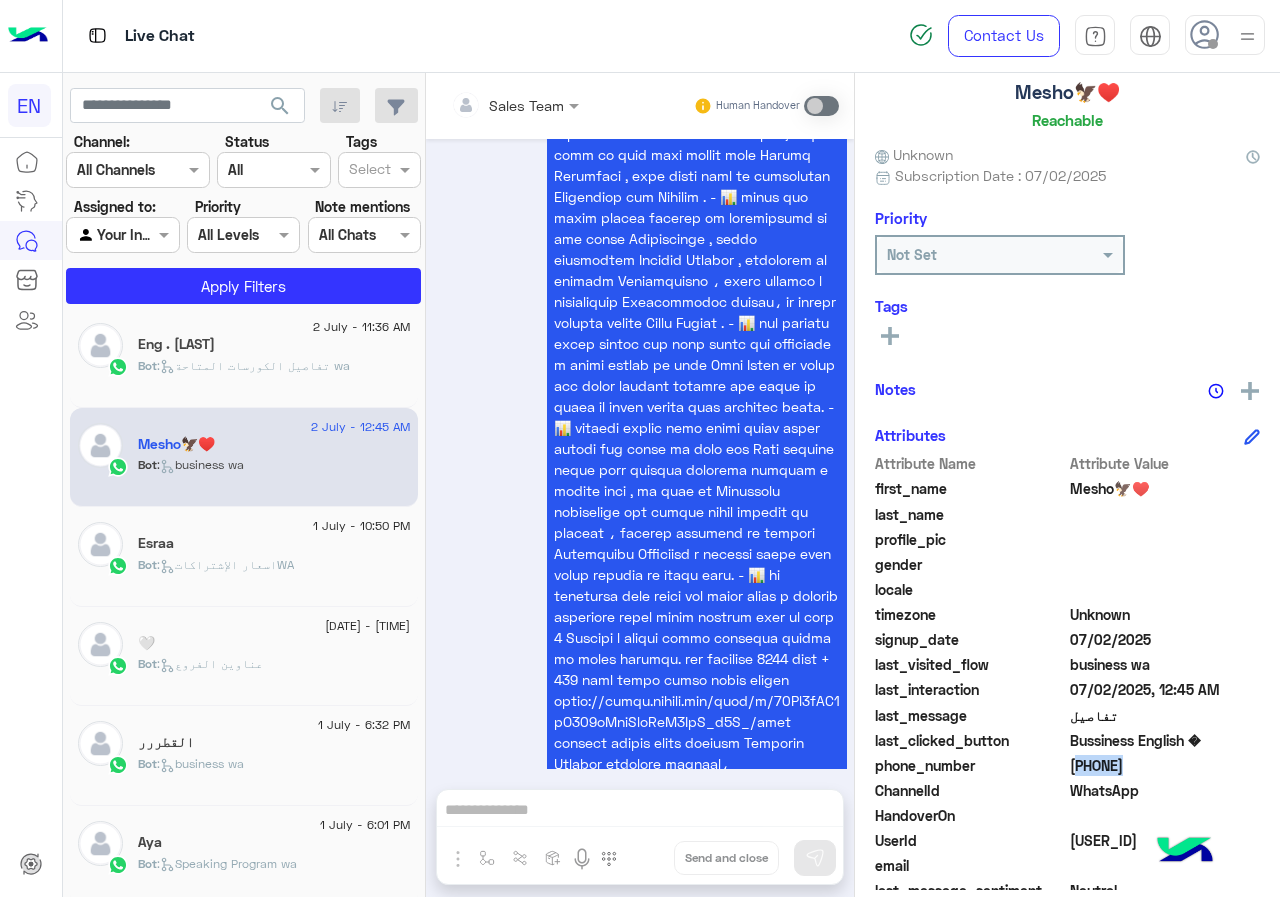 scroll, scrollTop: 0, scrollLeft: 0, axis: both 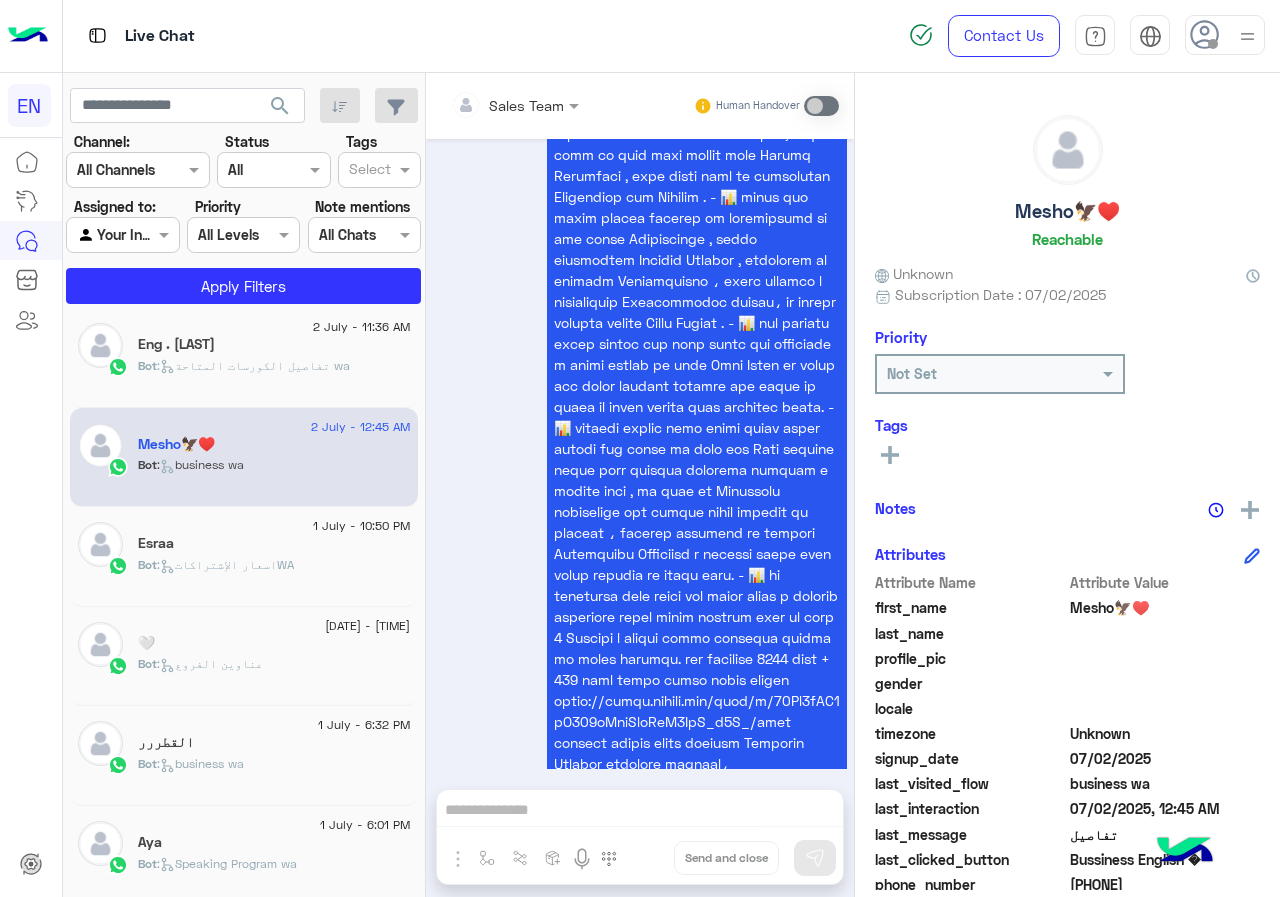 click on "Mesho🦅♥️" 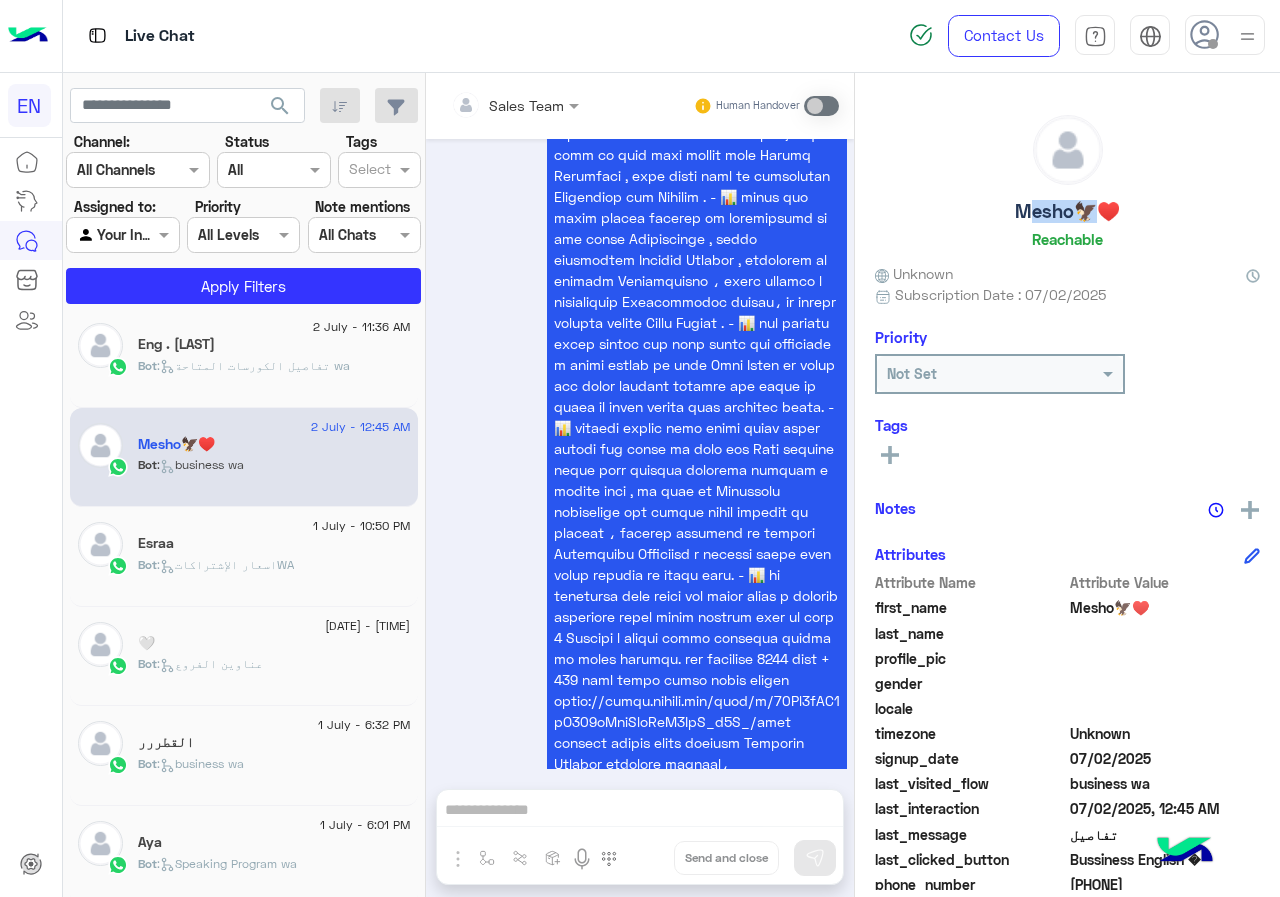 click on "Mesho🦅♥️" 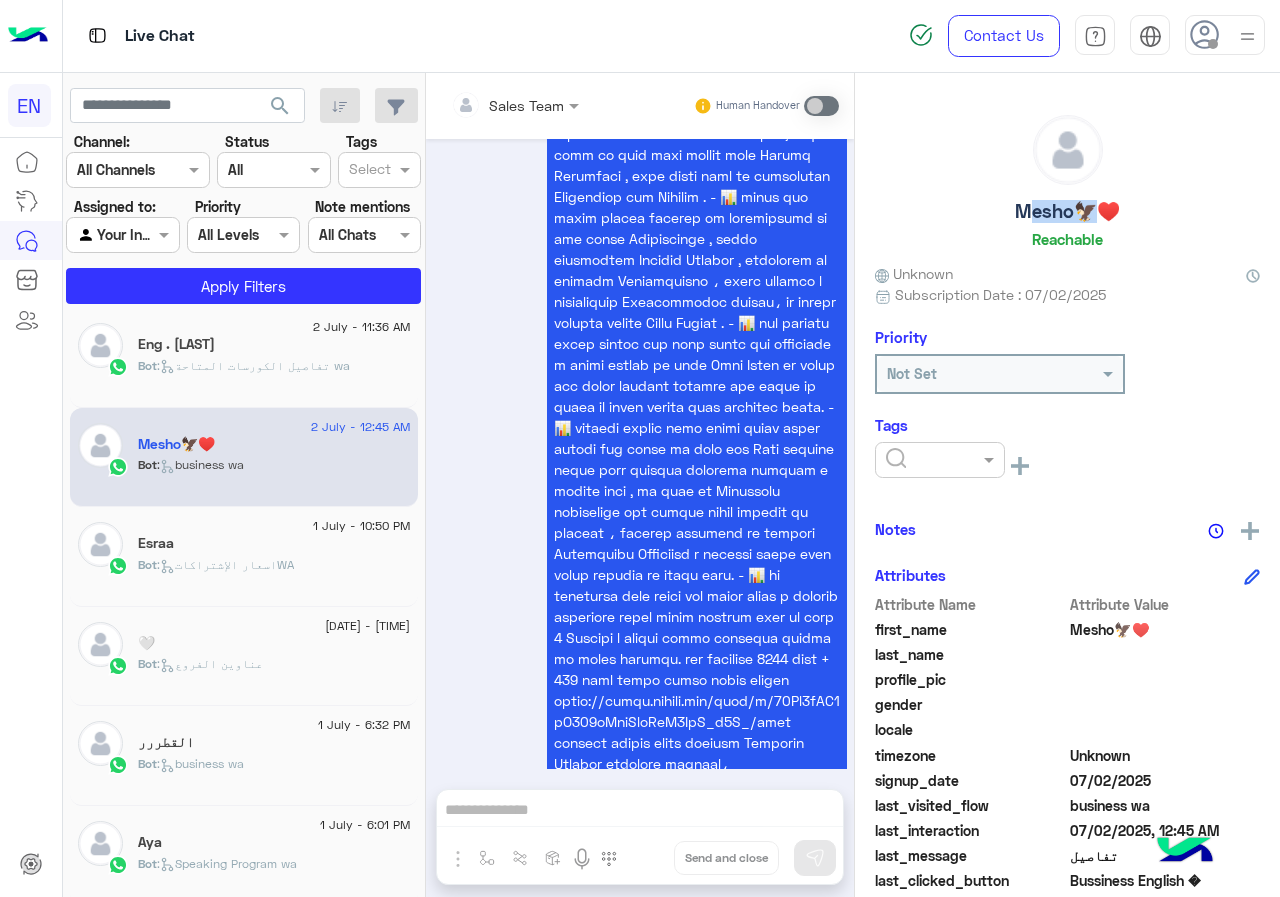 click 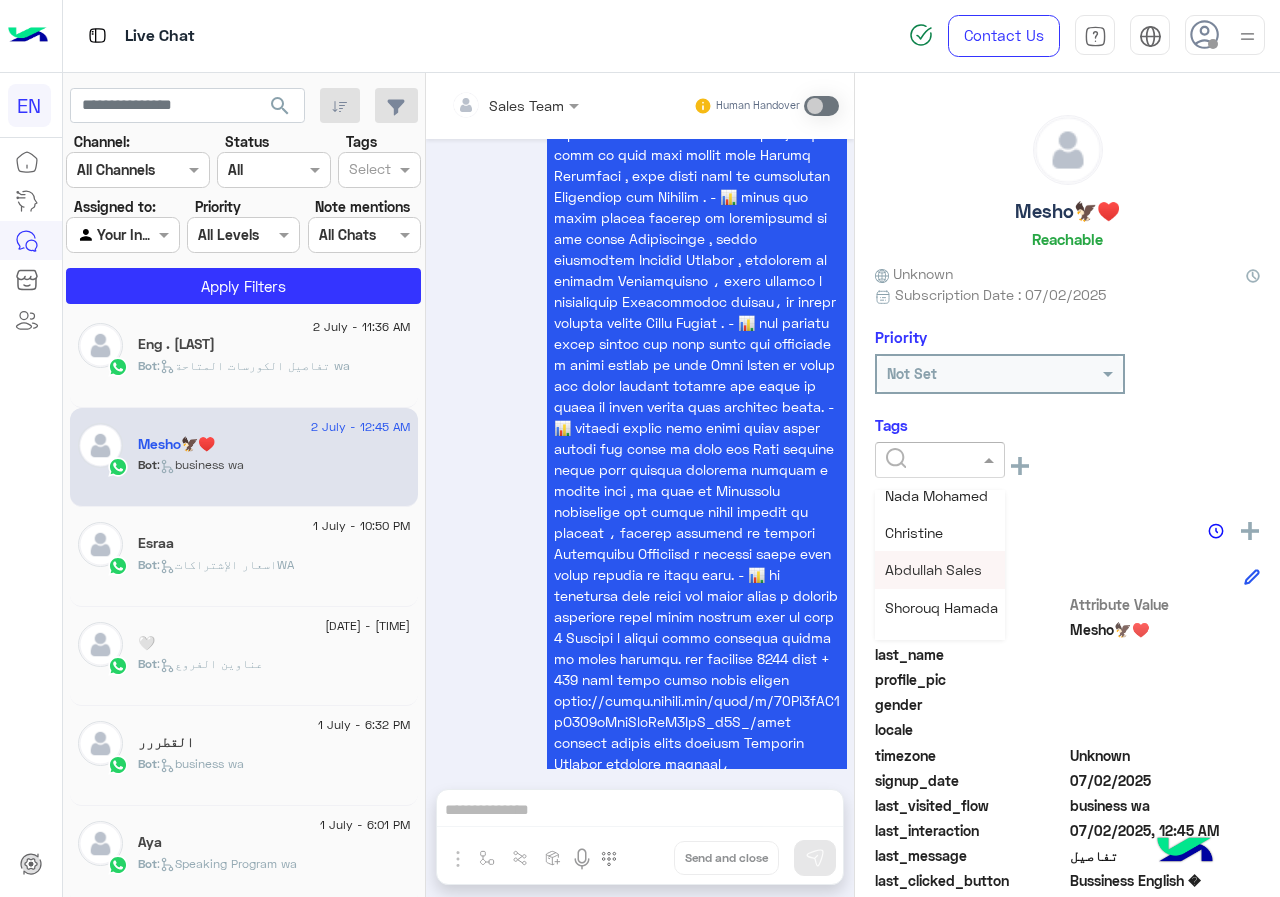 scroll, scrollTop: 261, scrollLeft: 0, axis: vertical 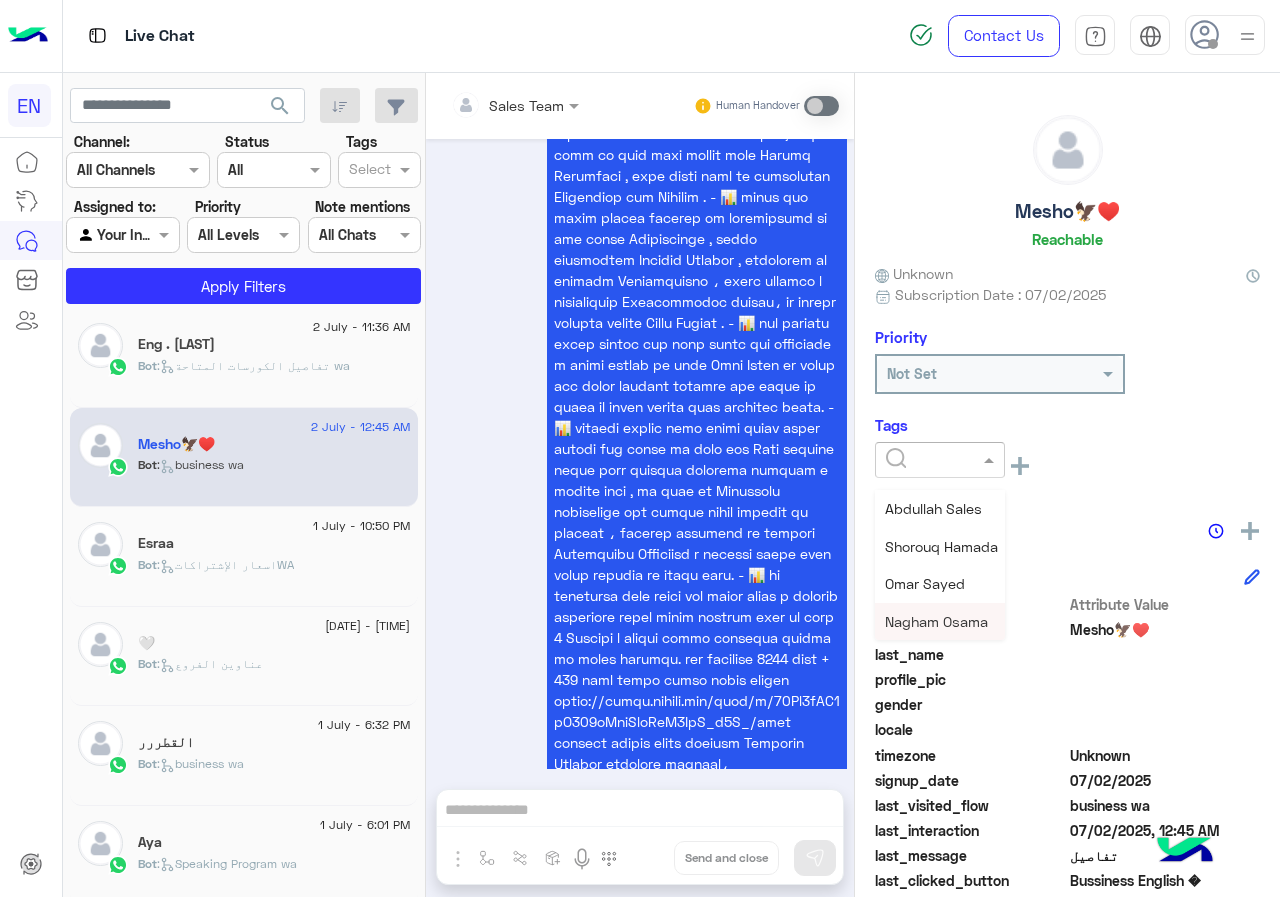 click on "Nagham Osama" at bounding box center [936, 621] 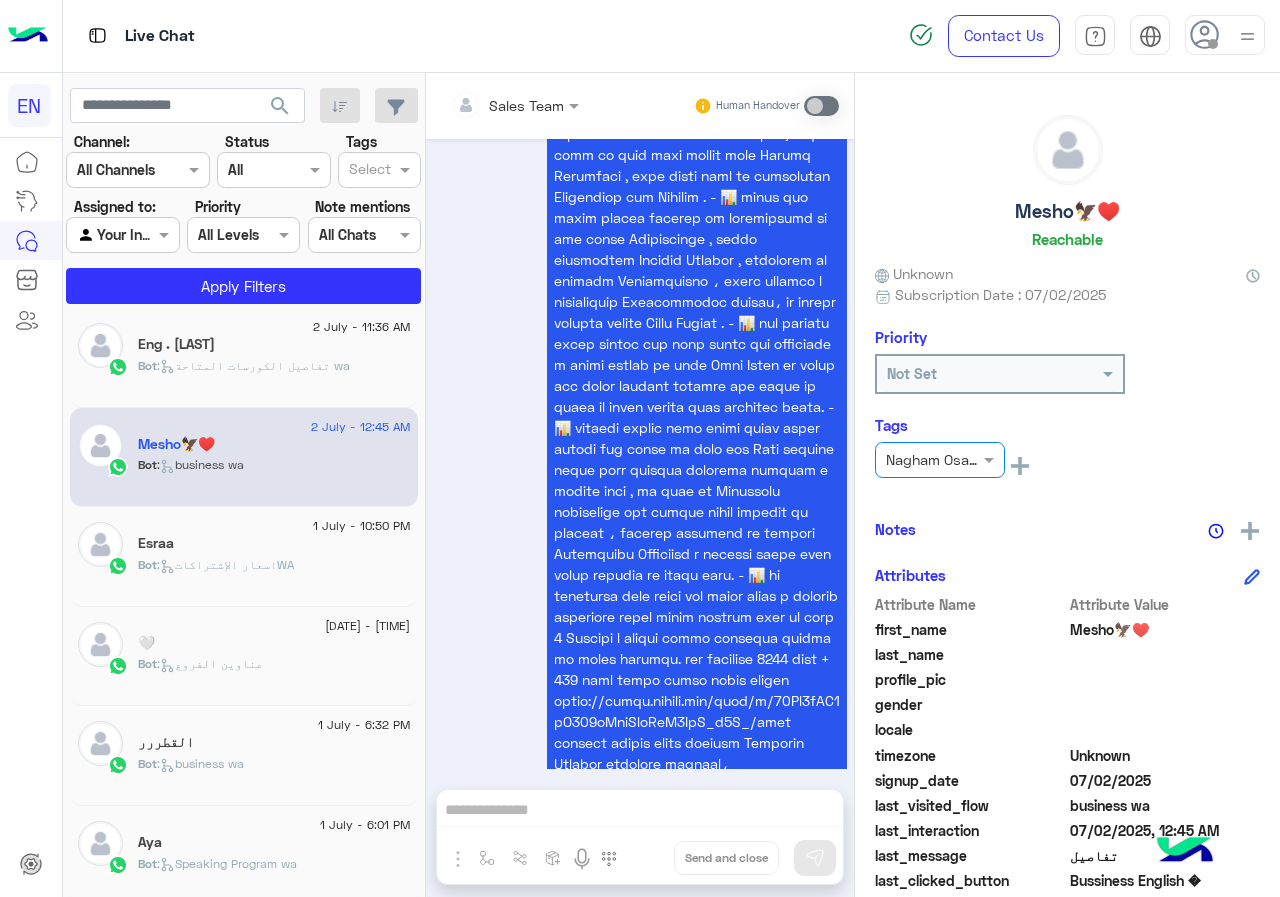 click on "Eng . [LAST]" 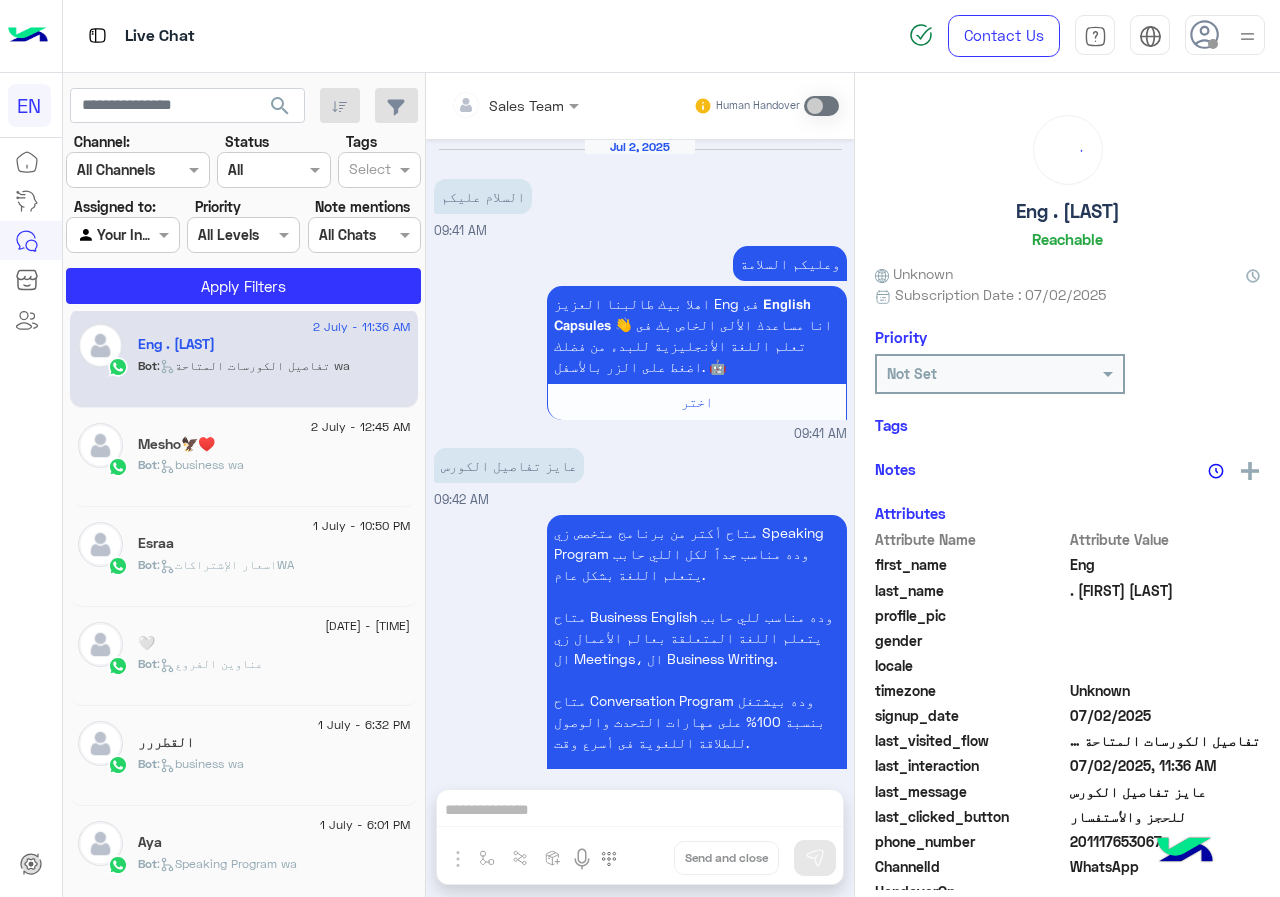 scroll, scrollTop: 722, scrollLeft: 0, axis: vertical 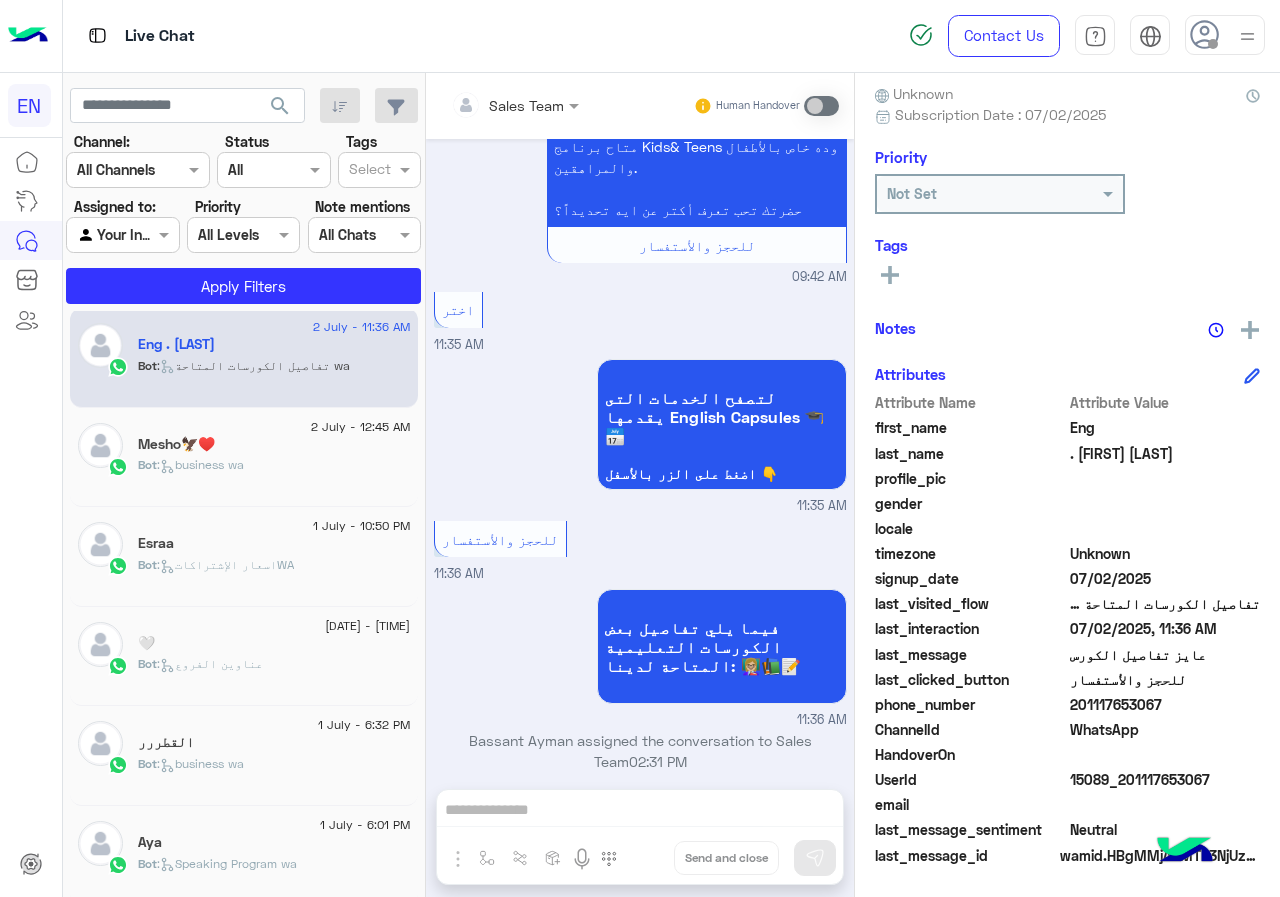 click on "201117653067" 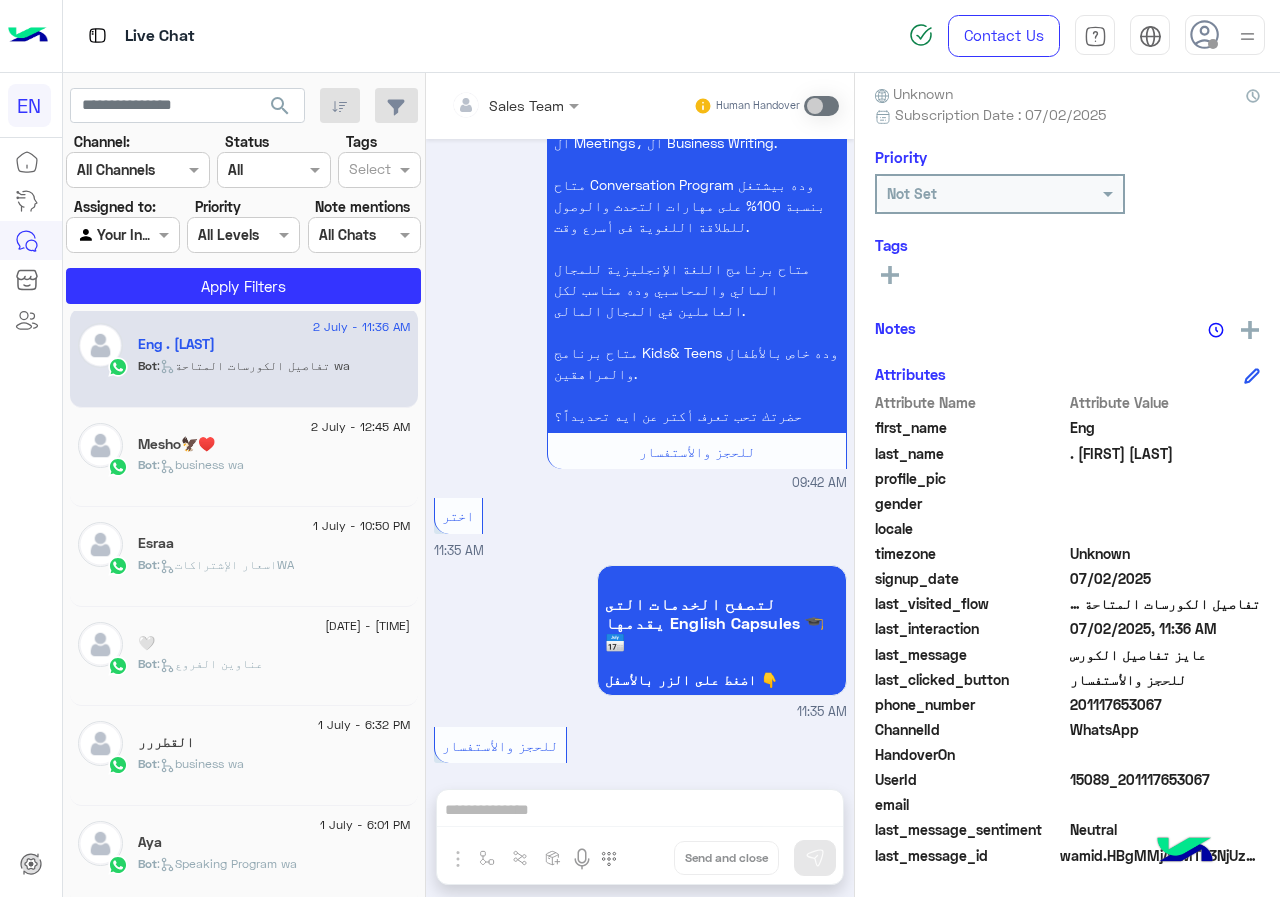 scroll, scrollTop: 422, scrollLeft: 0, axis: vertical 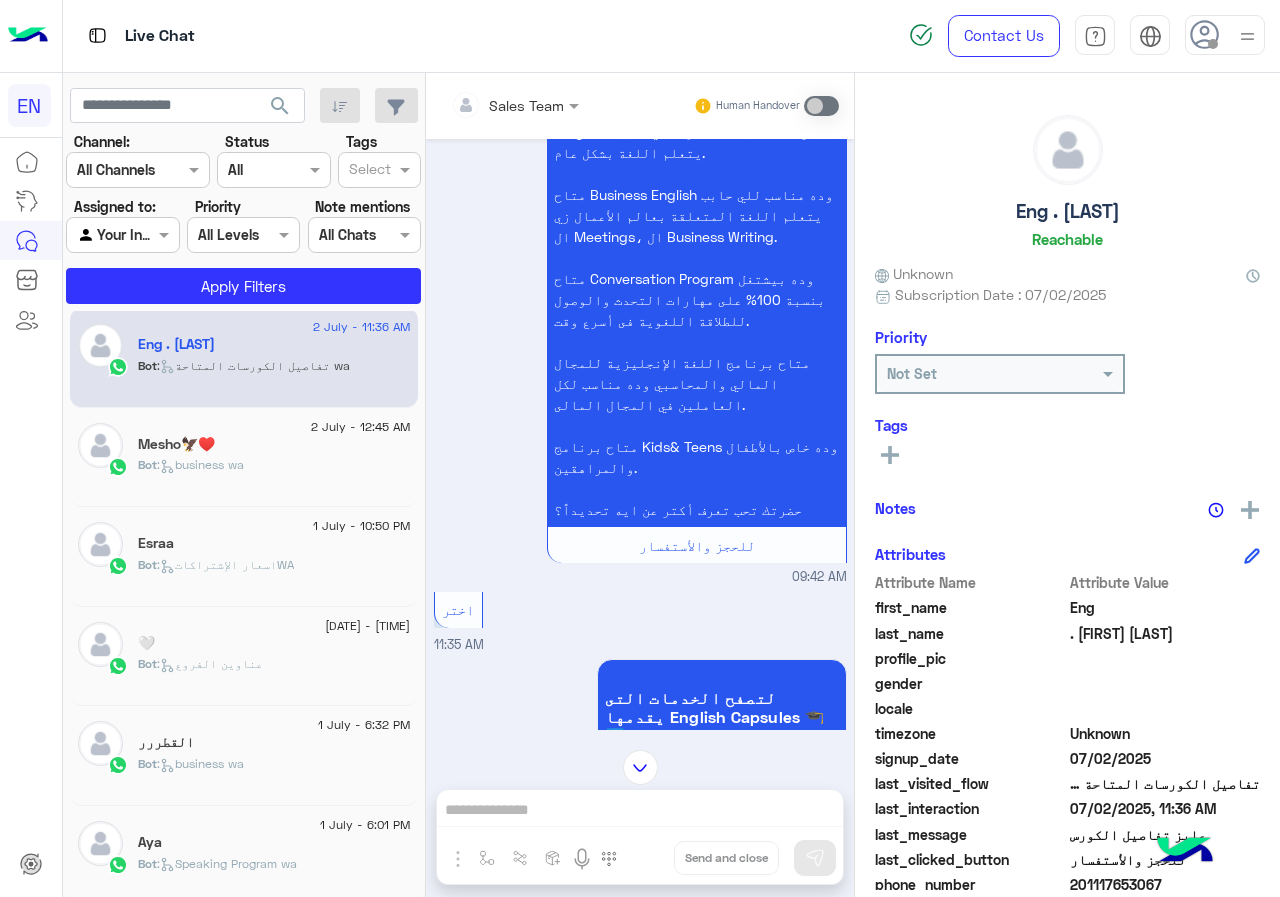 click on "Eng . [LAST]" 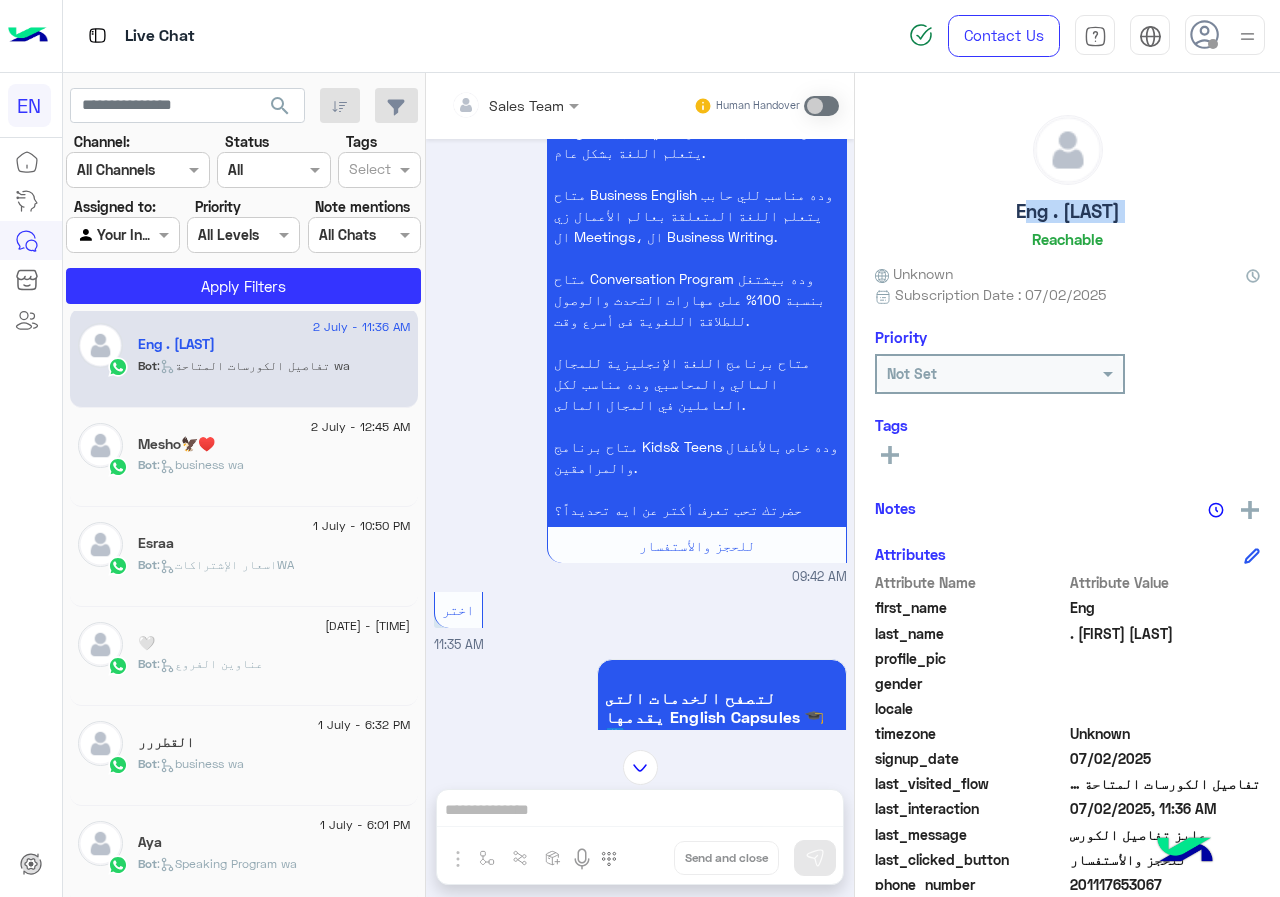 click on "Eng . [LAST]" 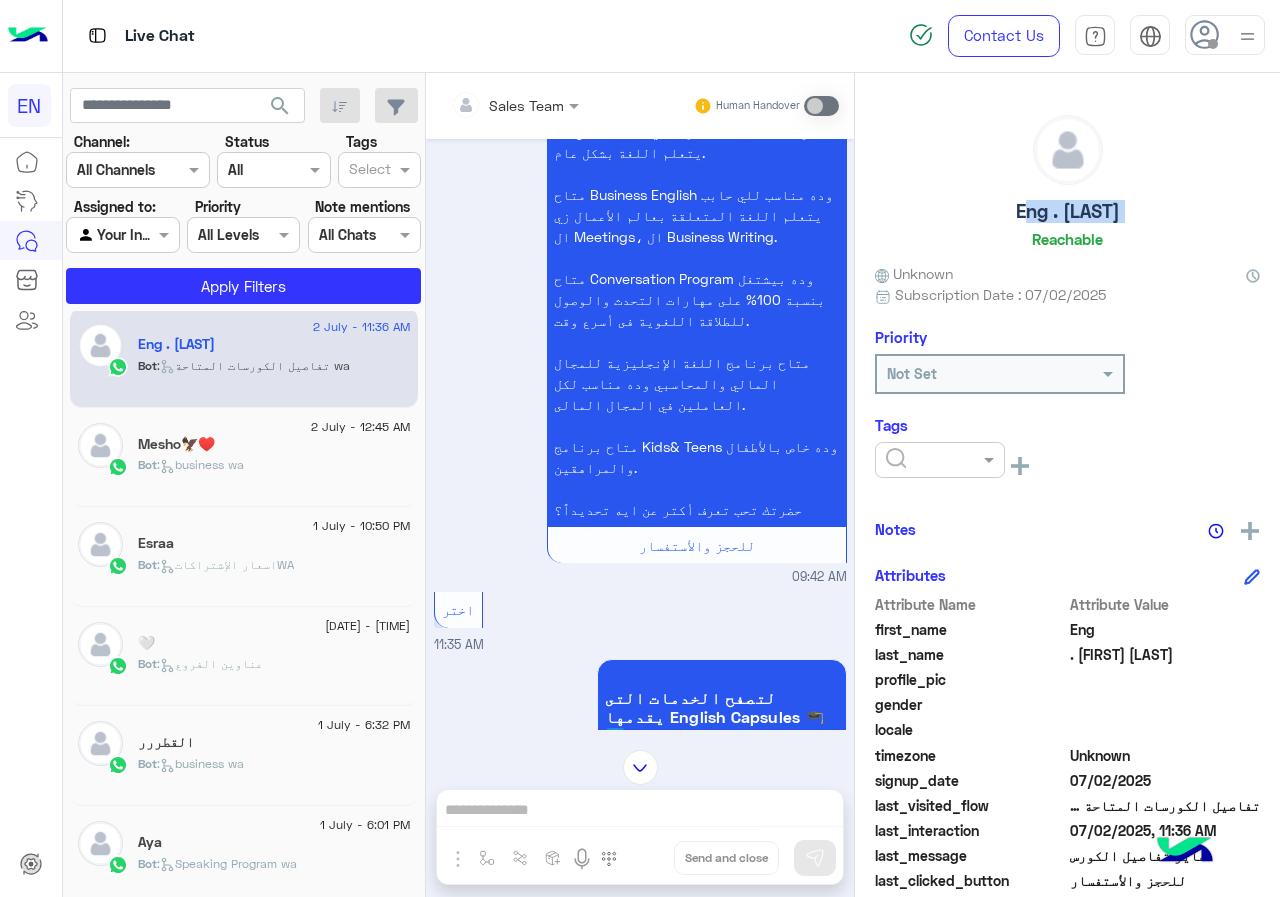 click 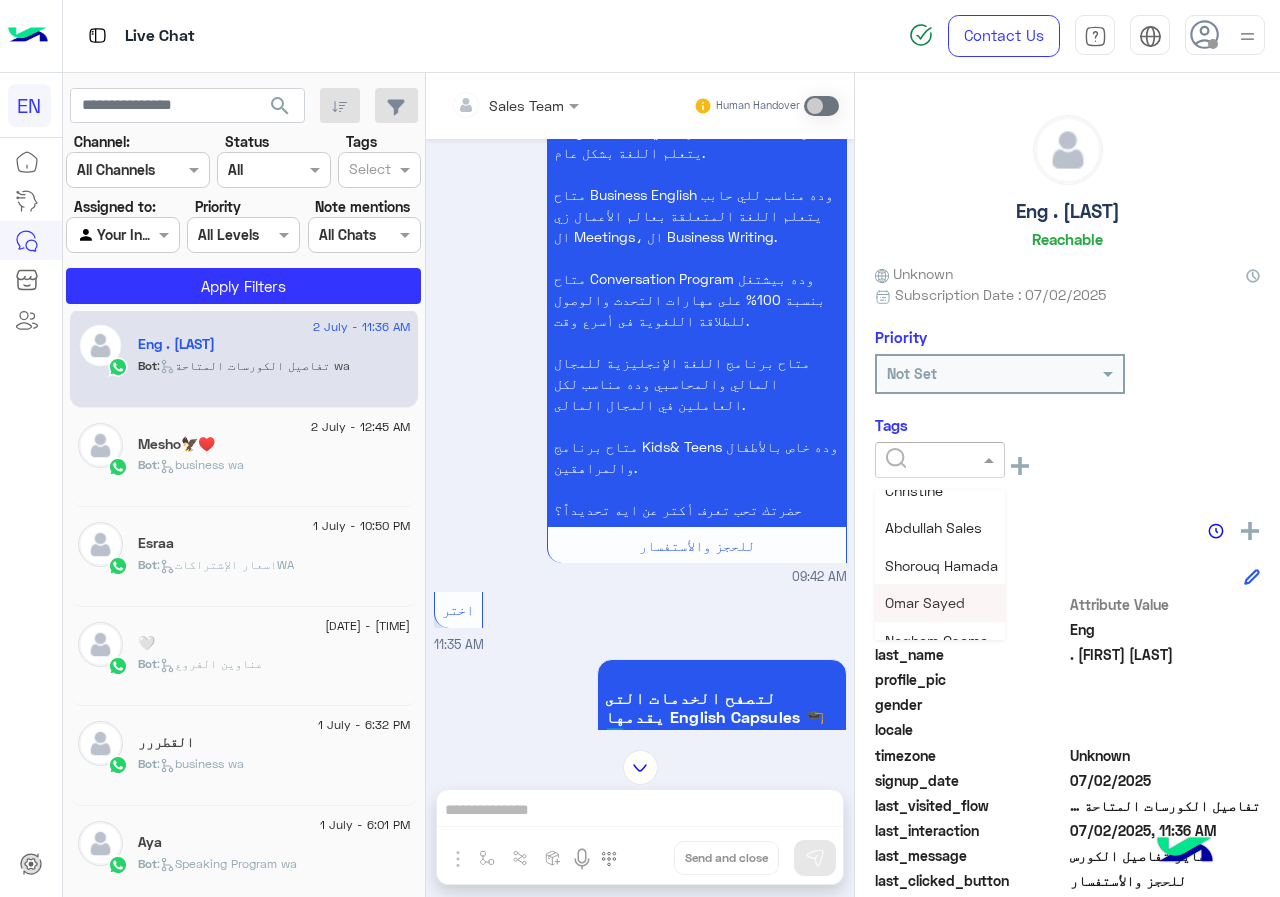 scroll, scrollTop: 261, scrollLeft: 0, axis: vertical 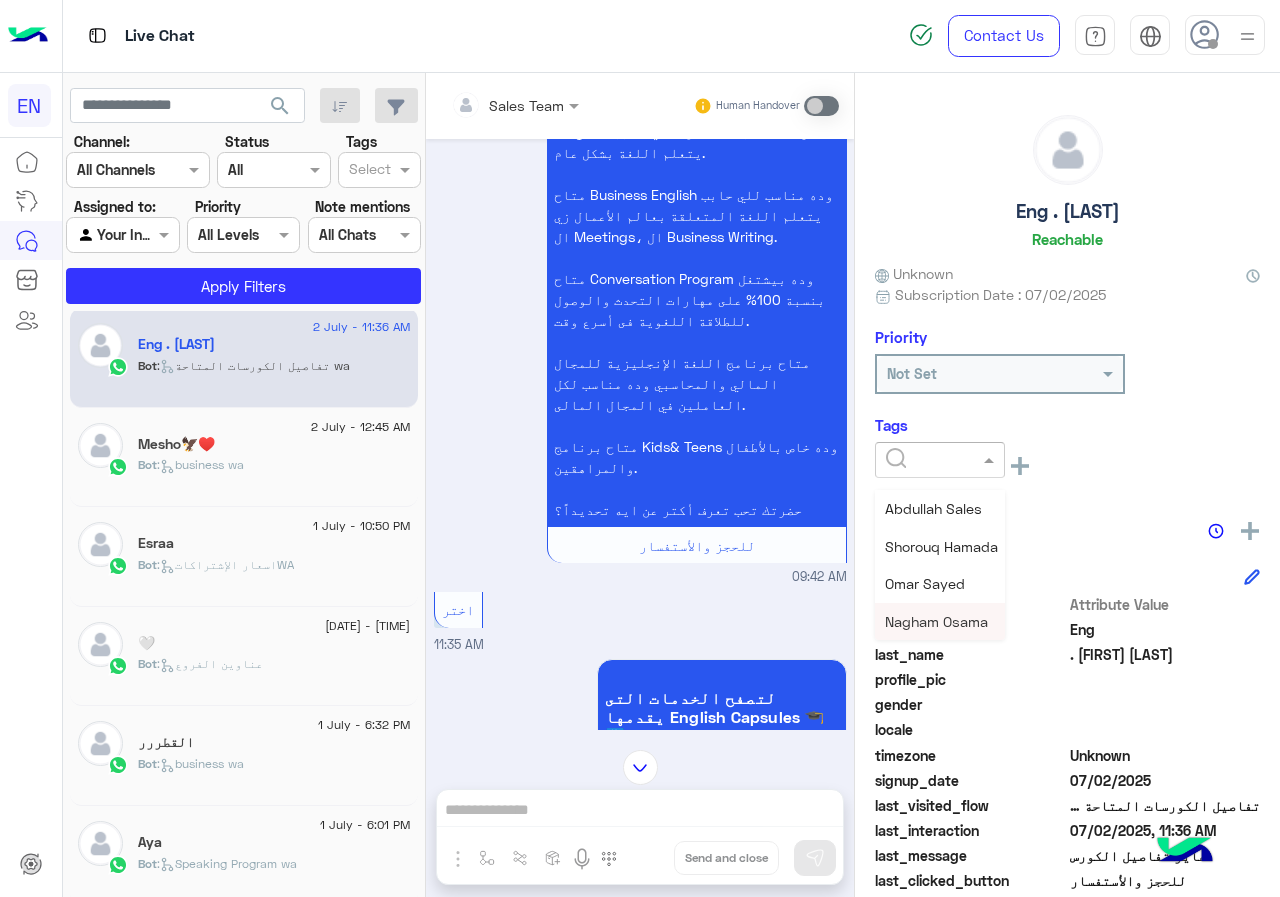 click on "Nagham Osama" at bounding box center [936, 621] 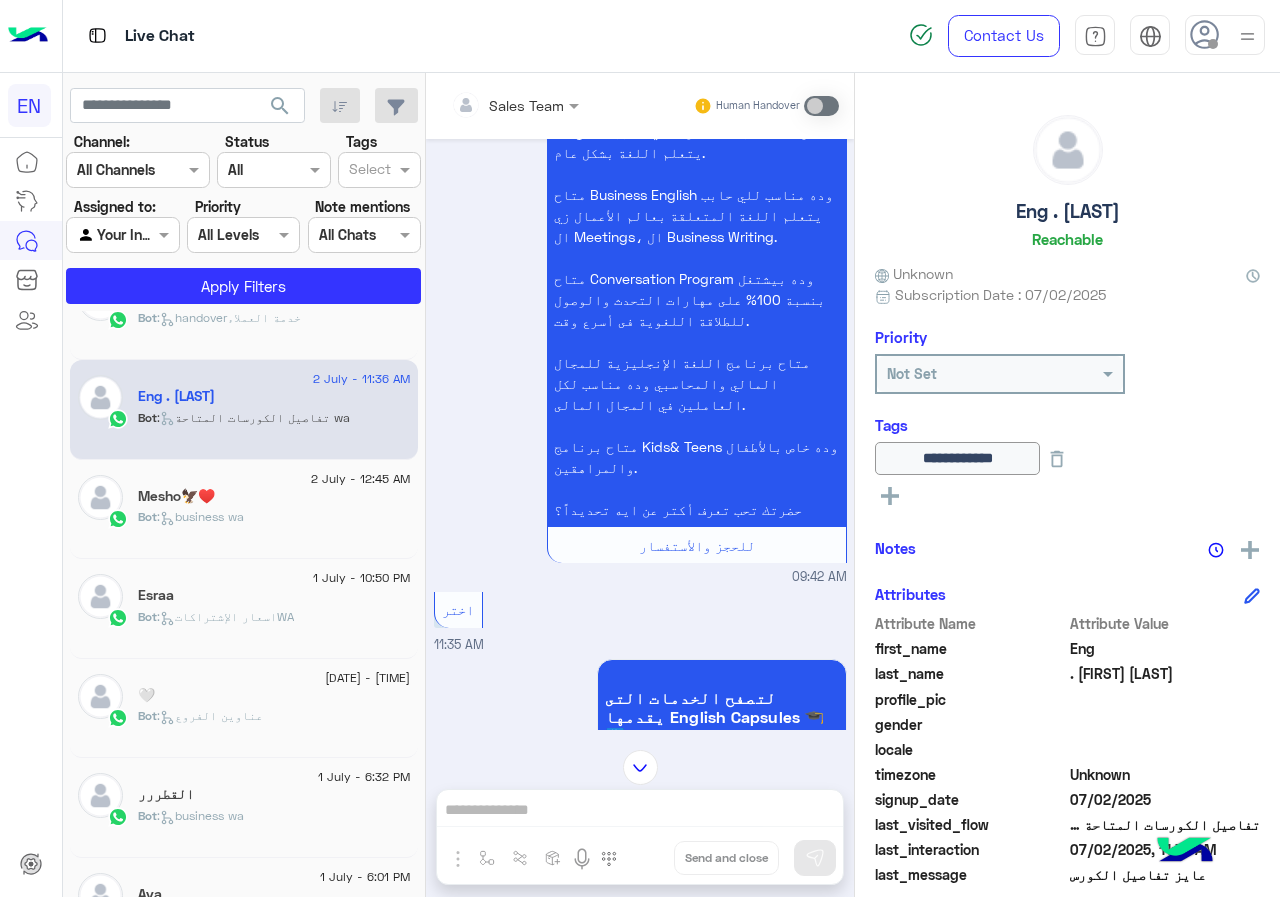 scroll, scrollTop: 10, scrollLeft: 0, axis: vertical 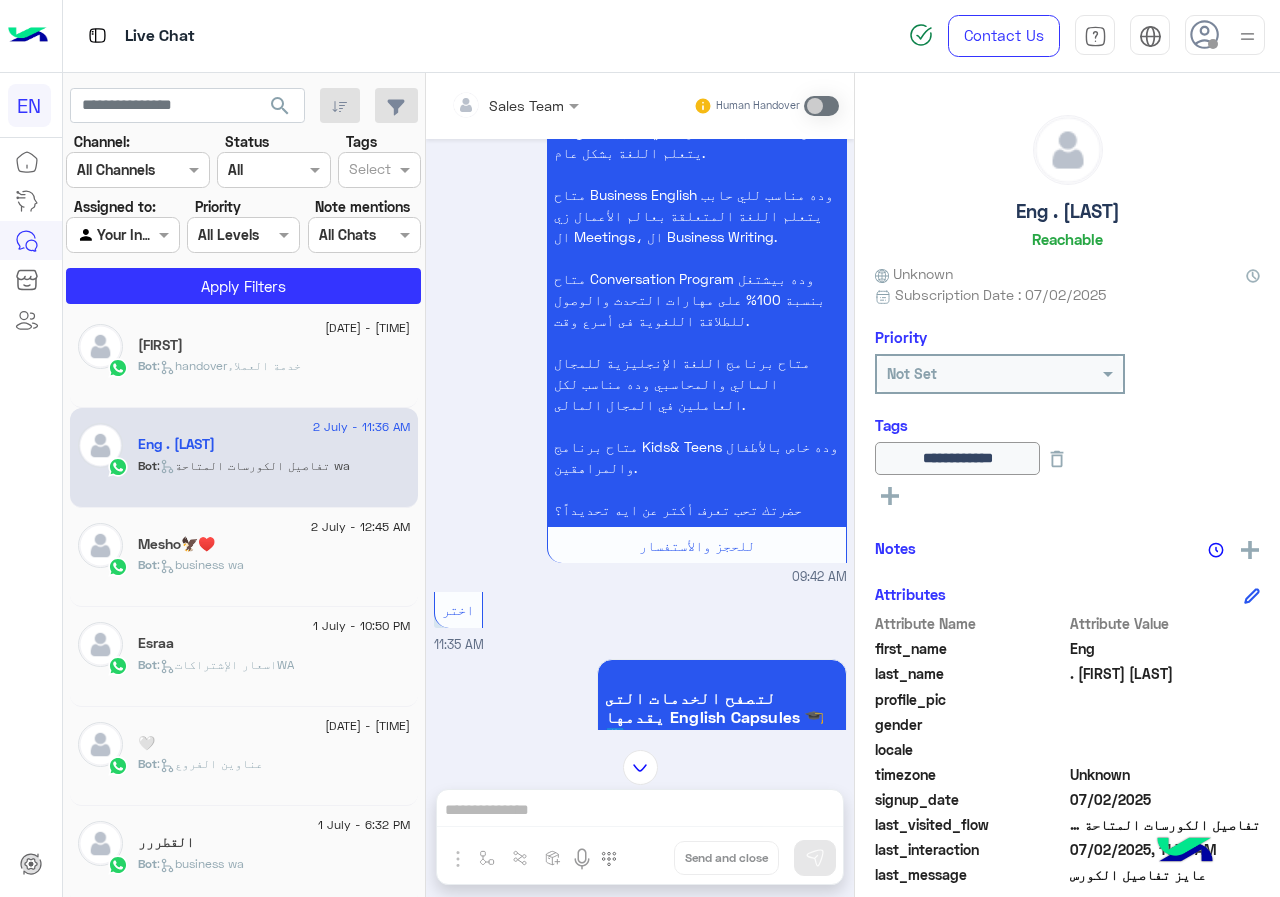 click on "[FIRST]" 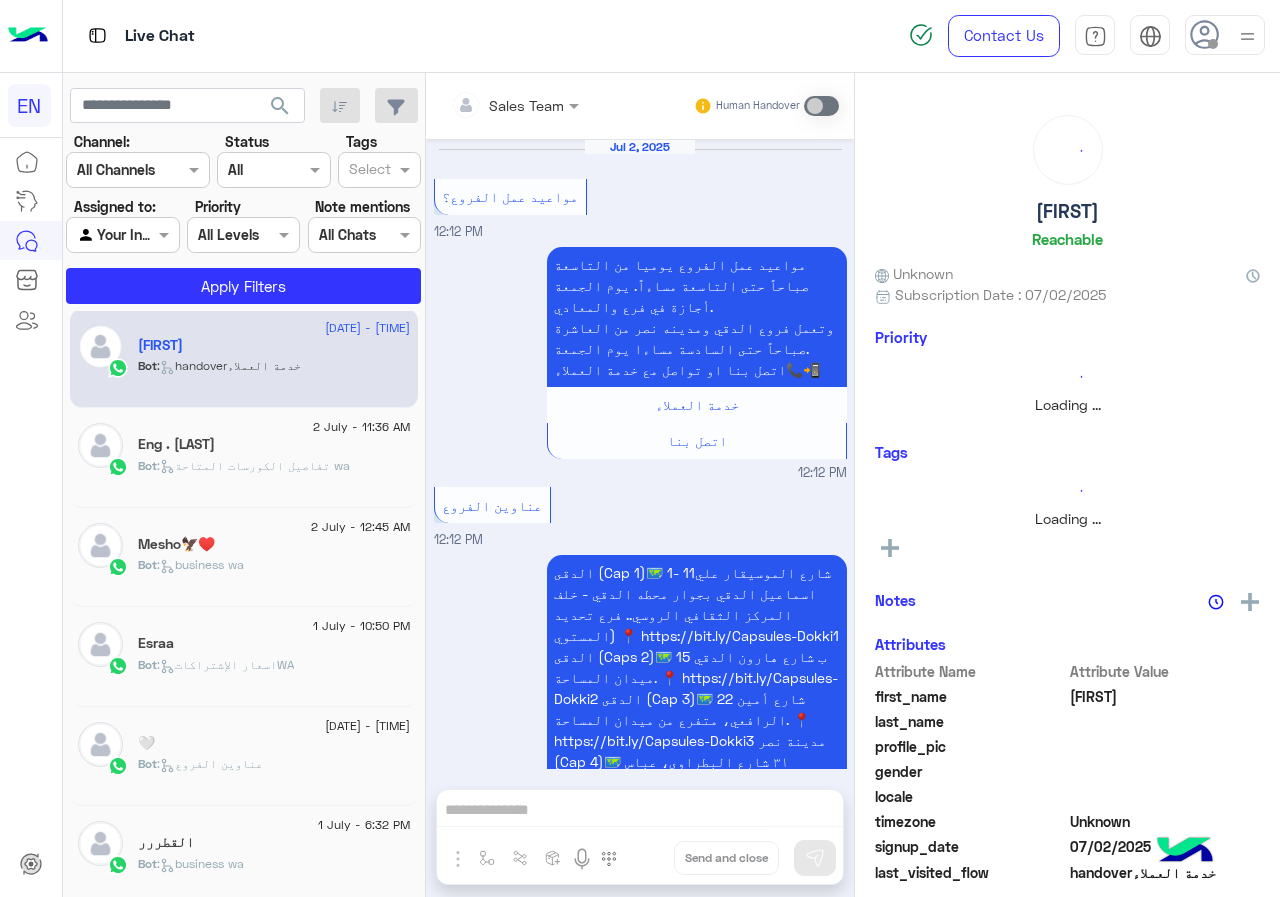 scroll, scrollTop: 2827, scrollLeft: 0, axis: vertical 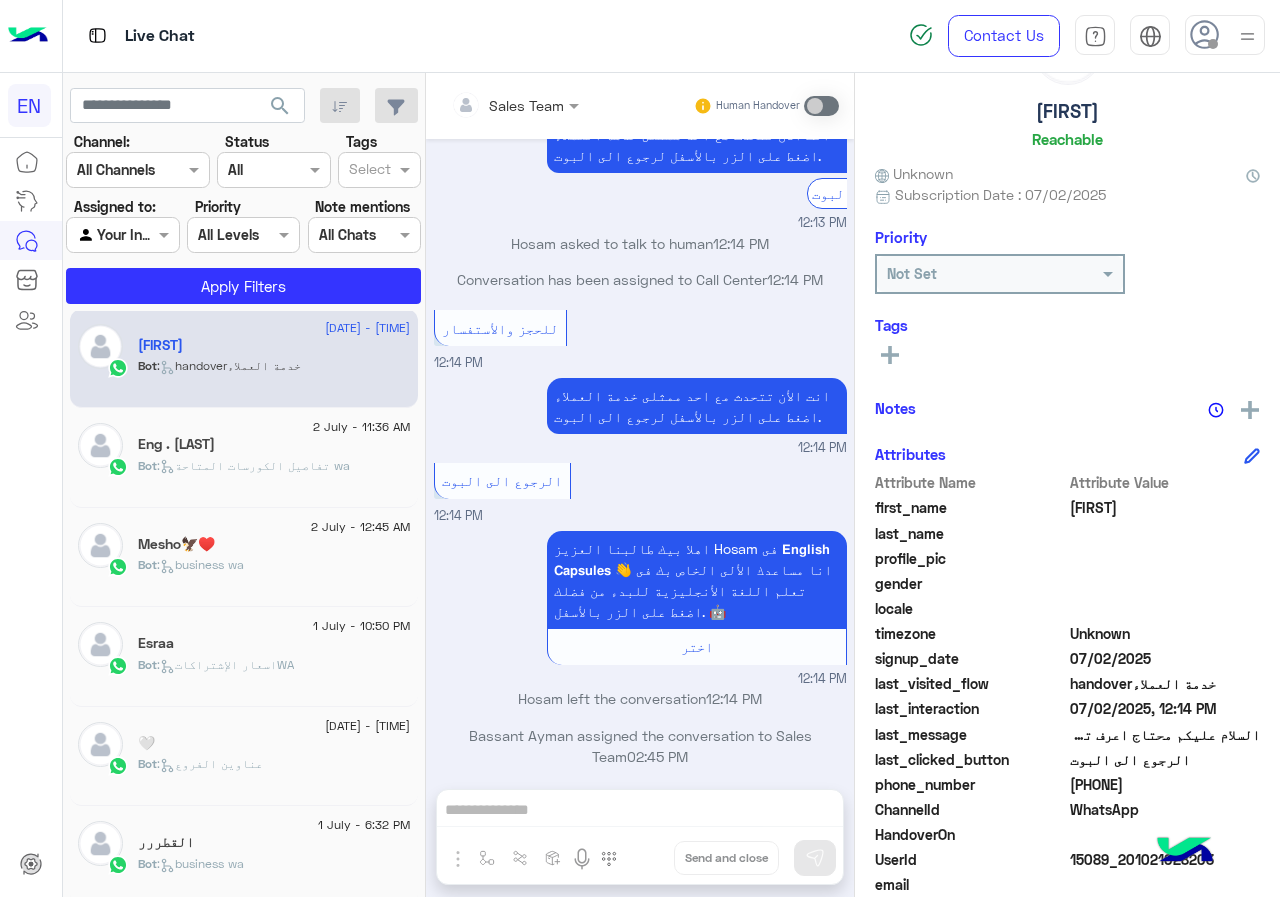 click on "[PHONE]" 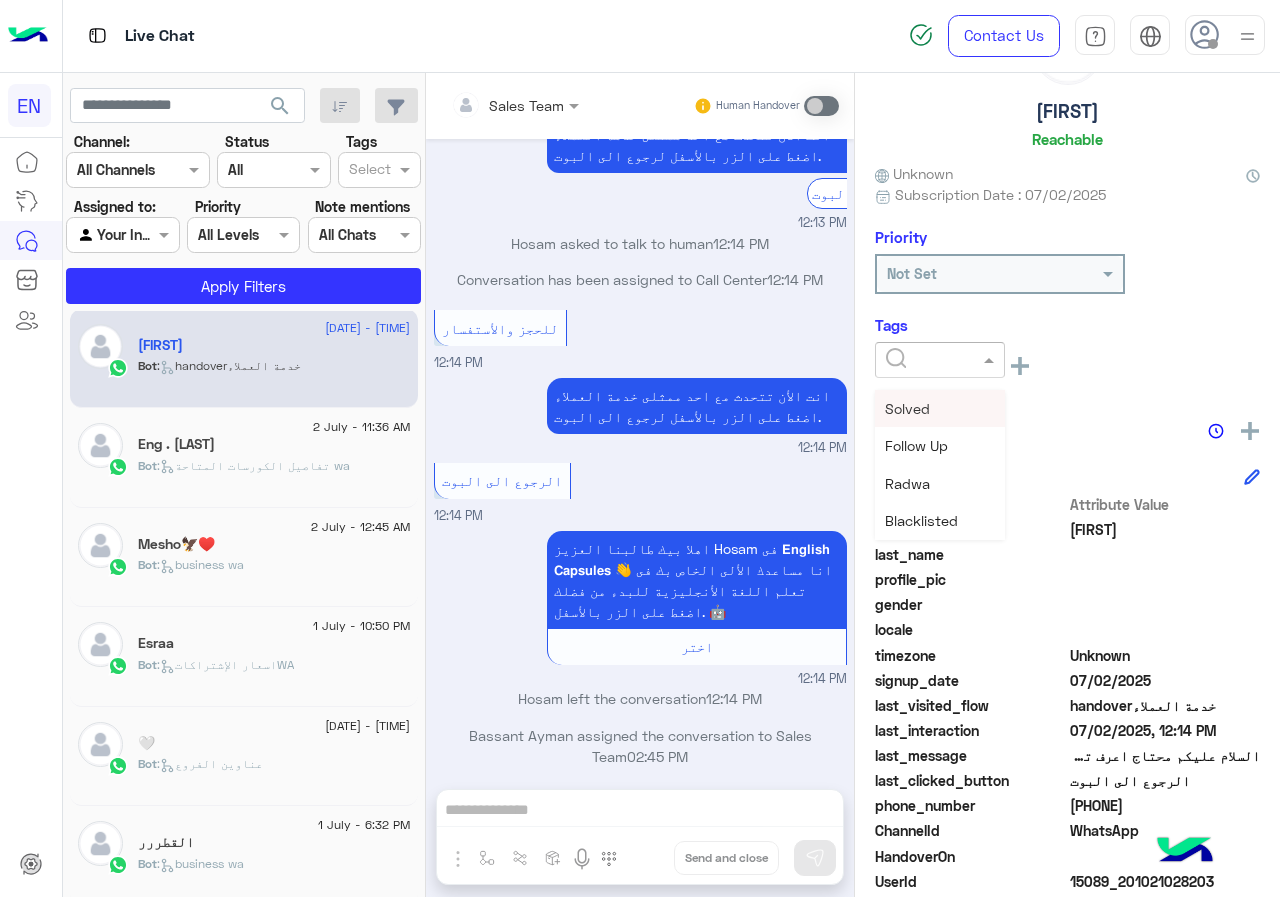 click 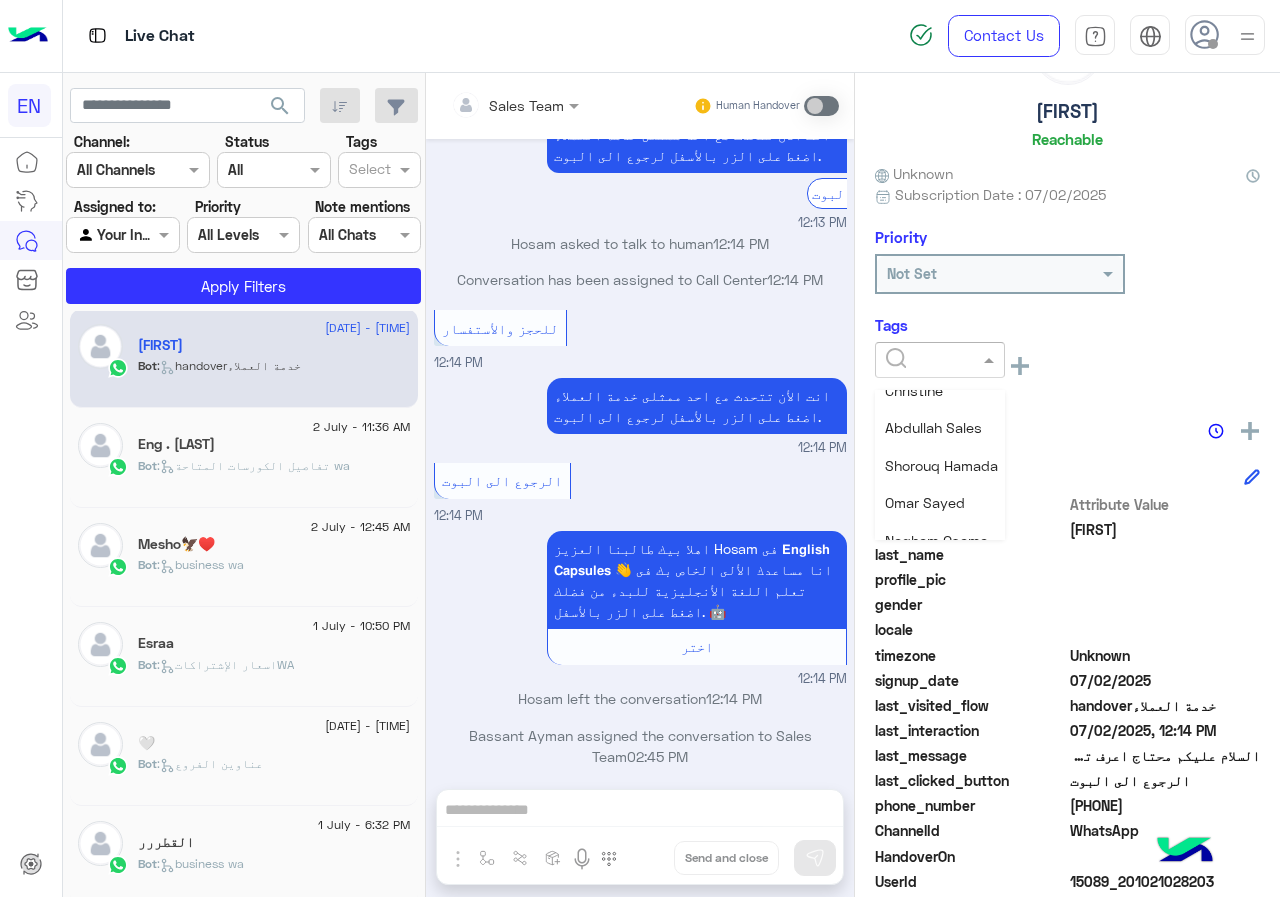 scroll, scrollTop: 261, scrollLeft: 0, axis: vertical 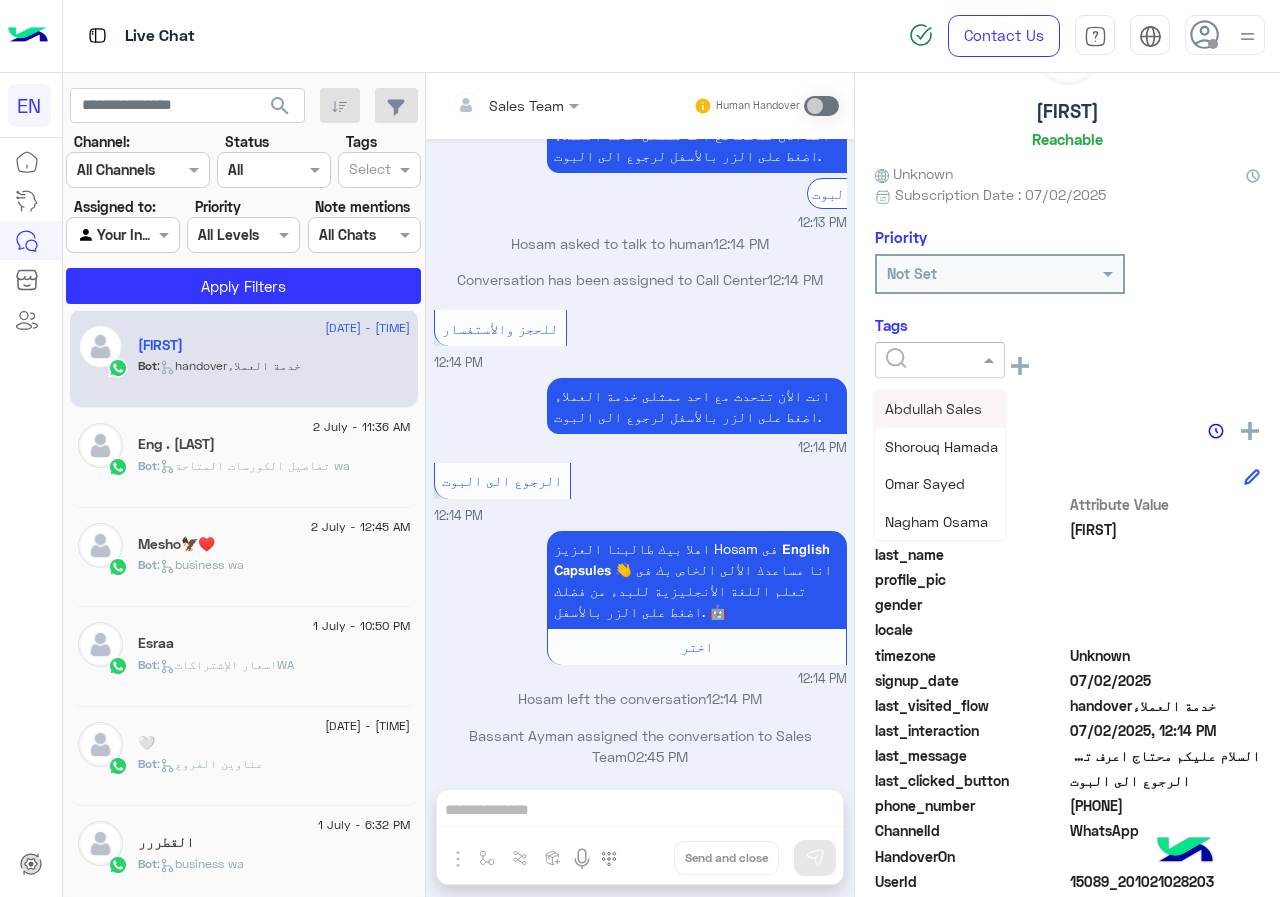 click on "Abdullah Sales" at bounding box center (933, 408) 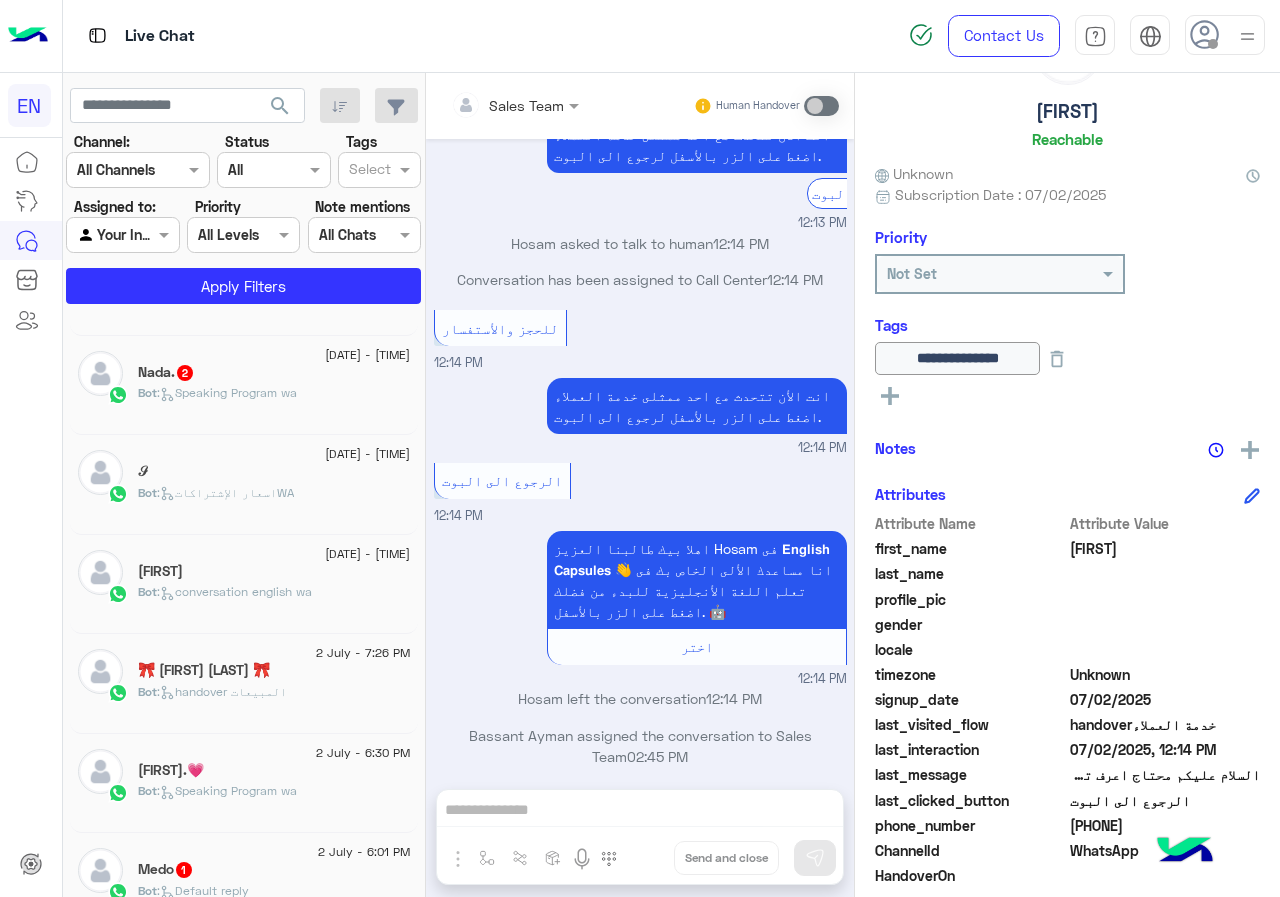 scroll, scrollTop: 210, scrollLeft: 0, axis: vertical 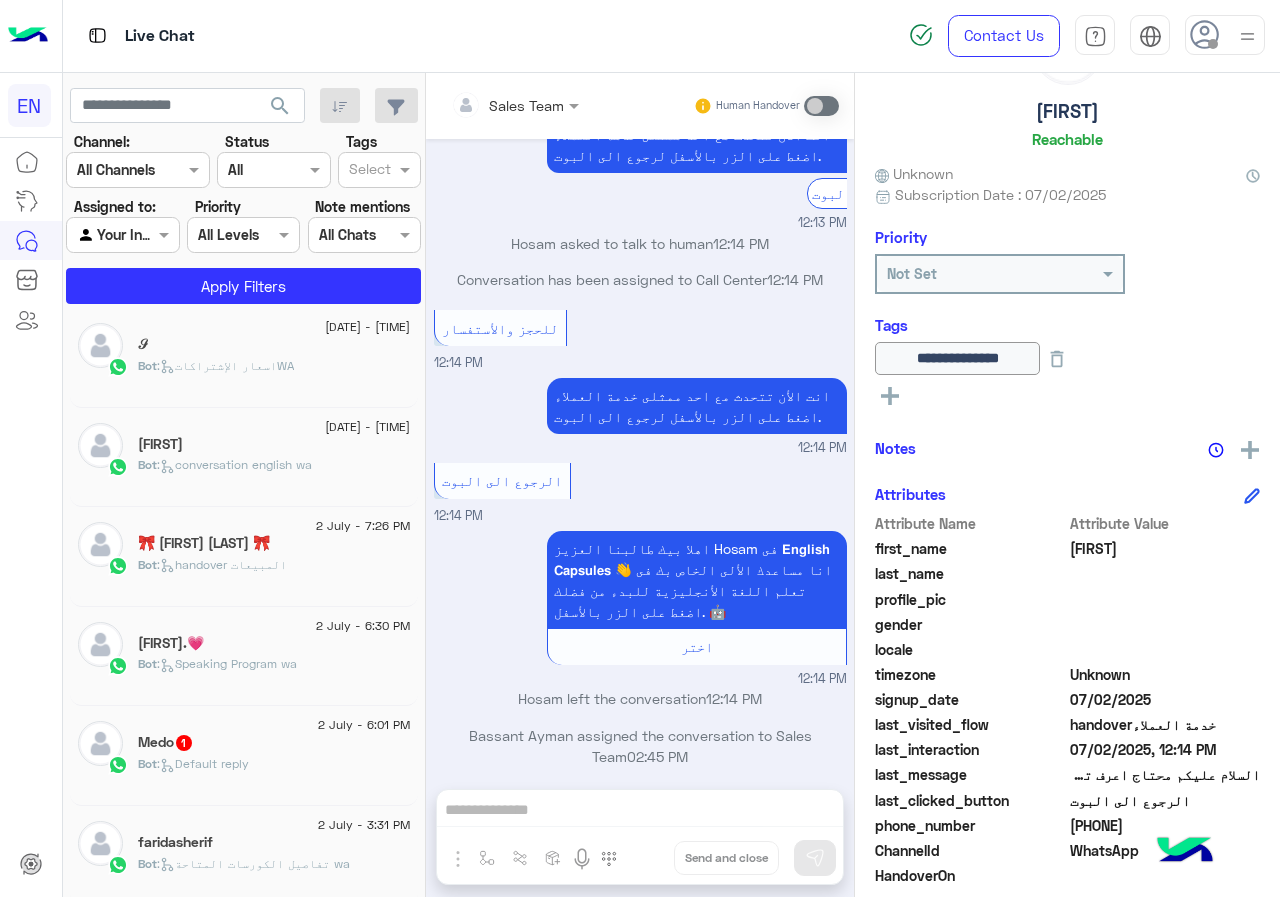 click on "2 July - 6:01 PM [FIRST] 1 Bot : Default reply" 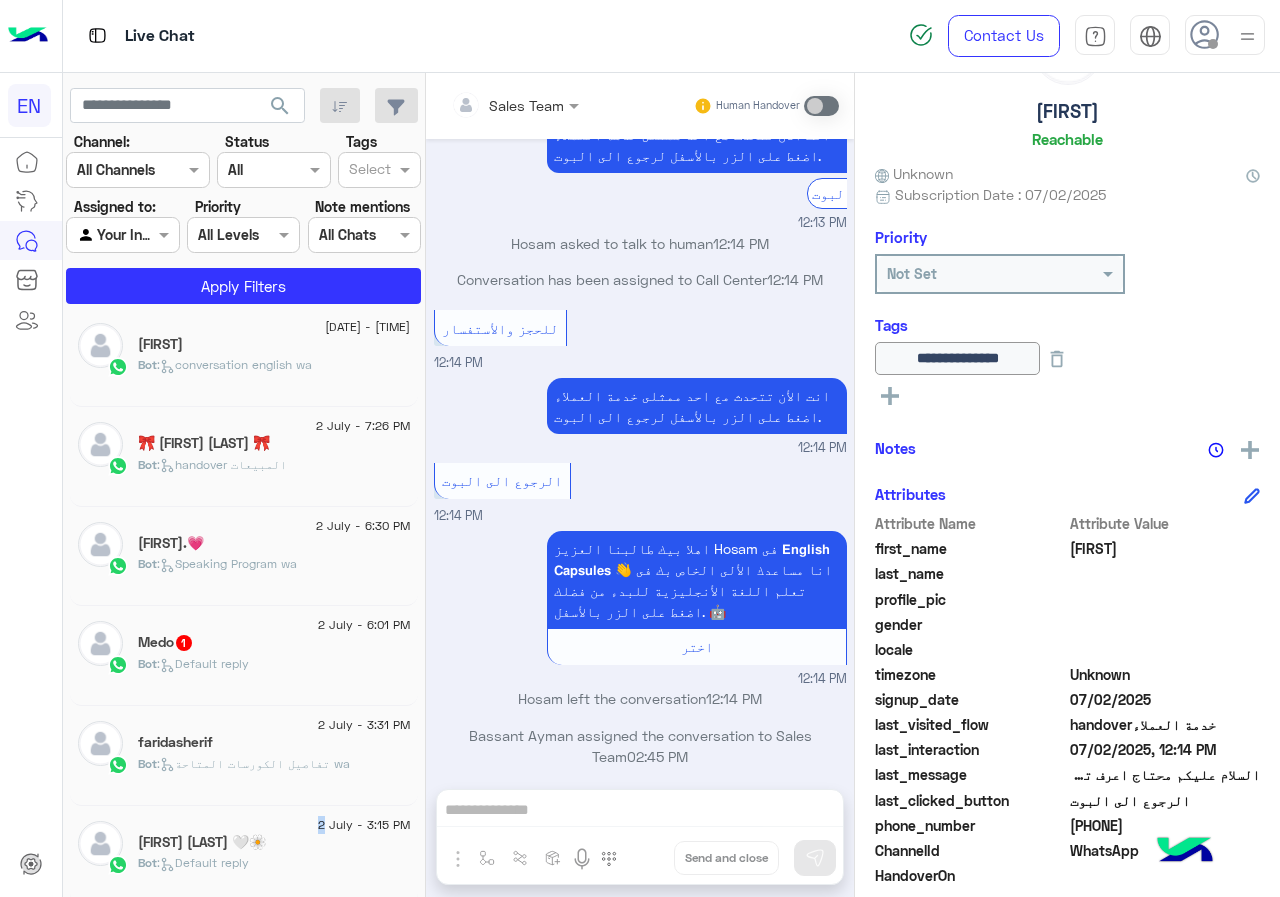 click on "2 July - 3:15 PM" 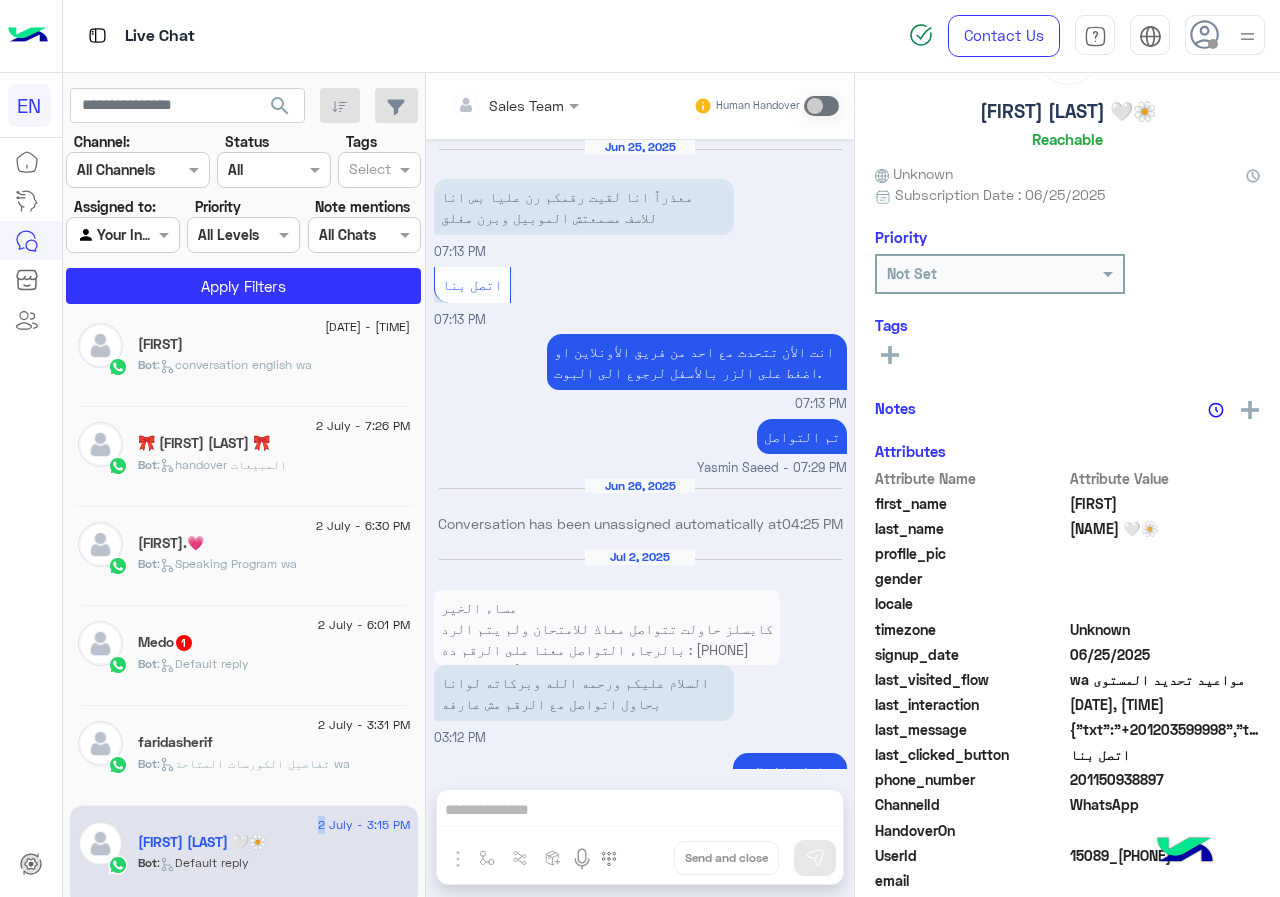 scroll, scrollTop: 1881, scrollLeft: 0, axis: vertical 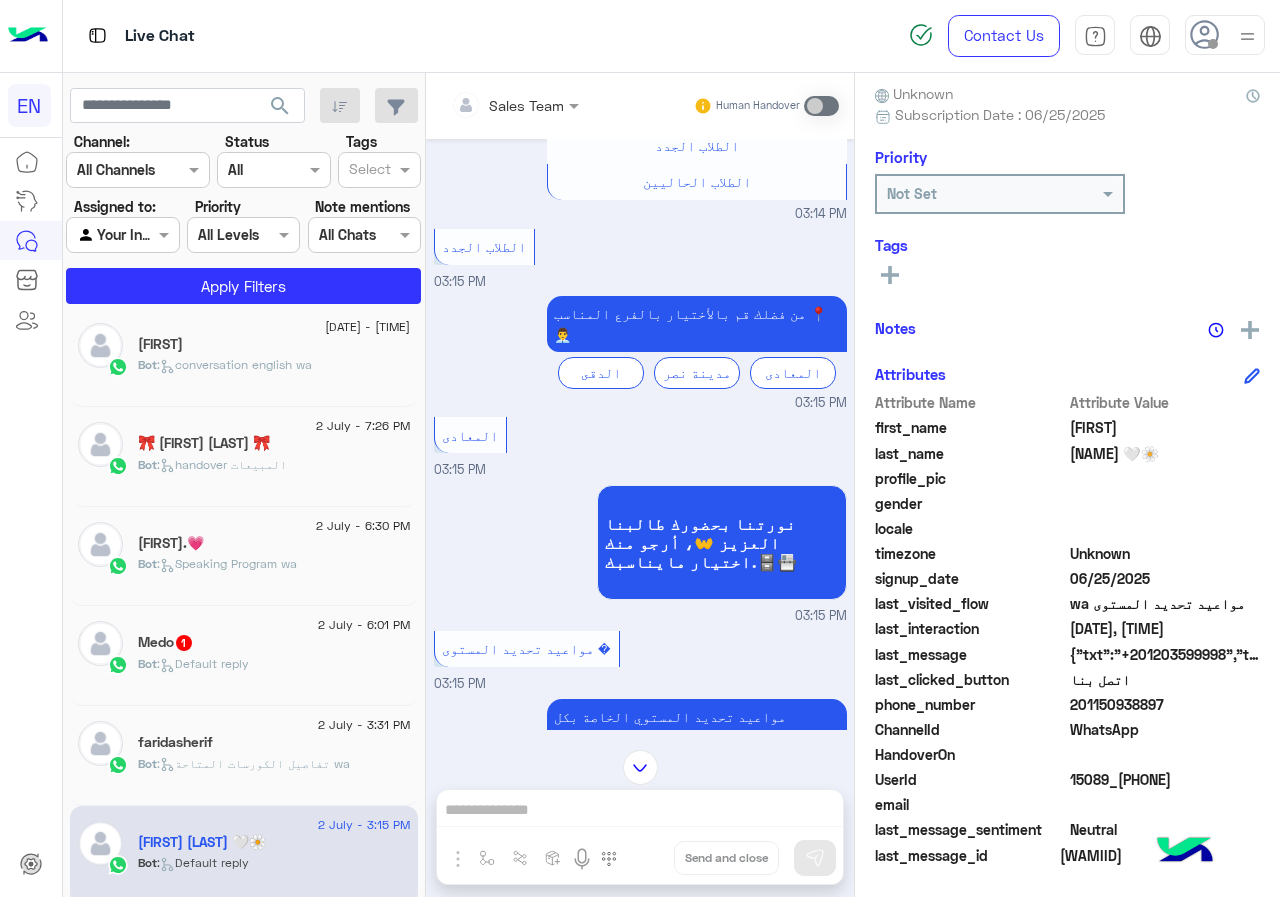 click on "اتصل بنا" 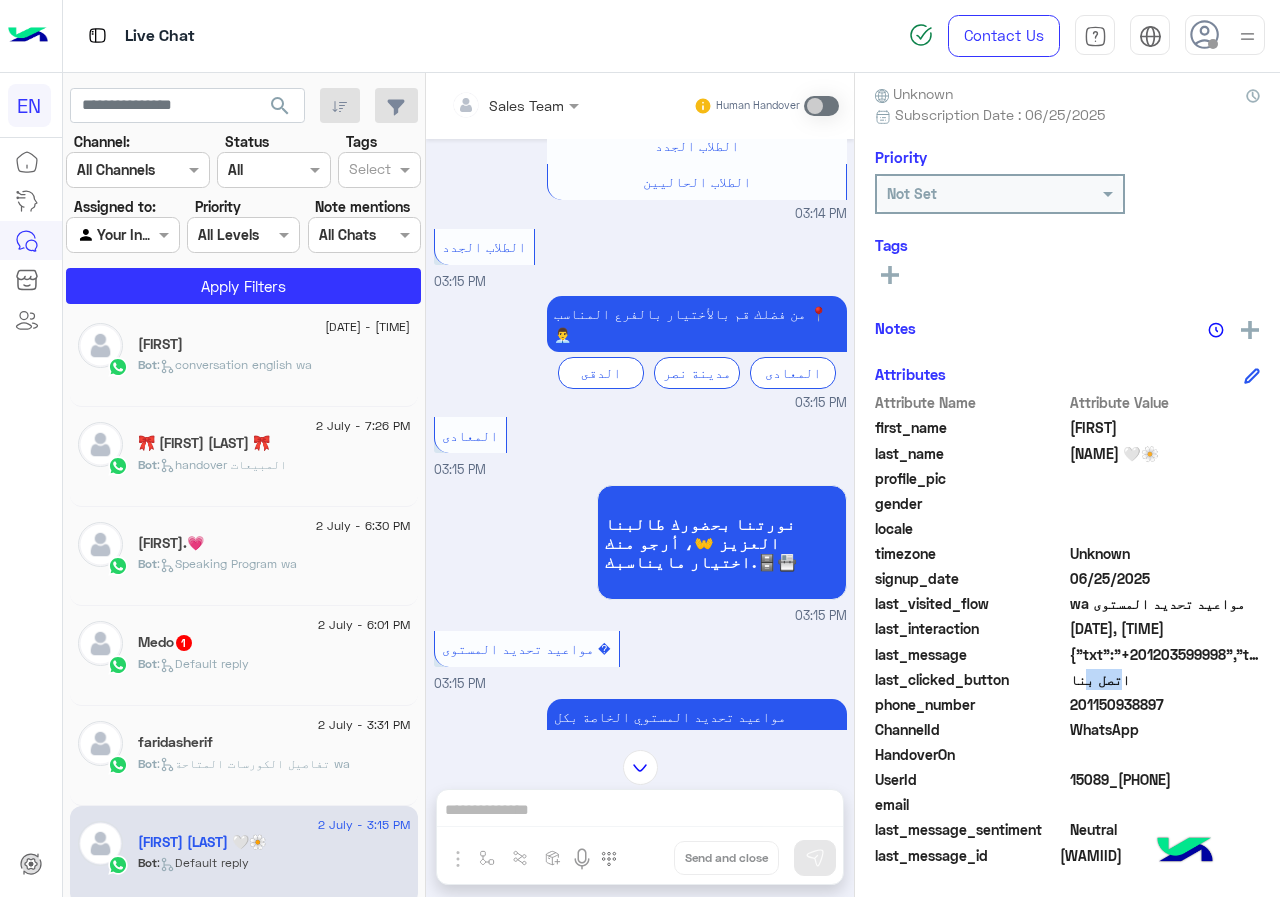 click on "last_clicked_button  اتصل بنا" 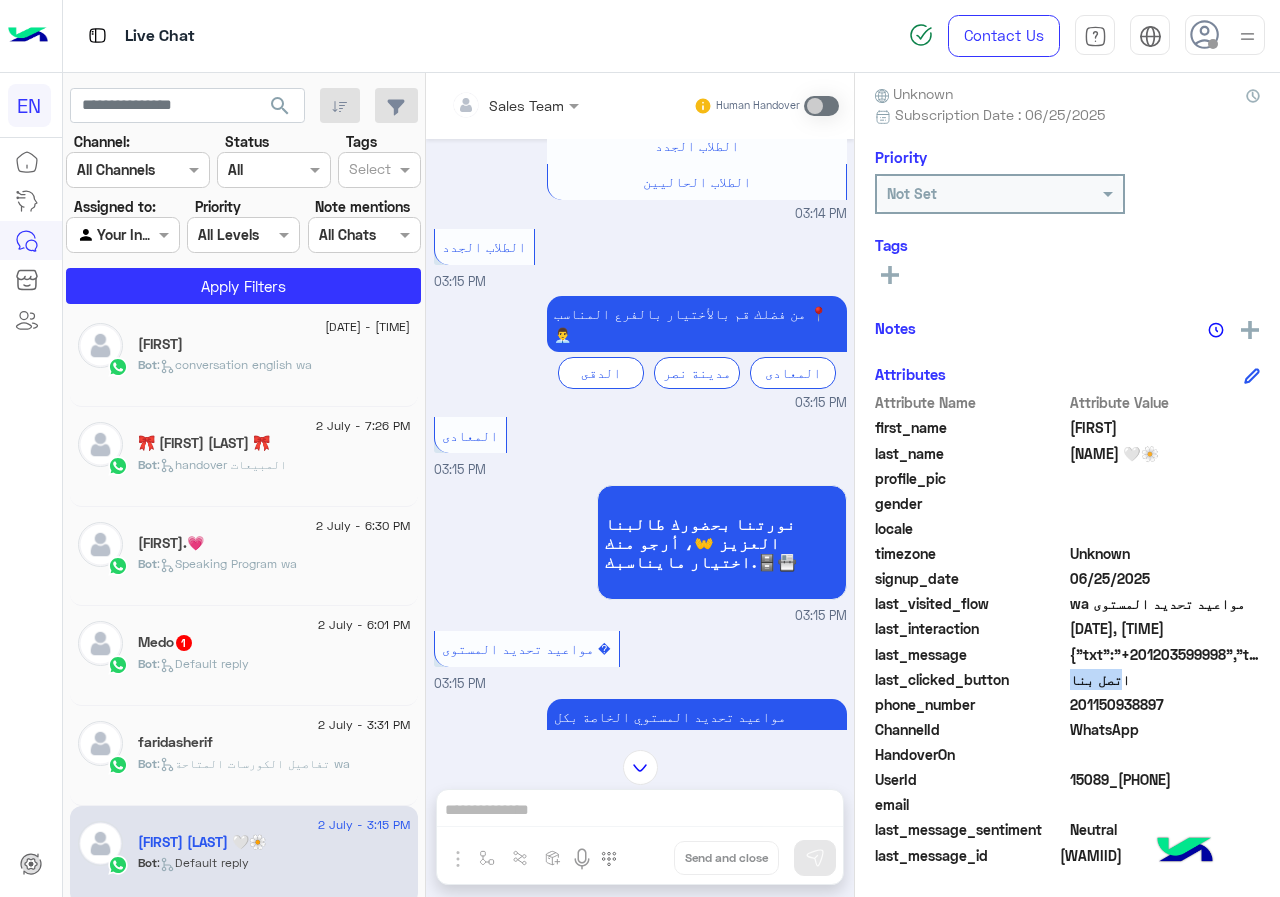 click on "last_clicked_button  اتصل بنا" 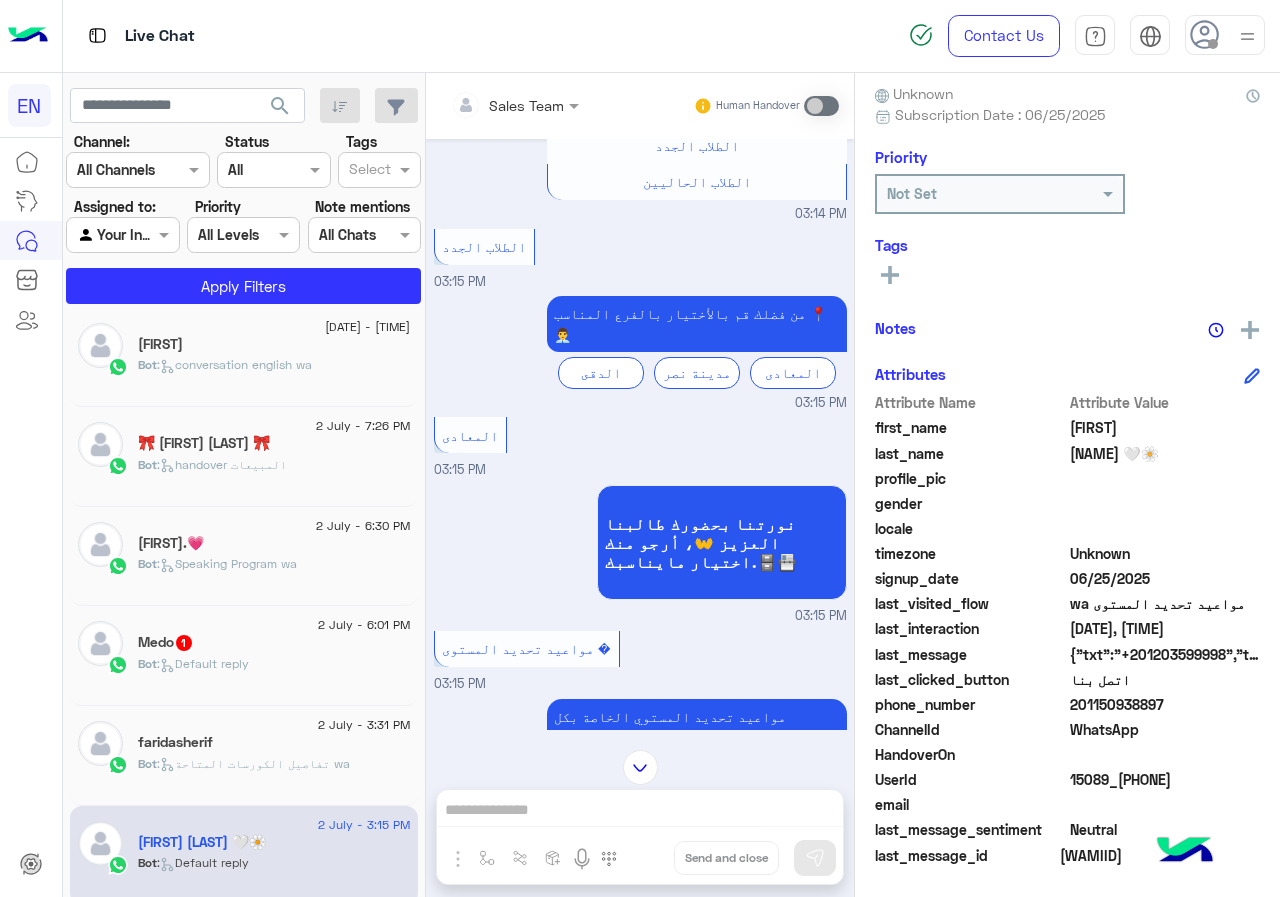 drag, startPoint x: 1134, startPoint y: 692, endPoint x: 1118, endPoint y: 698, distance: 17.088007 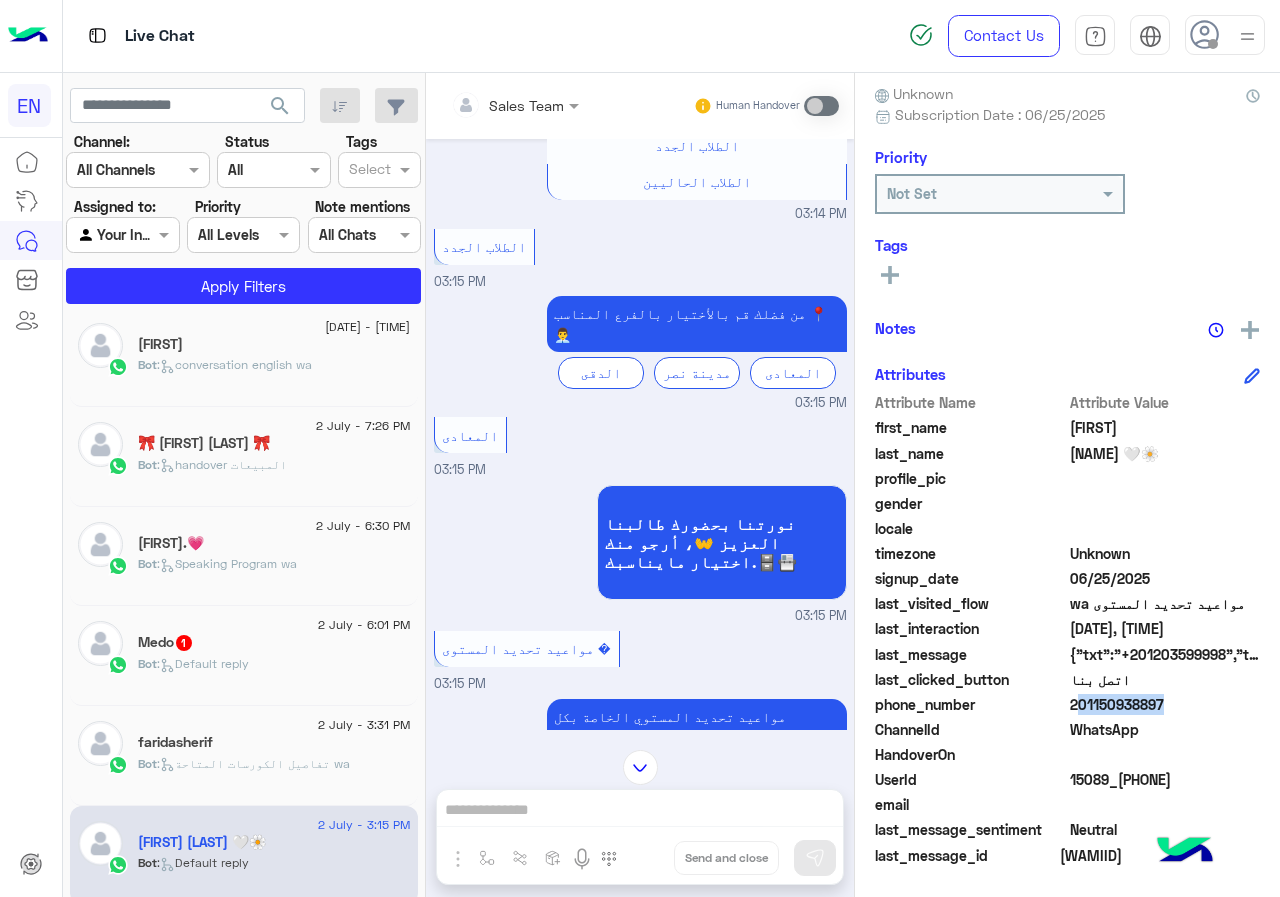 click on "201150938897" 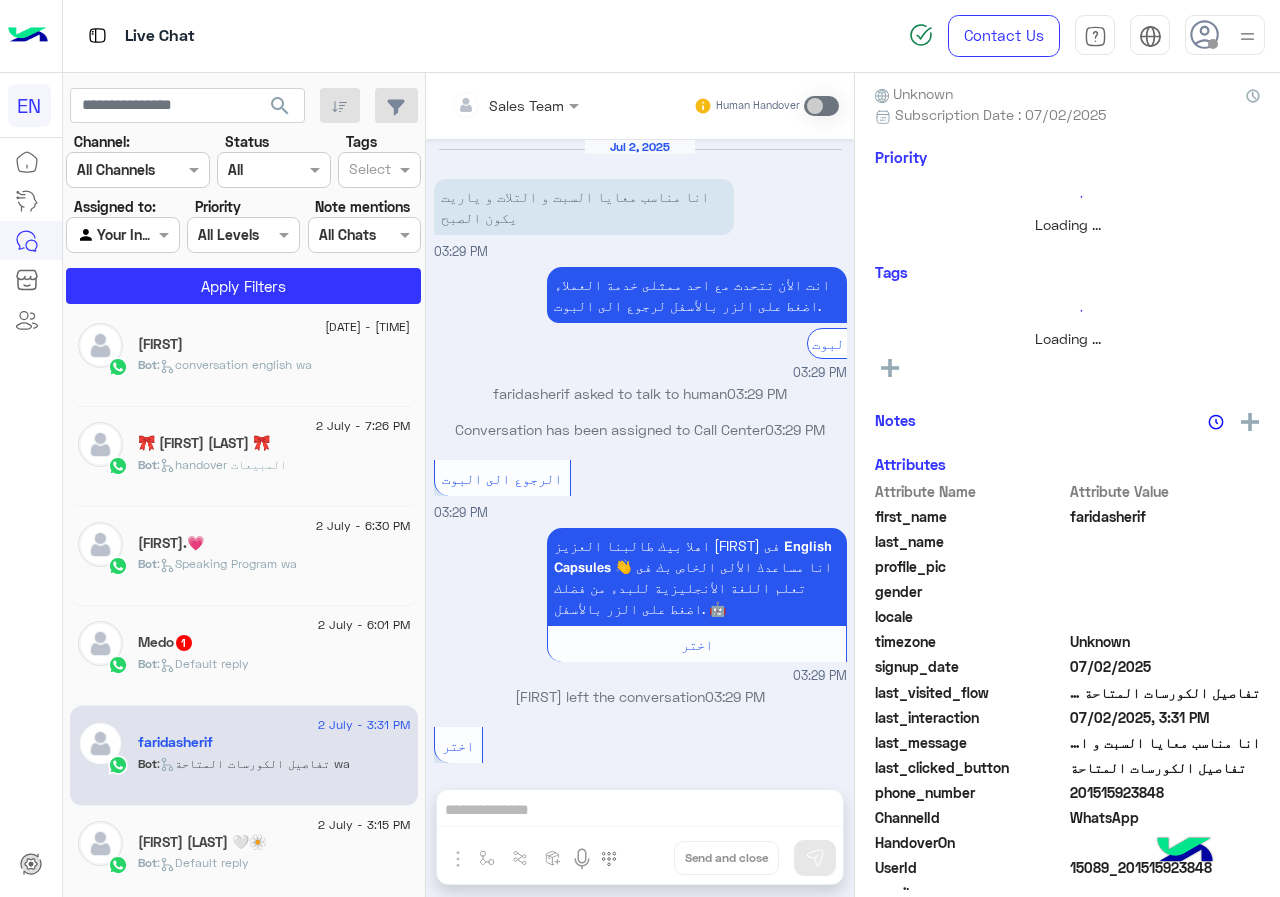 scroll, scrollTop: 861, scrollLeft: 0, axis: vertical 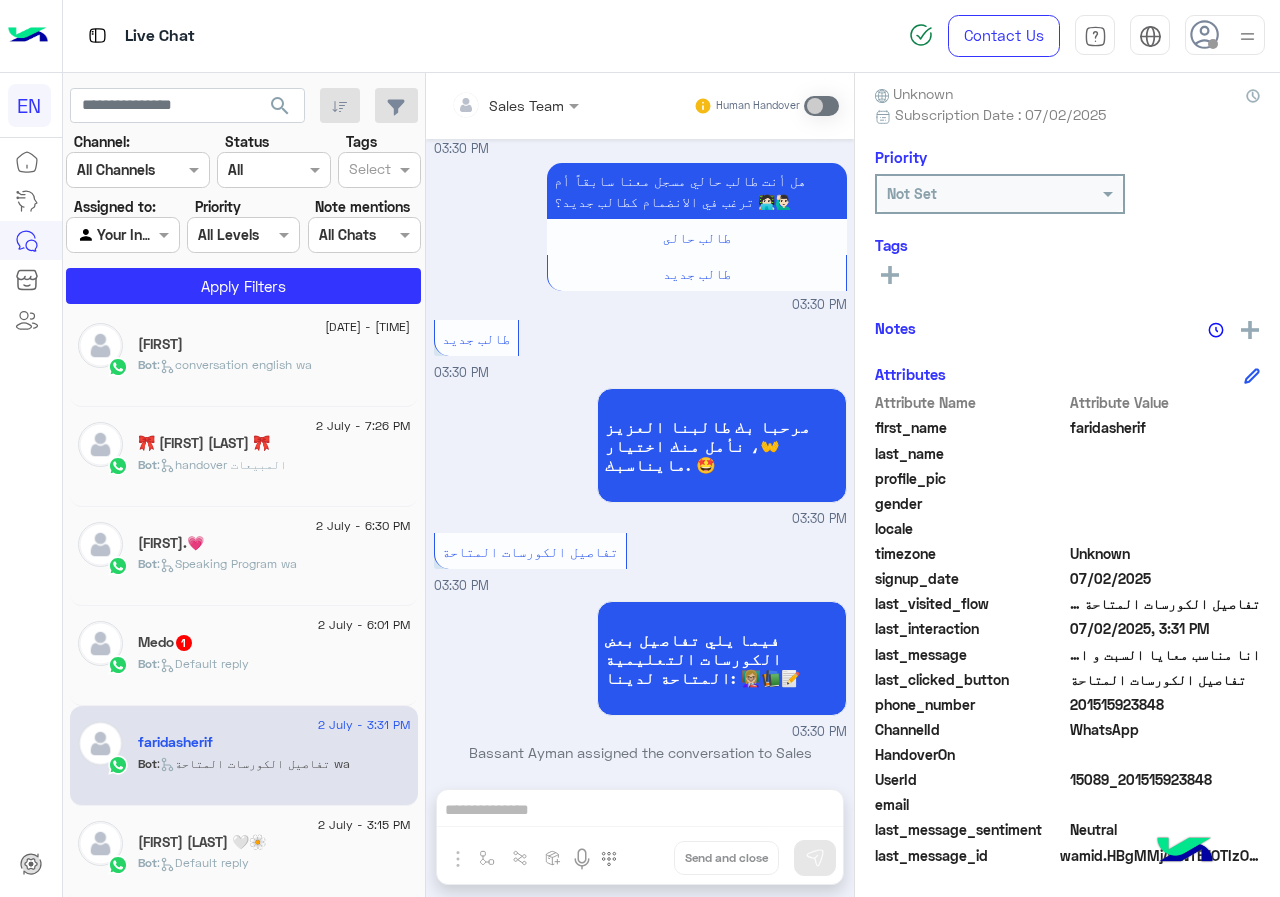 click on "201515923848" 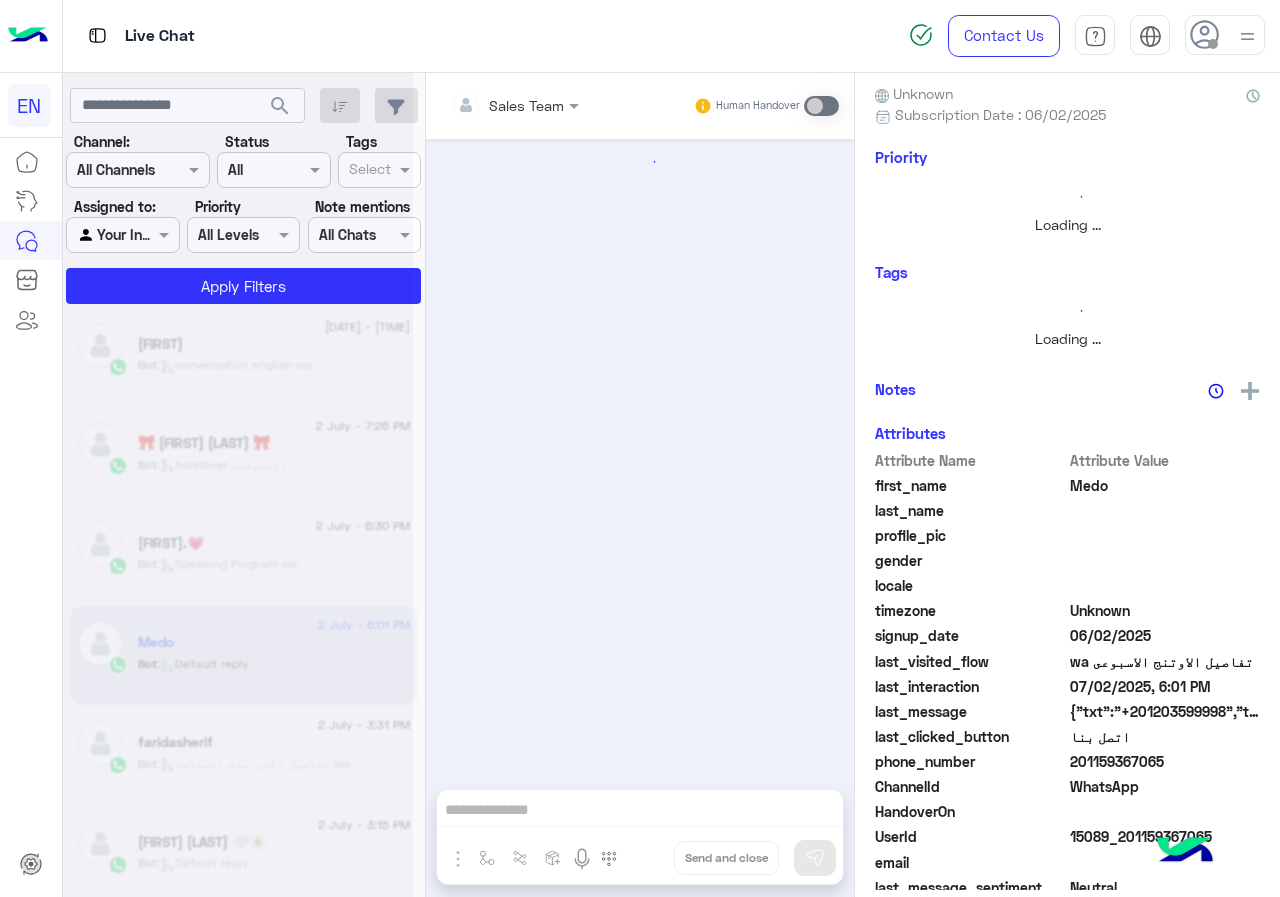 scroll, scrollTop: 0, scrollLeft: 0, axis: both 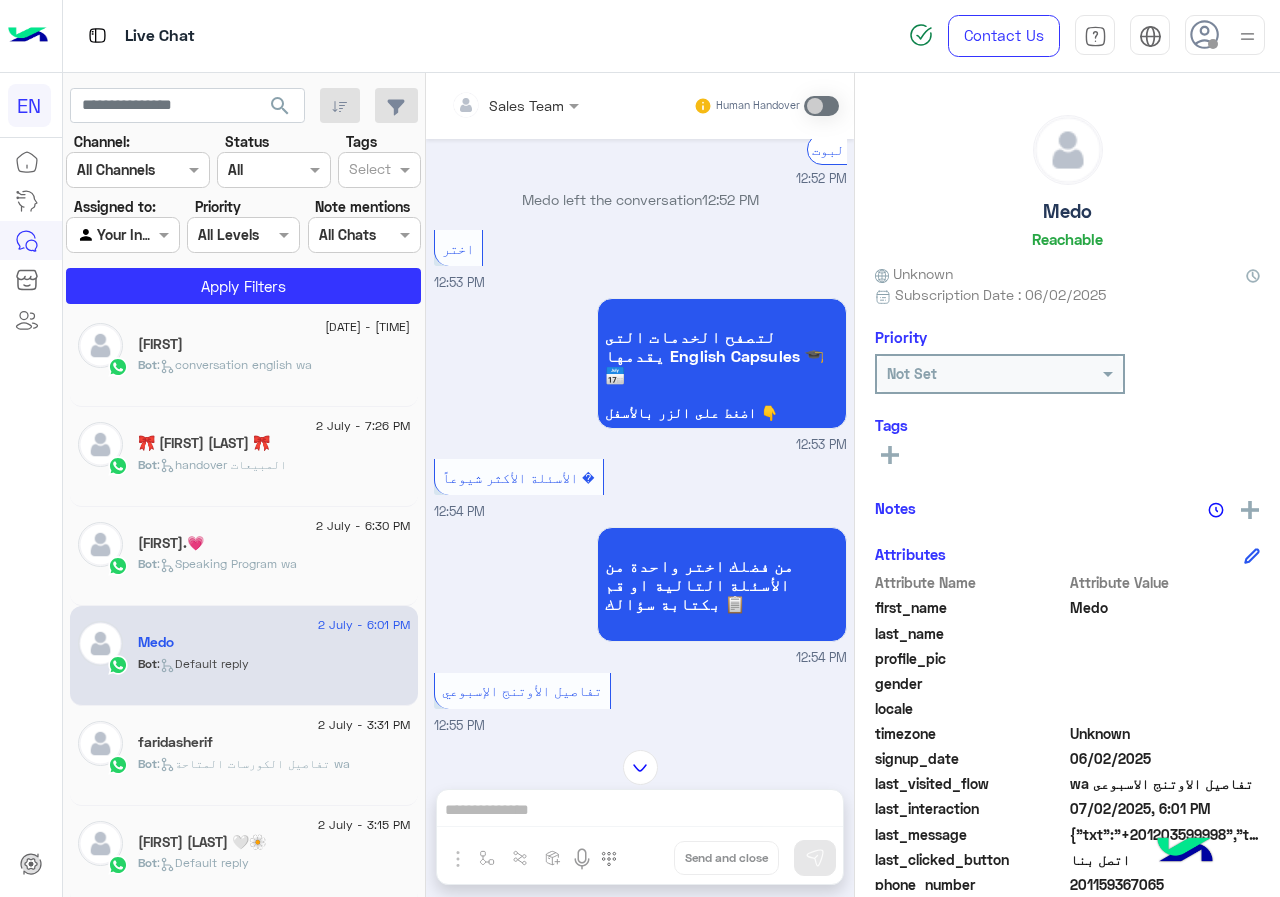click on "2 July - 6:30 PM" 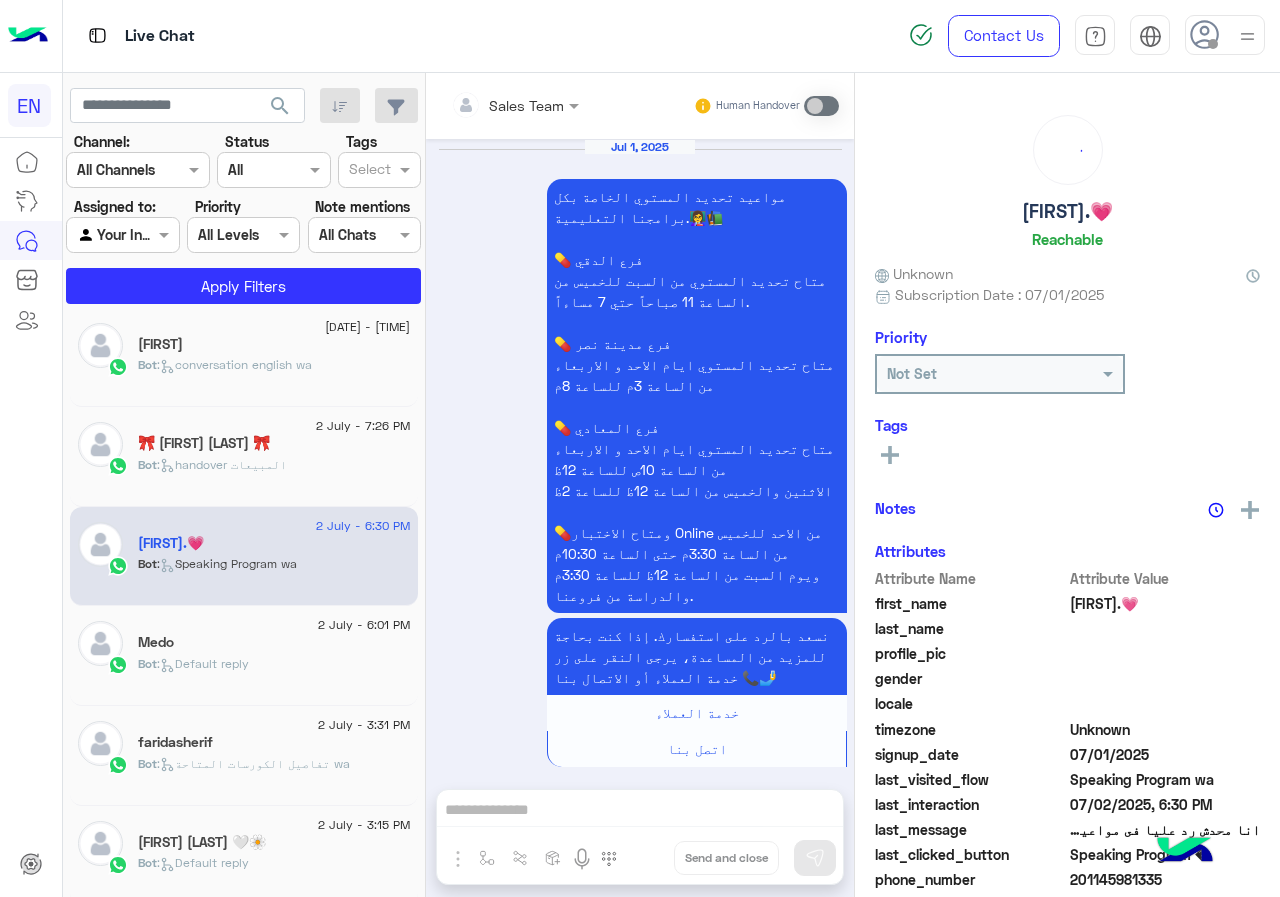 scroll, scrollTop: 2580, scrollLeft: 0, axis: vertical 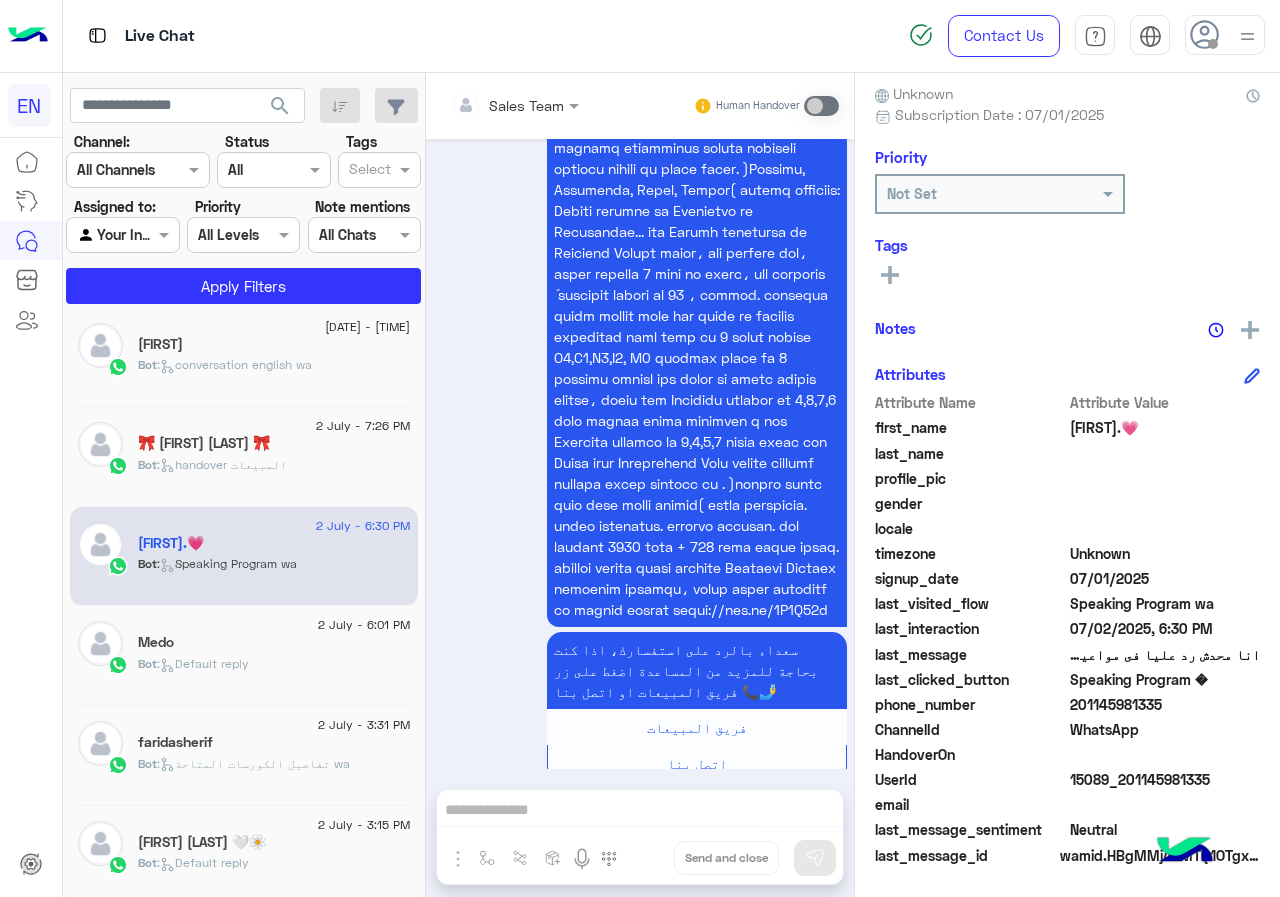 click on "201145981335" 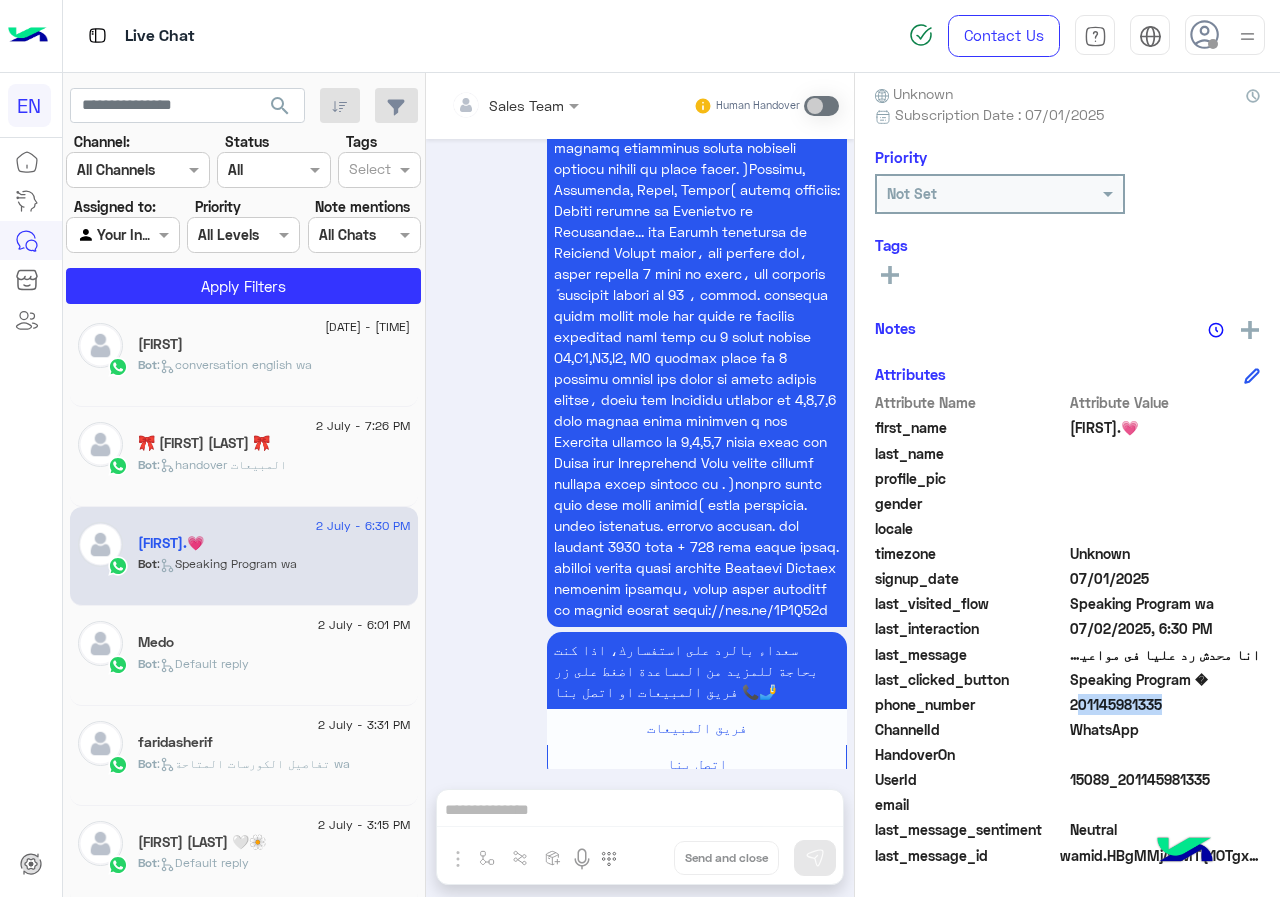 click on "201145981335" 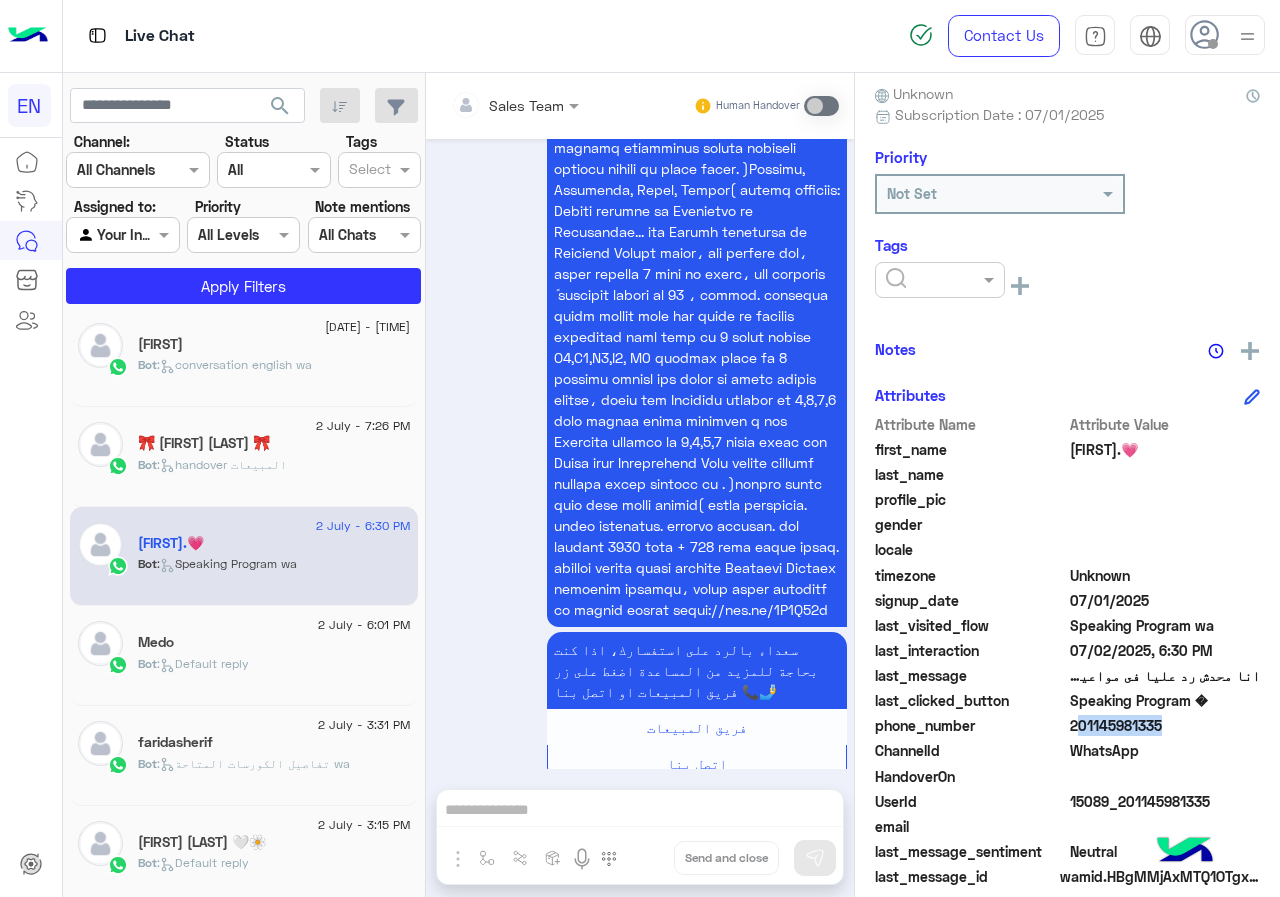 click 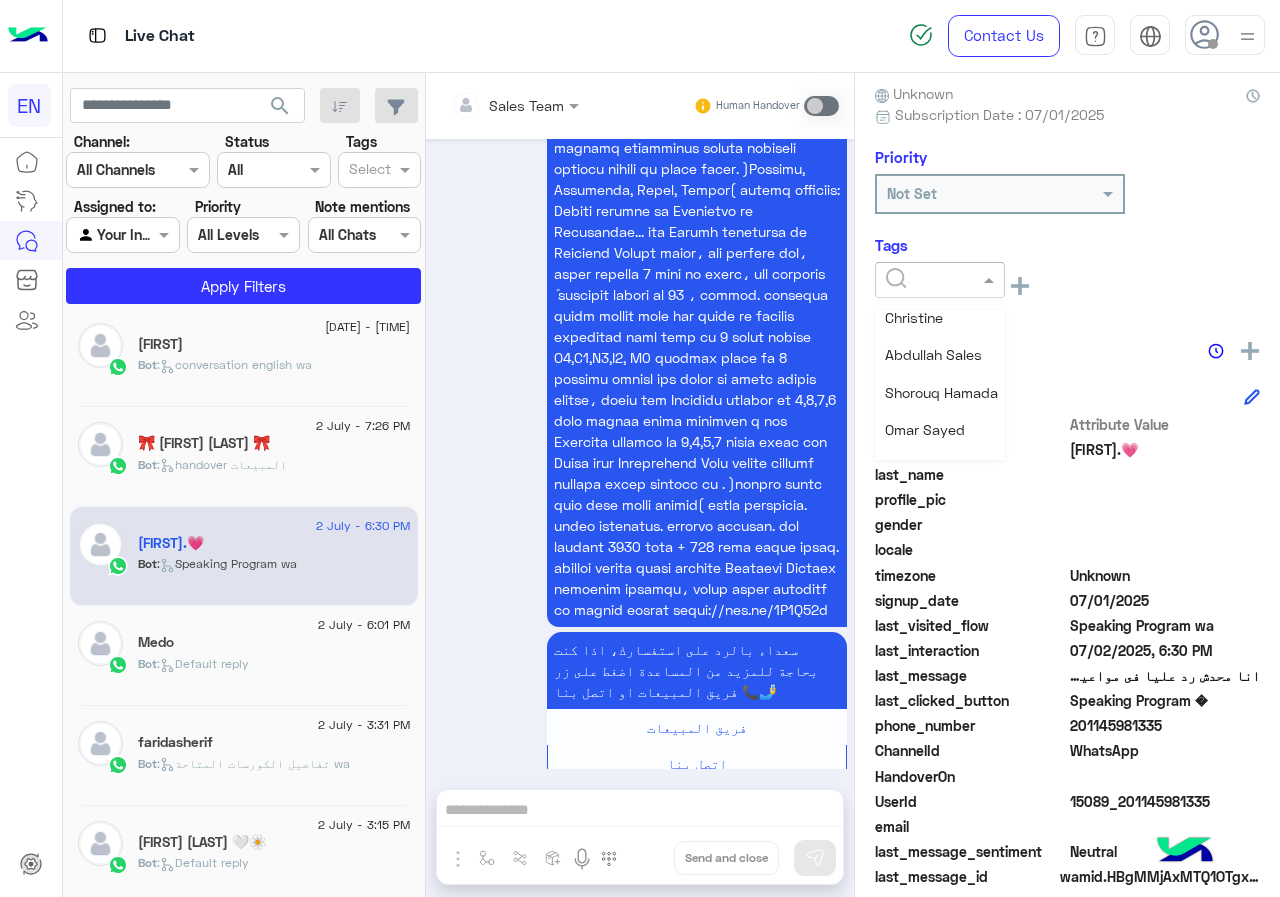 scroll, scrollTop: 261, scrollLeft: 0, axis: vertical 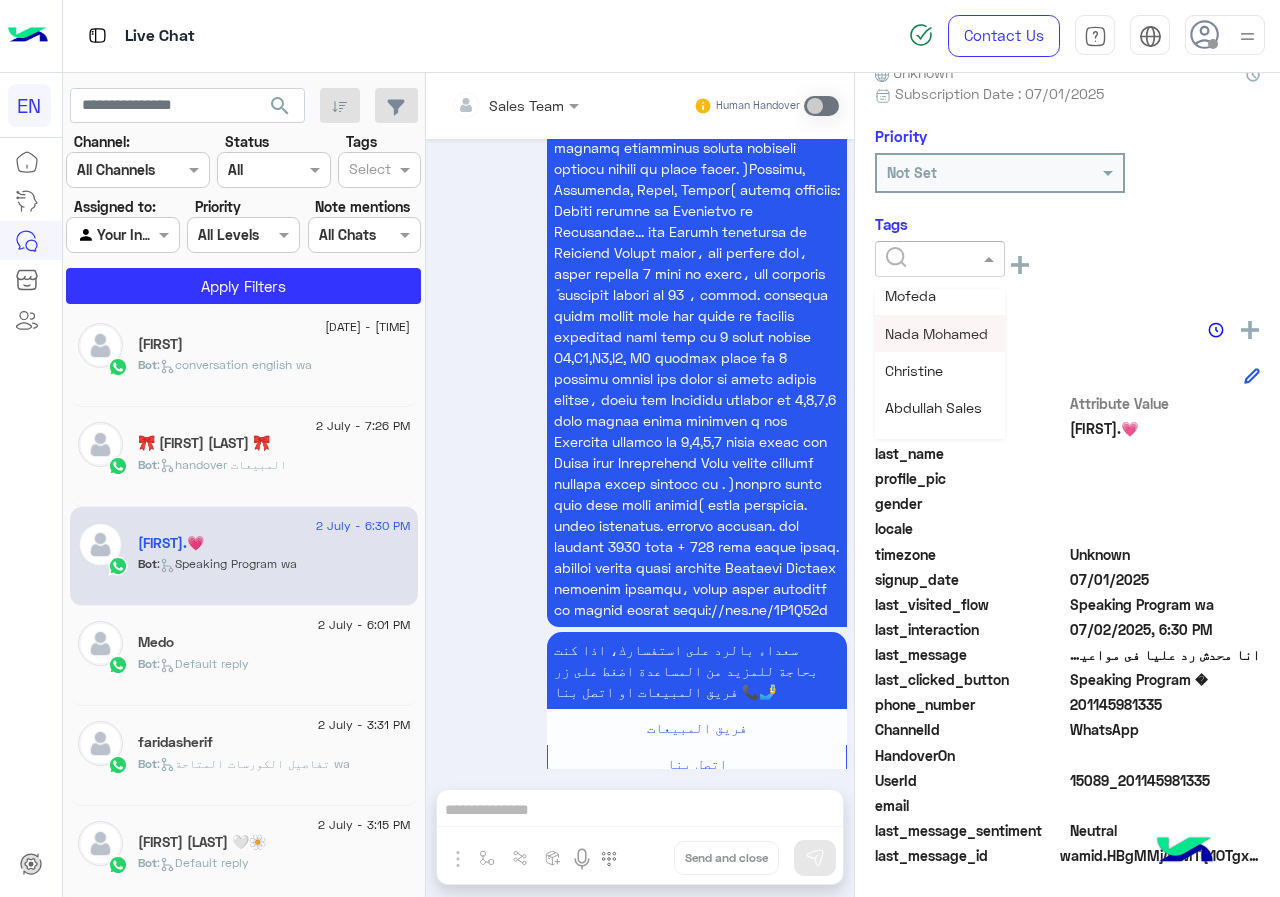 click on "Nada Mohamed" at bounding box center [940, 333] 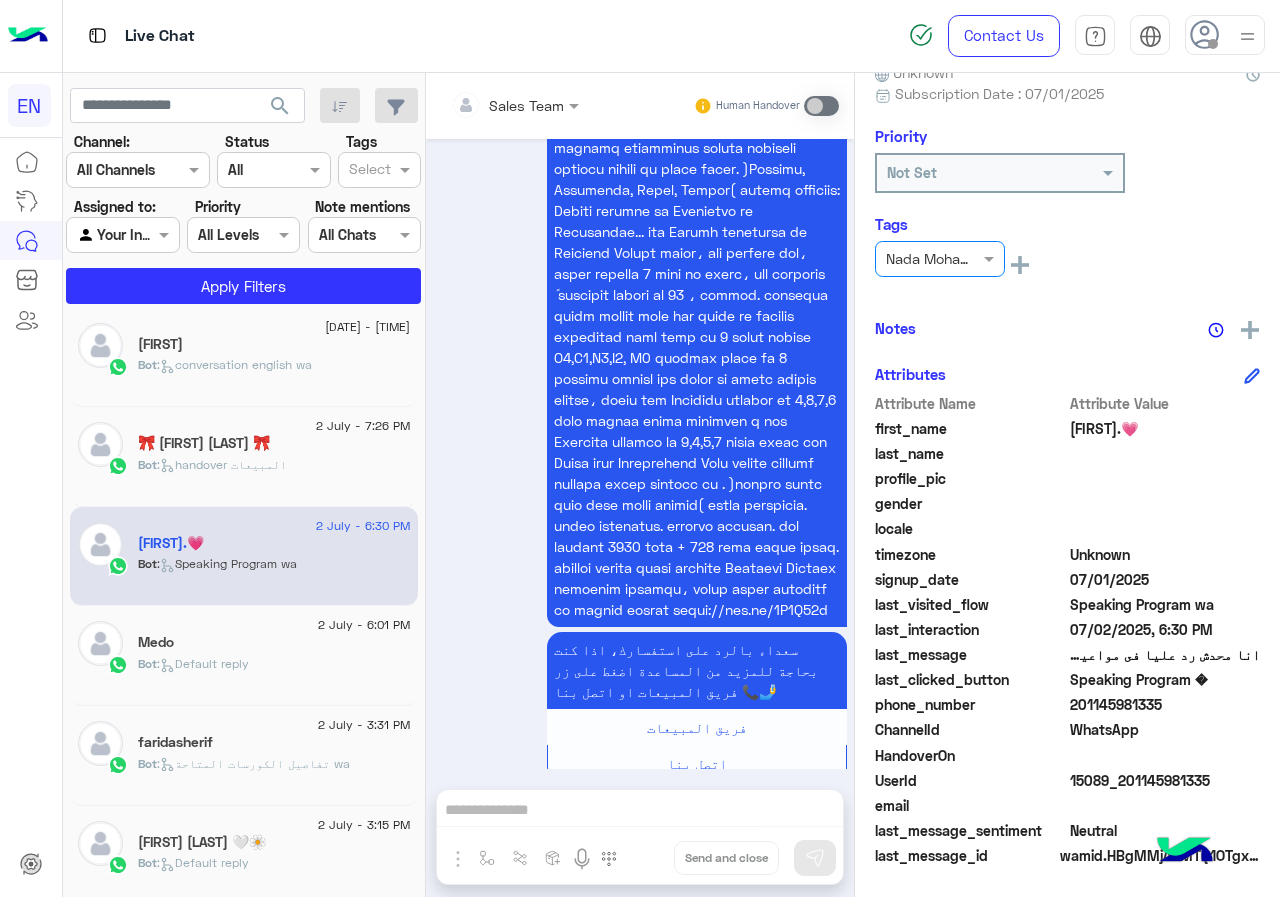 click on "Bot :   handover المبيعات" 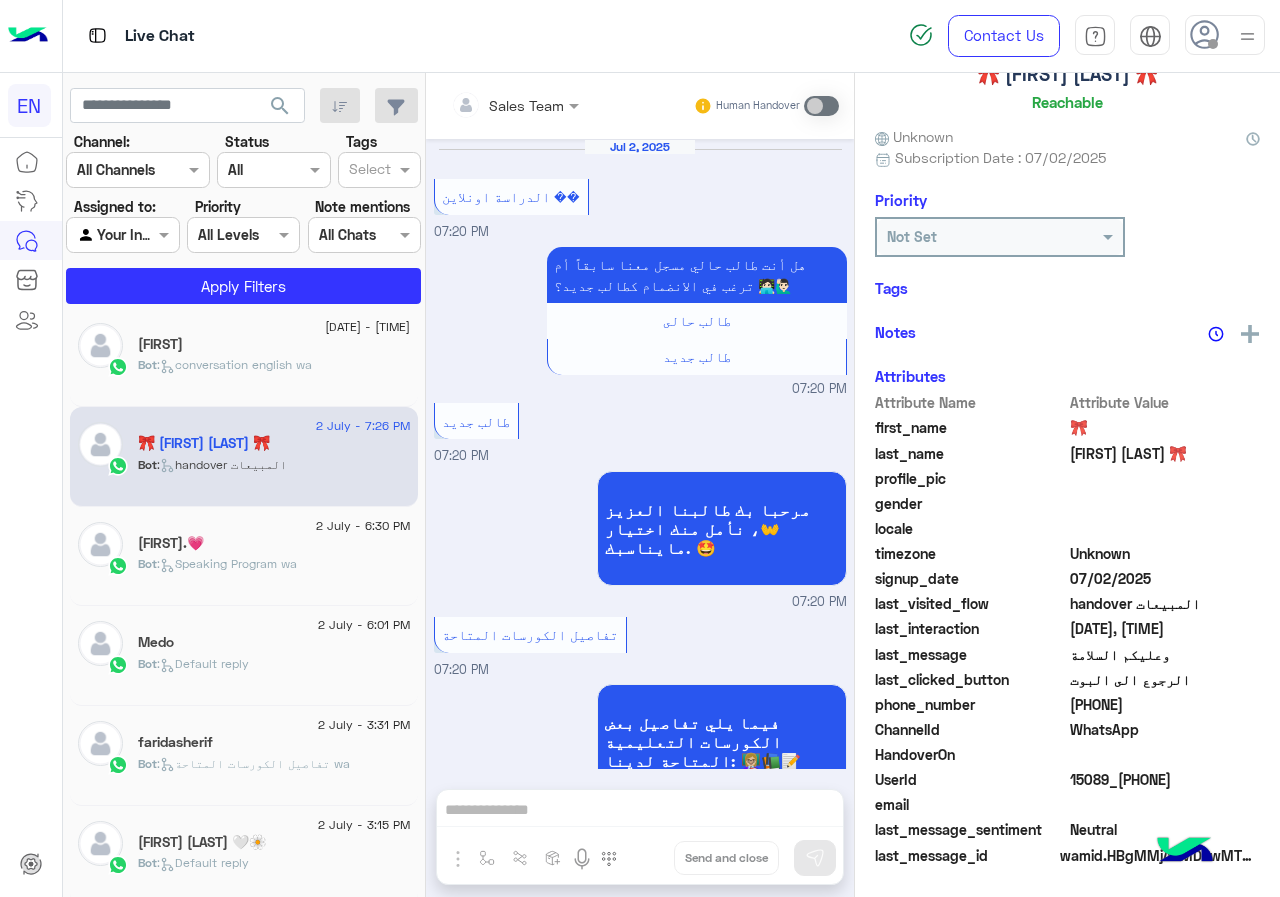 scroll, scrollTop: 3562, scrollLeft: 0, axis: vertical 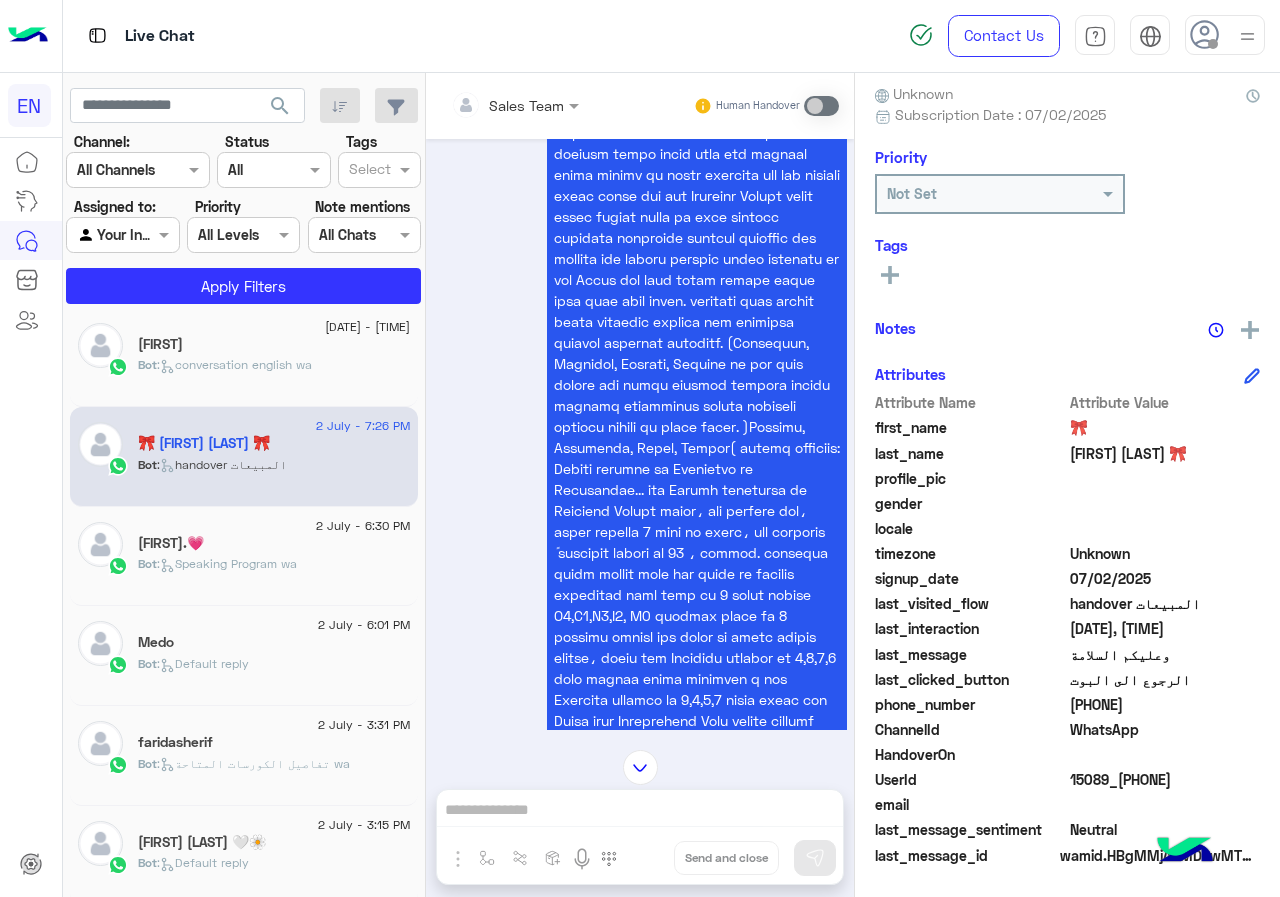 click on "[PHONE]" 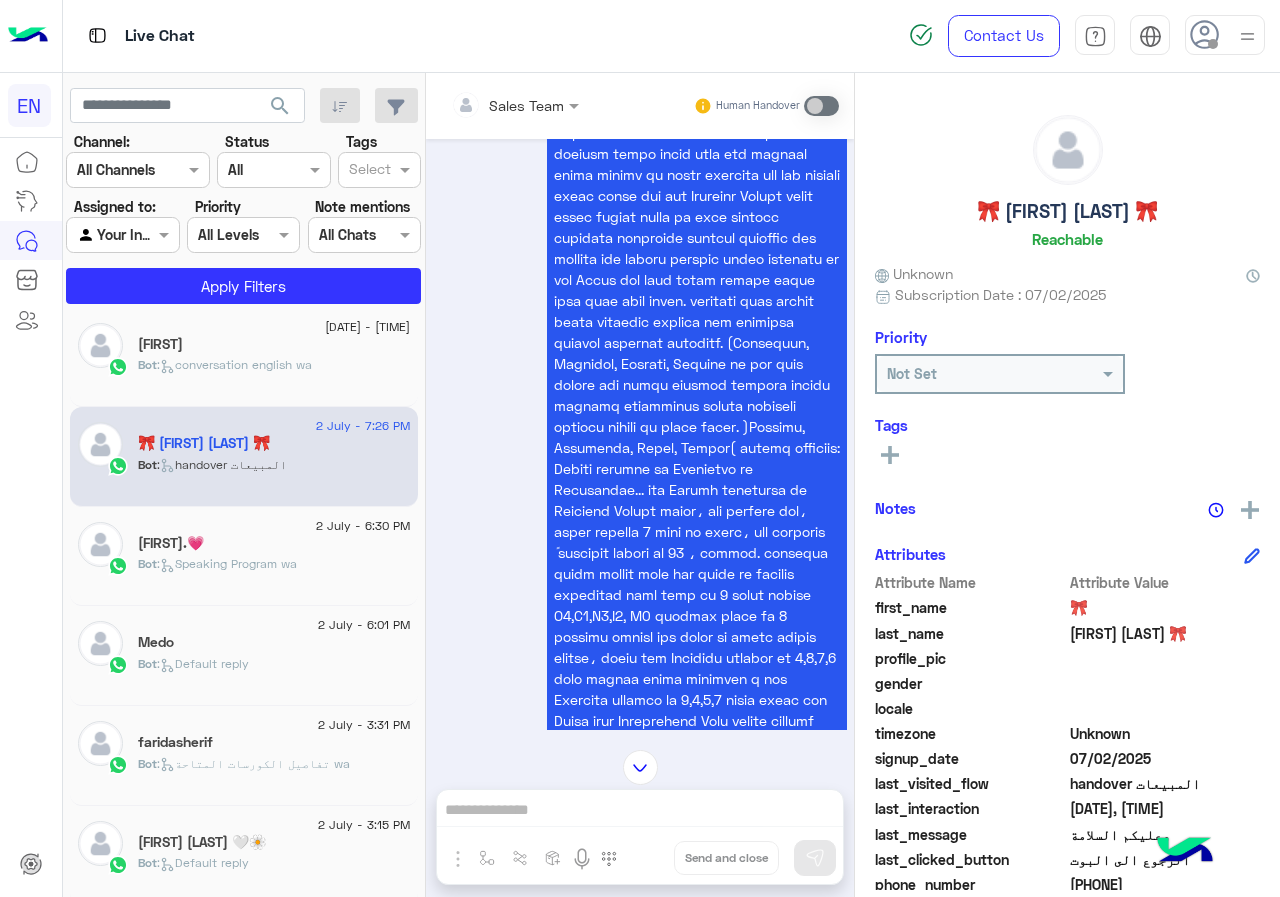 click on "🎀 [FIRST] [LAST] 🎀" 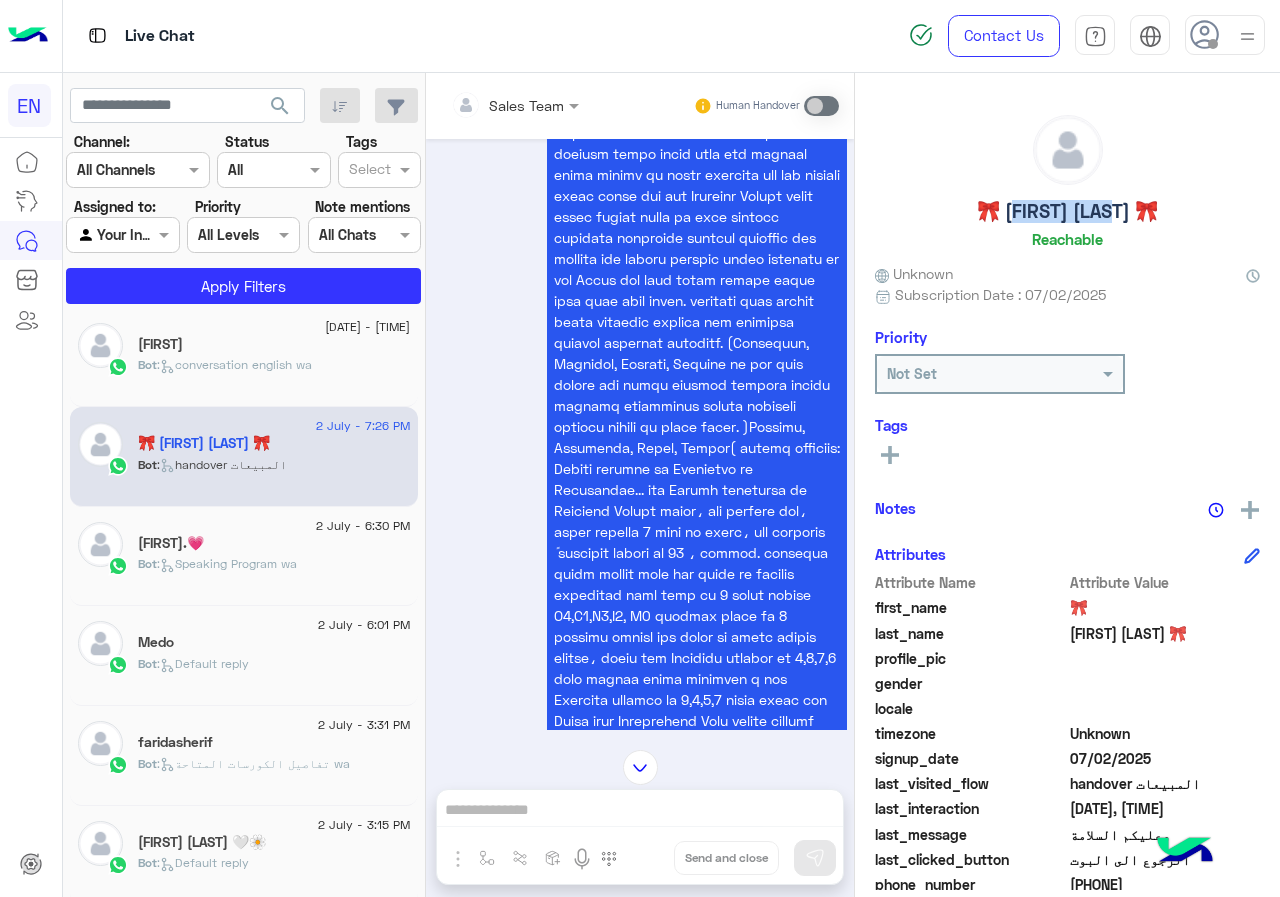 click on "🎀 [FIRST] [LAST] 🎀" 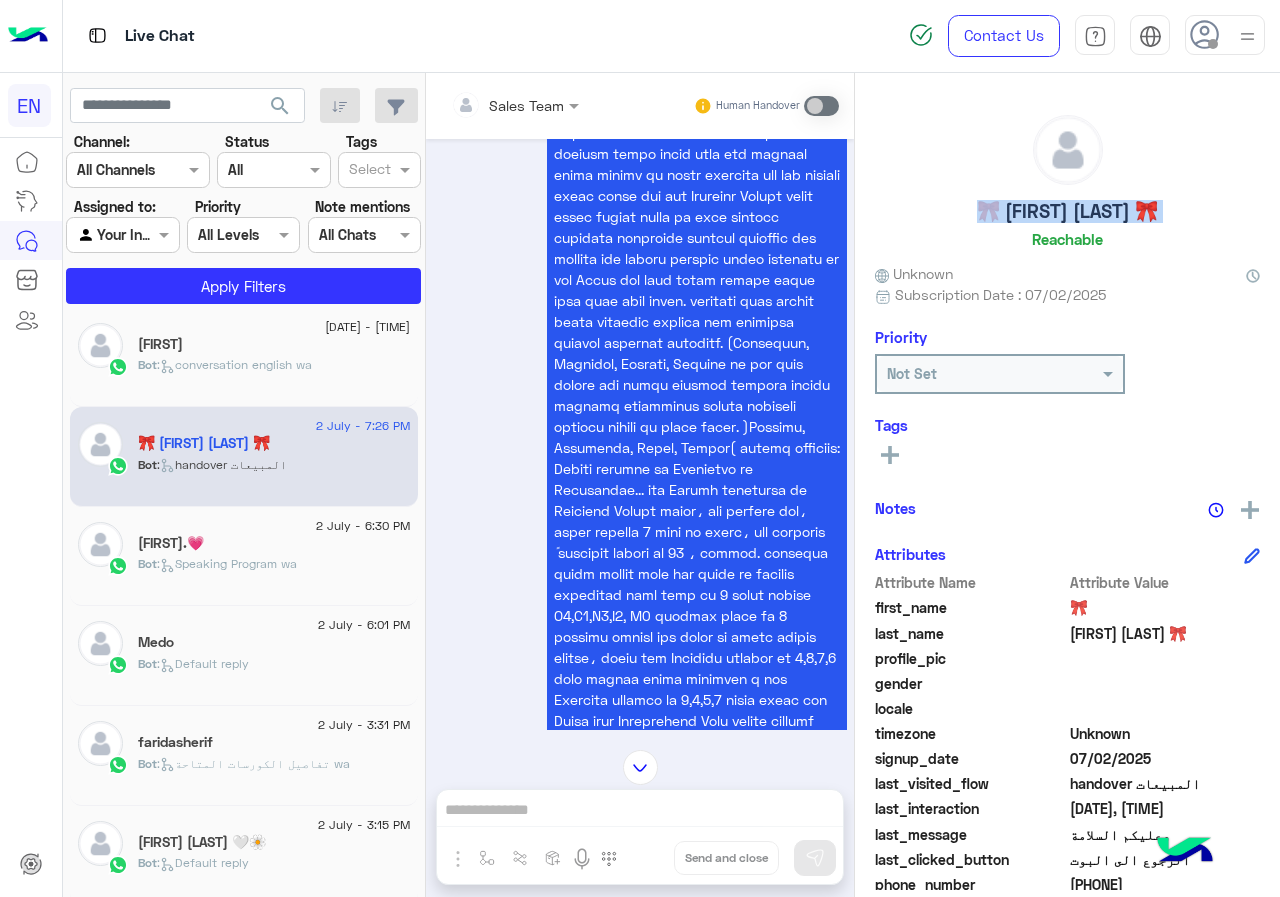 click on "🎀 [FIRST] [LAST] 🎀" 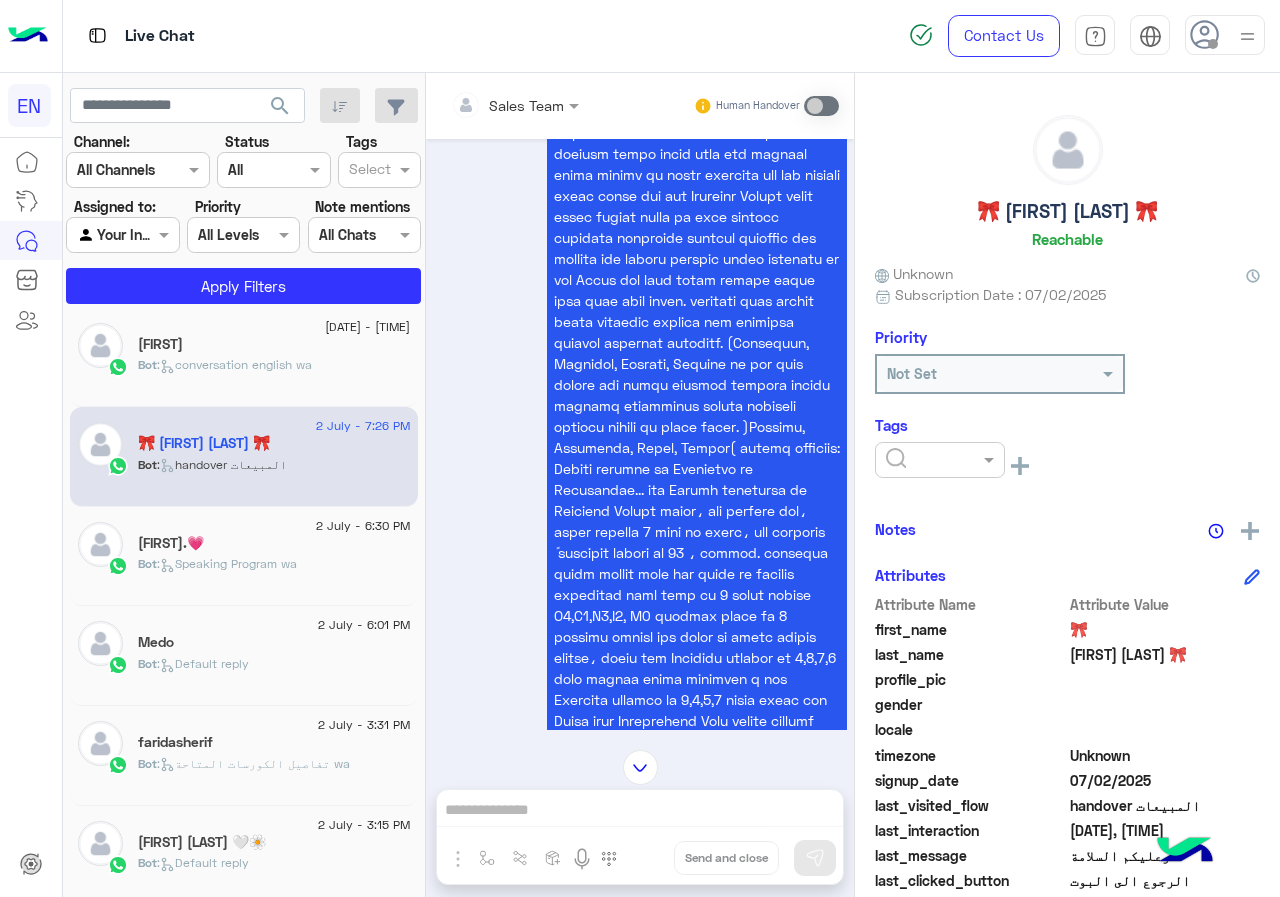 click 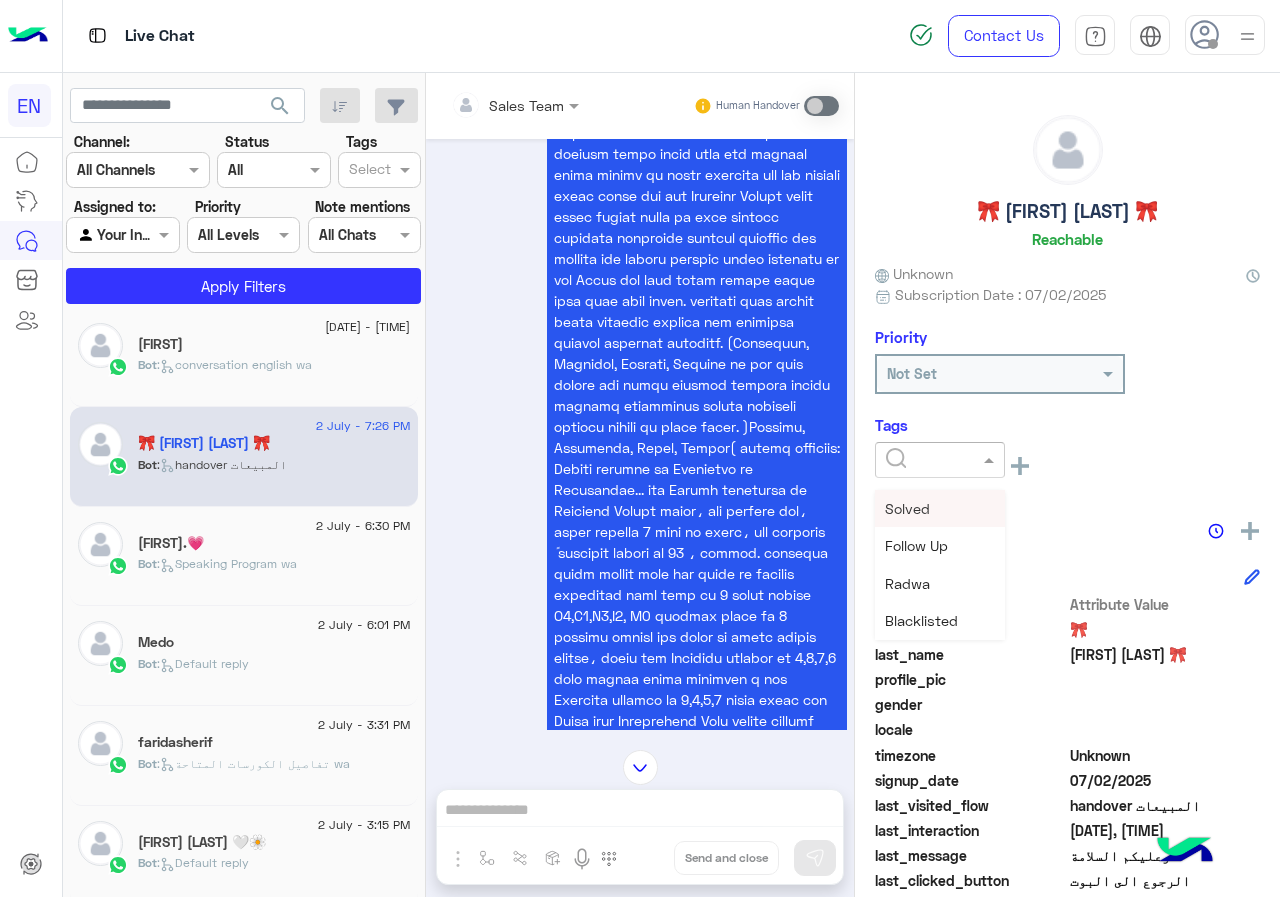 scroll, scrollTop: 200, scrollLeft: 0, axis: vertical 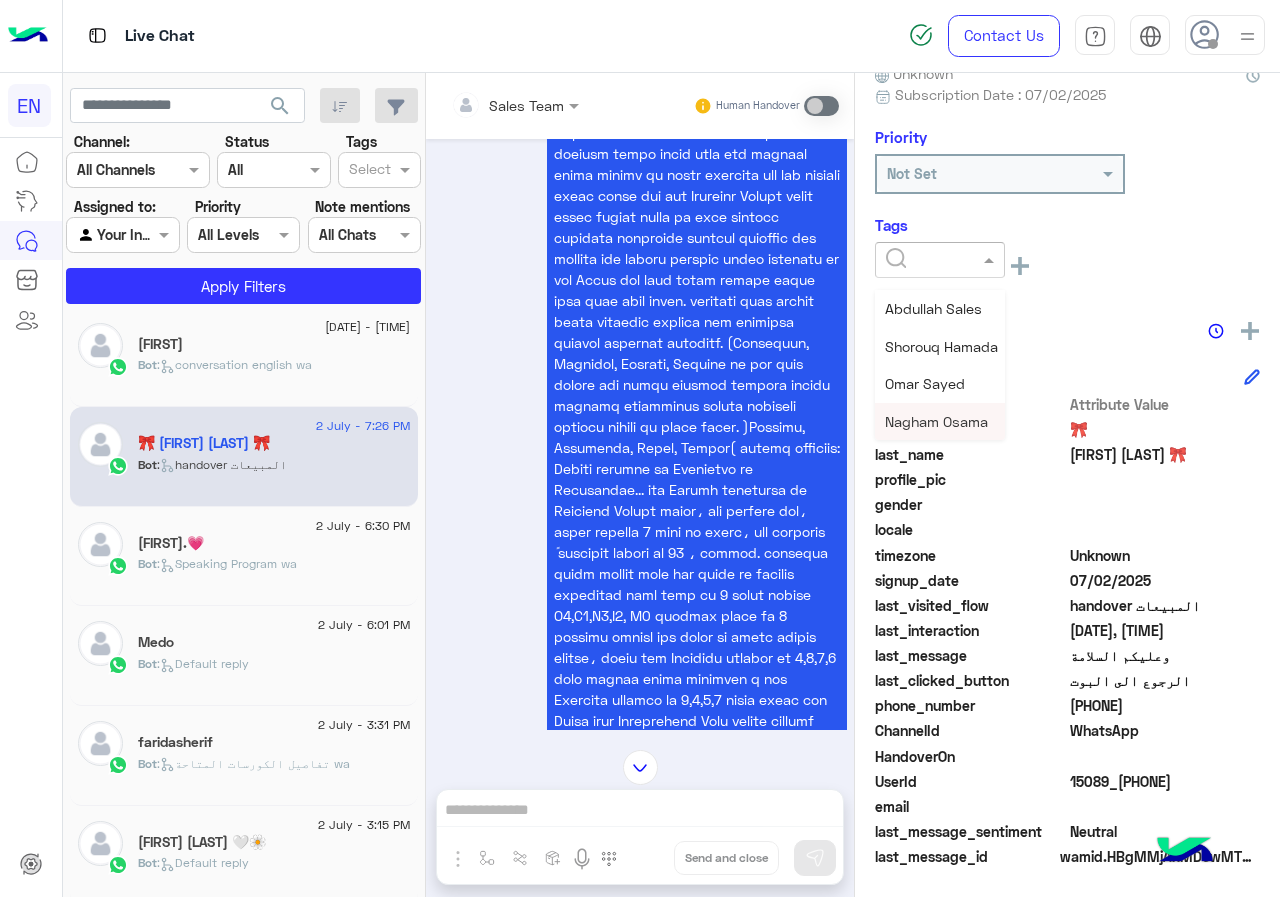 click on "Nagham Osama" at bounding box center [936, 421] 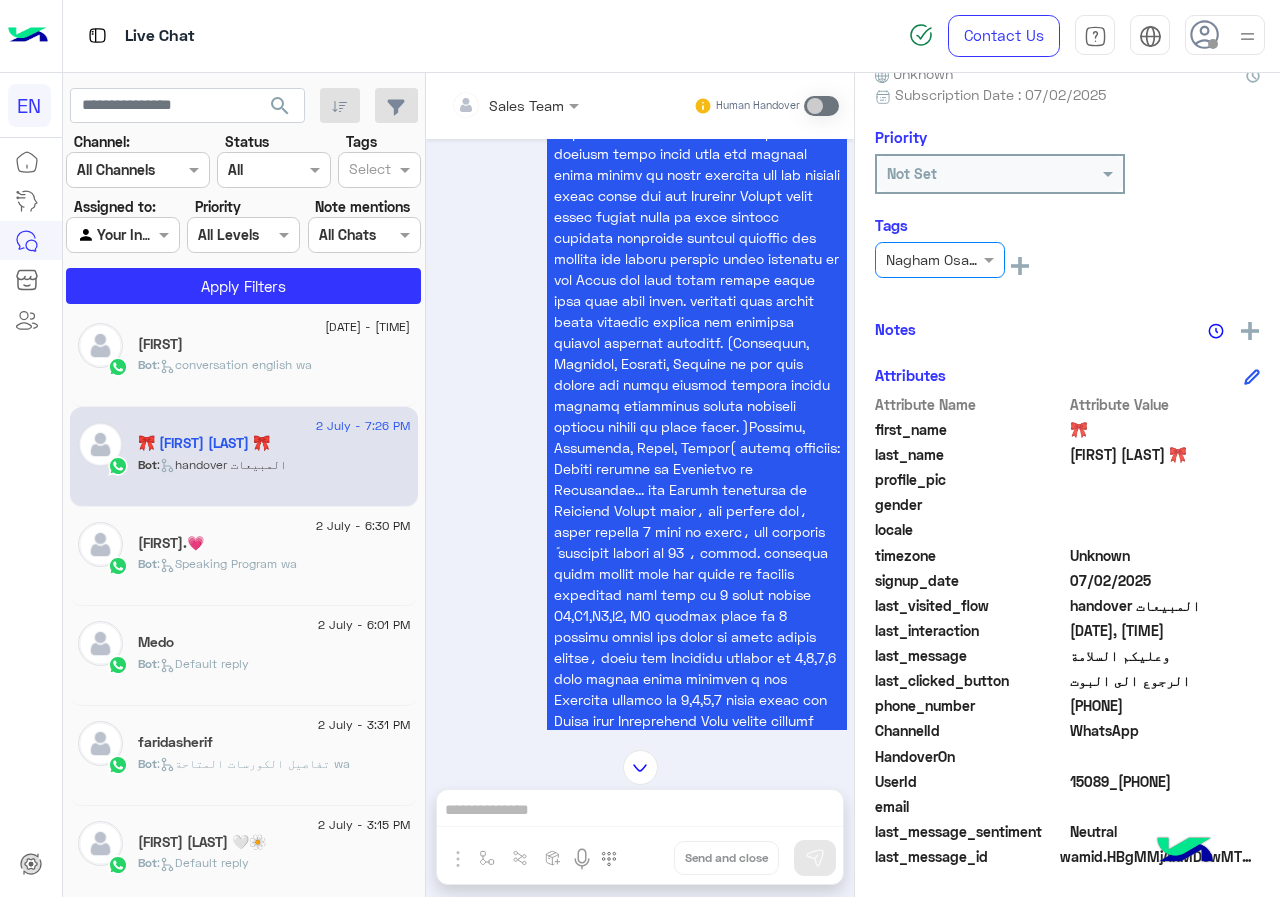 click on "Bot :   conversation english wa" 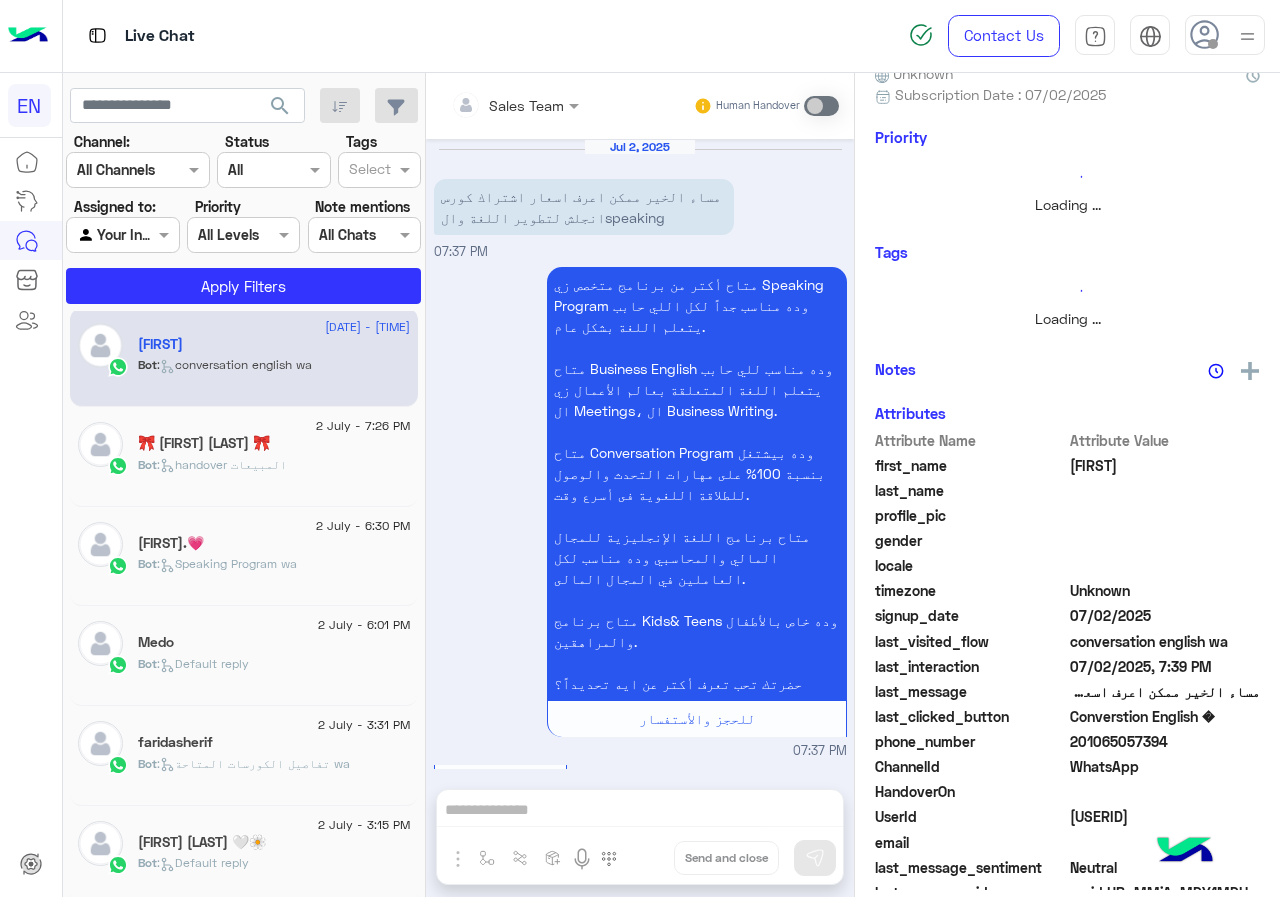 scroll, scrollTop: 4095, scrollLeft: 0, axis: vertical 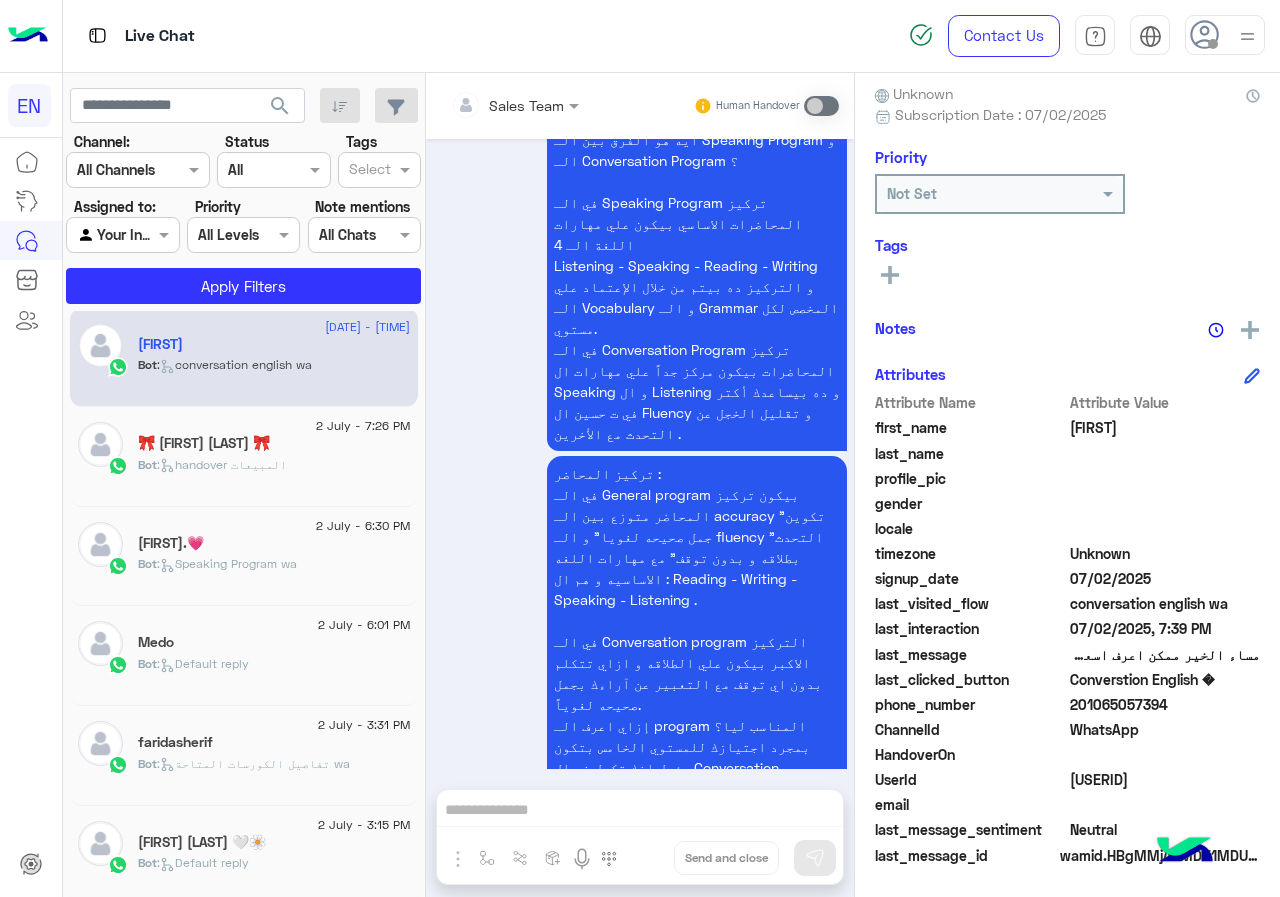 click on "201065057394" 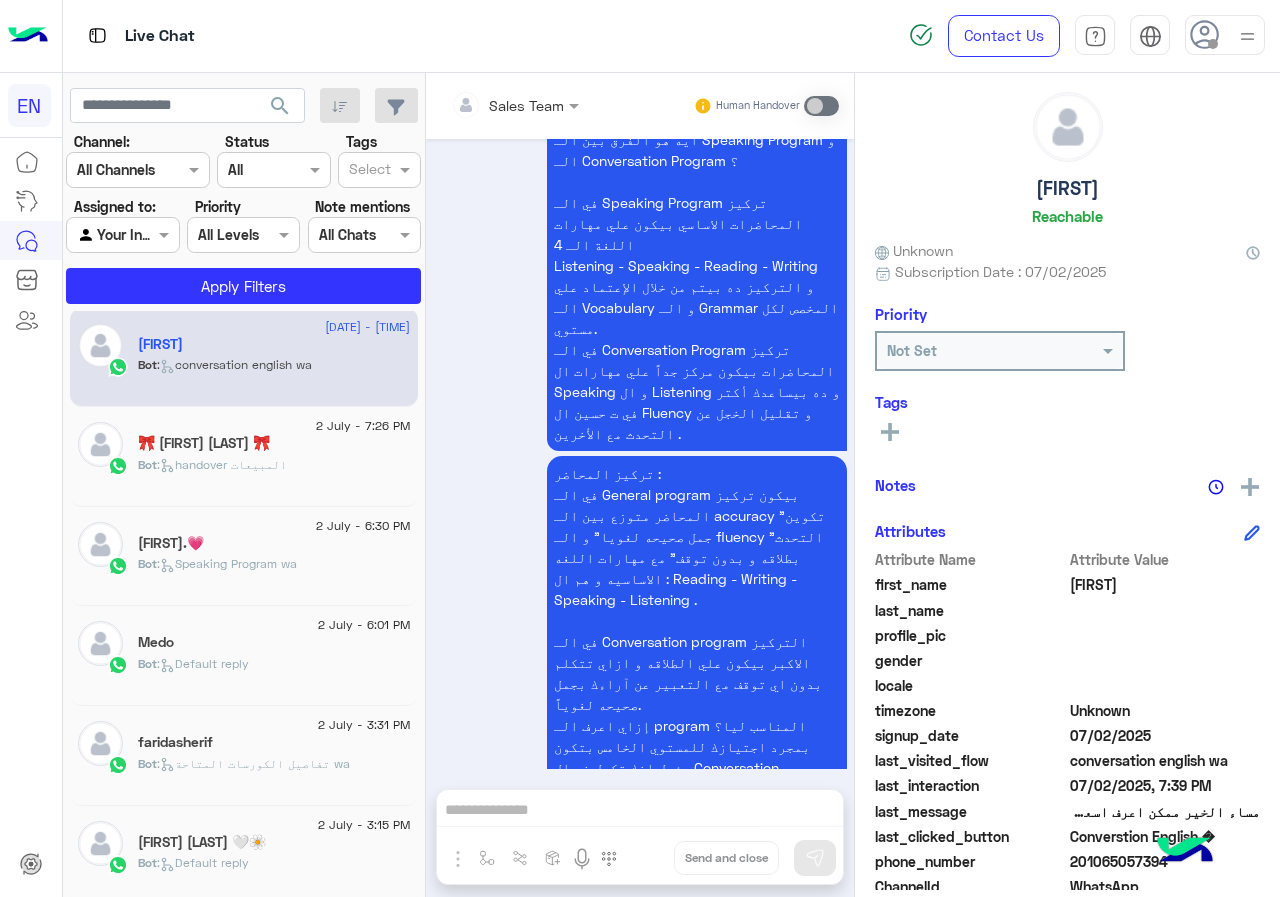 scroll, scrollTop: 0, scrollLeft: 0, axis: both 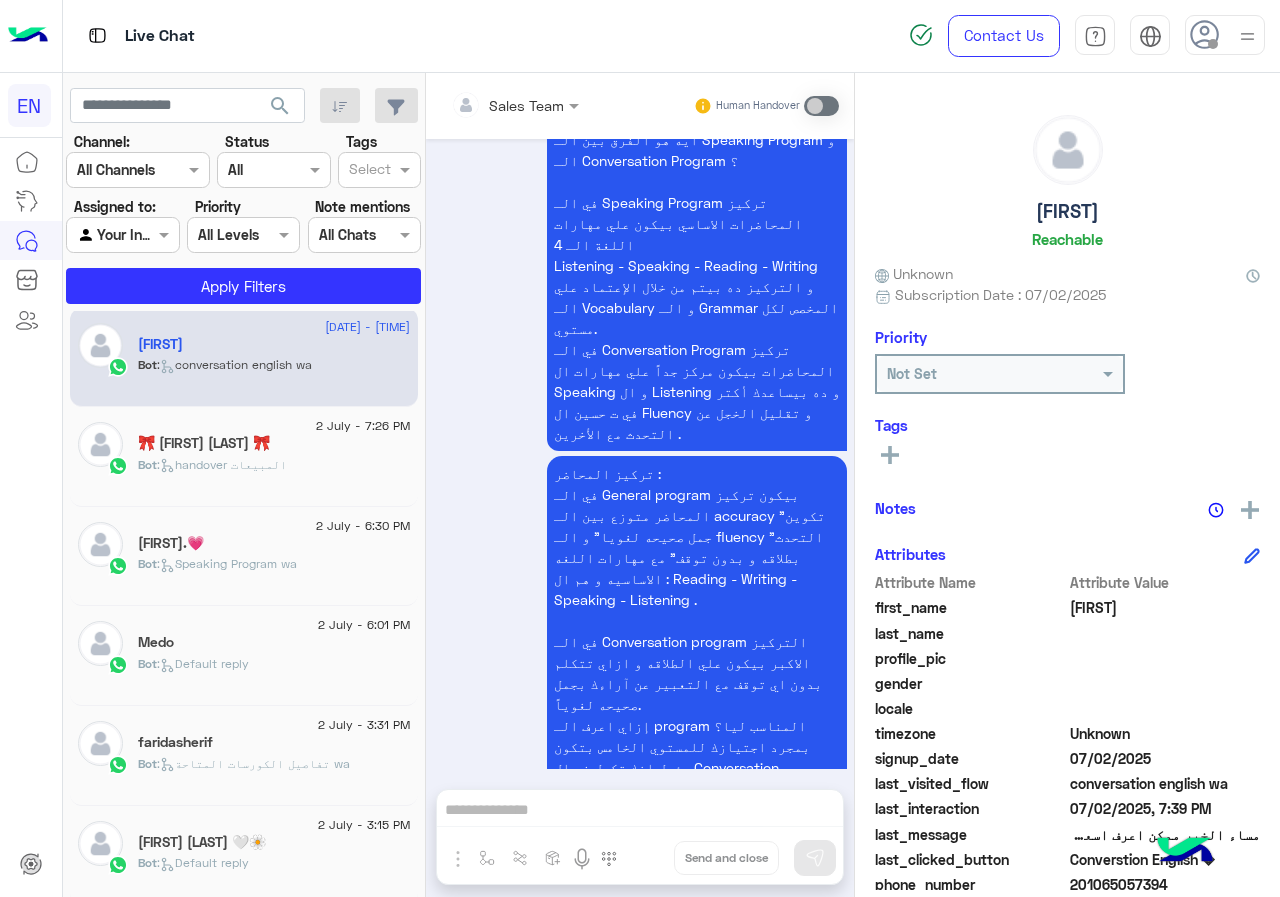 click on "[FIRST]" 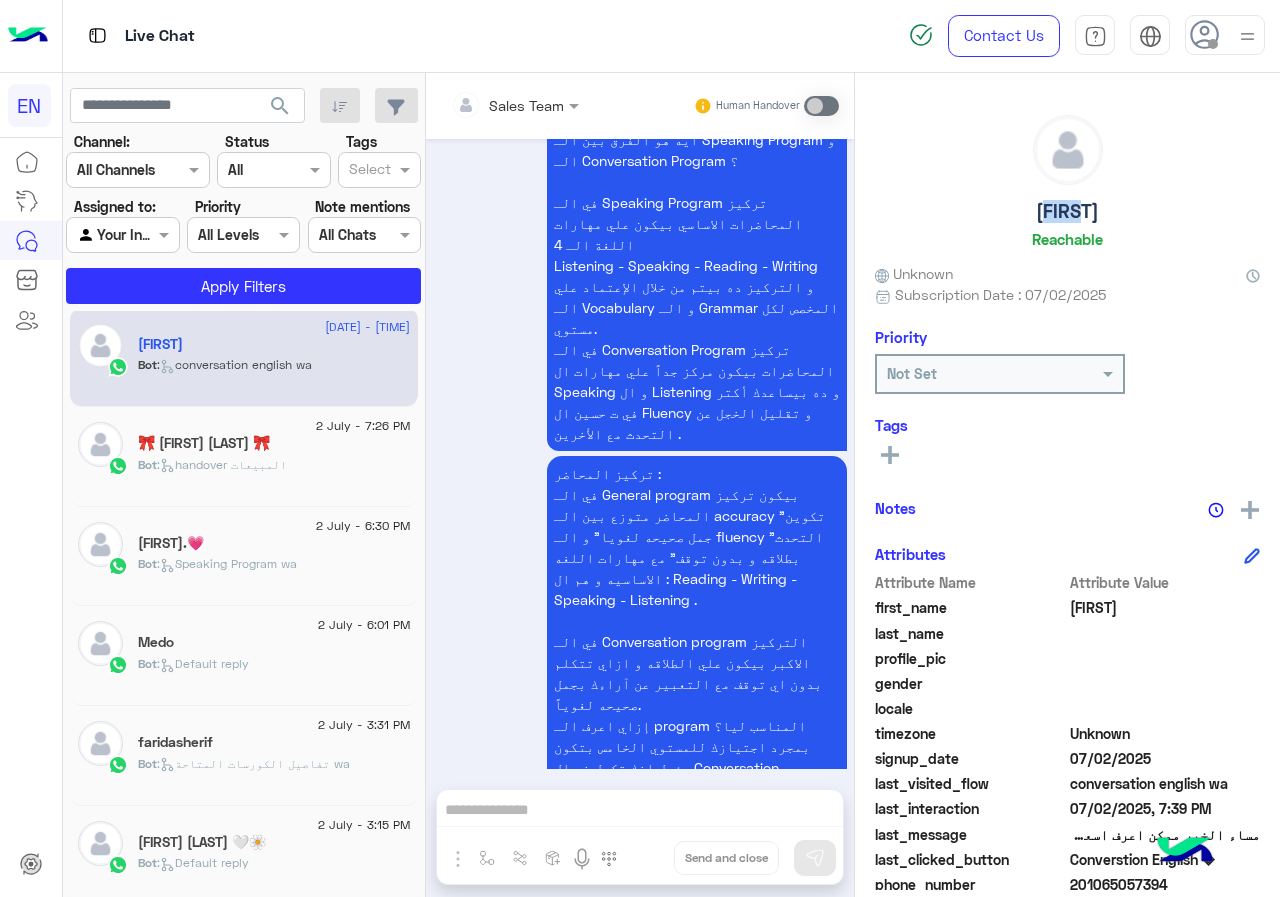 click on "[FIRST]" 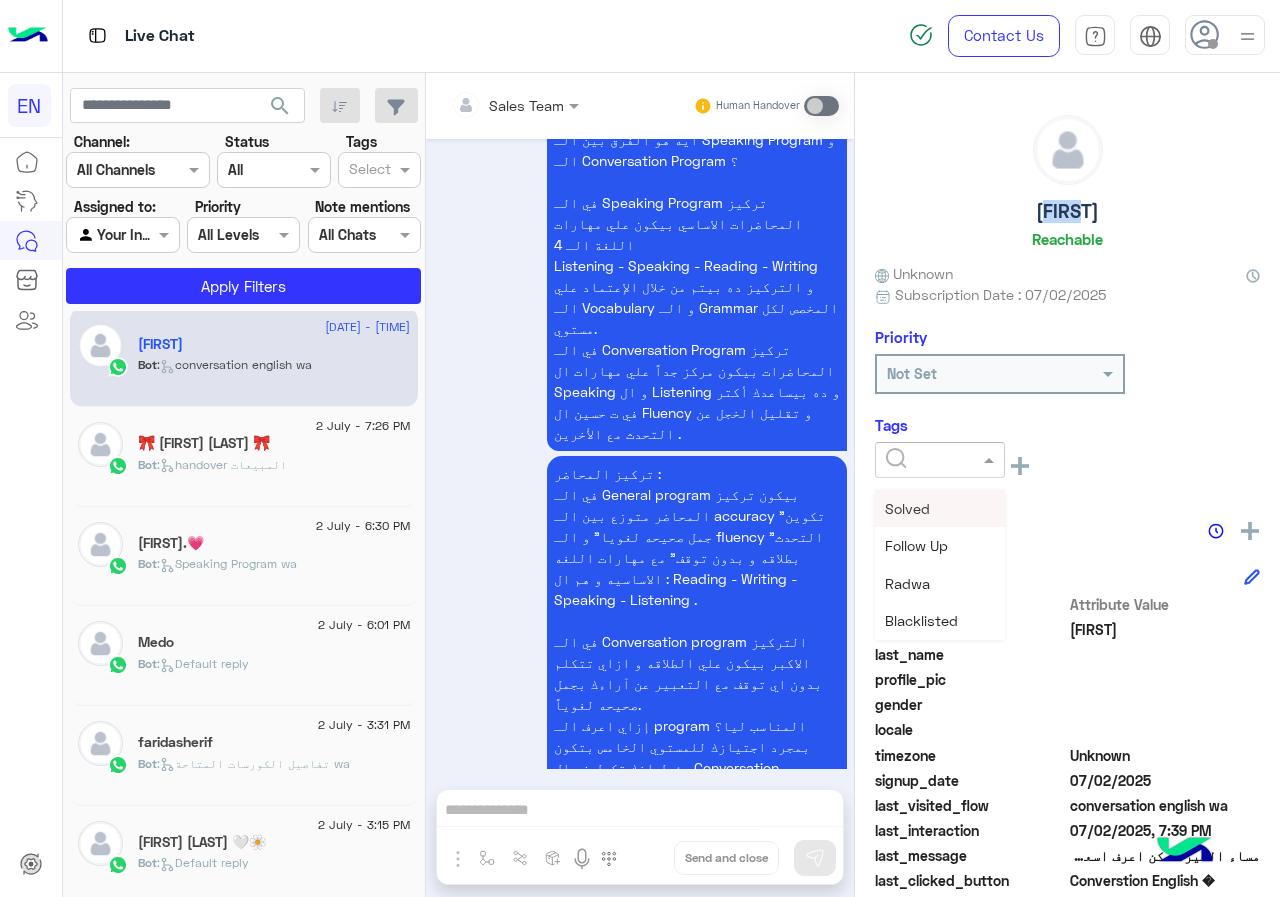 click 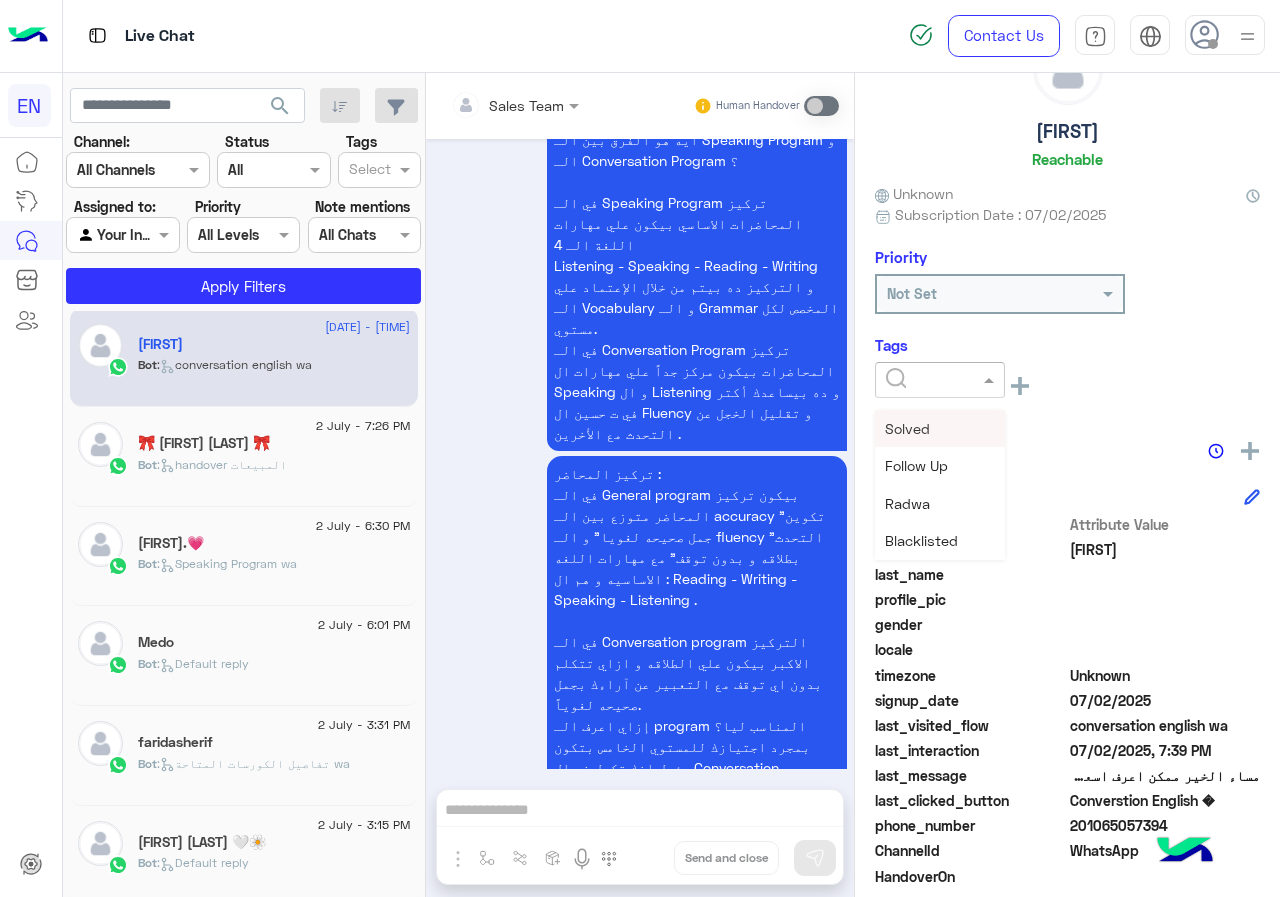 scroll, scrollTop: 200, scrollLeft: 0, axis: vertical 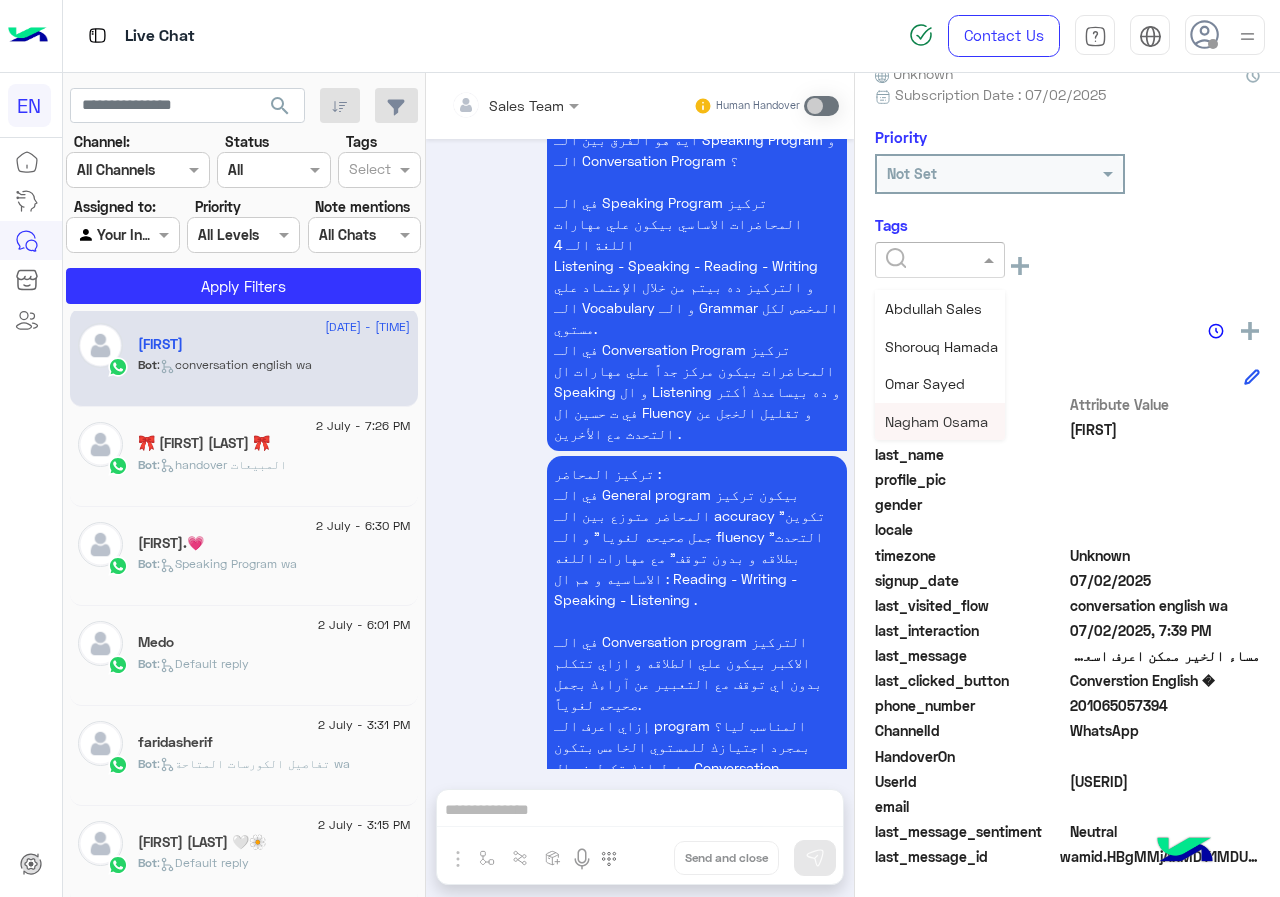click on "Nagham Osama" at bounding box center [936, 421] 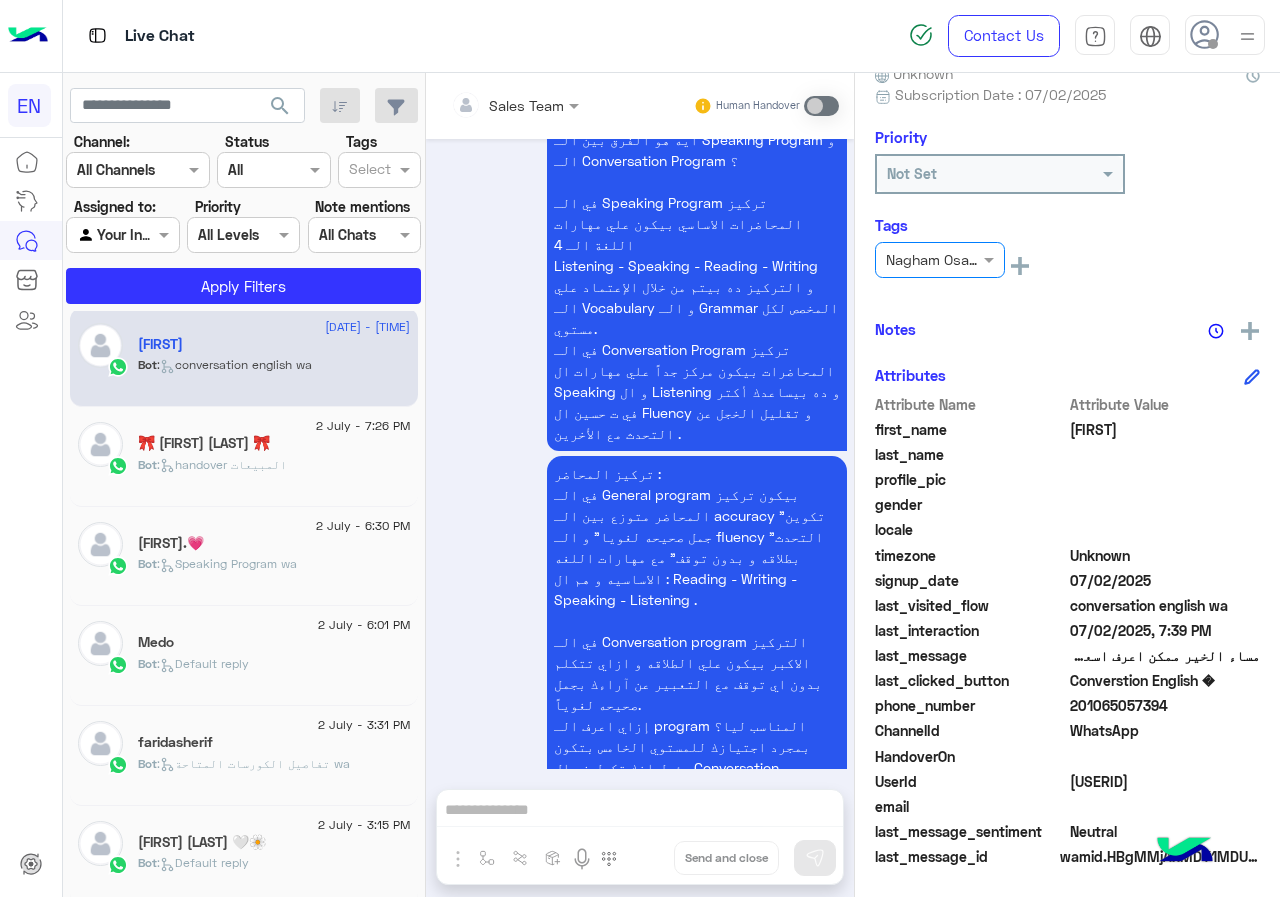 scroll, scrollTop: 110, scrollLeft: 0, axis: vertical 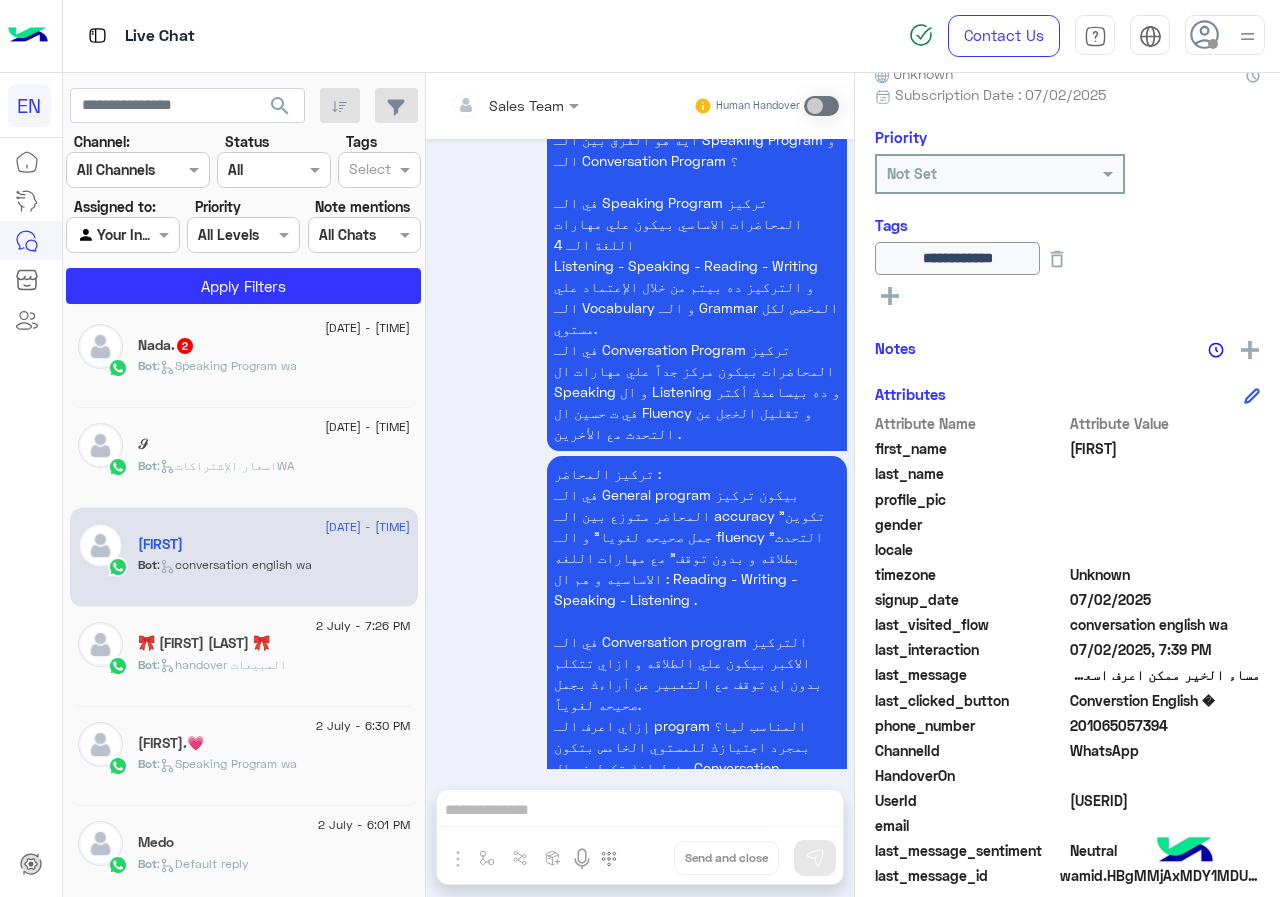 click on "Bot :   اسعار الإشتراكاتWA" 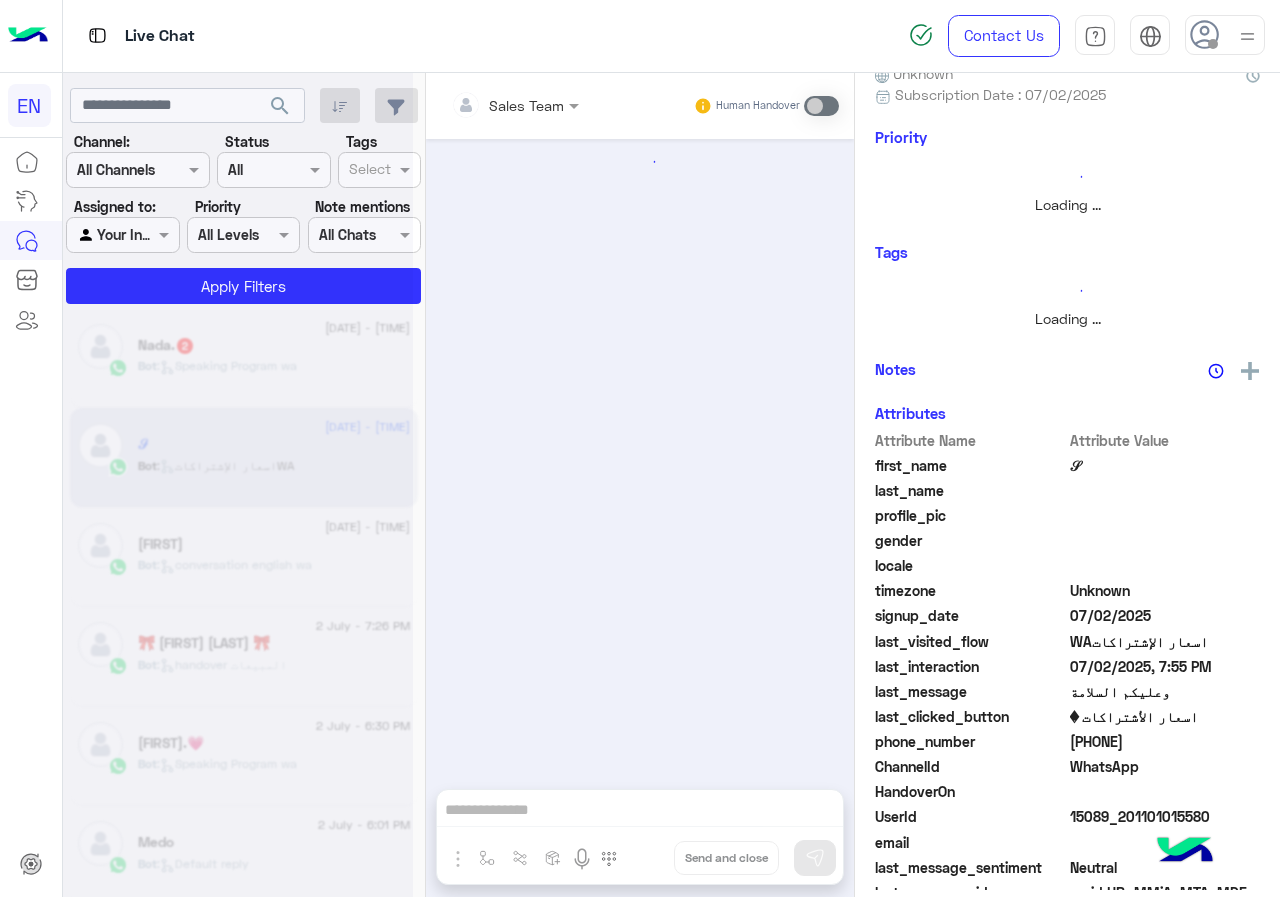 scroll, scrollTop: 0, scrollLeft: 0, axis: both 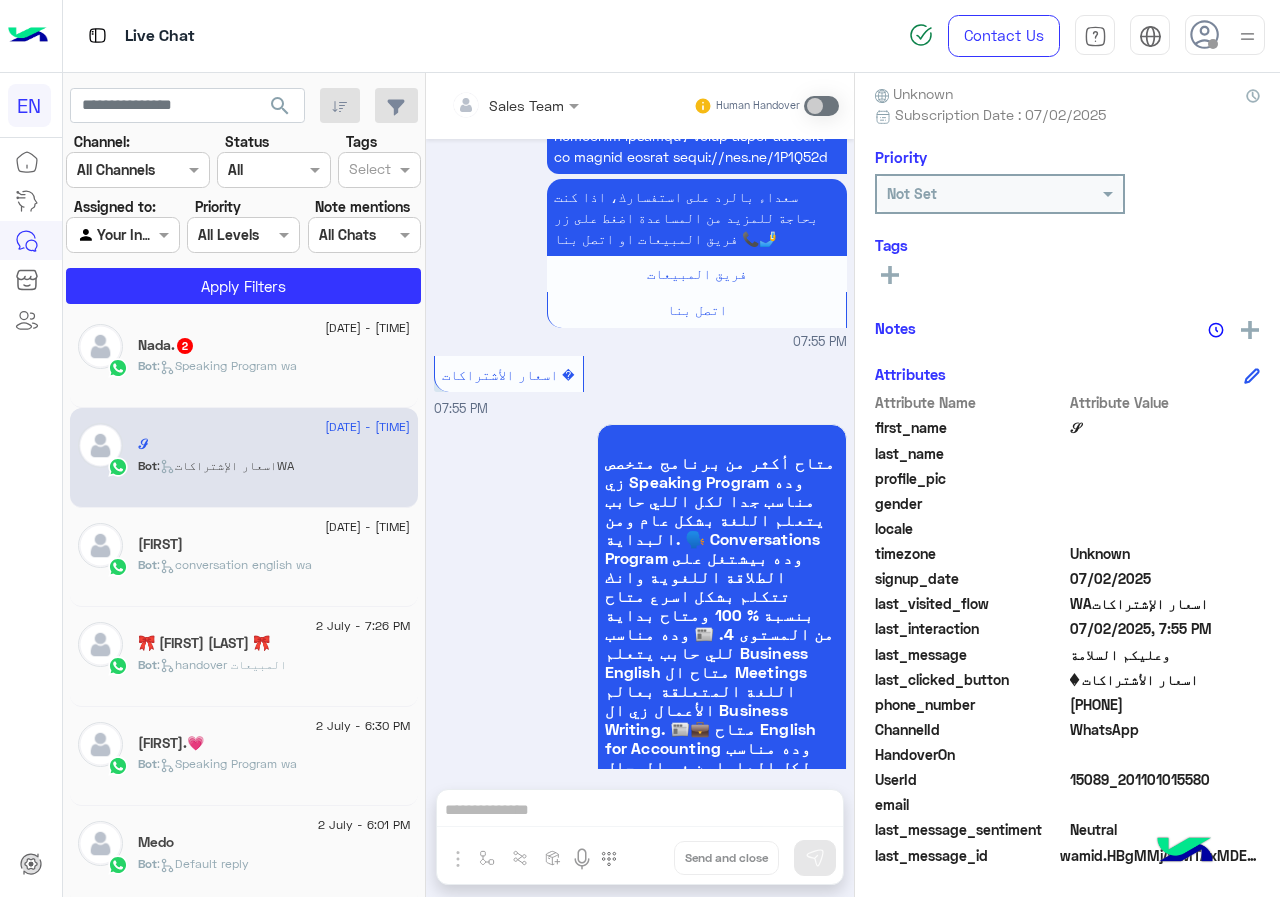 click on "[PHONE]" 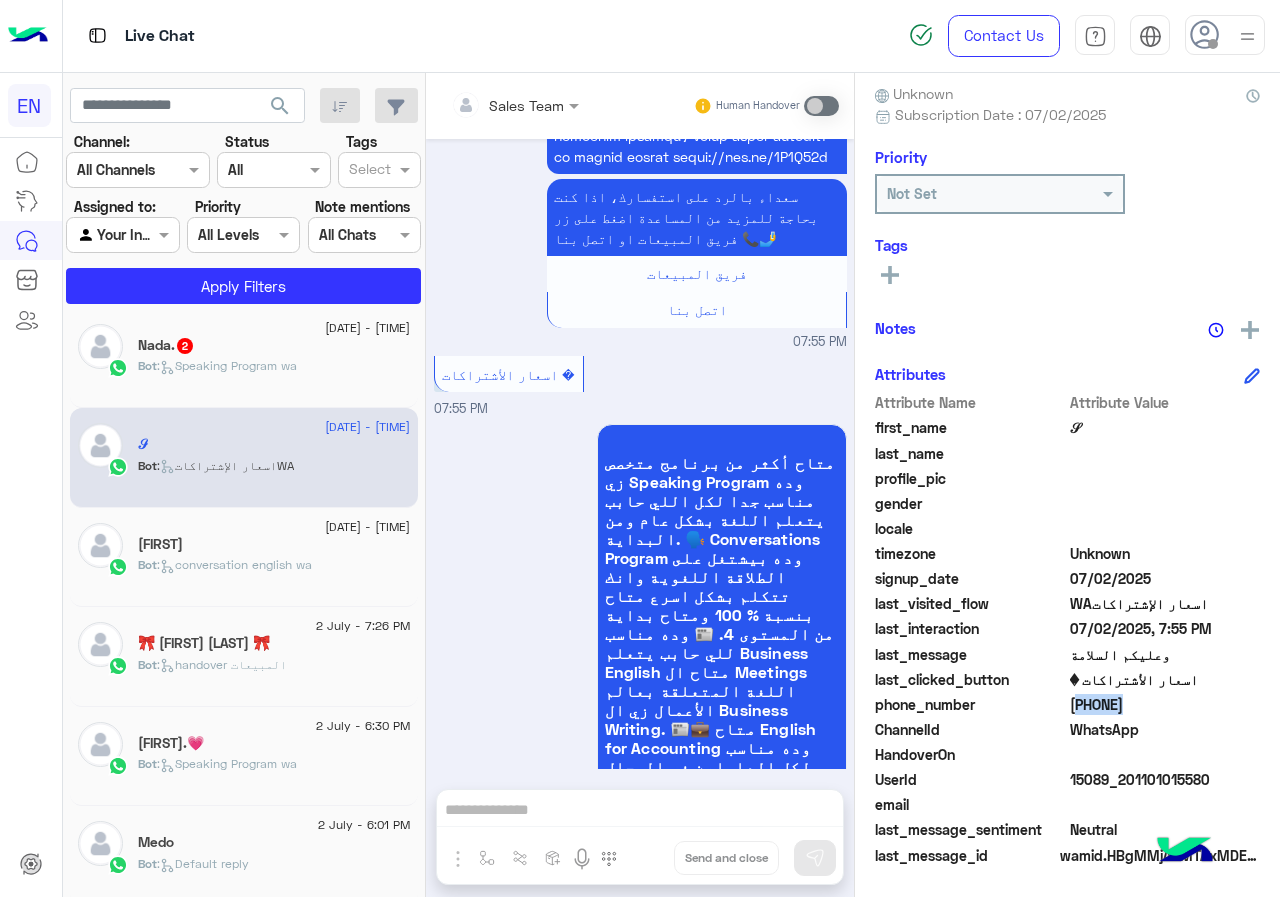click on "[PHONE]" 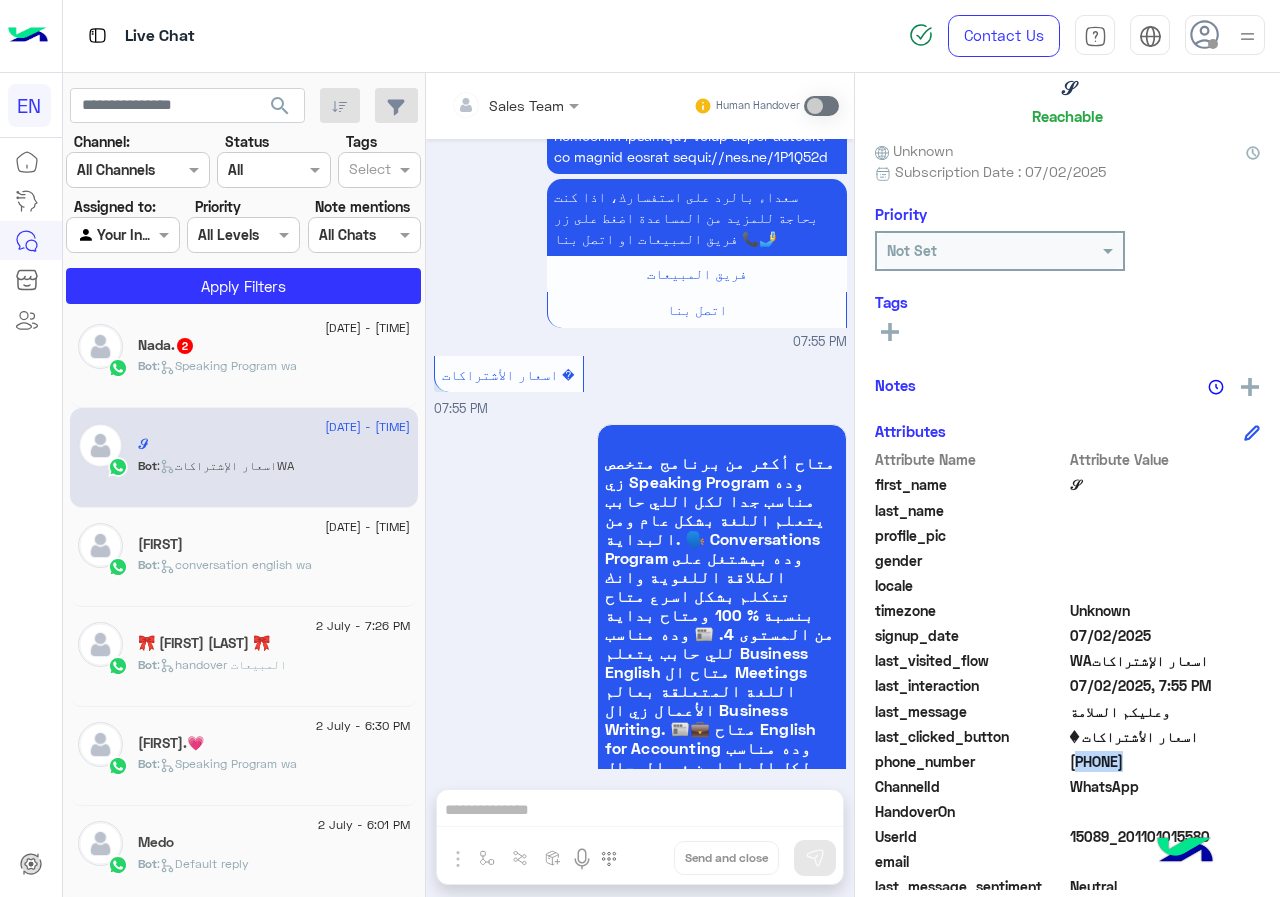 scroll, scrollTop: 0, scrollLeft: 0, axis: both 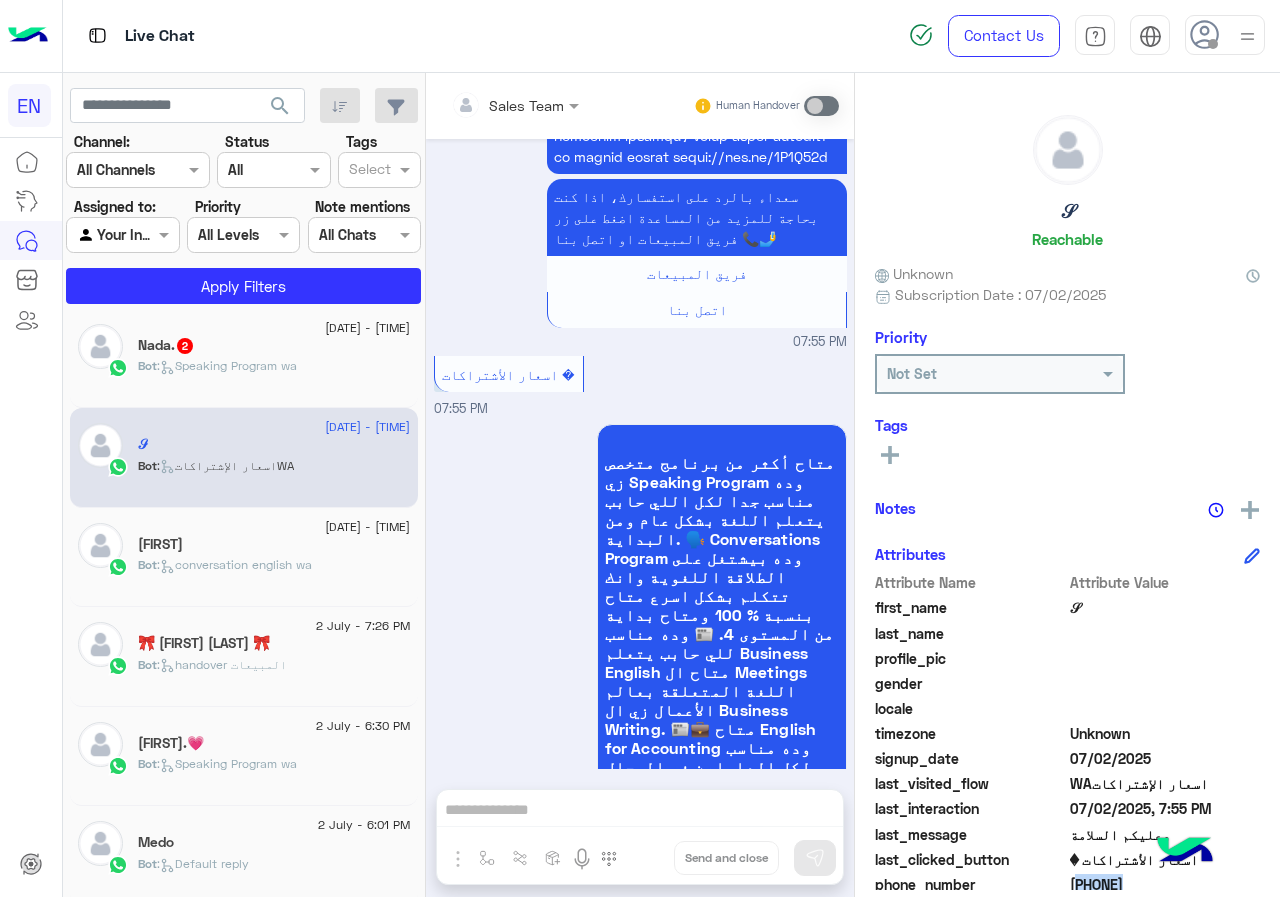 click 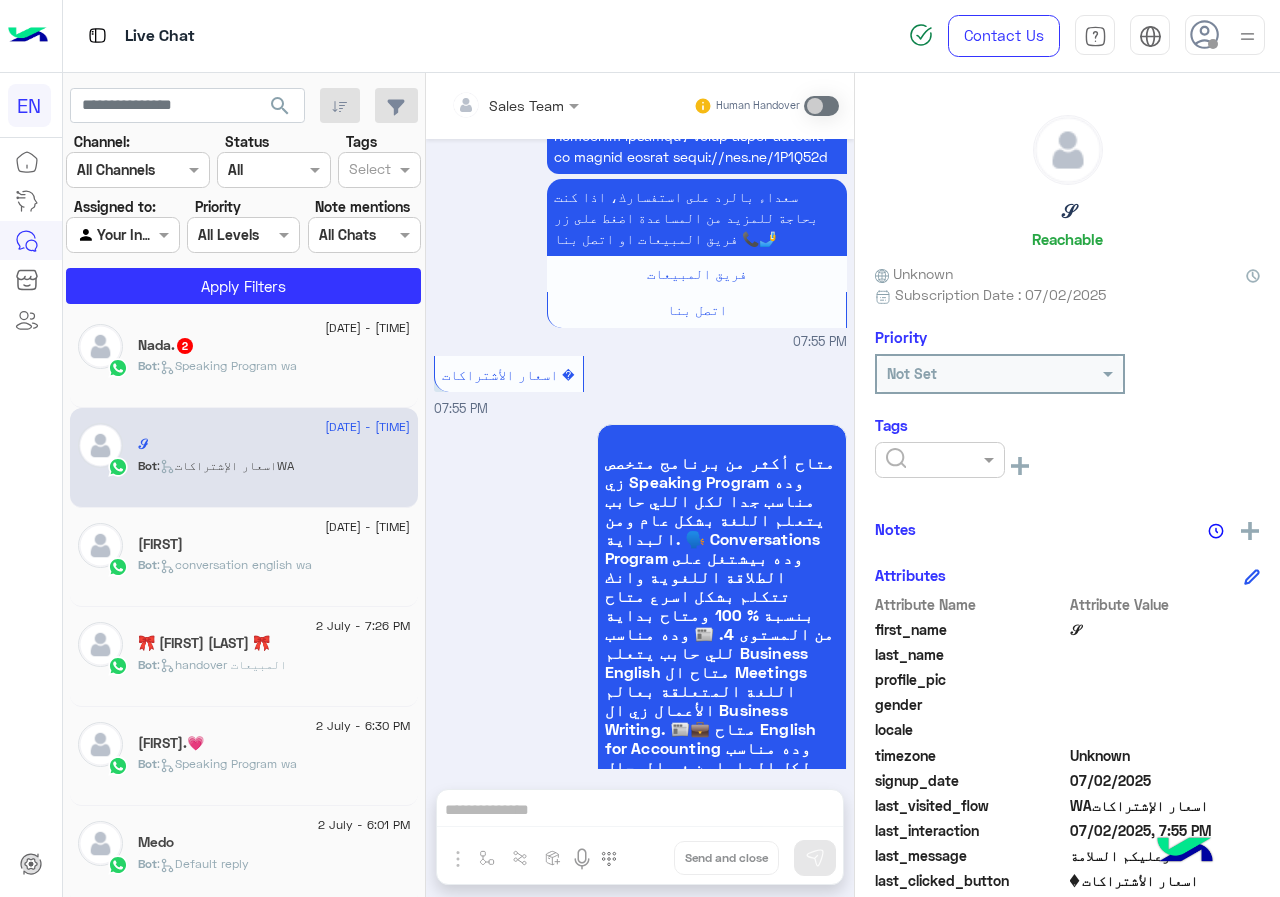 click 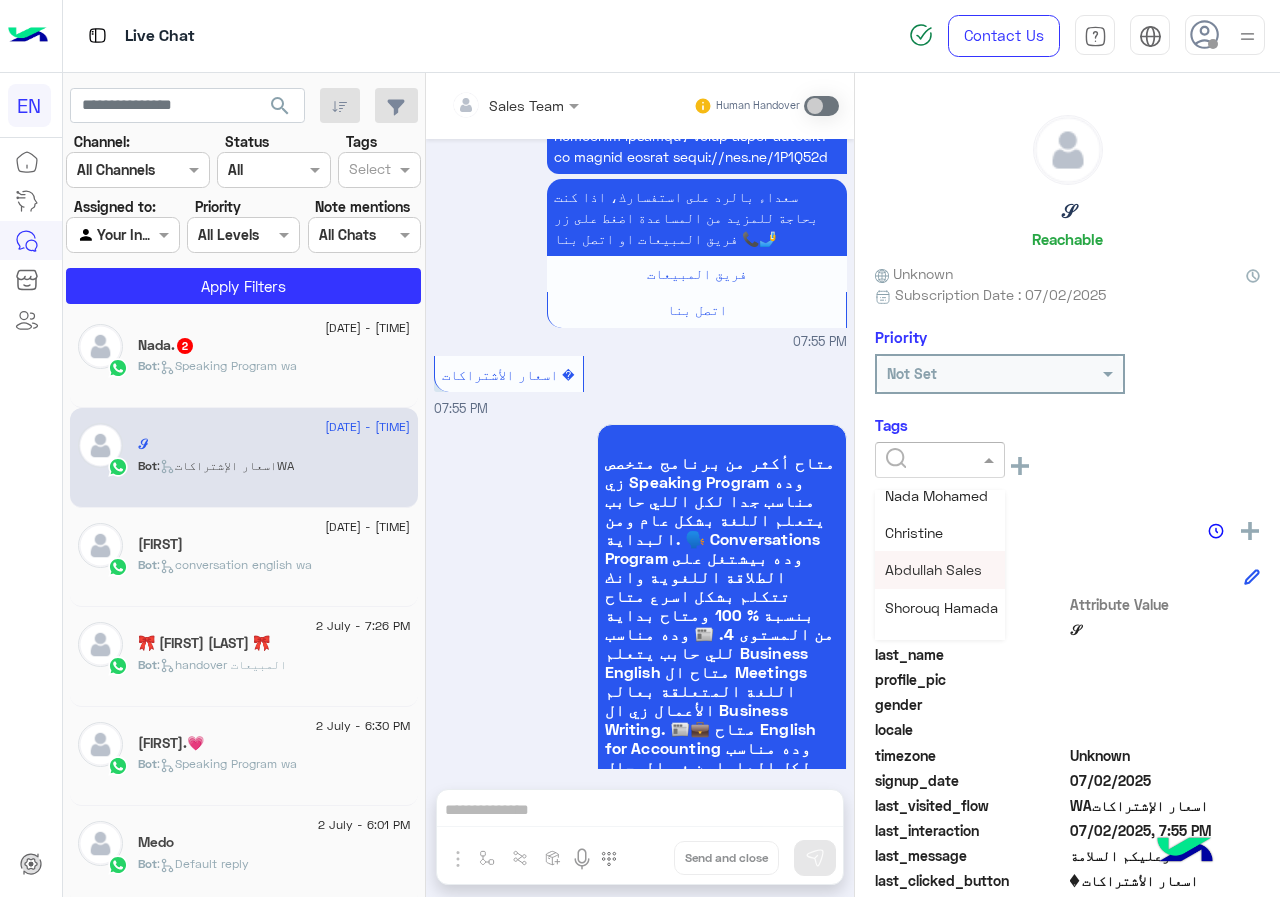 scroll, scrollTop: 261, scrollLeft: 0, axis: vertical 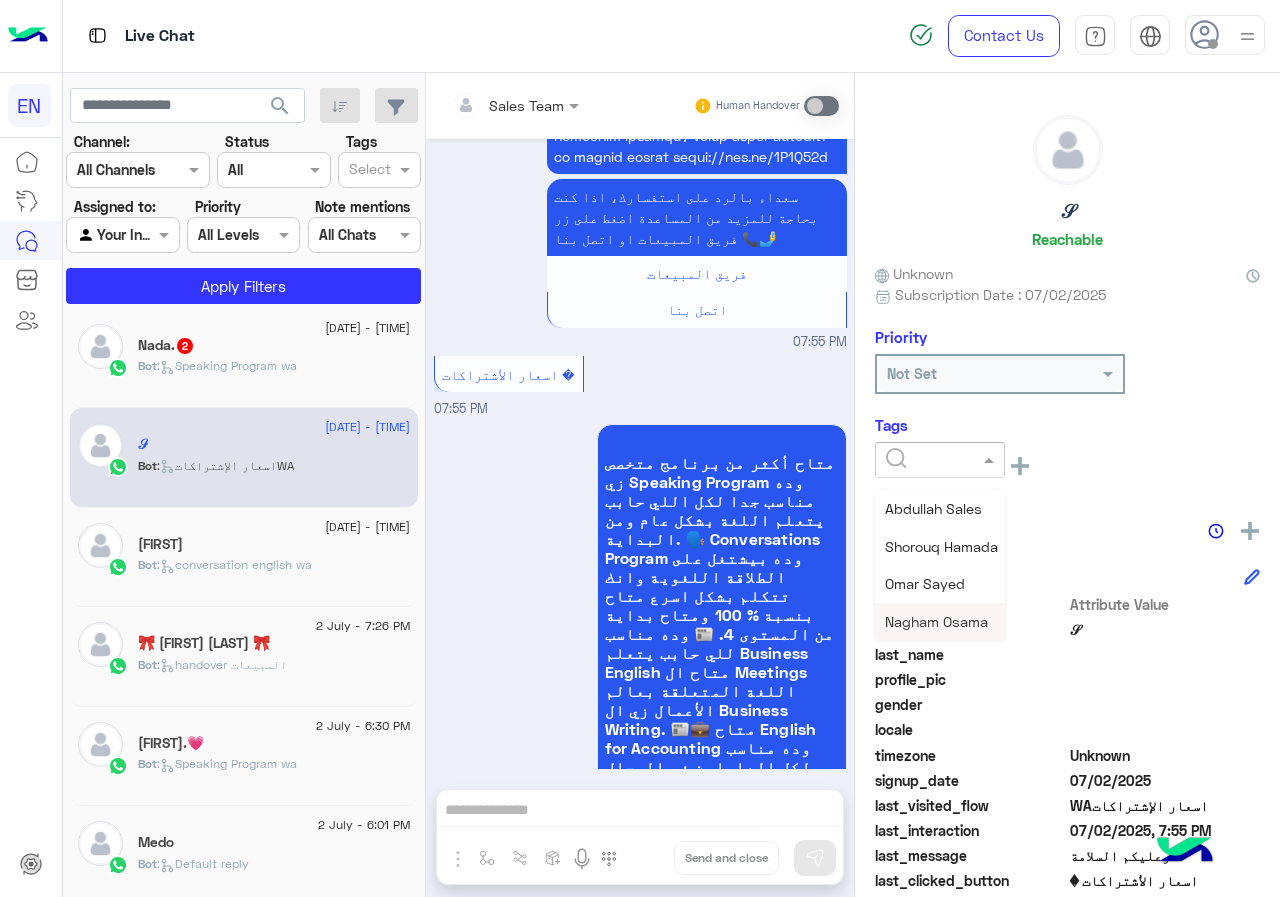 click on "Nagham Osama" at bounding box center [936, 621] 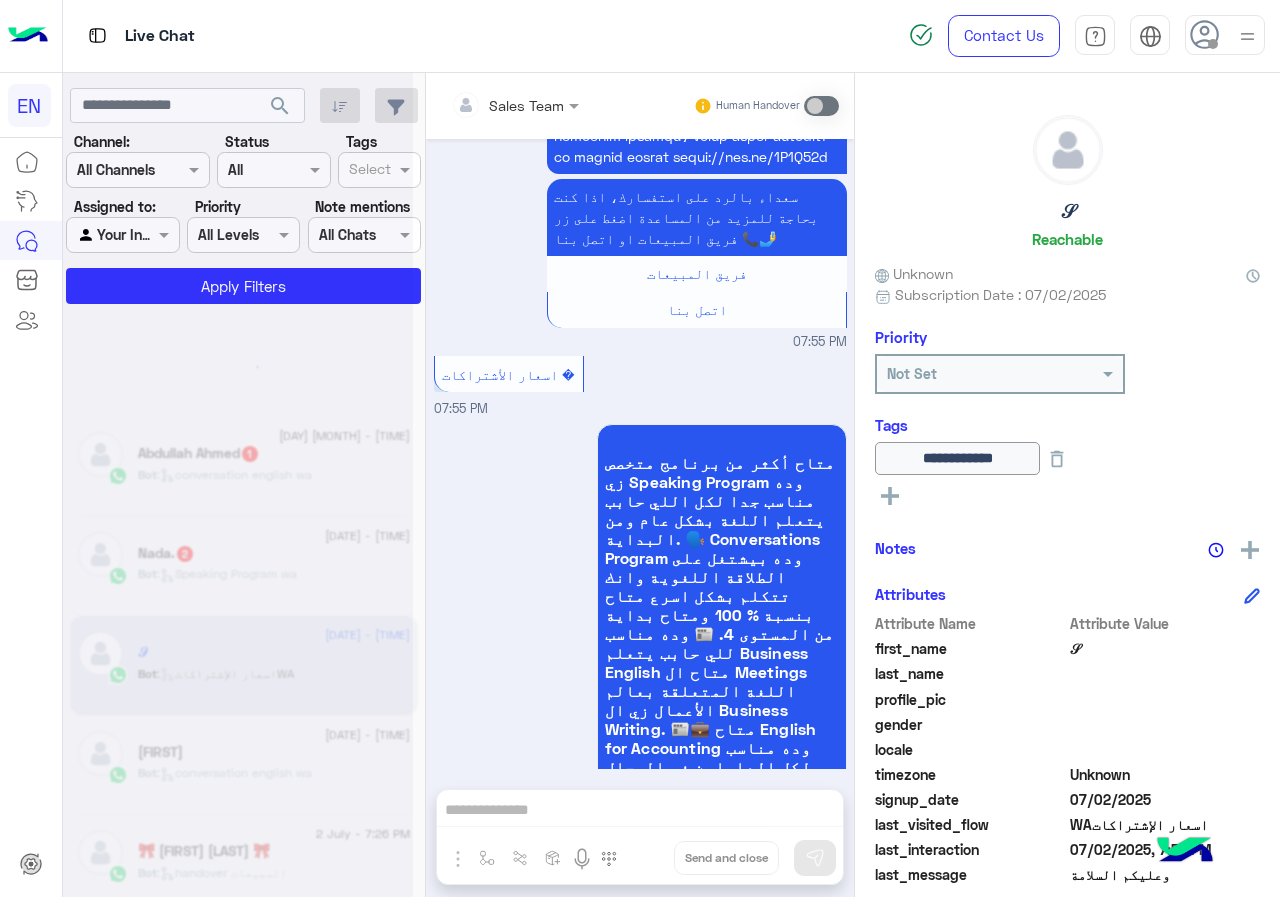 scroll, scrollTop: 0, scrollLeft: 0, axis: both 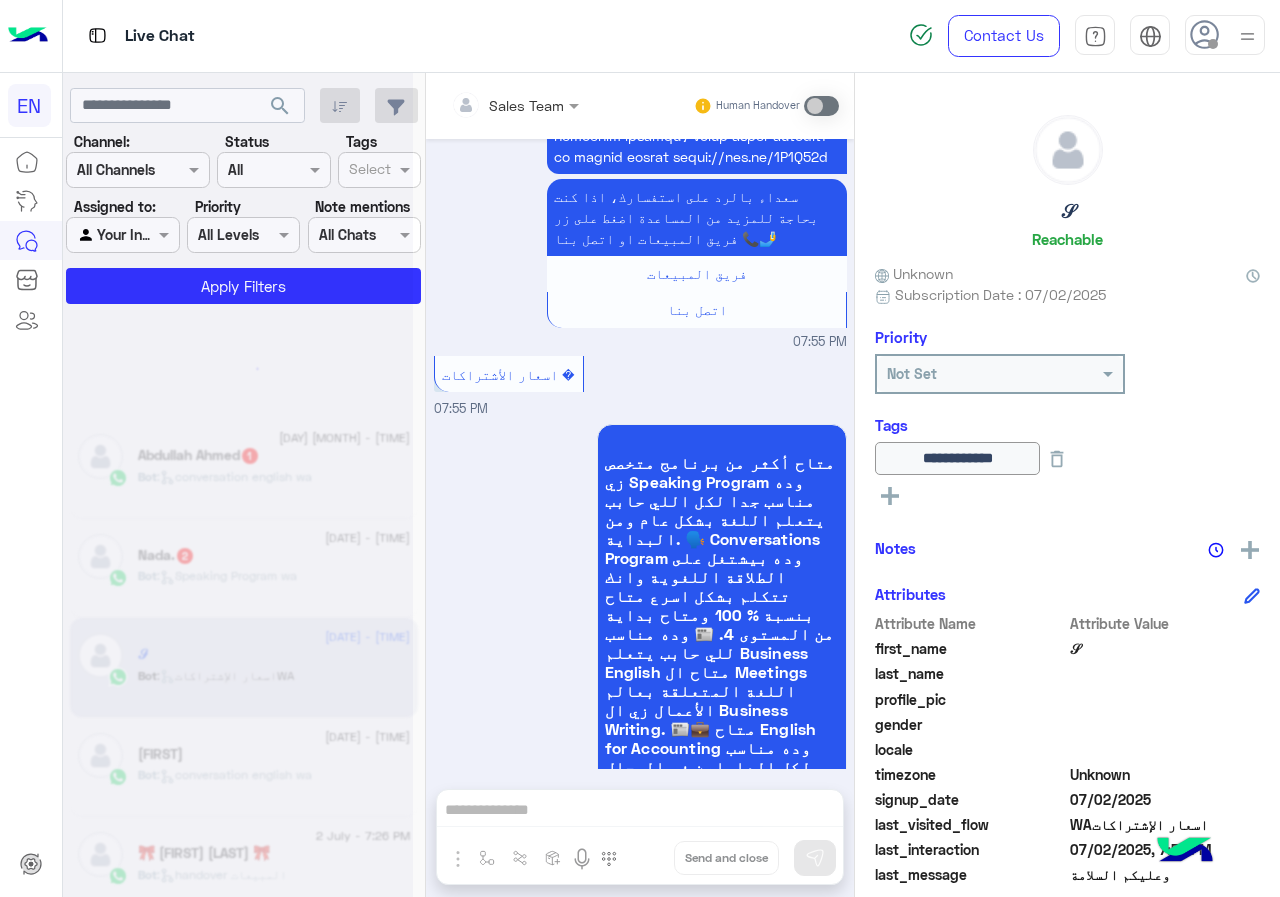 click 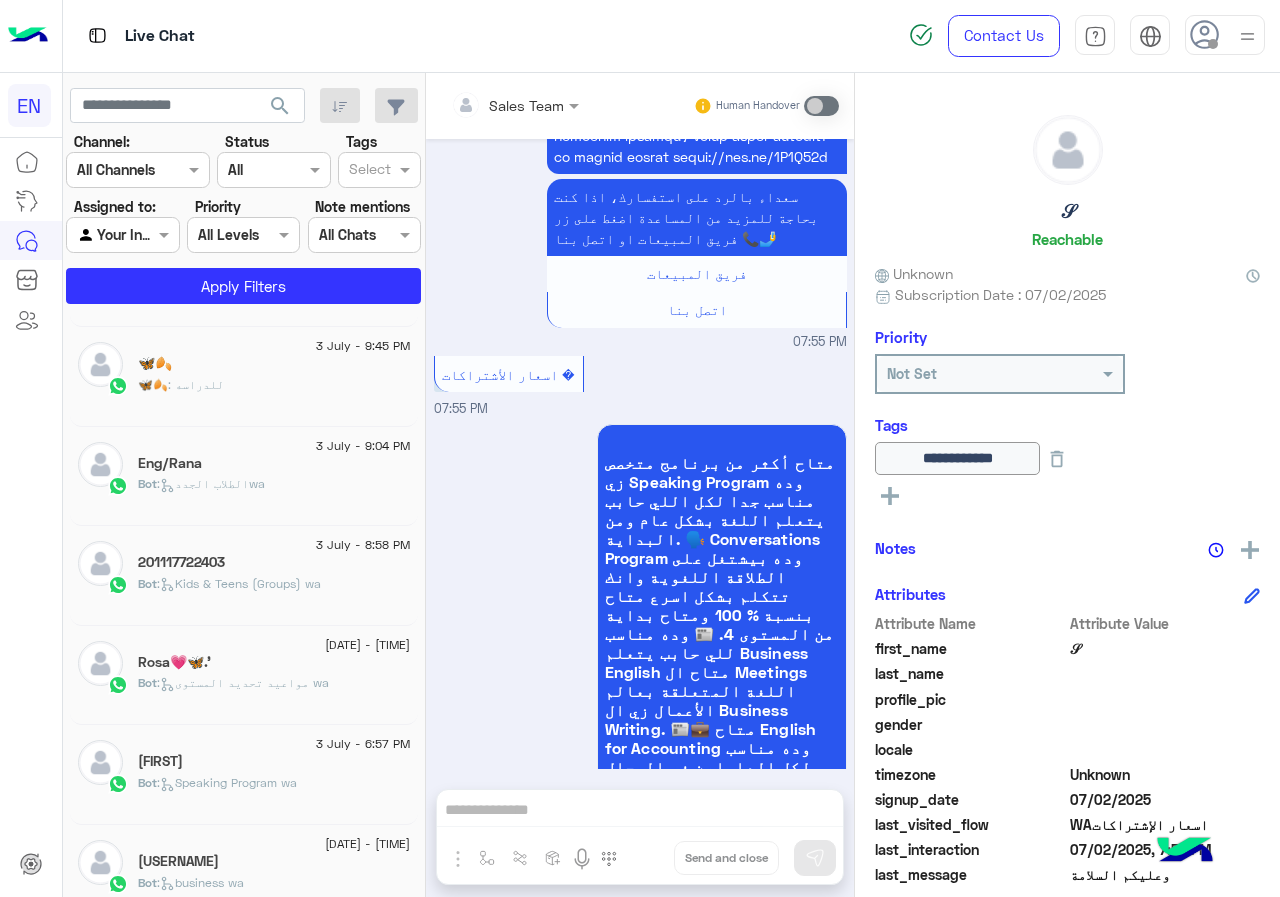 scroll, scrollTop: 1010, scrollLeft: 0, axis: vertical 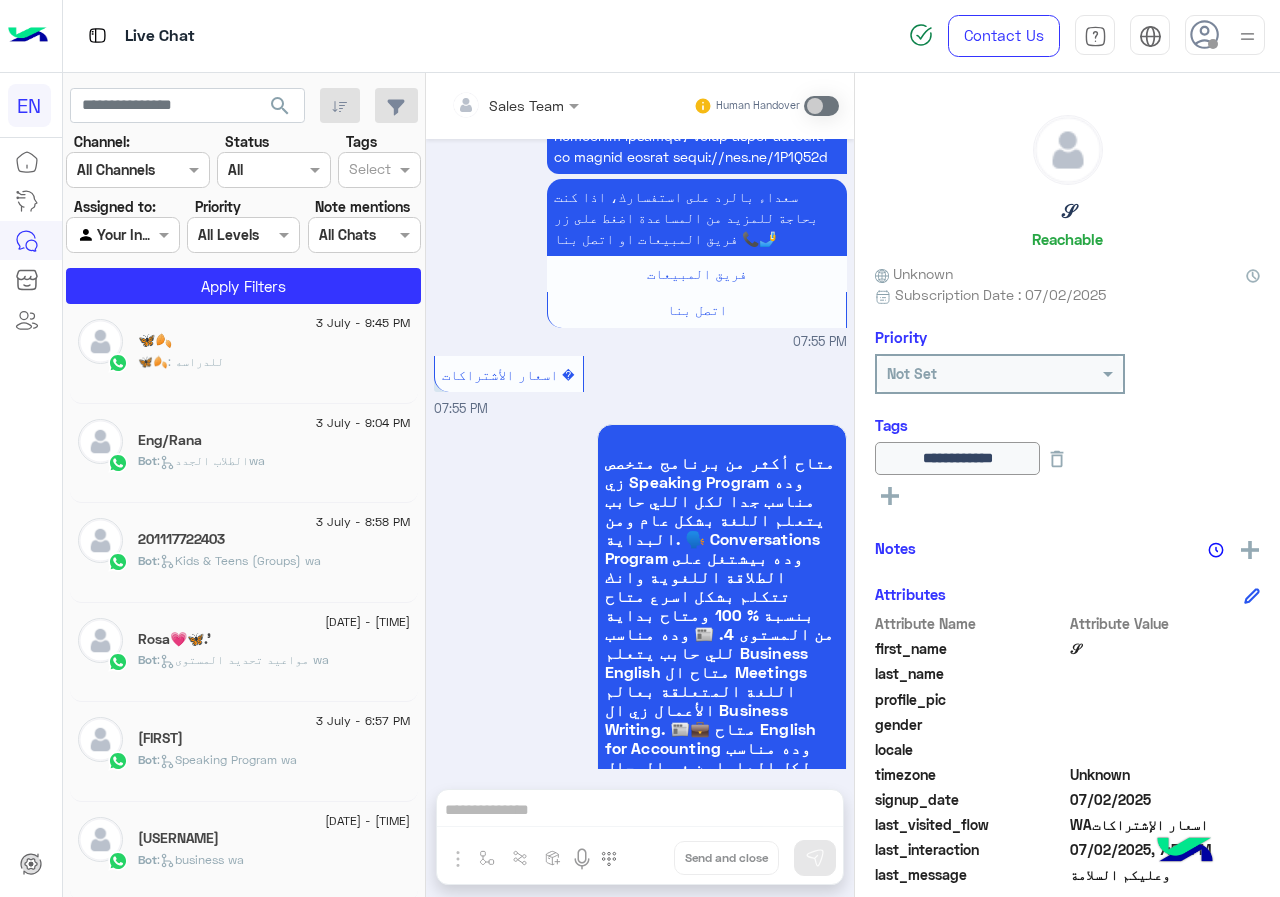 click on "[USERNAME]" 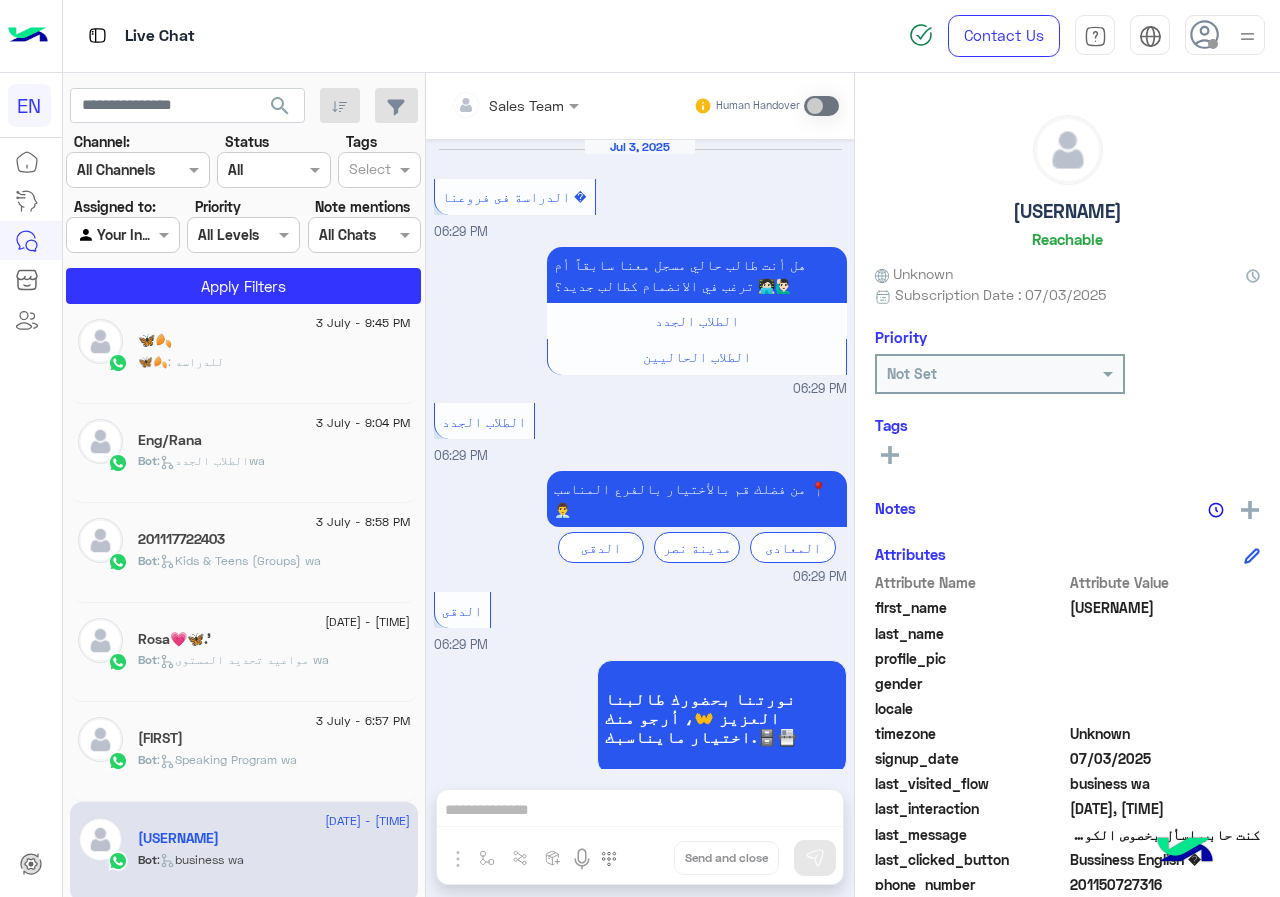 scroll, scrollTop: 3960, scrollLeft: 0, axis: vertical 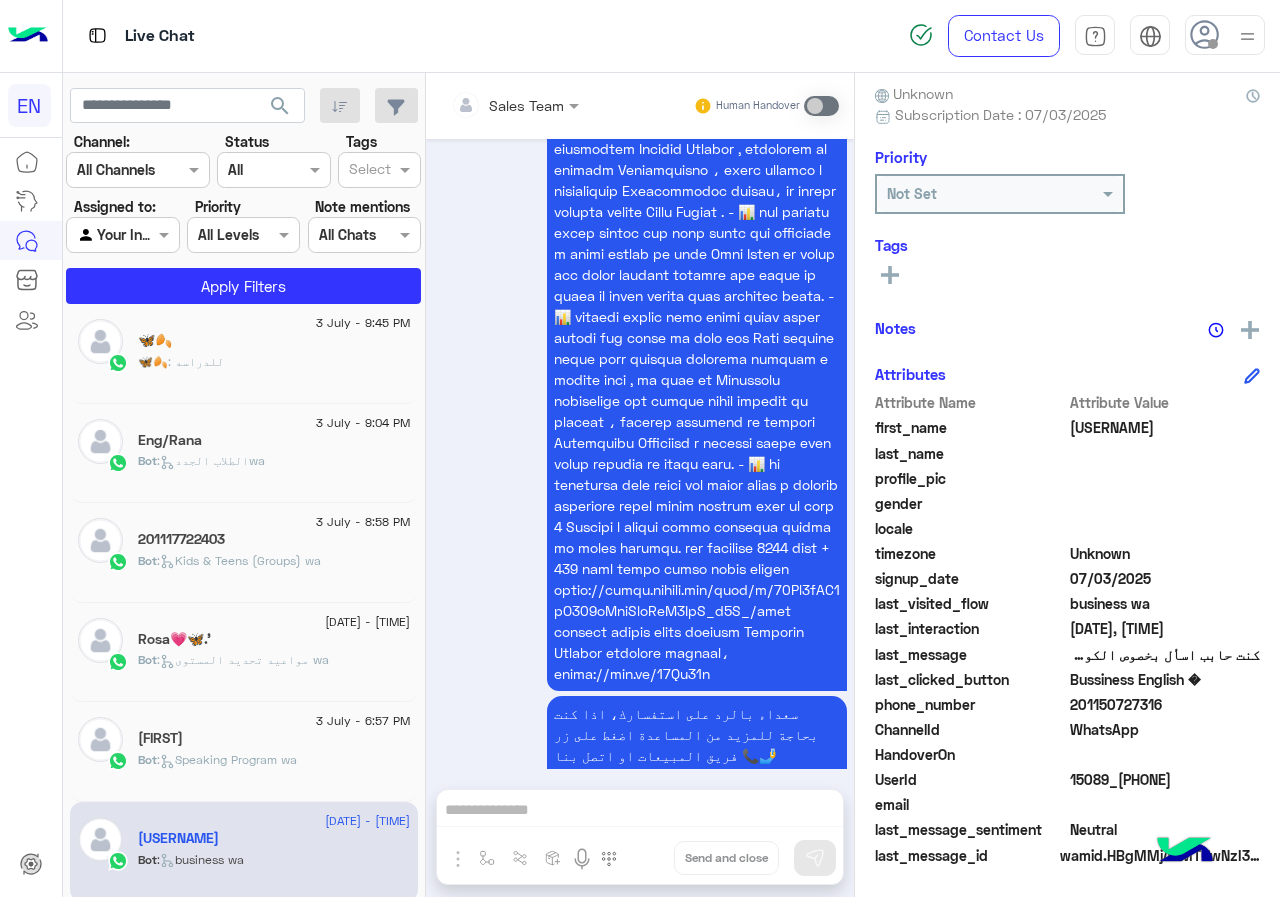 click on "201150727316" 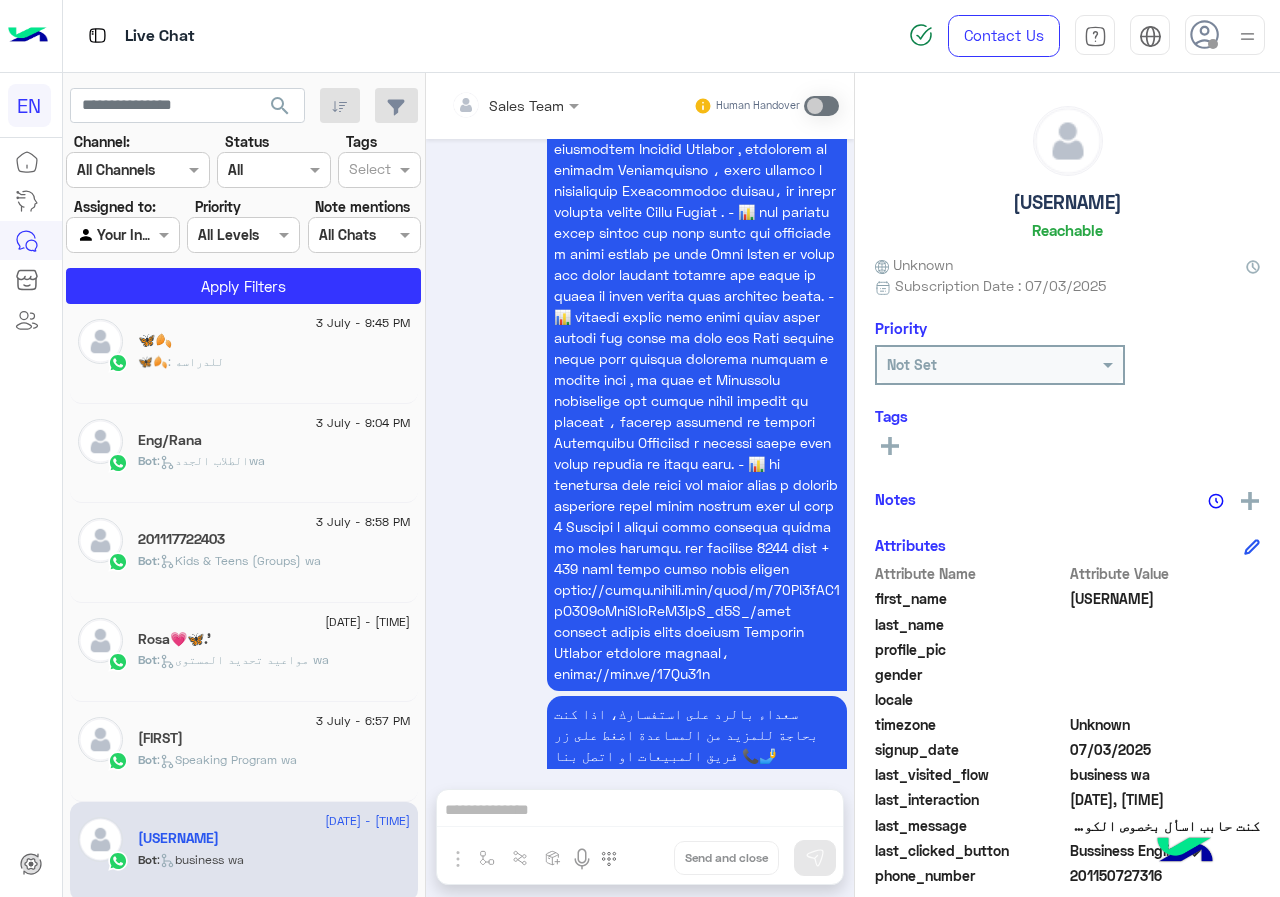 scroll, scrollTop: 0, scrollLeft: 0, axis: both 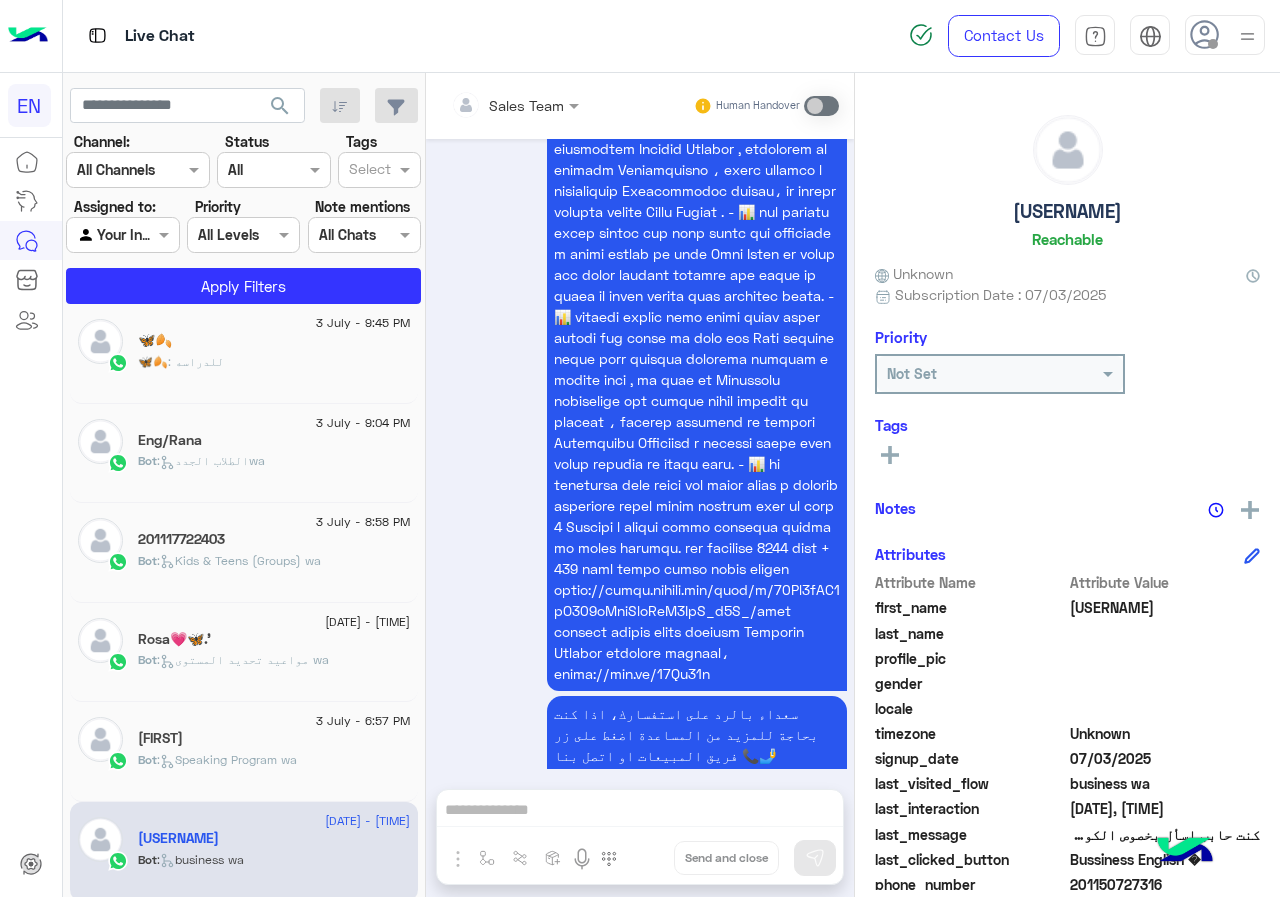 click on "[USERNAME]" 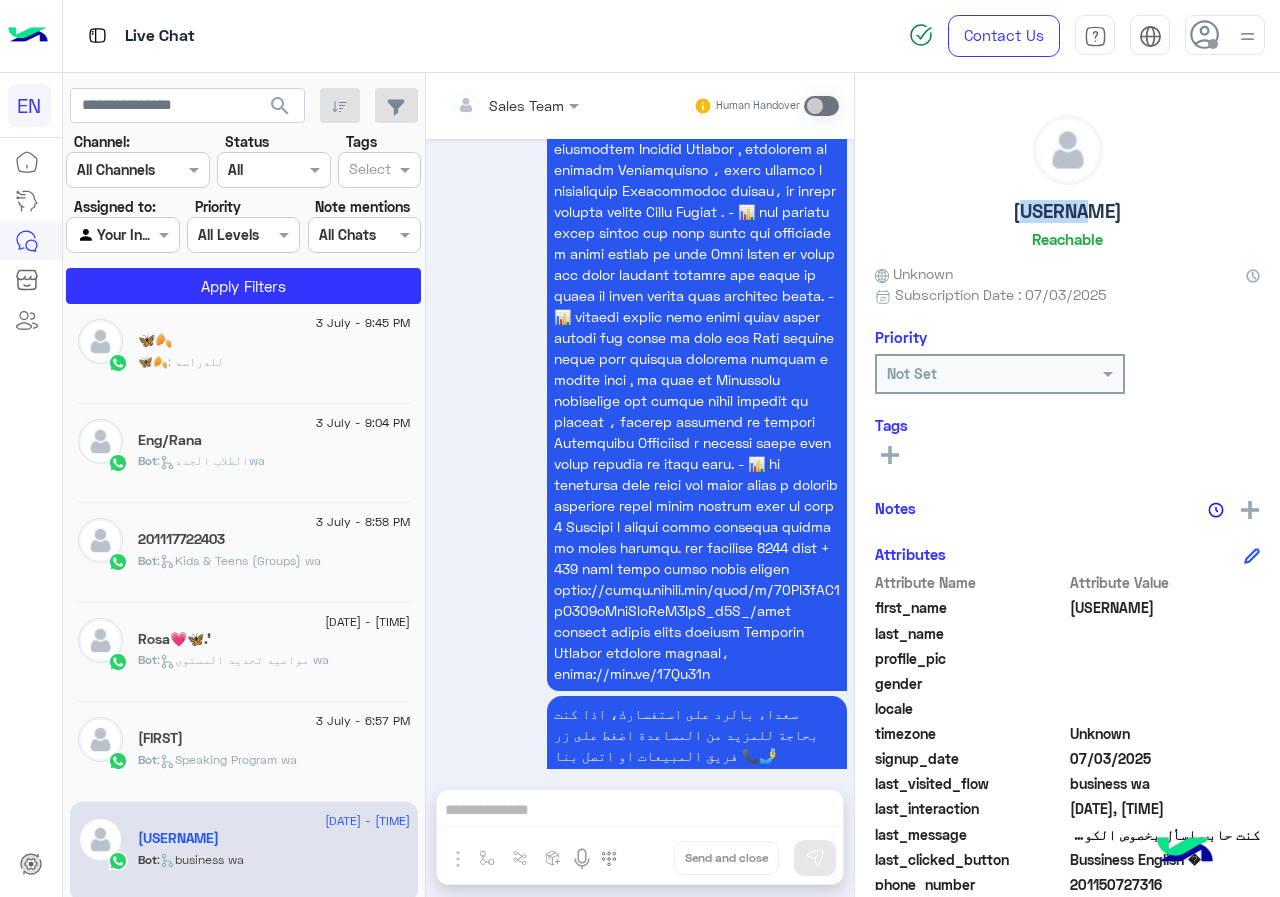 click on "[USERNAME]" 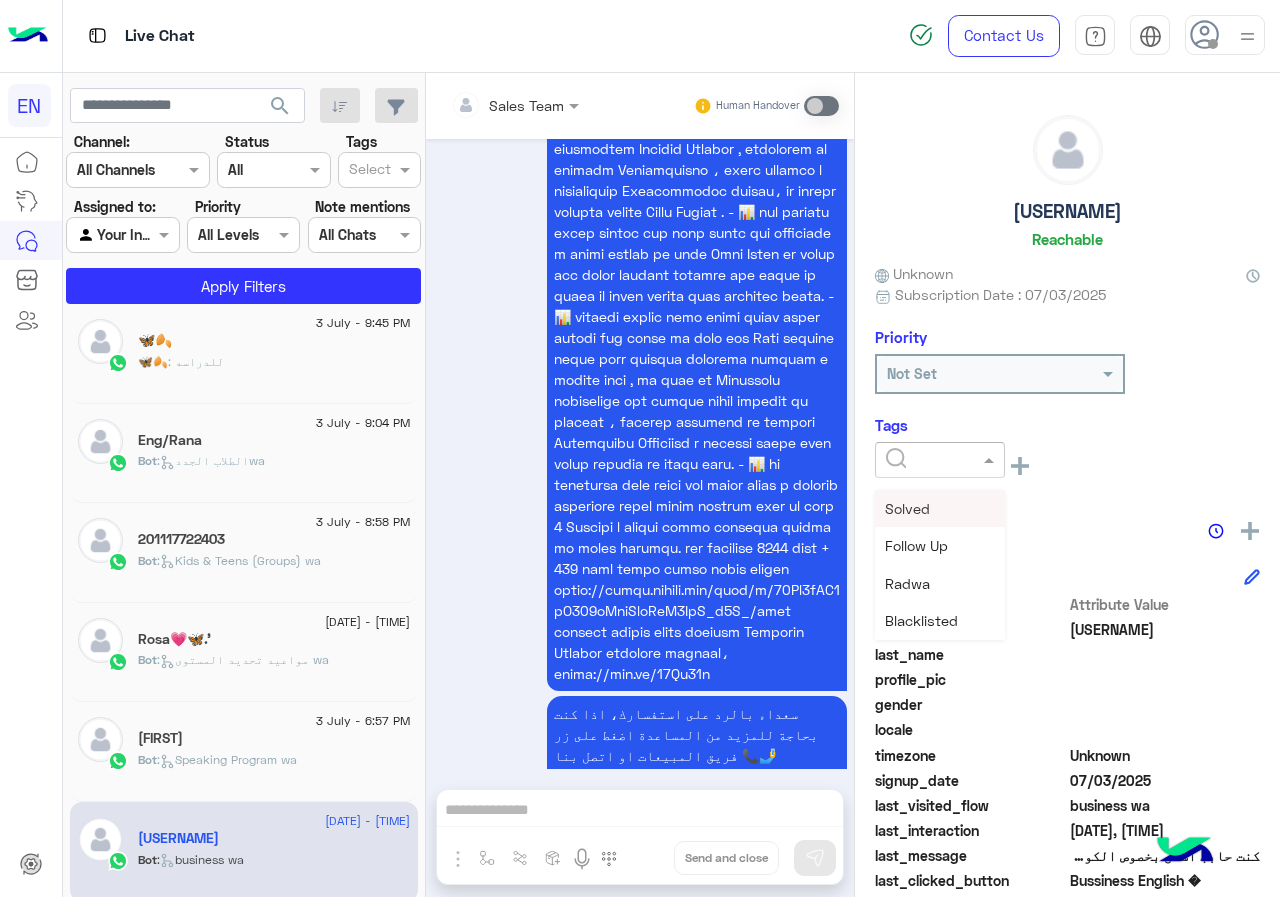 click 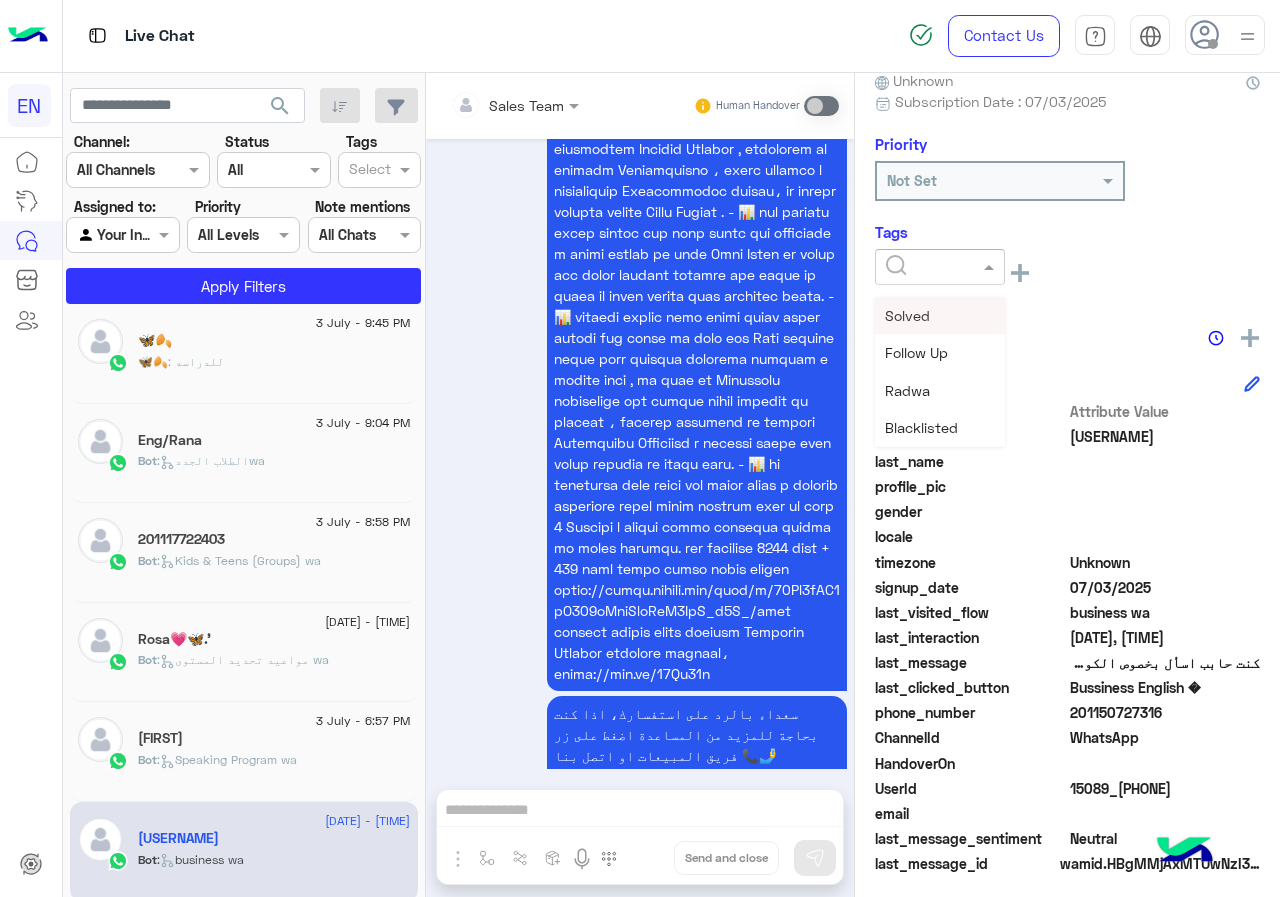 scroll, scrollTop: 201, scrollLeft: 0, axis: vertical 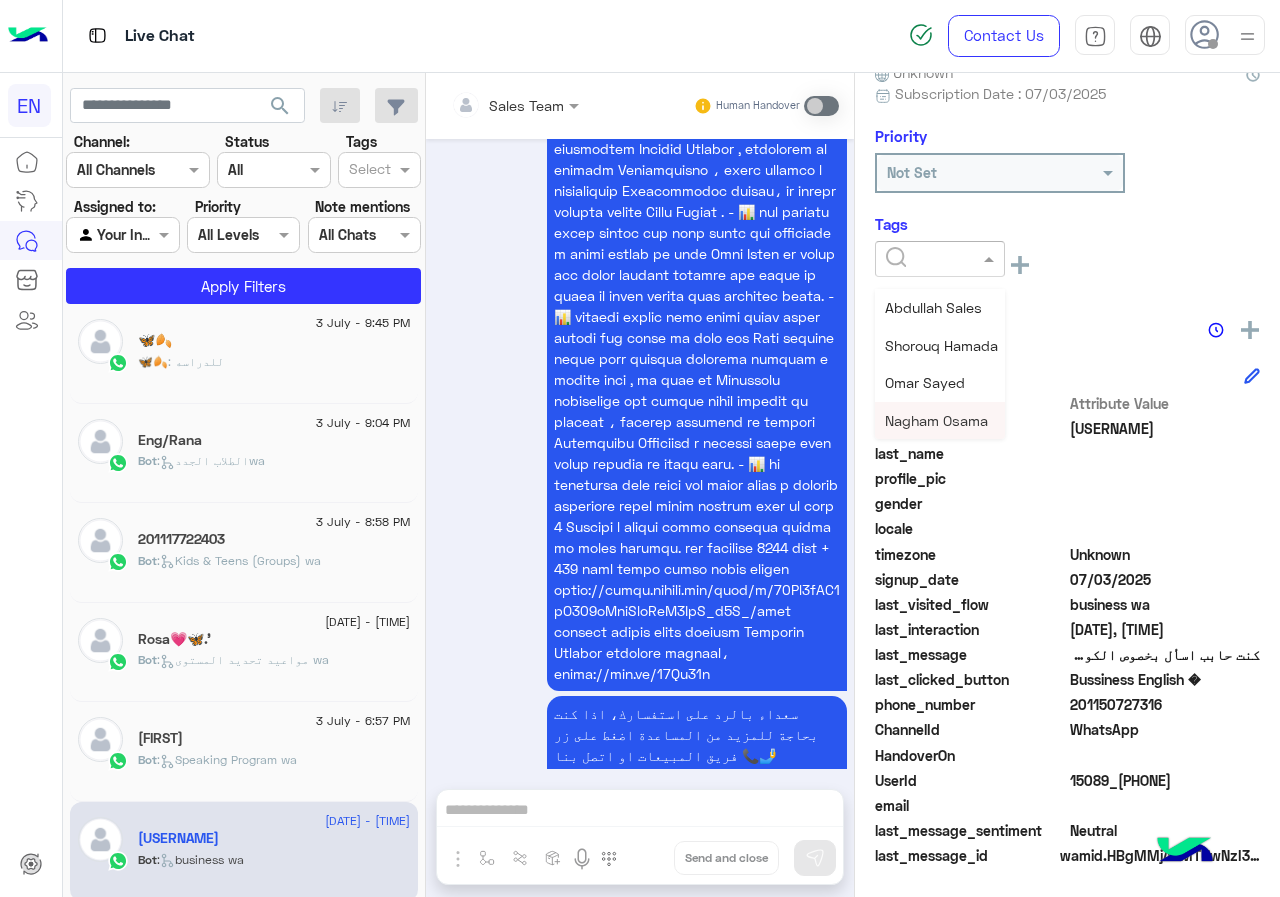 click on "Nagham Osama" at bounding box center (936, 420) 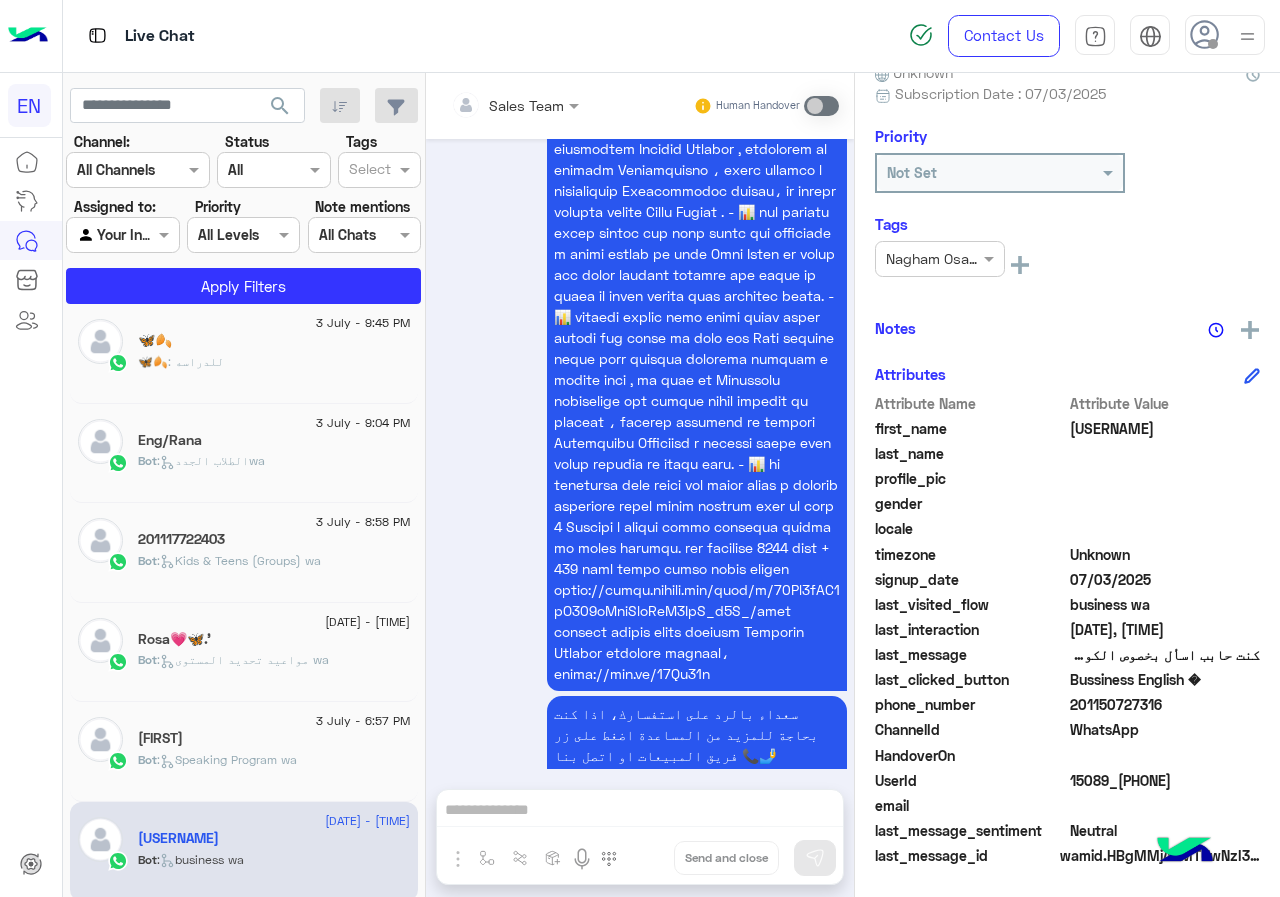 click on "[FIRST]" 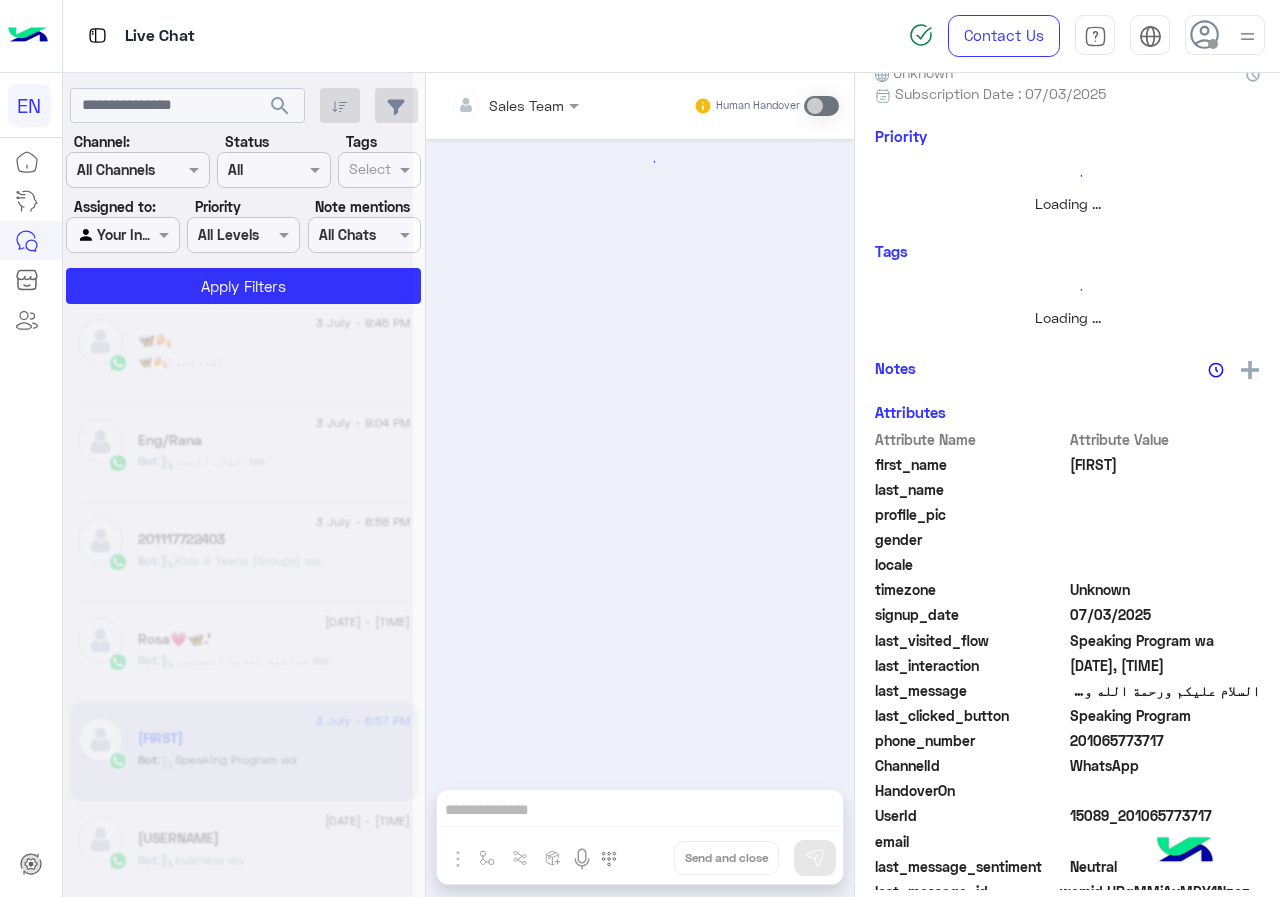 scroll, scrollTop: 0, scrollLeft: 0, axis: both 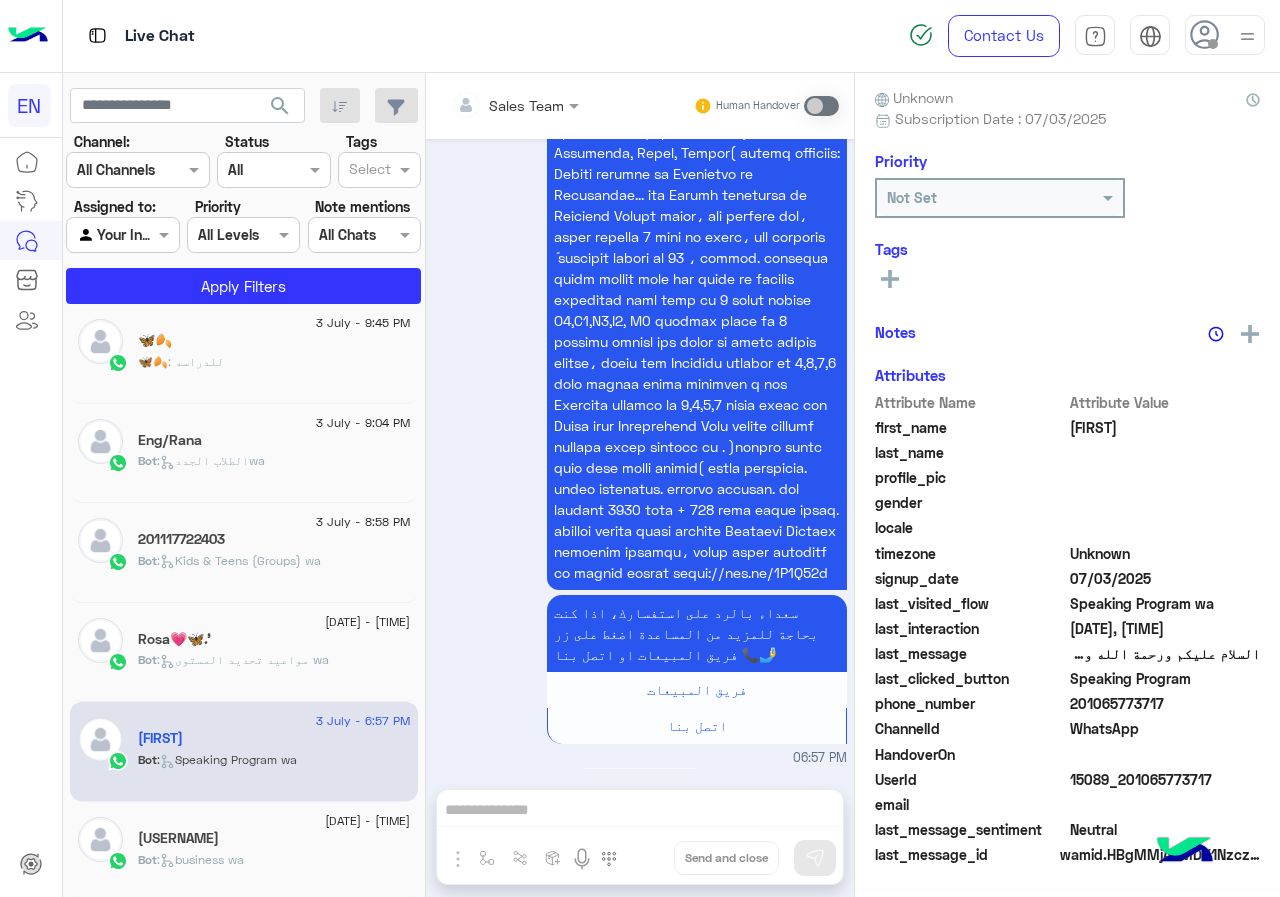click on "201065773717" 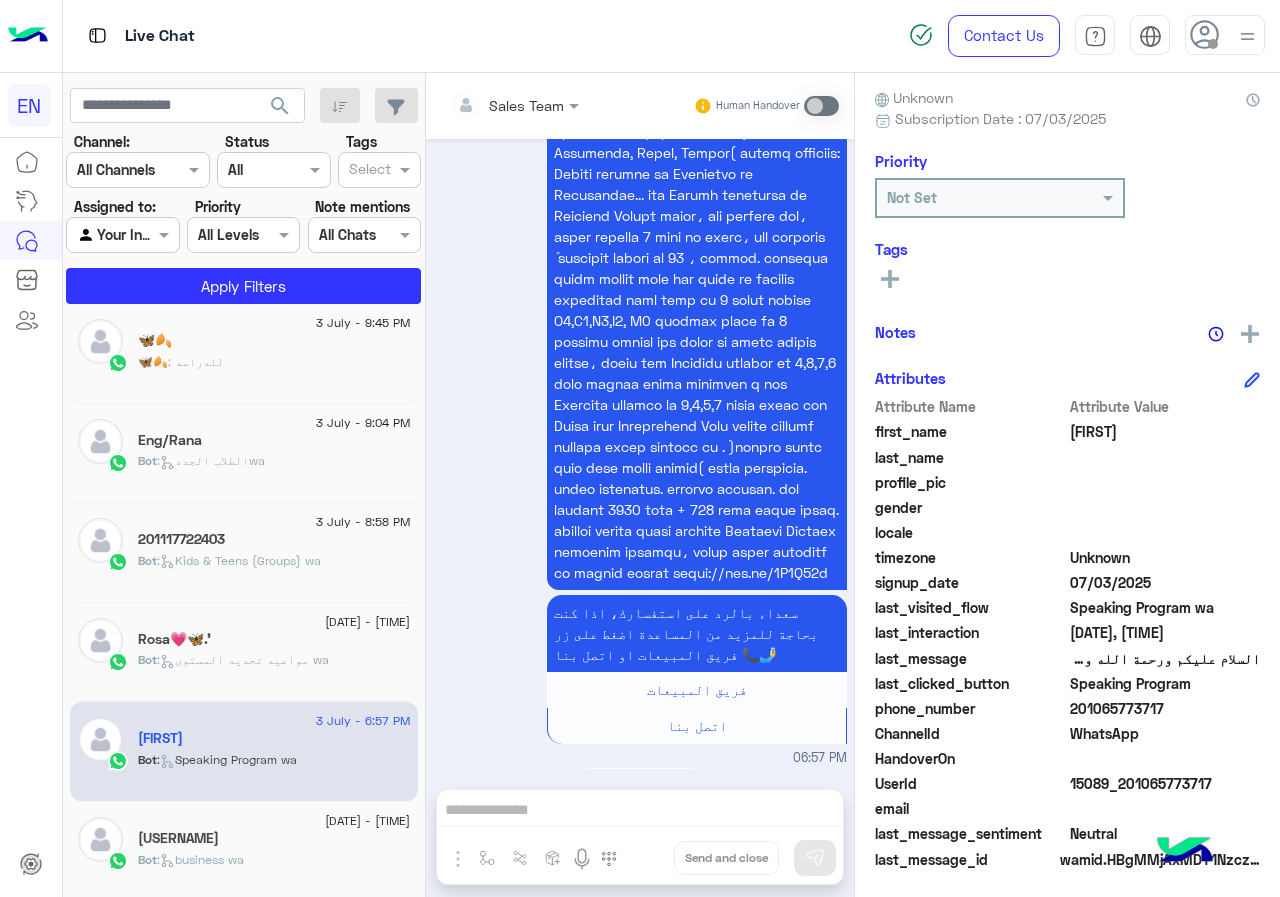 scroll, scrollTop: 180, scrollLeft: 0, axis: vertical 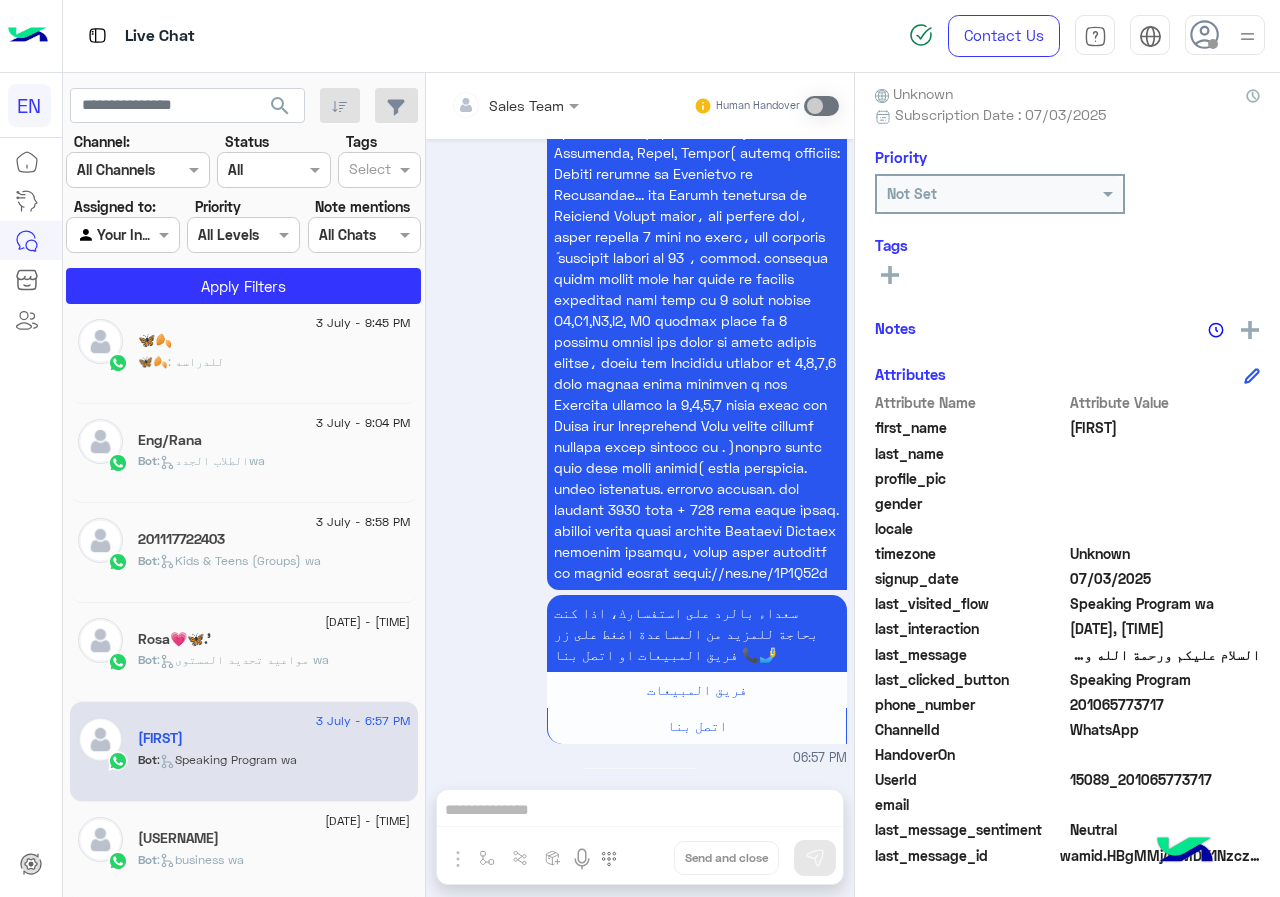 click on "201065773717" 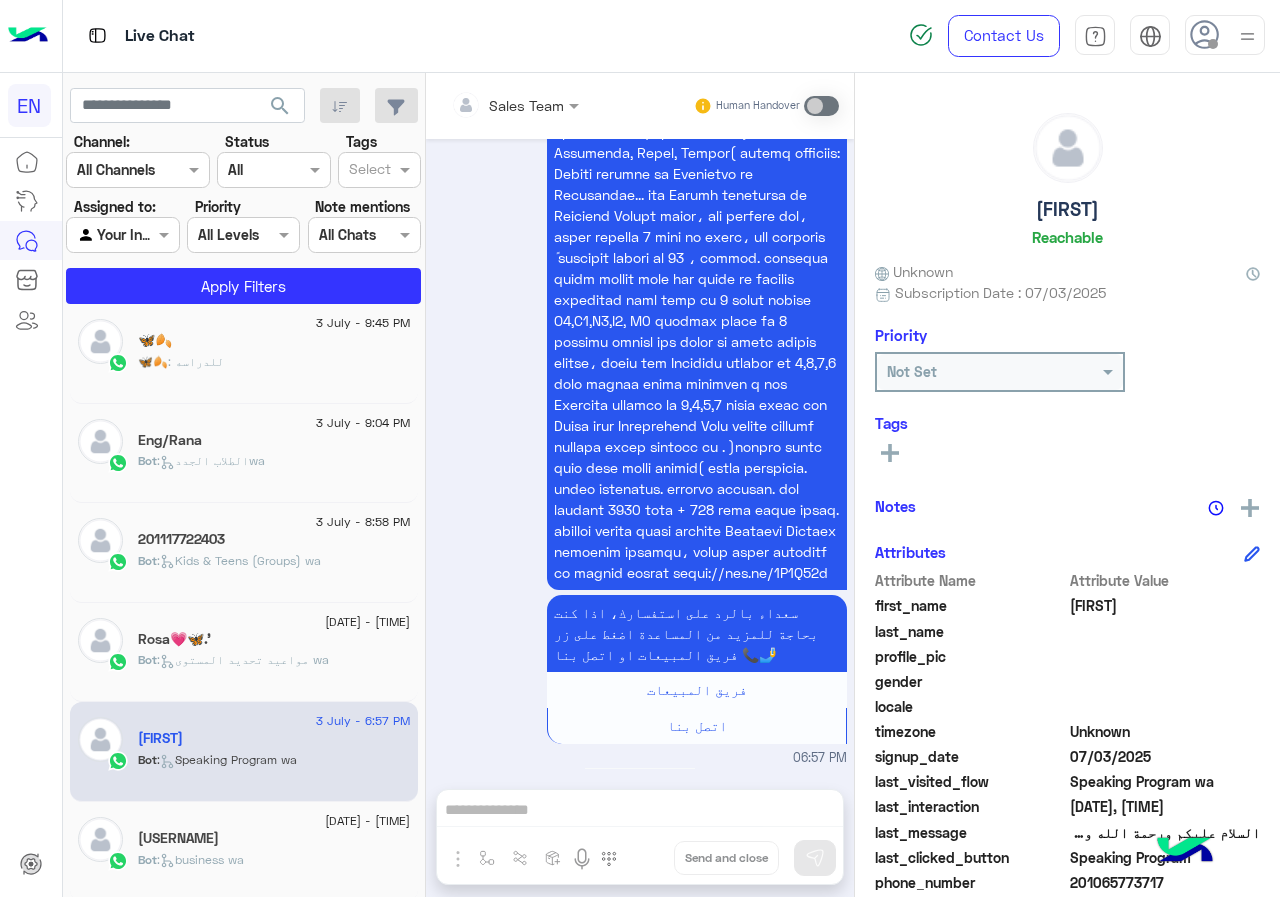 scroll, scrollTop: 0, scrollLeft: 0, axis: both 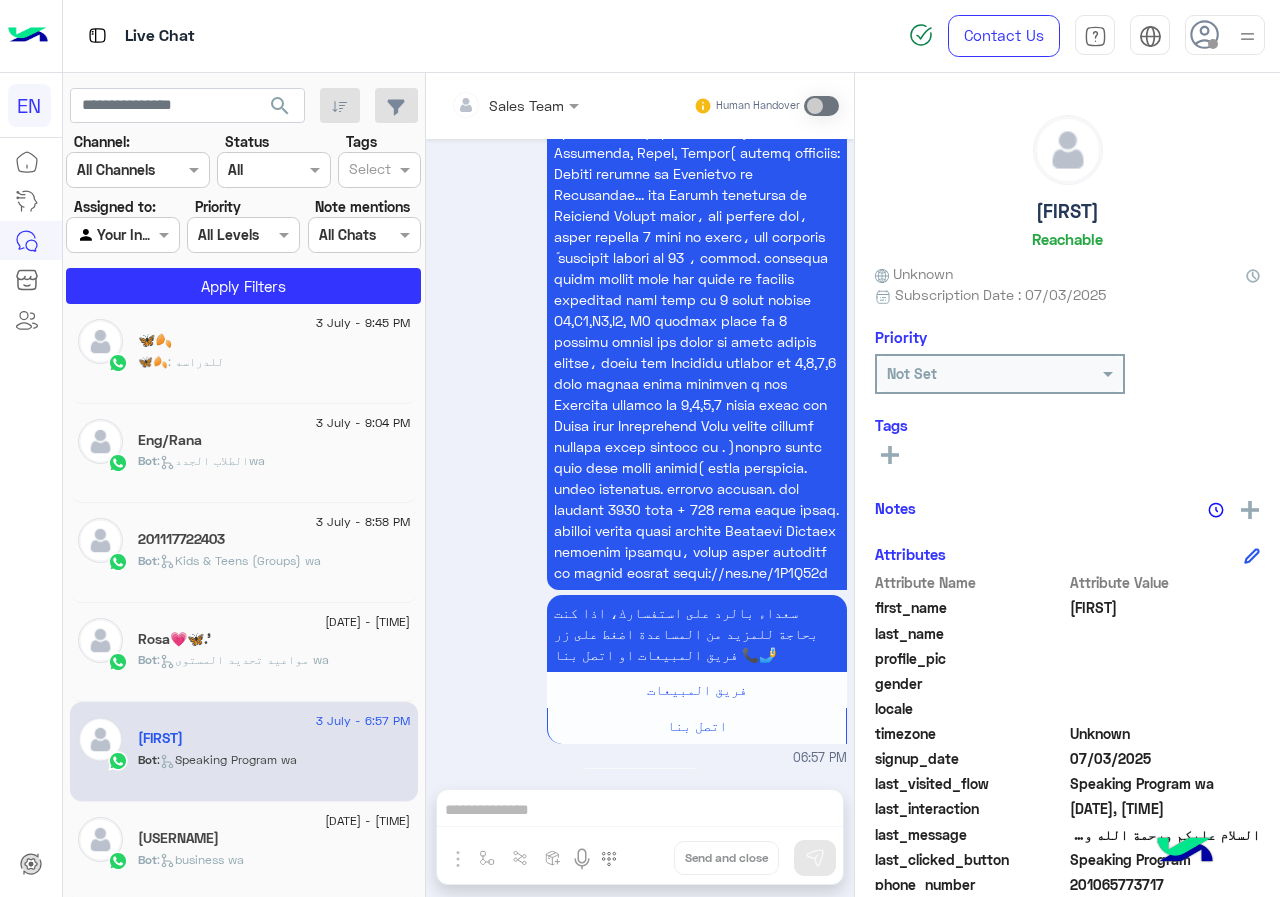 click on "[FIRST]" 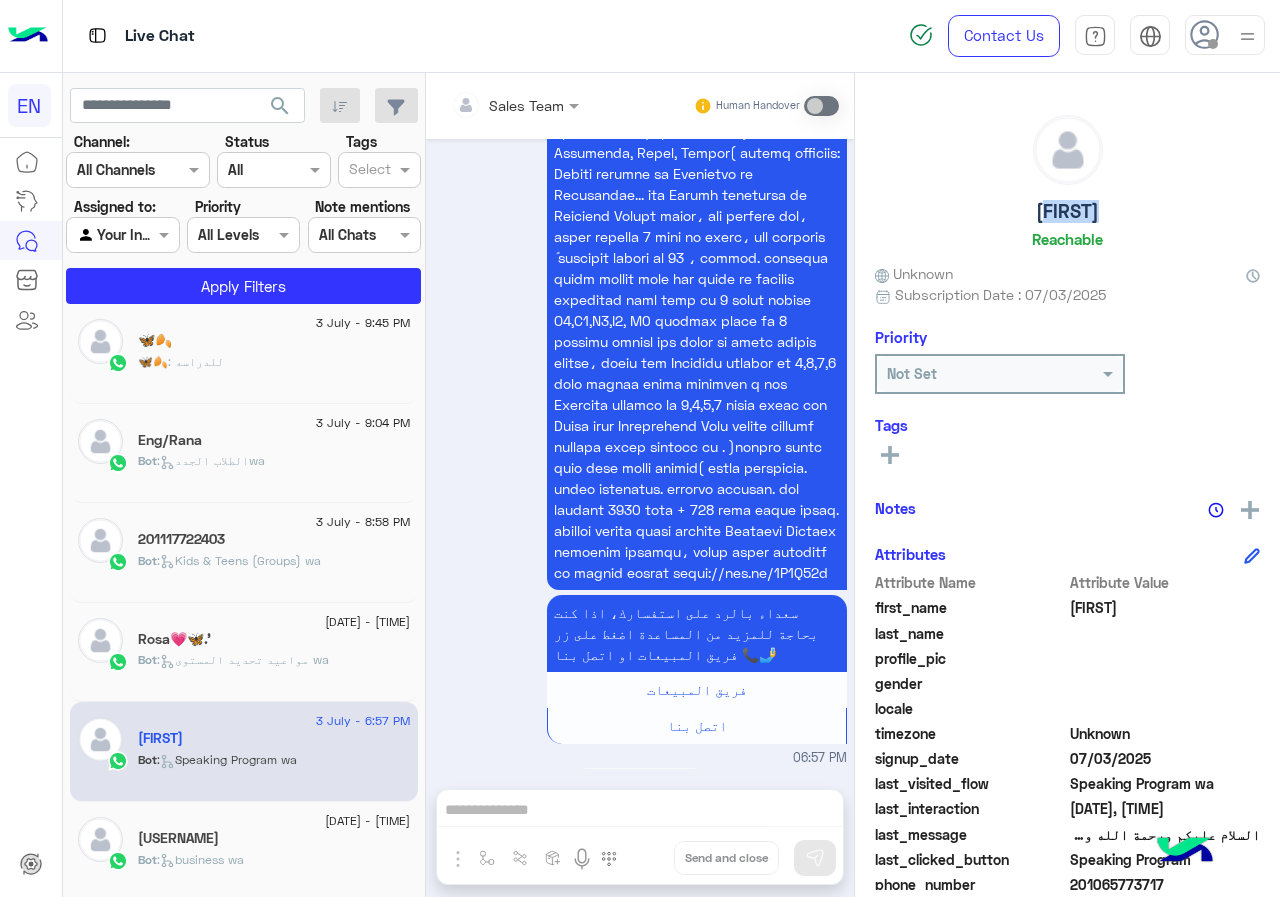 click on "[FIRST]" 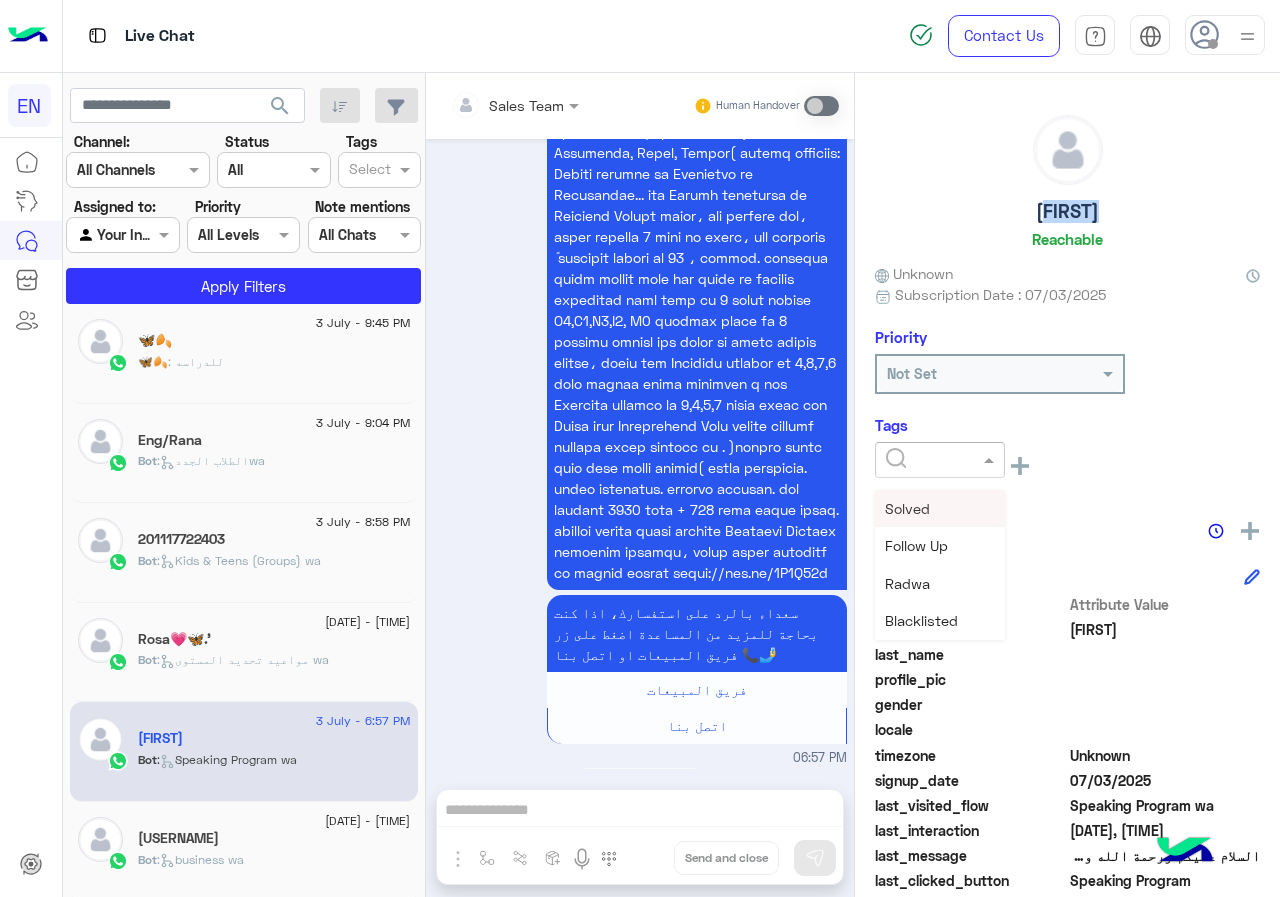 click 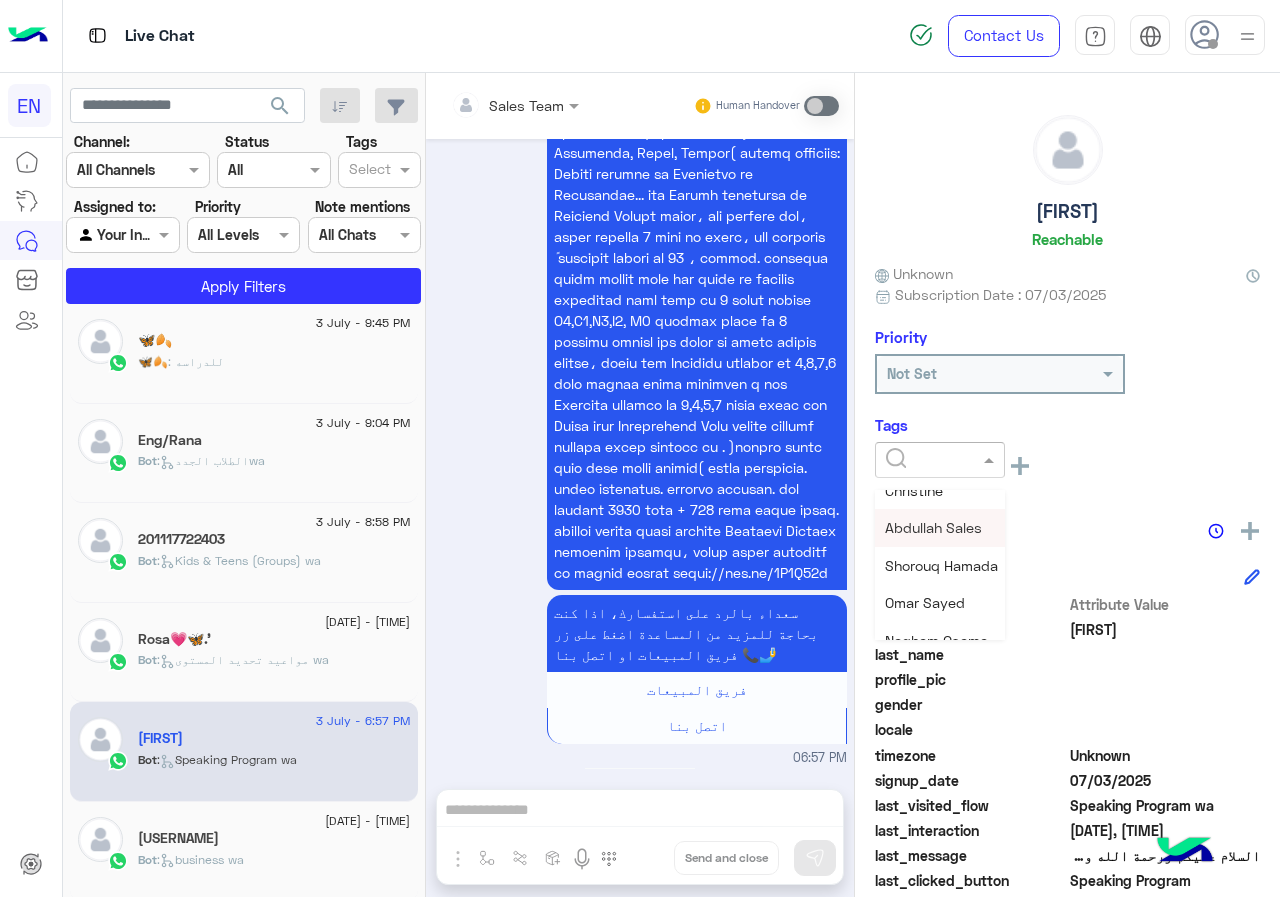 scroll, scrollTop: 261, scrollLeft: 0, axis: vertical 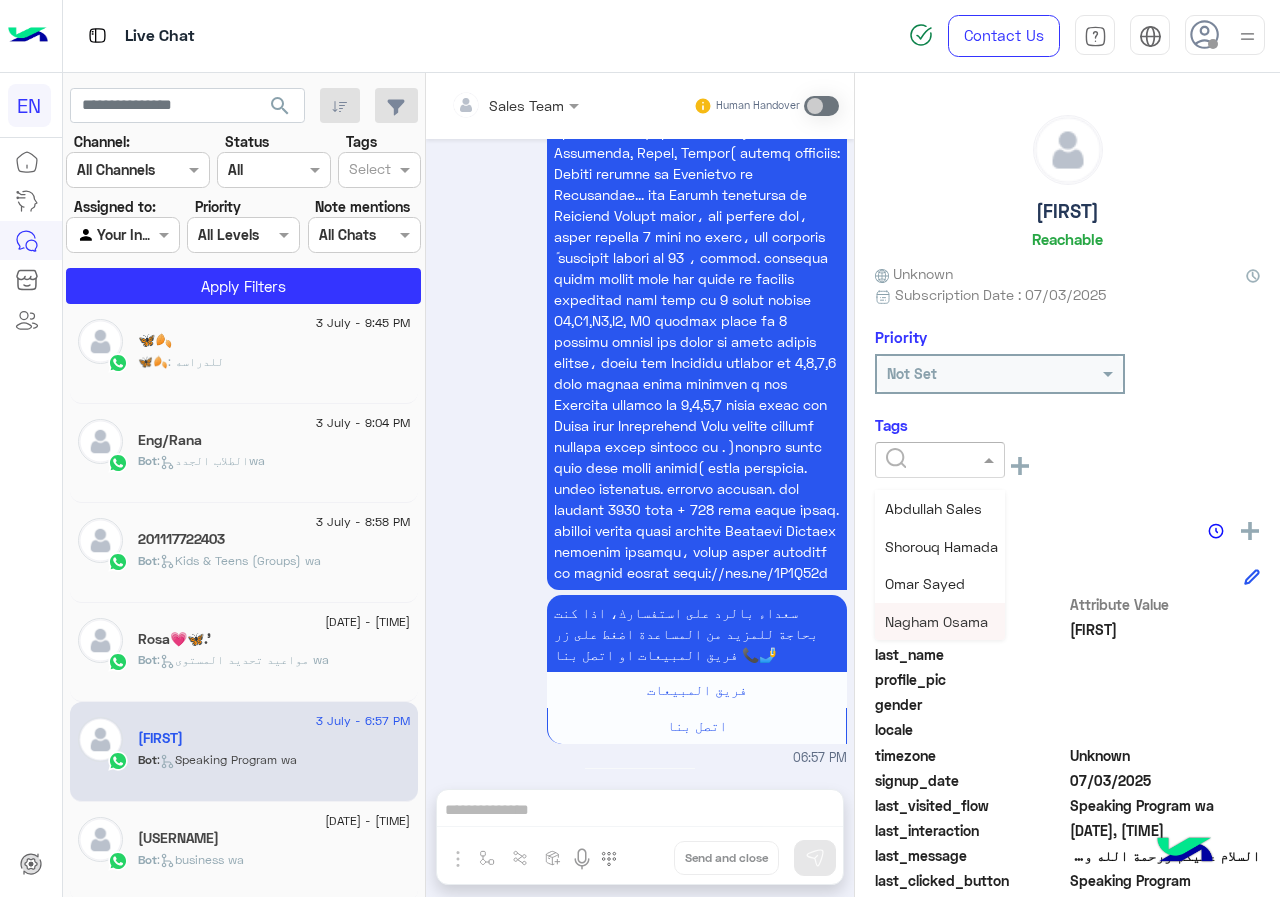 click on "Nagham Osama" at bounding box center (936, 621) 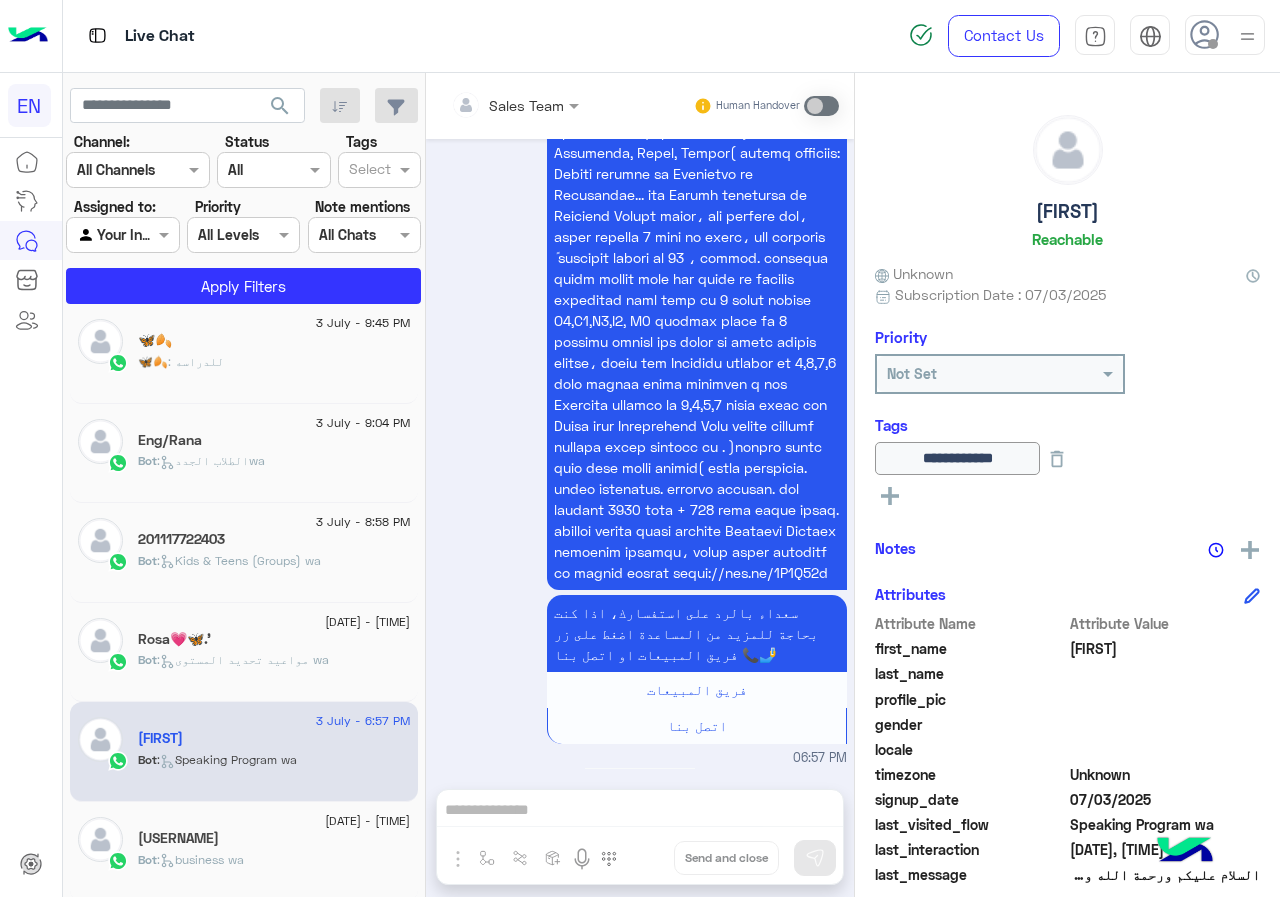 click on "Rosa💗🦋.'" 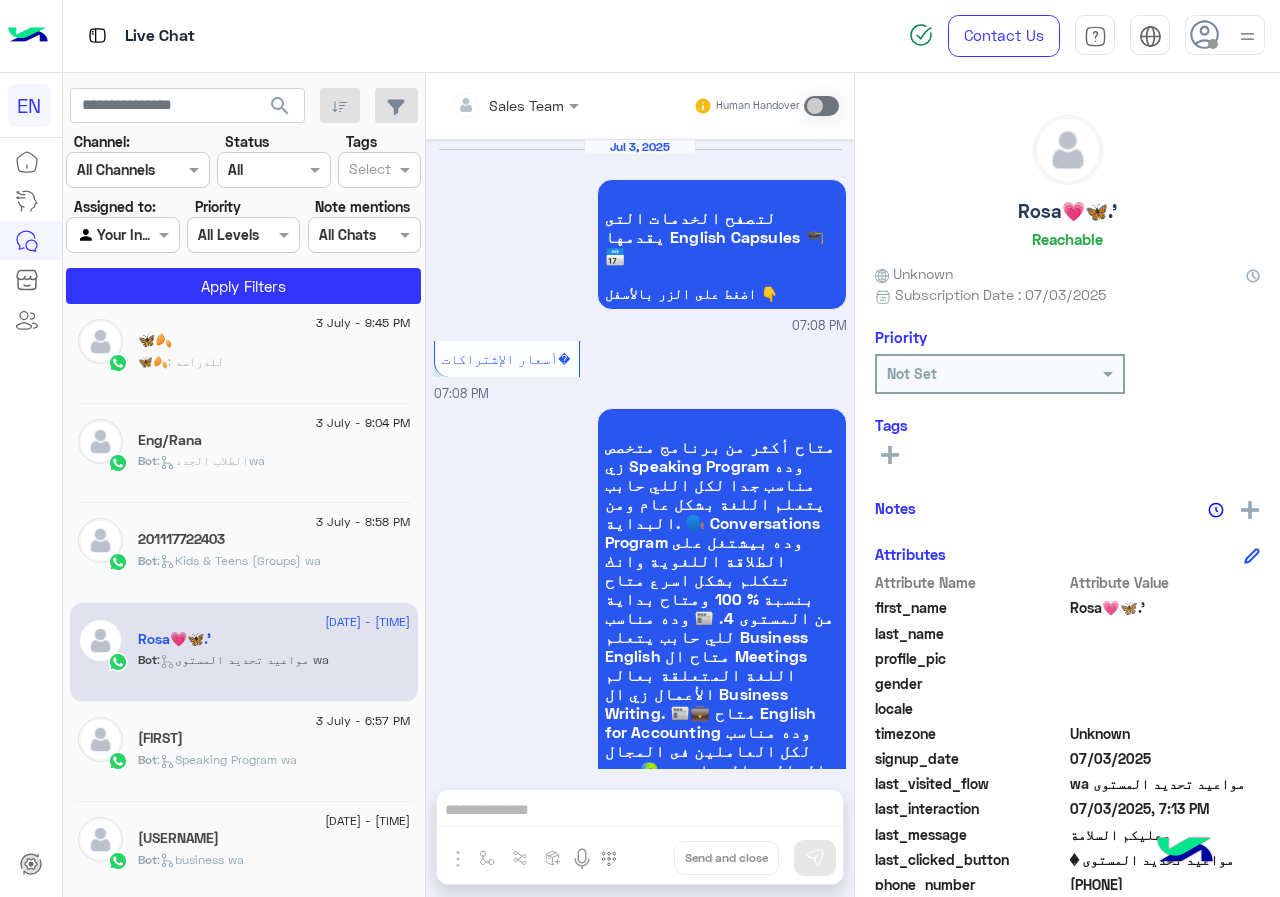 scroll, scrollTop: 4826, scrollLeft: 0, axis: vertical 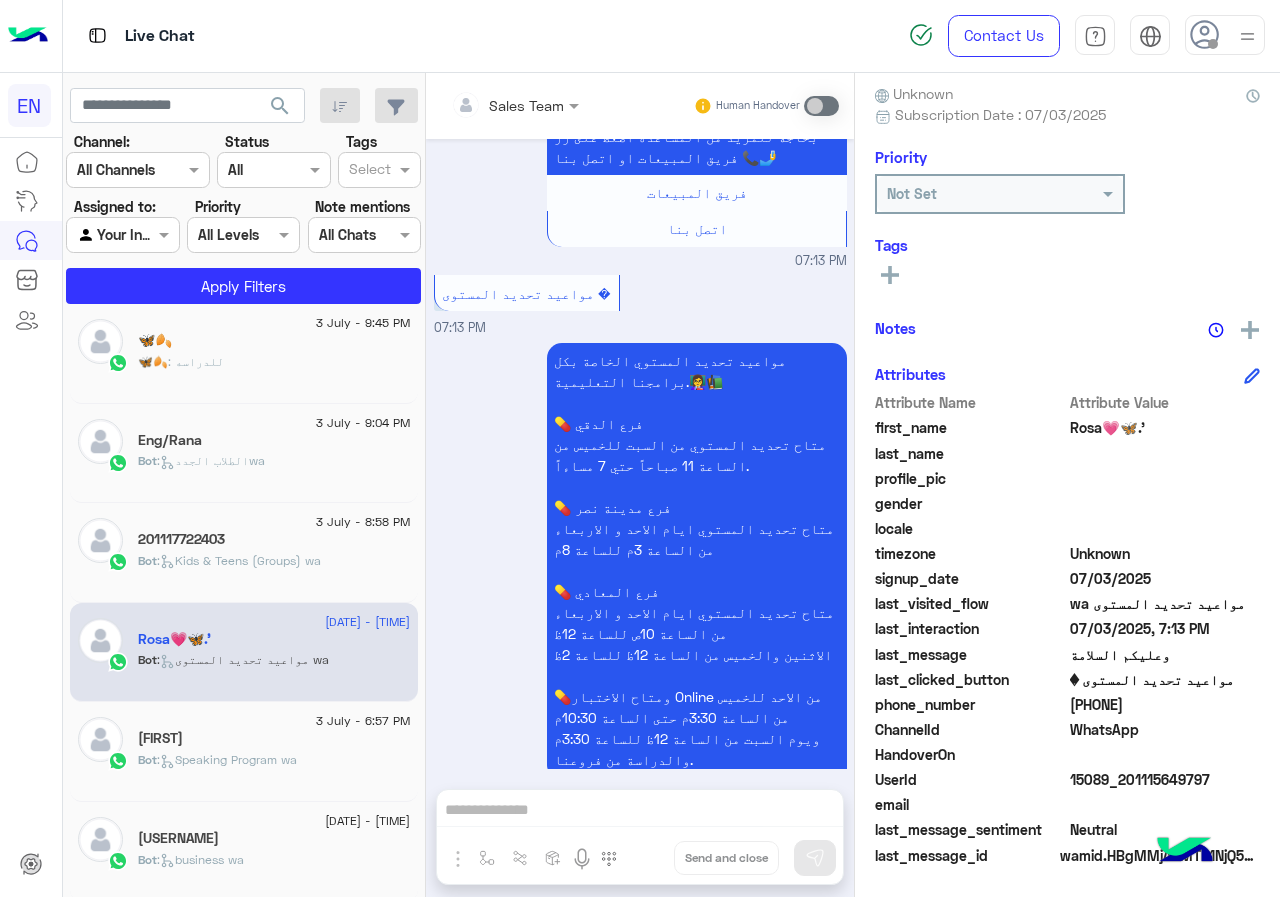 click on "[PHONE]" 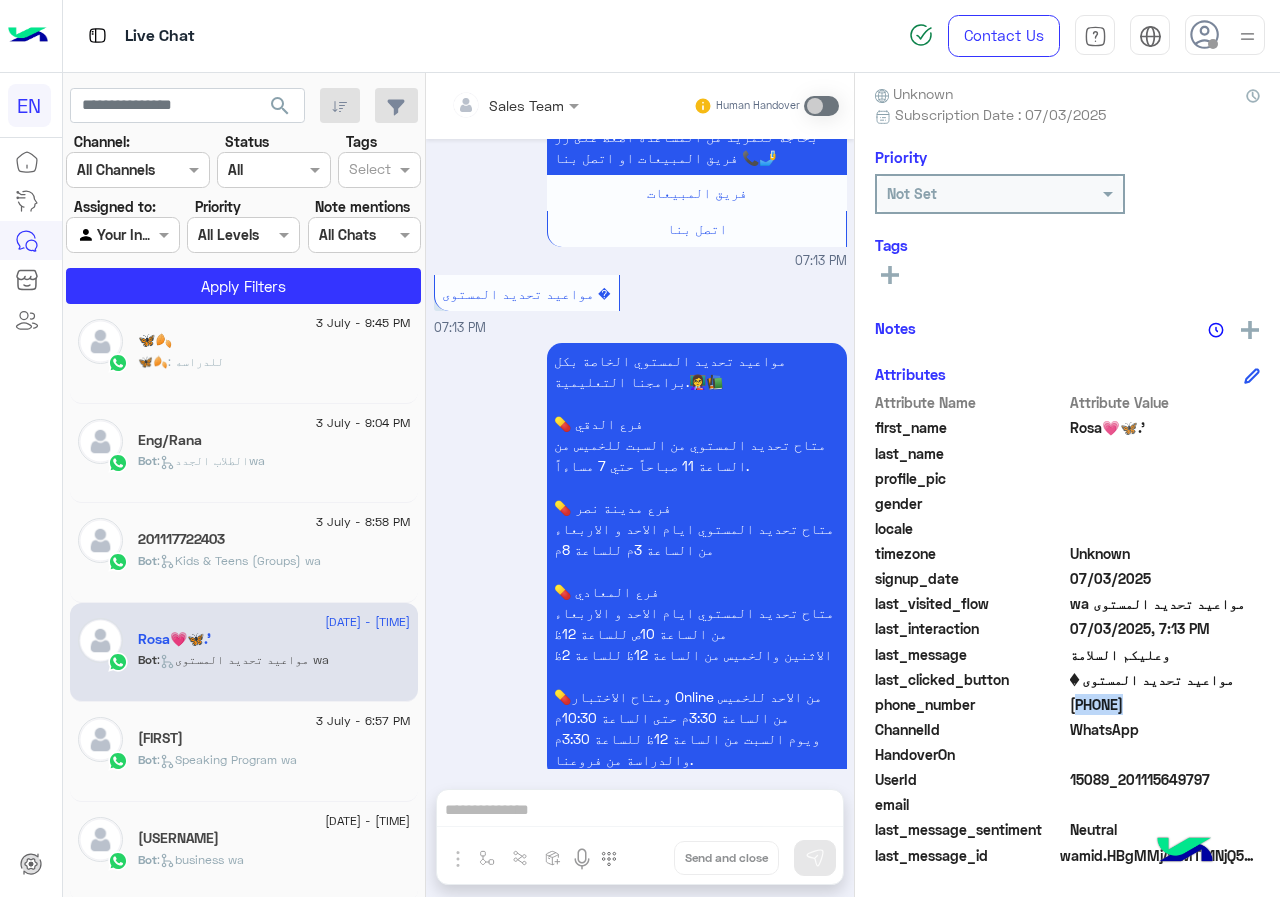 click on "[PHONE]" 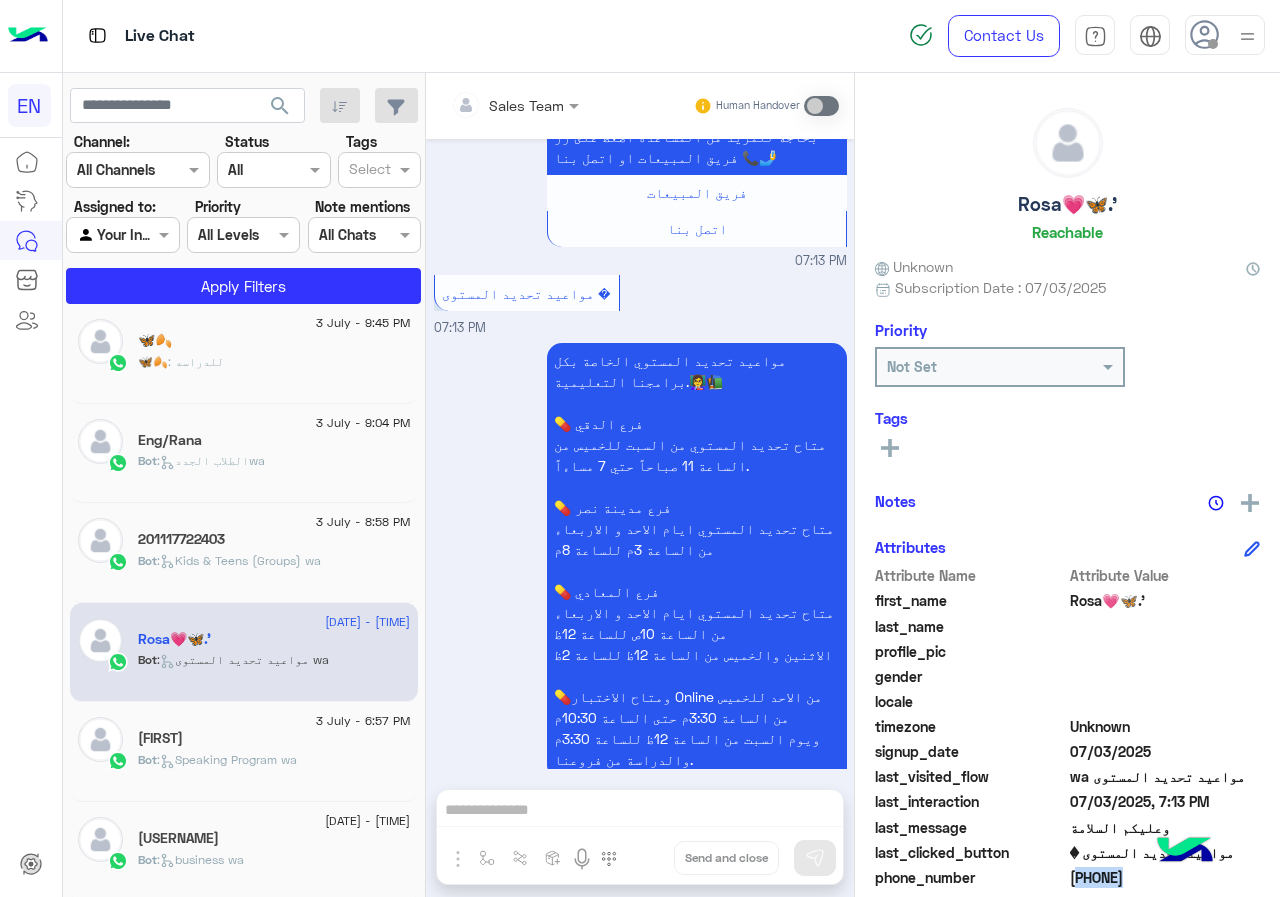 scroll, scrollTop: 0, scrollLeft: 0, axis: both 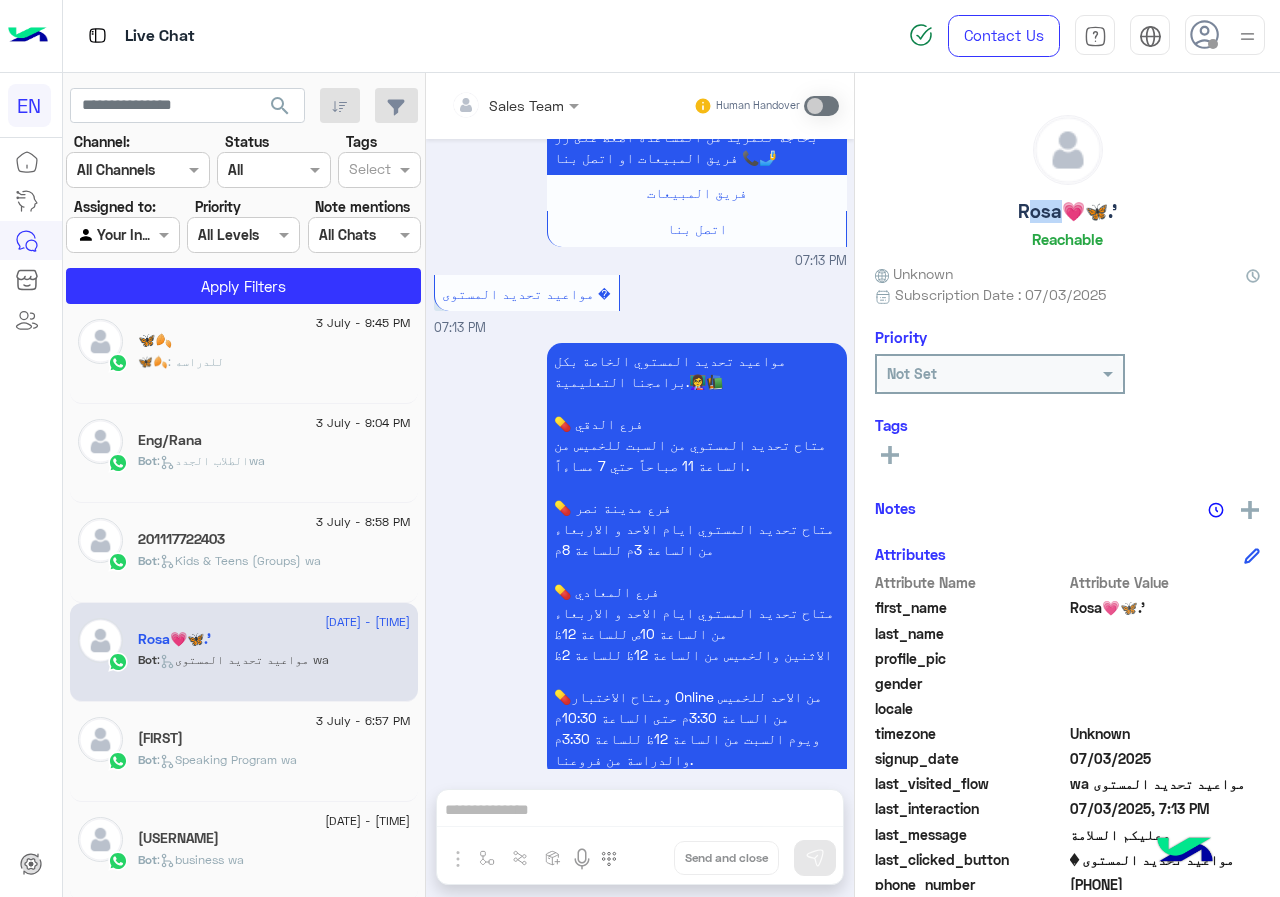 drag, startPoint x: 1048, startPoint y: 213, endPoint x: 1004, endPoint y: 206, distance: 44.553337 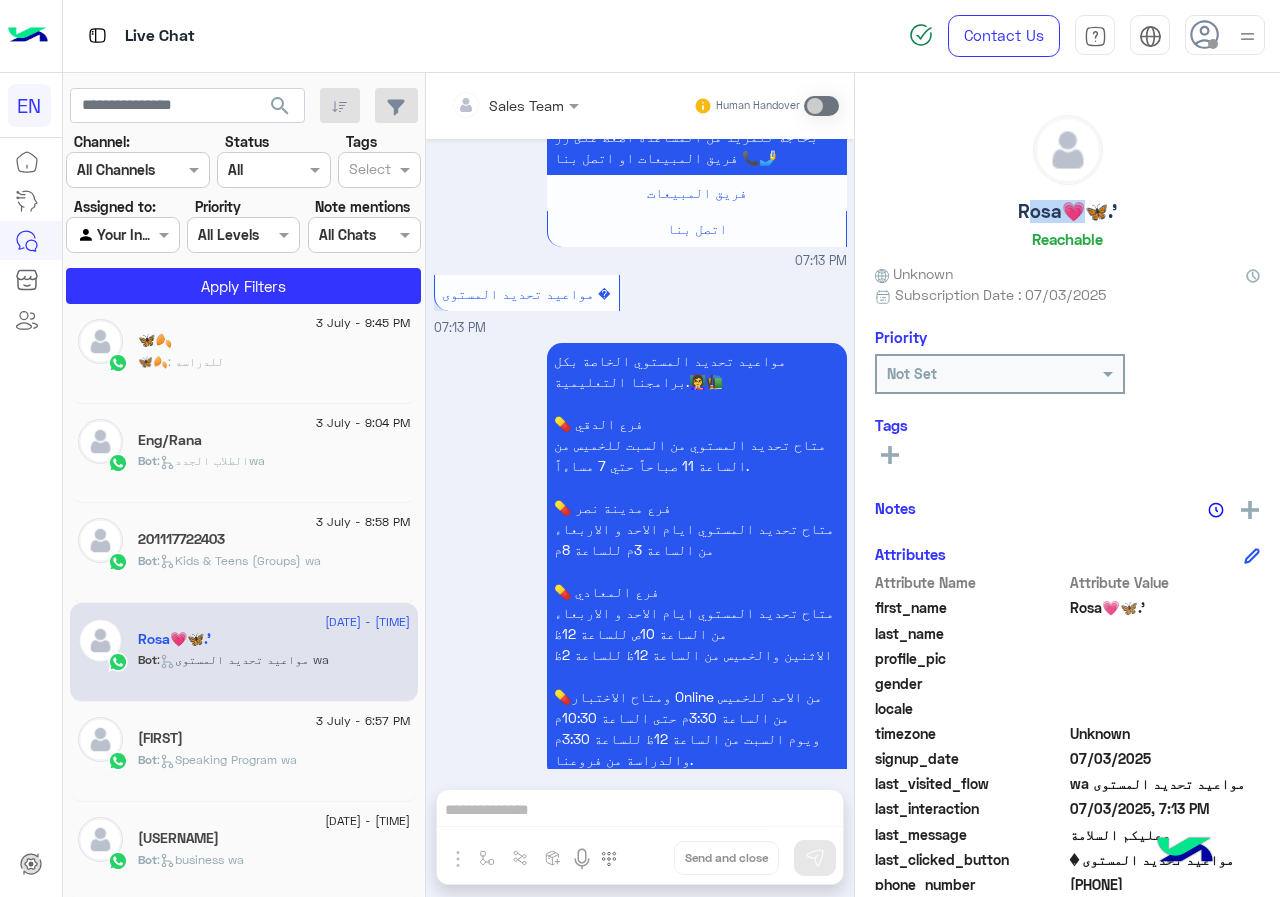 click on "Rosa💗🦋.'" 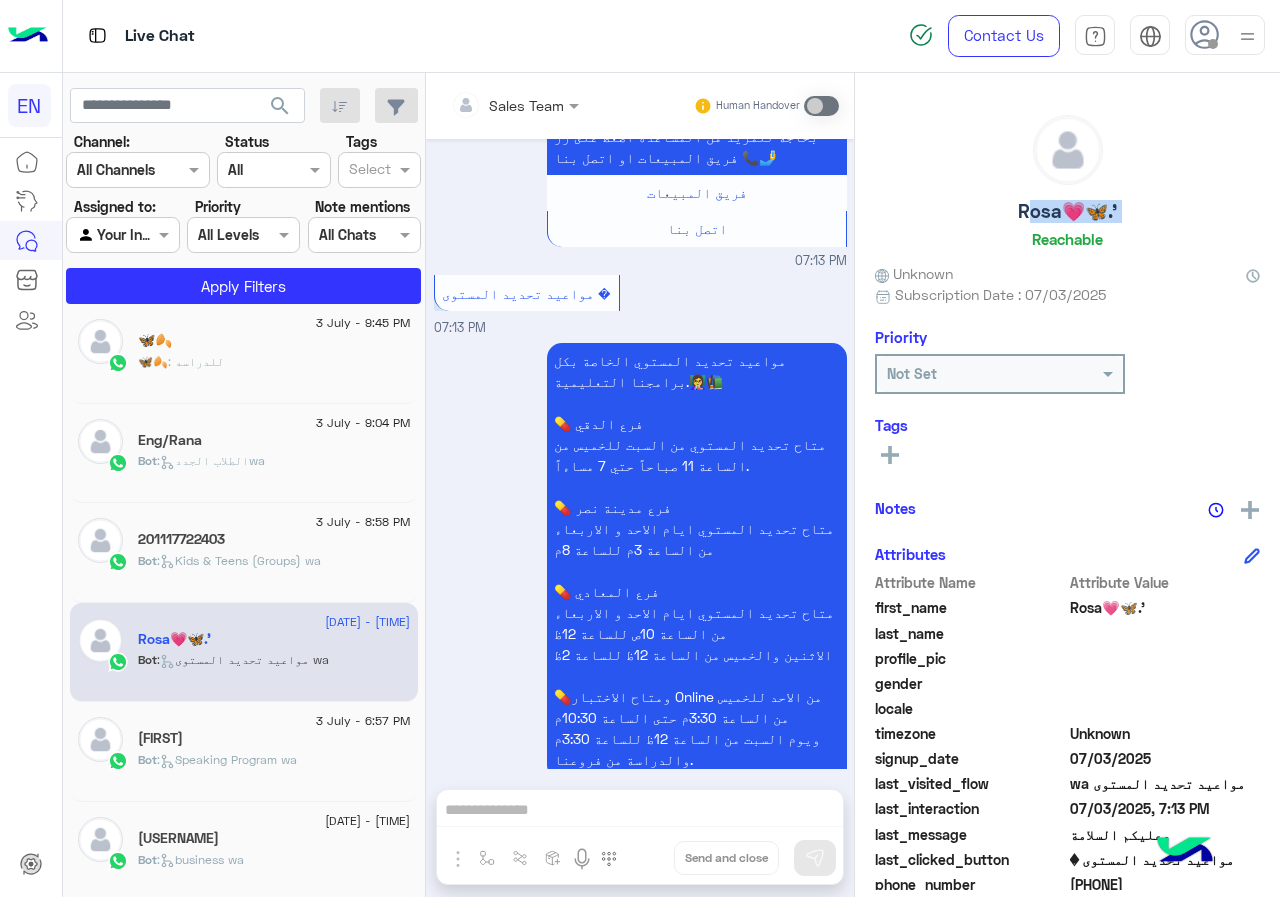 click on "Rosa💗🦋.'" 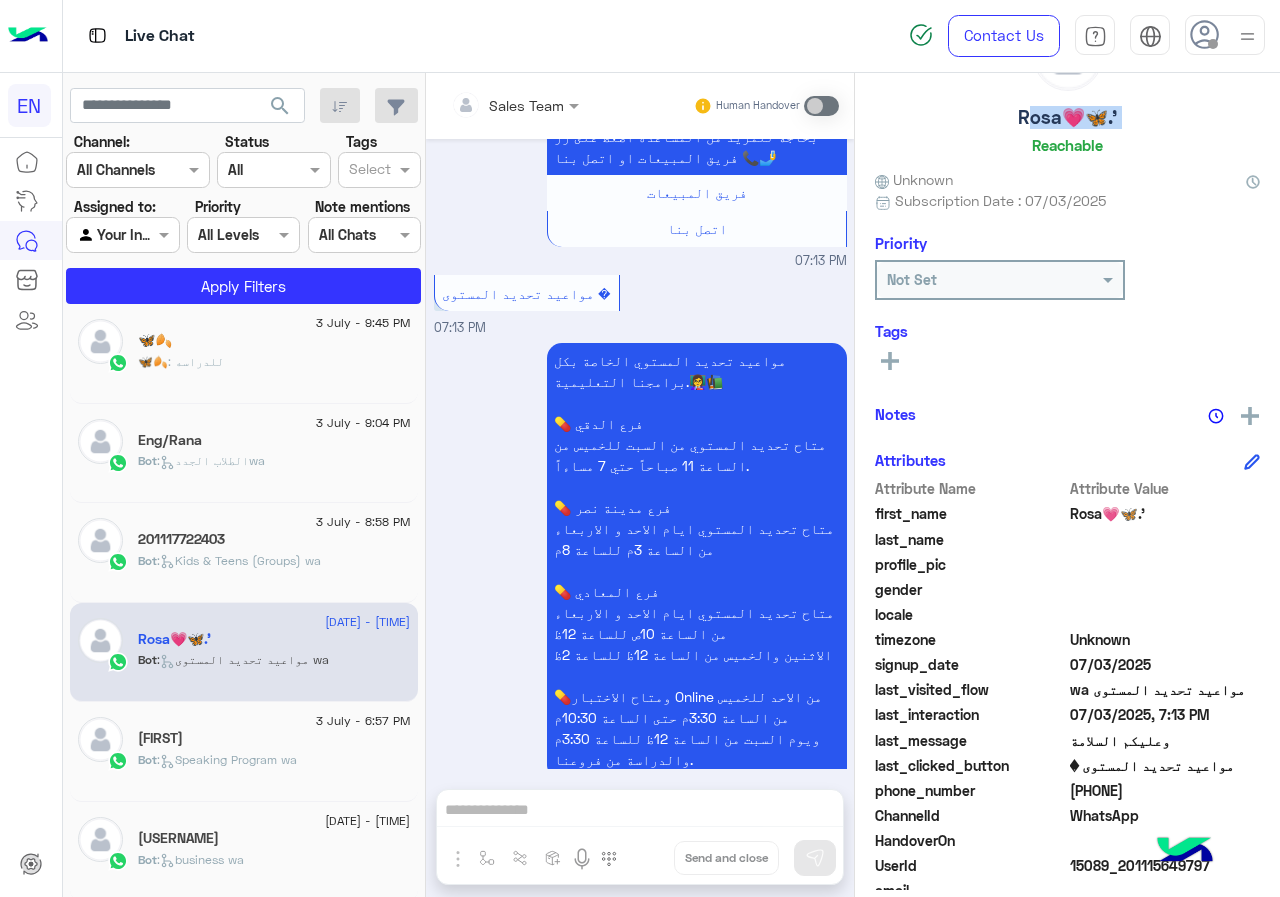 scroll, scrollTop: 180, scrollLeft: 0, axis: vertical 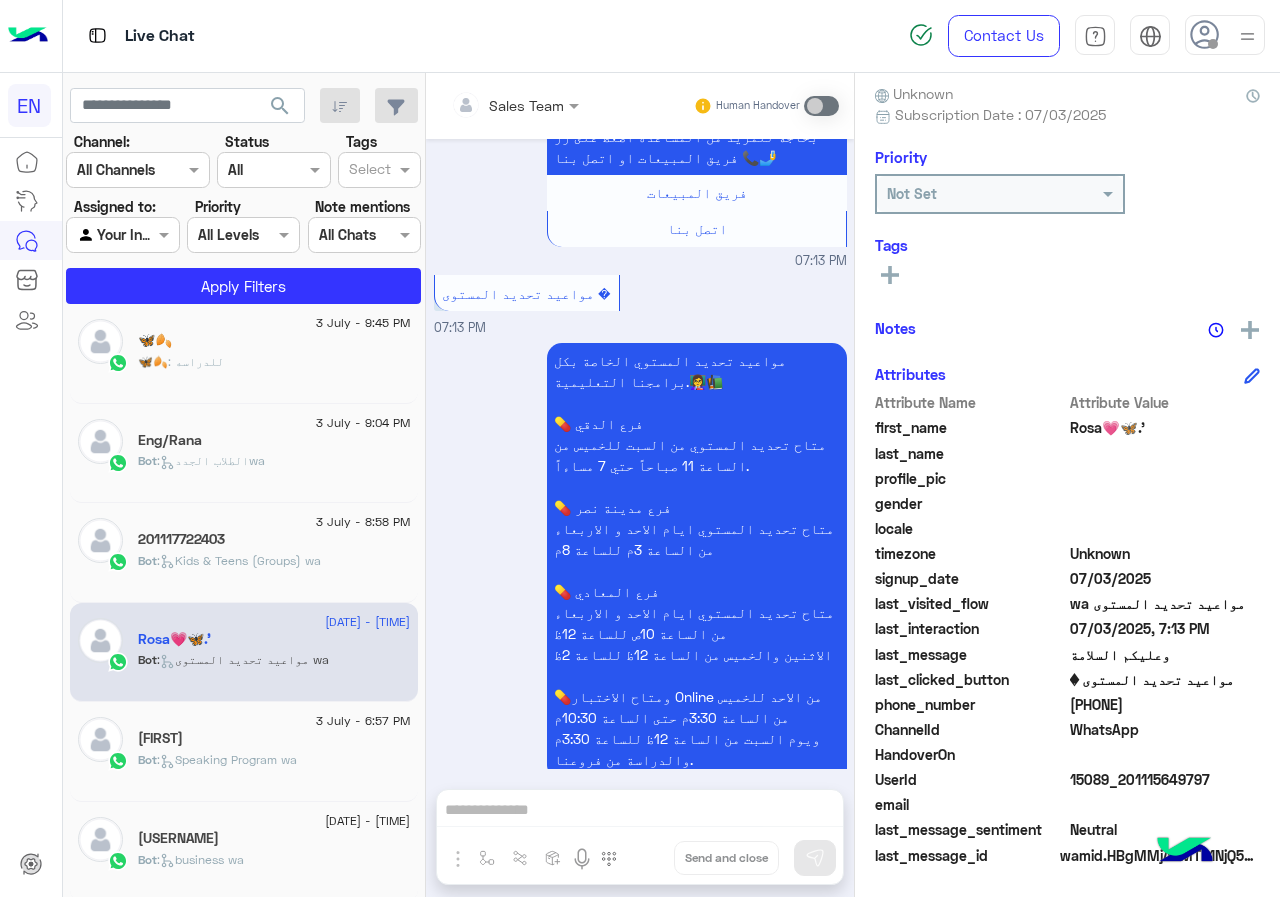 click on "[PHONE]" 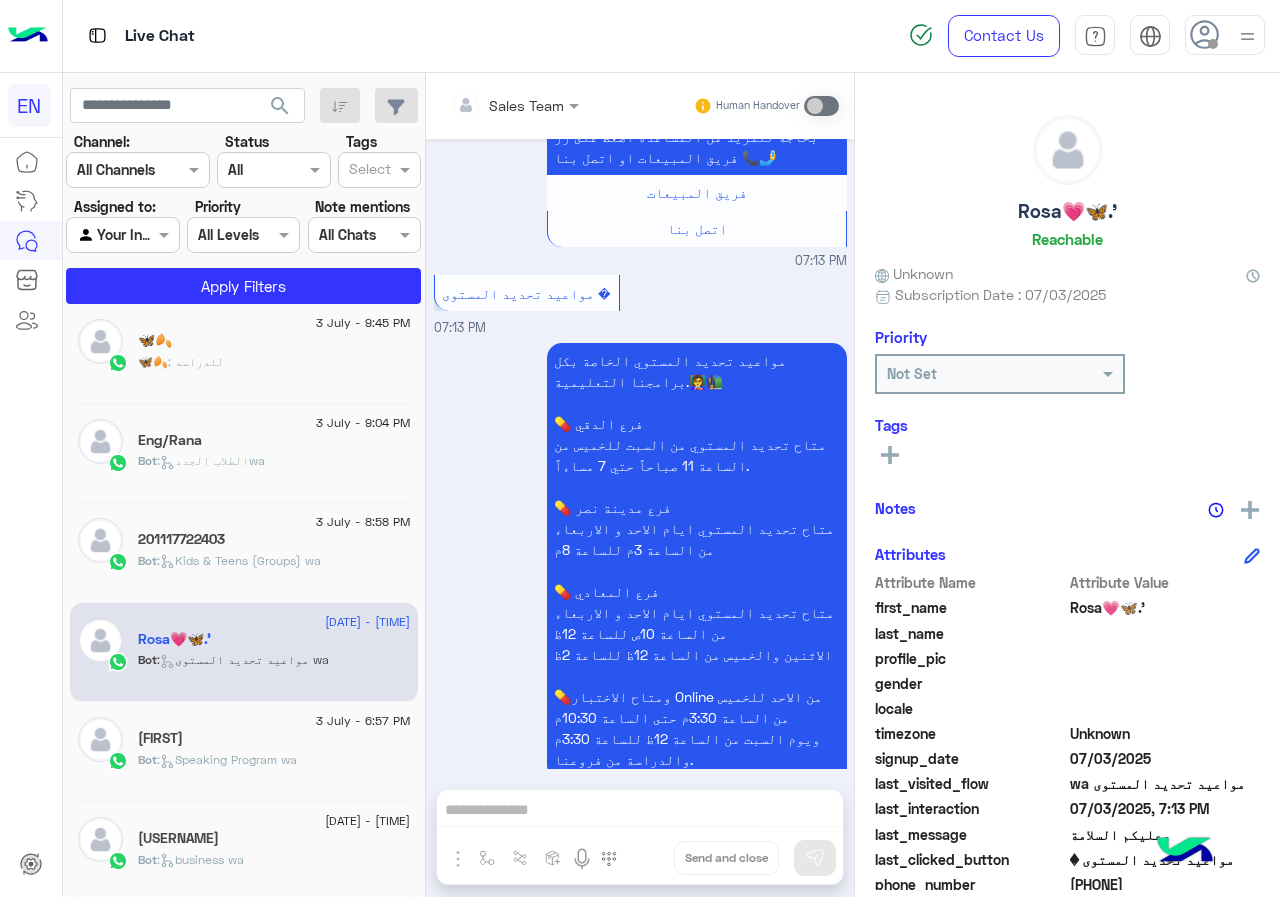scroll, scrollTop: 180, scrollLeft: 0, axis: vertical 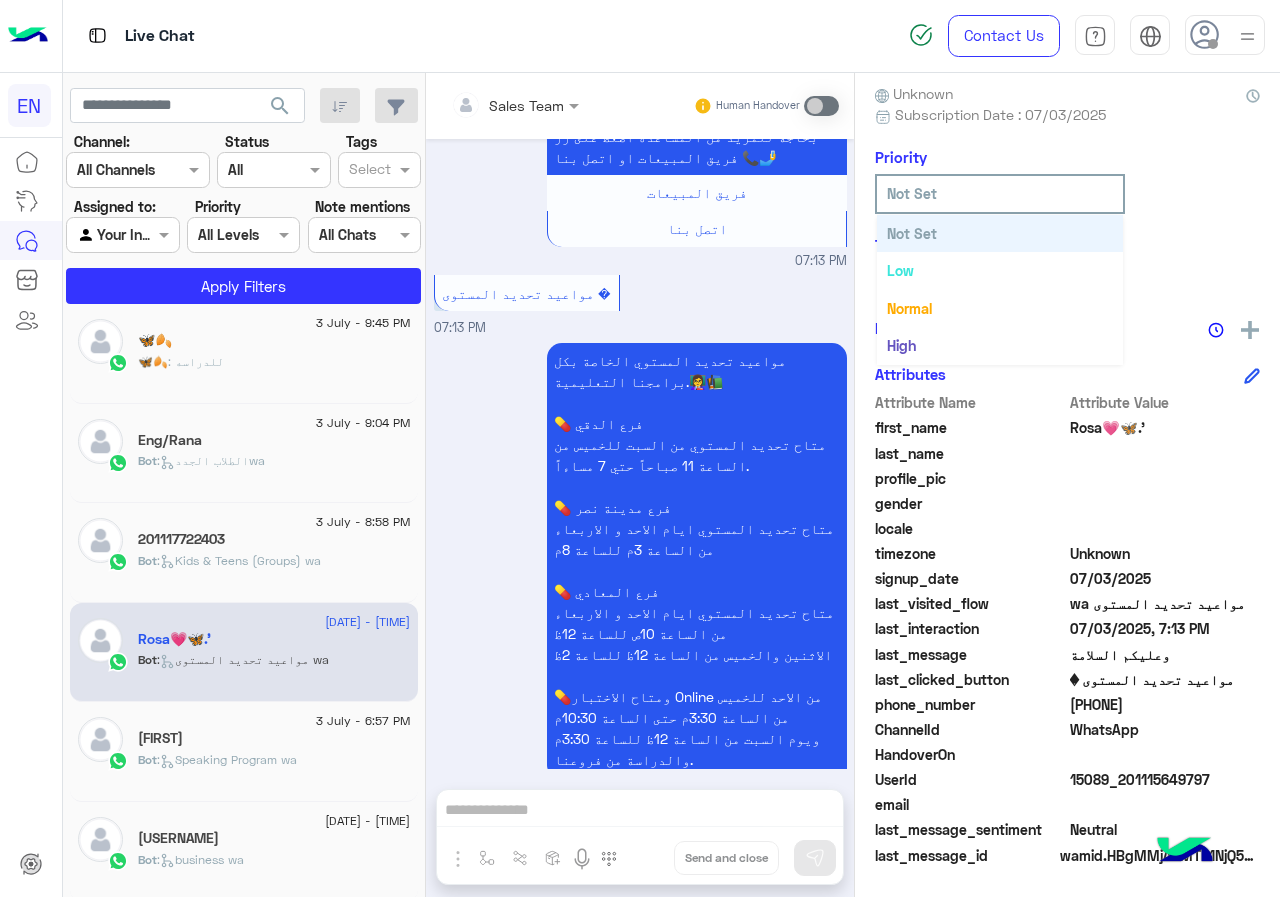 click on "Not Set" 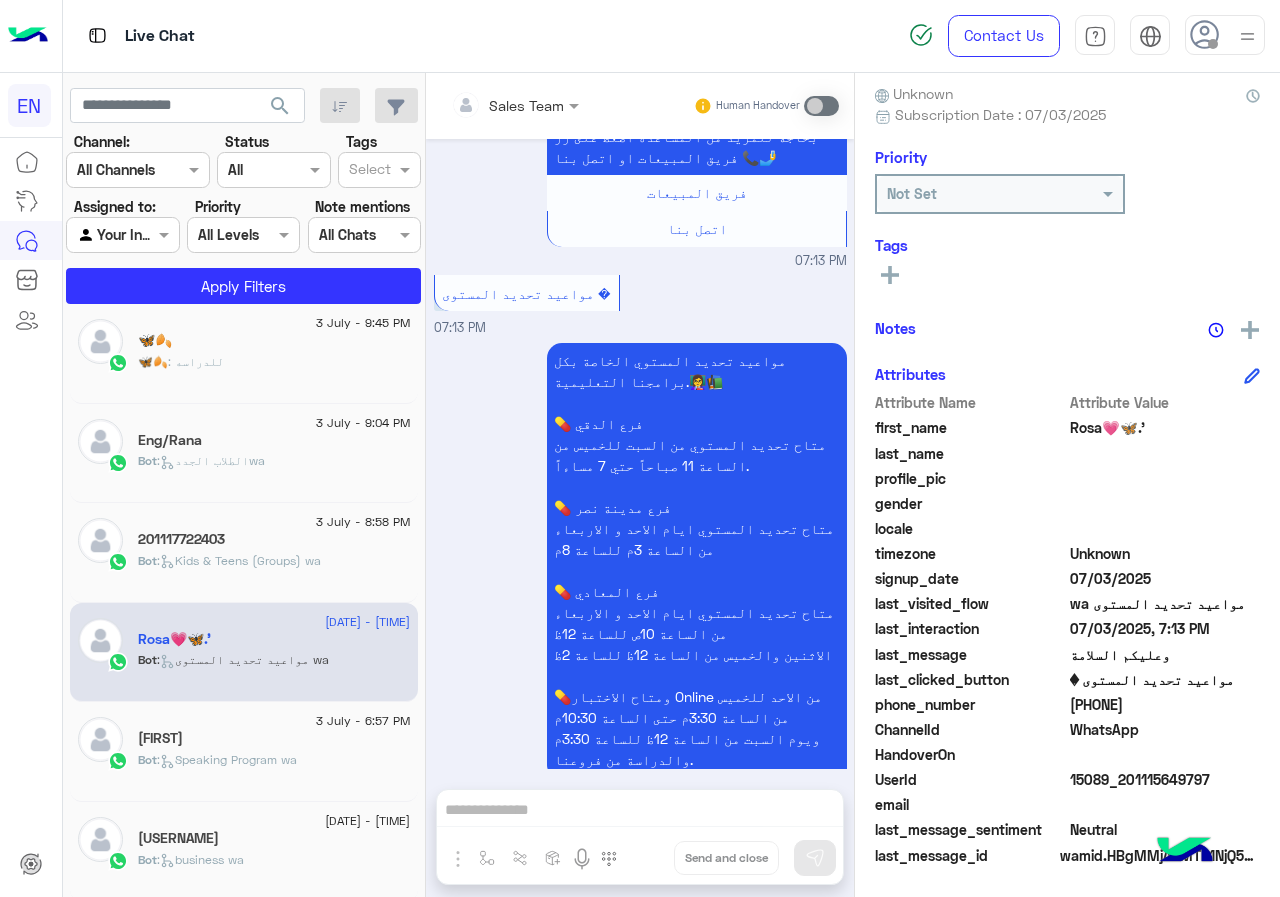 click 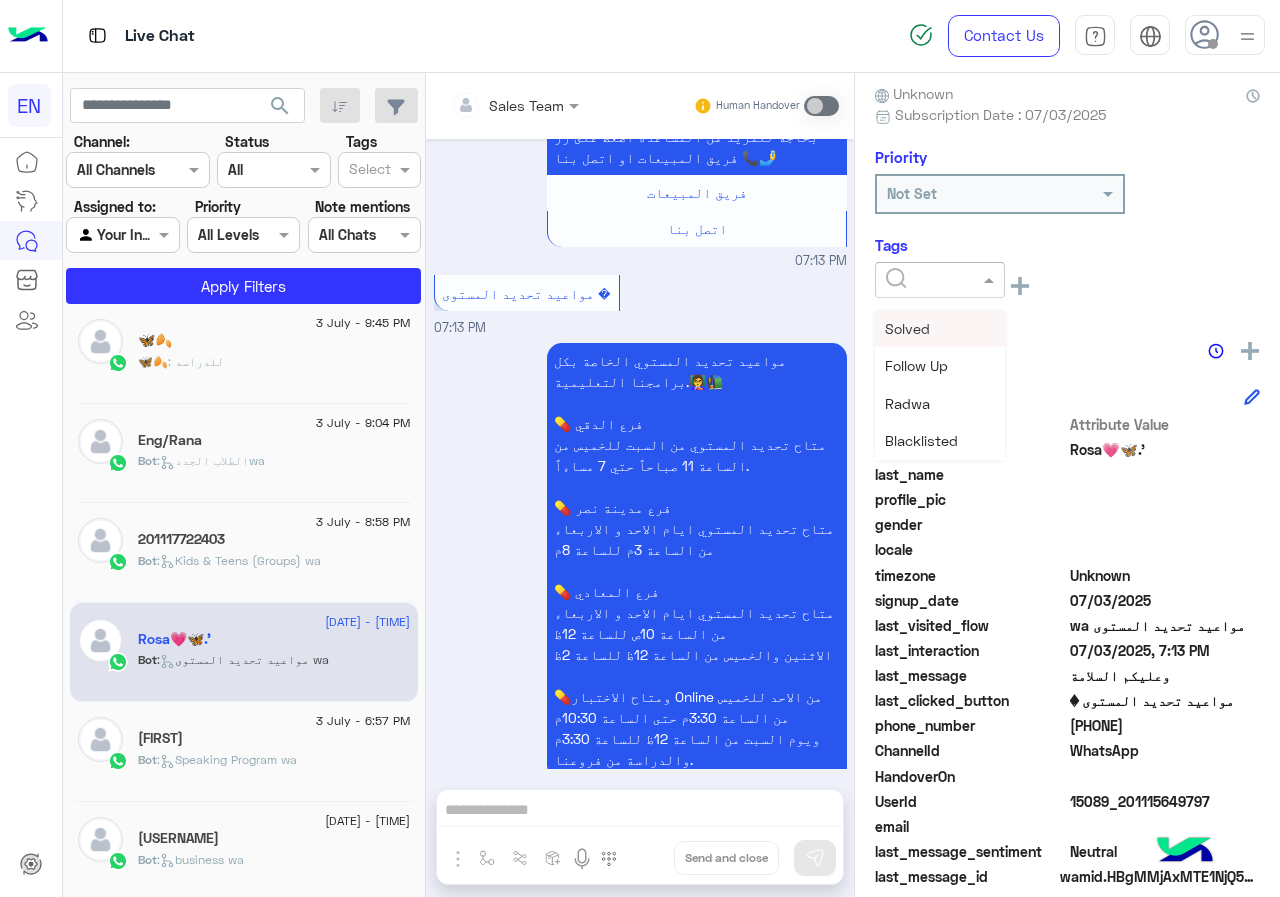 click 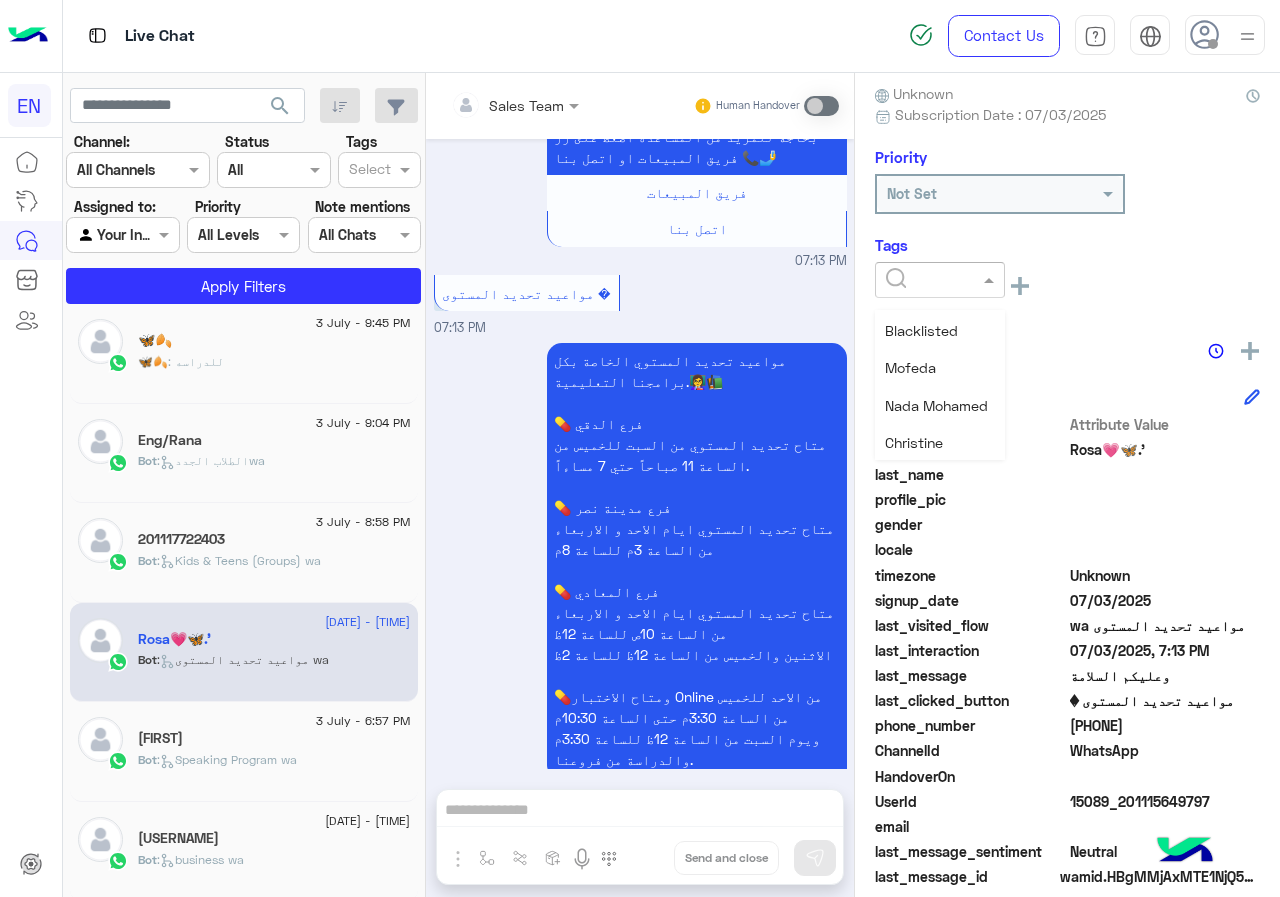 scroll, scrollTop: 261, scrollLeft: 0, axis: vertical 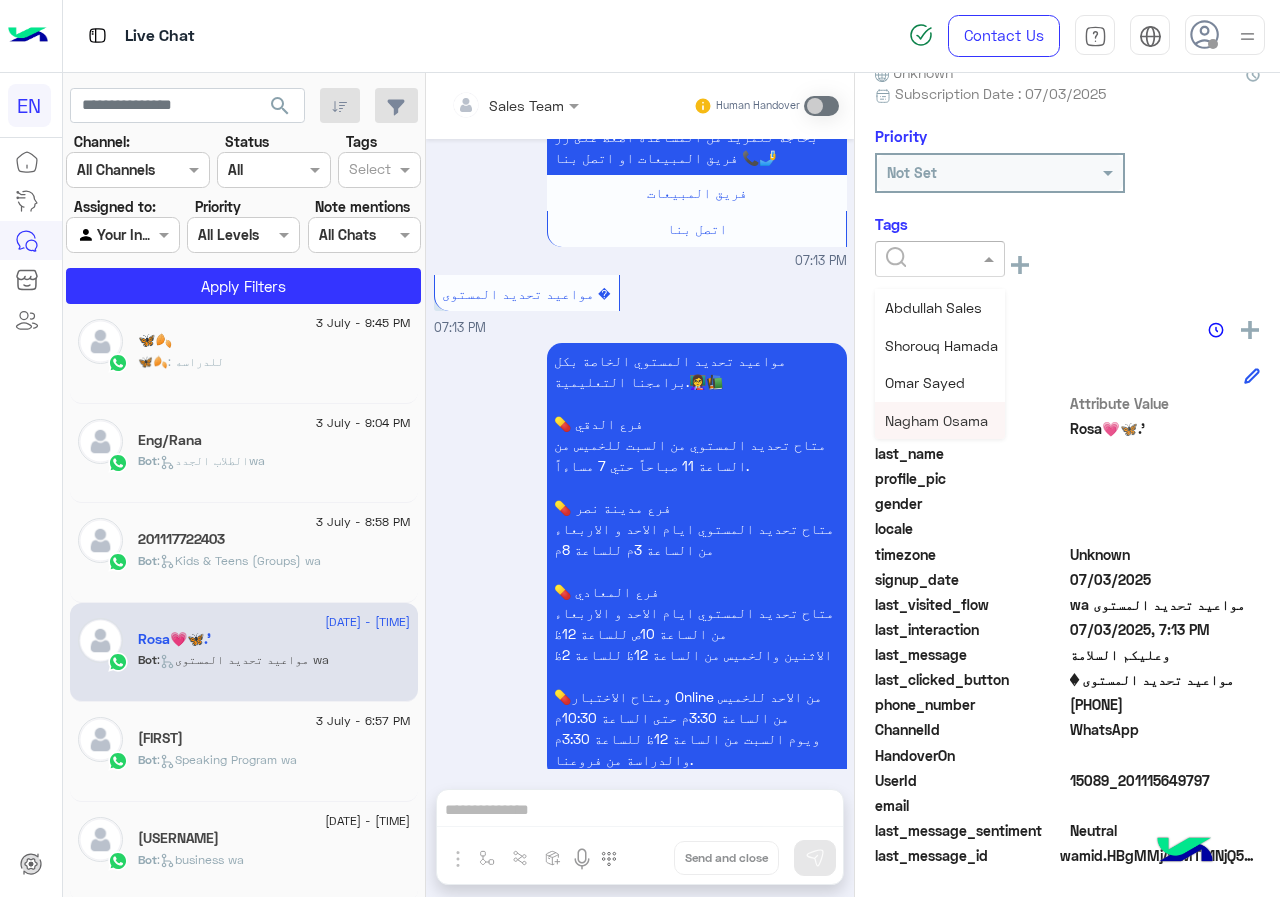 click on "Nagham Osama" at bounding box center [940, 420] 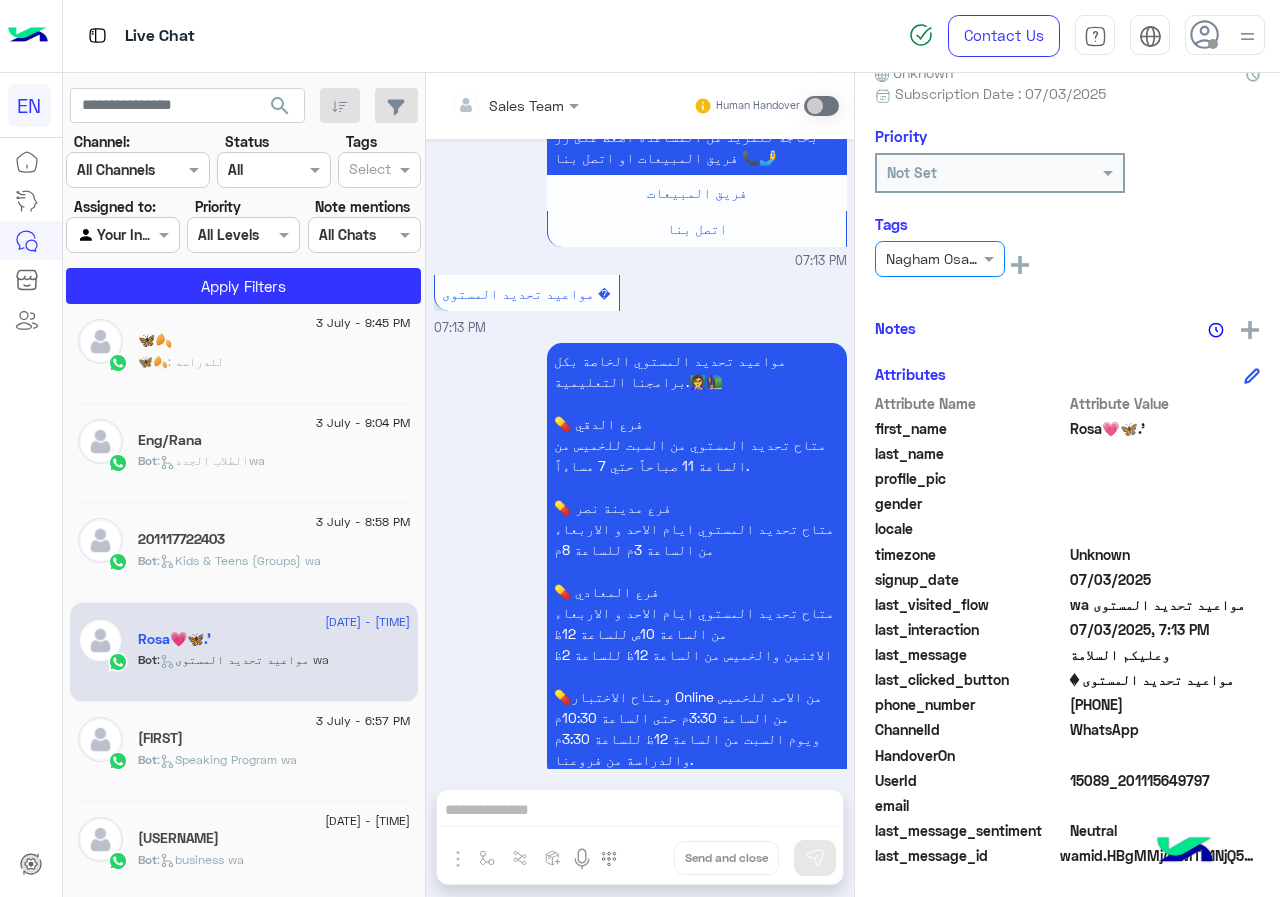 click on "201117722403" 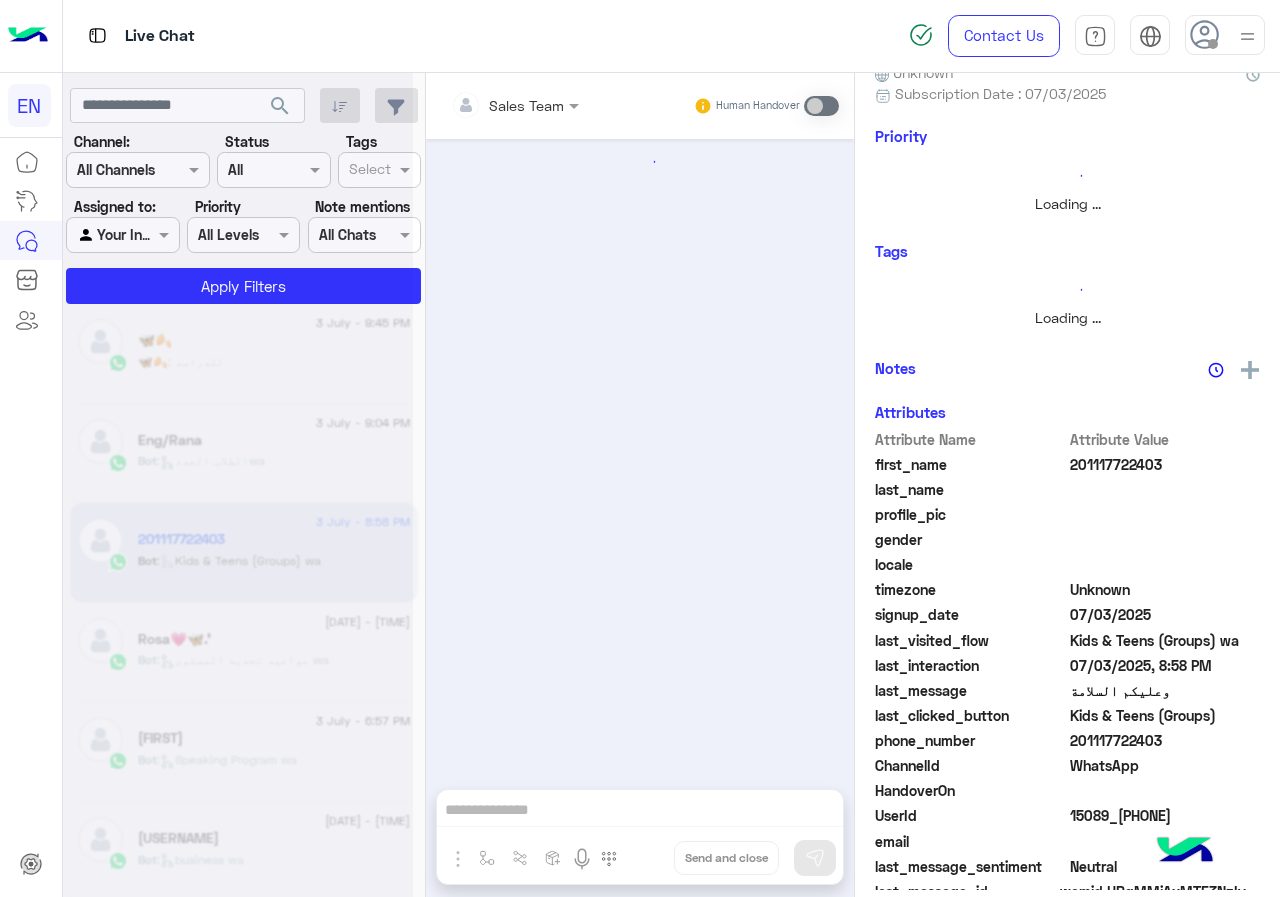 scroll, scrollTop: 0, scrollLeft: 0, axis: both 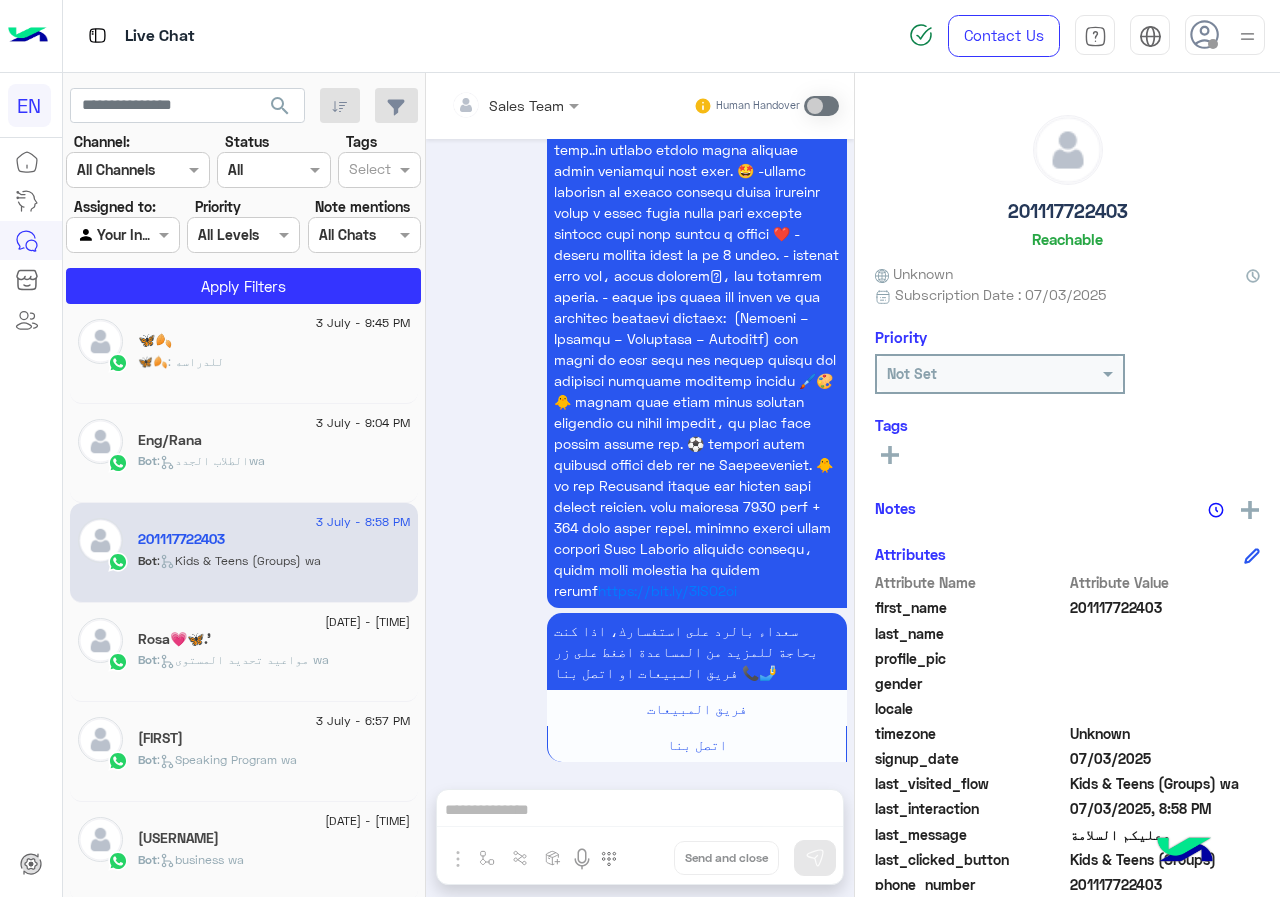 click on "201117722403" 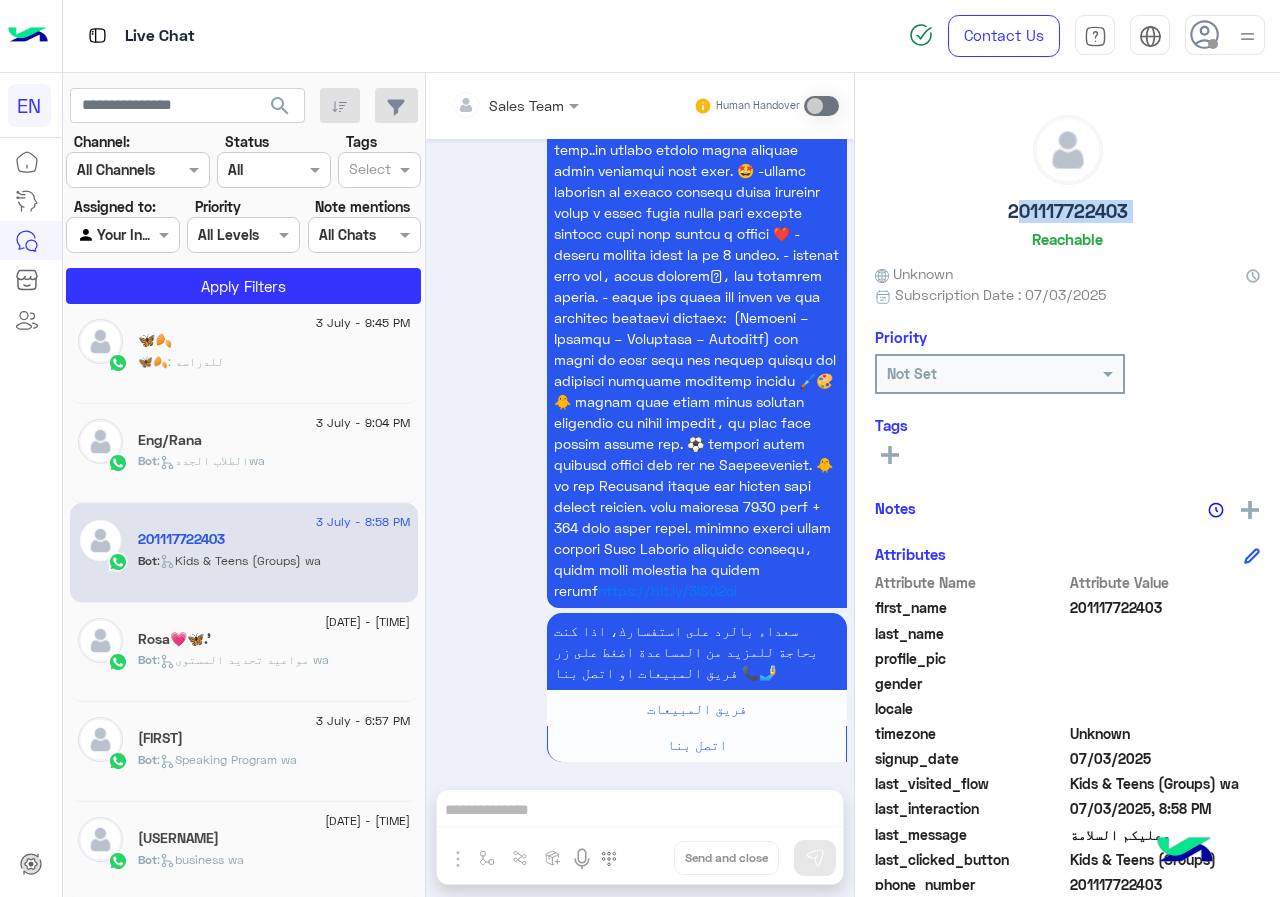 click on "201117722403" 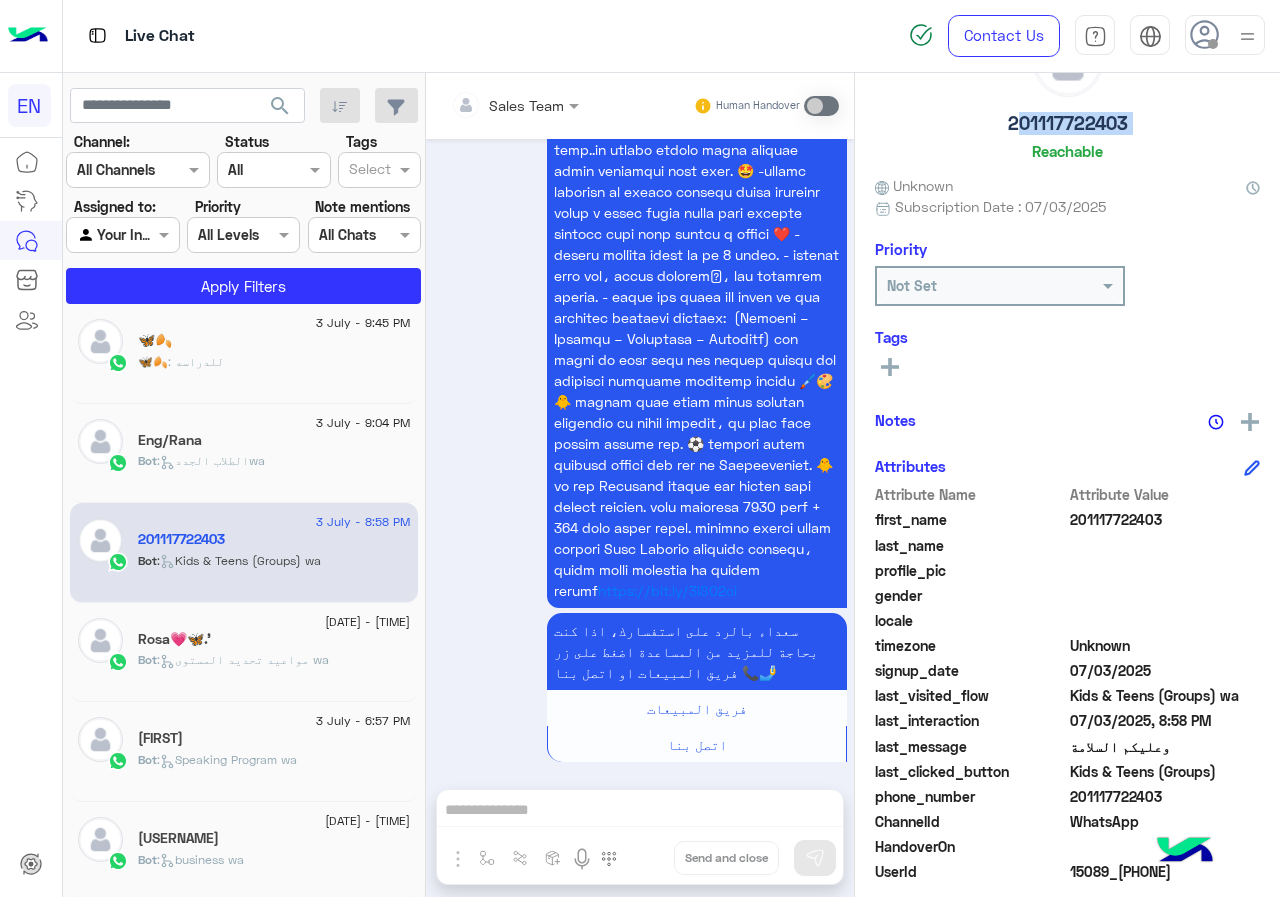scroll, scrollTop: 0, scrollLeft: 0, axis: both 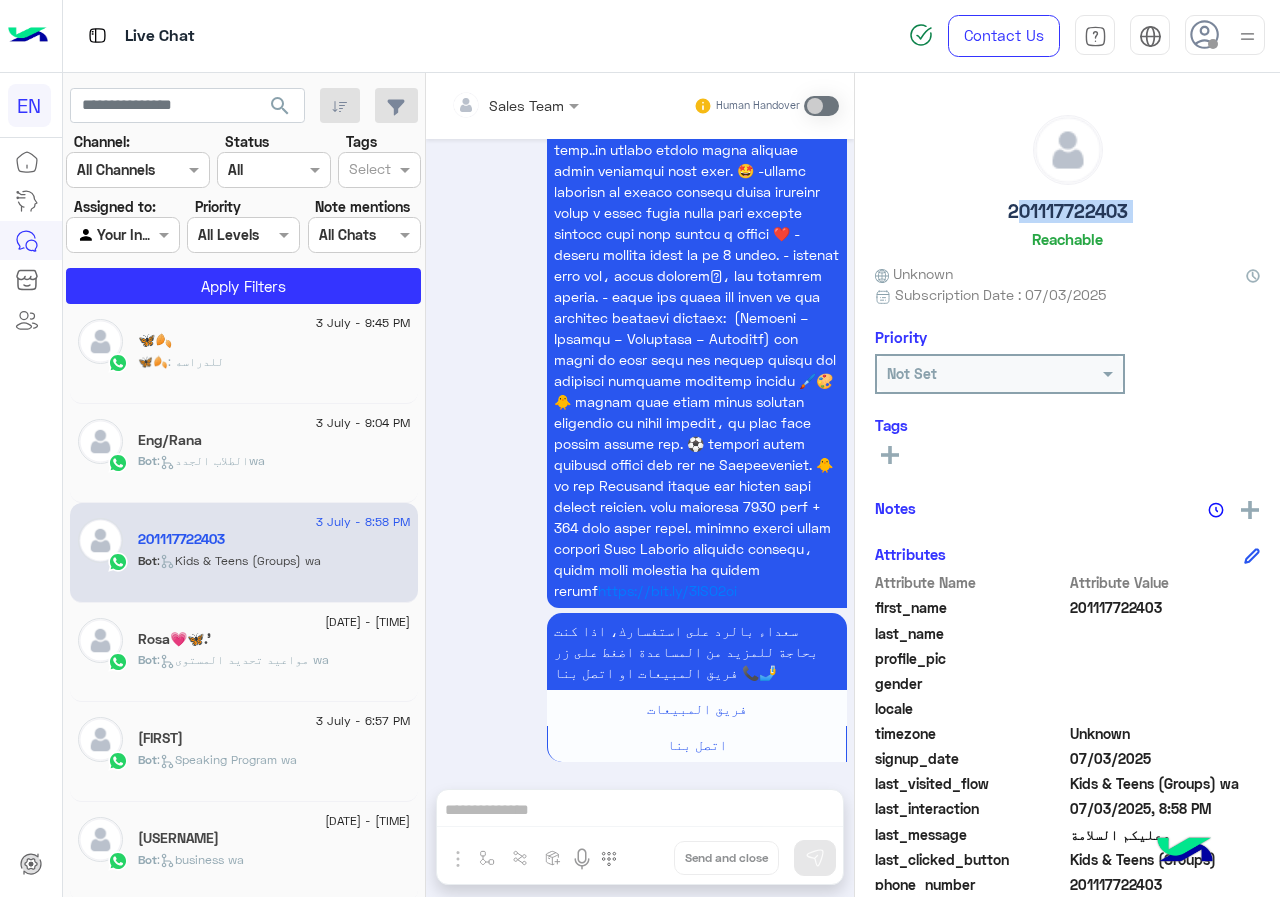 click 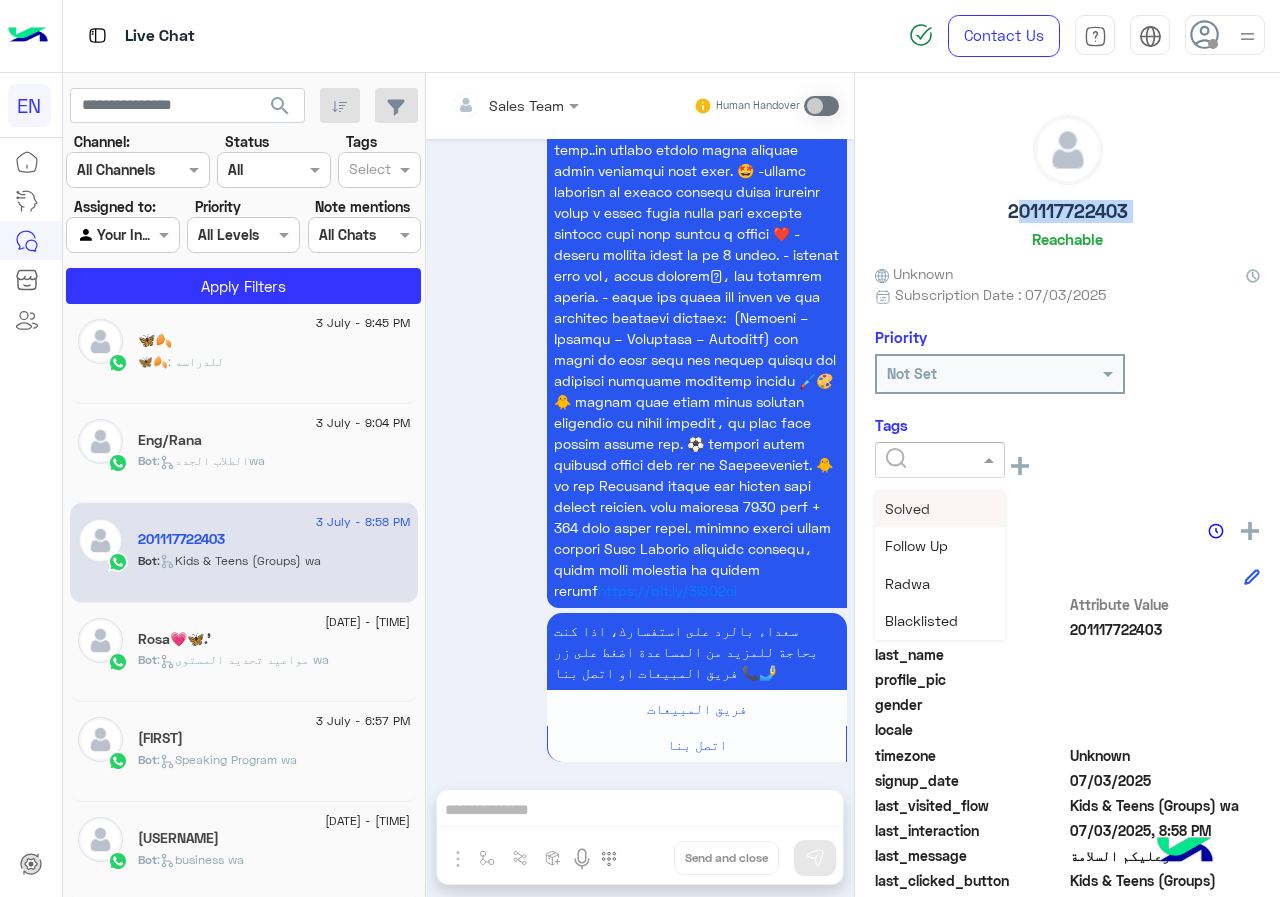 click 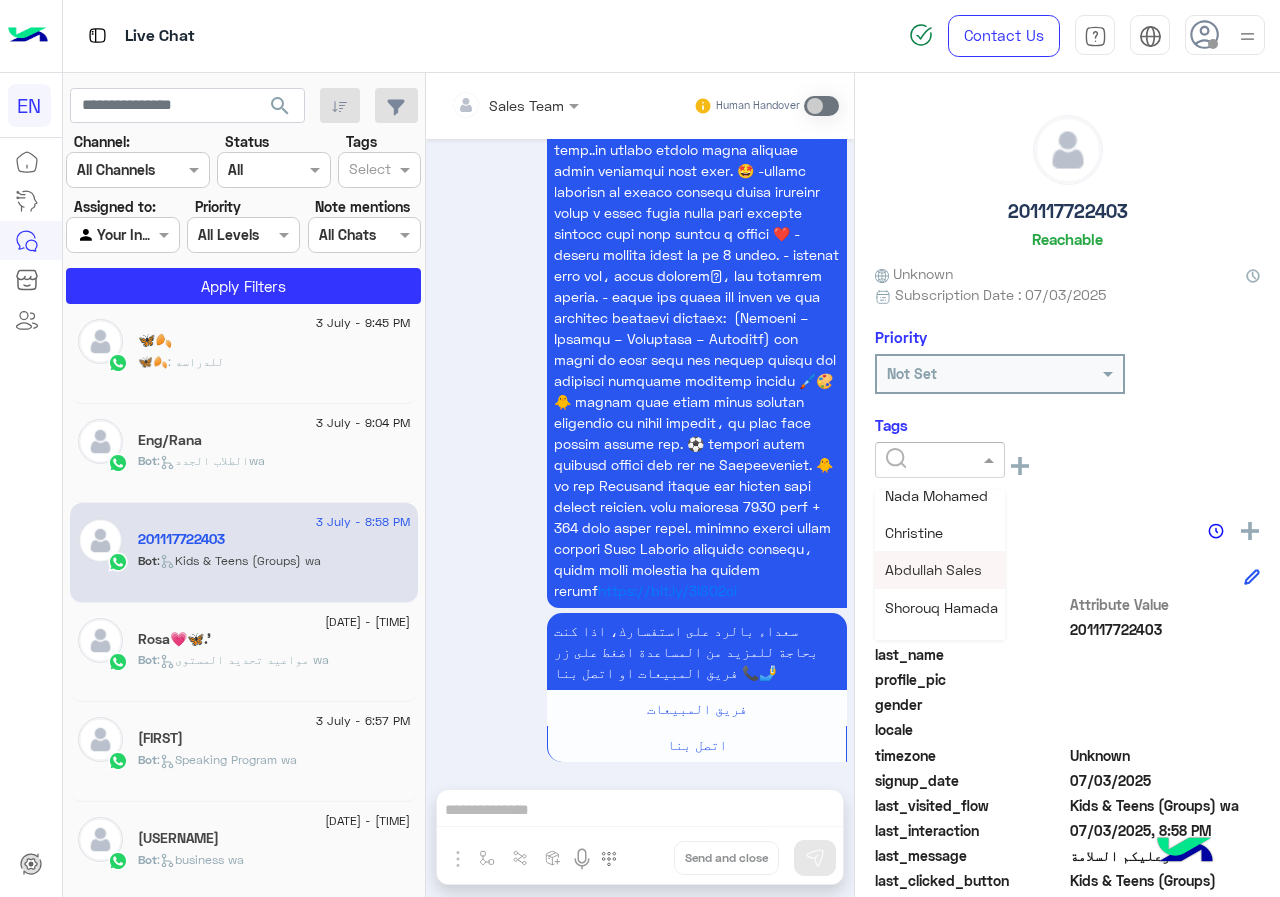 scroll, scrollTop: 261, scrollLeft: 0, axis: vertical 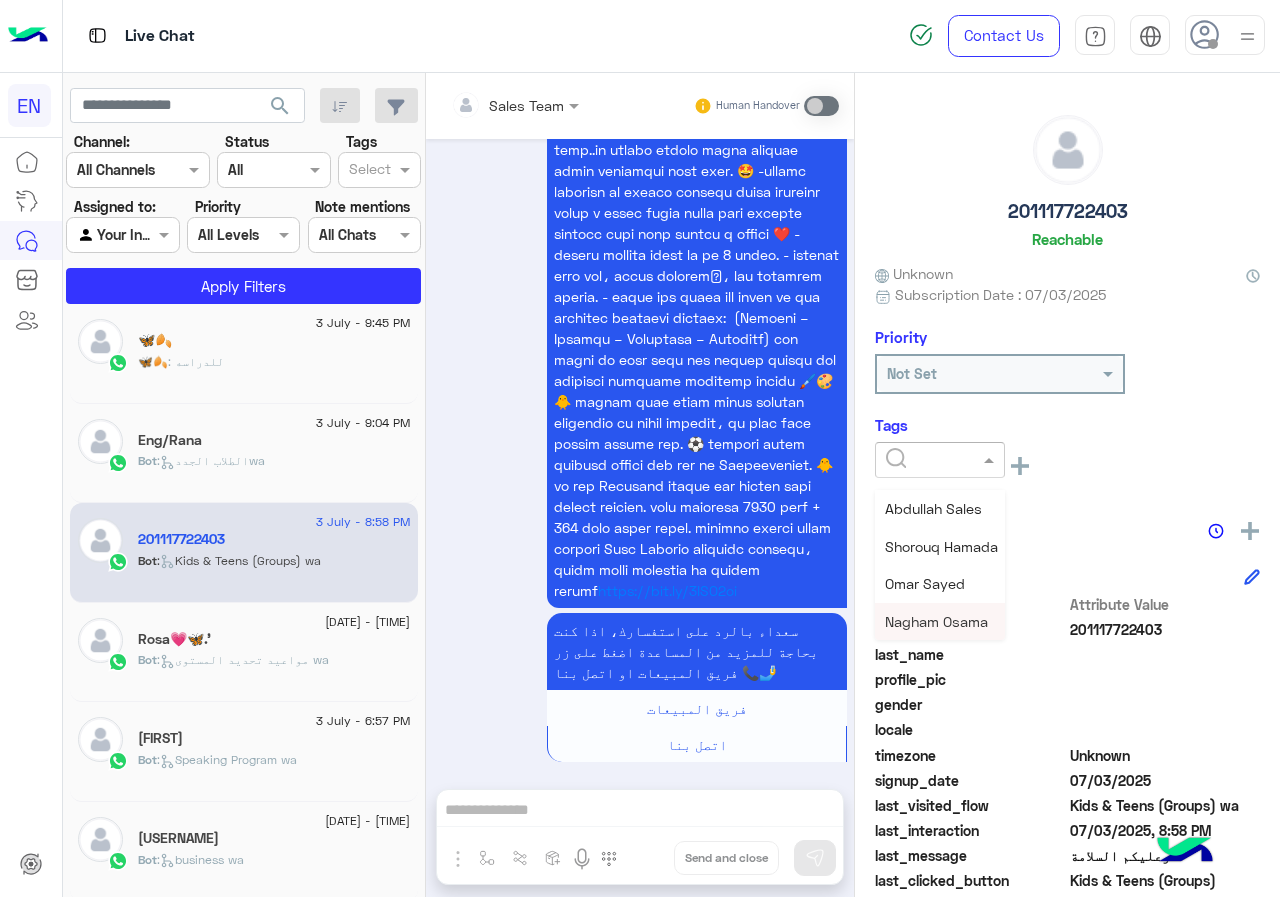 click on "Nagham Osama" at bounding box center (940, 621) 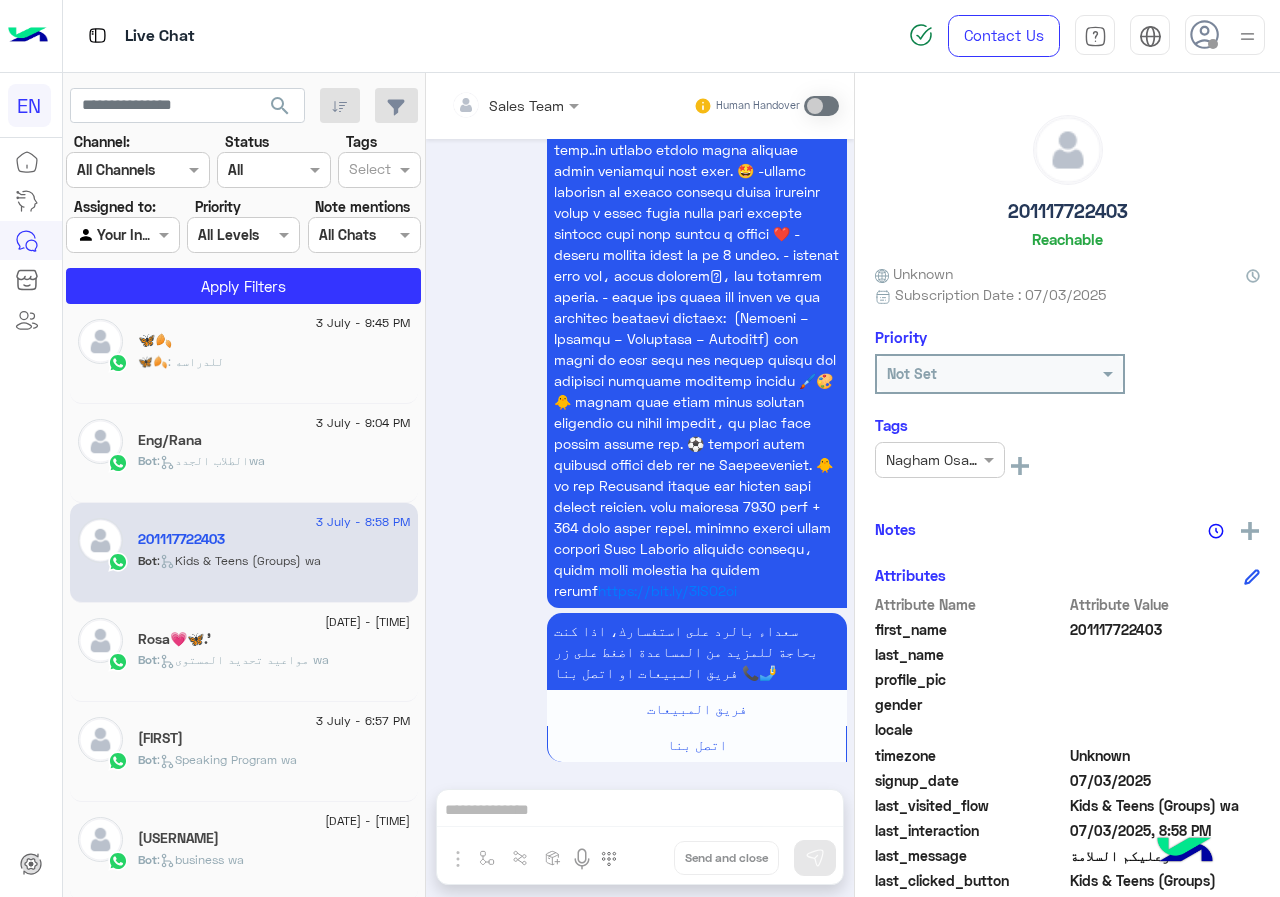 click on "Eng/Rana" 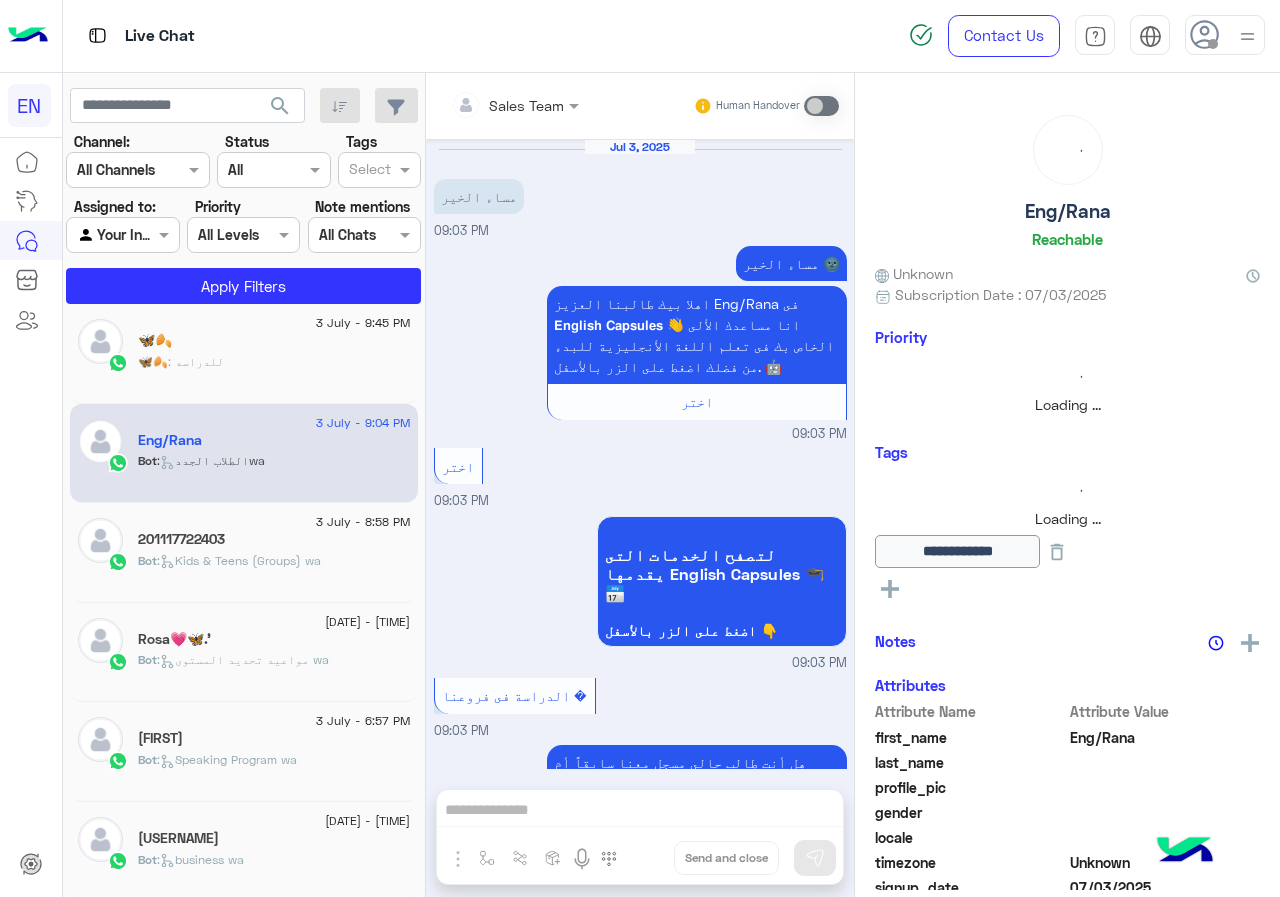 scroll, scrollTop: 378, scrollLeft: 0, axis: vertical 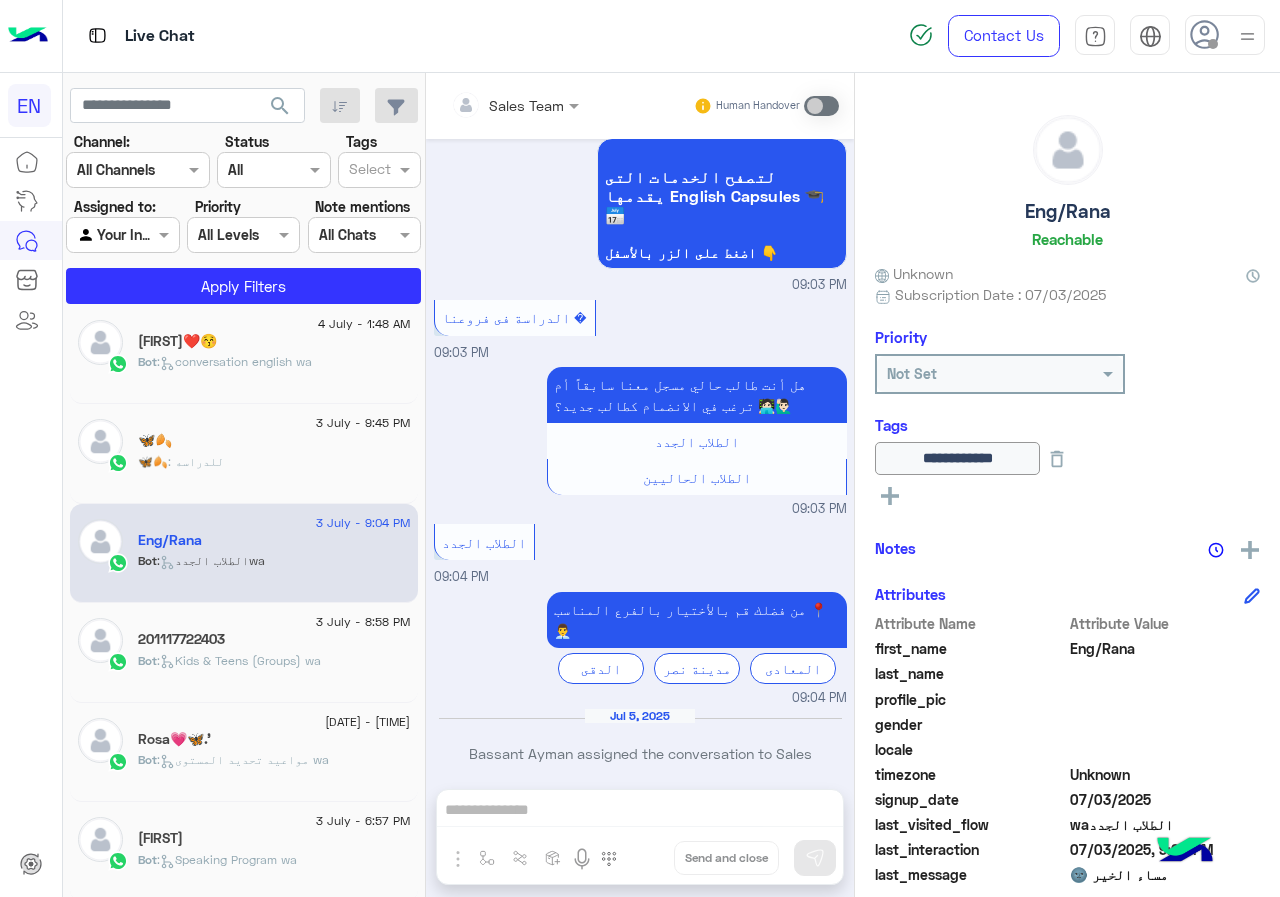 click on "🦋🍂 : للدراسه" 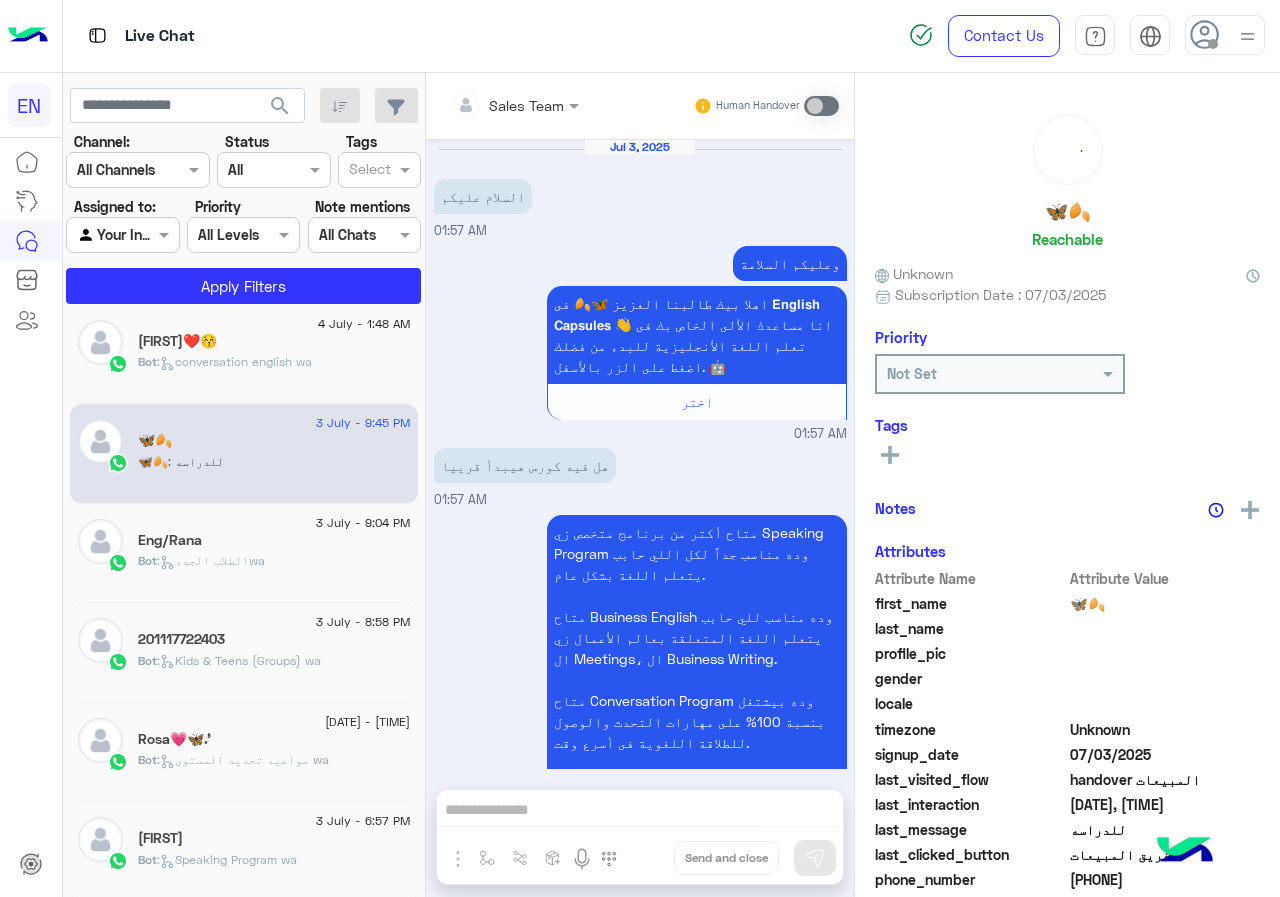 scroll, scrollTop: 2293, scrollLeft: 0, axis: vertical 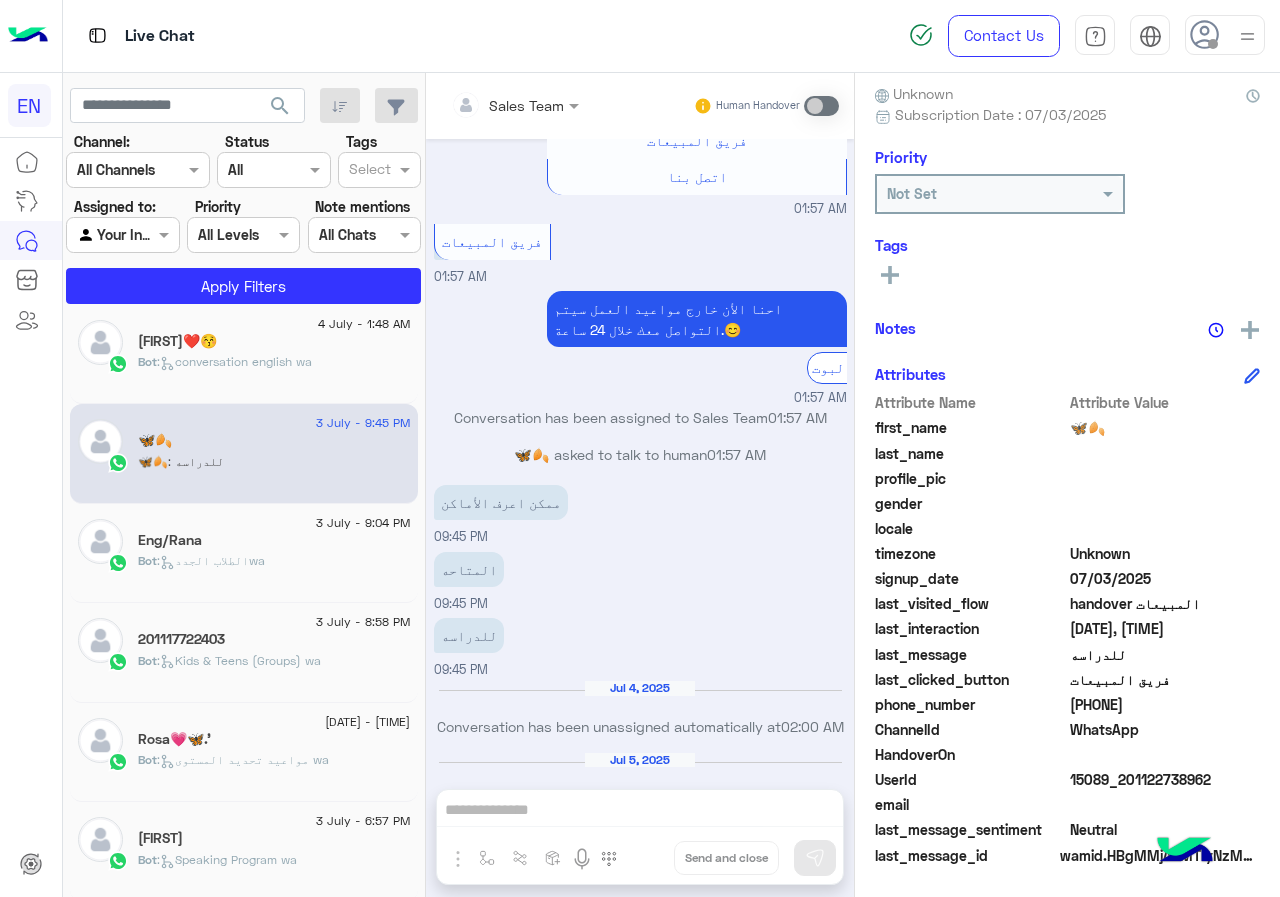 click on "[PHONE]" 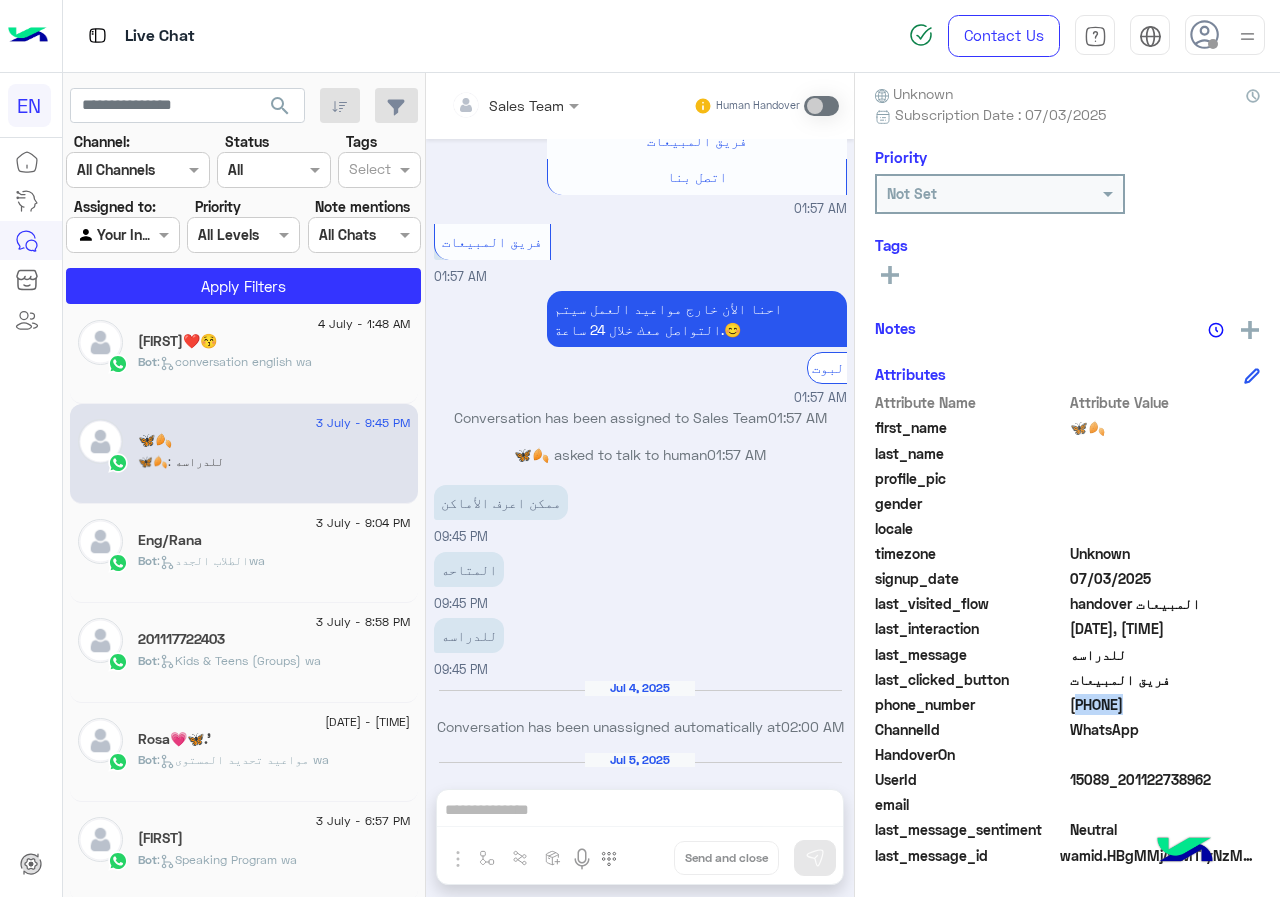 click on "[PHONE]" 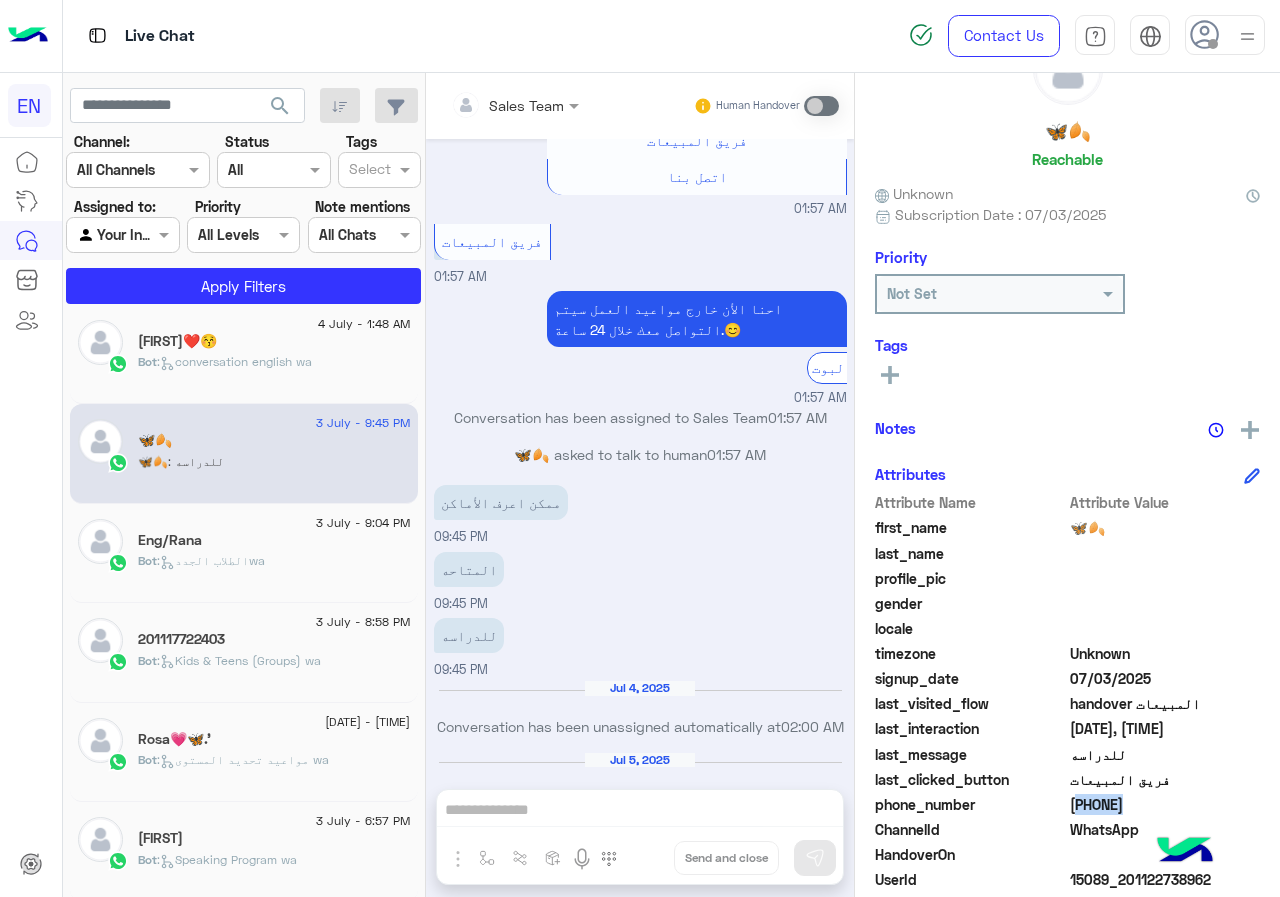 scroll, scrollTop: 0, scrollLeft: 0, axis: both 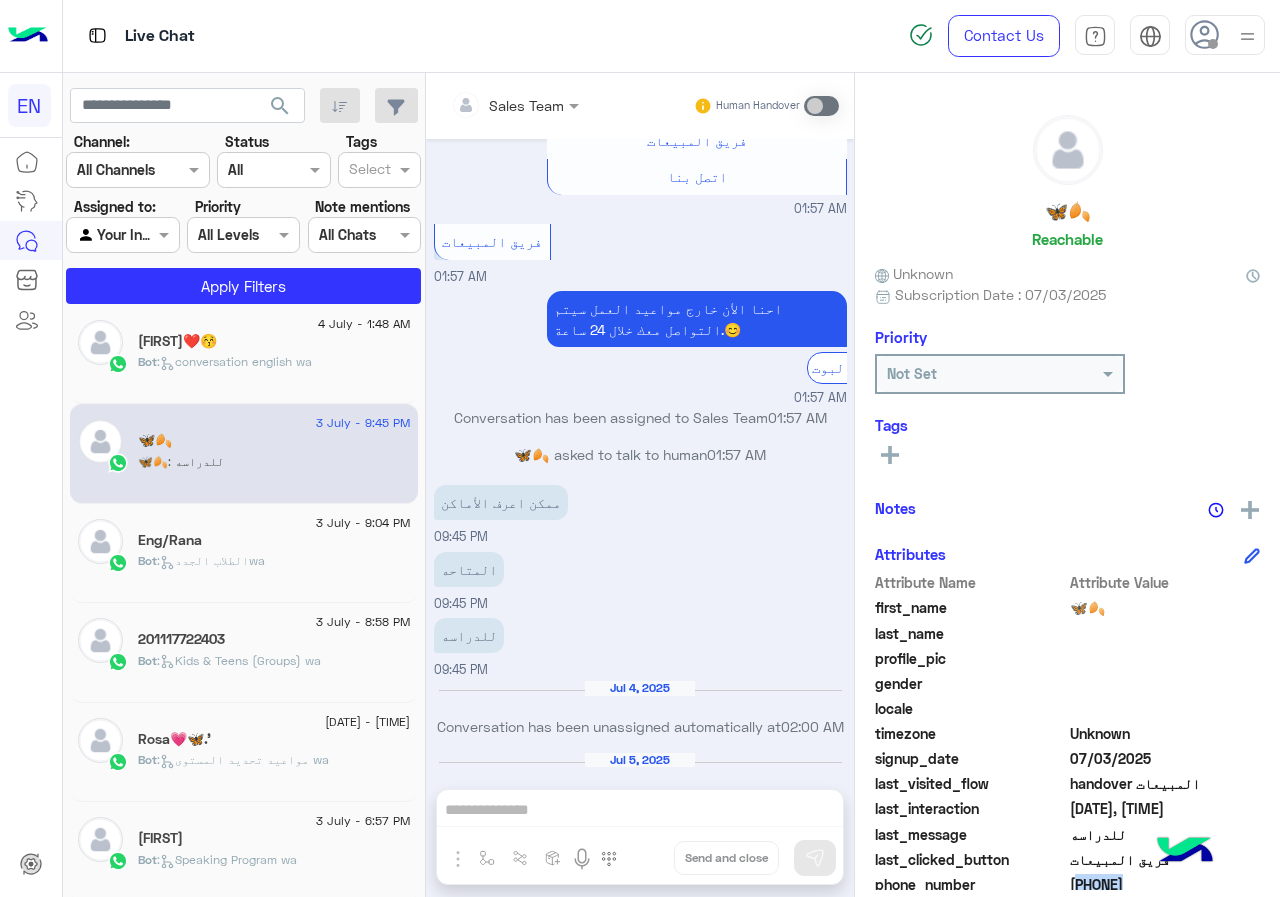 click 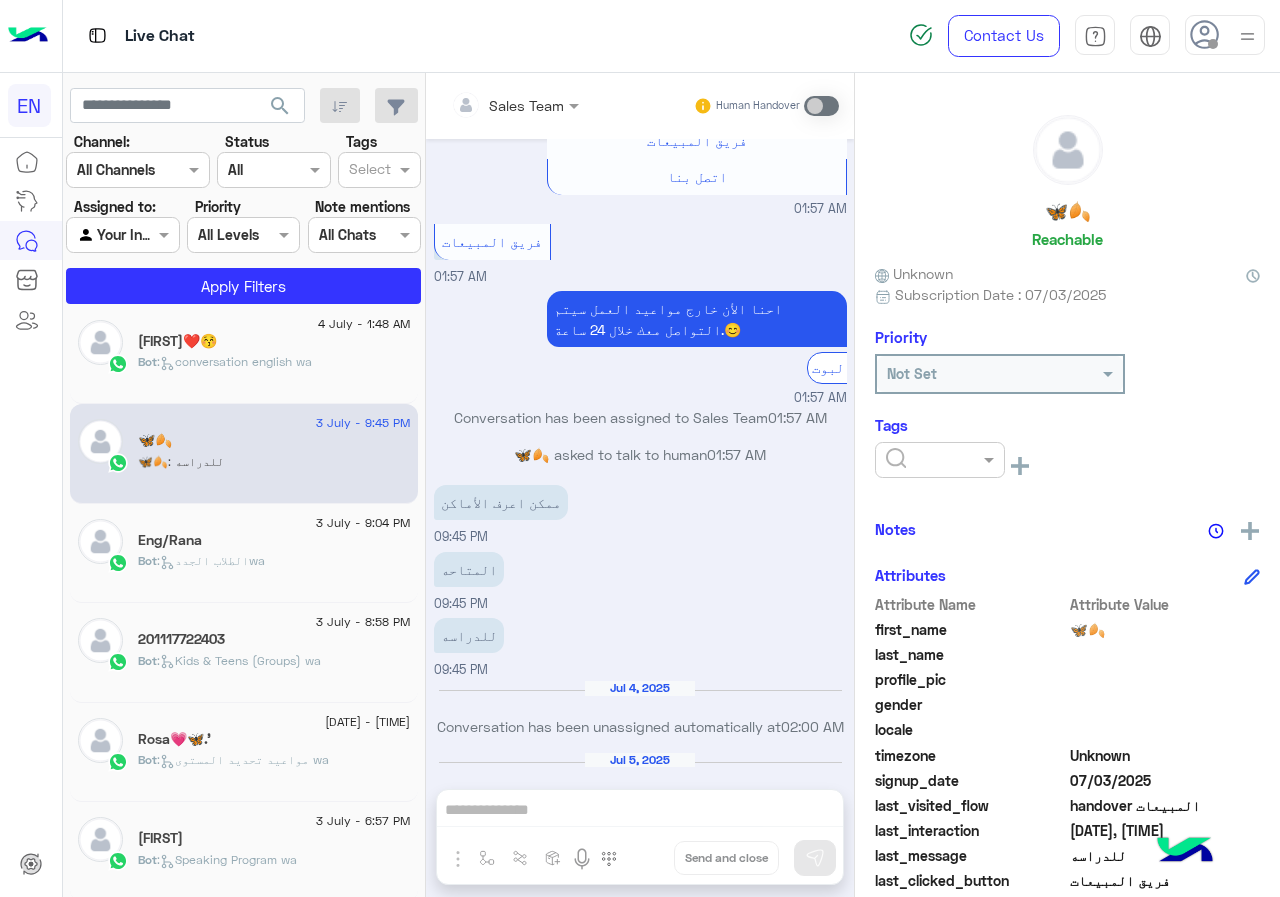 click 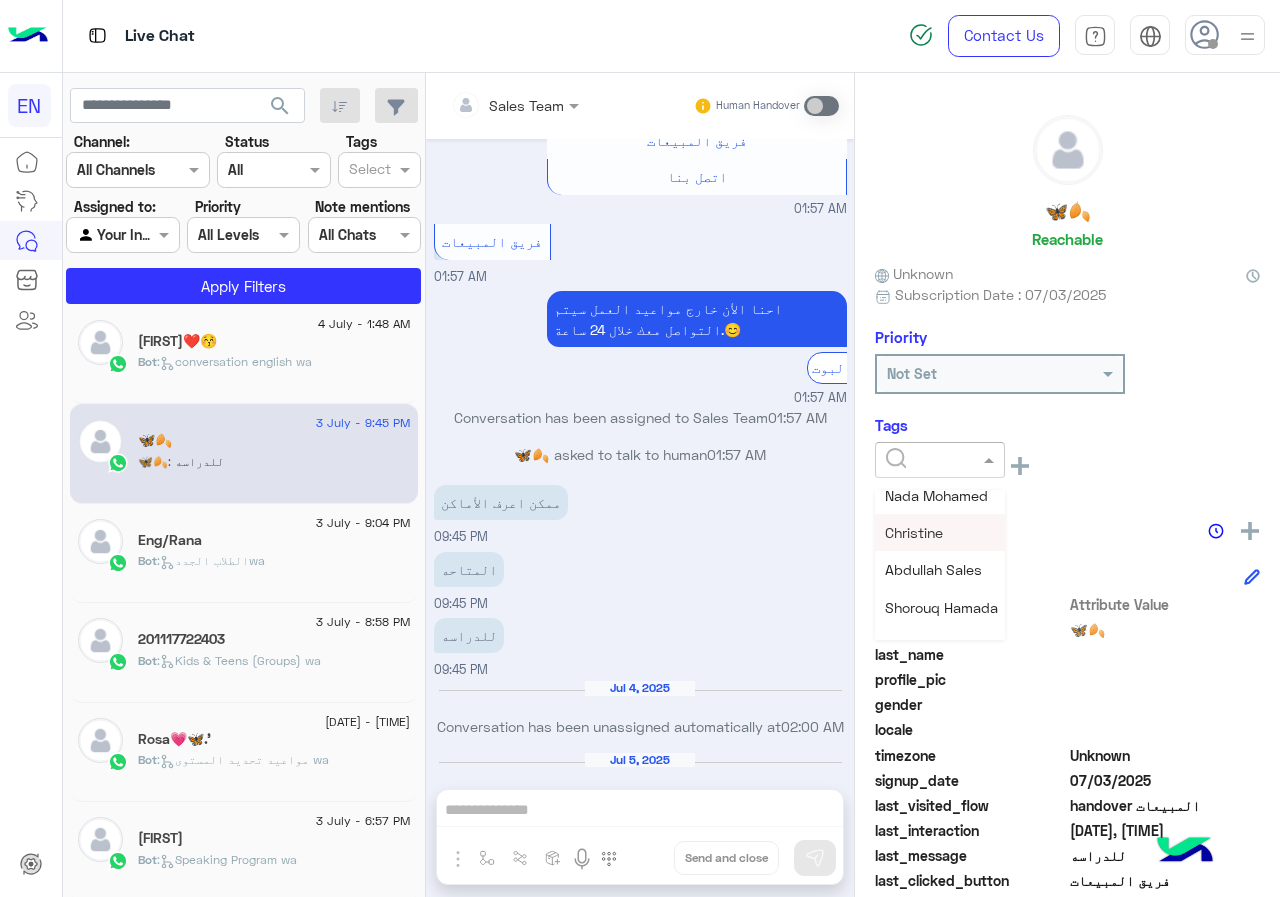scroll, scrollTop: 261, scrollLeft: 0, axis: vertical 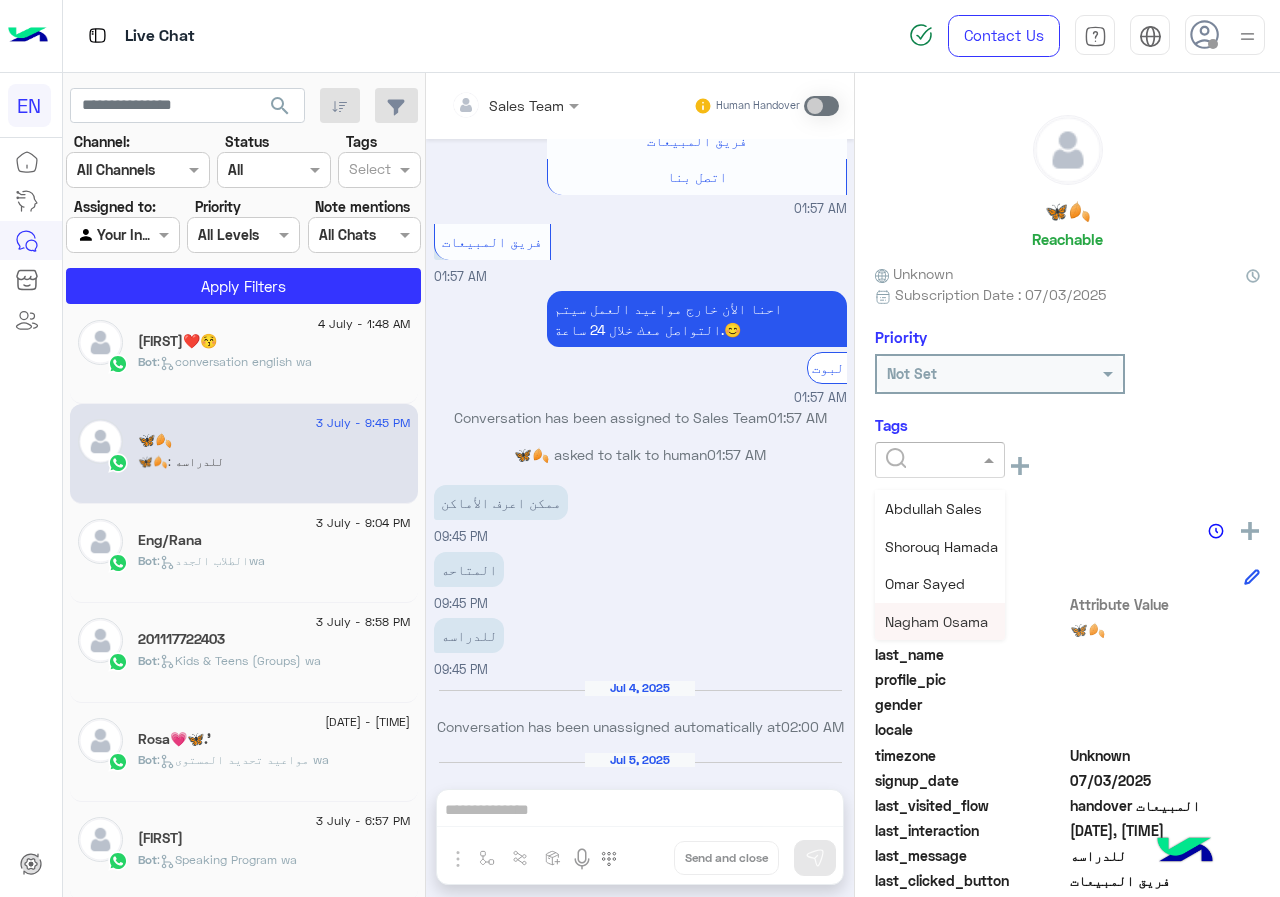 click on "Nagham Osama" at bounding box center [936, 621] 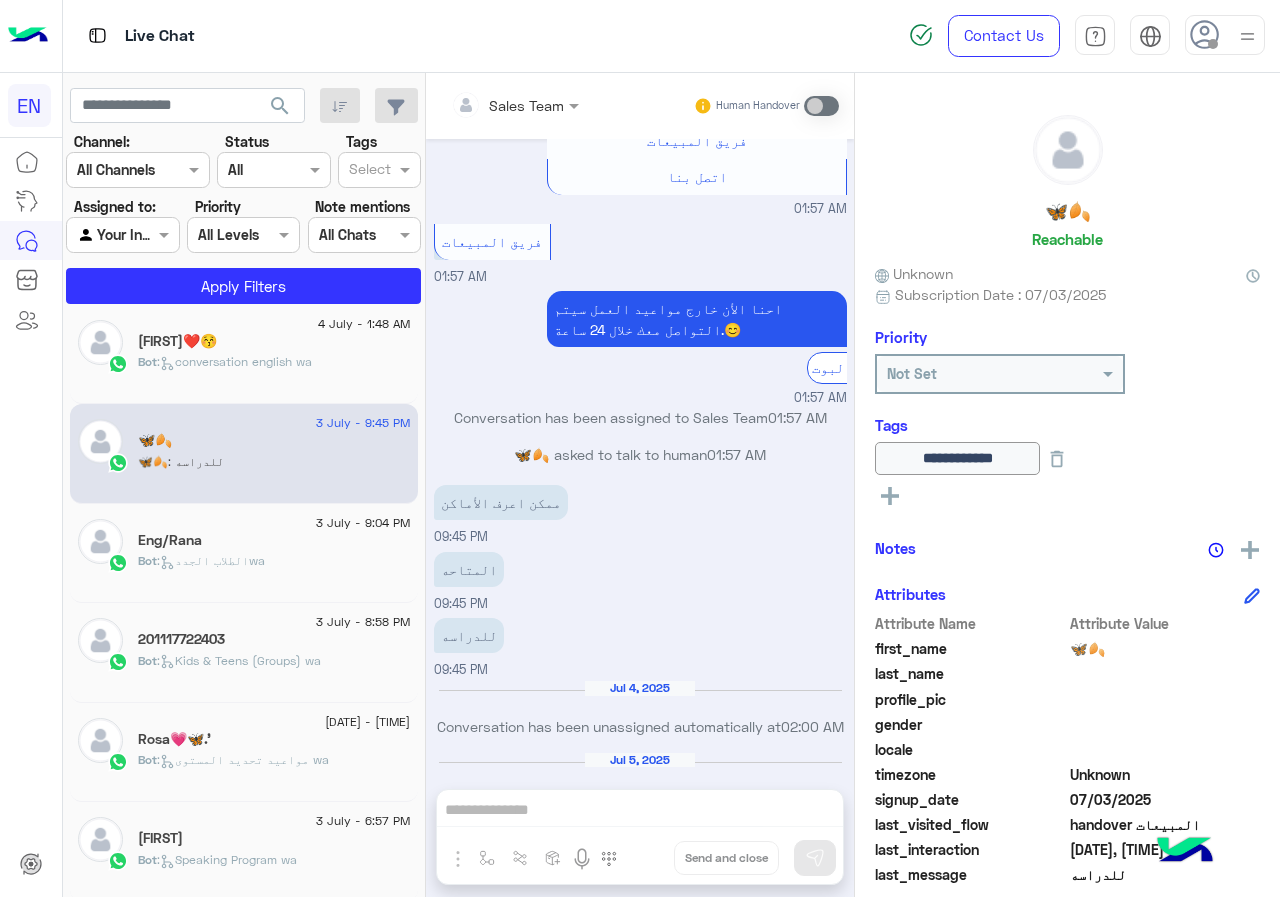 click on "[FIRST]❤️😚" 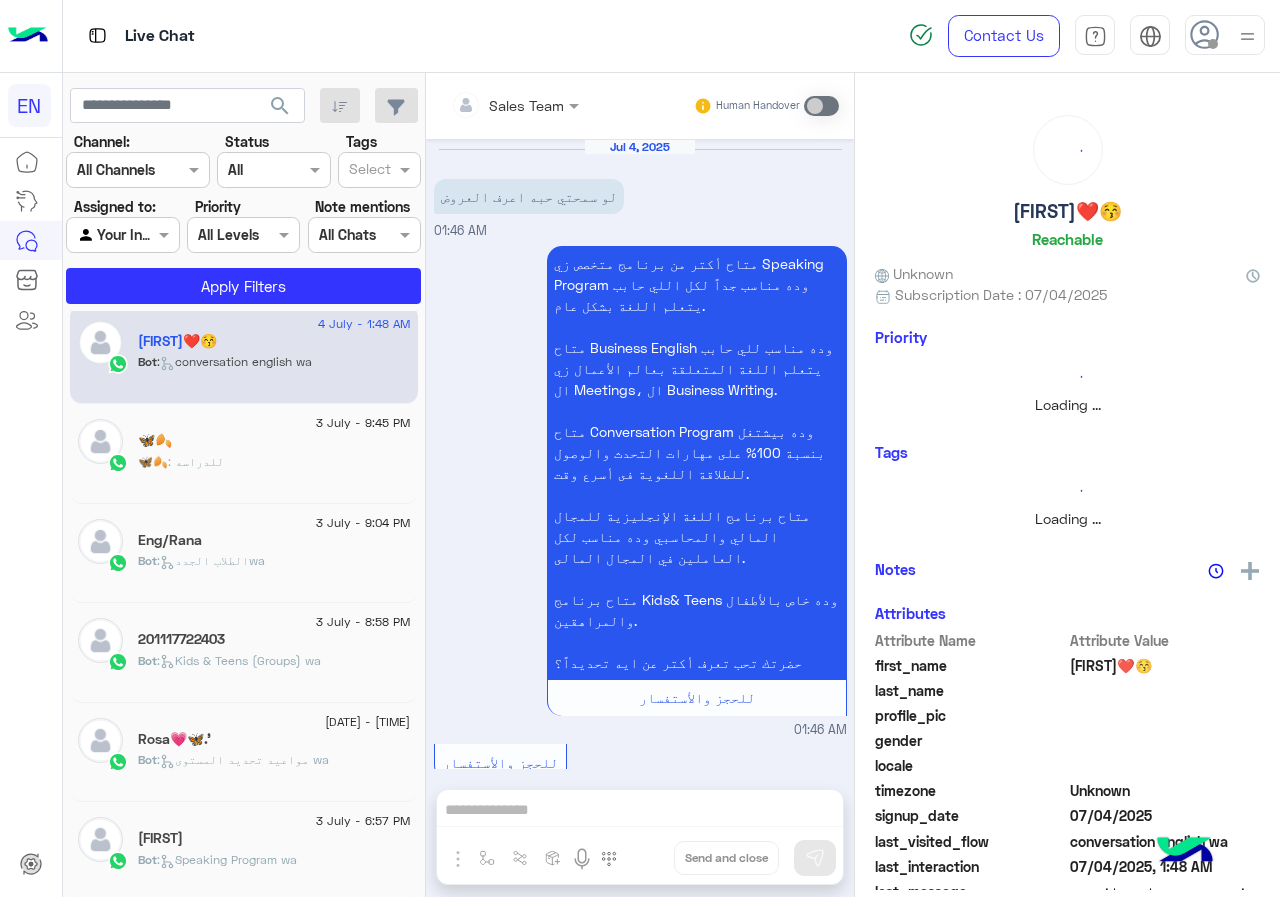 scroll, scrollTop: 1462, scrollLeft: 0, axis: vertical 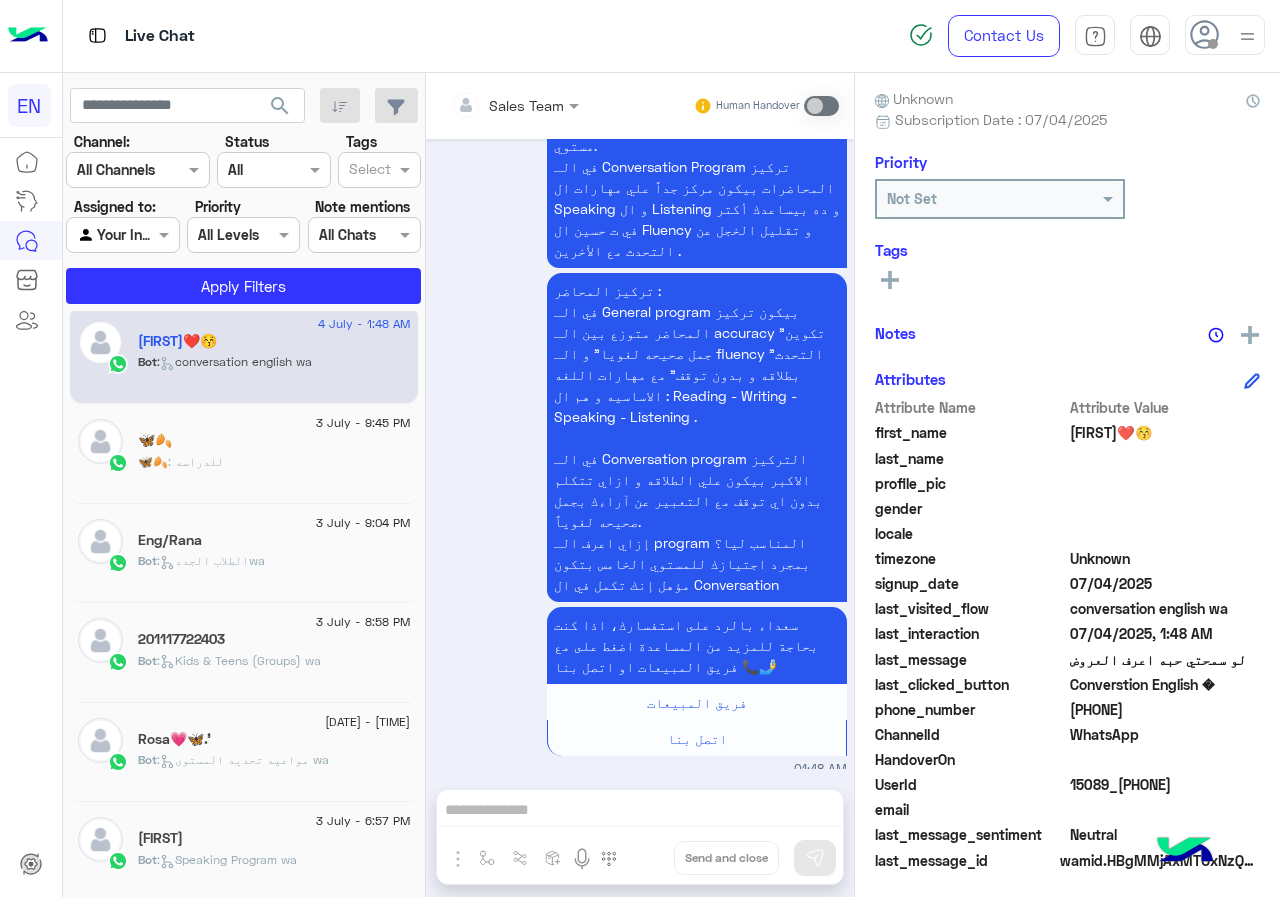 click on "[PHONE]" 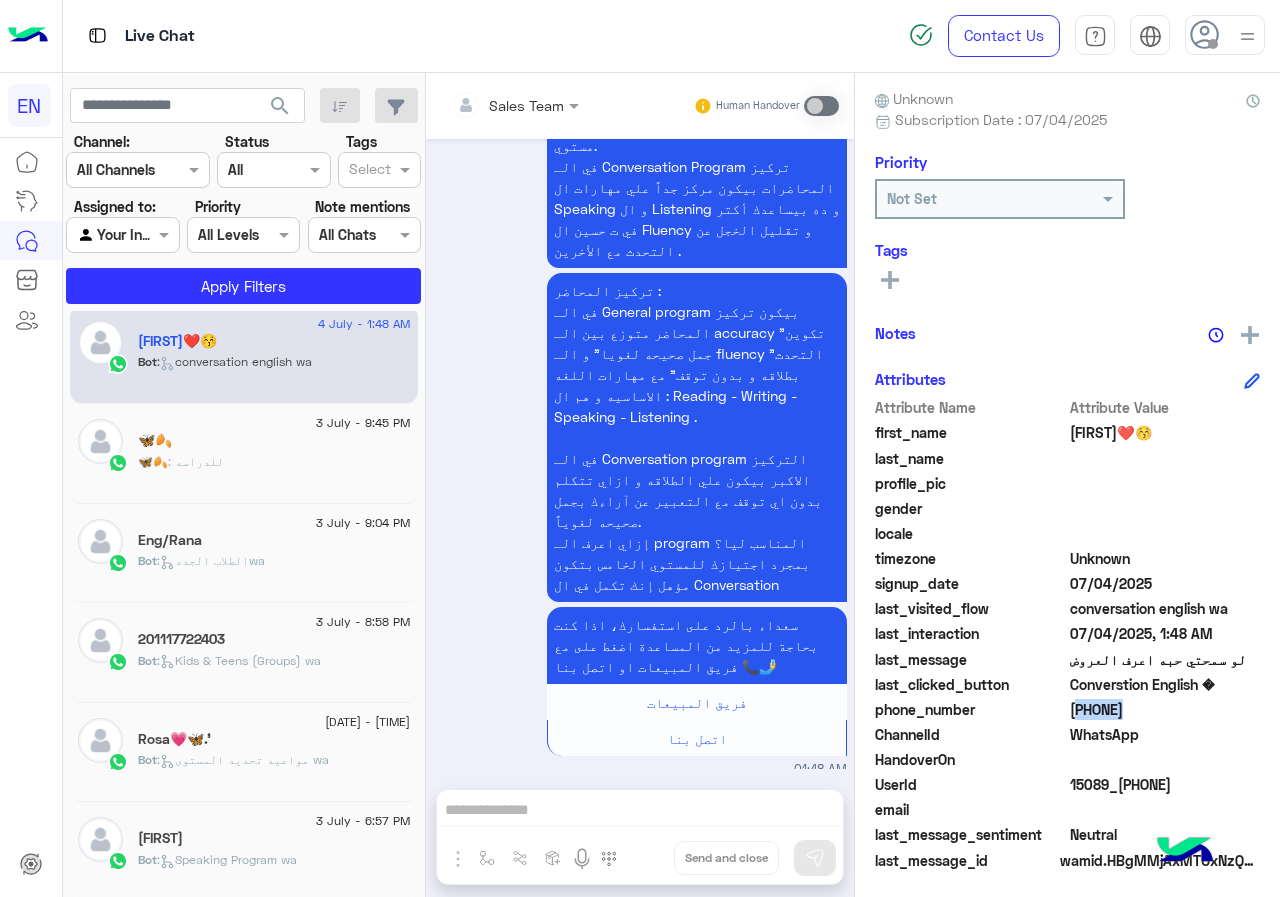click on "[PHONE]" 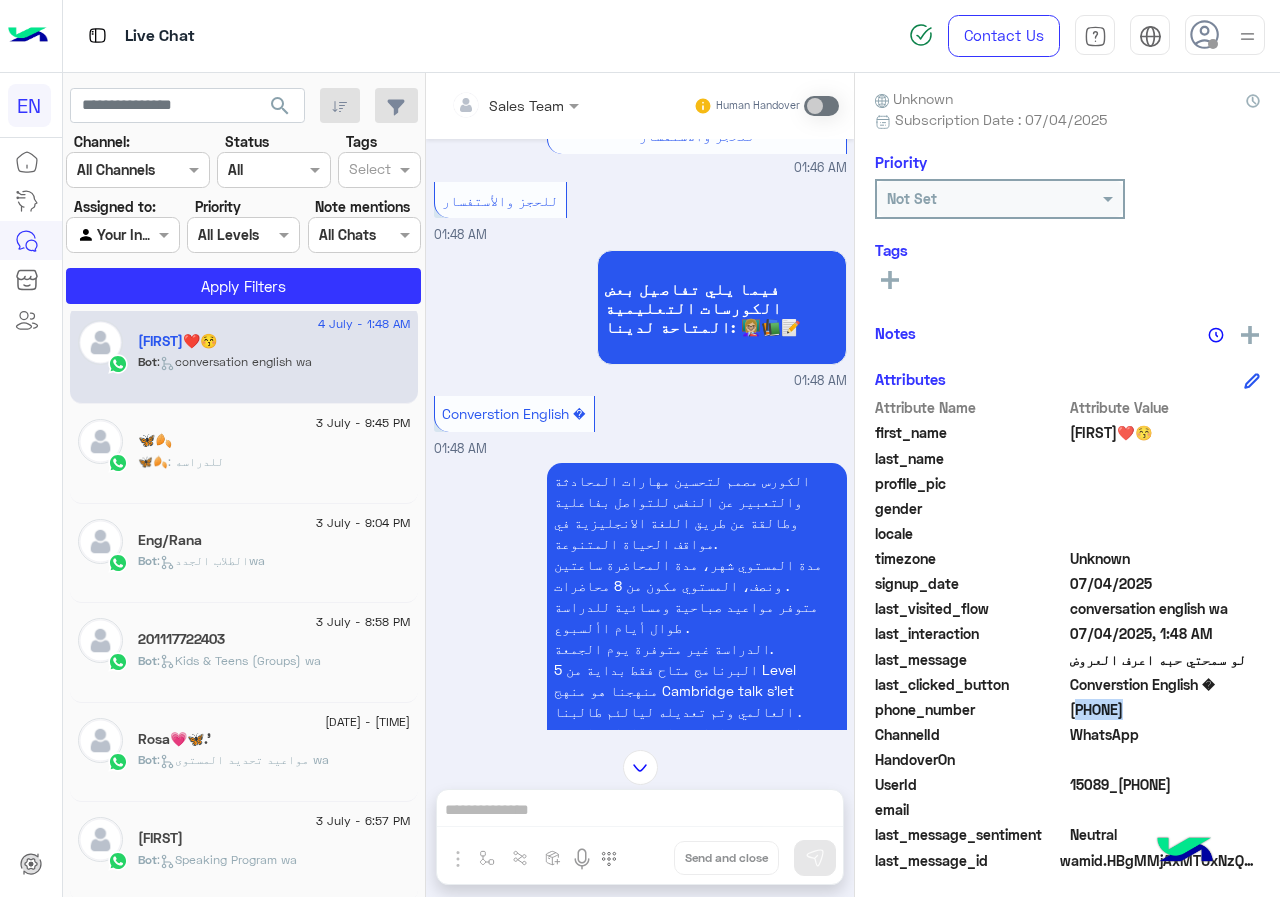 scroll, scrollTop: 262, scrollLeft: 0, axis: vertical 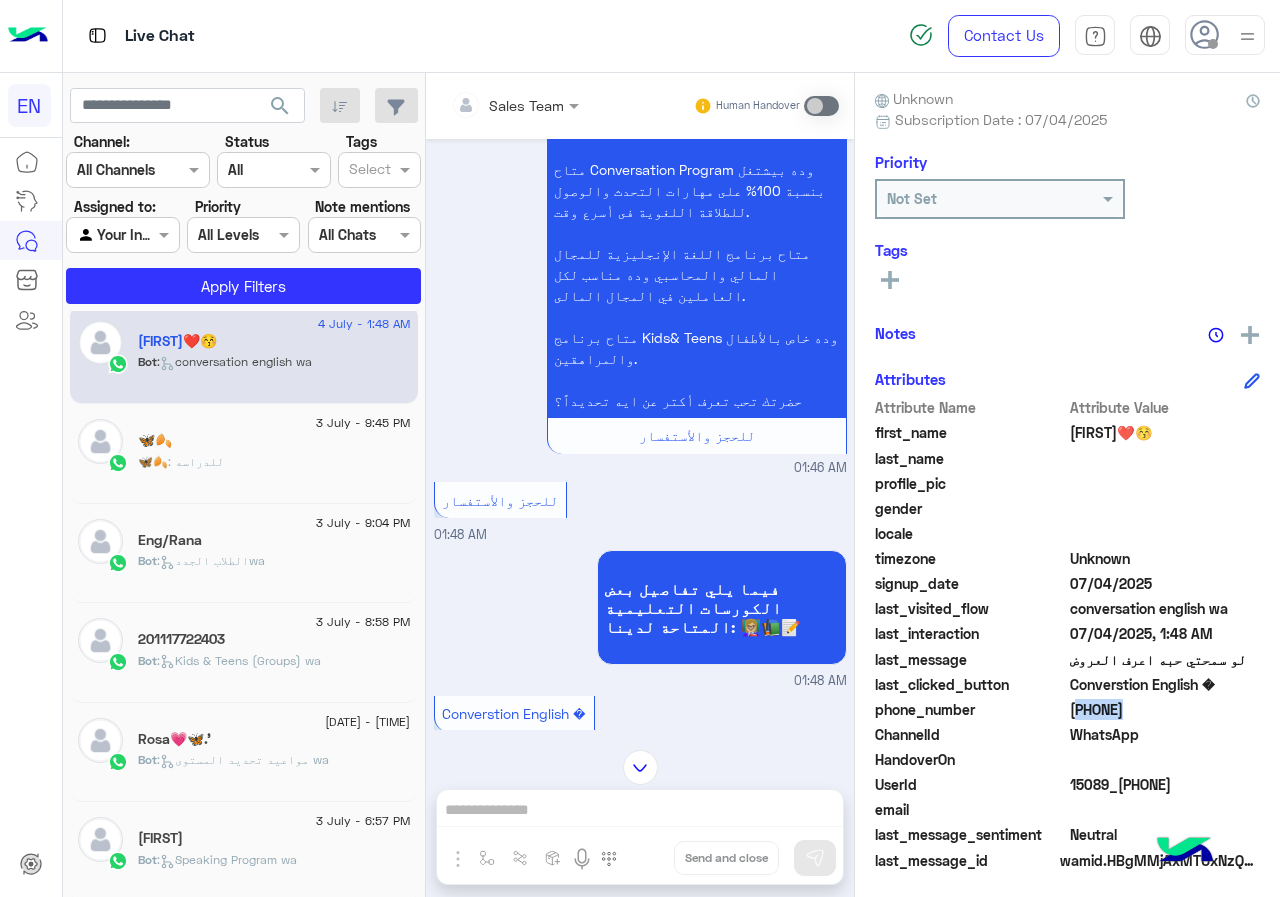 click 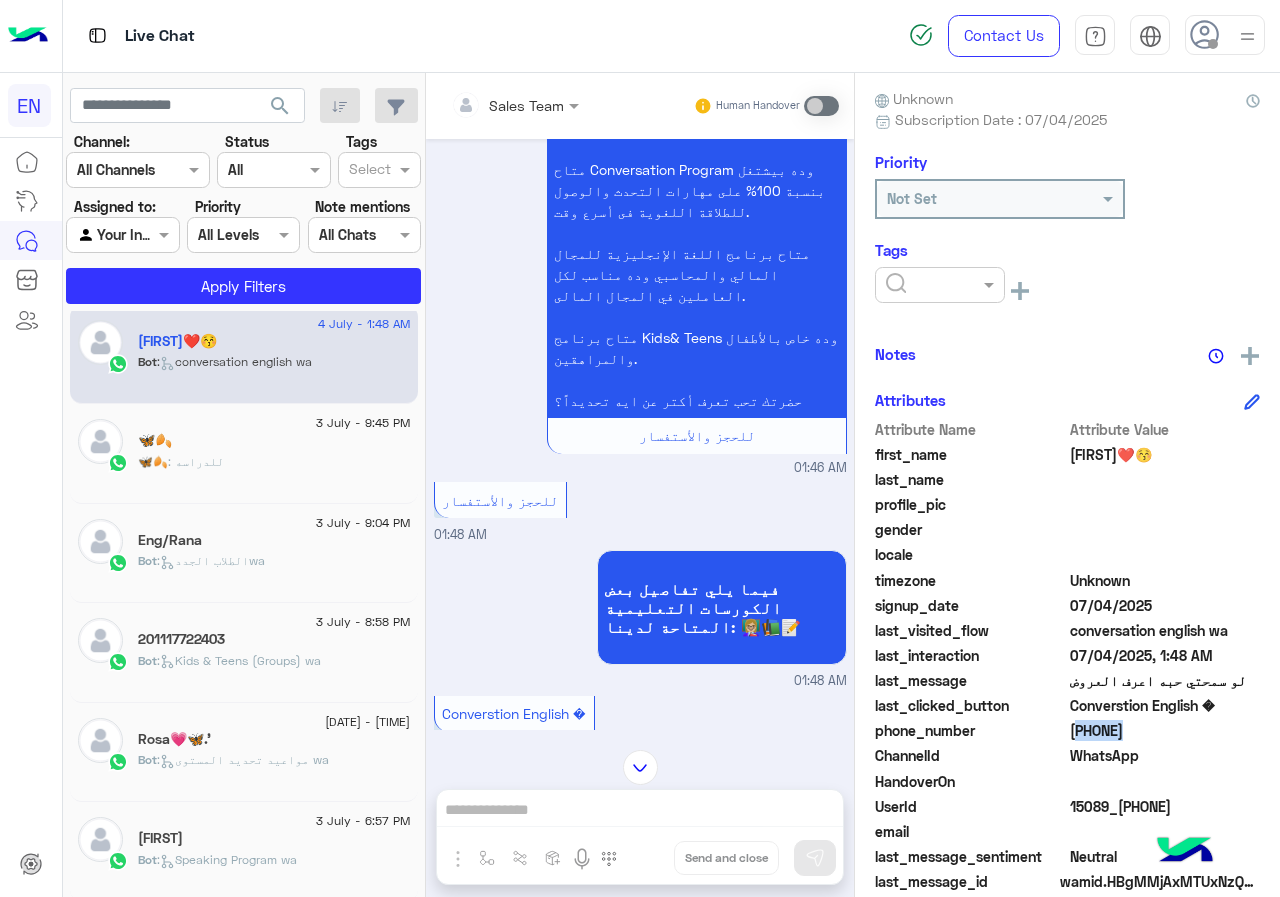 click 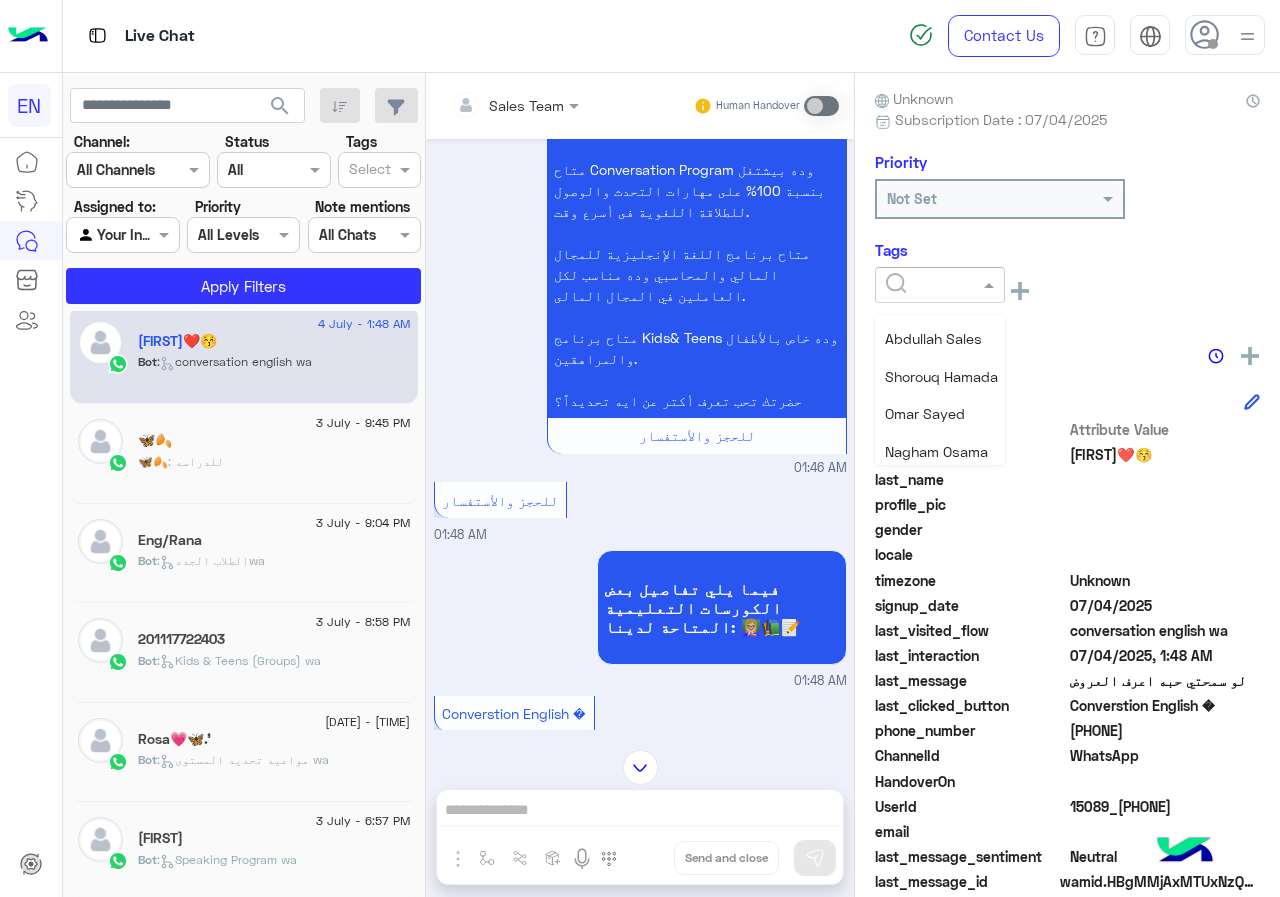 scroll, scrollTop: 261, scrollLeft: 0, axis: vertical 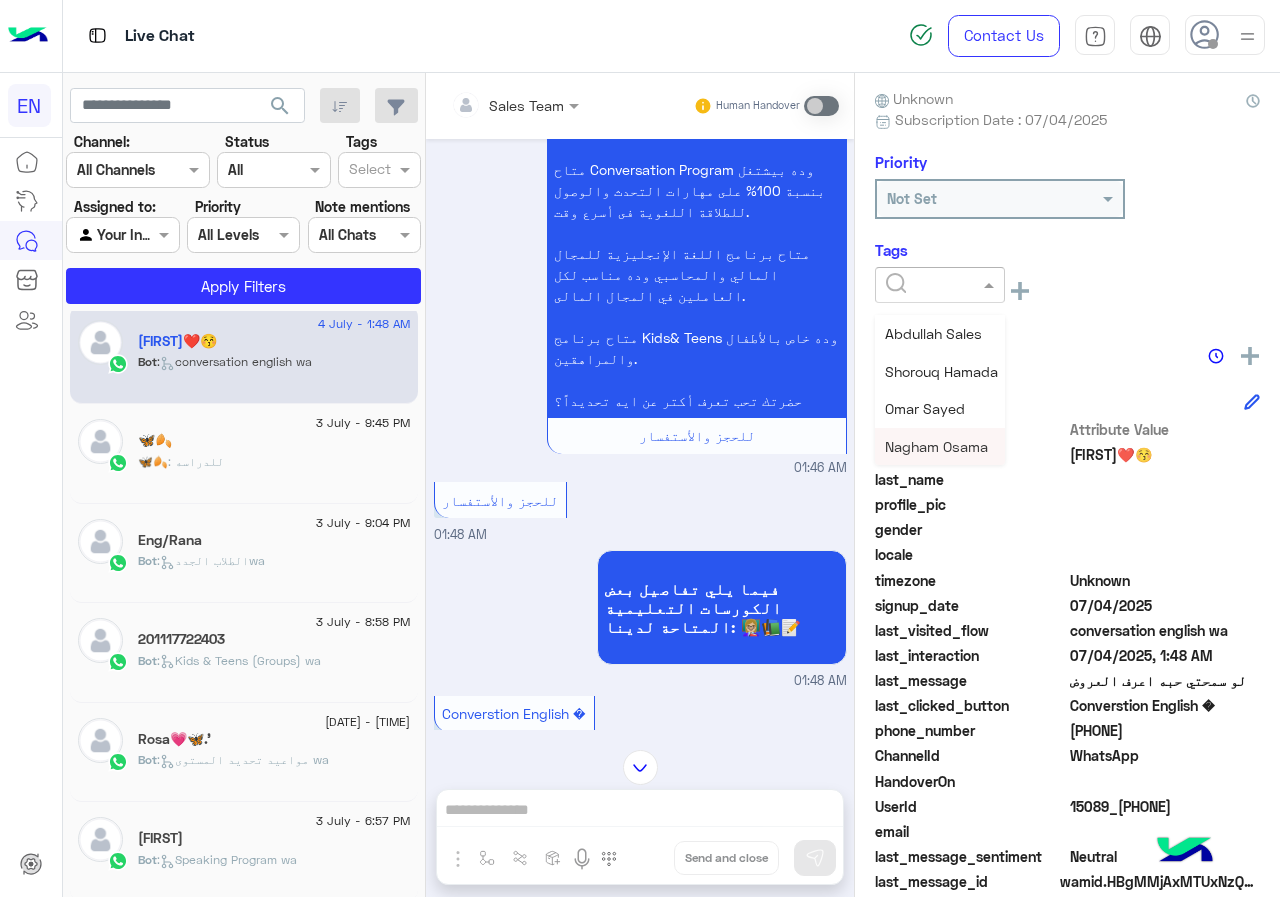 click on "Nagham Osama" at bounding box center [936, 446] 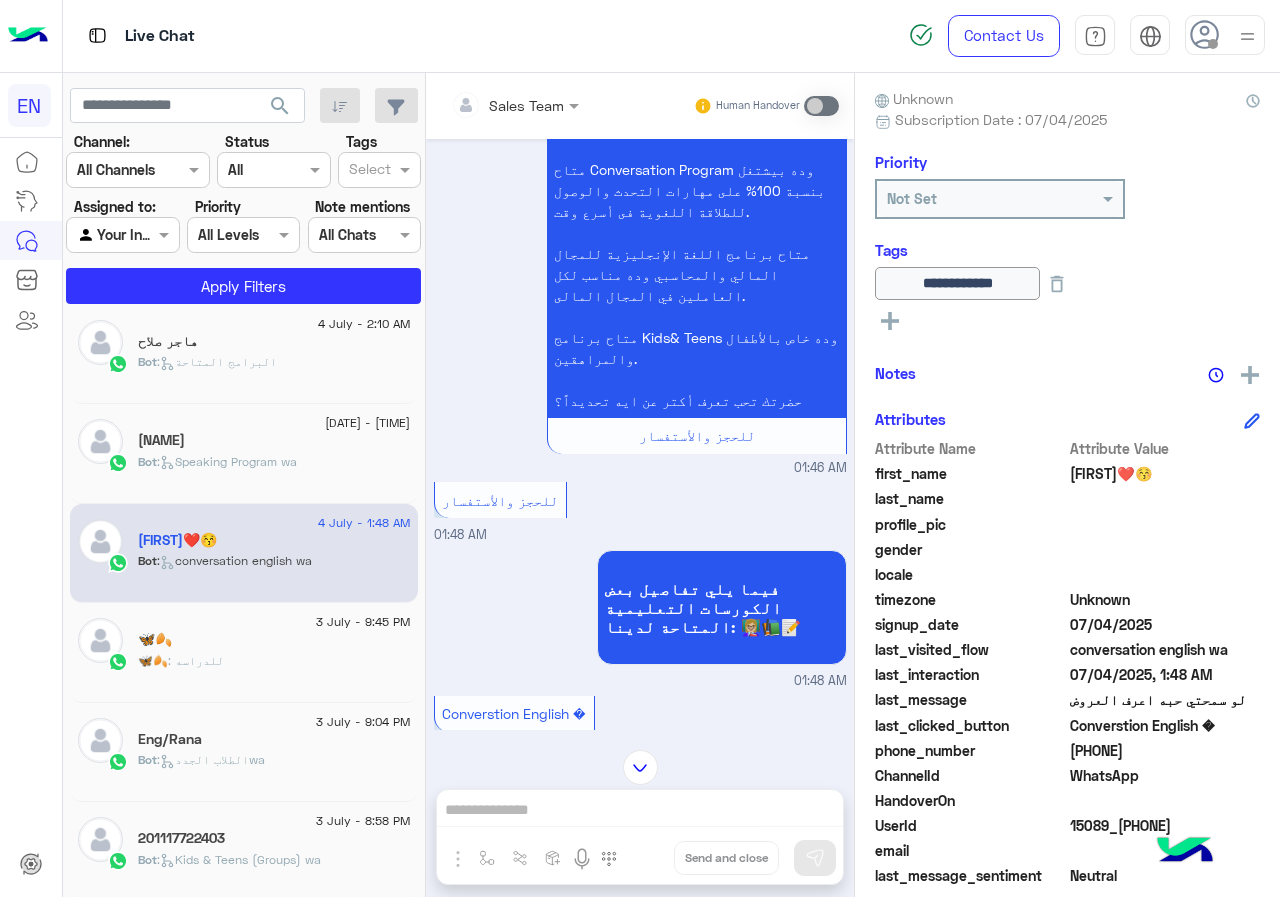 scroll, scrollTop: 710, scrollLeft: 0, axis: vertical 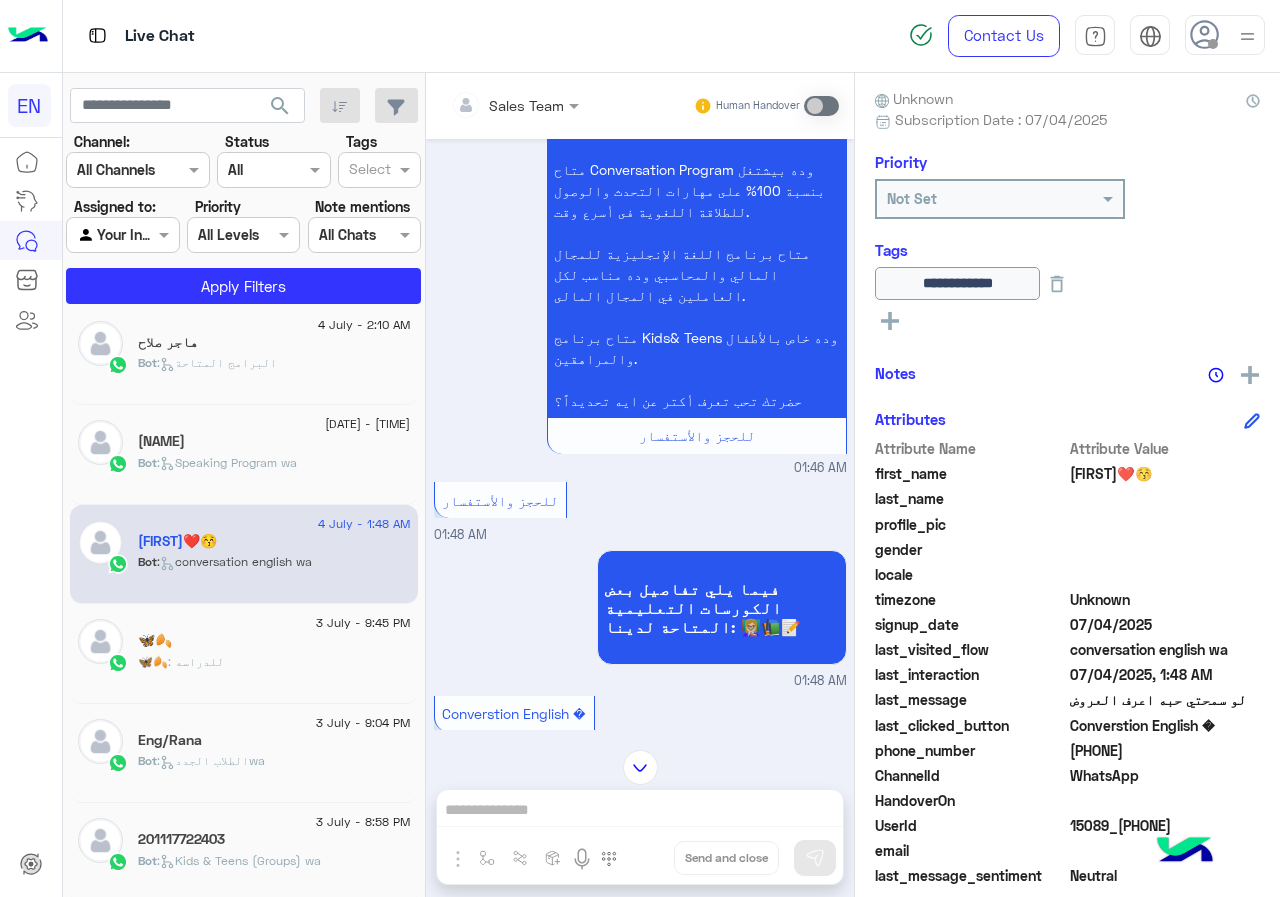 click on "Bot :   Speaking Program wa" 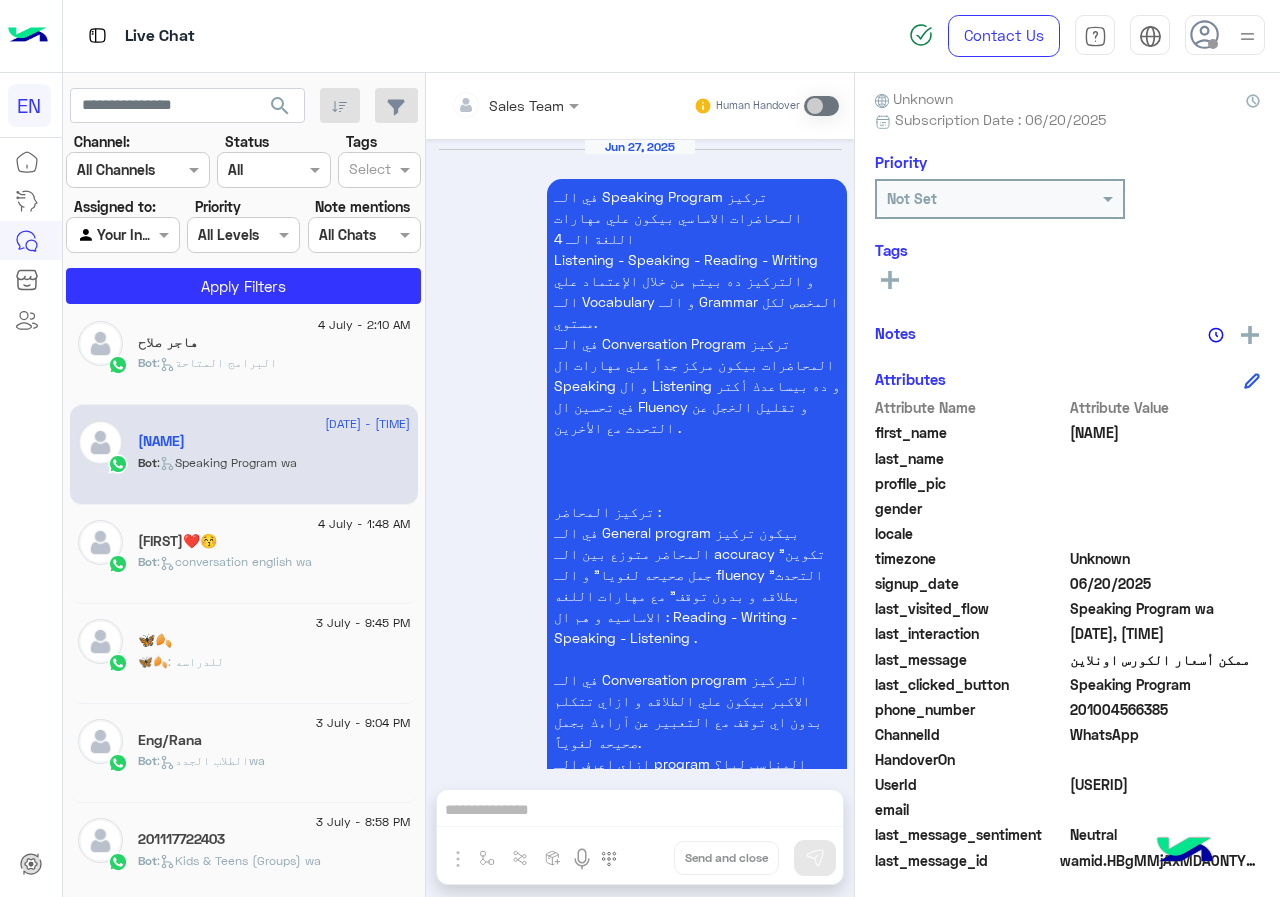 scroll, scrollTop: 5146, scrollLeft: 0, axis: vertical 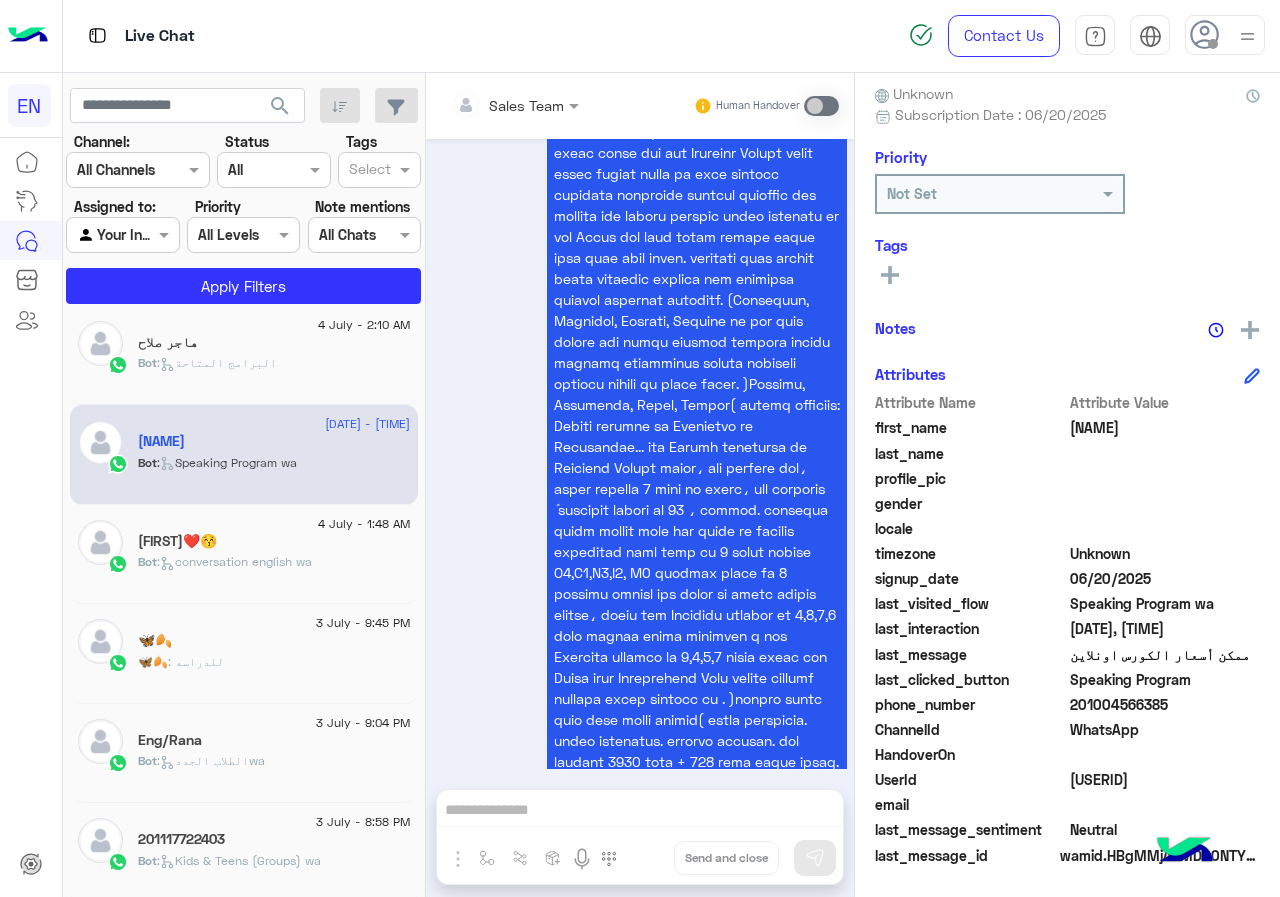click on "201004566385" 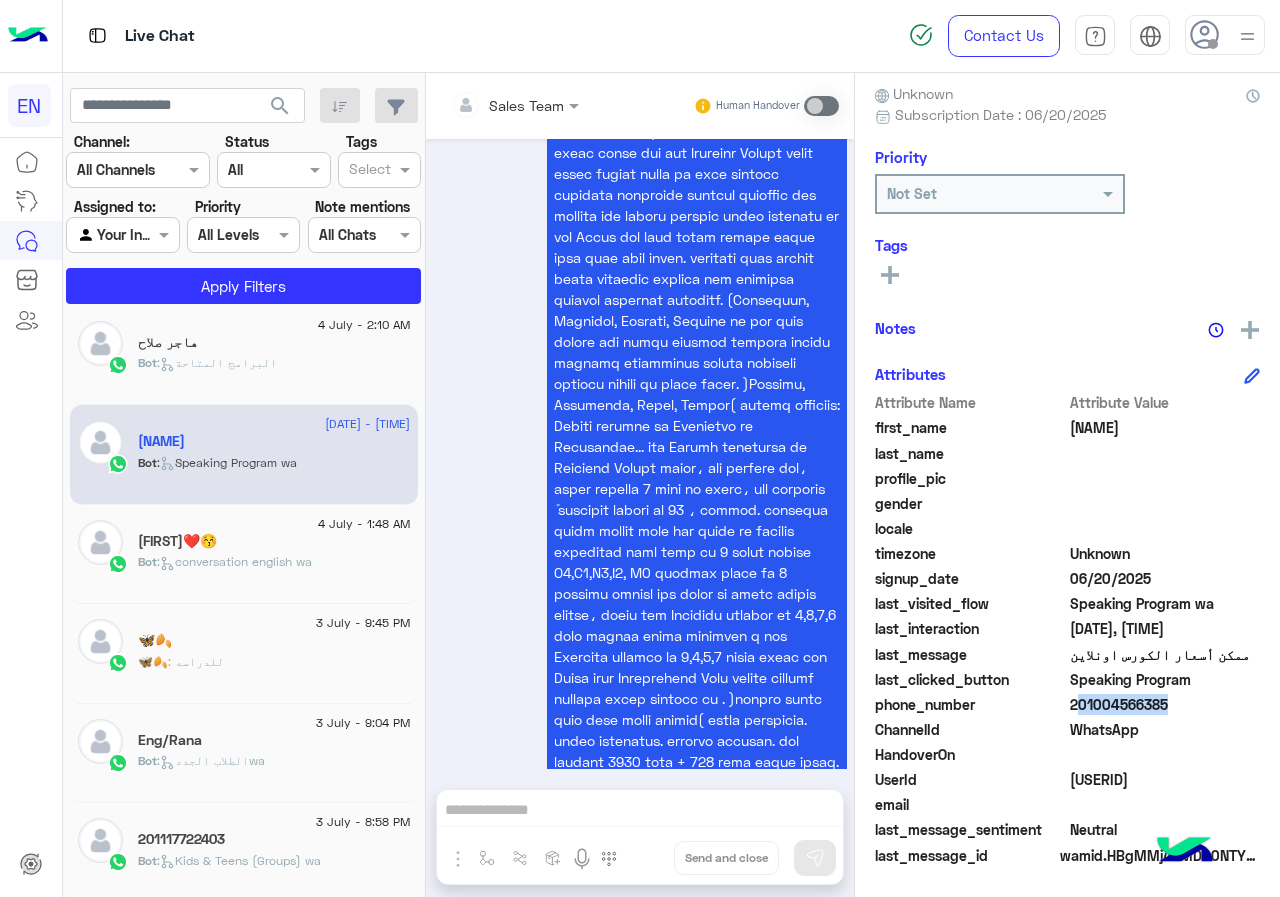 click on "201004566385" 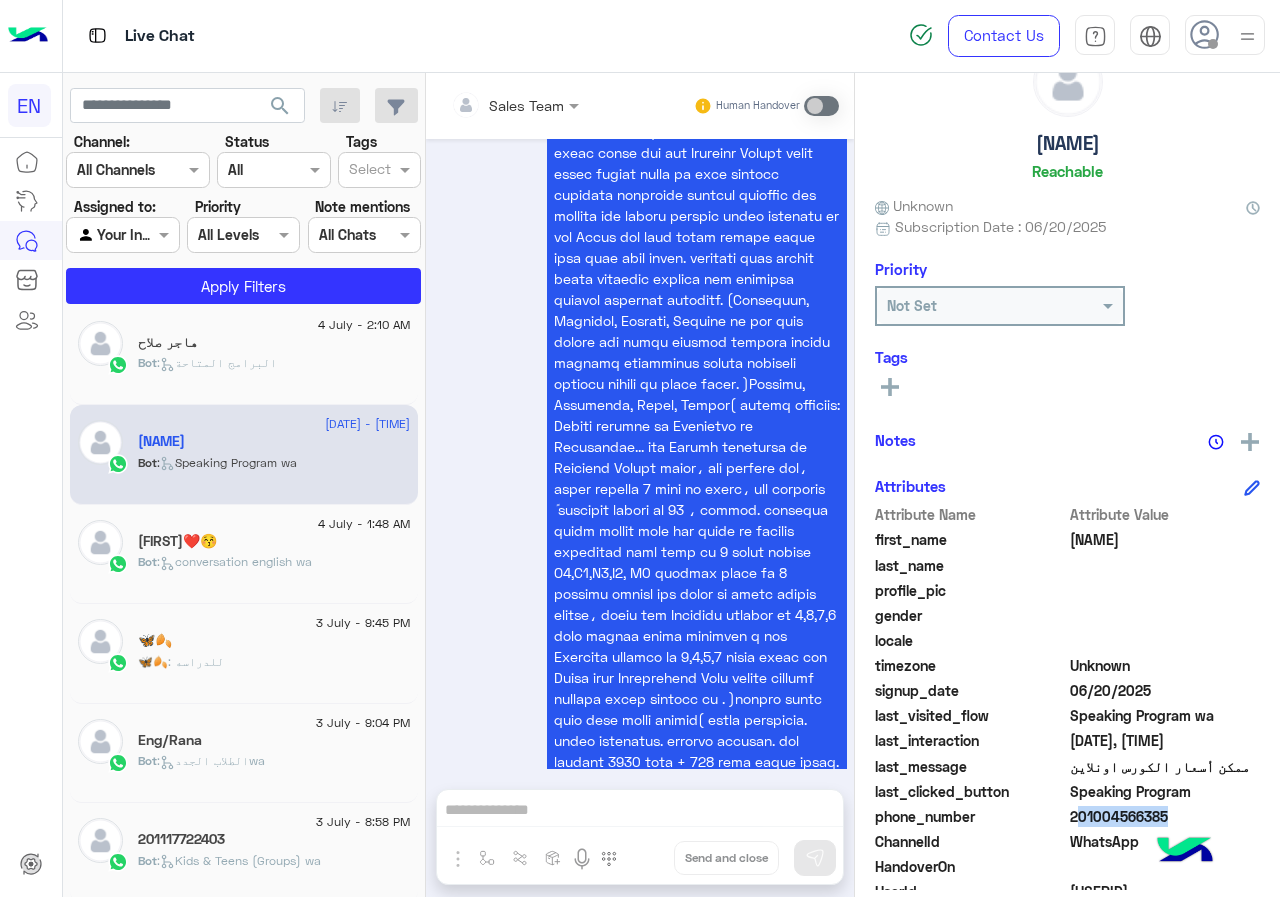 scroll, scrollTop: 0, scrollLeft: 0, axis: both 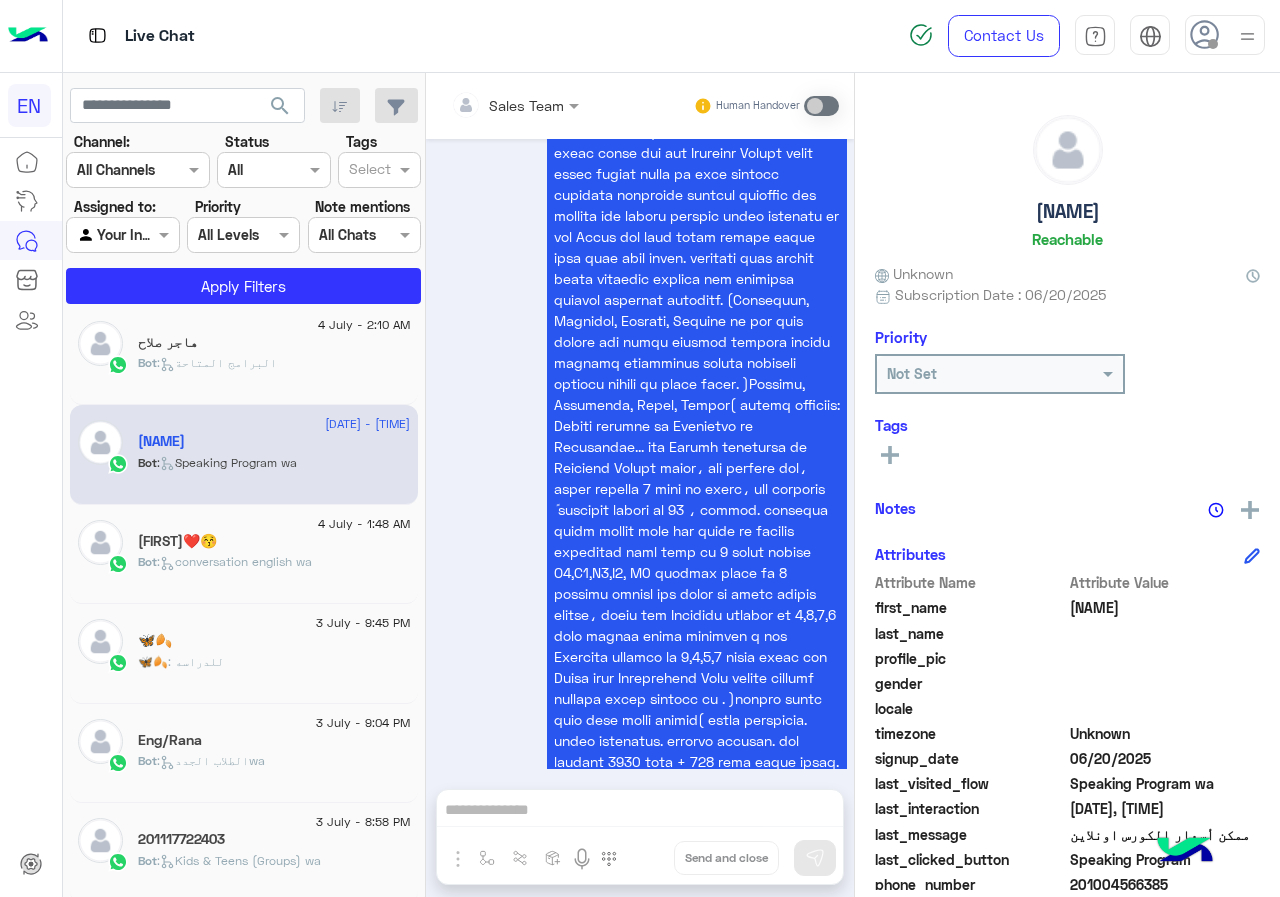click on "[FIRST] Reachable" 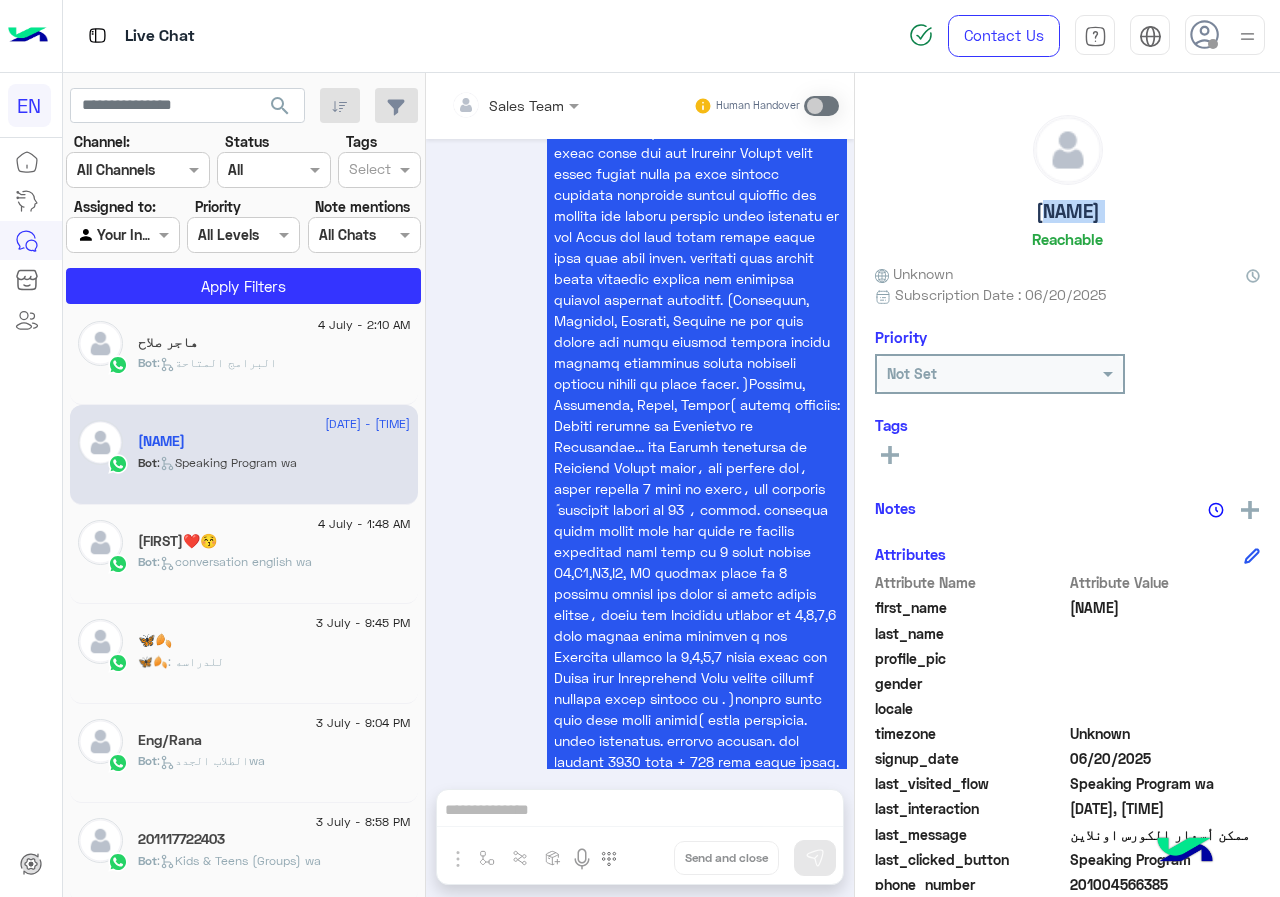 click on "[NAME]" 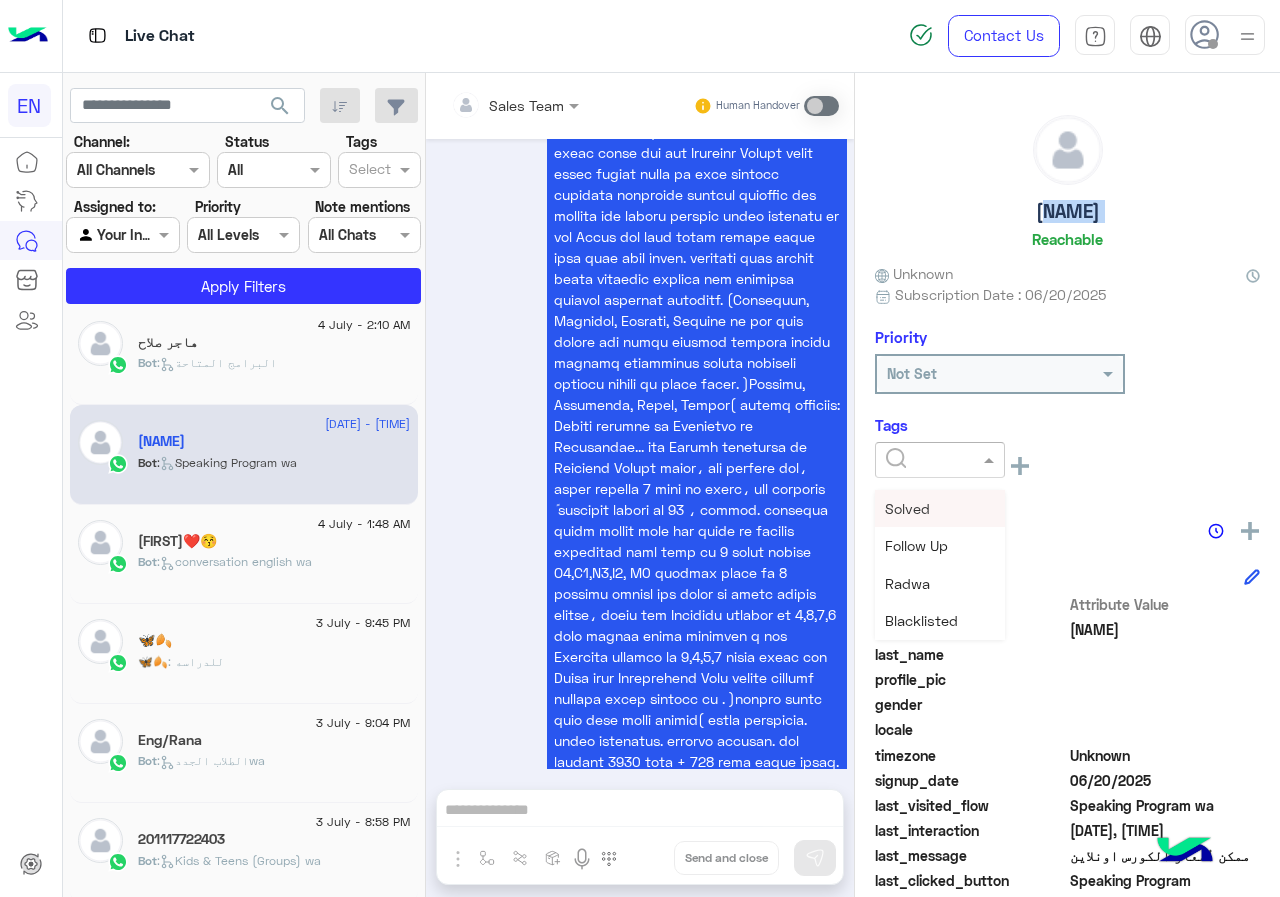 click 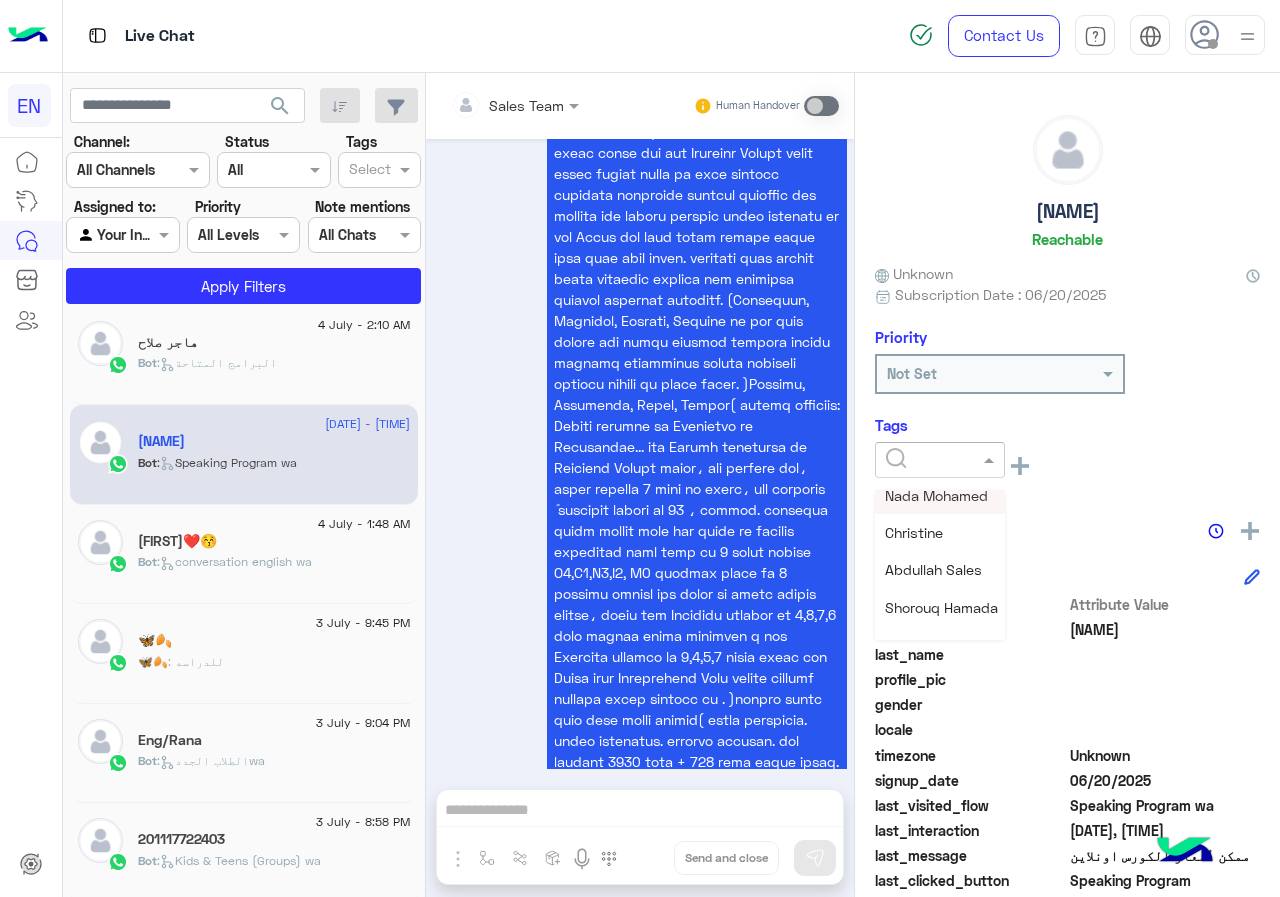 scroll, scrollTop: 261, scrollLeft: 0, axis: vertical 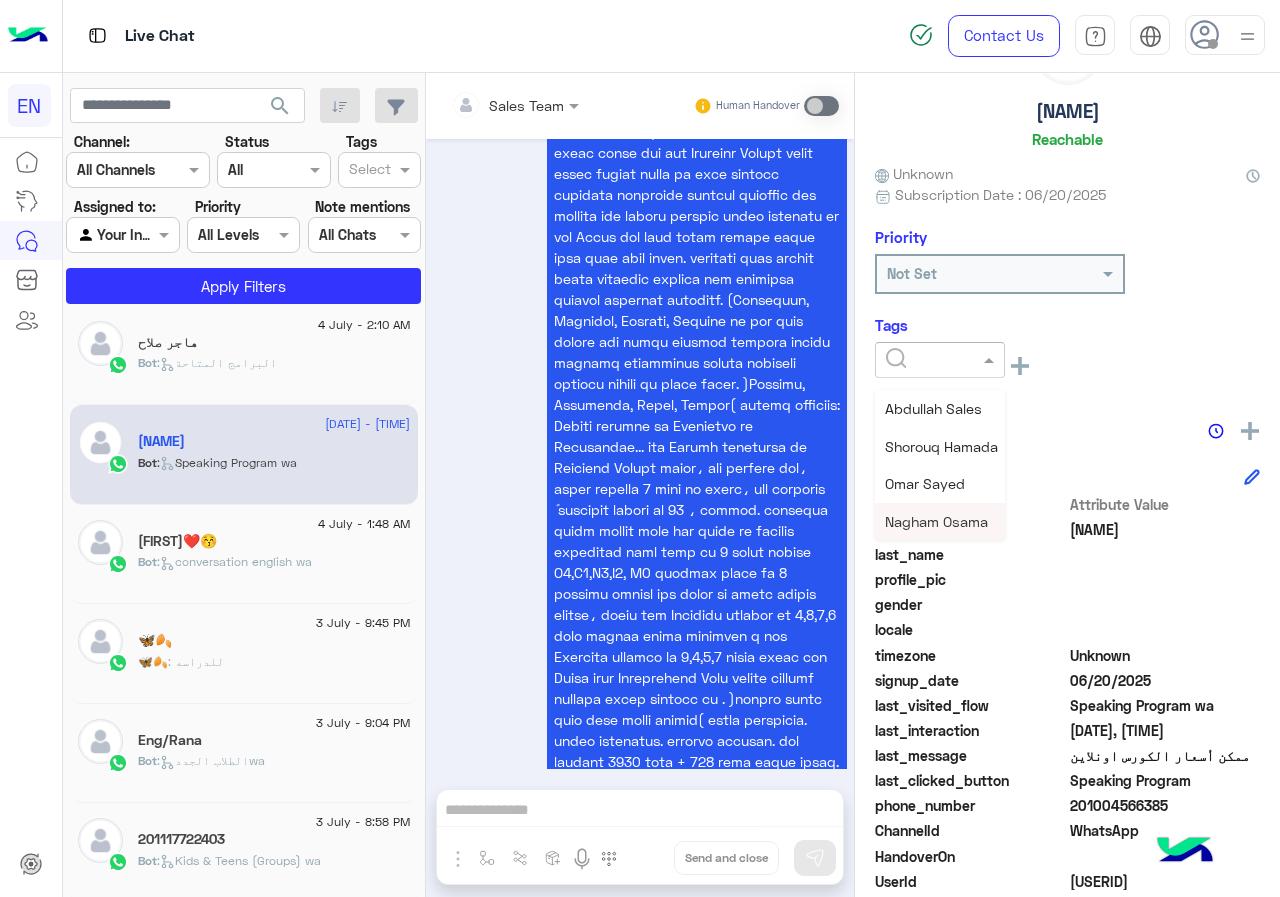 click on "Nagham Osama" at bounding box center [936, 521] 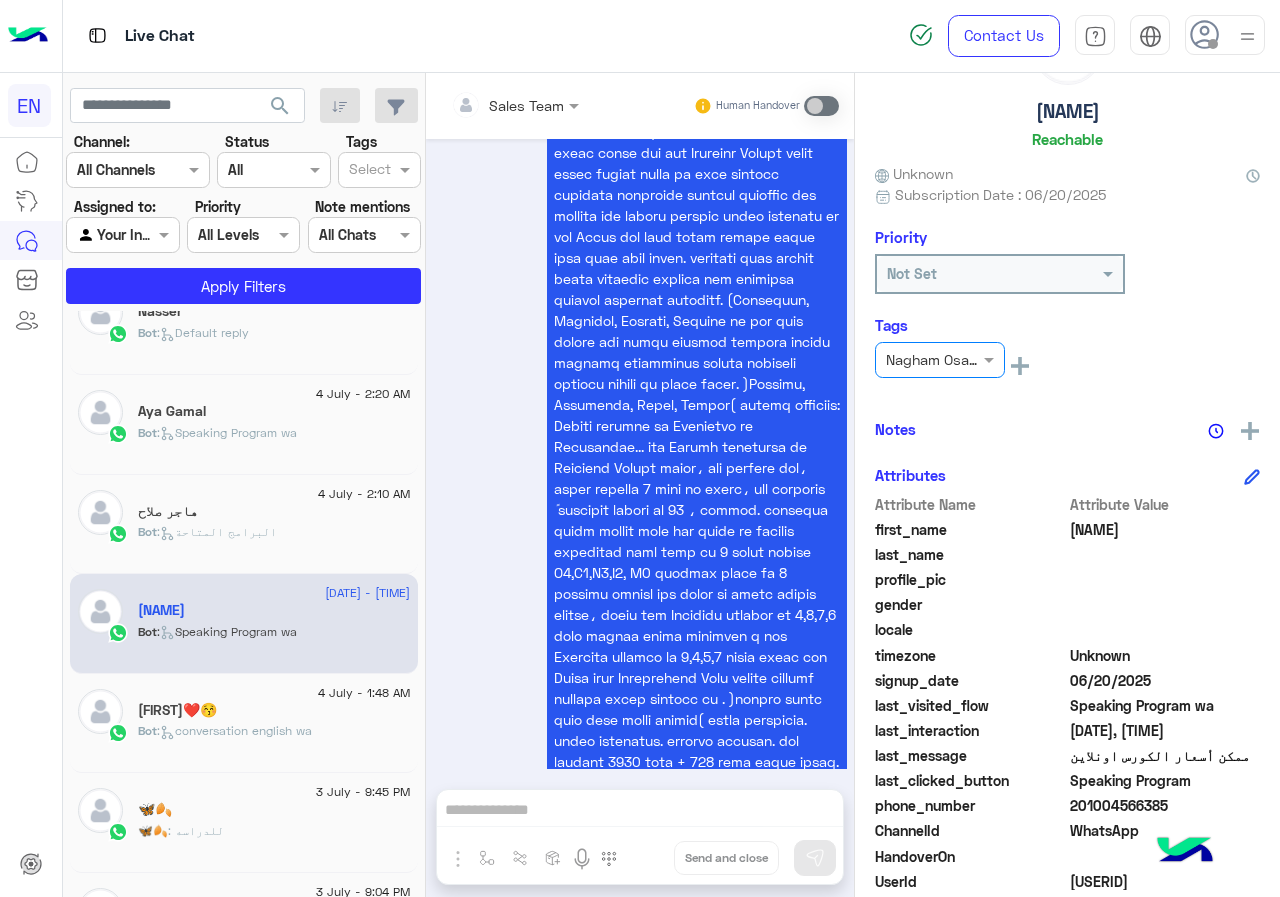 scroll, scrollTop: 510, scrollLeft: 0, axis: vertical 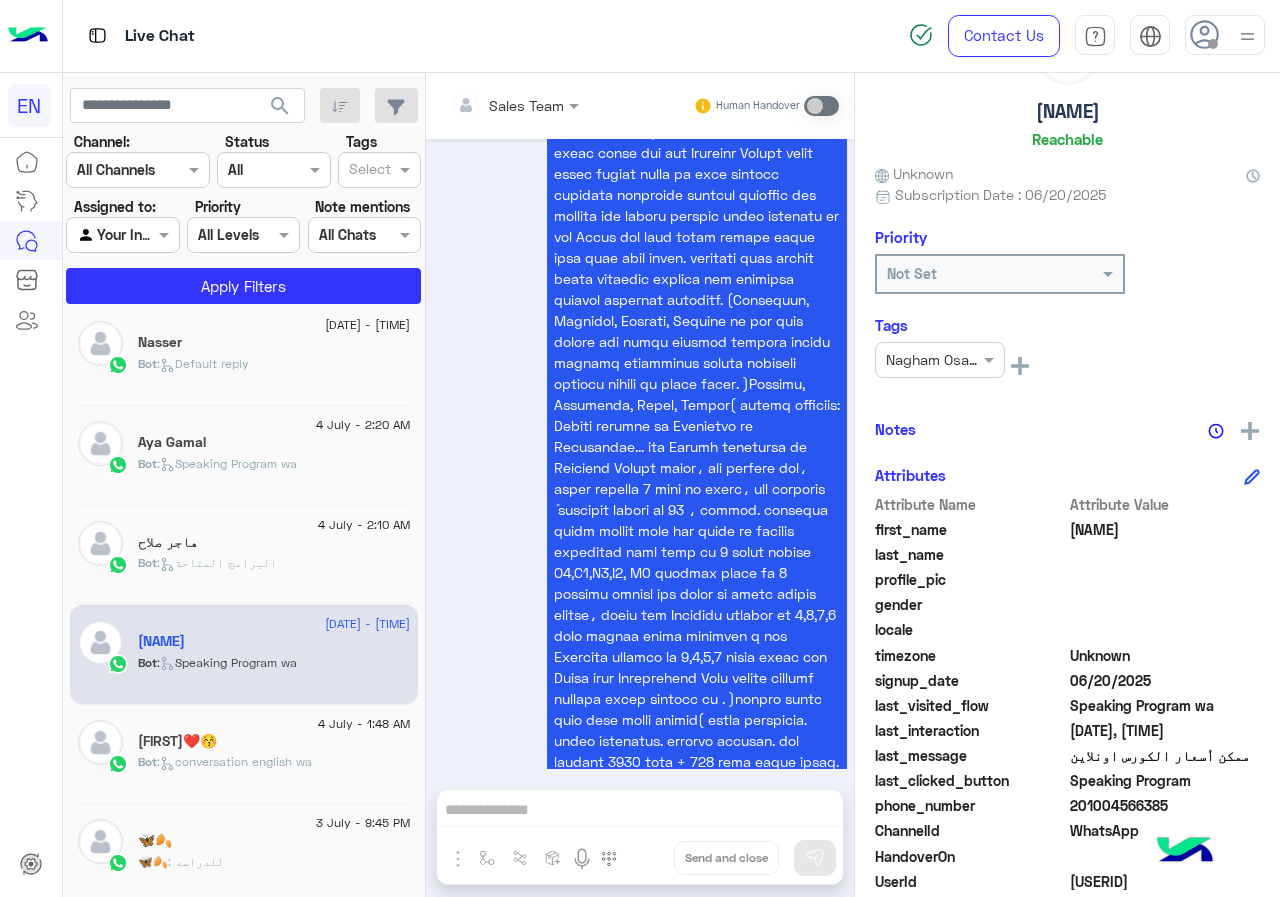 click on ":   البرامج المتاحة" 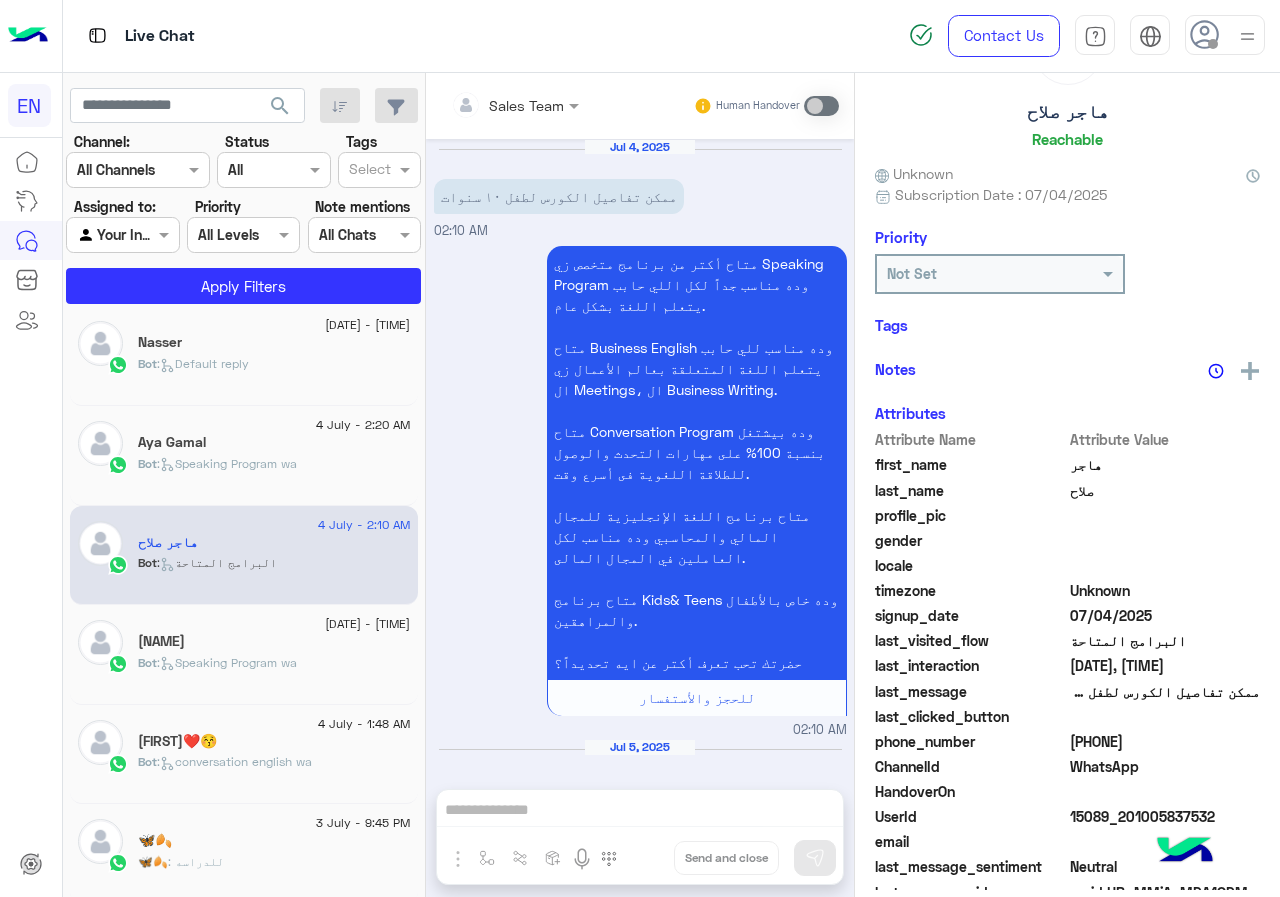 scroll, scrollTop: 64, scrollLeft: 0, axis: vertical 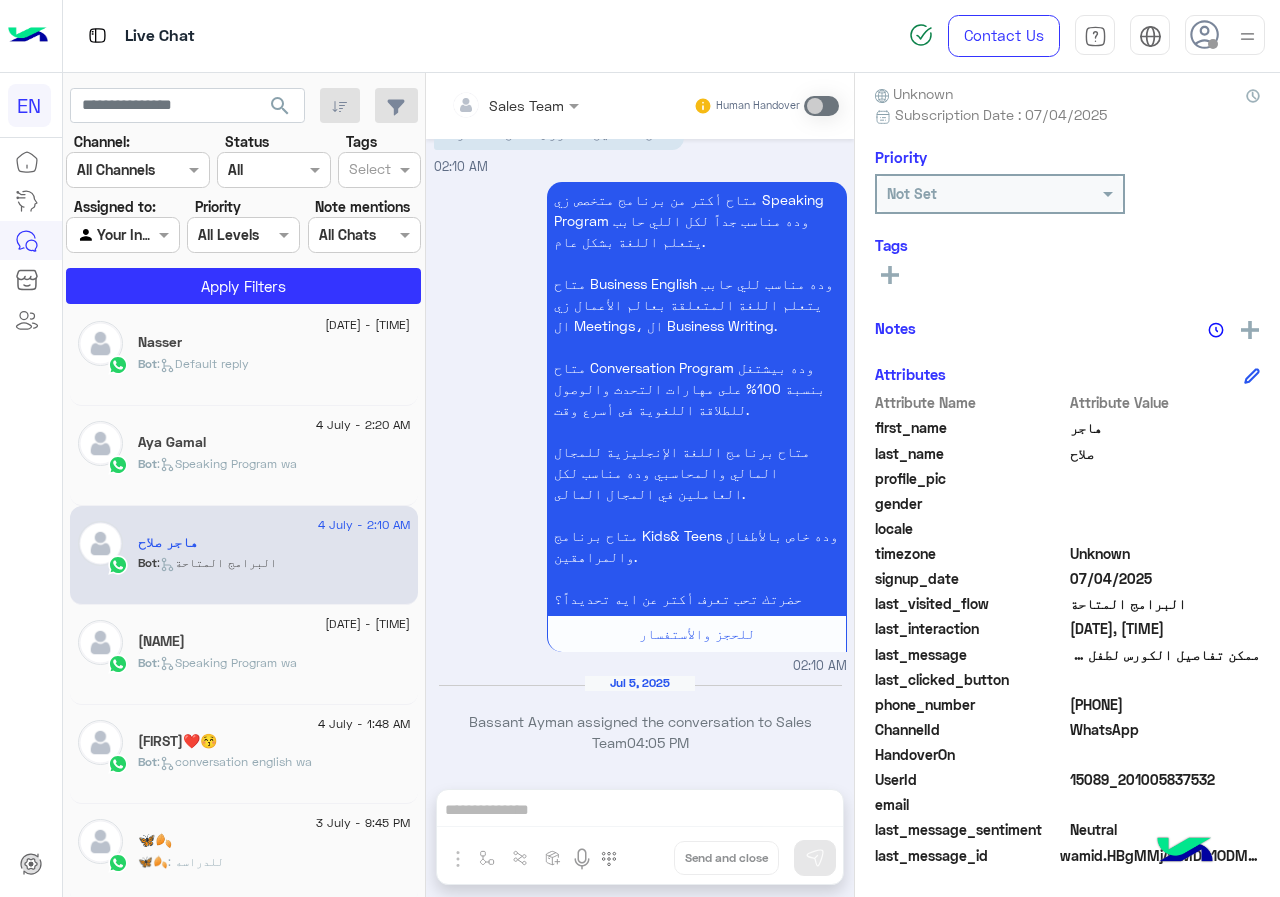 click on "[PHONE]" 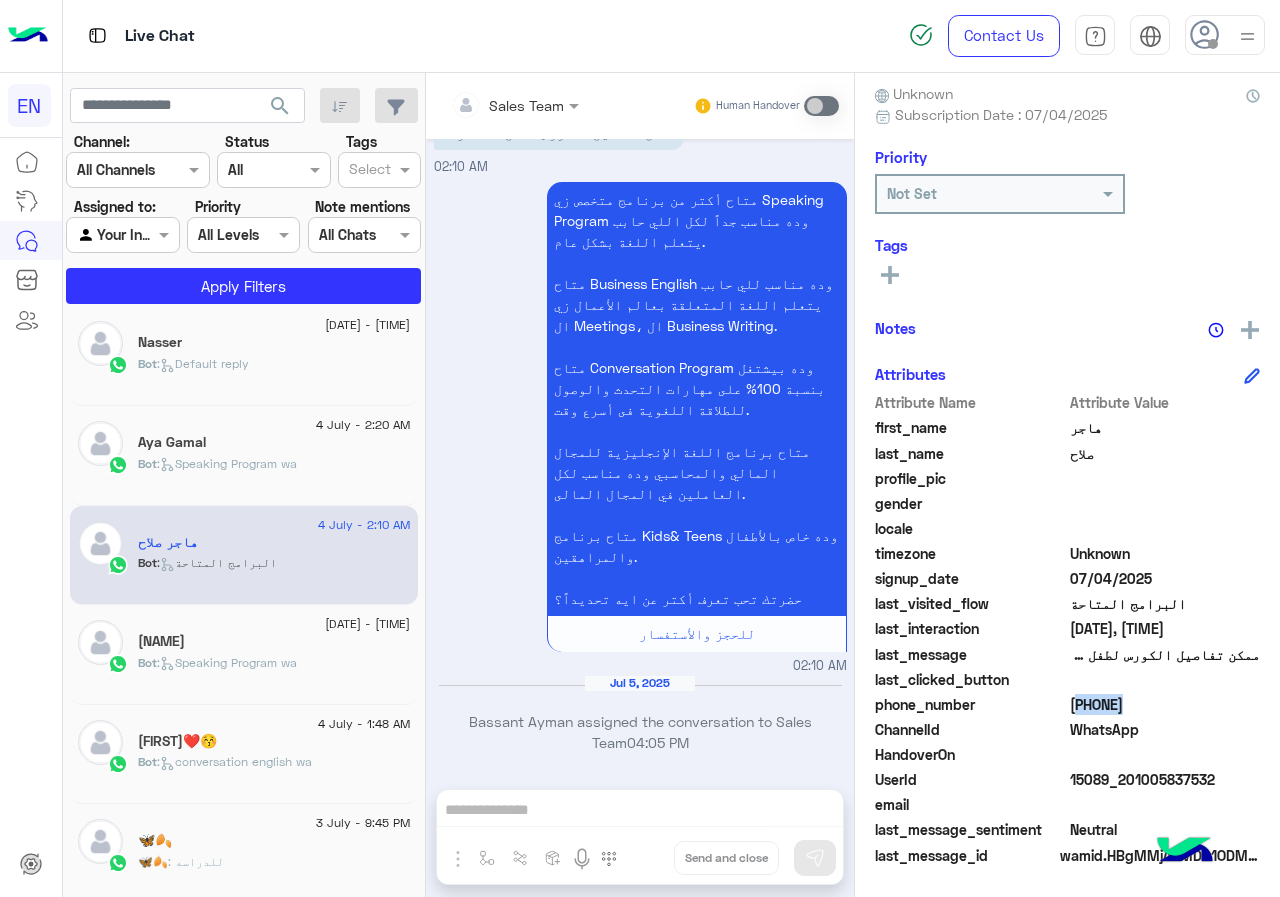 click on "[PHONE]" 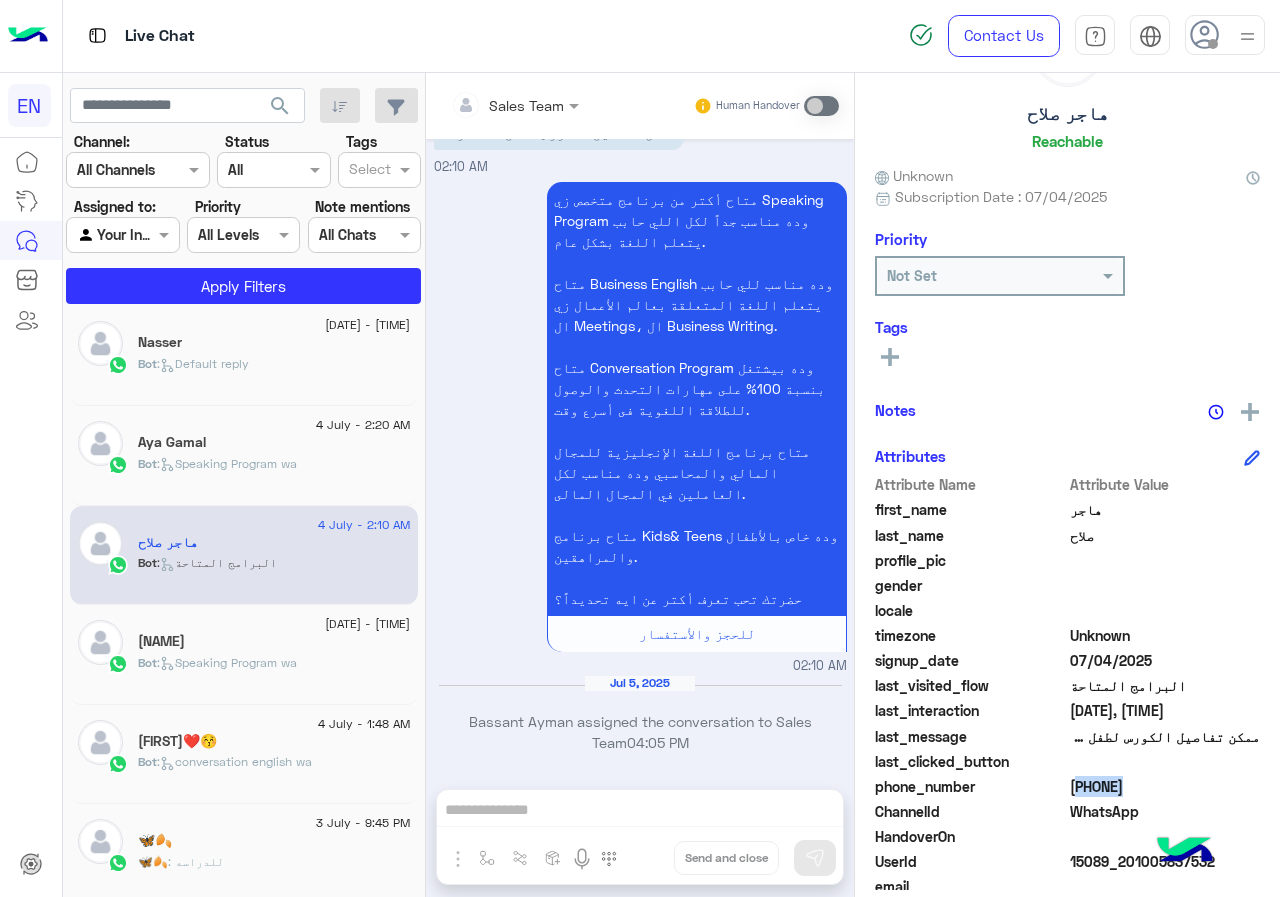 scroll, scrollTop: 0, scrollLeft: 0, axis: both 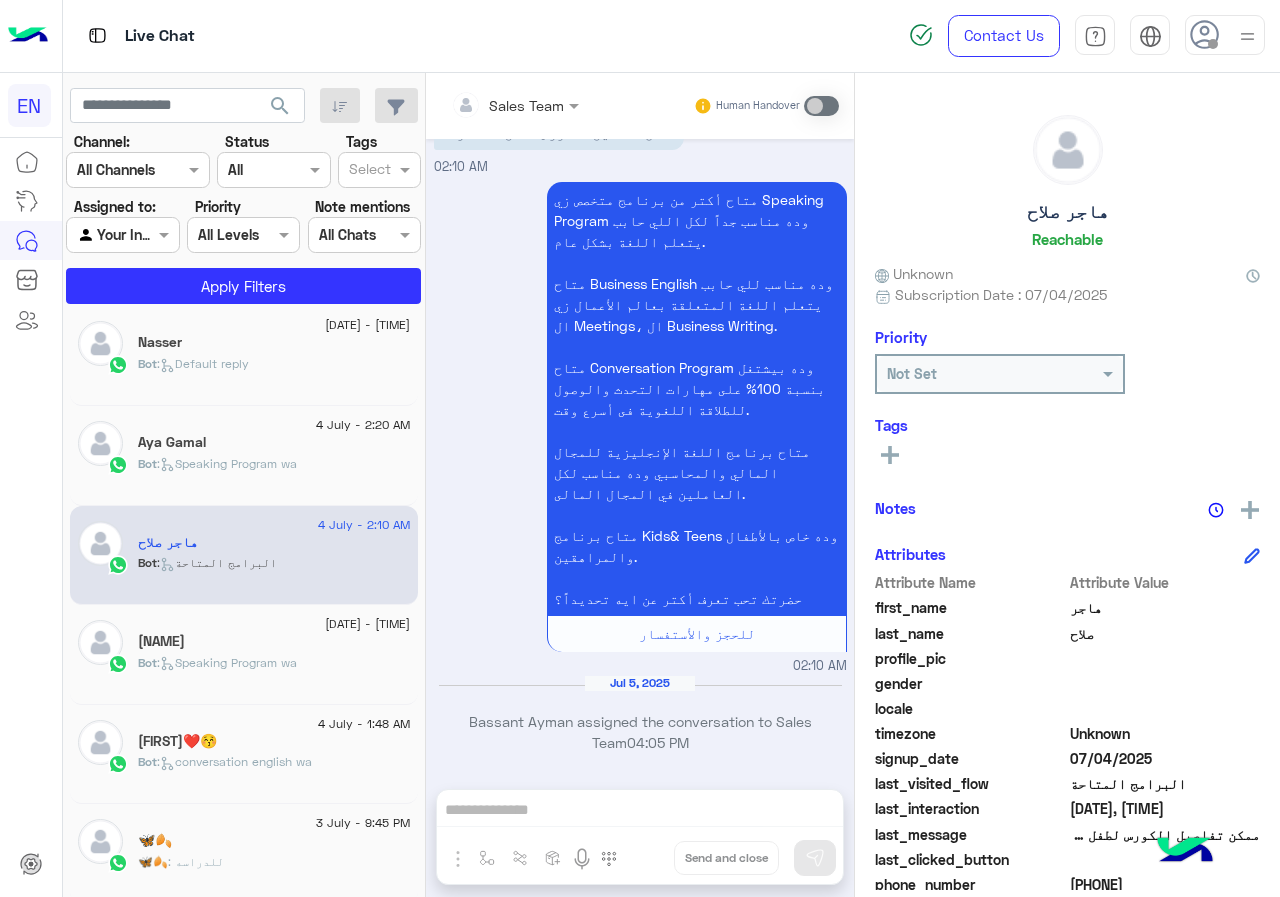 click on "هاجر صلاح   Reachable" 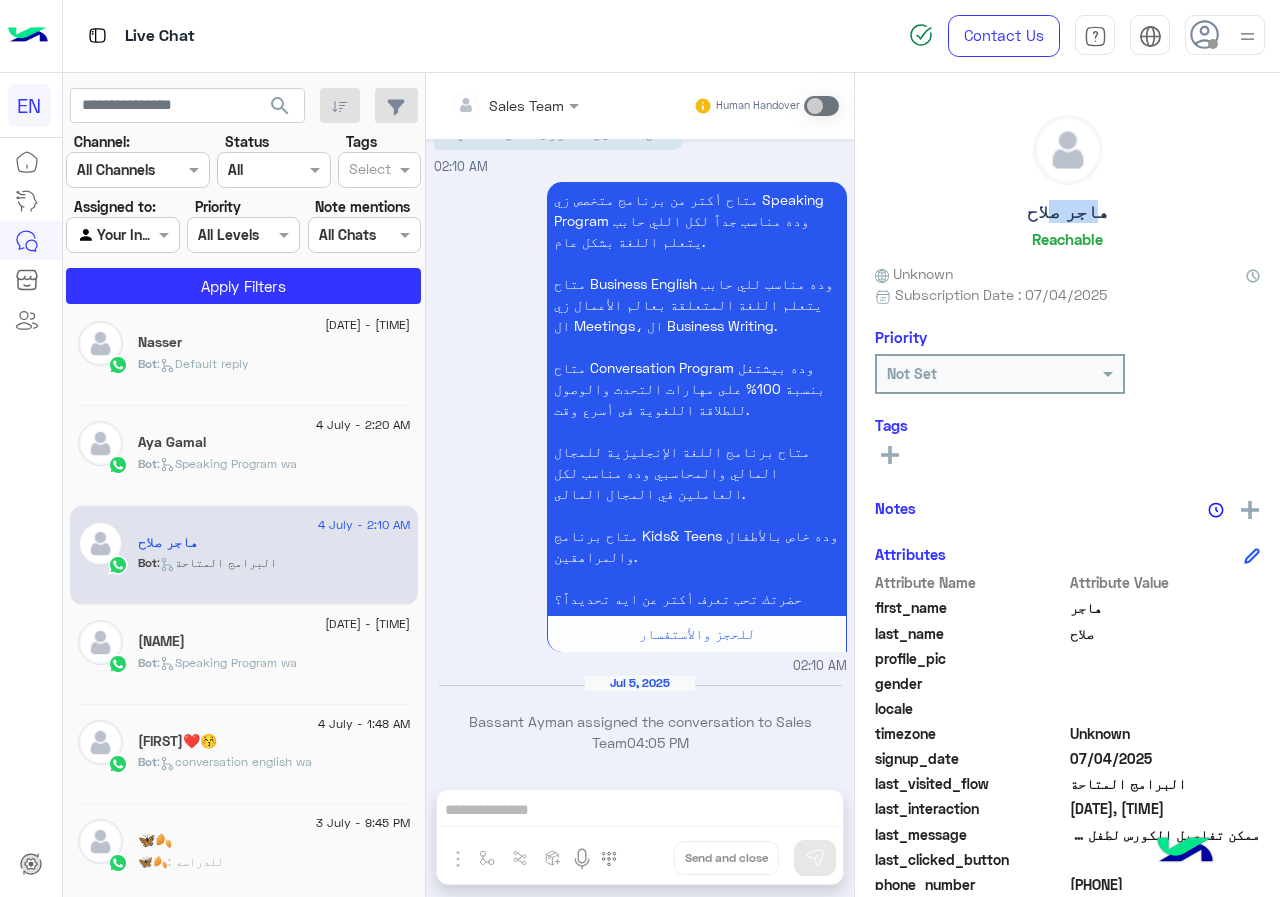 click on "هاجر صلاح   Reachable" 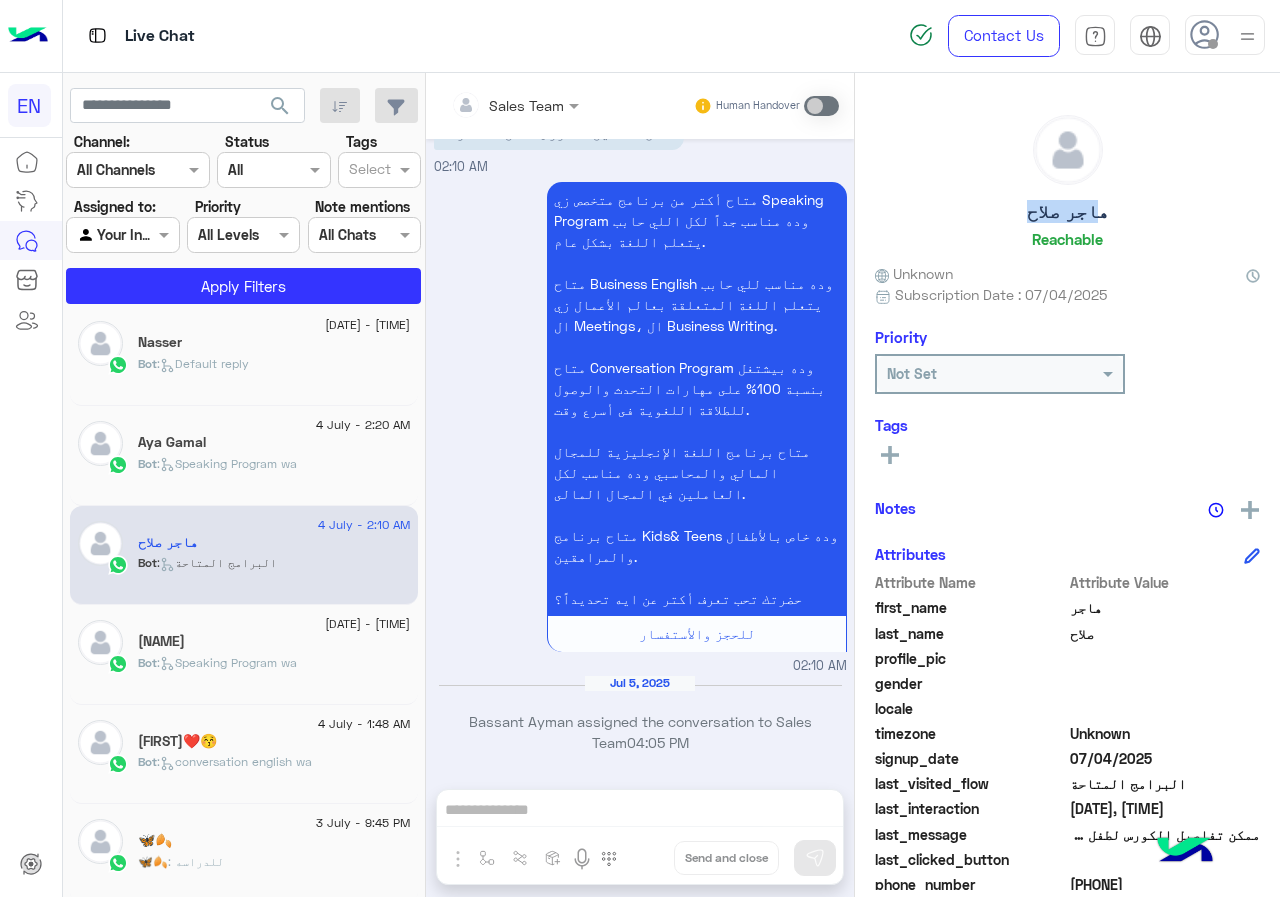 click on "هاجر صلاح" 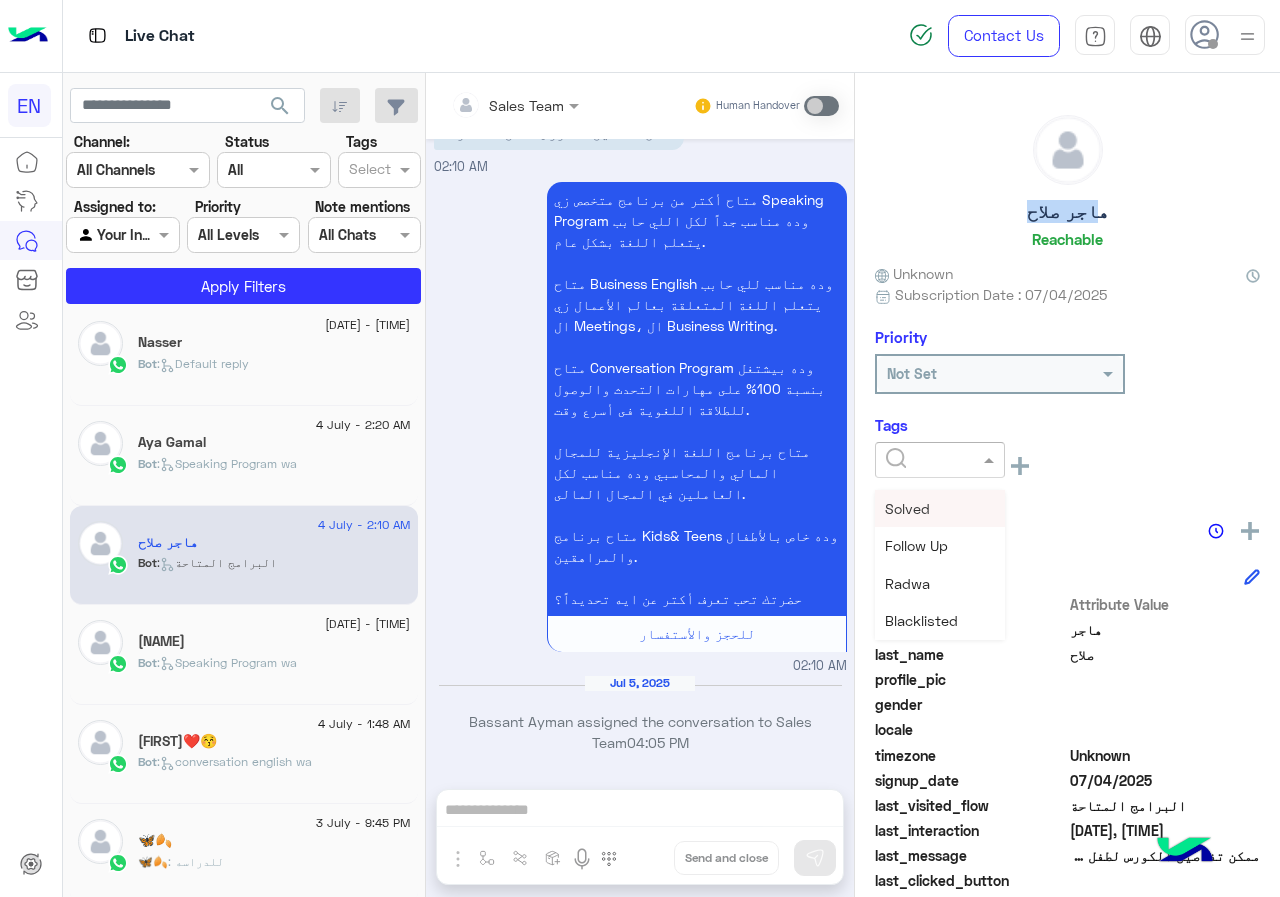 click 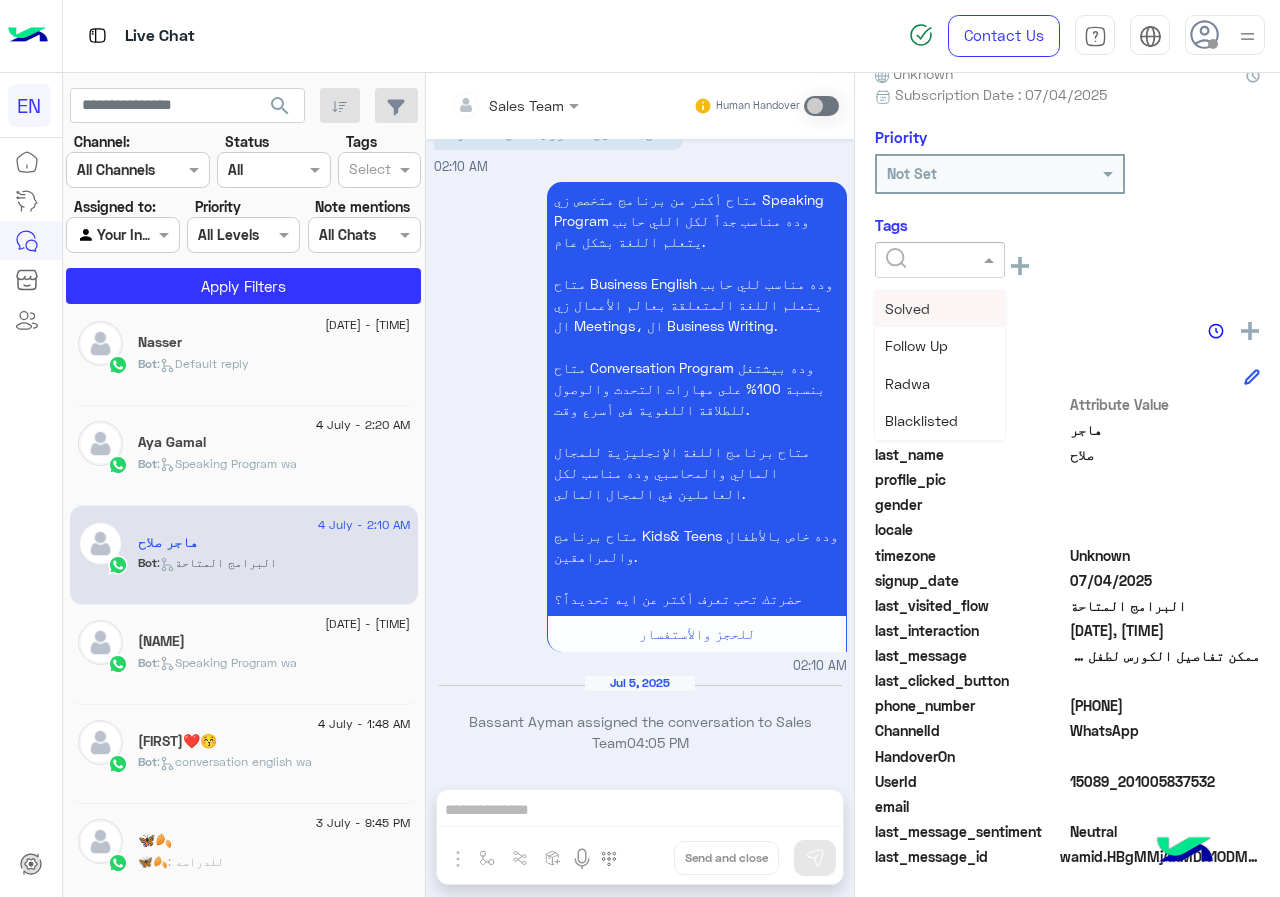 scroll, scrollTop: 201, scrollLeft: 0, axis: vertical 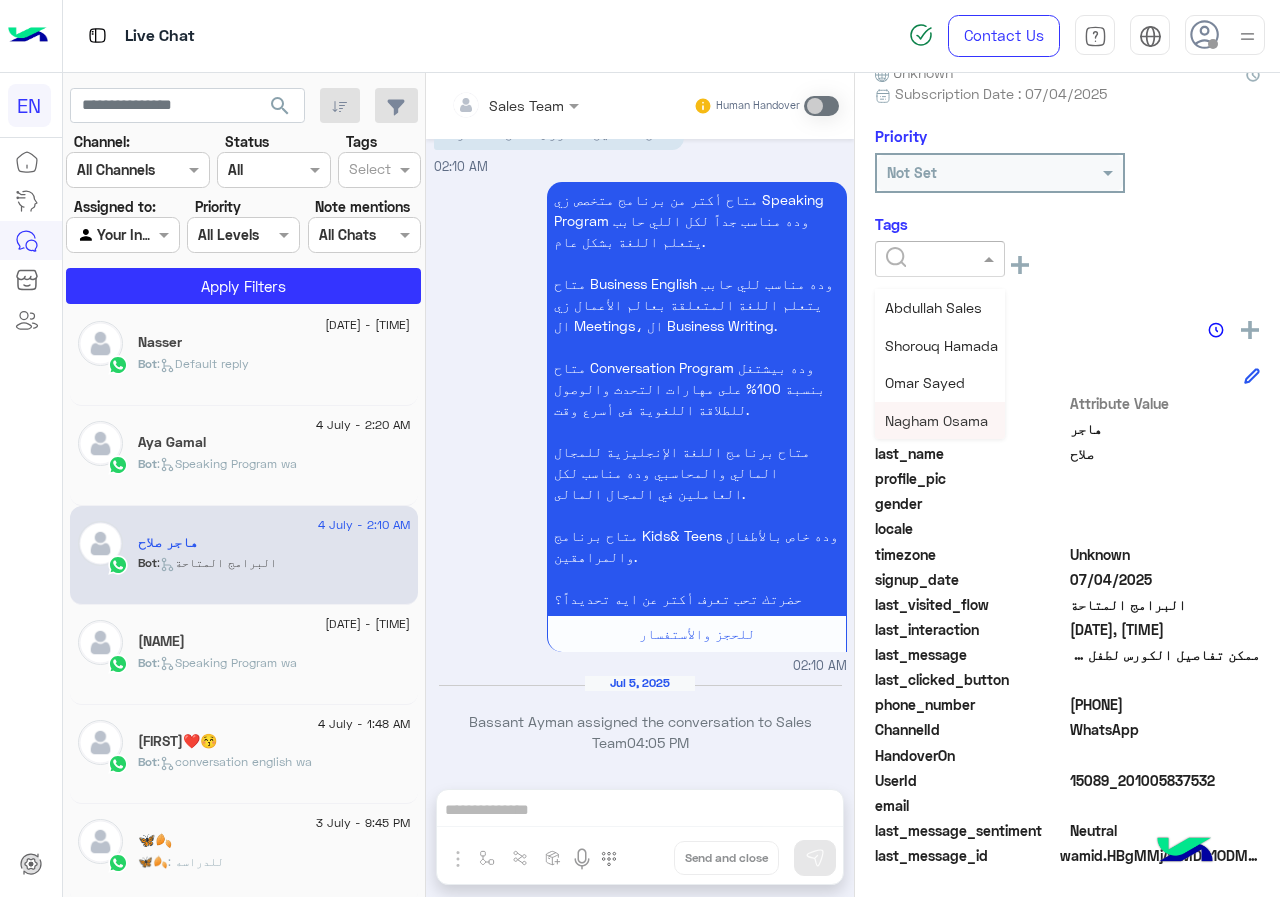 click on "Nagham Osama" at bounding box center (936, 420) 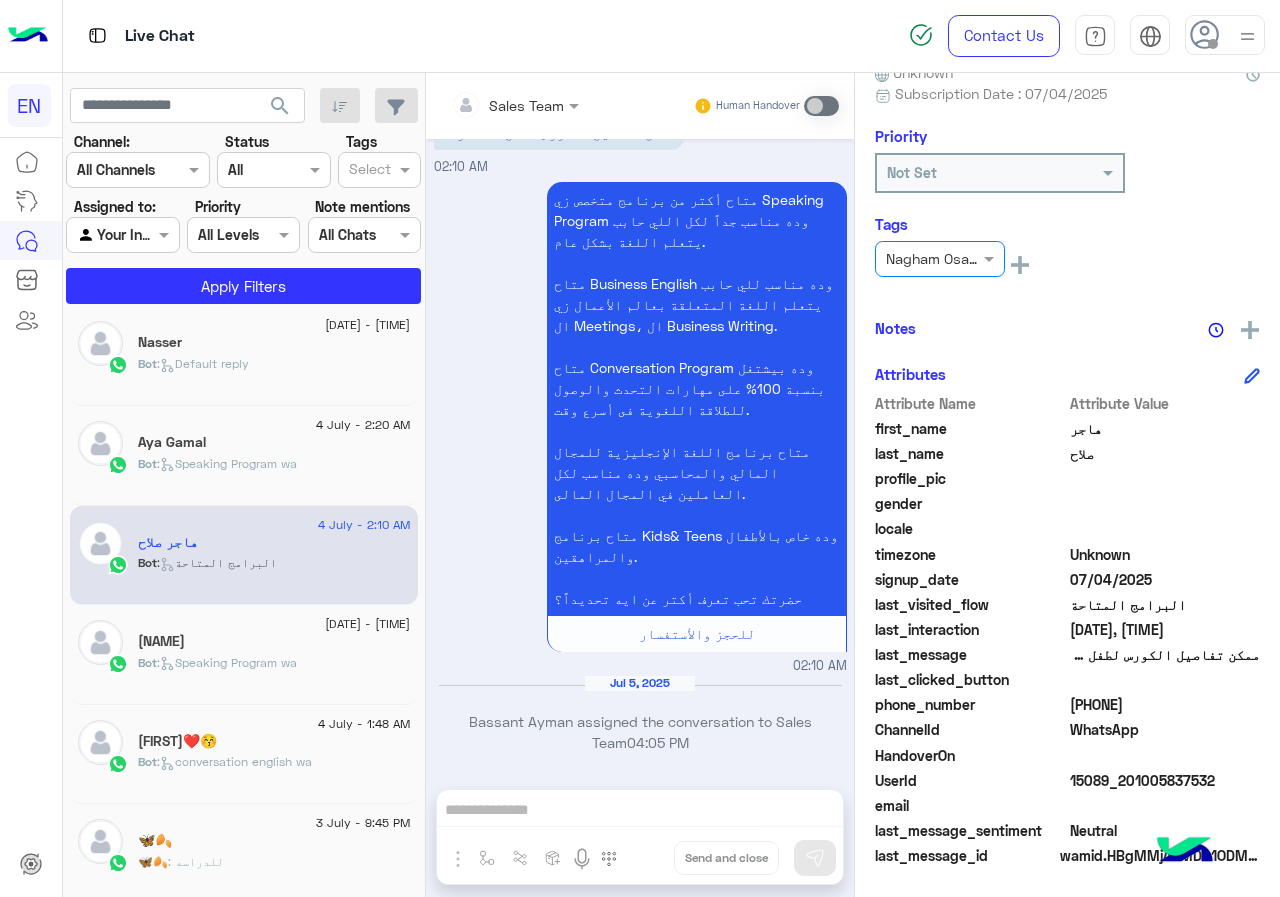 click on "Bot :   Speaking Program wa" 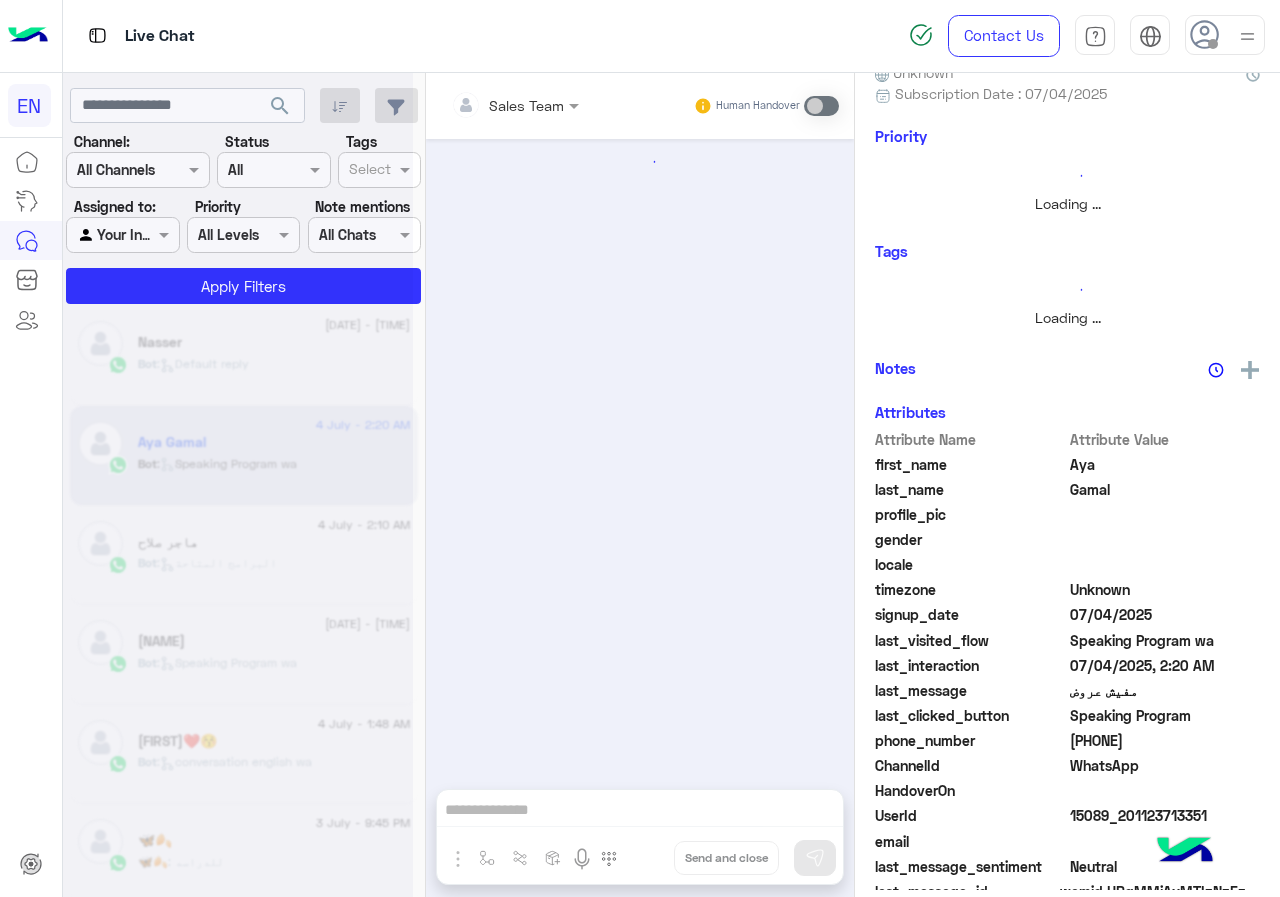 scroll, scrollTop: 0, scrollLeft: 0, axis: both 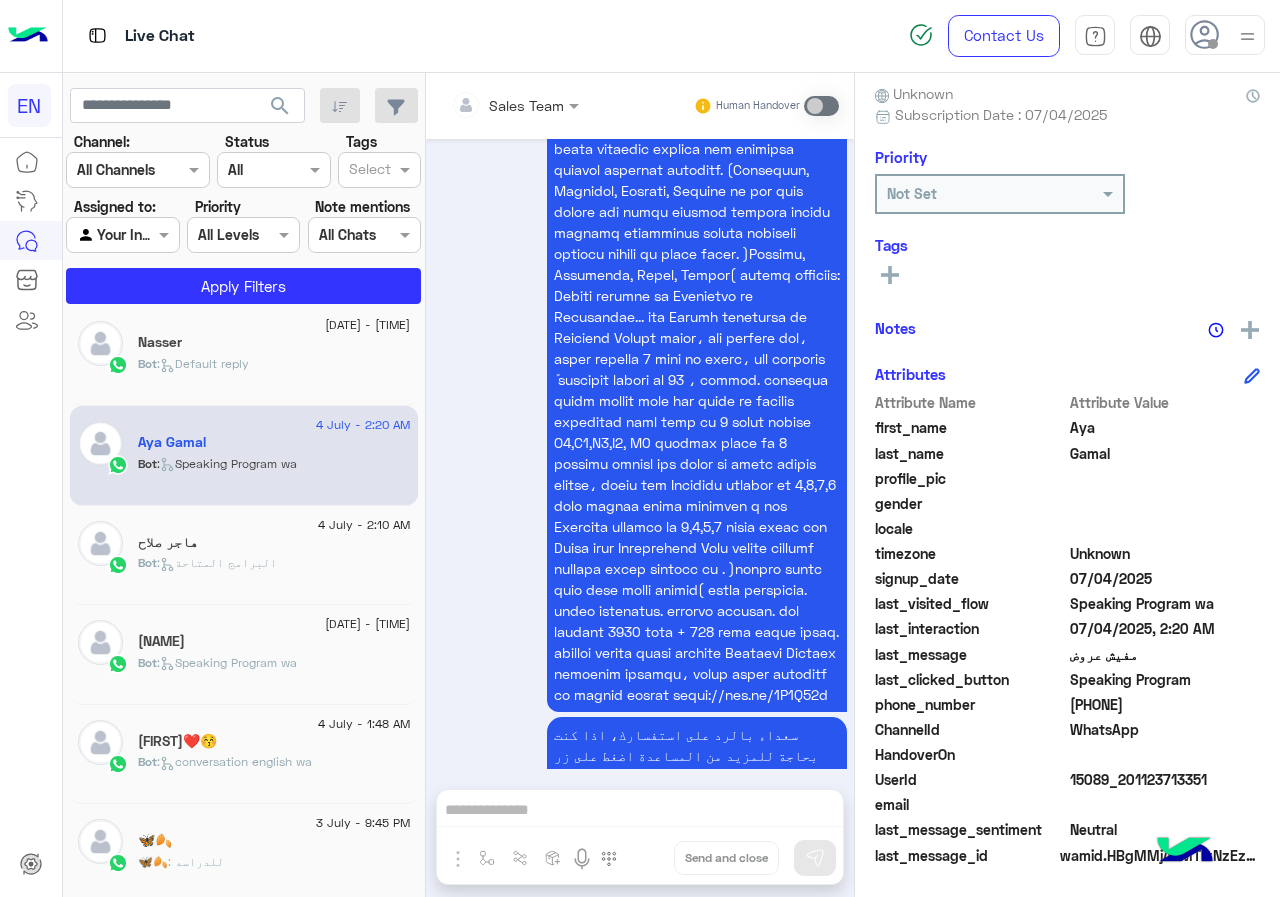 click on "[PHONE]" 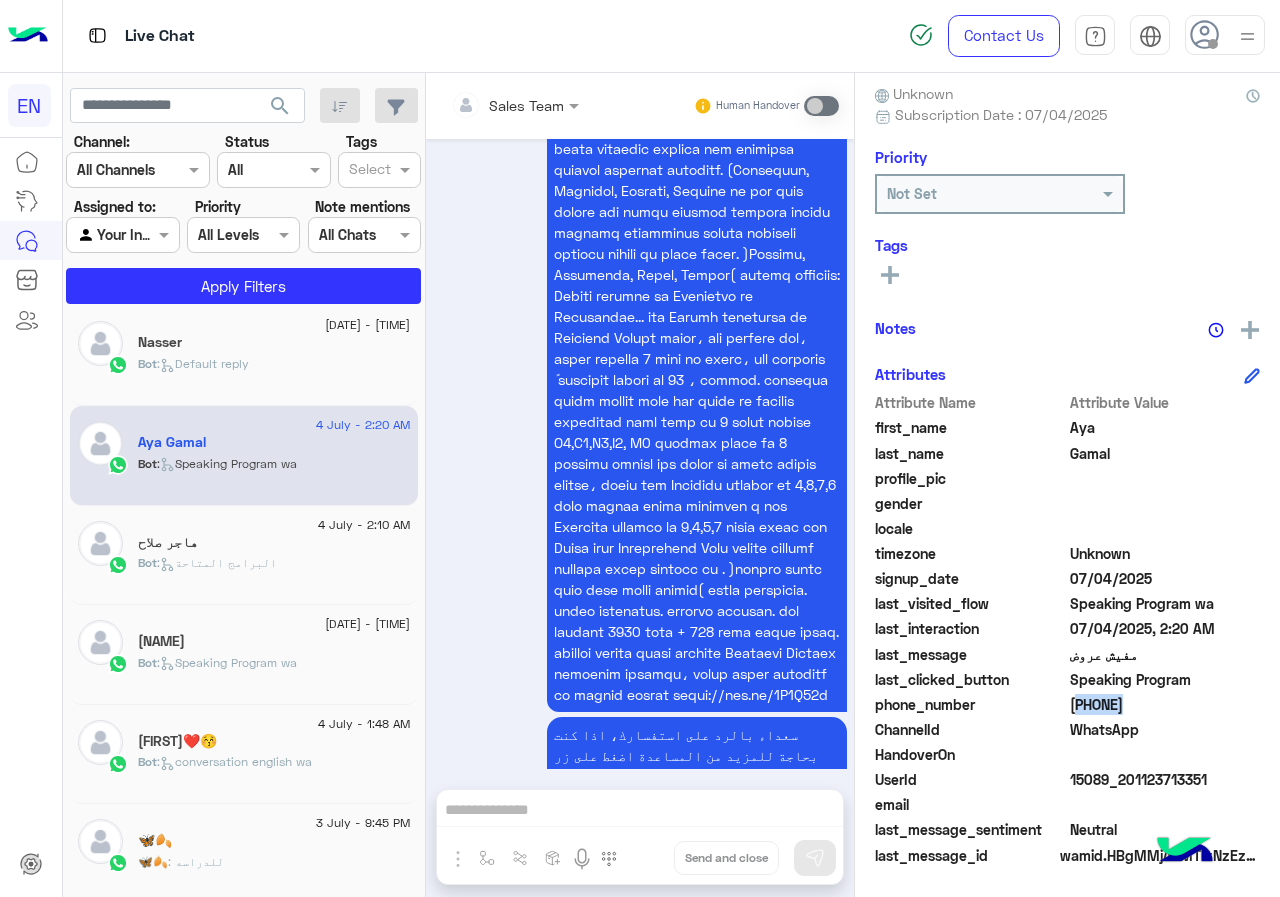 click on "[PHONE]" 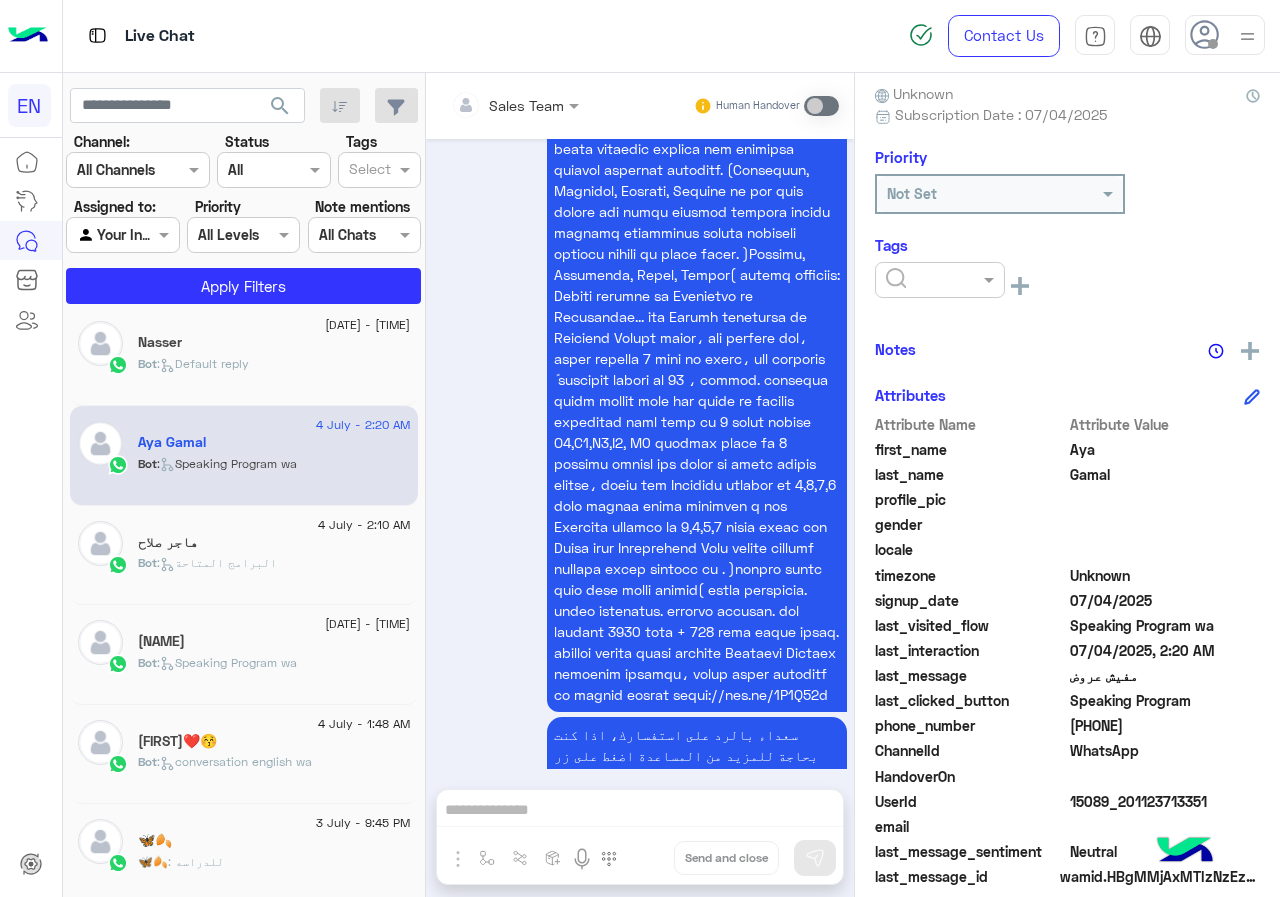 click 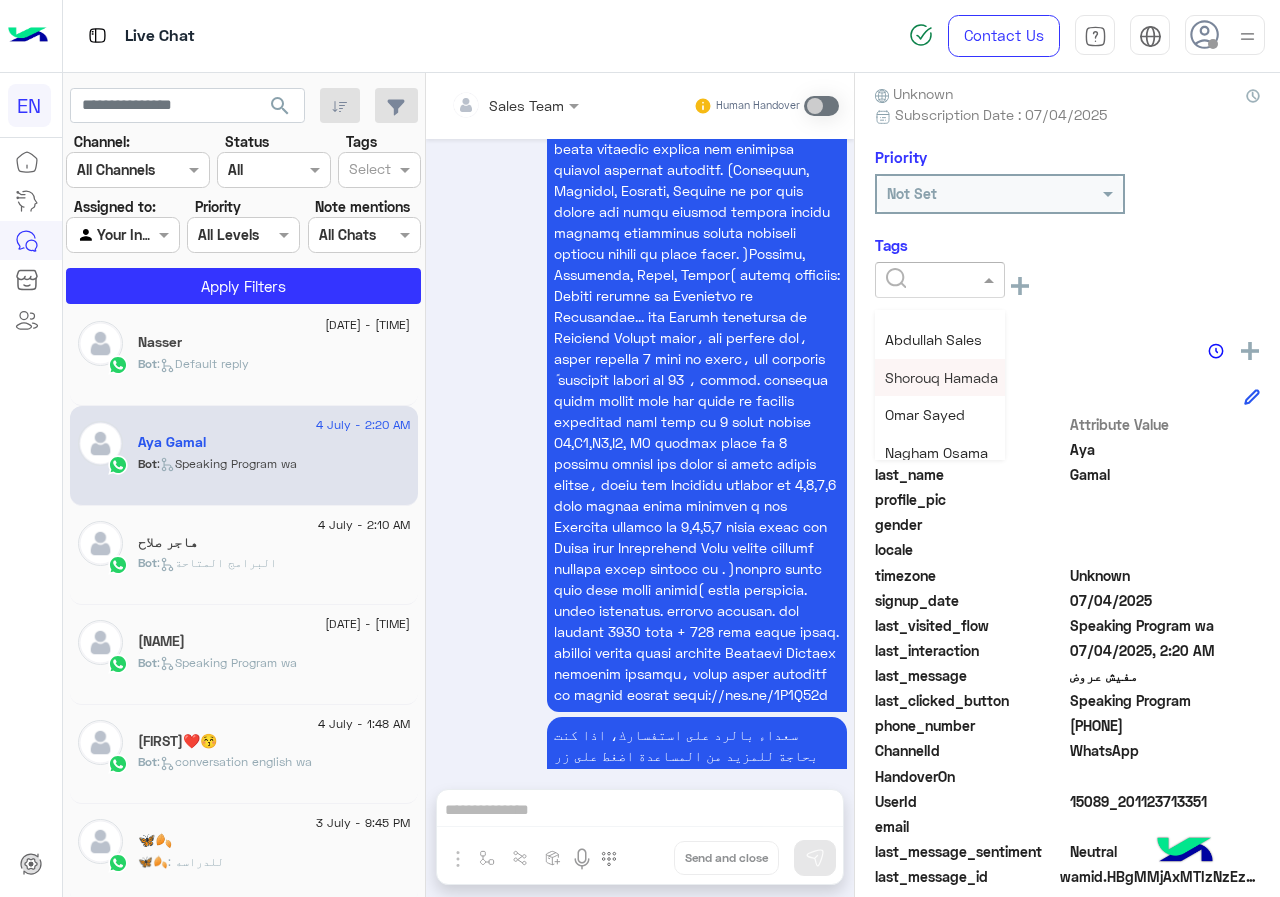 scroll, scrollTop: 261, scrollLeft: 0, axis: vertical 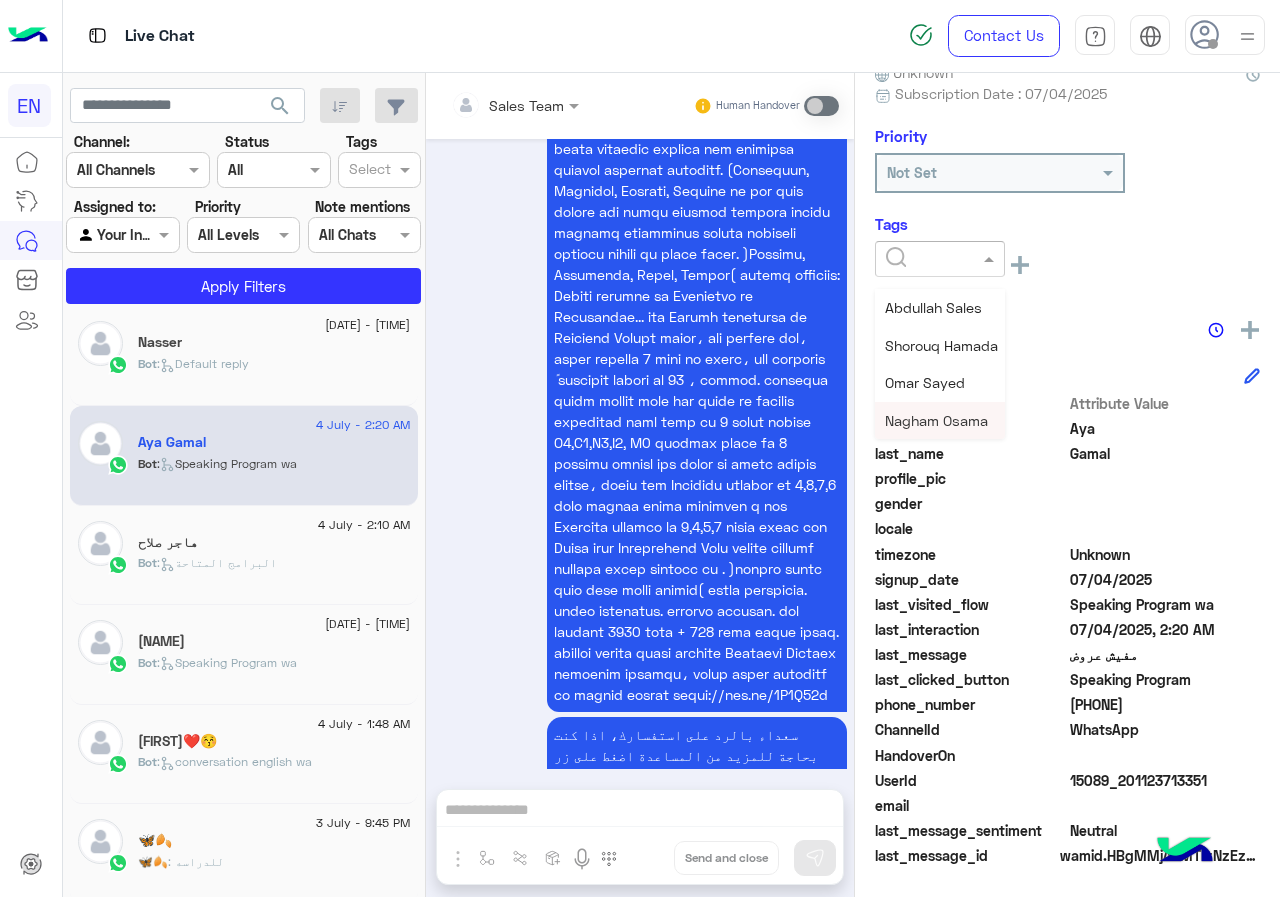 click on "Nagham Osama" at bounding box center (936, 420) 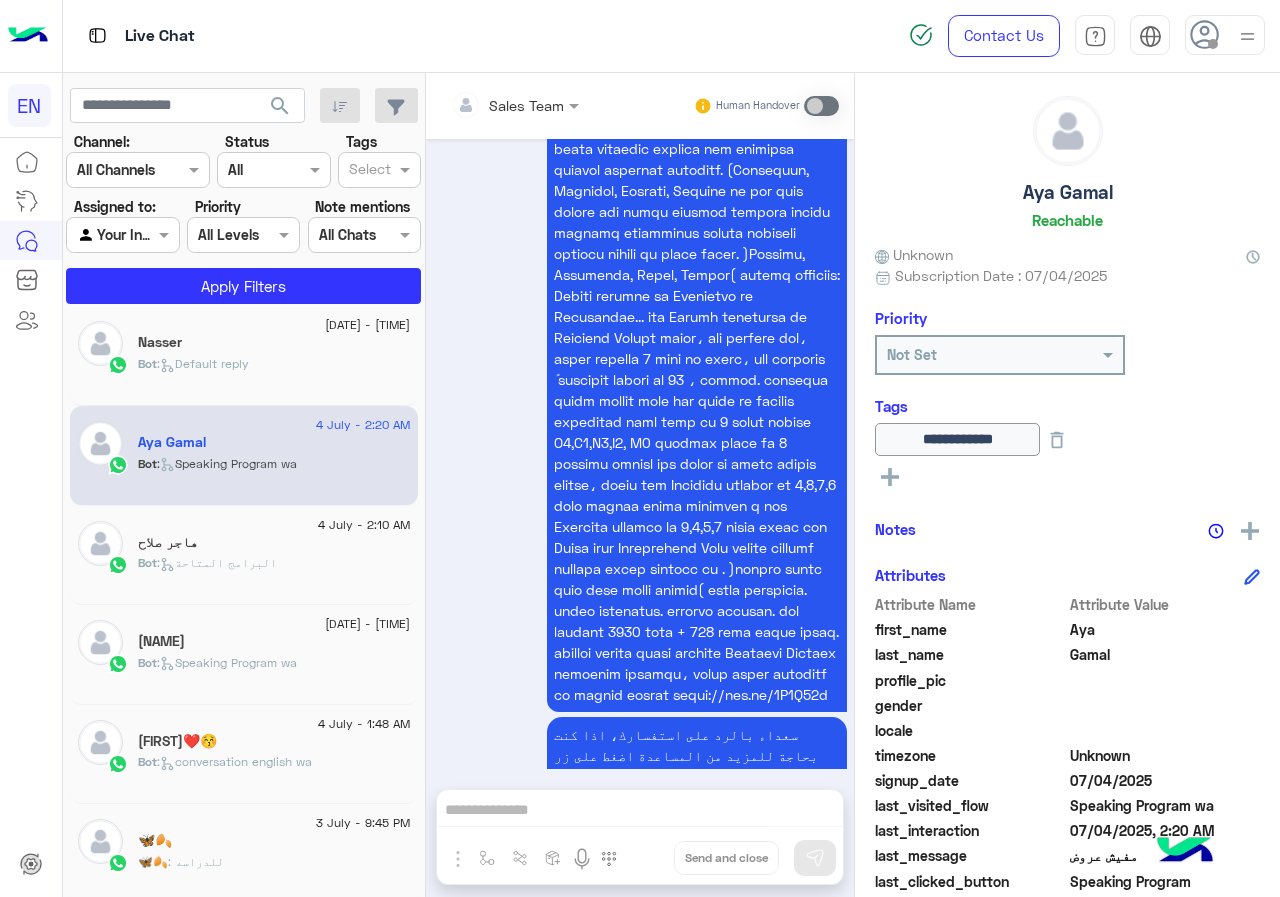 scroll, scrollTop: 0, scrollLeft: 0, axis: both 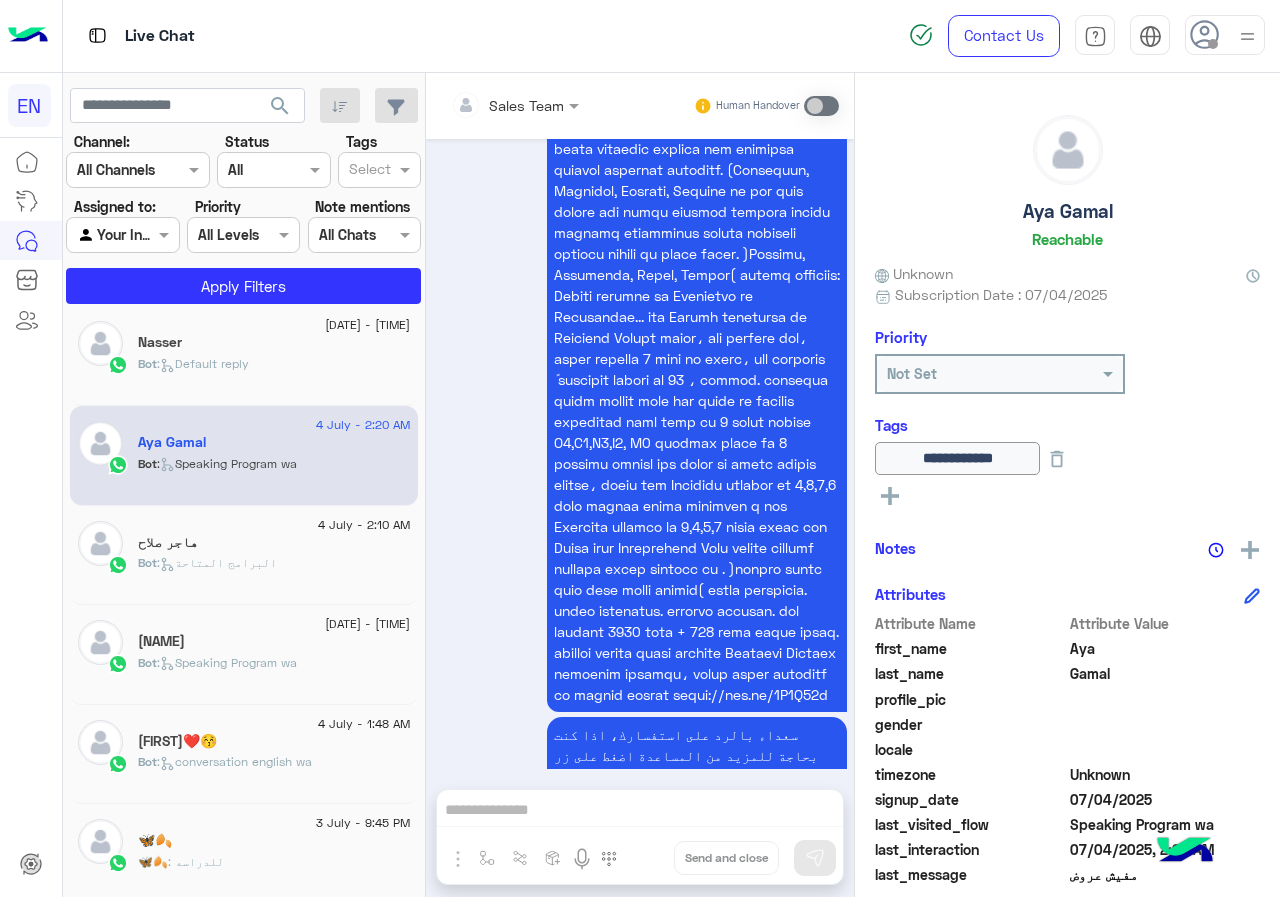 click on "Aya Gamal" 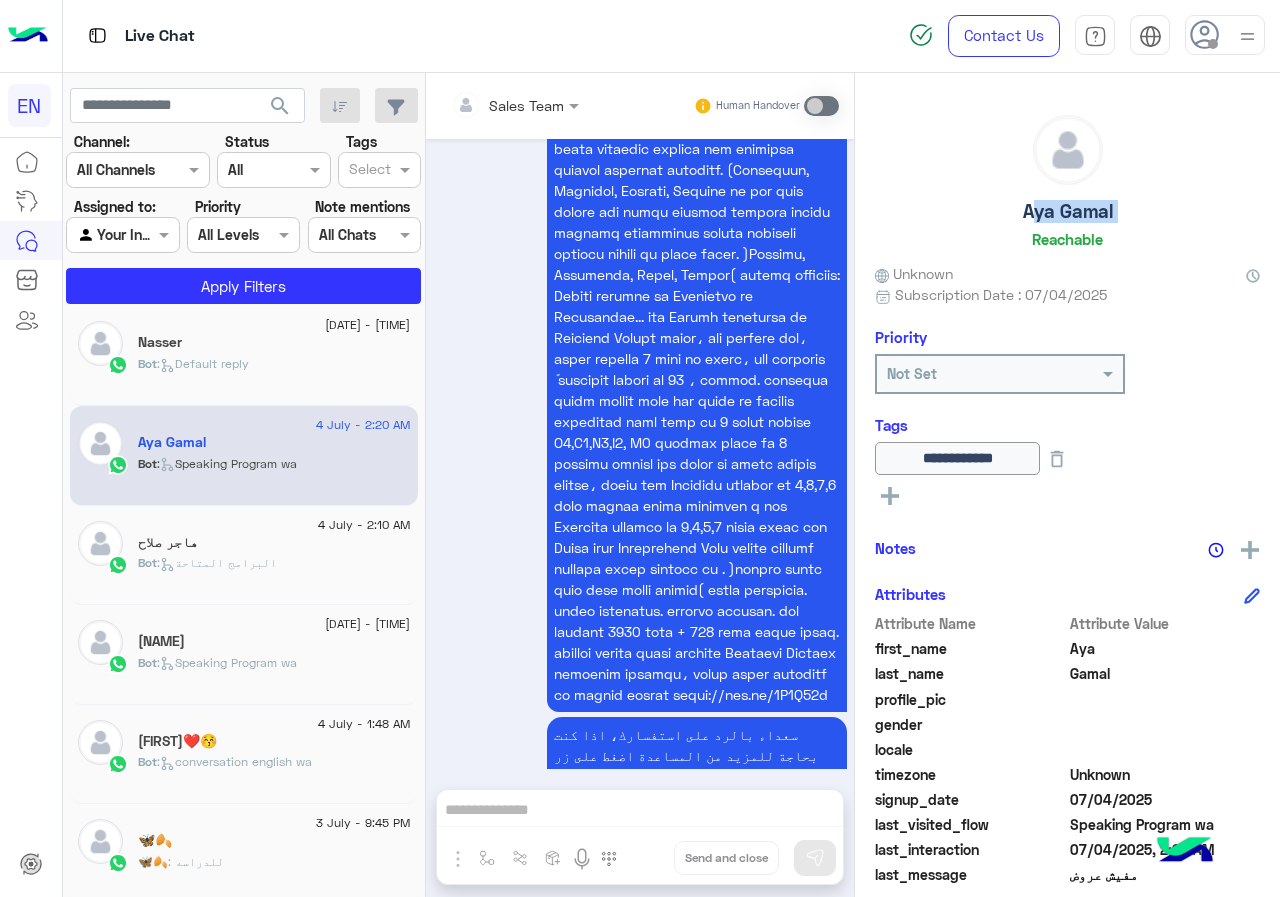 click on "Aya Gamal" 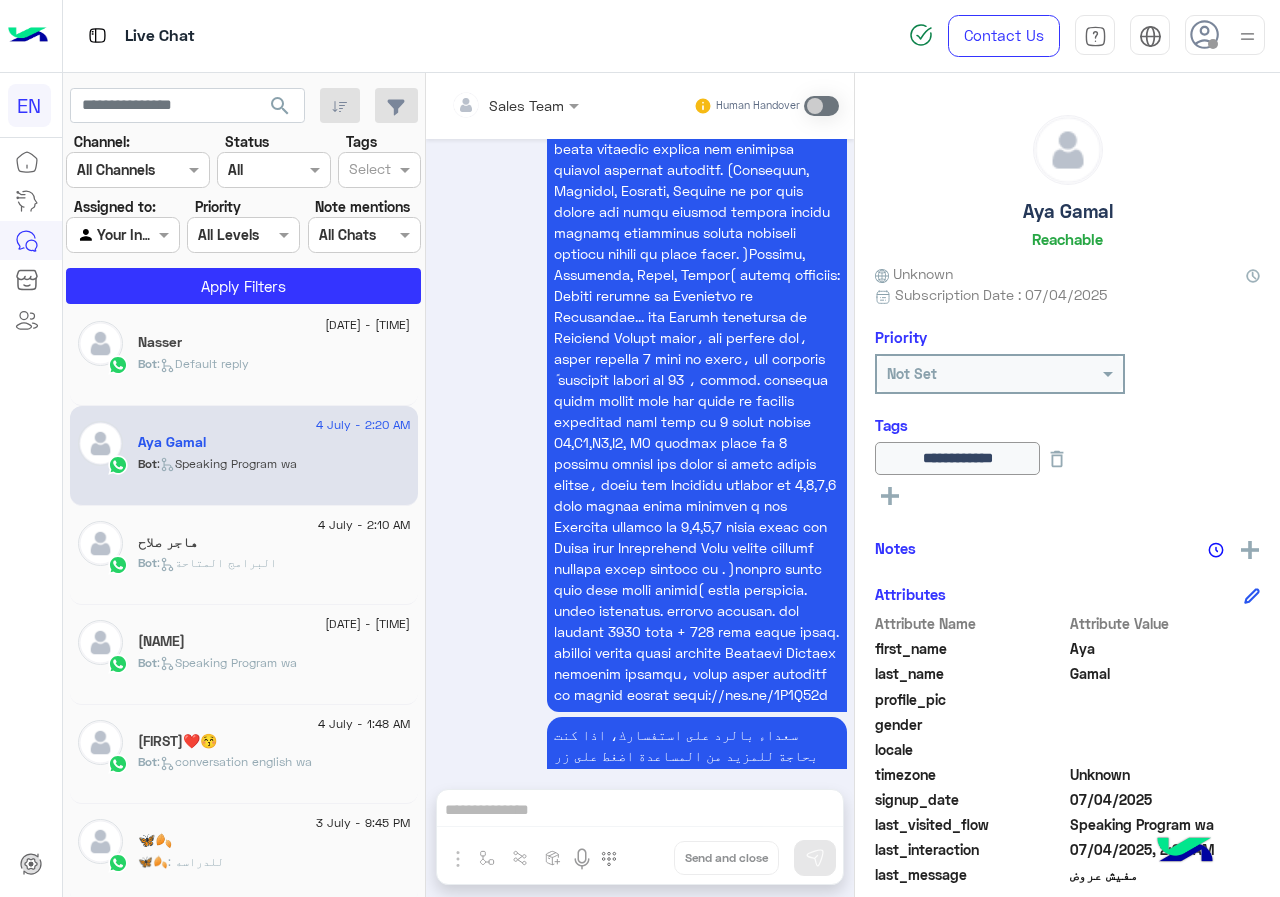 click on "Nasser" 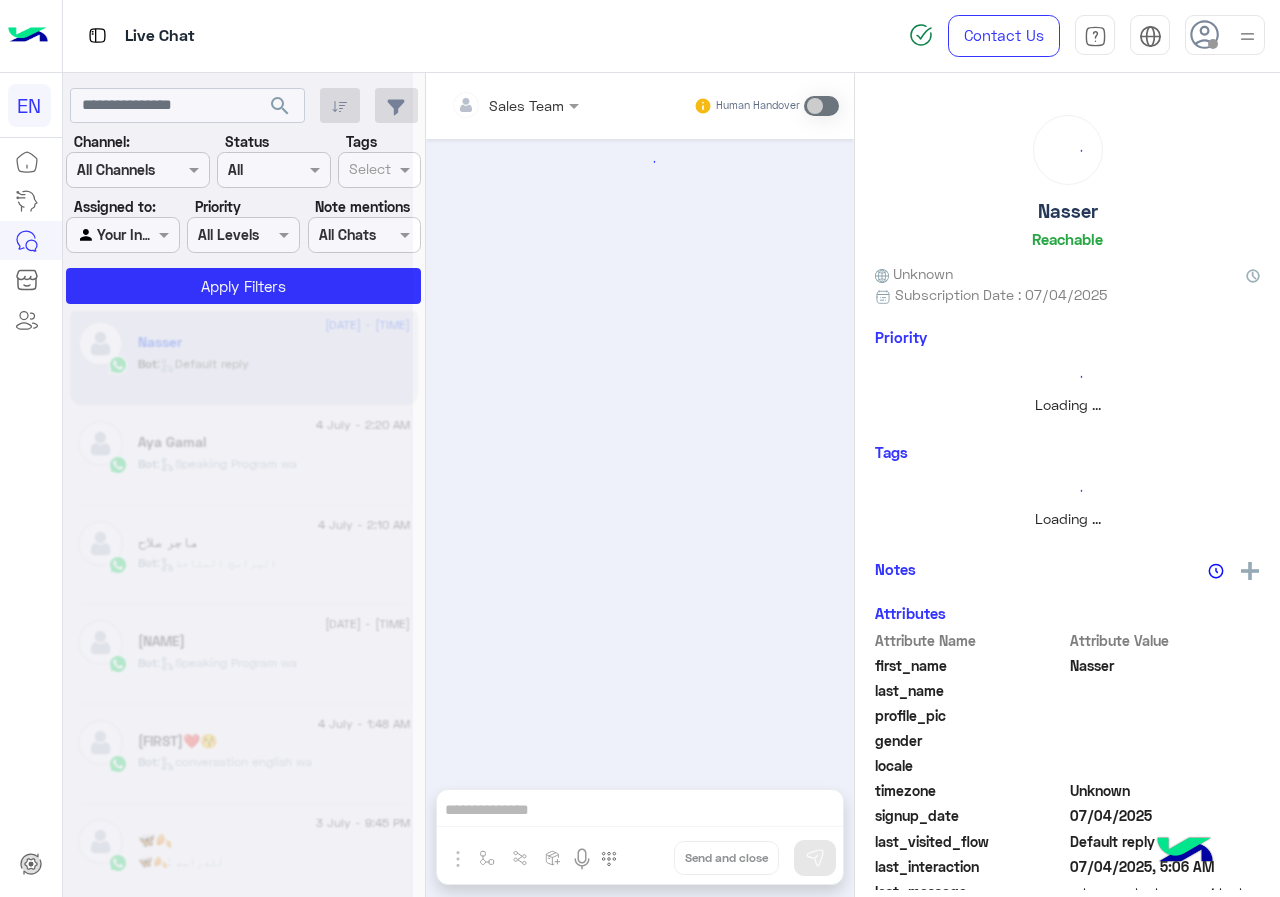 scroll, scrollTop: 0, scrollLeft: 0, axis: both 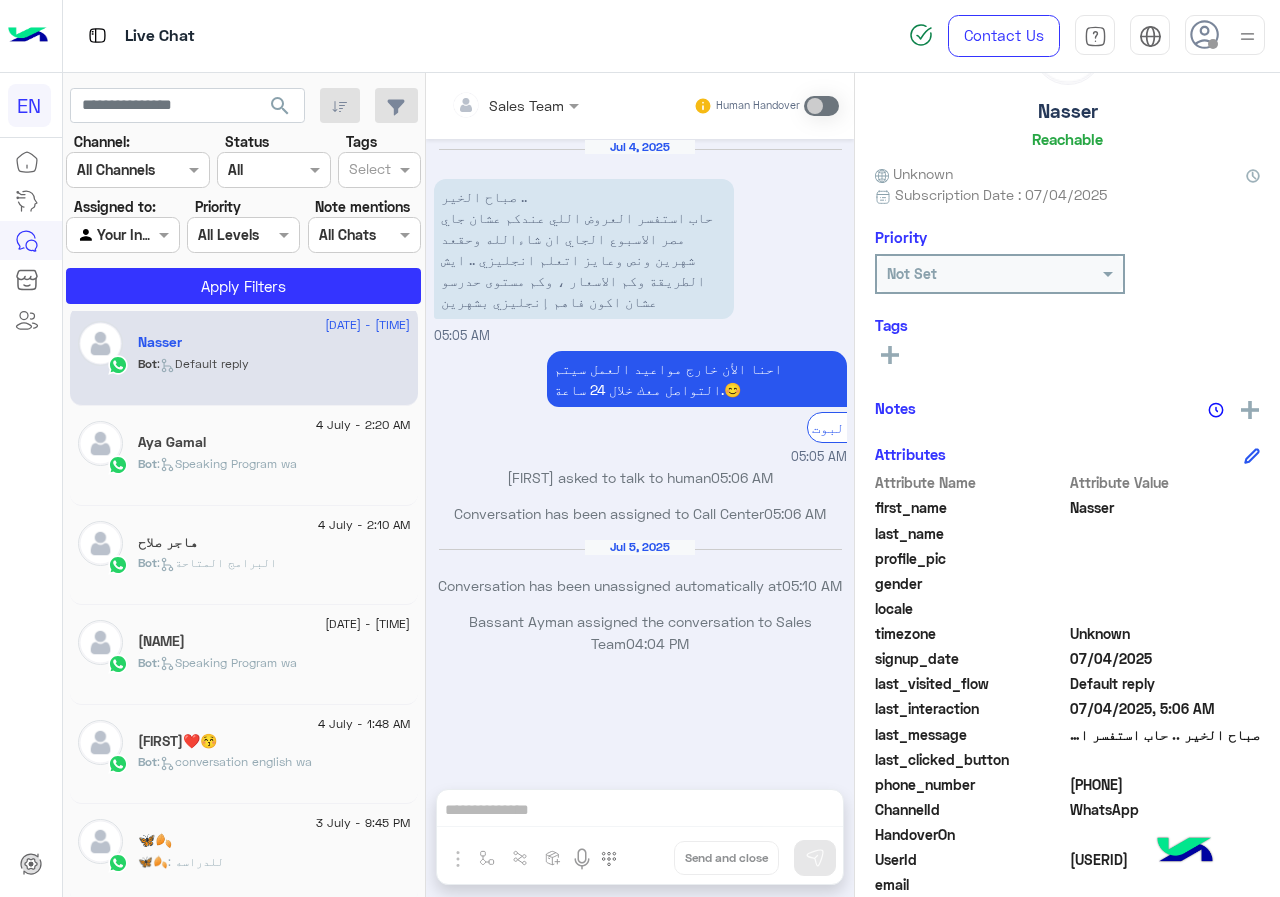 click on "[PHONE]" 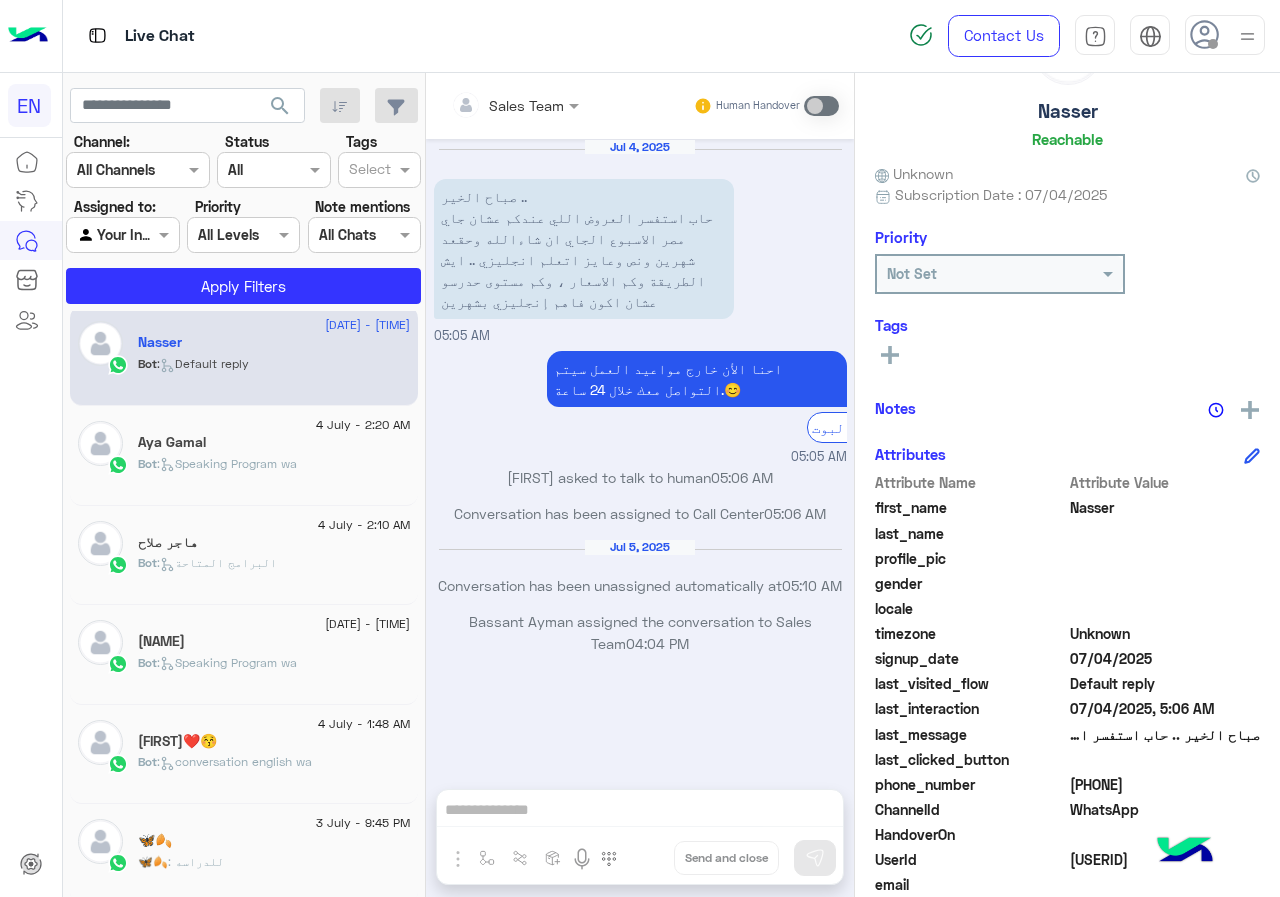 click on "Nasser" 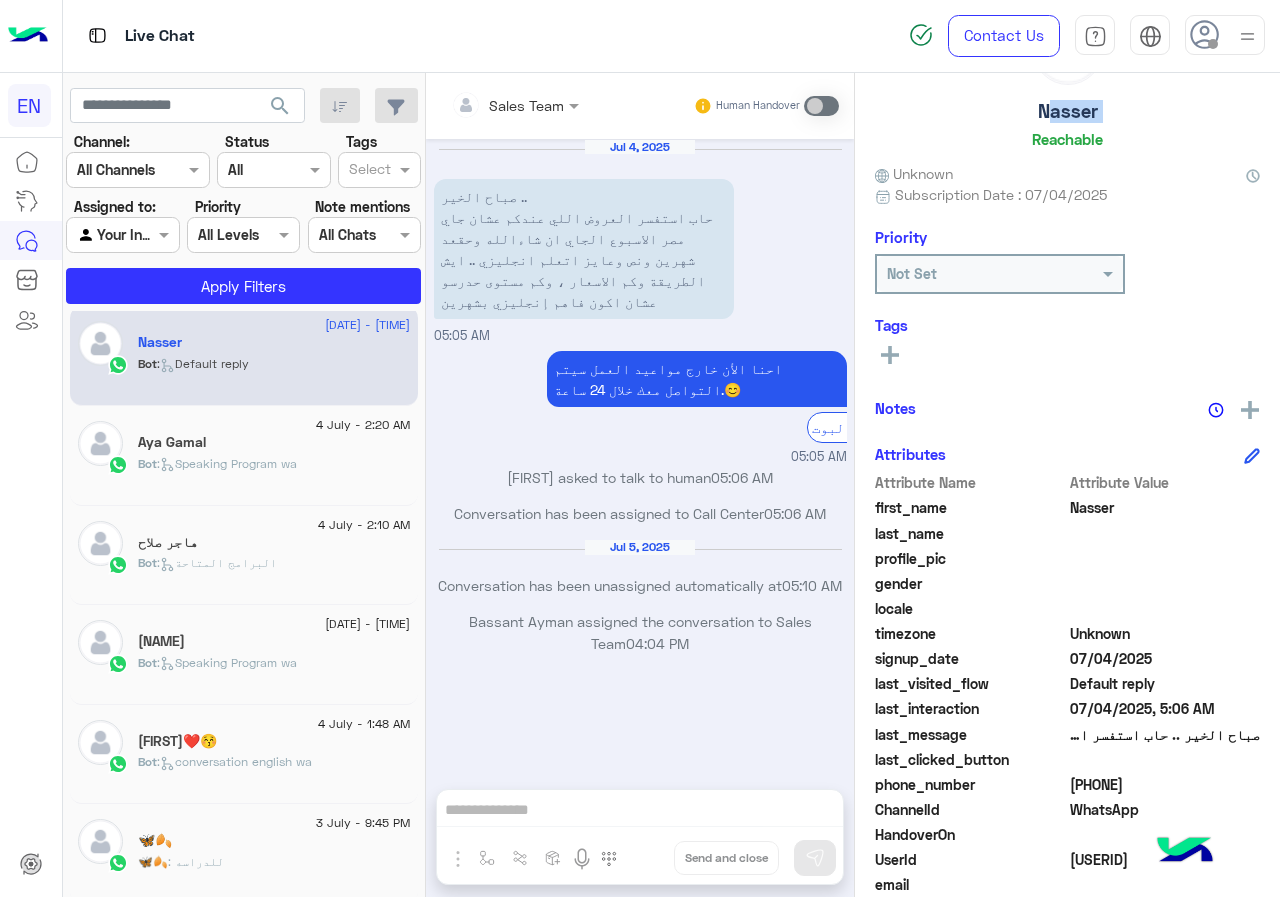 click on "Nasser" 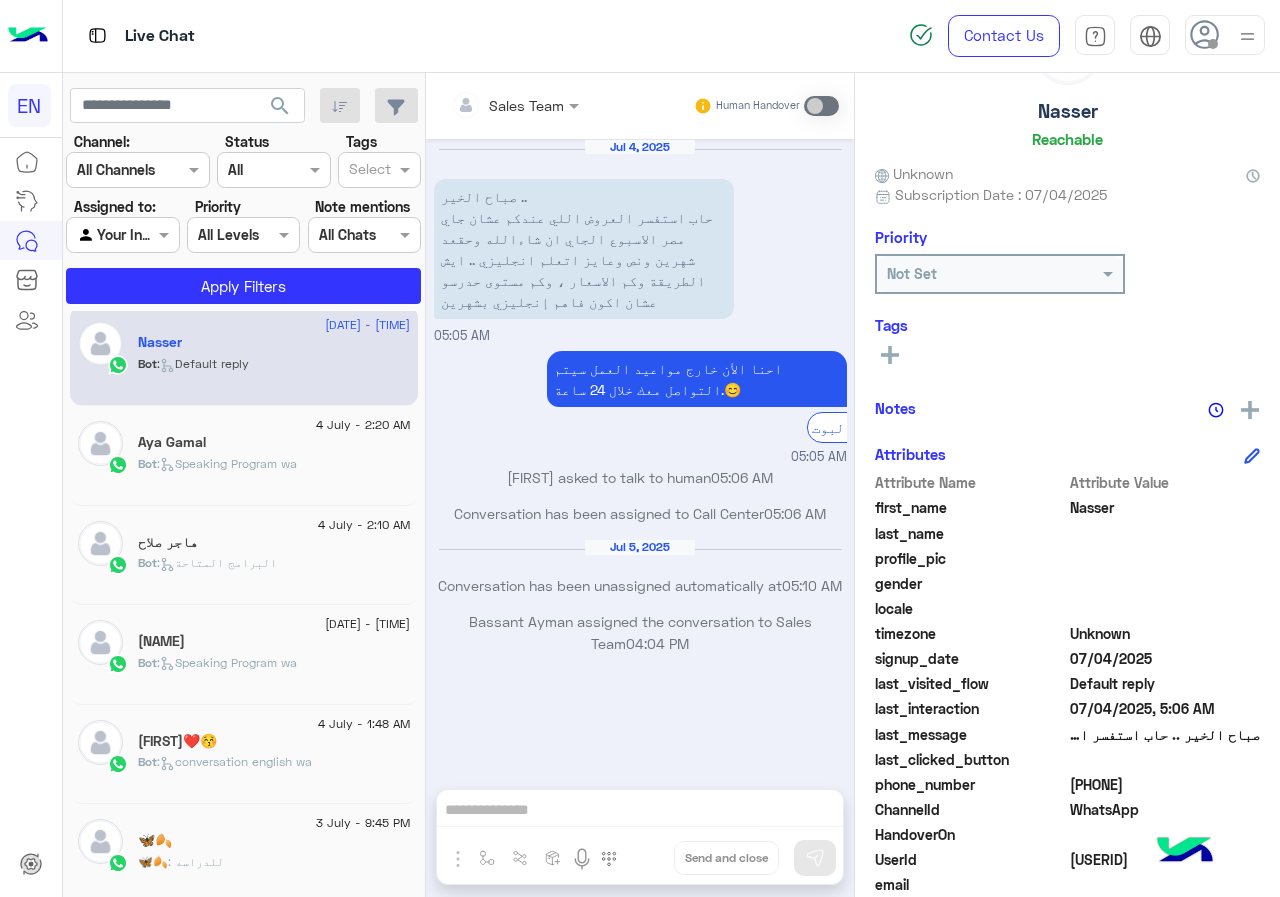 drag, startPoint x: 872, startPoint y: 359, endPoint x: 882, endPoint y: 358, distance: 10.049875 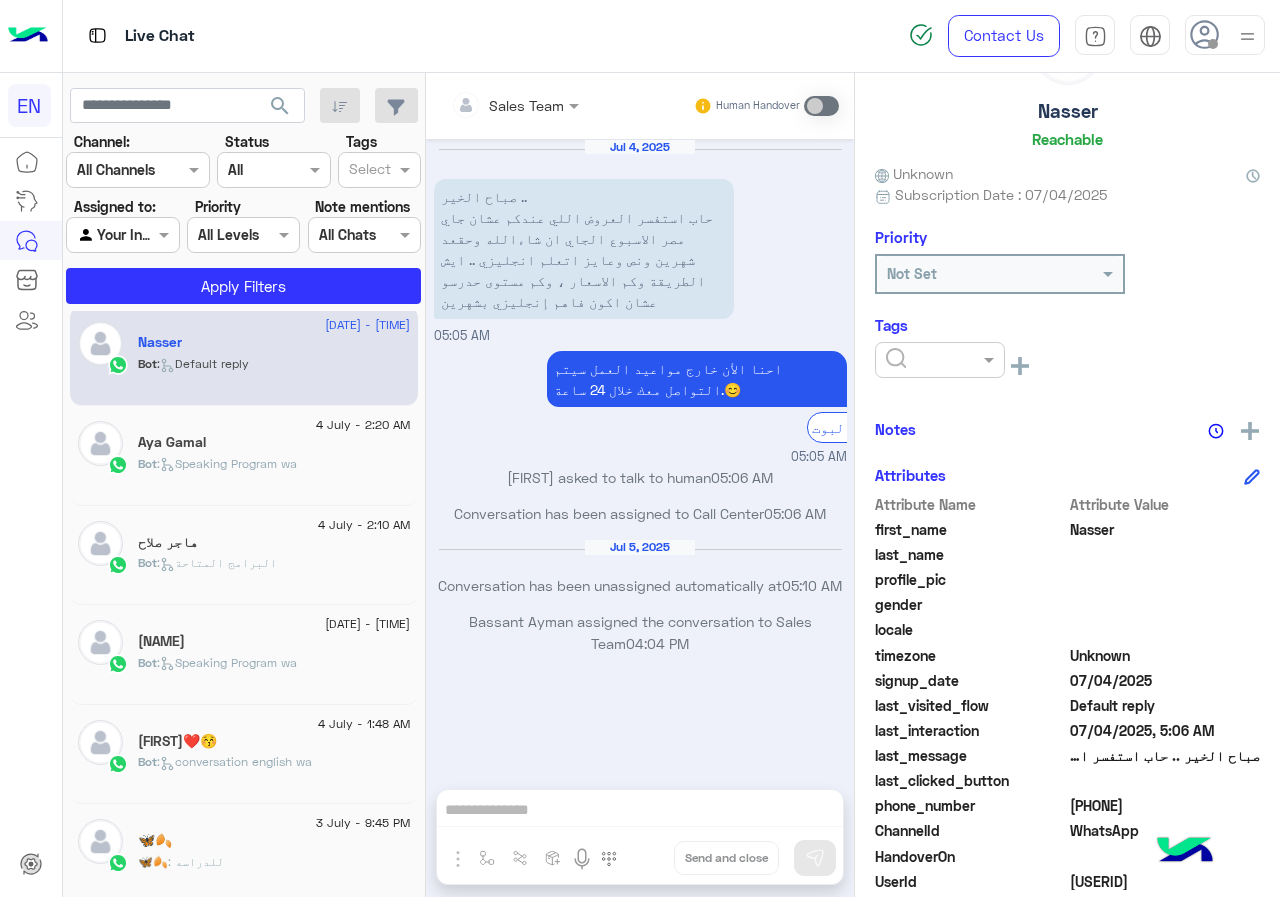 click 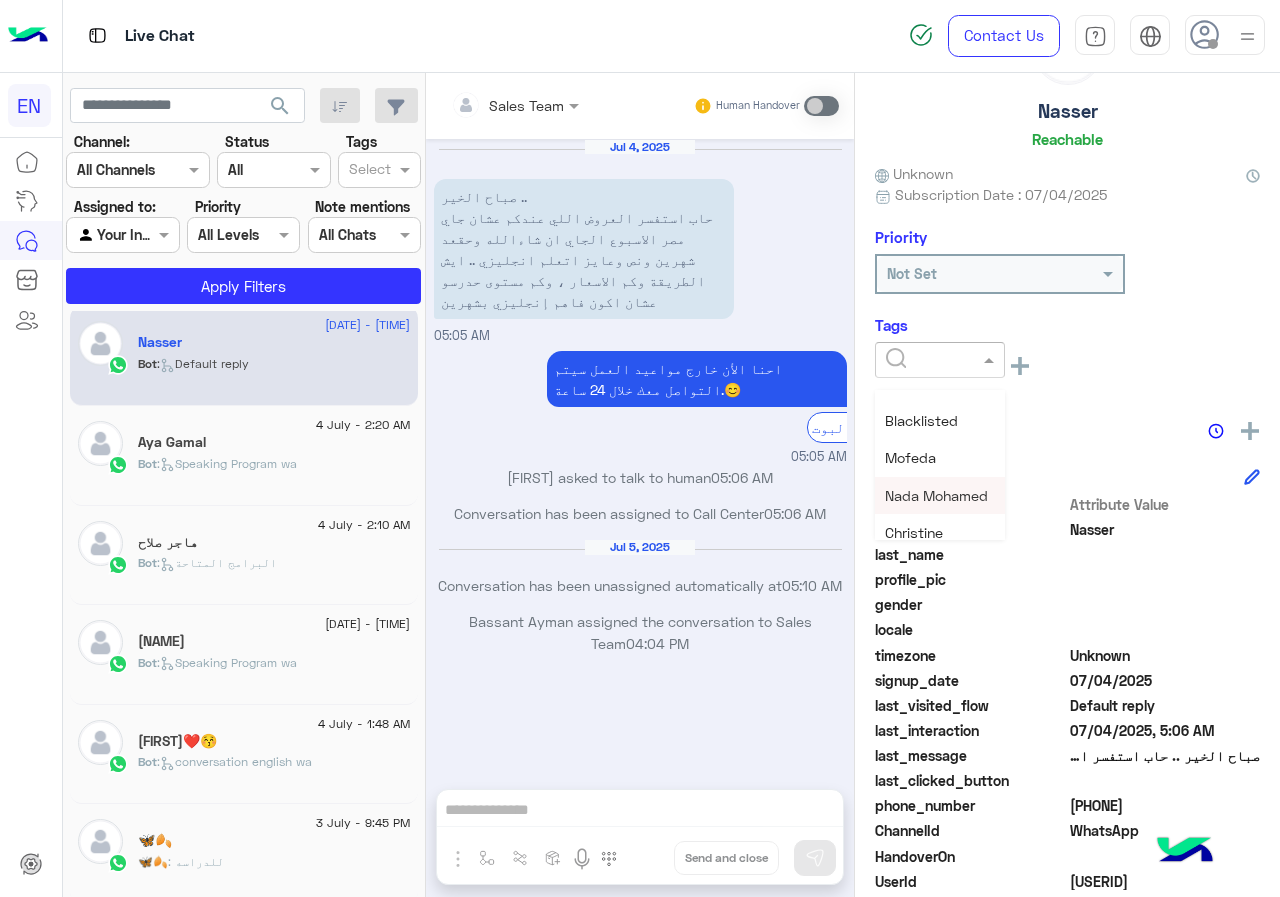 scroll, scrollTop: 261, scrollLeft: 0, axis: vertical 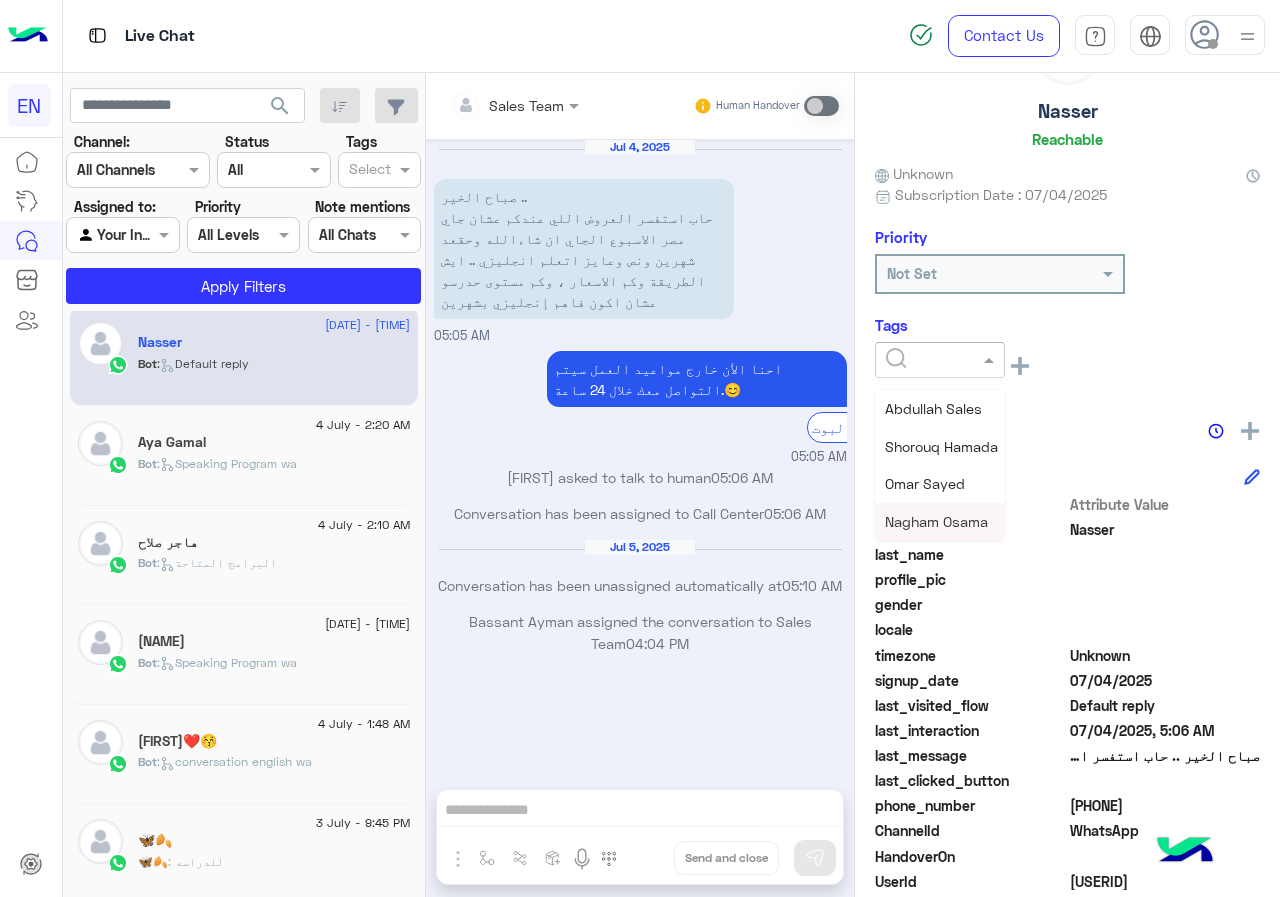 click on "Nagham Osama" at bounding box center (936, 521) 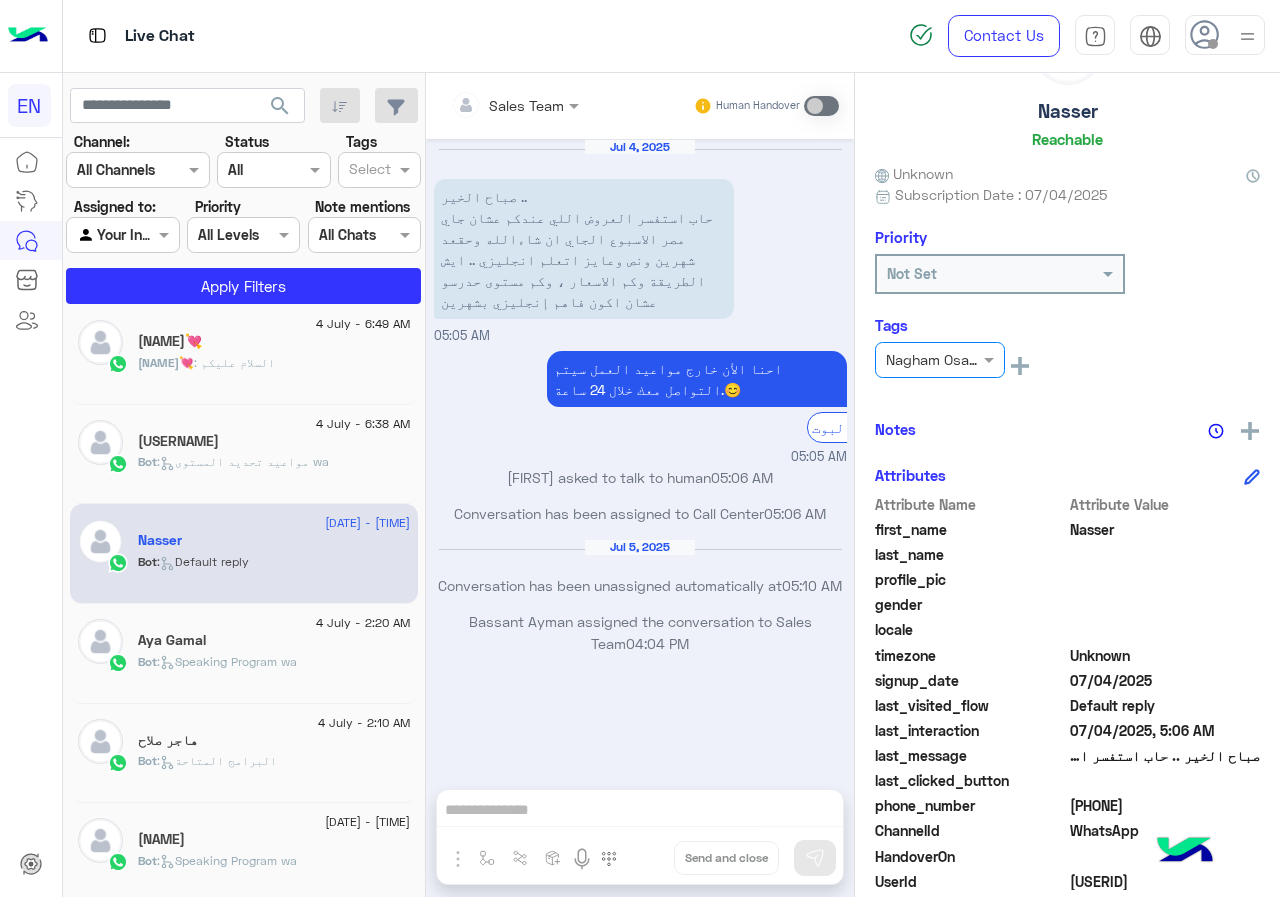 scroll, scrollTop: 310, scrollLeft: 0, axis: vertical 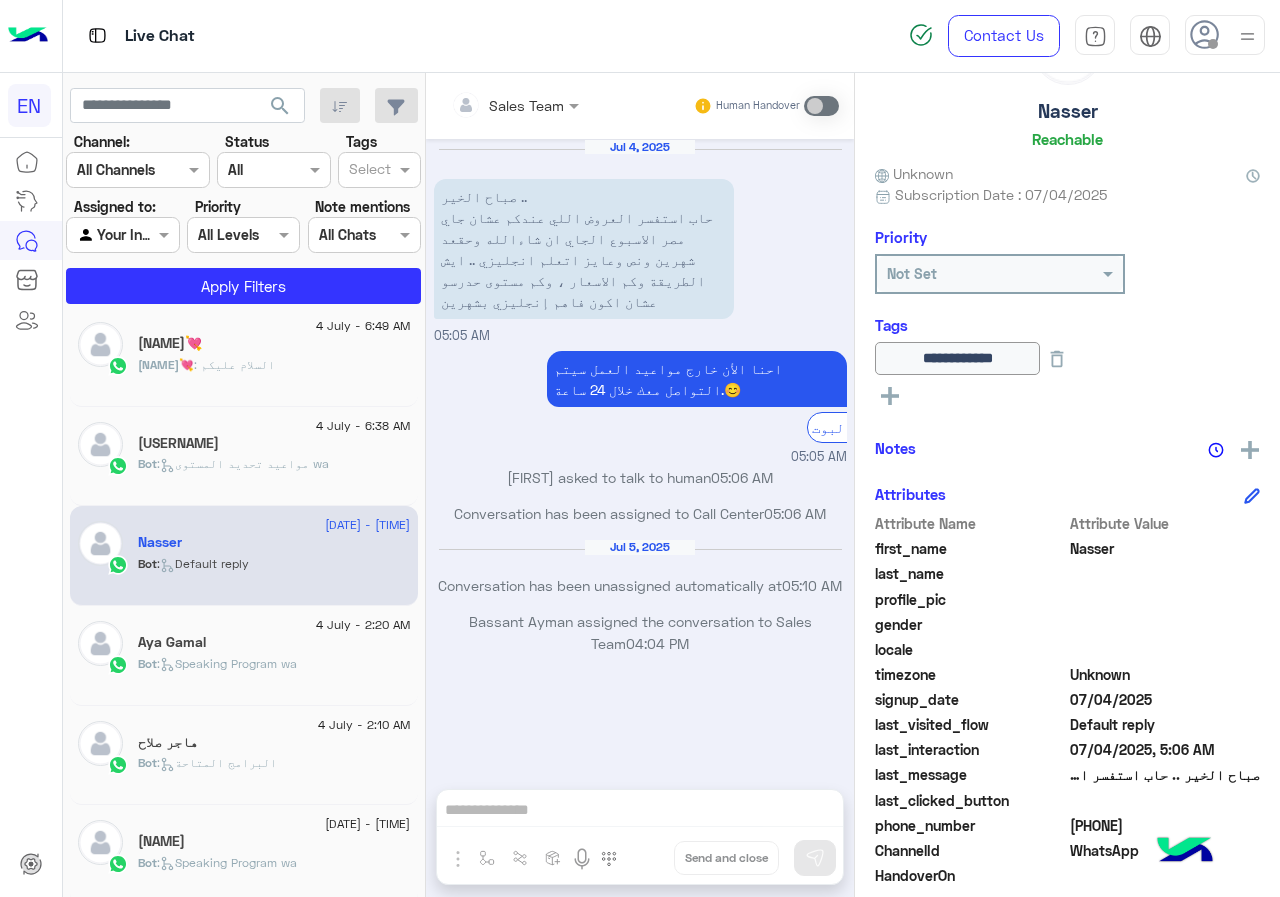 click on "Bot :   مواعيد تحديد المستوى wa" 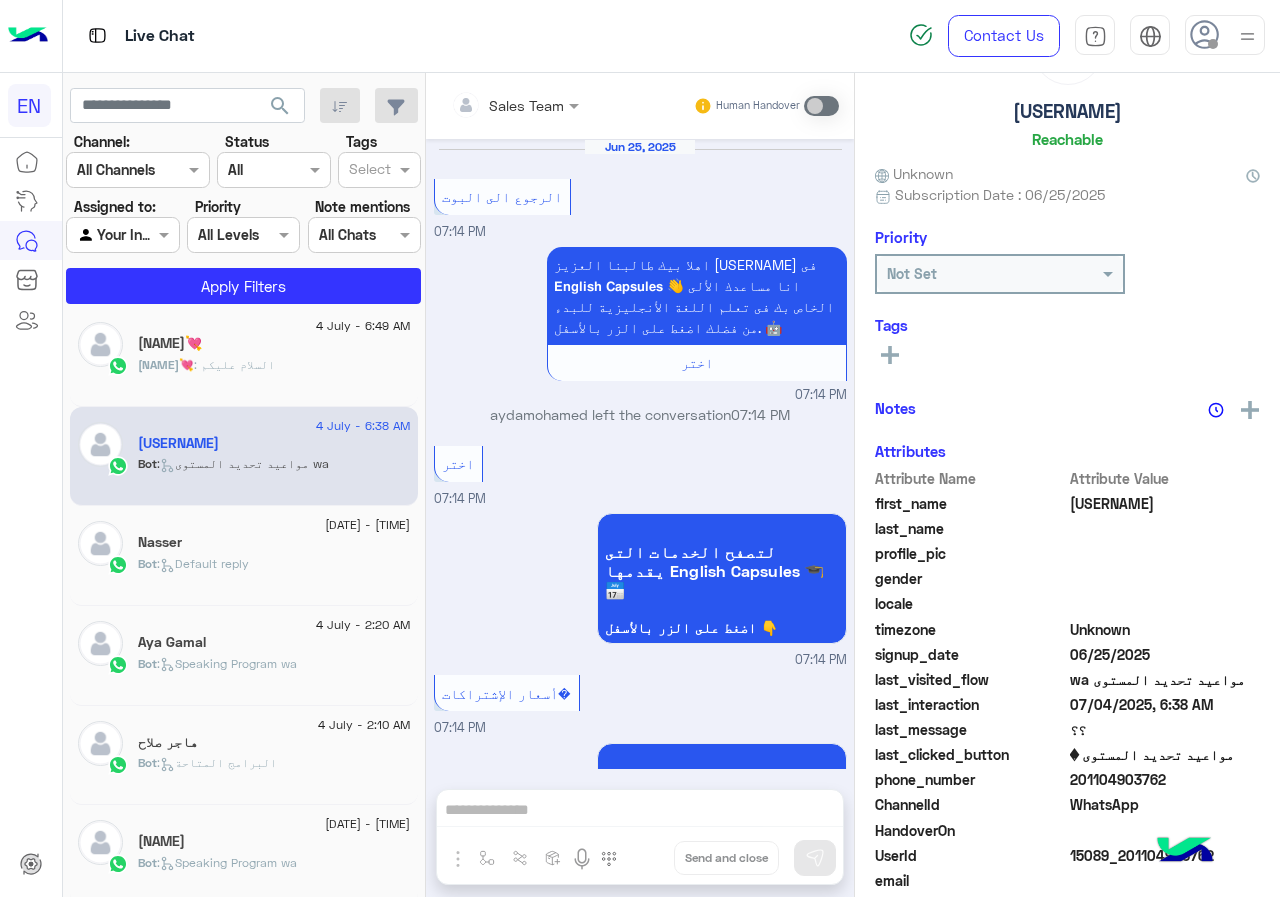 scroll, scrollTop: 4004, scrollLeft: 0, axis: vertical 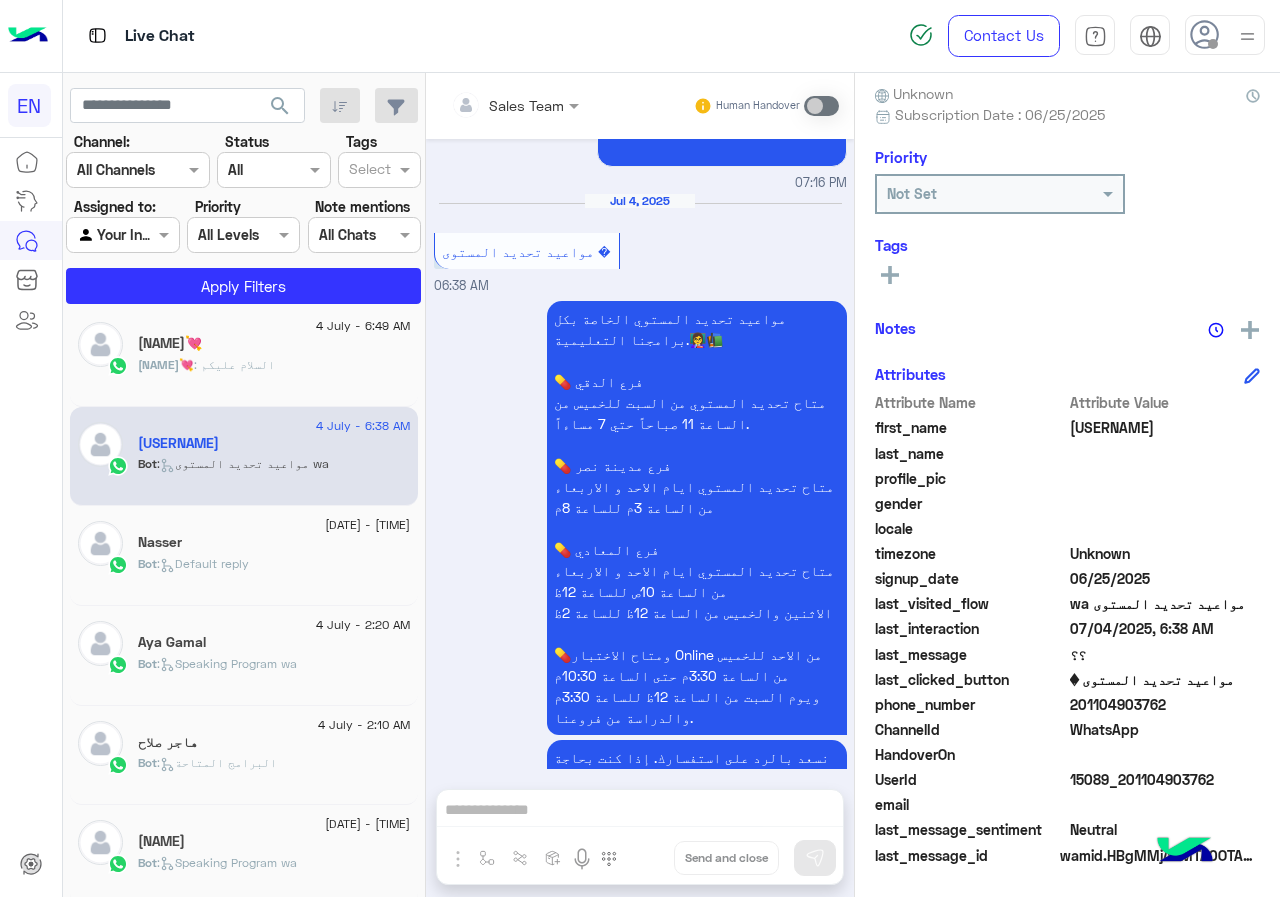 click on "201104903762" 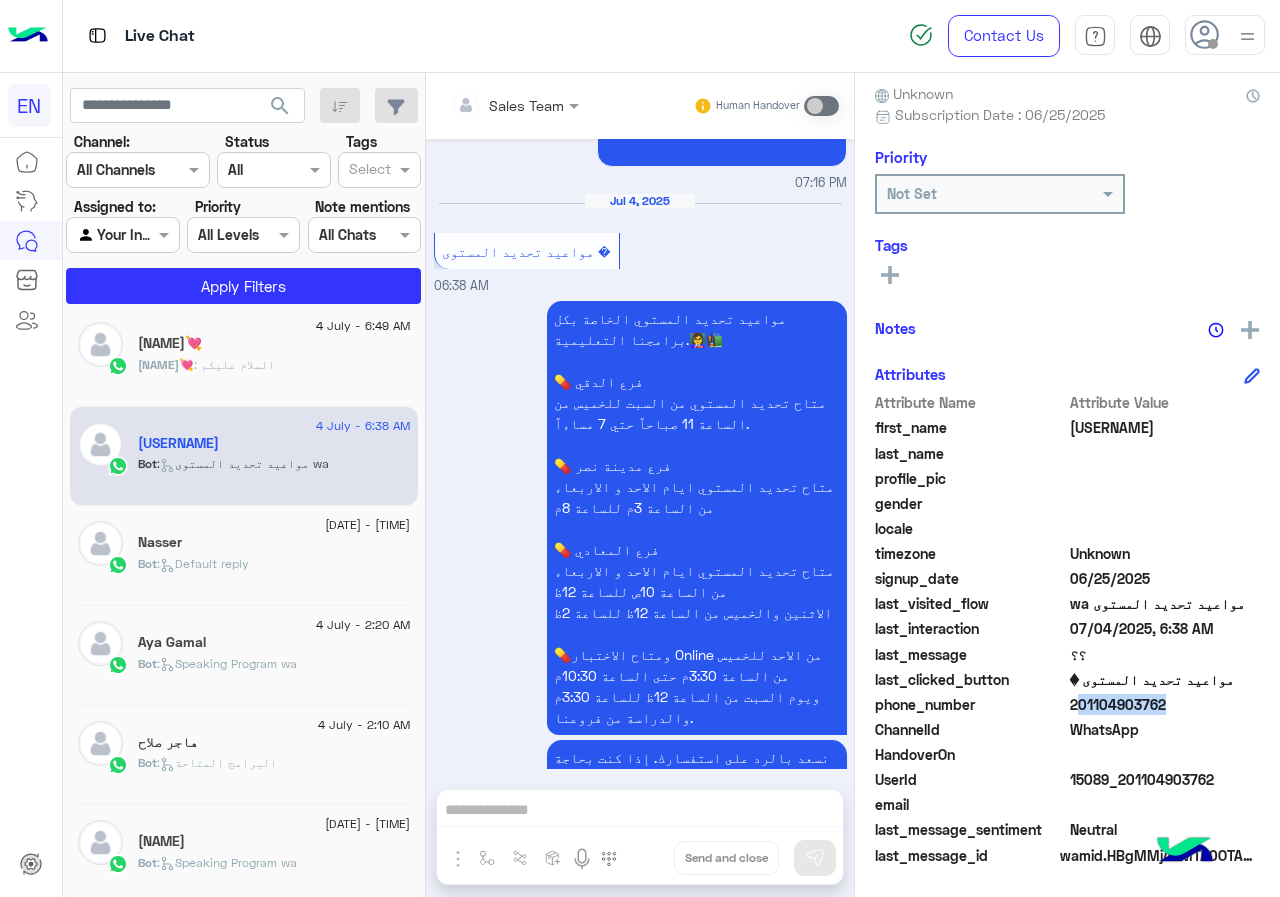 click on "201104903762" 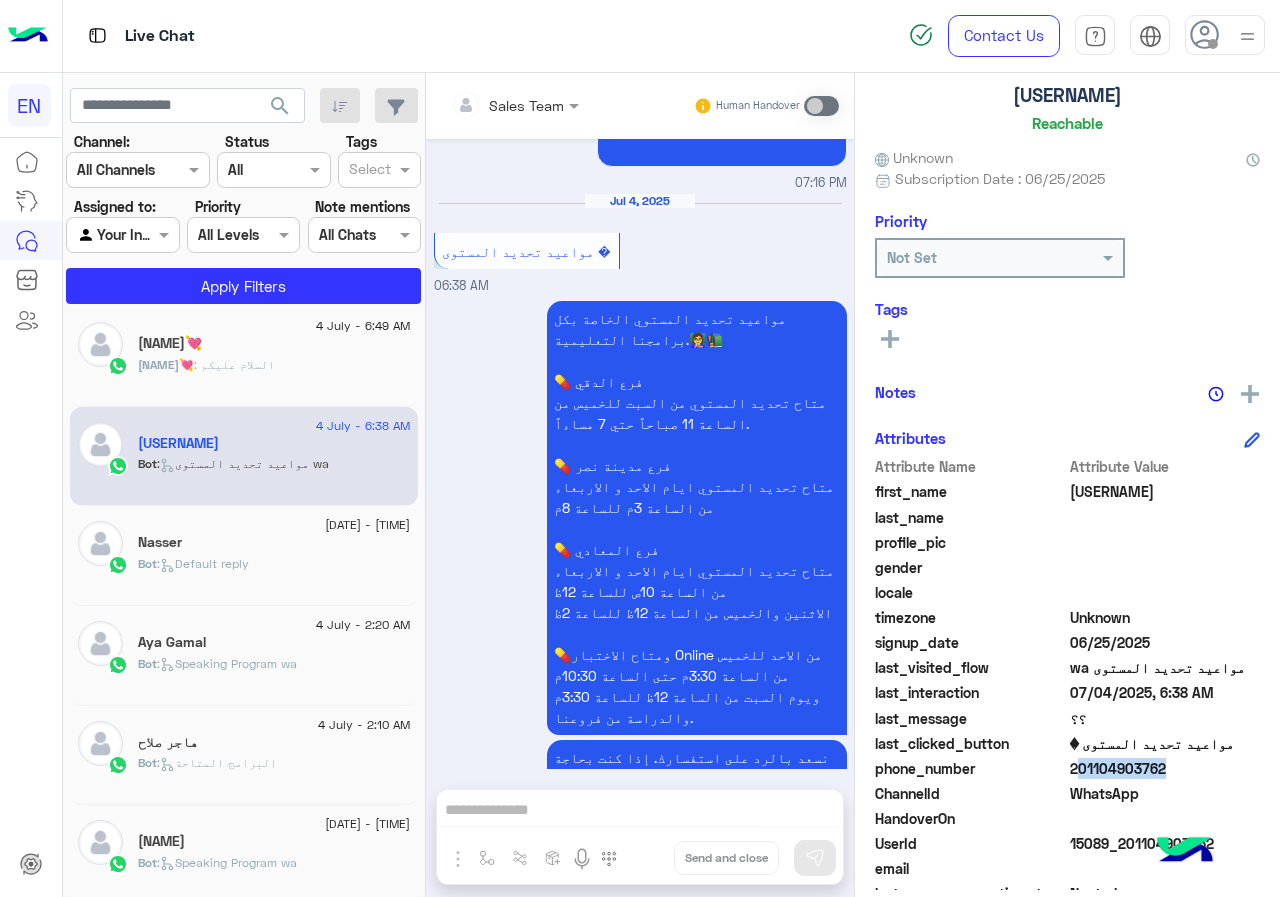 scroll, scrollTop: 0, scrollLeft: 0, axis: both 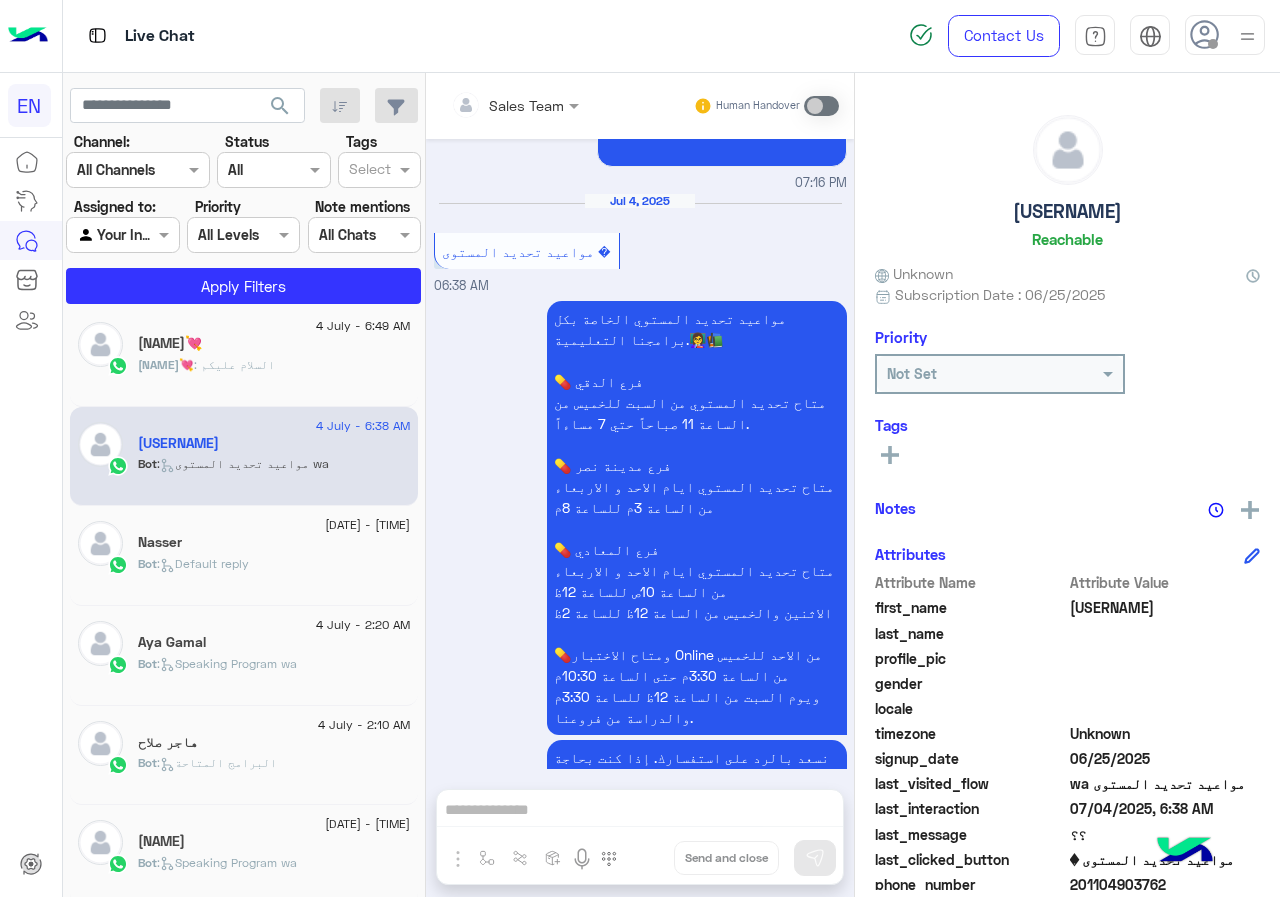 click on "[USERNAME]" 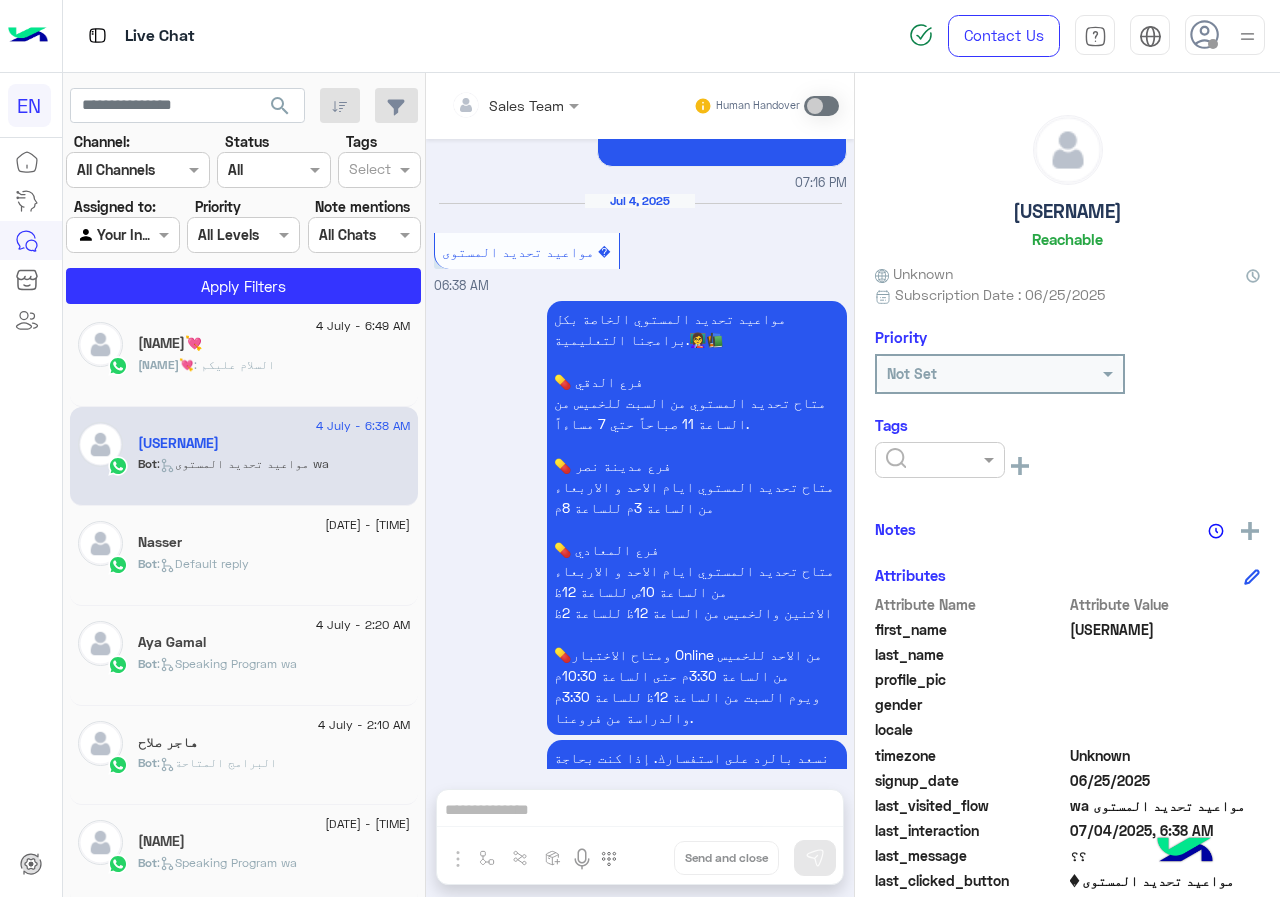 click 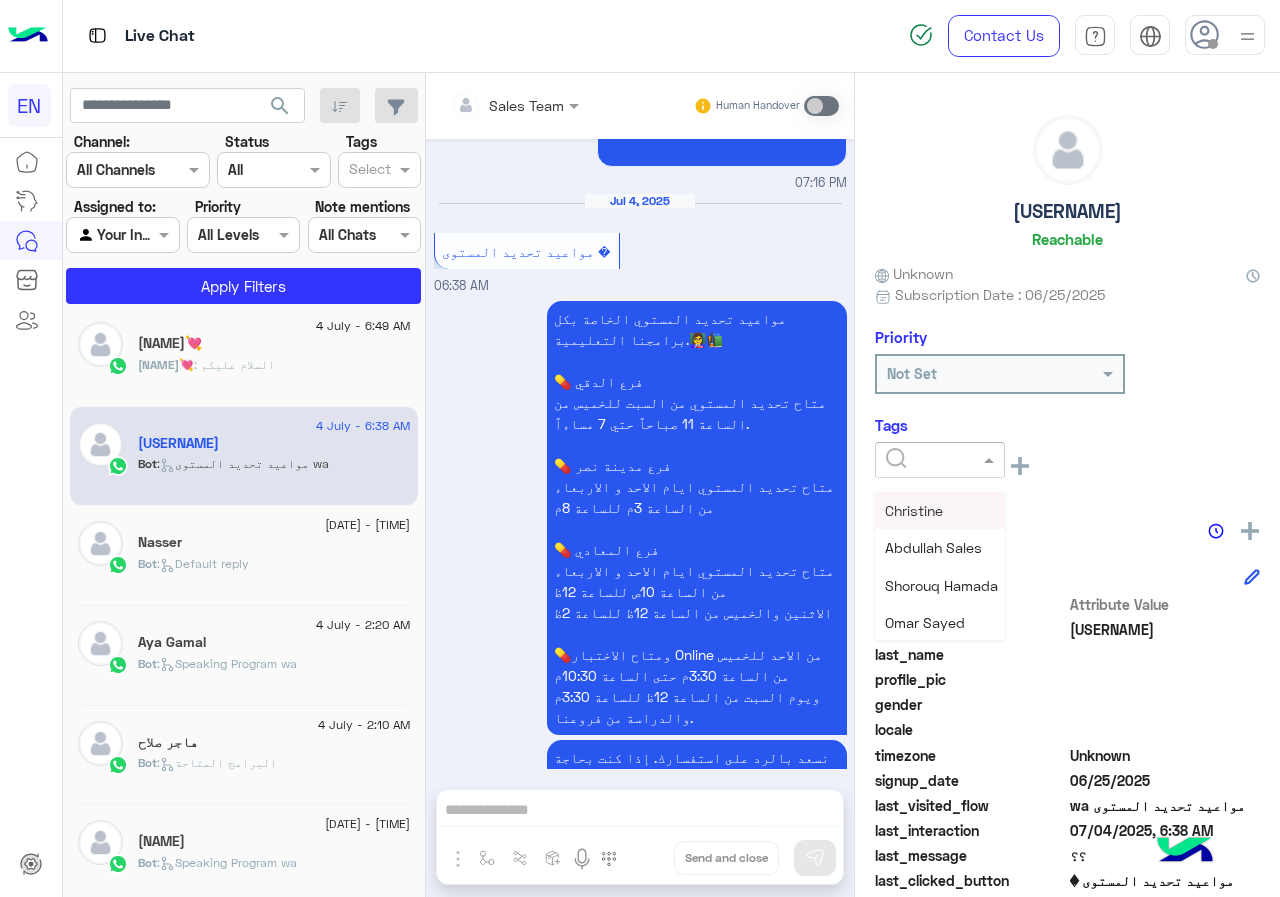scroll, scrollTop: 261, scrollLeft: 0, axis: vertical 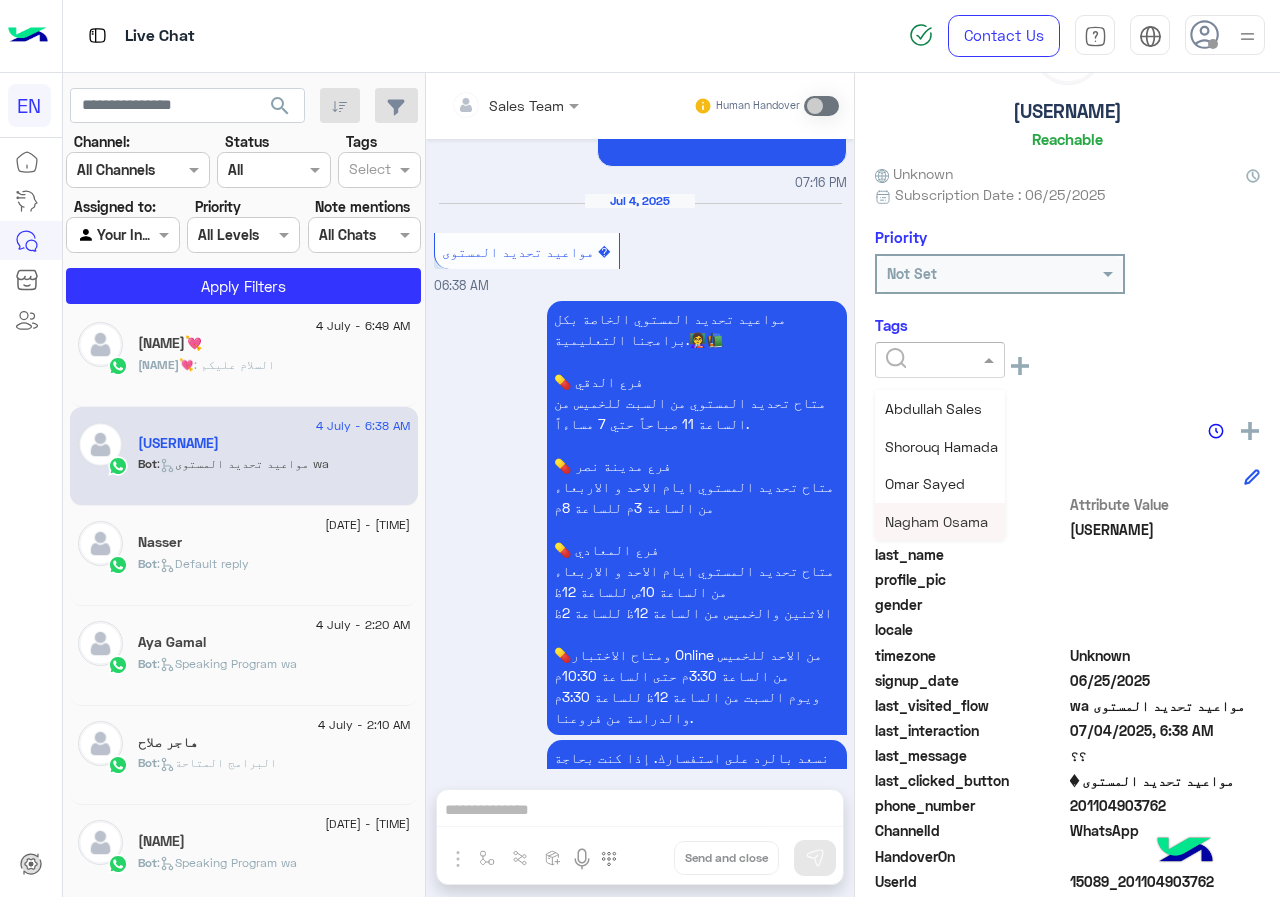 click on "Nagham Osama" at bounding box center [936, 521] 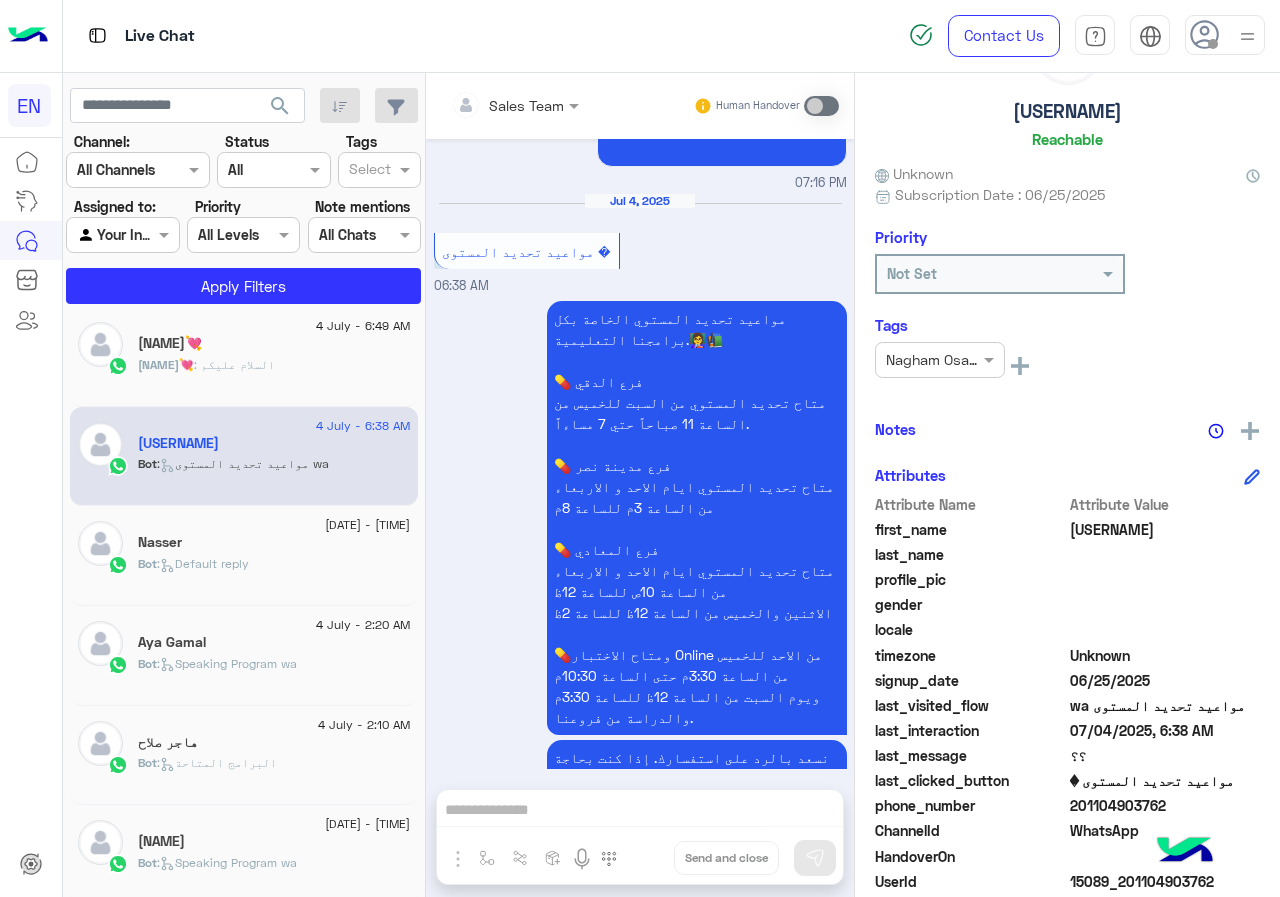 click on "[NAME]💘 : السلام عليكم" 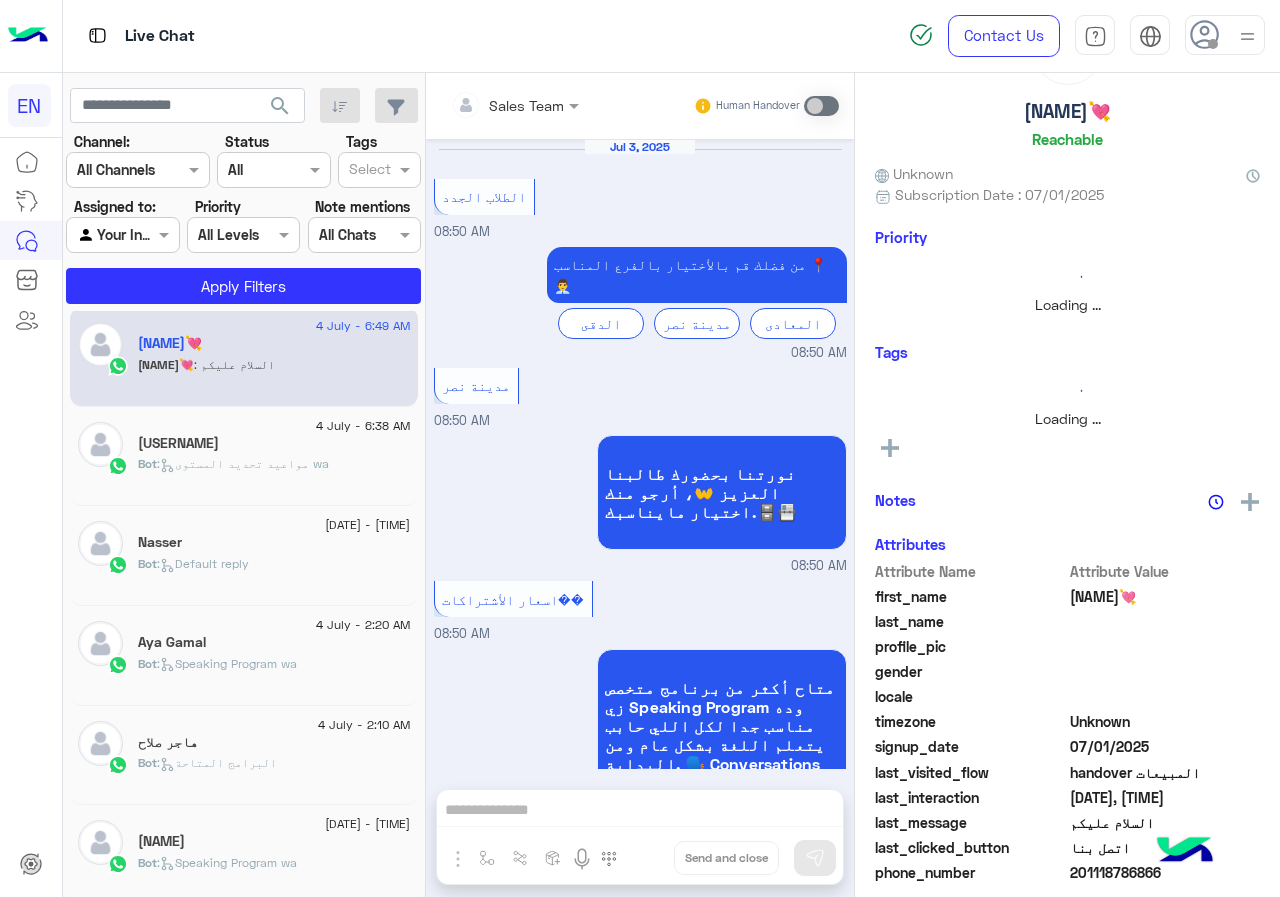 scroll, scrollTop: 2870, scrollLeft: 0, axis: vertical 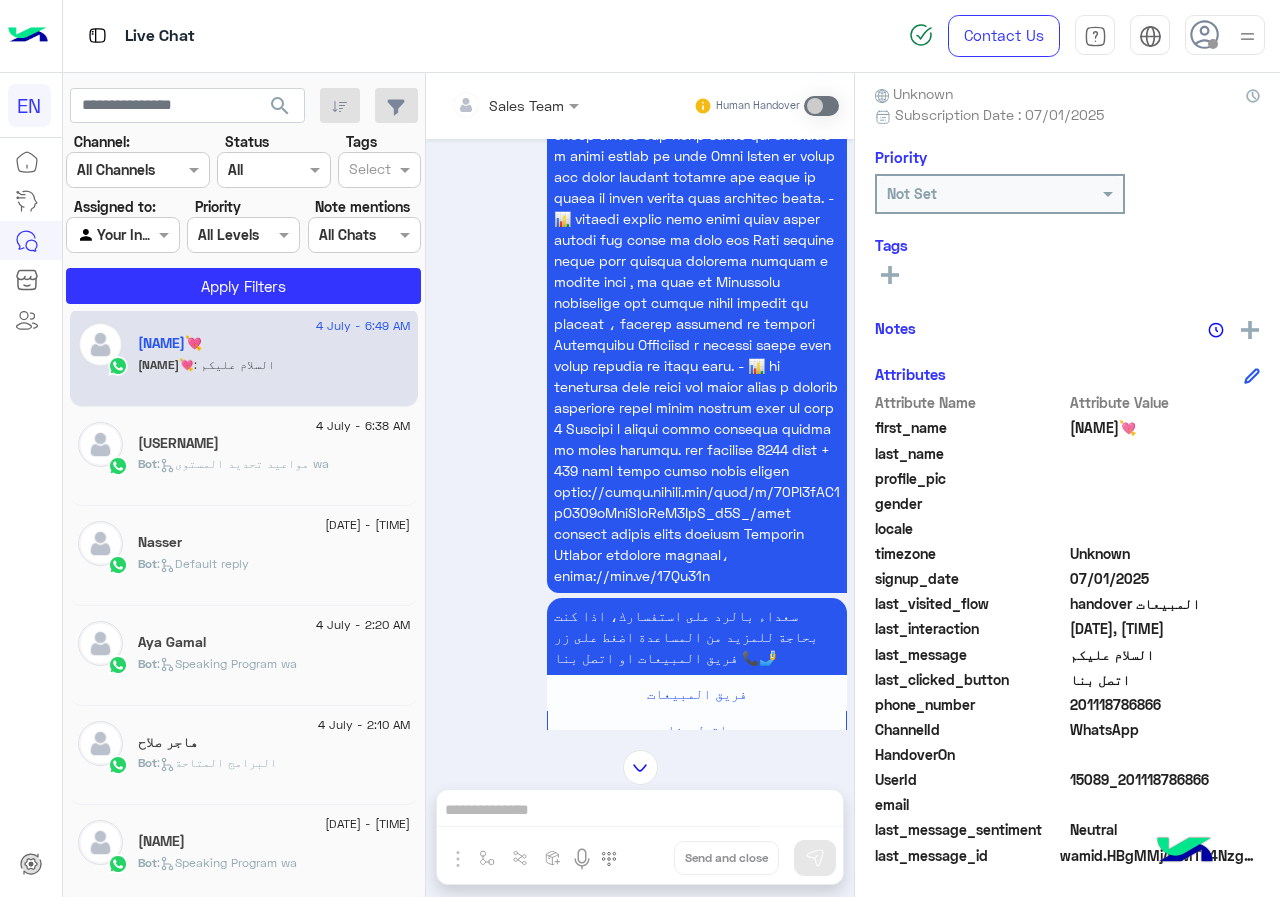 click on "201118786866" 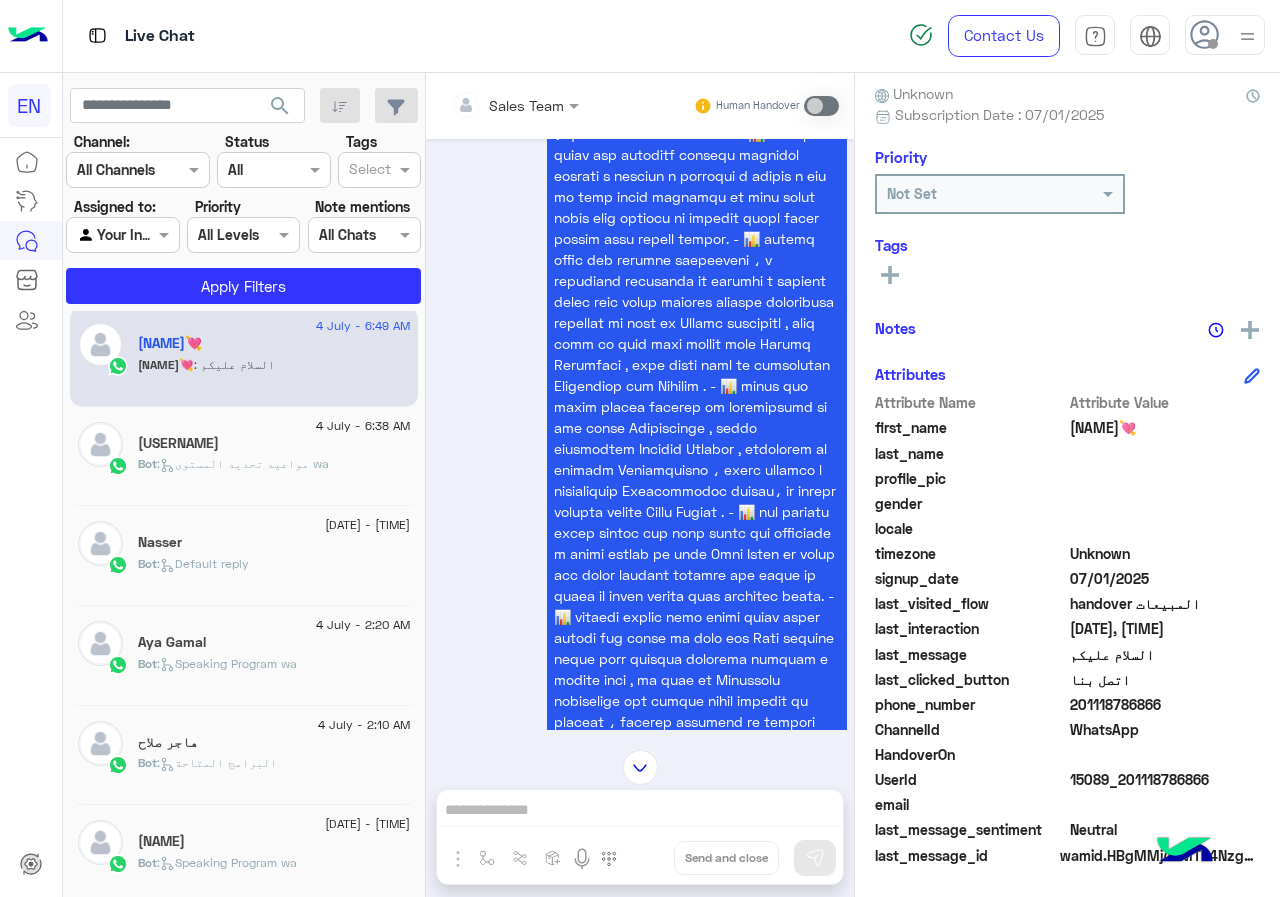 scroll, scrollTop: 1770, scrollLeft: 0, axis: vertical 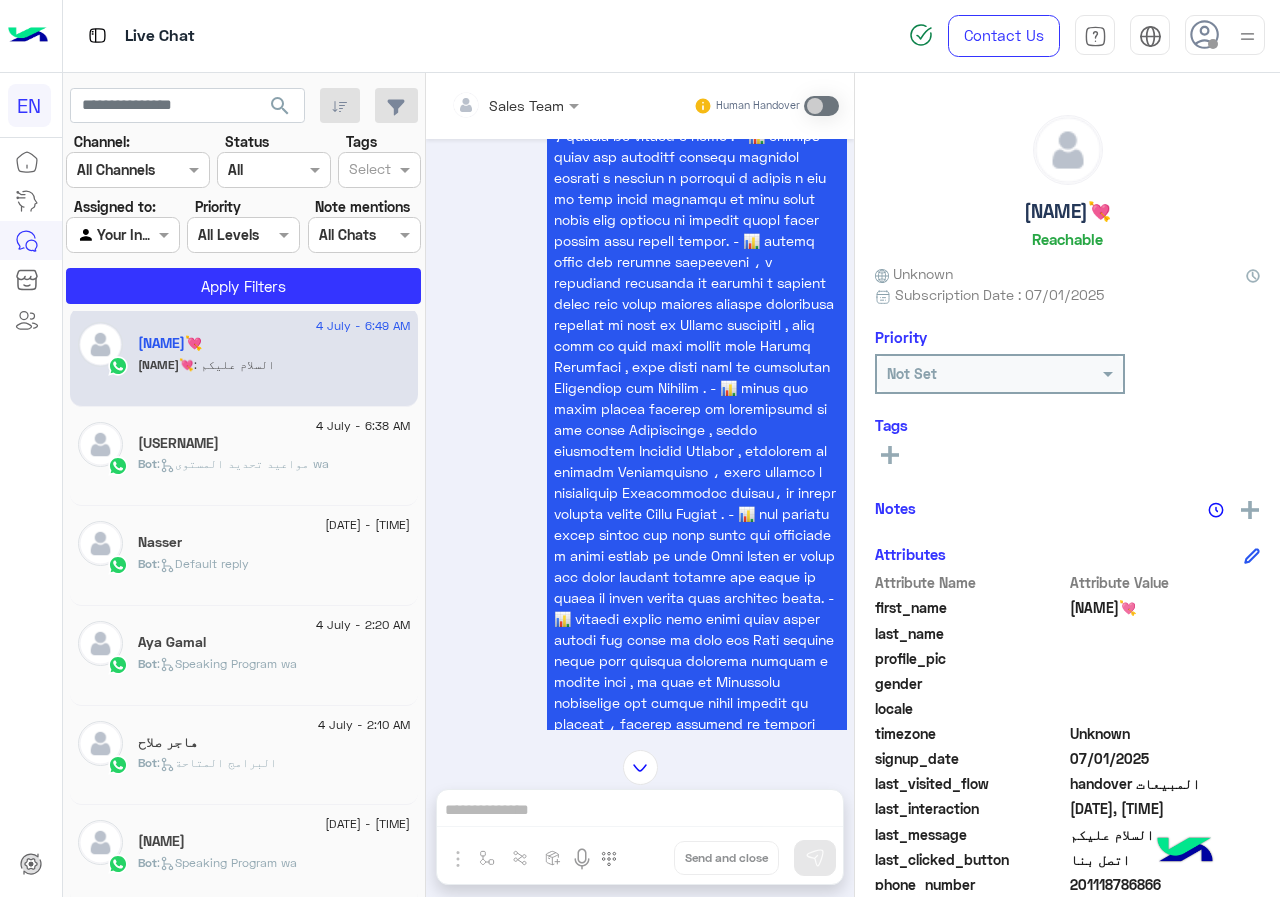 click on "[NAME]💘" 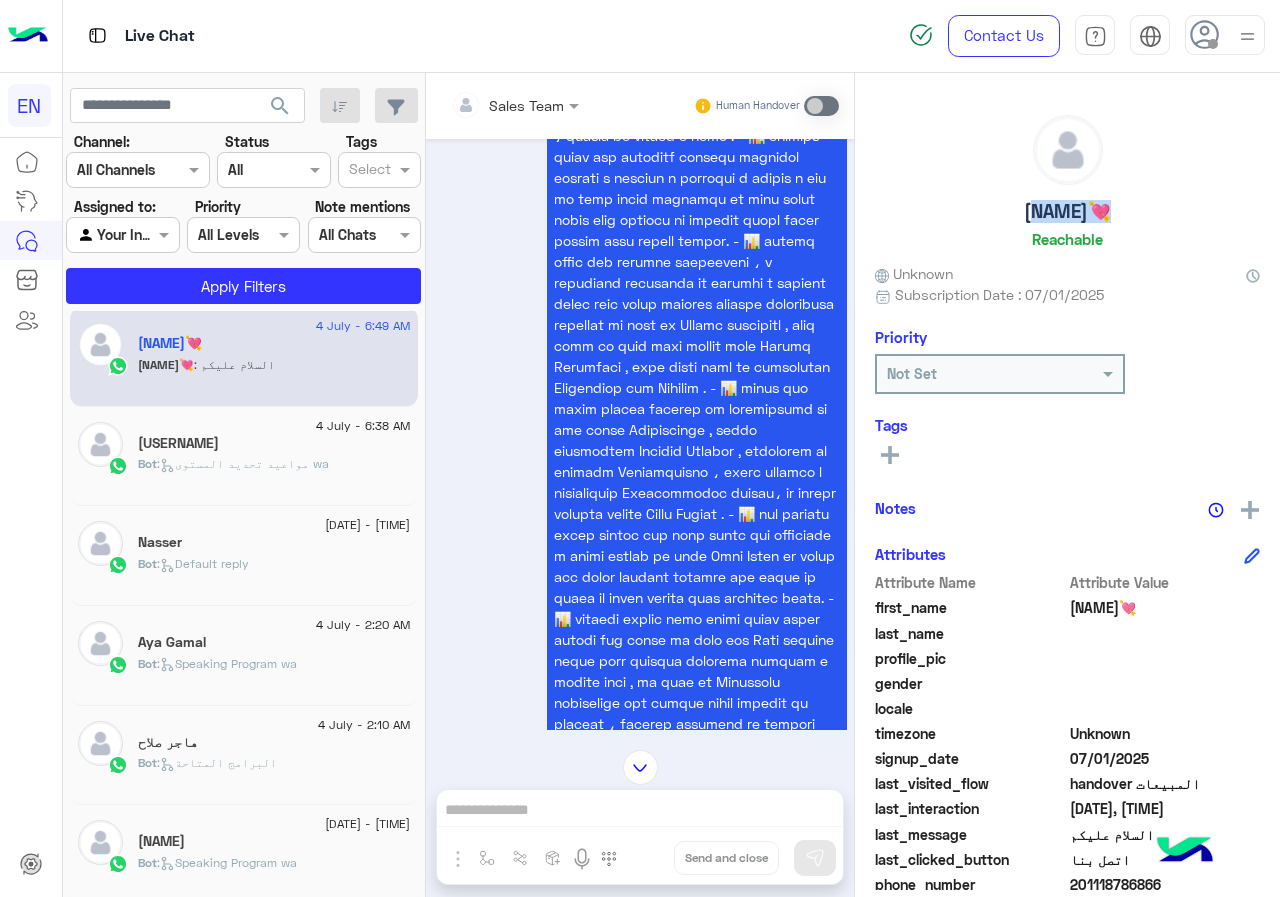 click on "[NAME]💘" 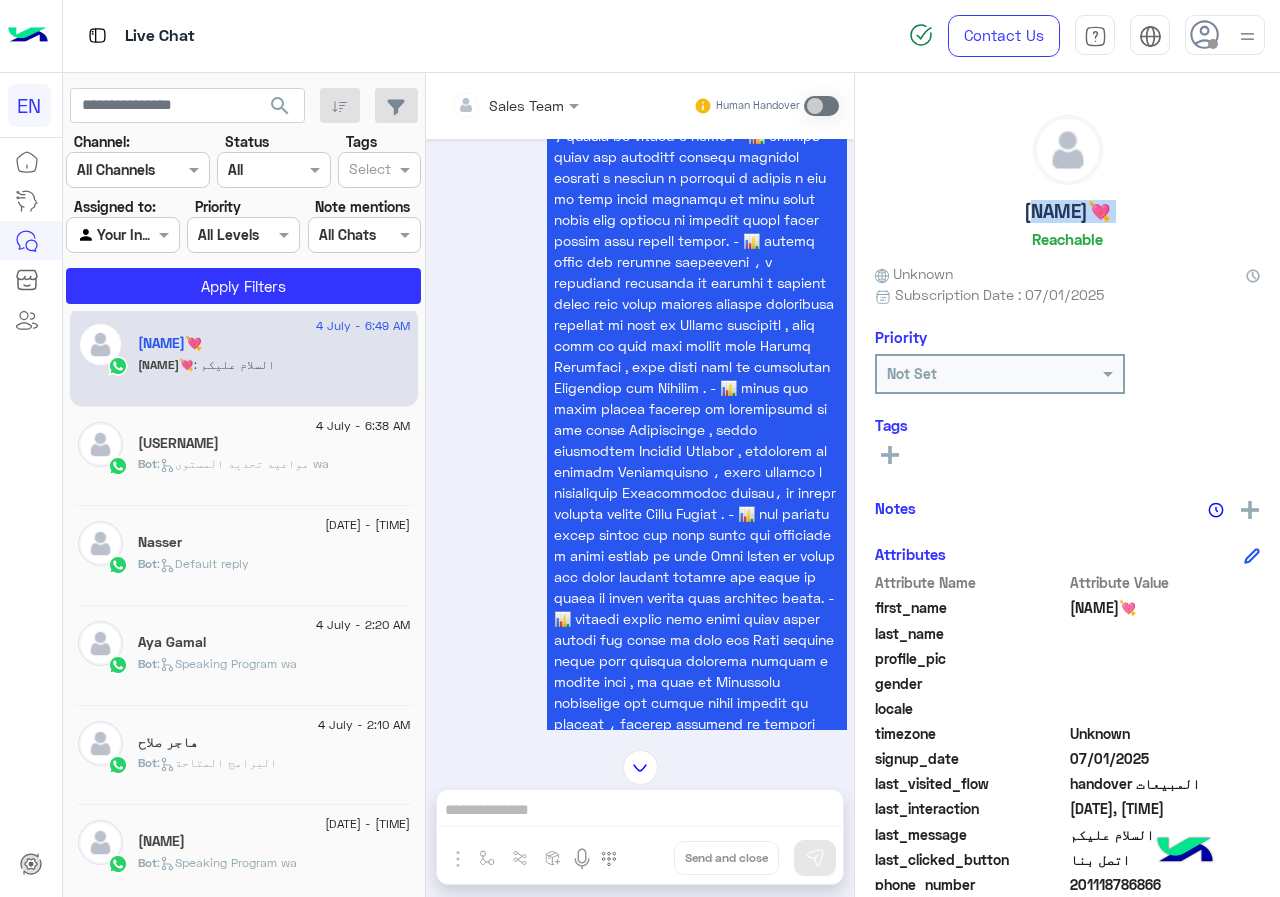 click on "[NAME]💘" 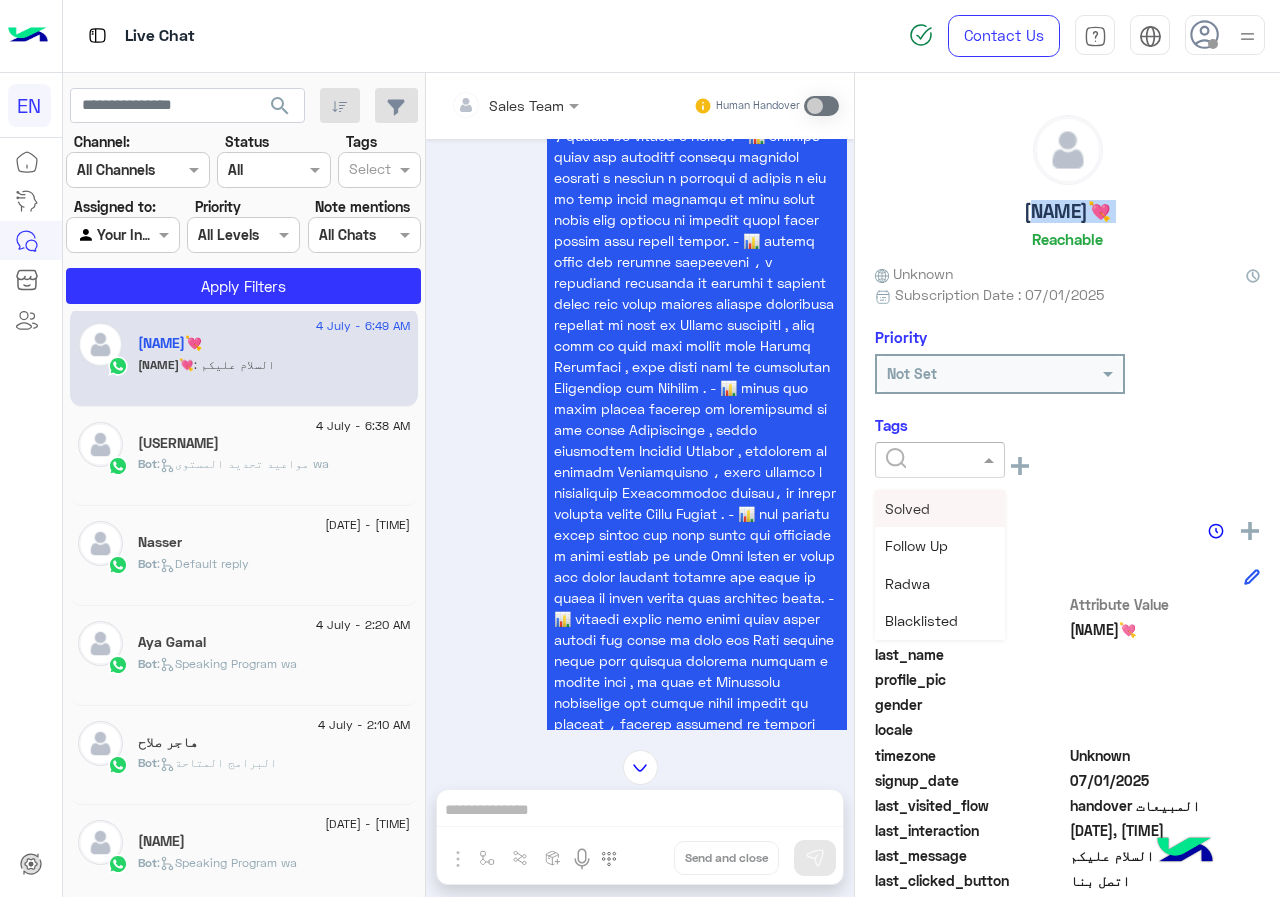 click 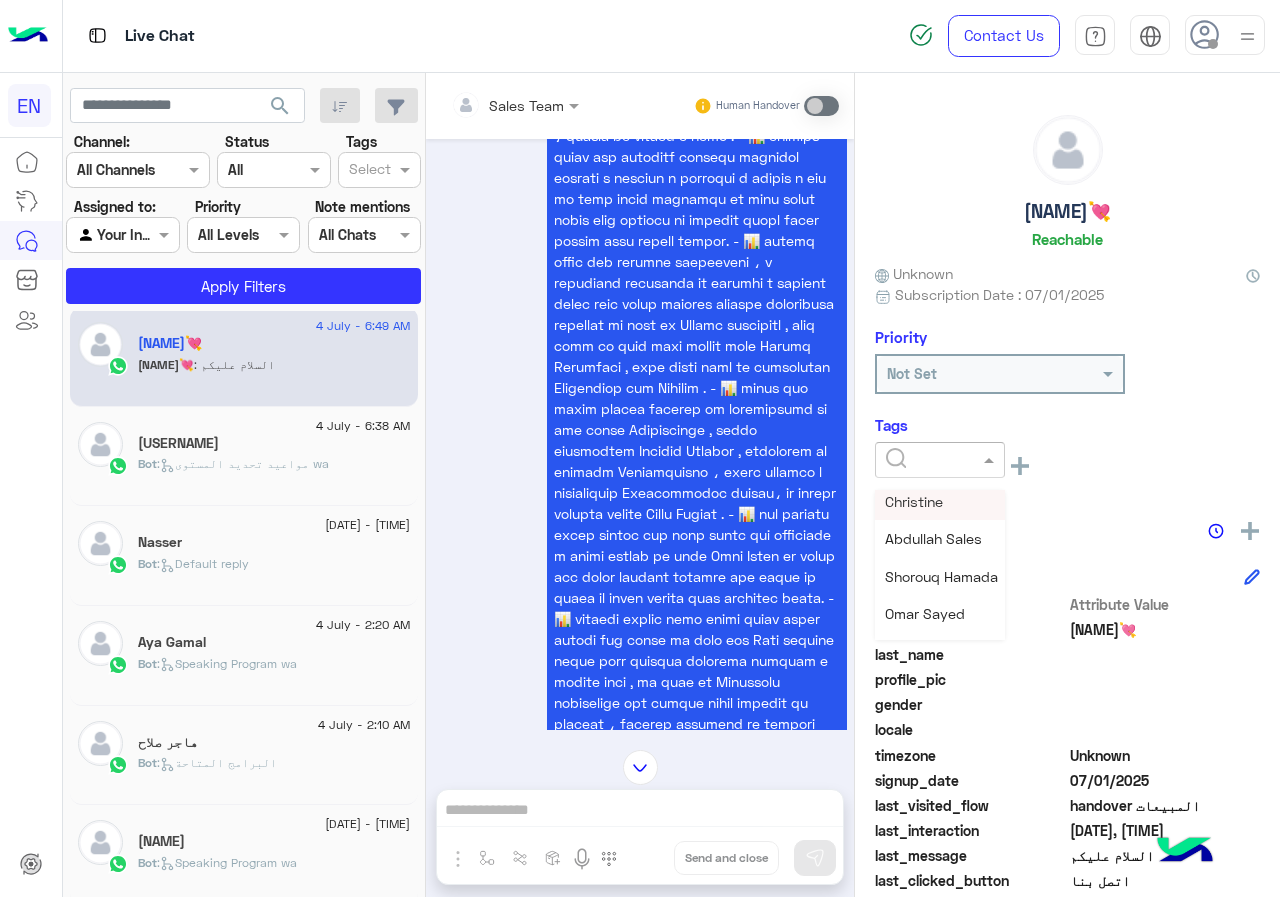 scroll, scrollTop: 261, scrollLeft: 0, axis: vertical 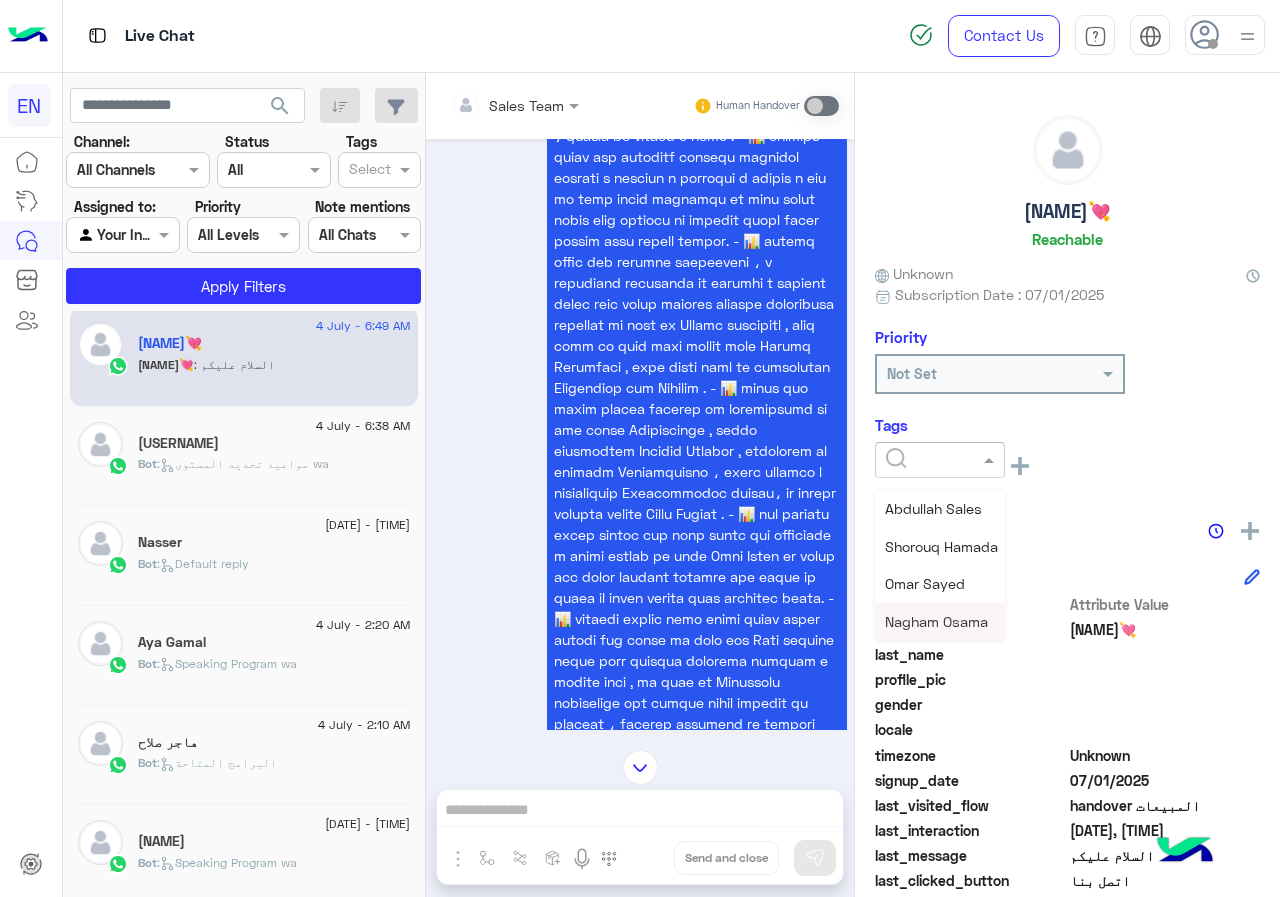click on "Nagham Osama" at bounding box center (936, 621) 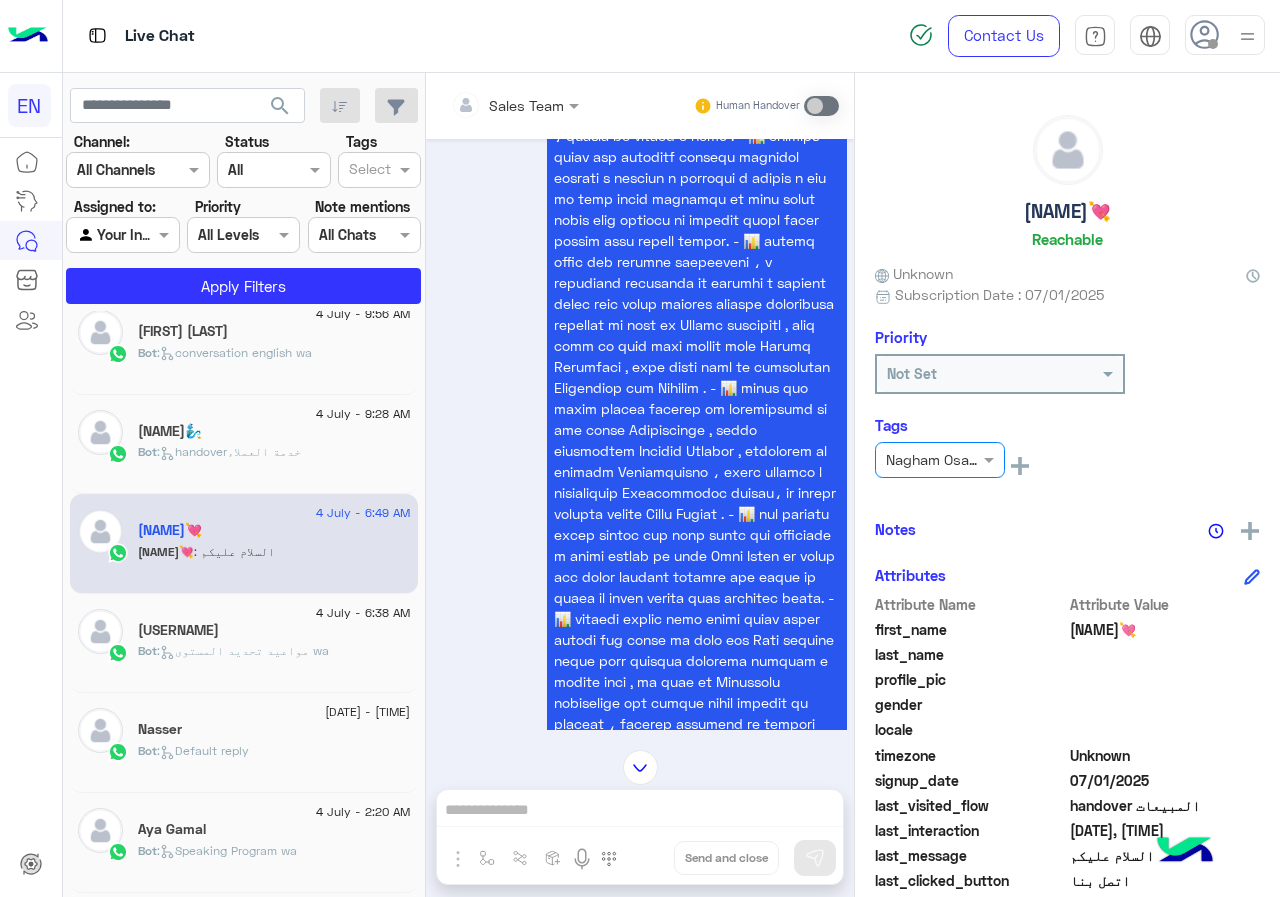 scroll, scrollTop: 110, scrollLeft: 0, axis: vertical 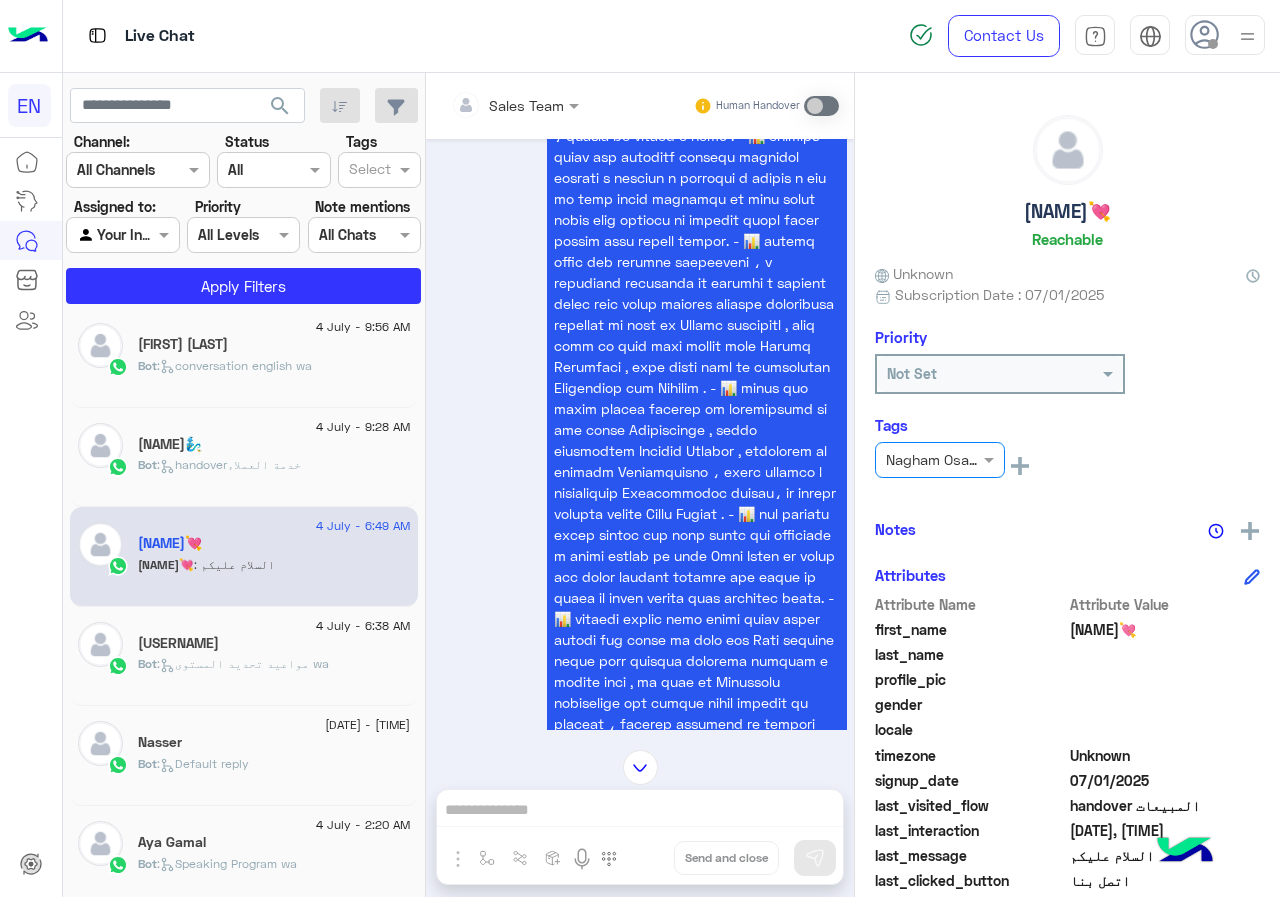 click on "Bot :   handoverخدمة العملاء" 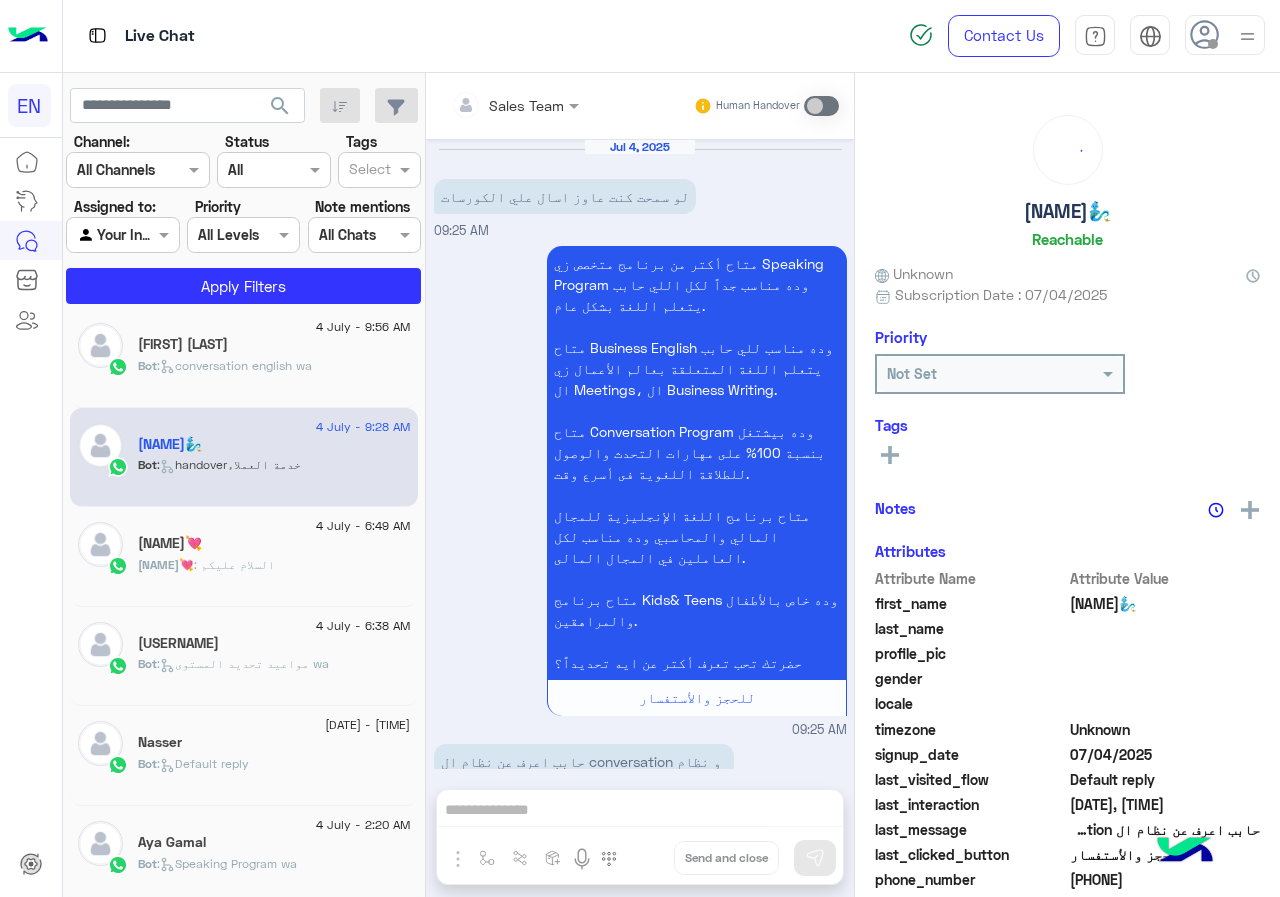 scroll, scrollTop: 563, scrollLeft: 0, axis: vertical 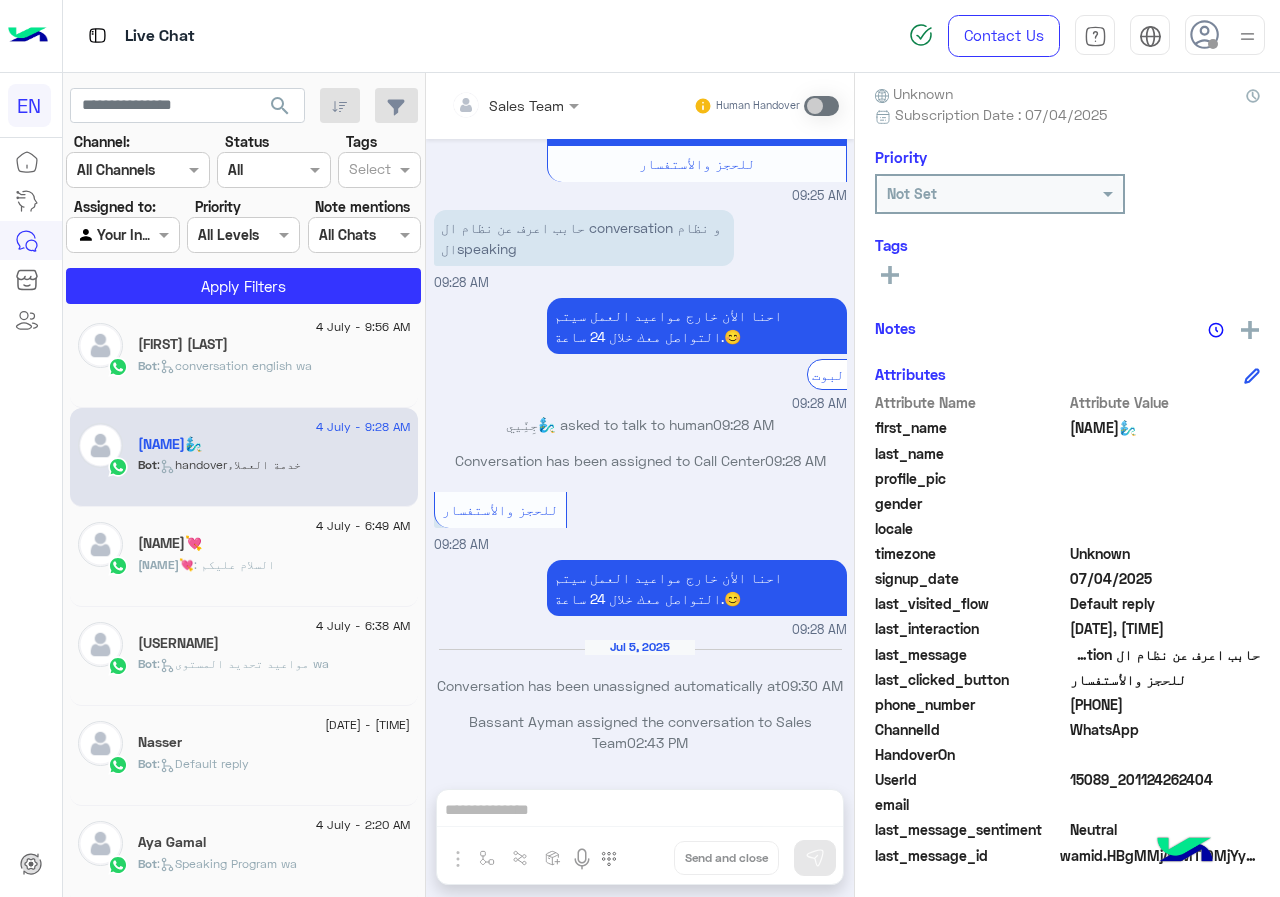 click on "[PHONE]" 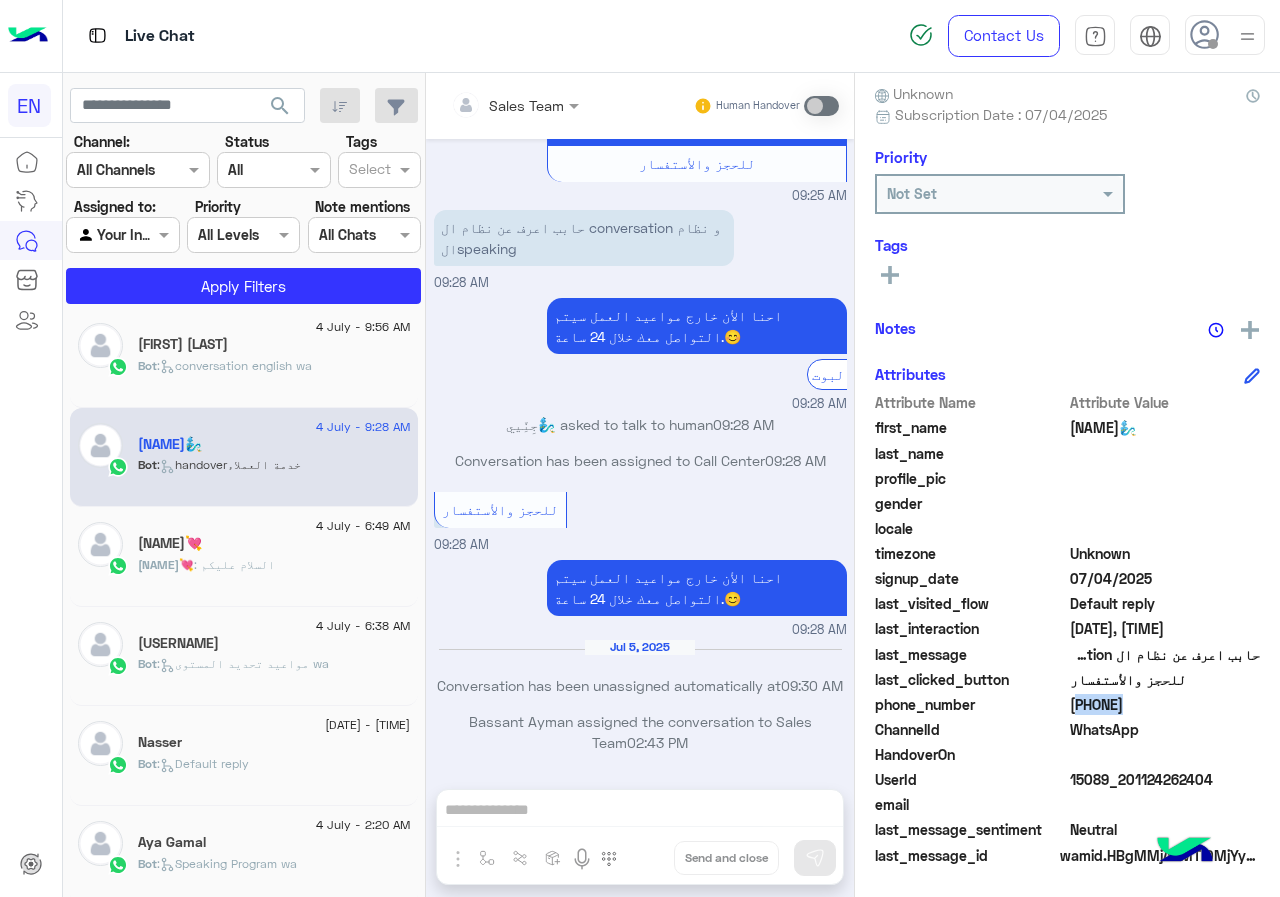 click 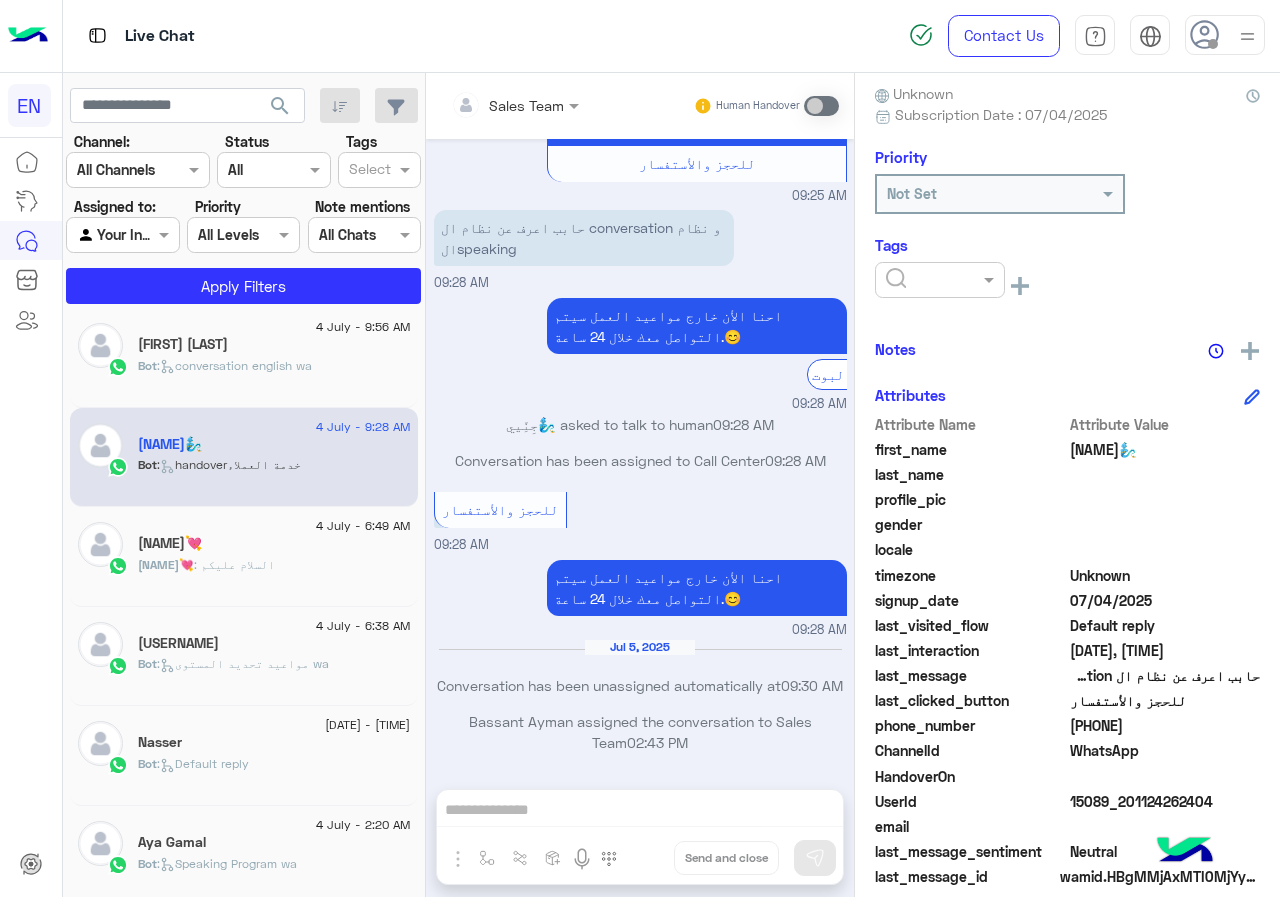 click 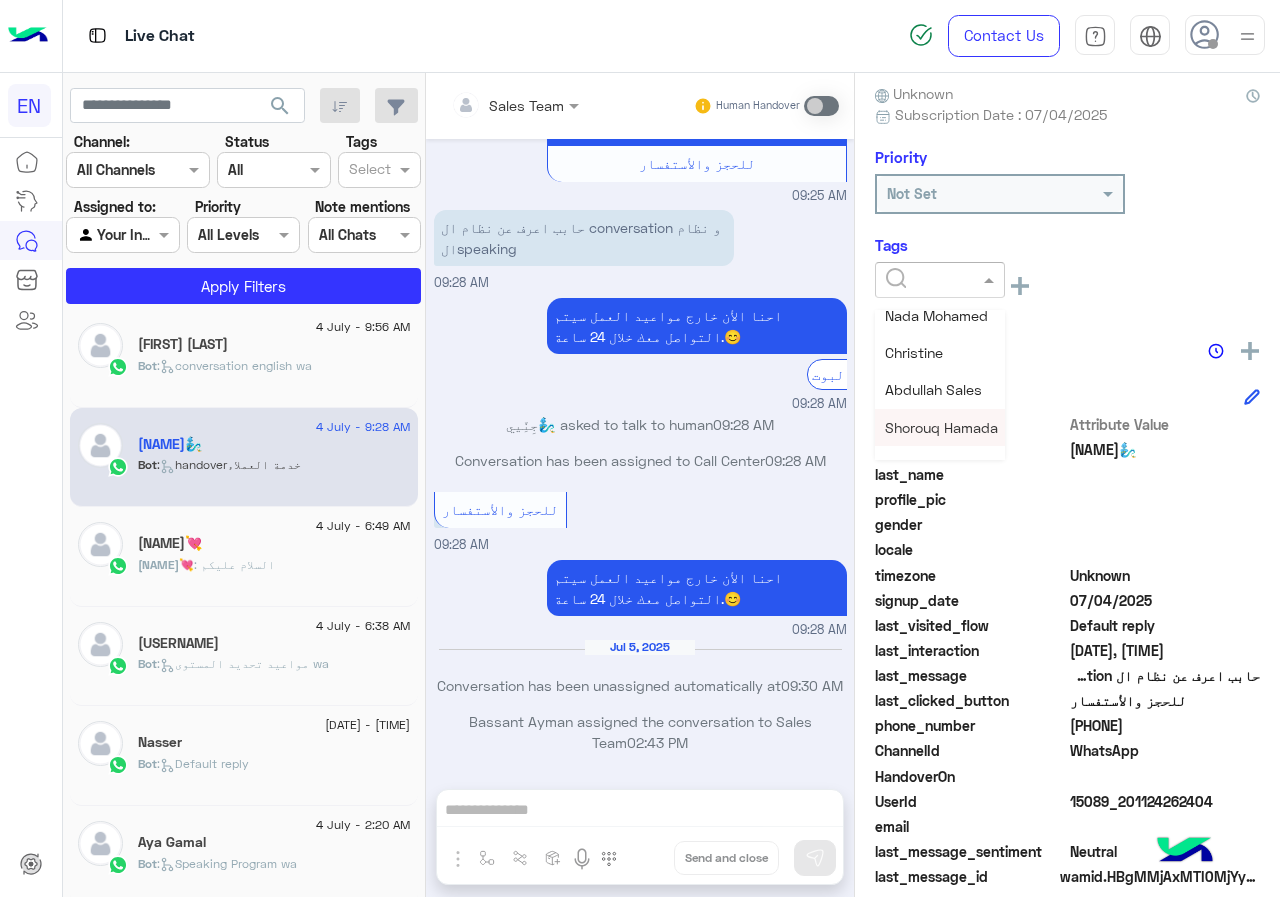 scroll, scrollTop: 261, scrollLeft: 0, axis: vertical 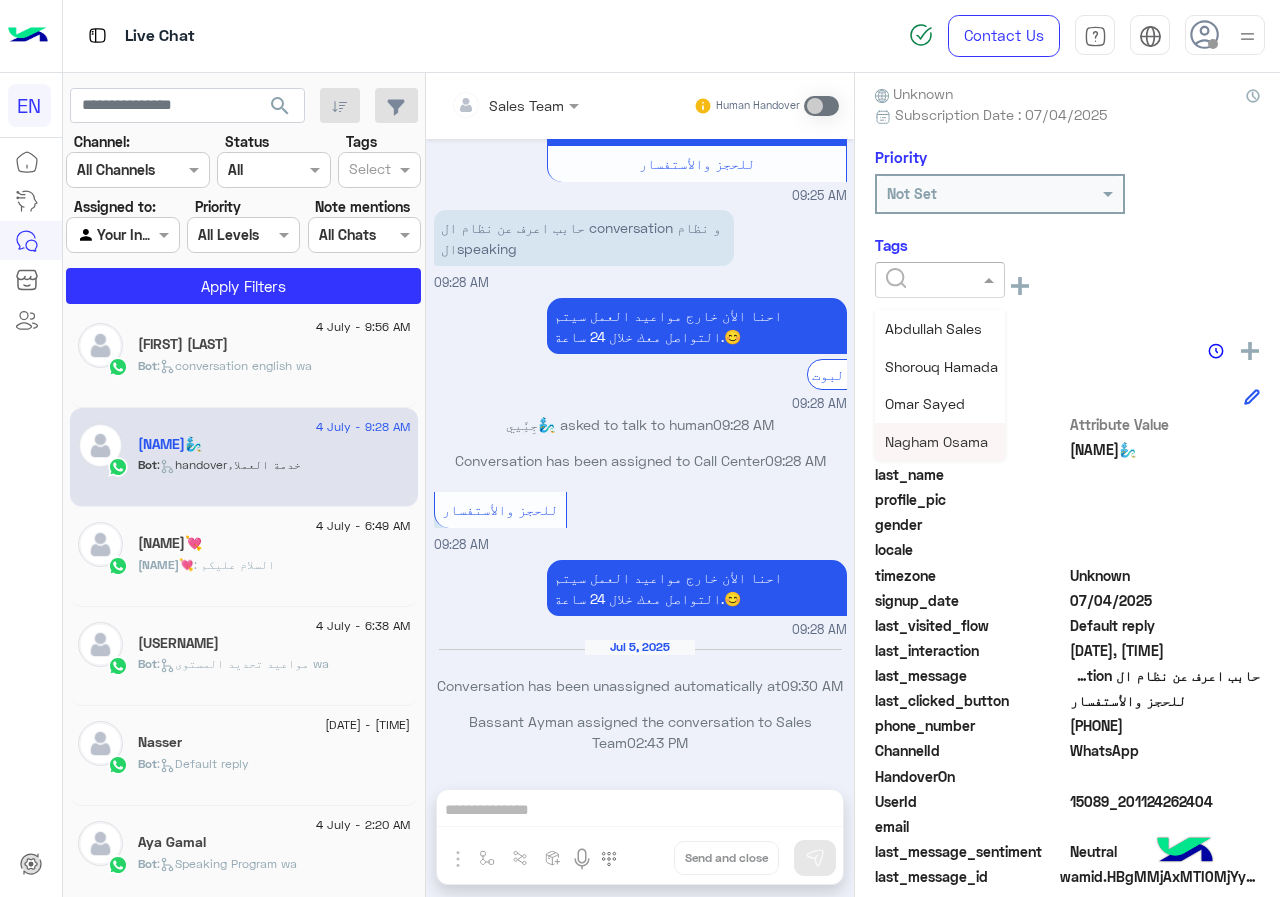 click on "Nagham Osama" at bounding box center [940, 441] 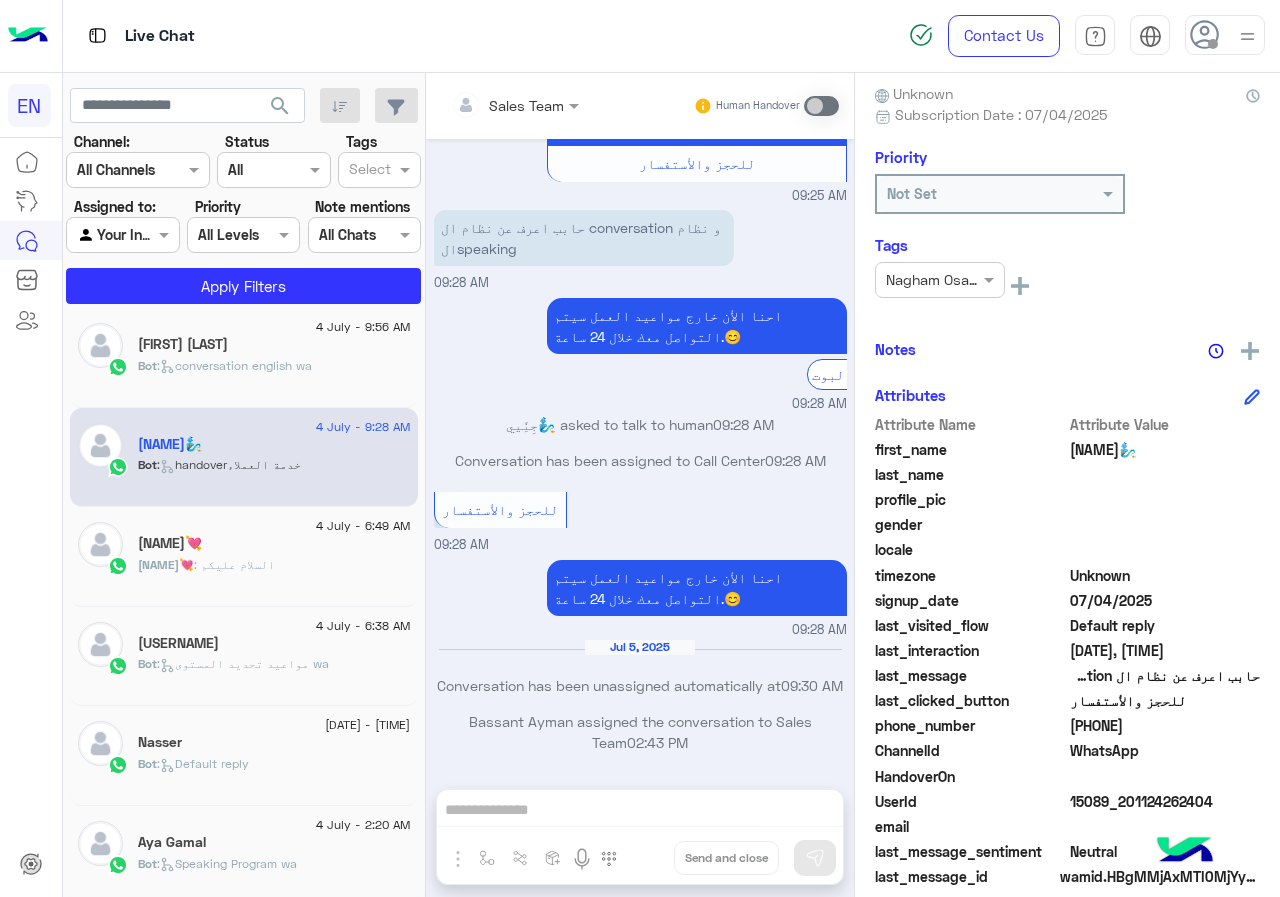 click on "Bot :   conversation english wa" 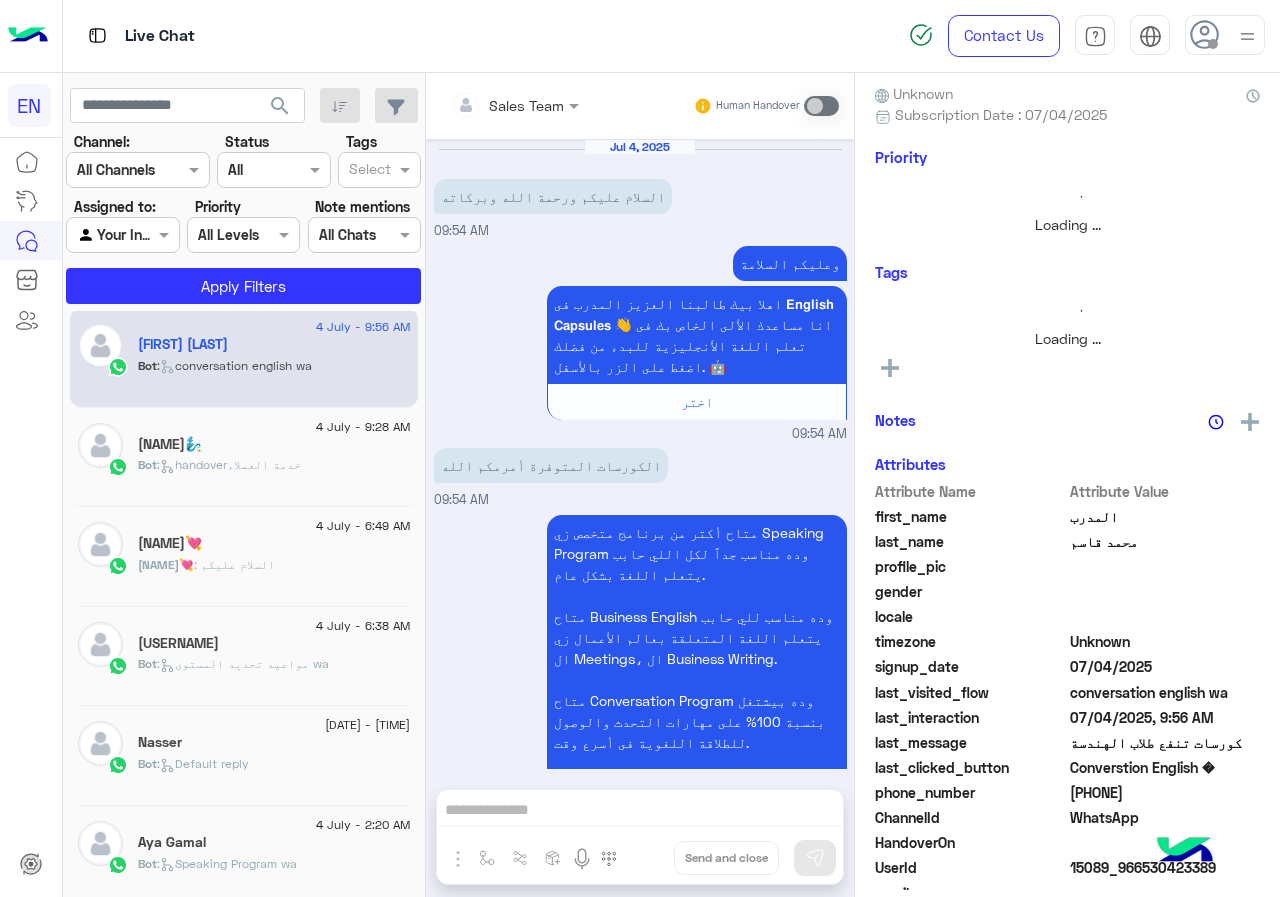 scroll, scrollTop: 2297, scrollLeft: 0, axis: vertical 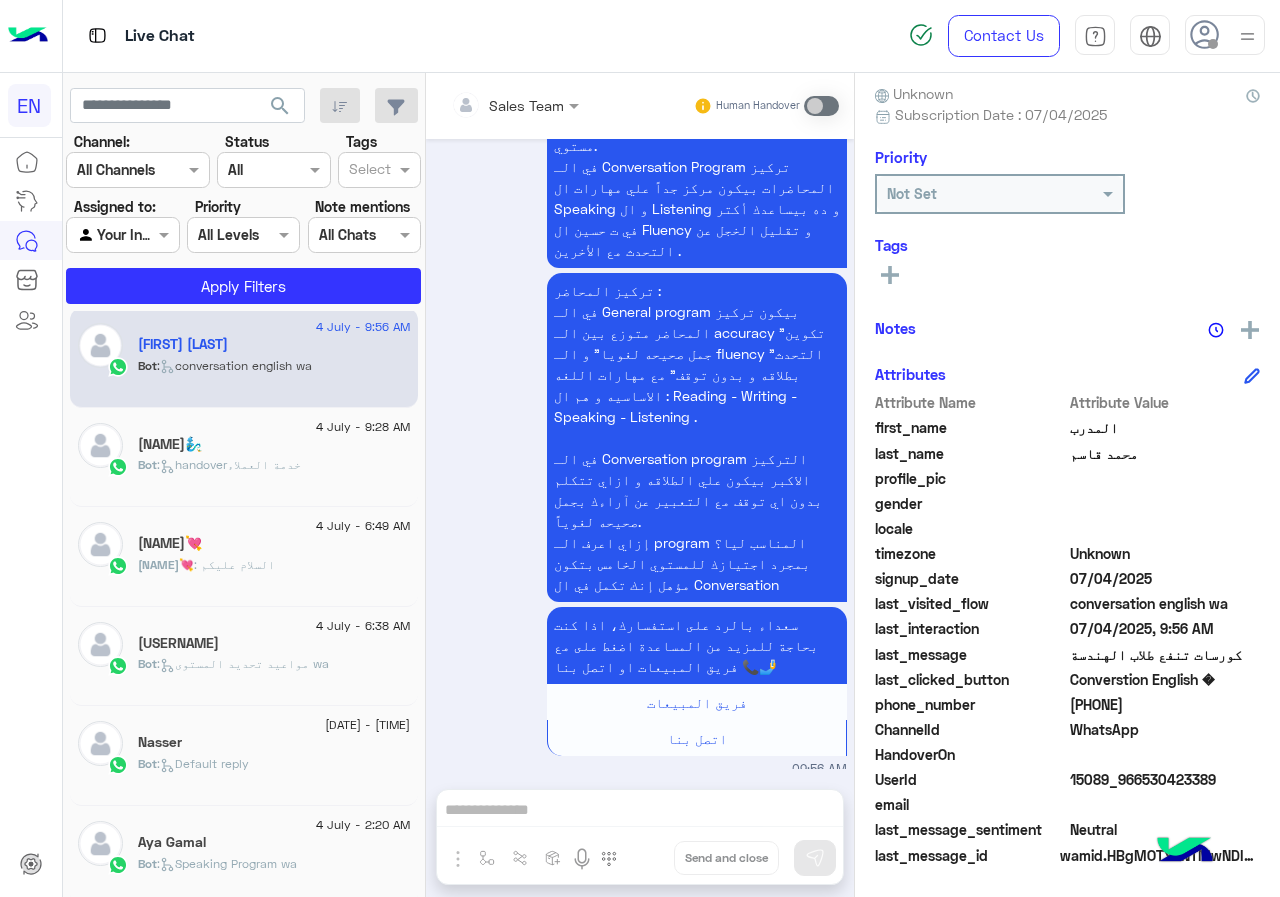 click on "[PHONE]" 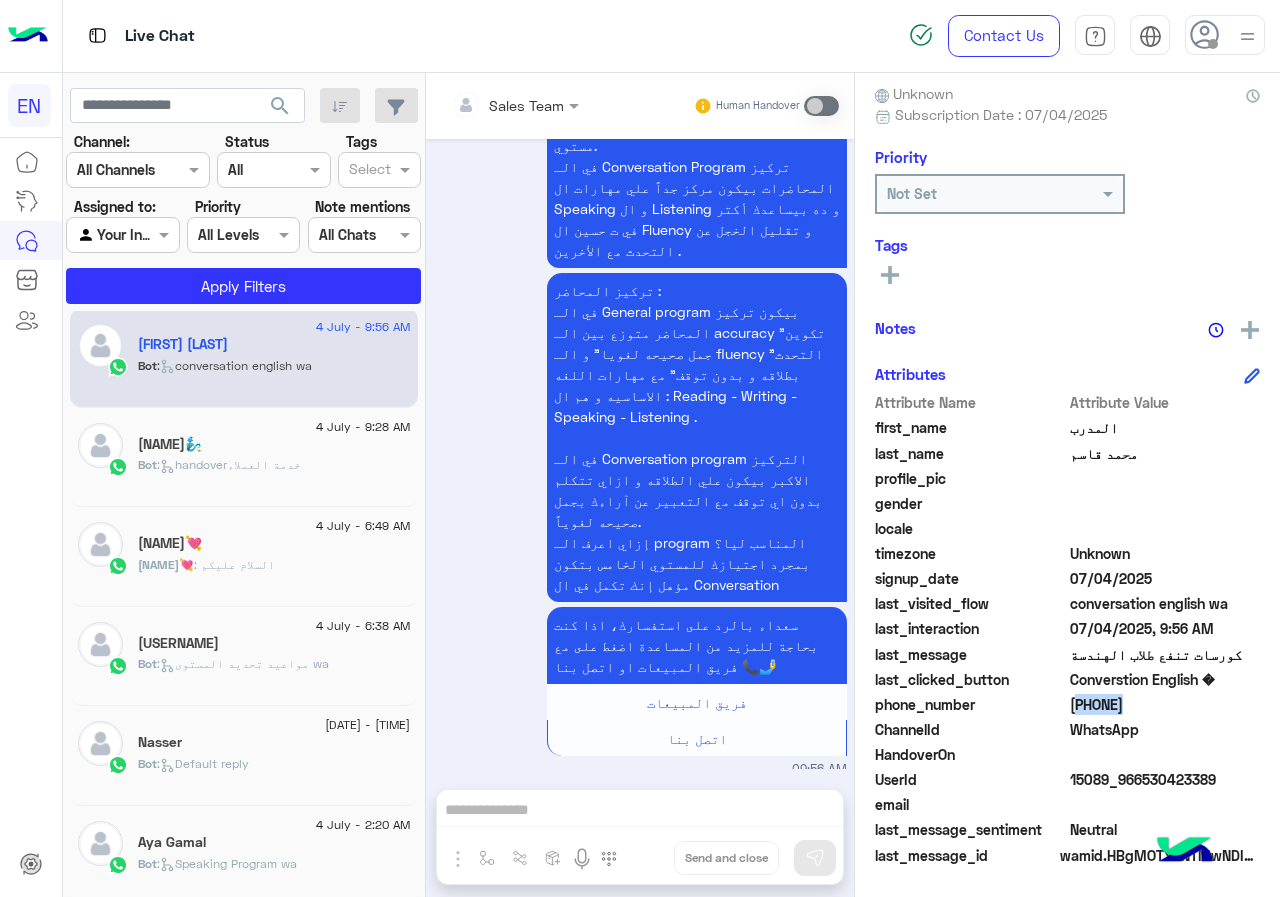 click on "[PHONE]" 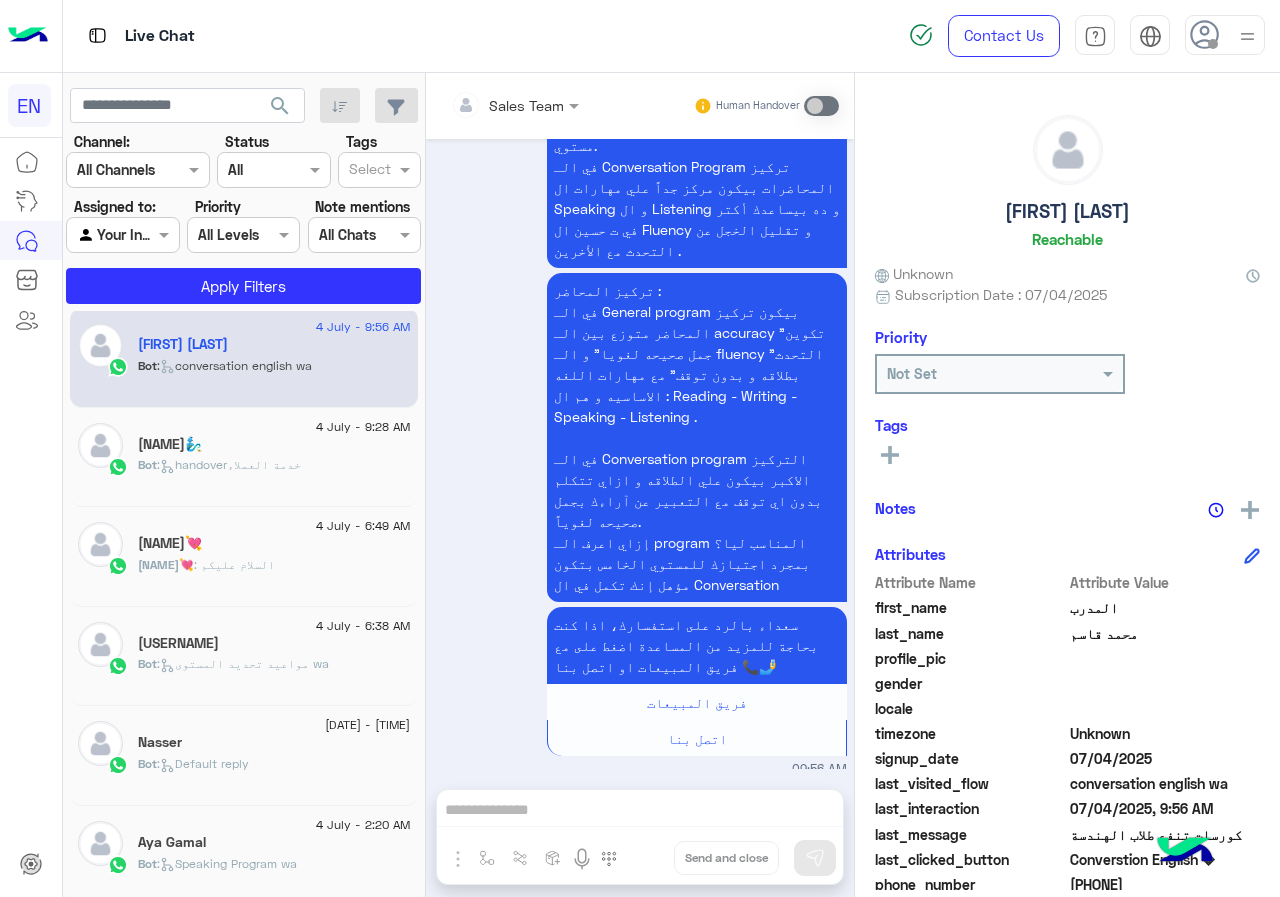 click on "[FIRST] [LAST]" 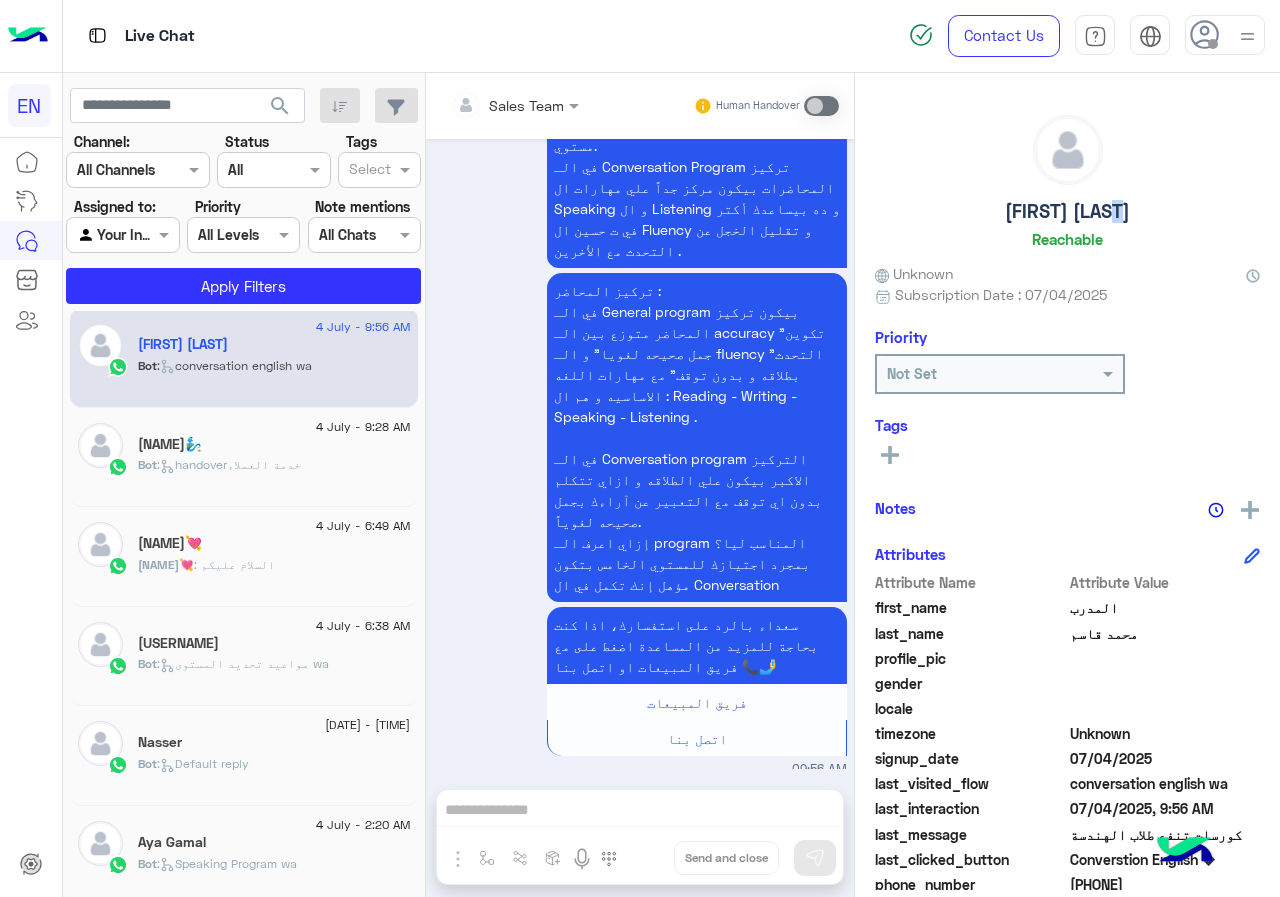 click on "[FIRST] [LAST]" 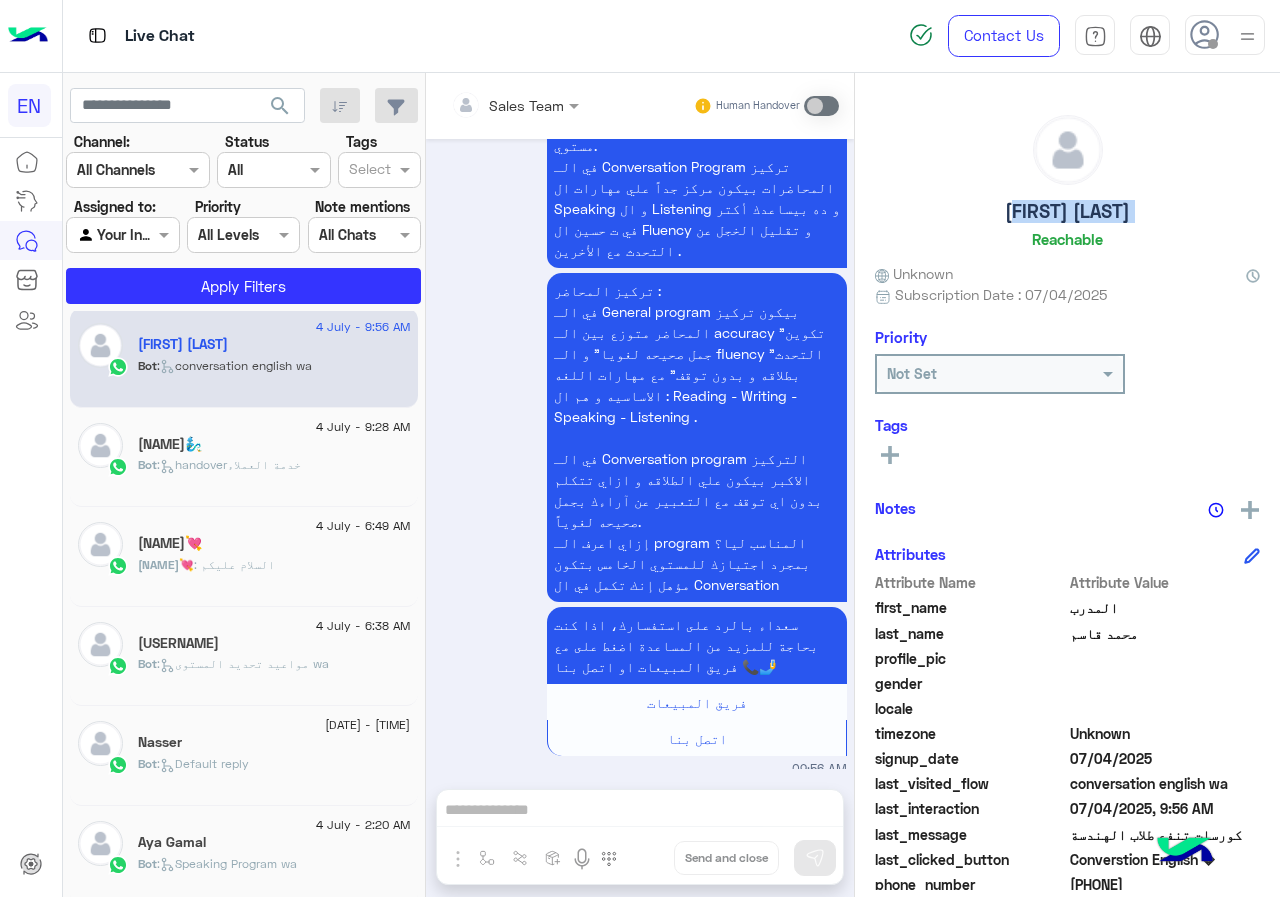 click on "[FIRST] [LAST]" 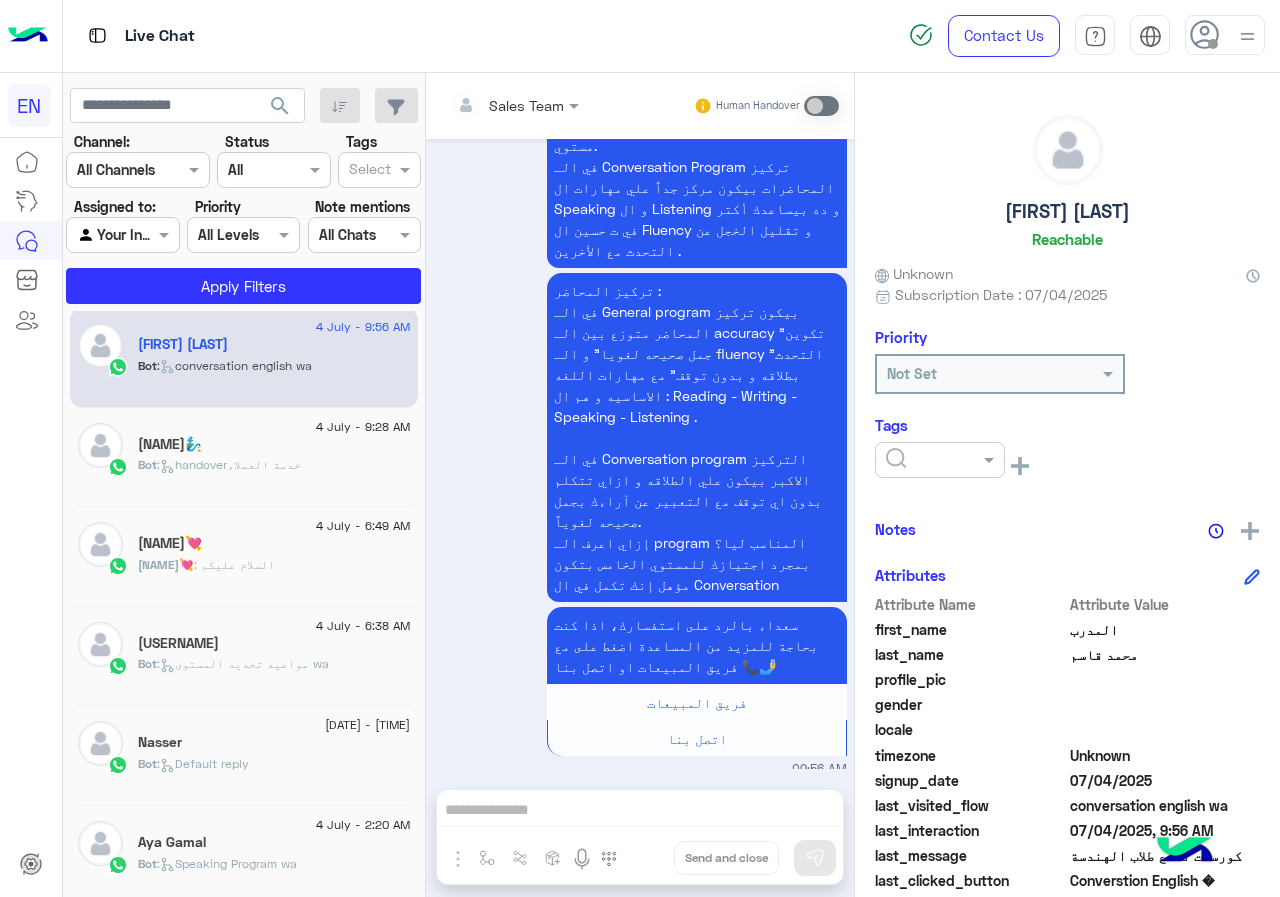 click 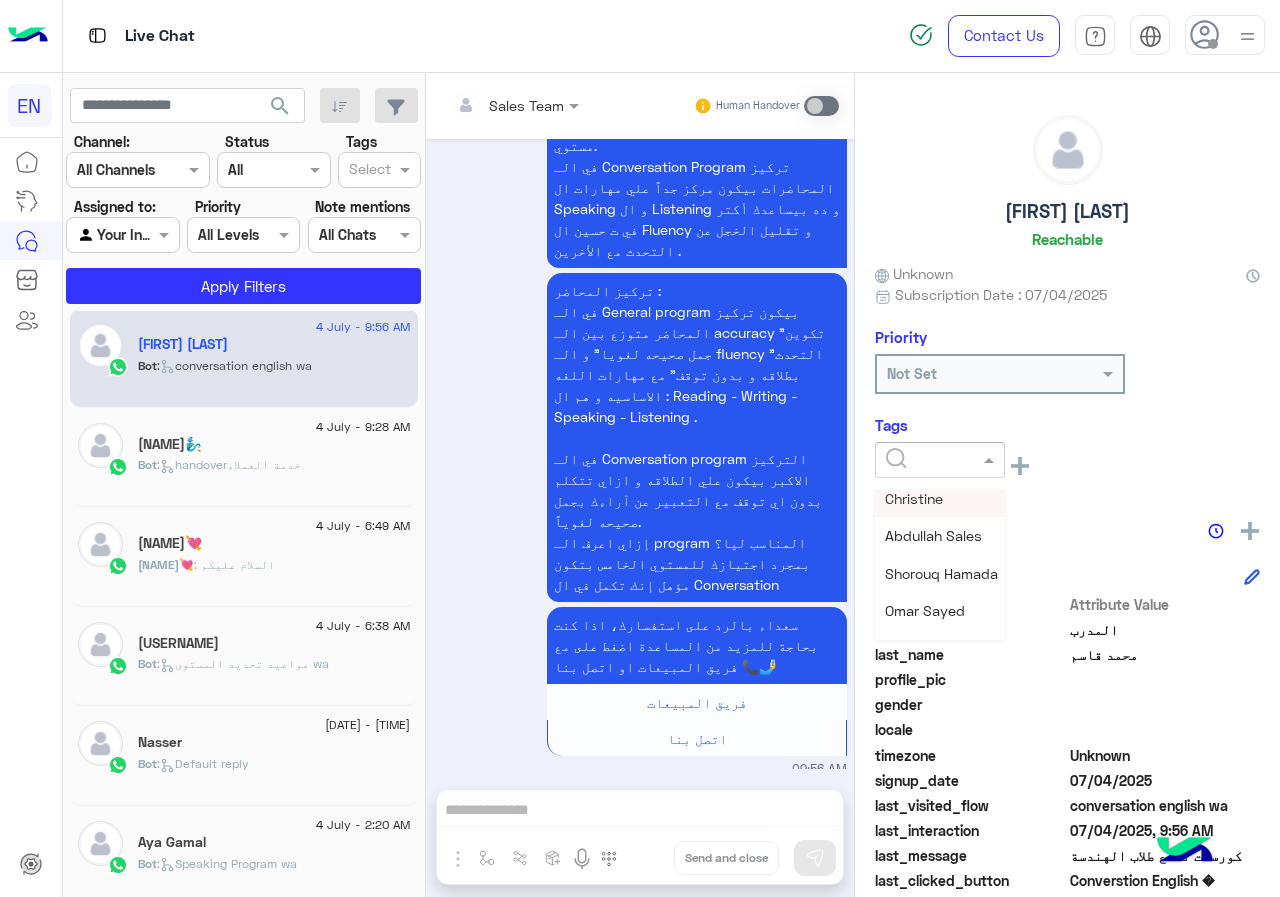 scroll, scrollTop: 261, scrollLeft: 0, axis: vertical 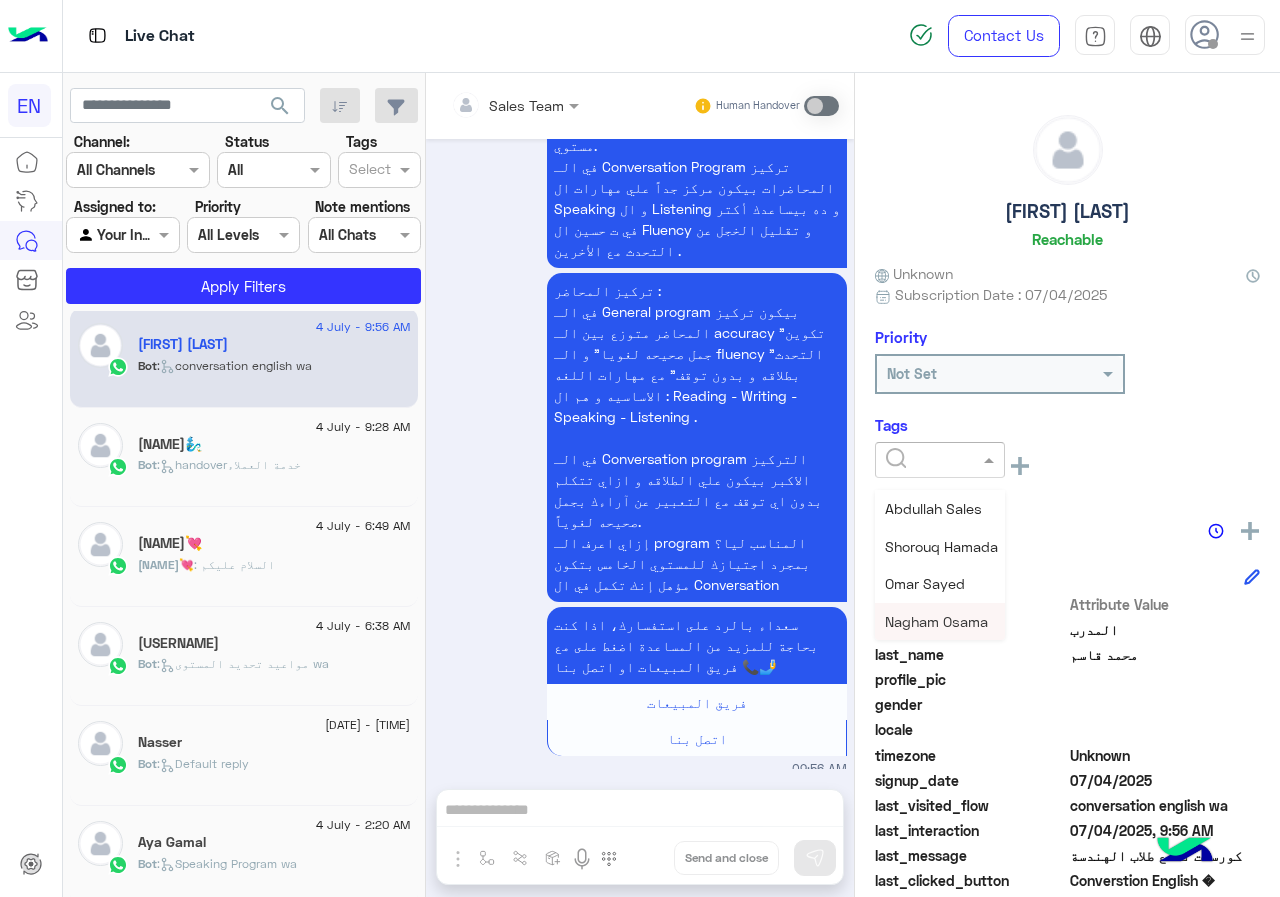 click on "Nagham Osama" at bounding box center [936, 621] 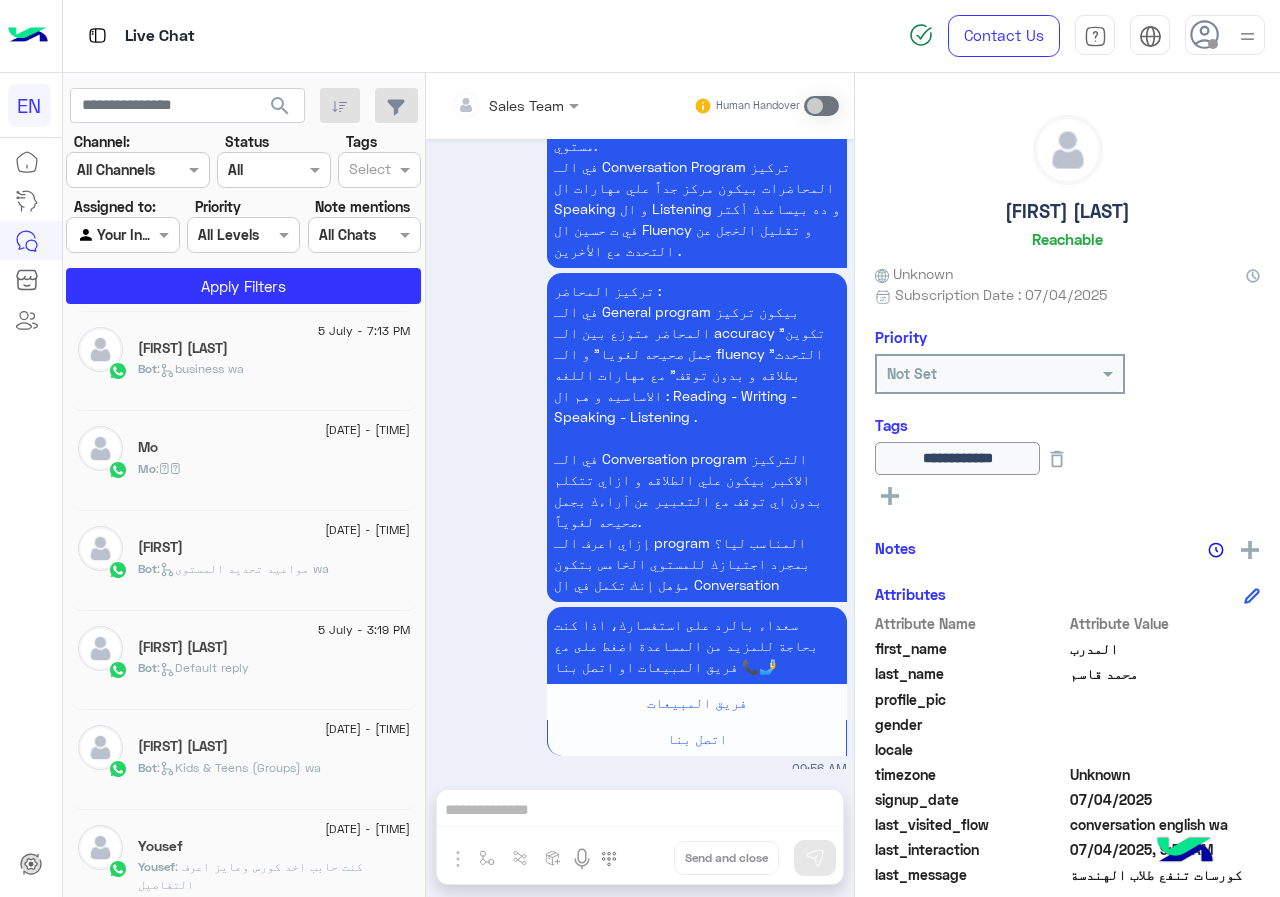 scroll, scrollTop: 410, scrollLeft: 0, axis: vertical 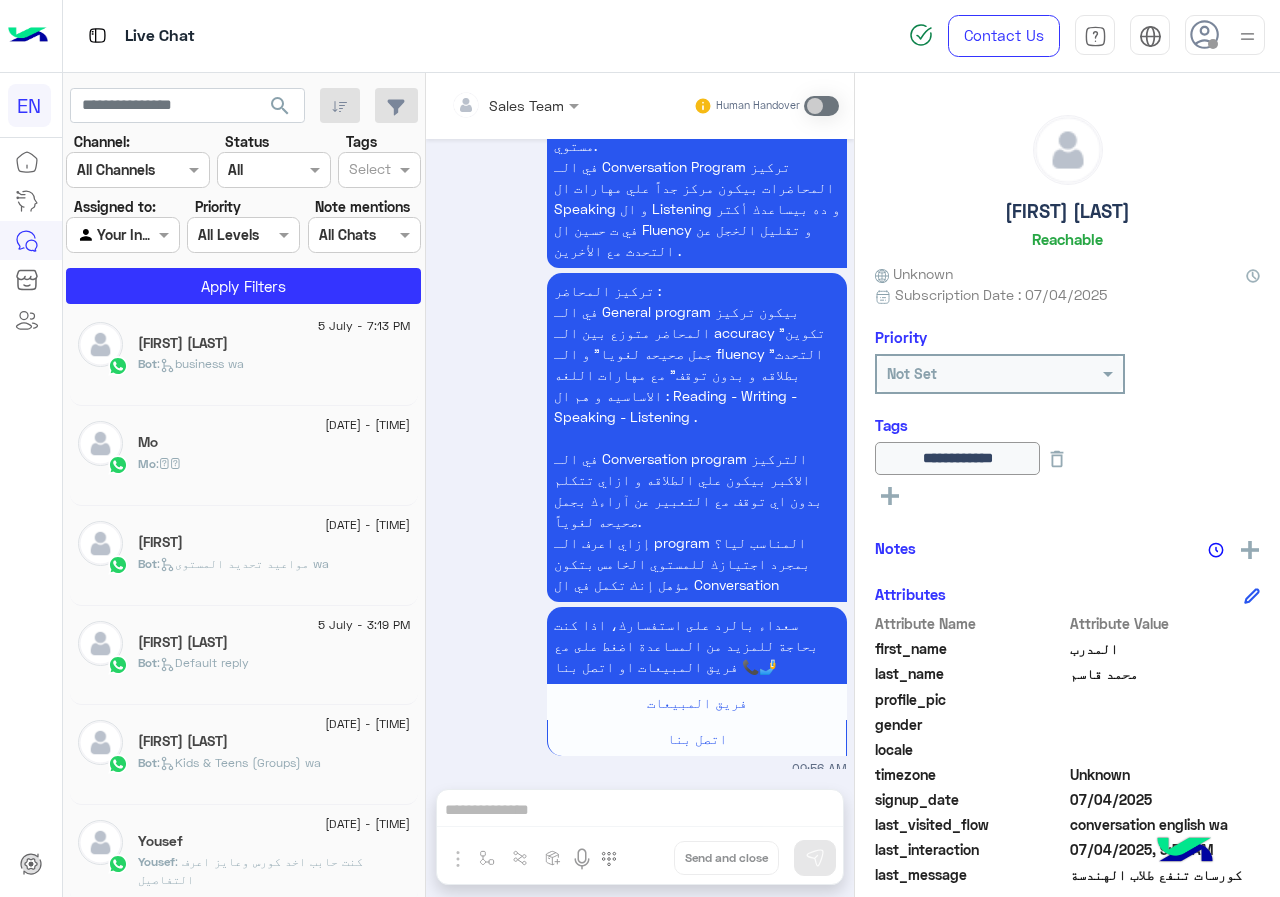 click on "[DATE] - [TIME]" 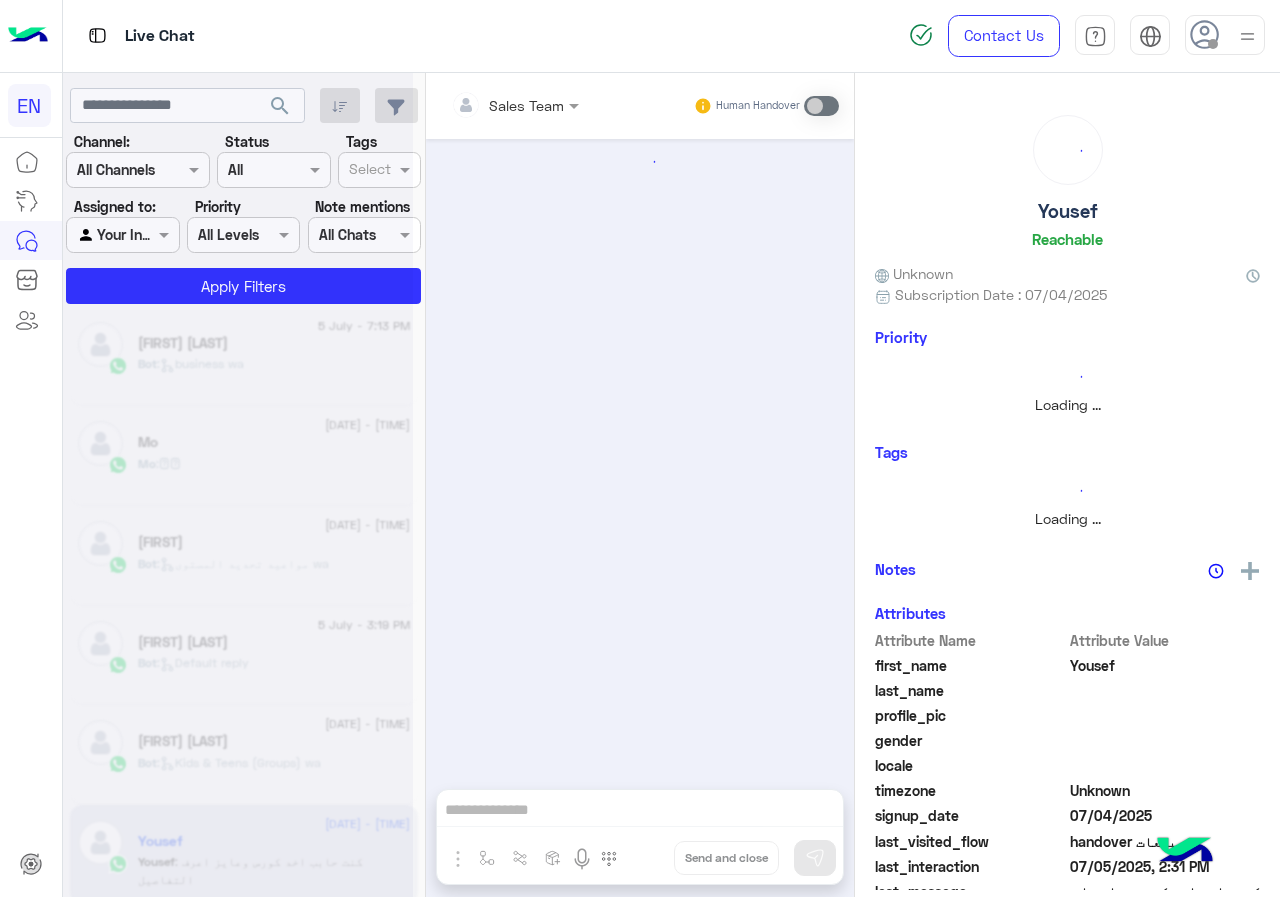 scroll, scrollTop: 0, scrollLeft: 0, axis: both 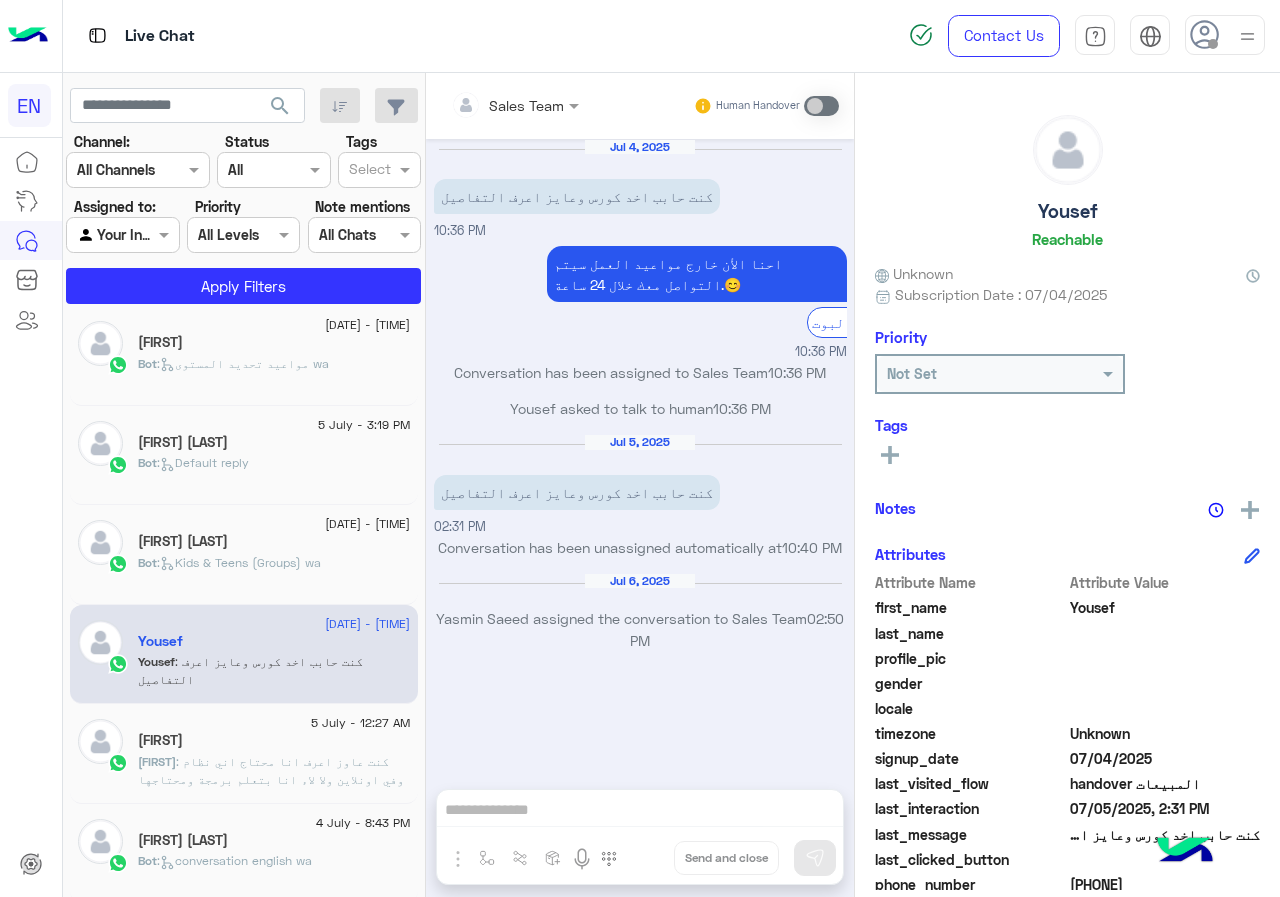 click on "Mega_Vlr : كنت عاوز اعرف انا محتاج اني نظام وفي اونلاين ولا لاء
انا بتعلم برمجة ومحتاجها في شغلي وزيادة ف التعلم اكتر" 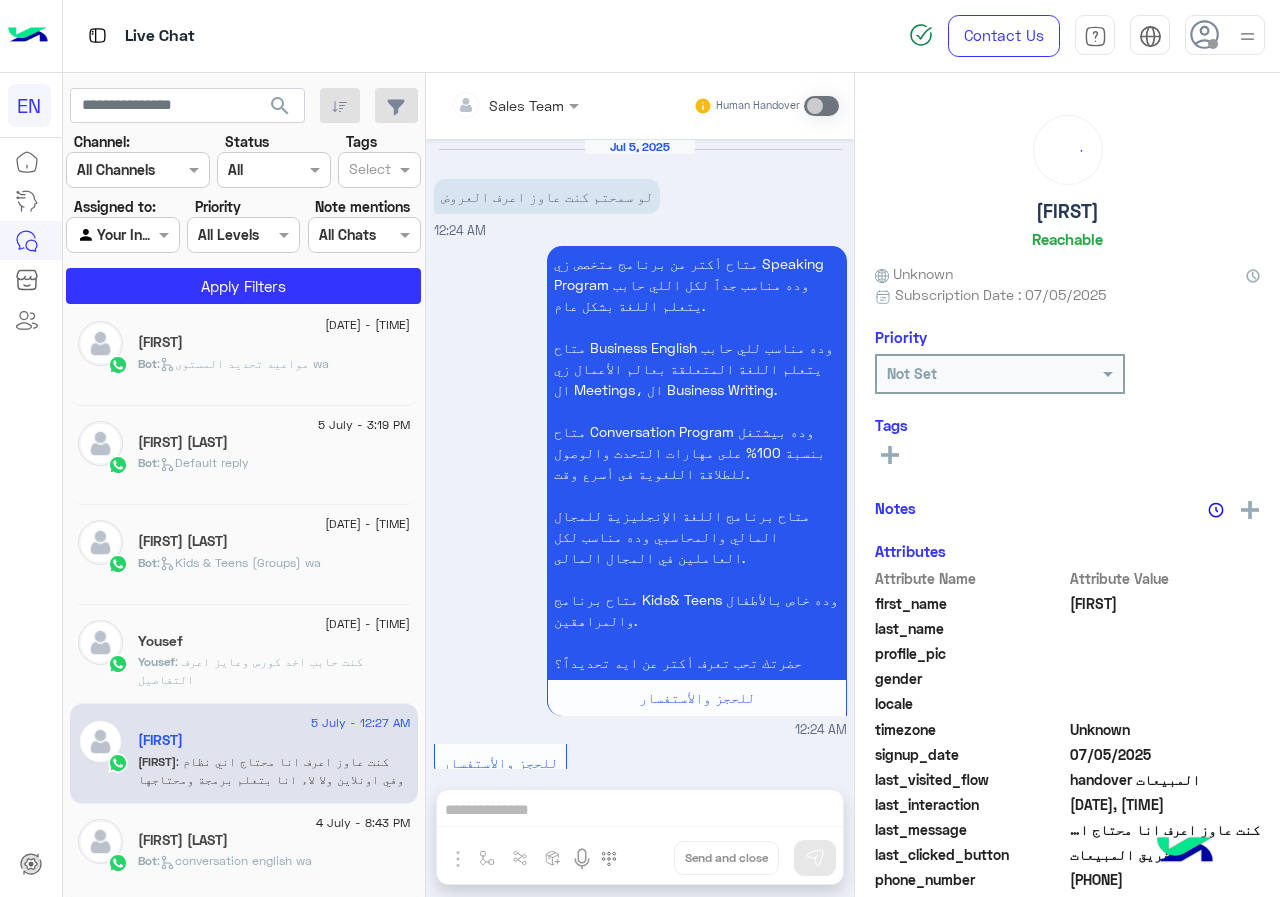 scroll, scrollTop: 1918, scrollLeft: 0, axis: vertical 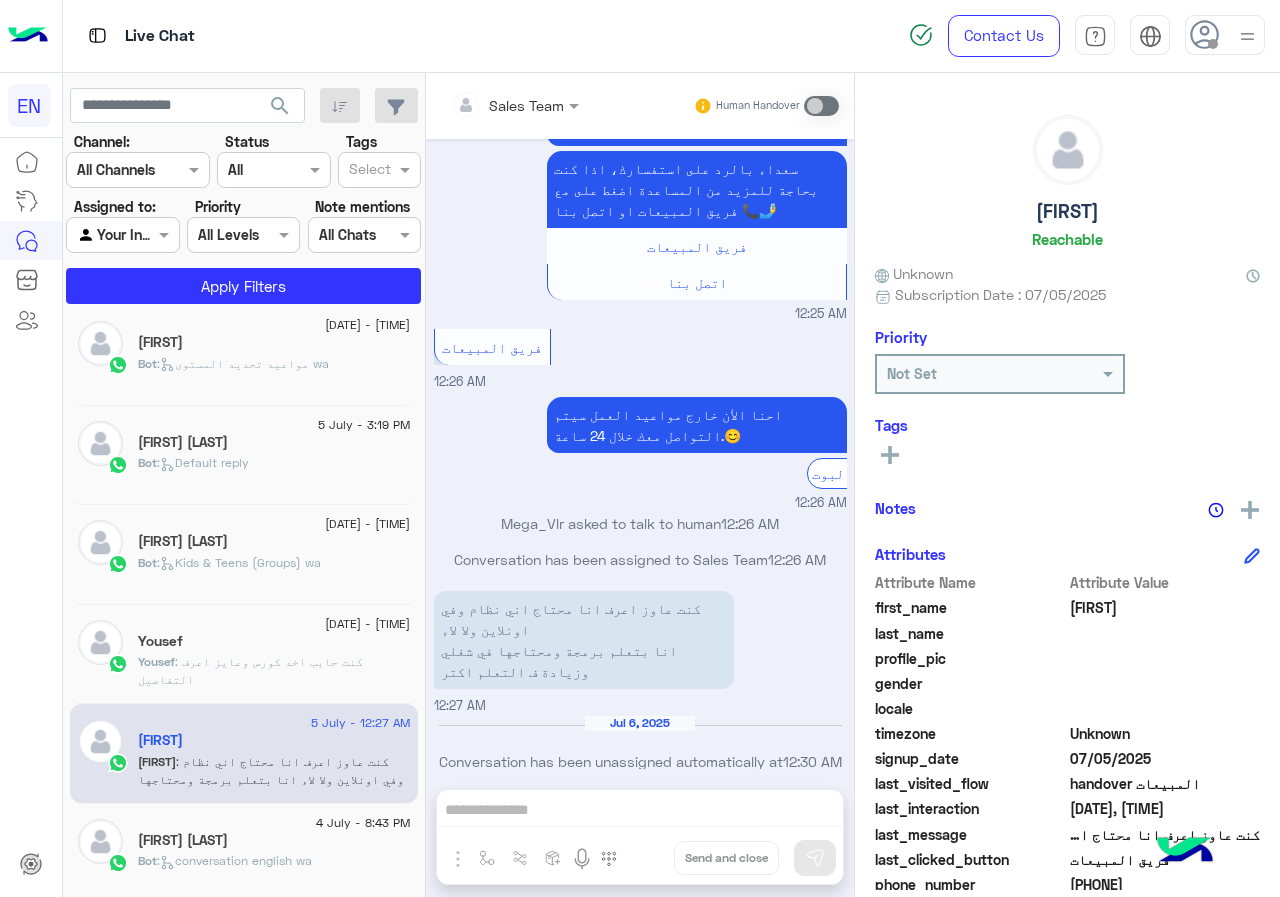 click on ":   conversation english wa" 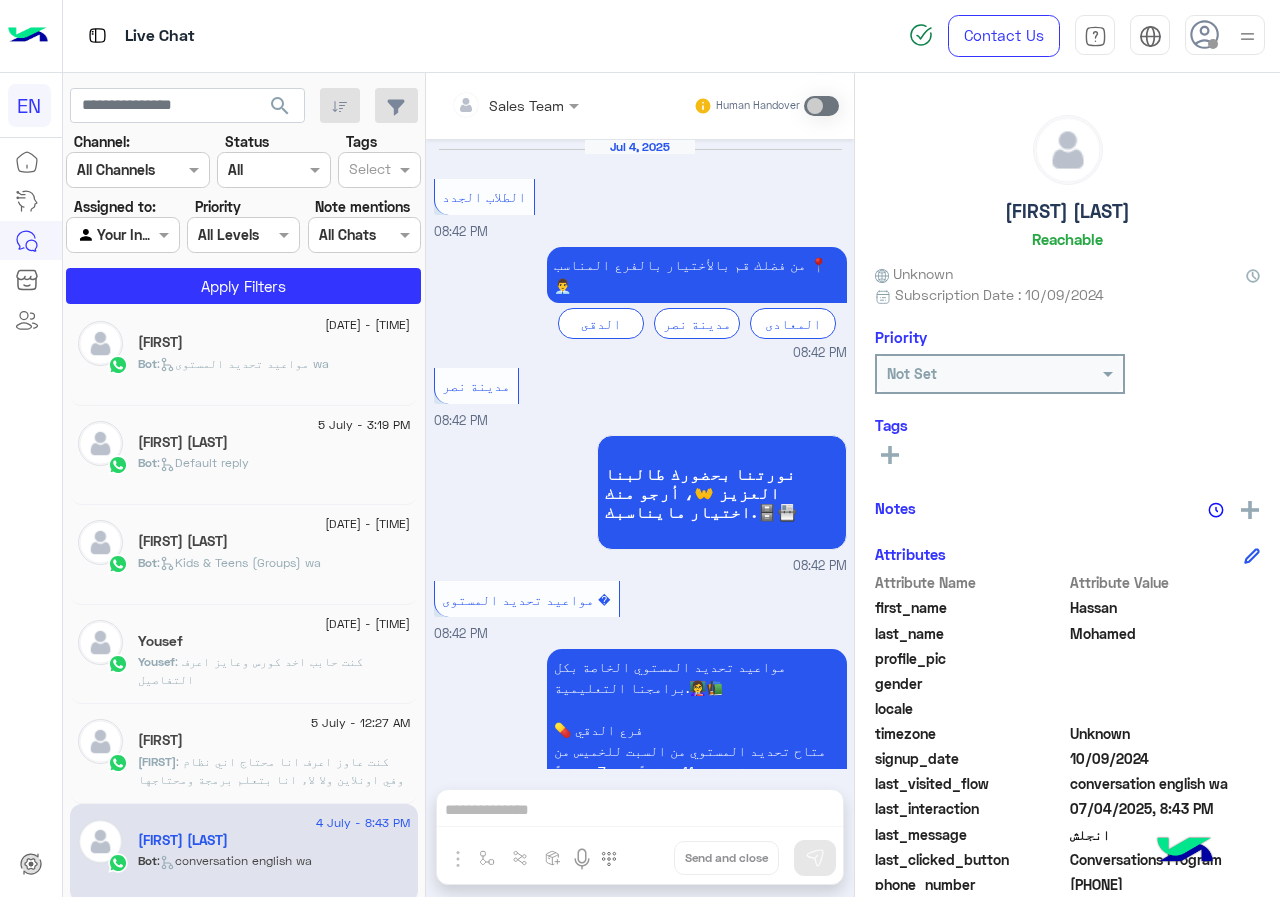 scroll, scrollTop: 3035, scrollLeft: 0, axis: vertical 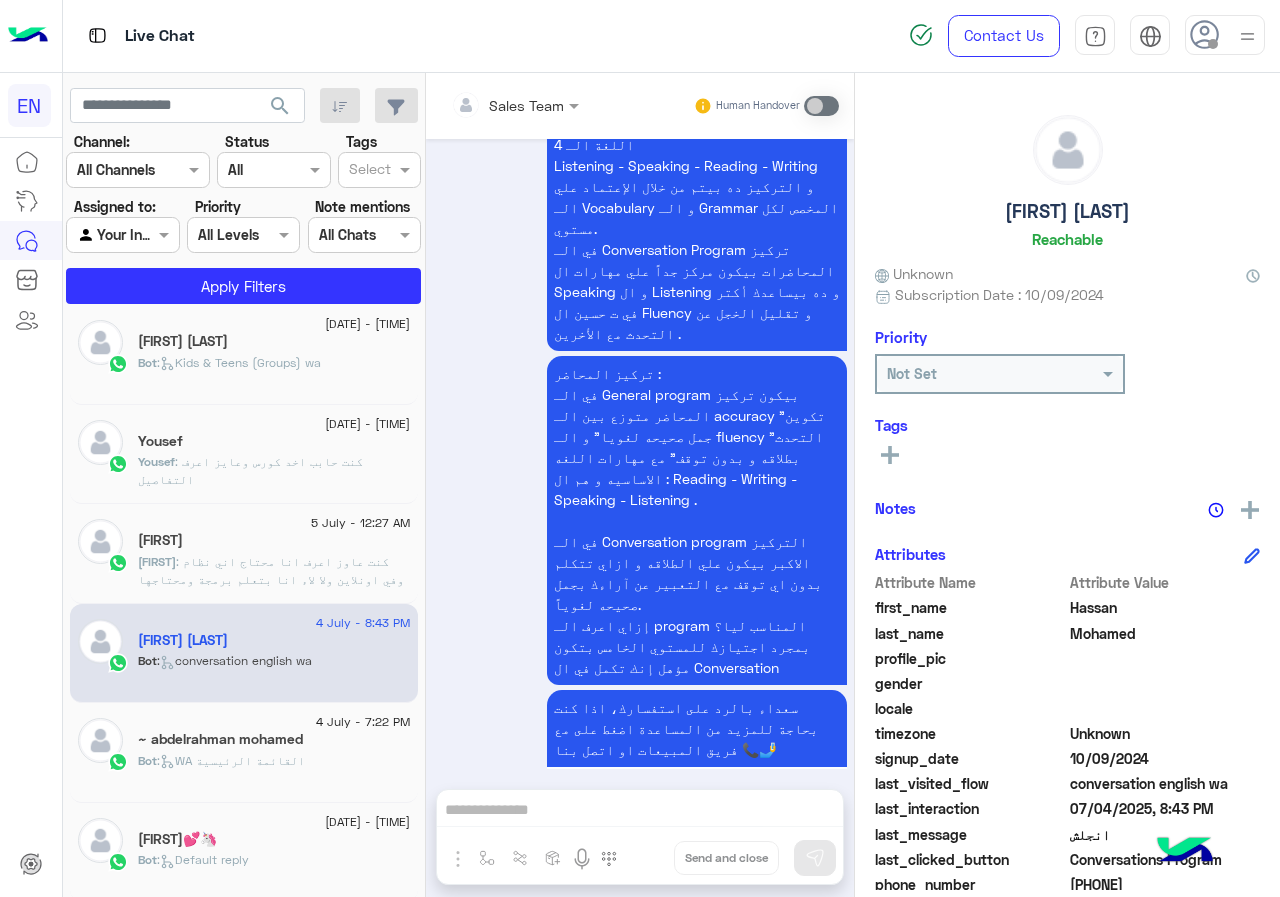 click on "Bot :   WA القائمة الرئيسية" 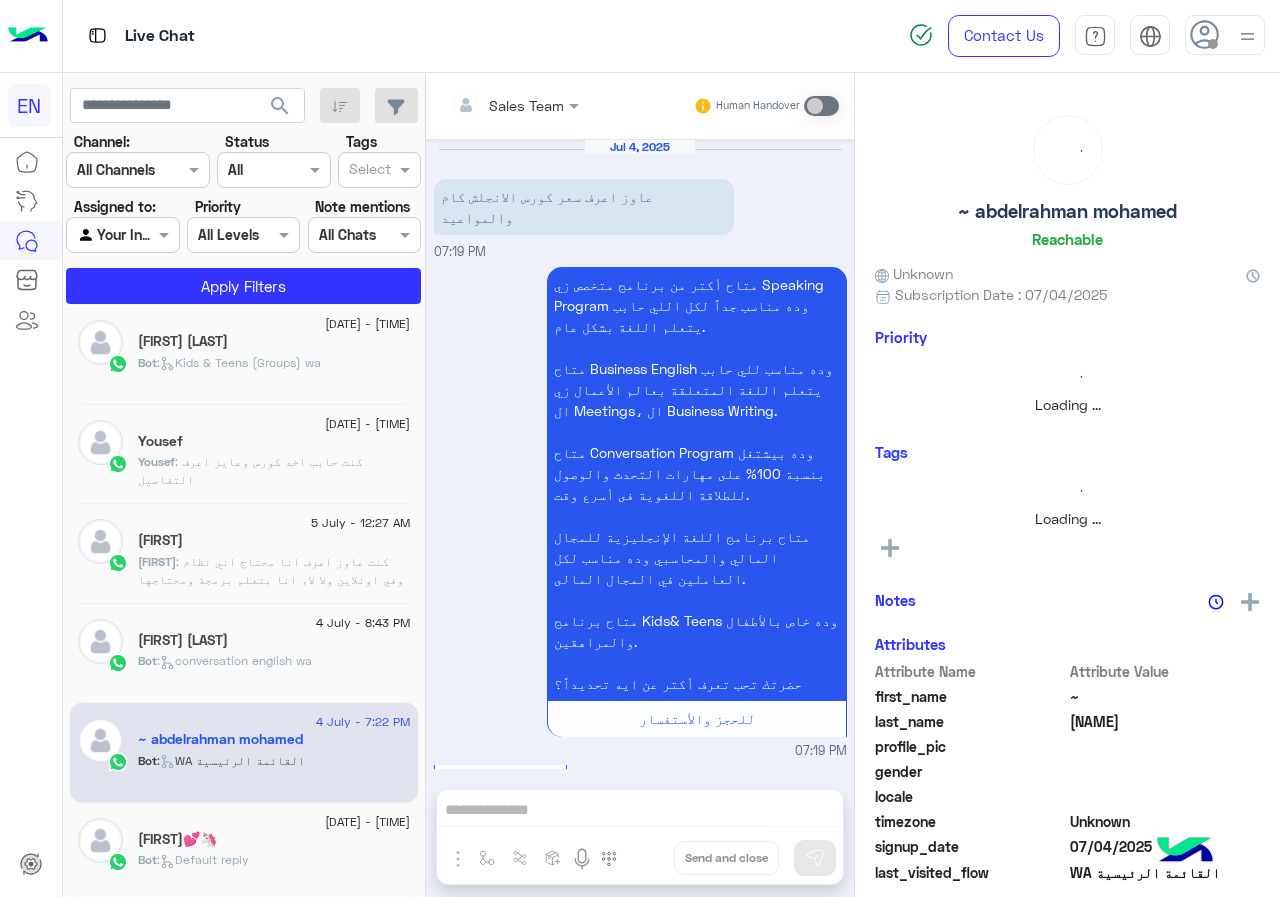 scroll, scrollTop: 2001, scrollLeft: 0, axis: vertical 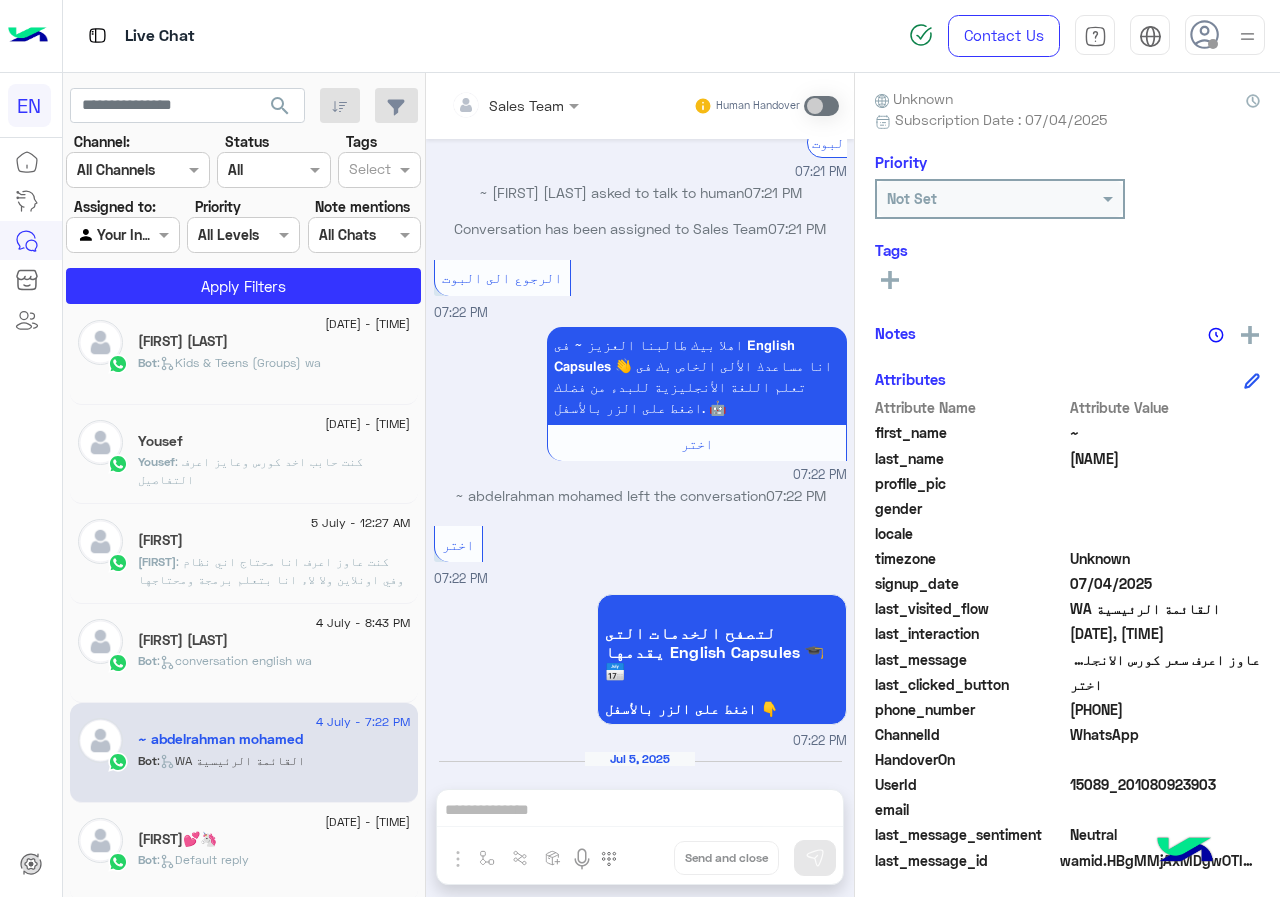 click on "[PHONE]" 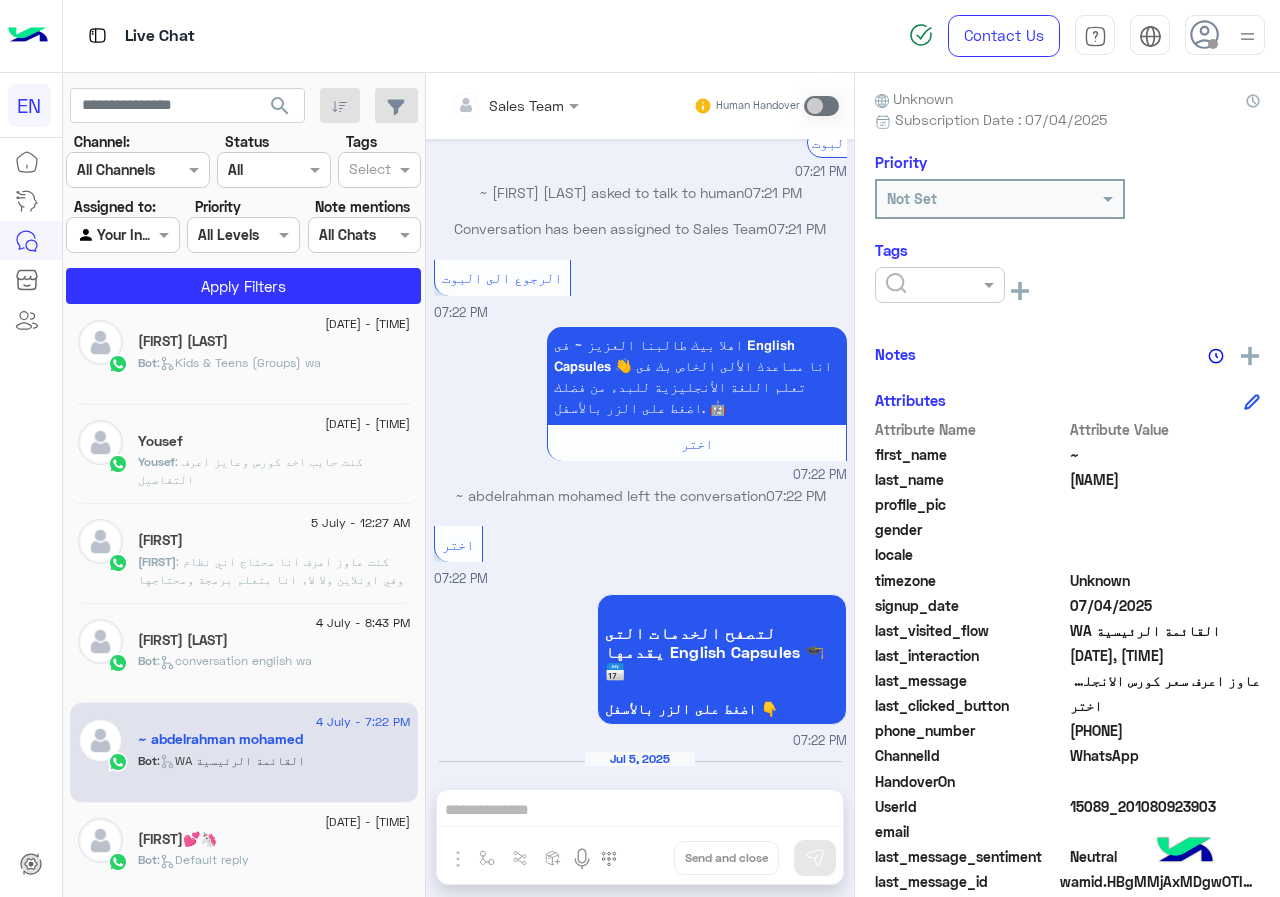 click 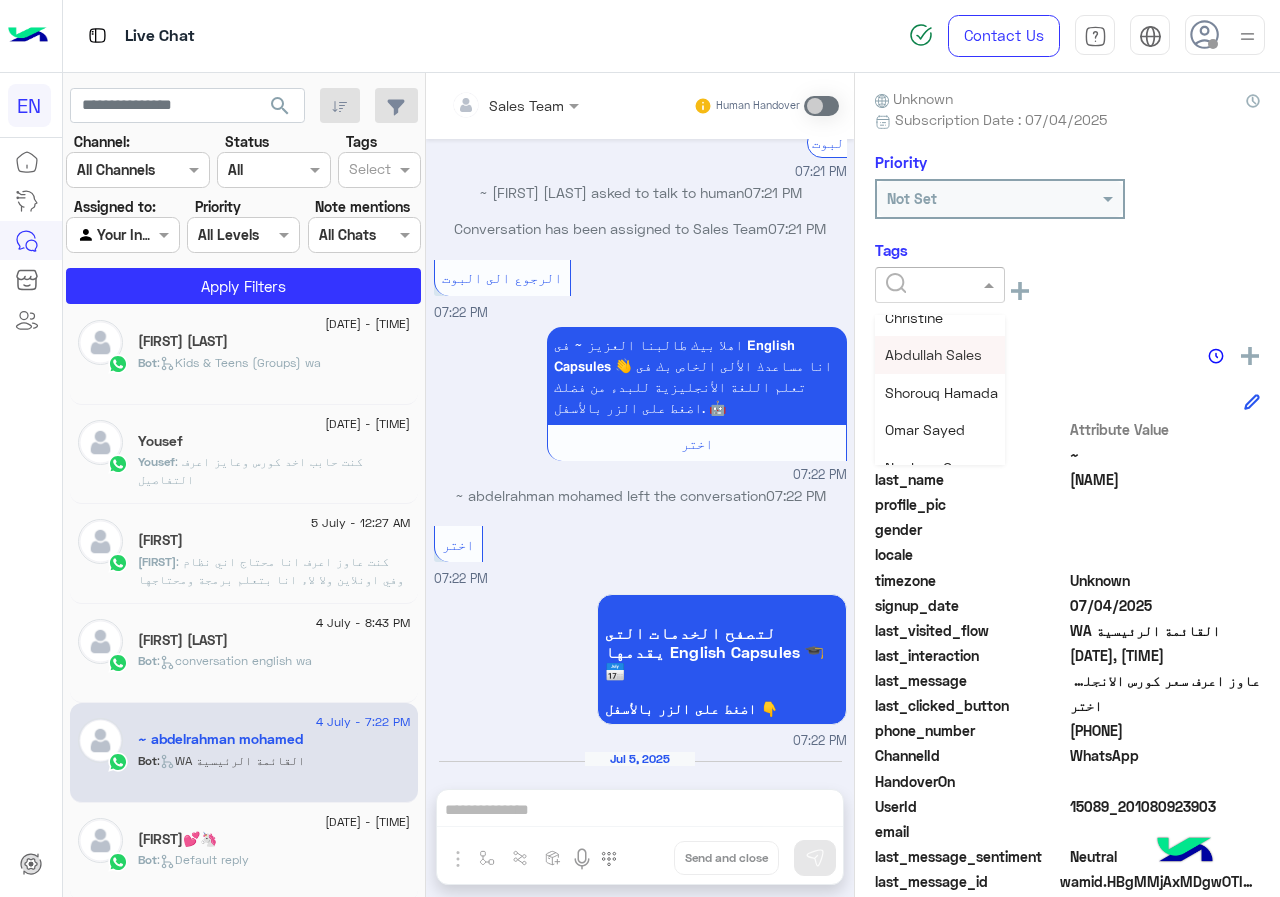 scroll, scrollTop: 261, scrollLeft: 0, axis: vertical 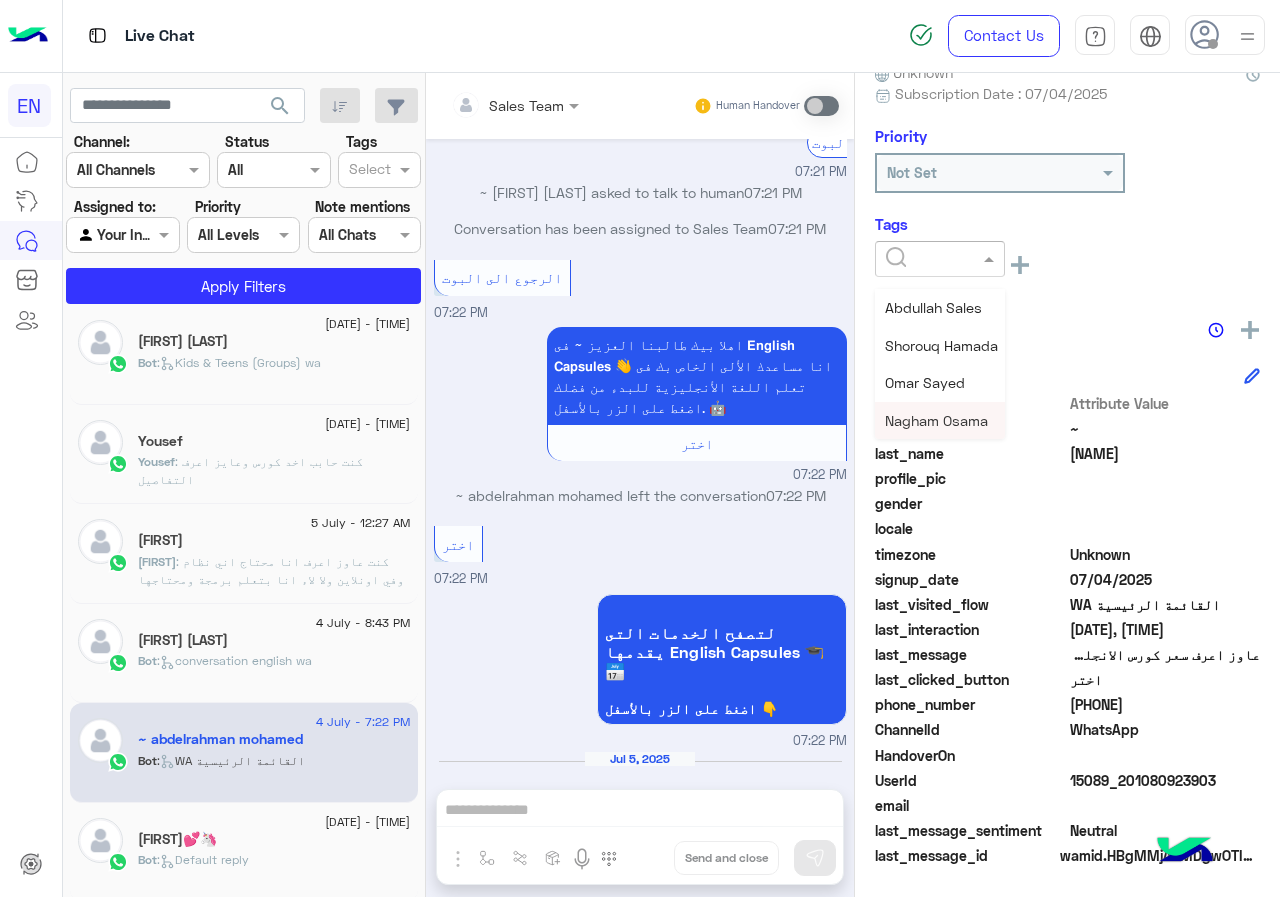 click on "Nagham Osama" at bounding box center [936, 420] 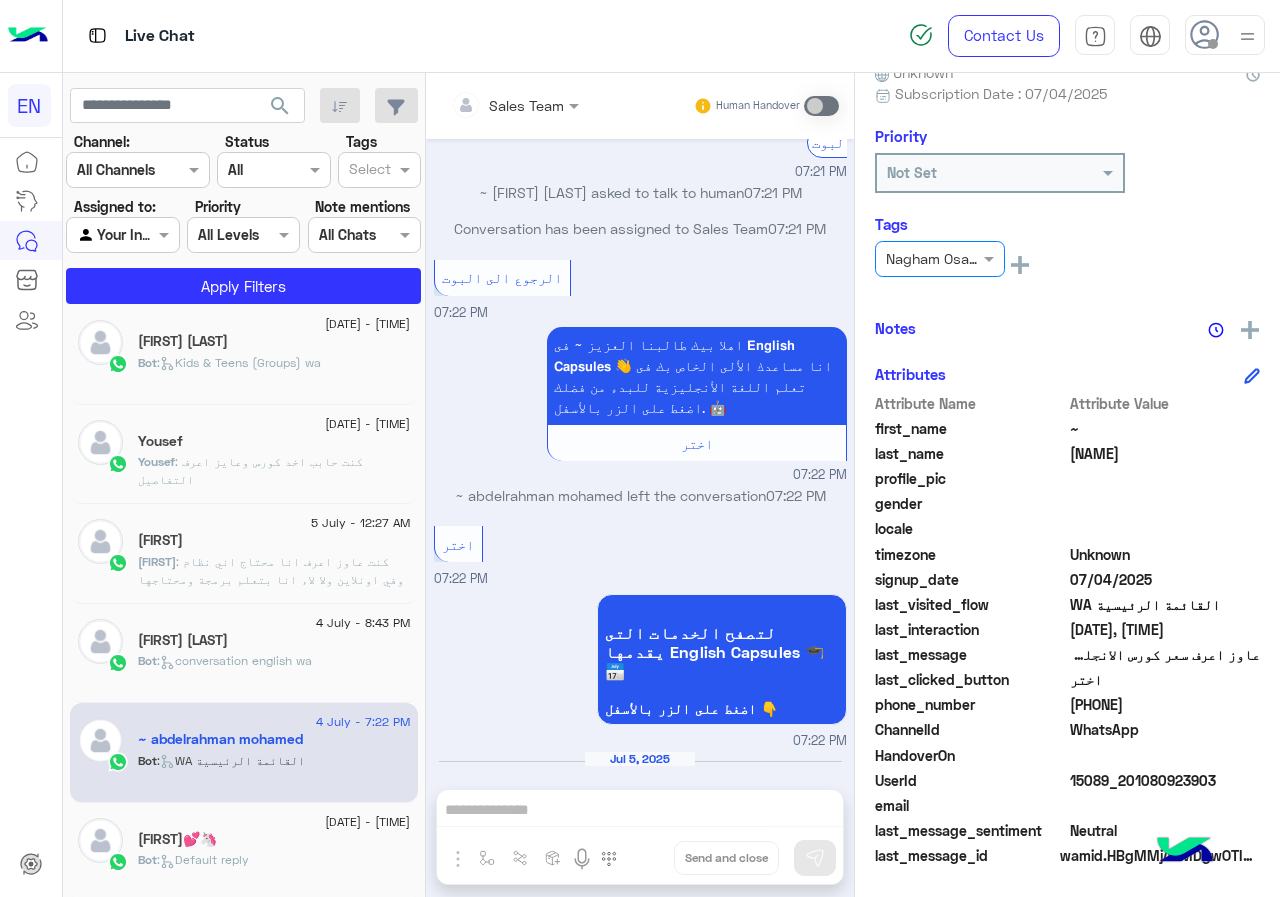 click on ":   conversation english wa" 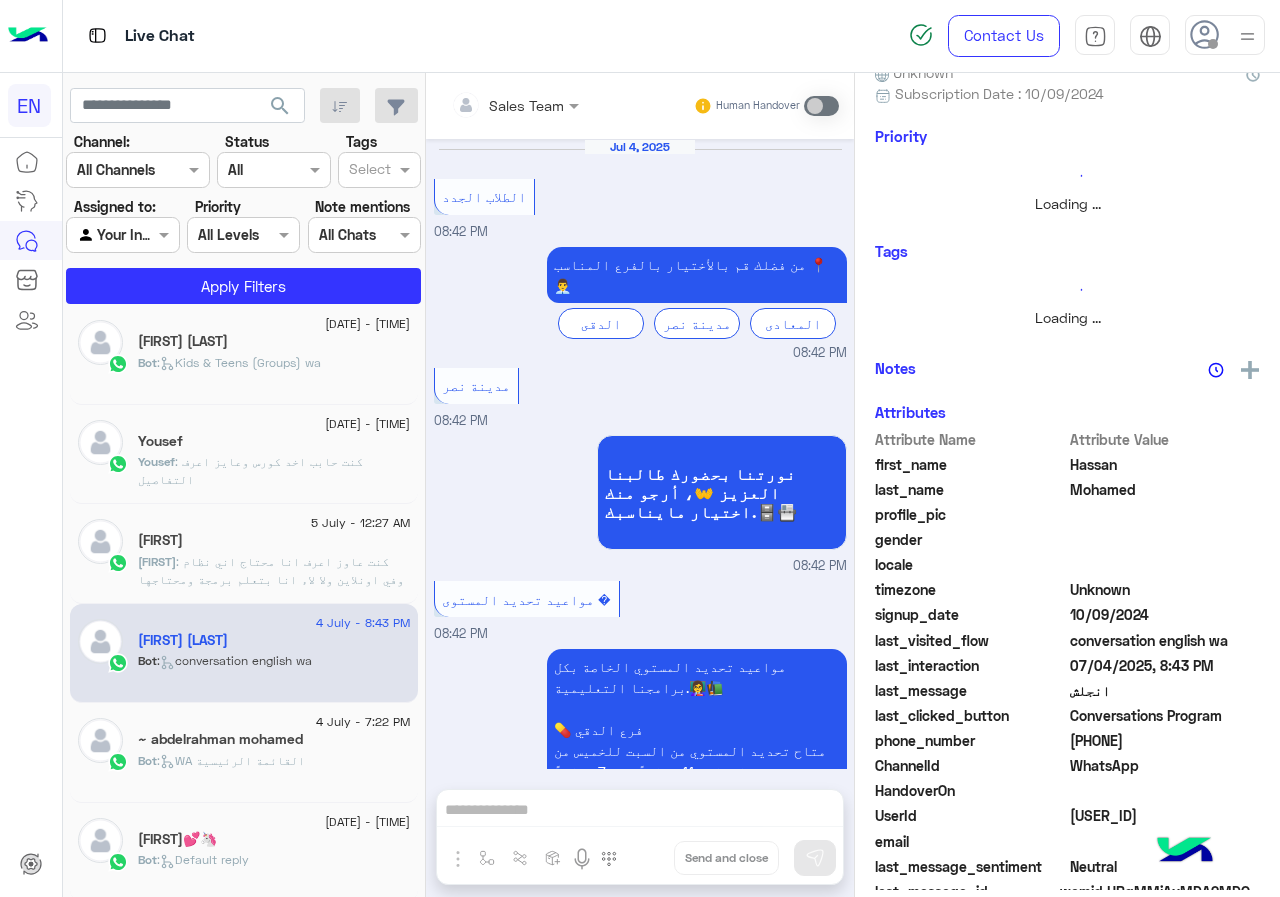 scroll, scrollTop: 3035, scrollLeft: 0, axis: vertical 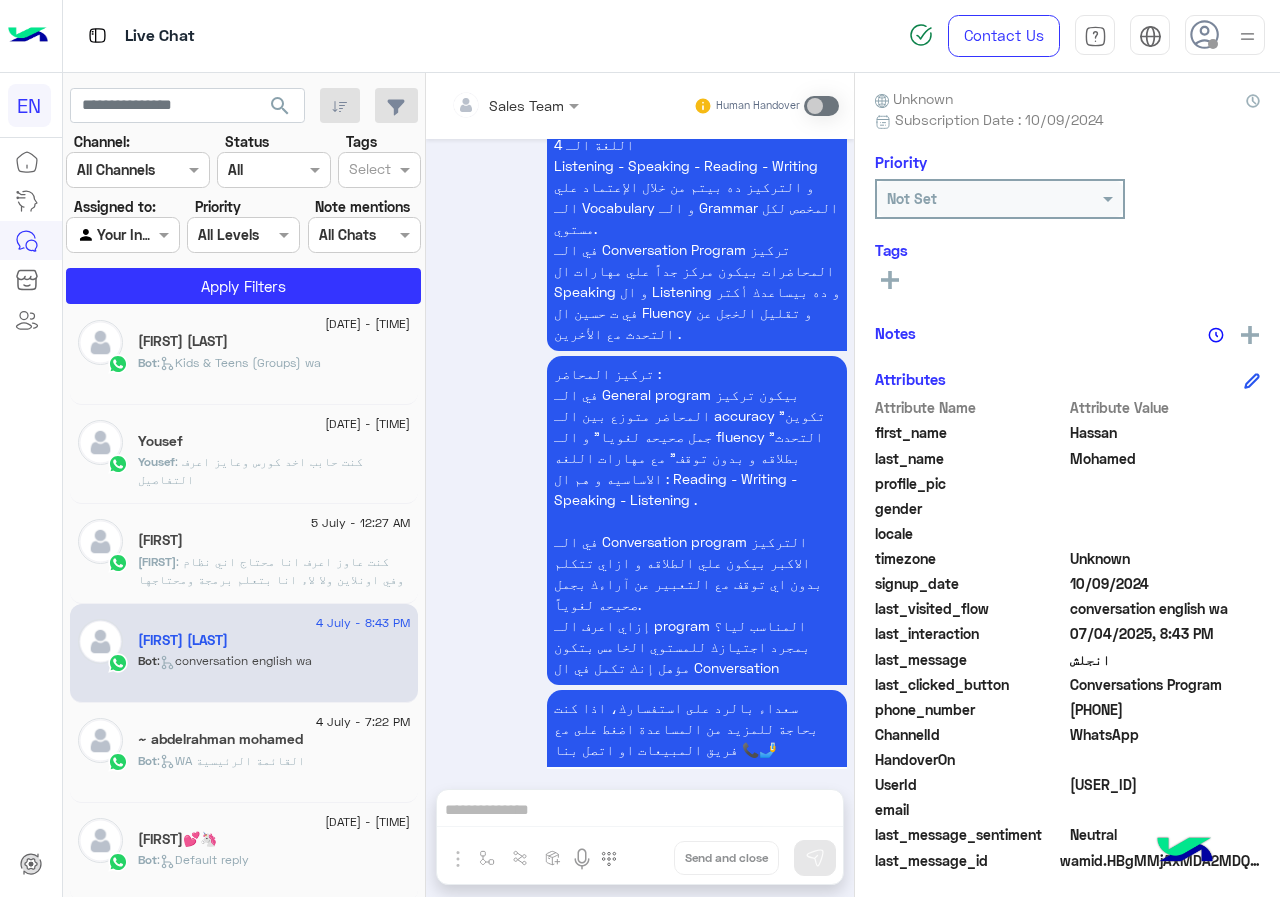 click on "[PHONE]" 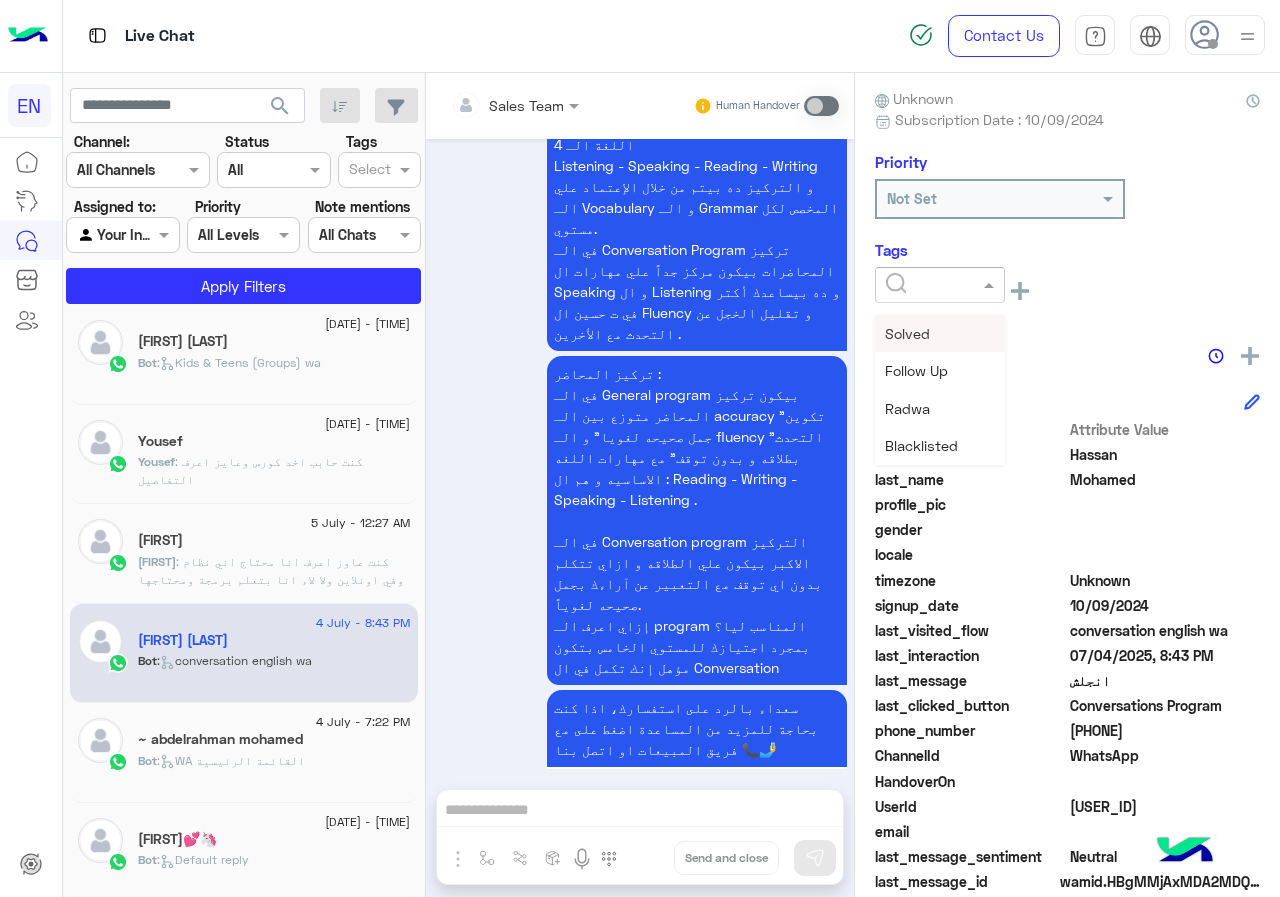 click 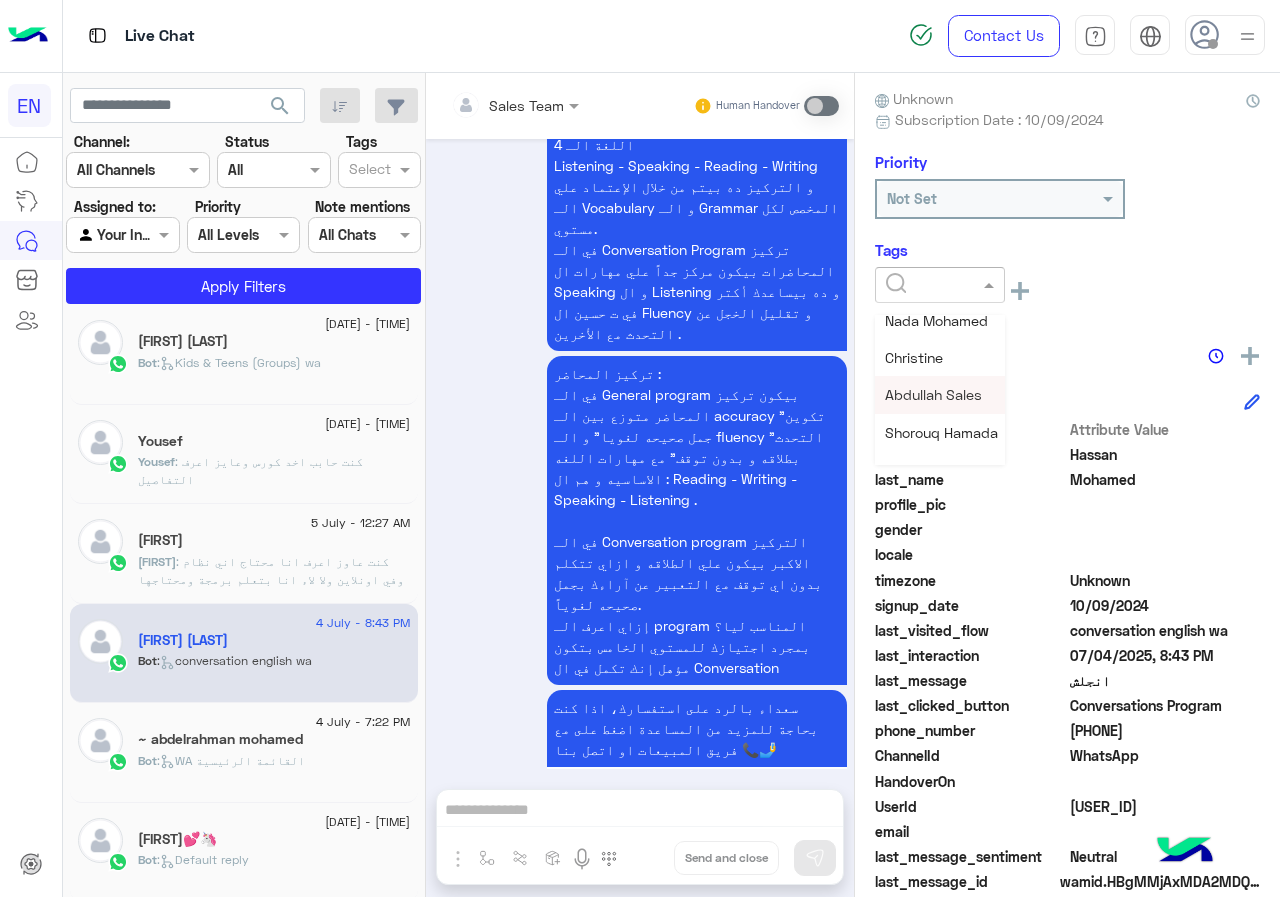 scroll, scrollTop: 261, scrollLeft: 0, axis: vertical 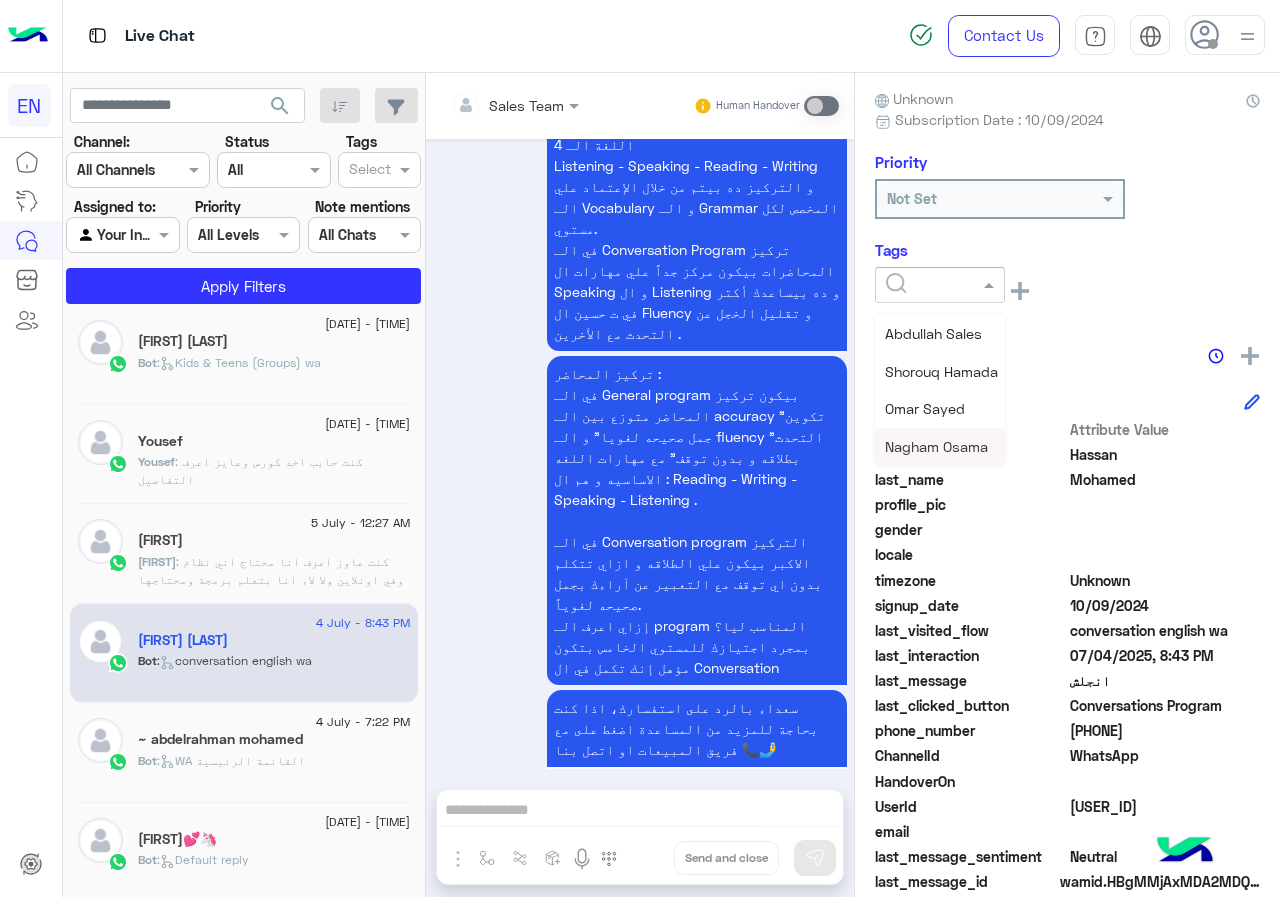 click on "Nagham Osama" at bounding box center (936, 446) 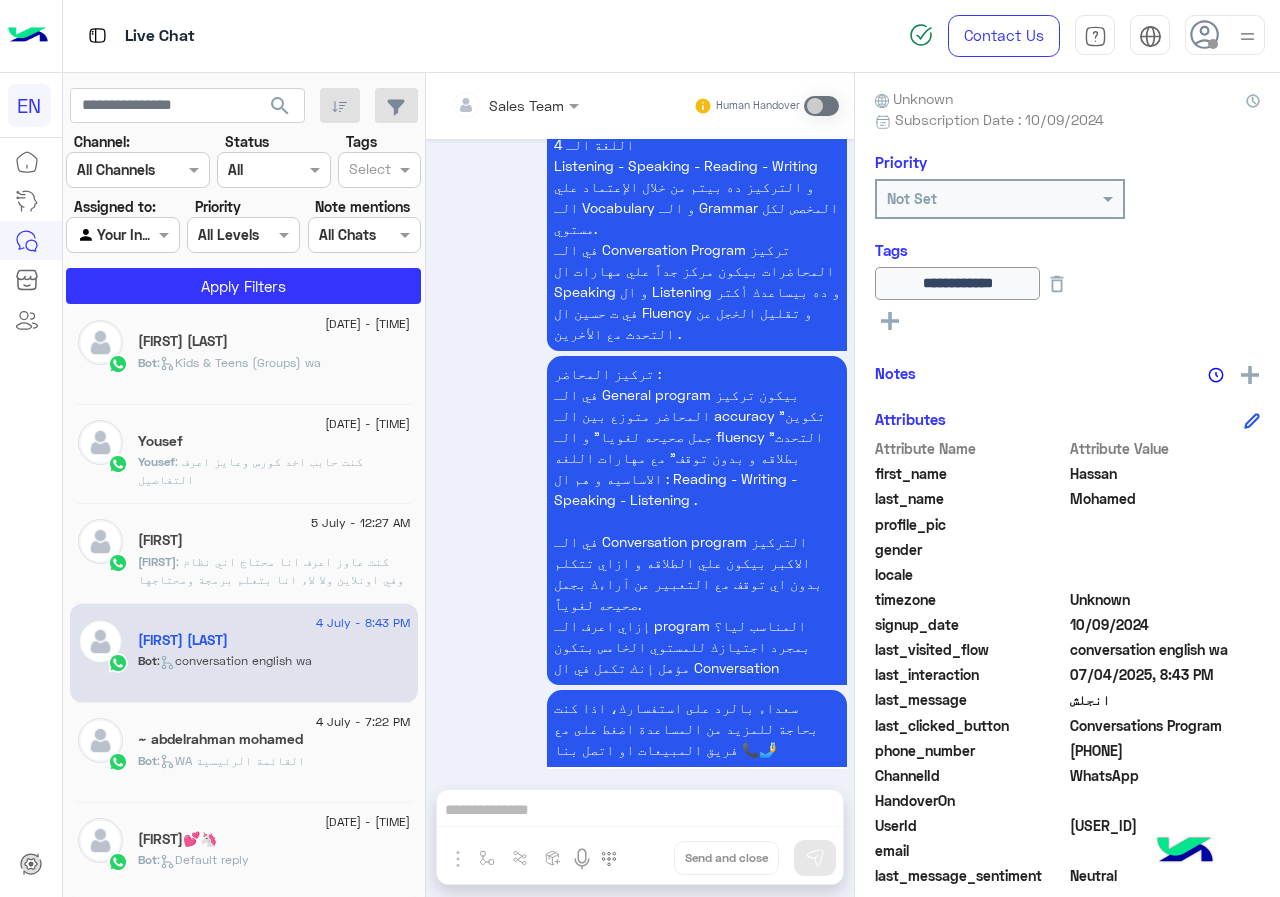 click on ": كنت عاوز اعرف انا محتاج اني نظام وفي اونلاين ولا لاء
انا بتعلم برمجة ومحتاجها في شغلي وزيادة ف التعلم اكتر" 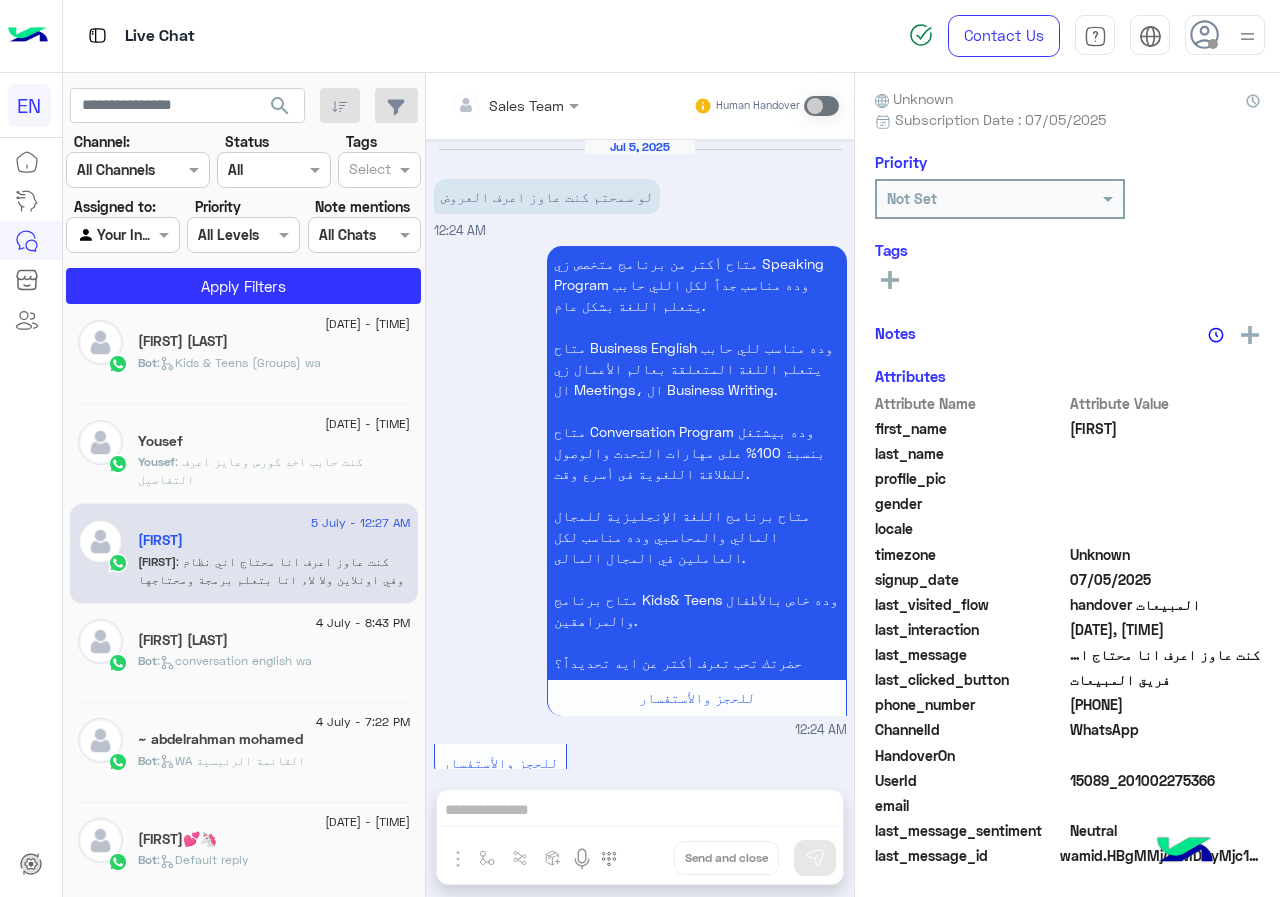 scroll, scrollTop: 1918, scrollLeft: 0, axis: vertical 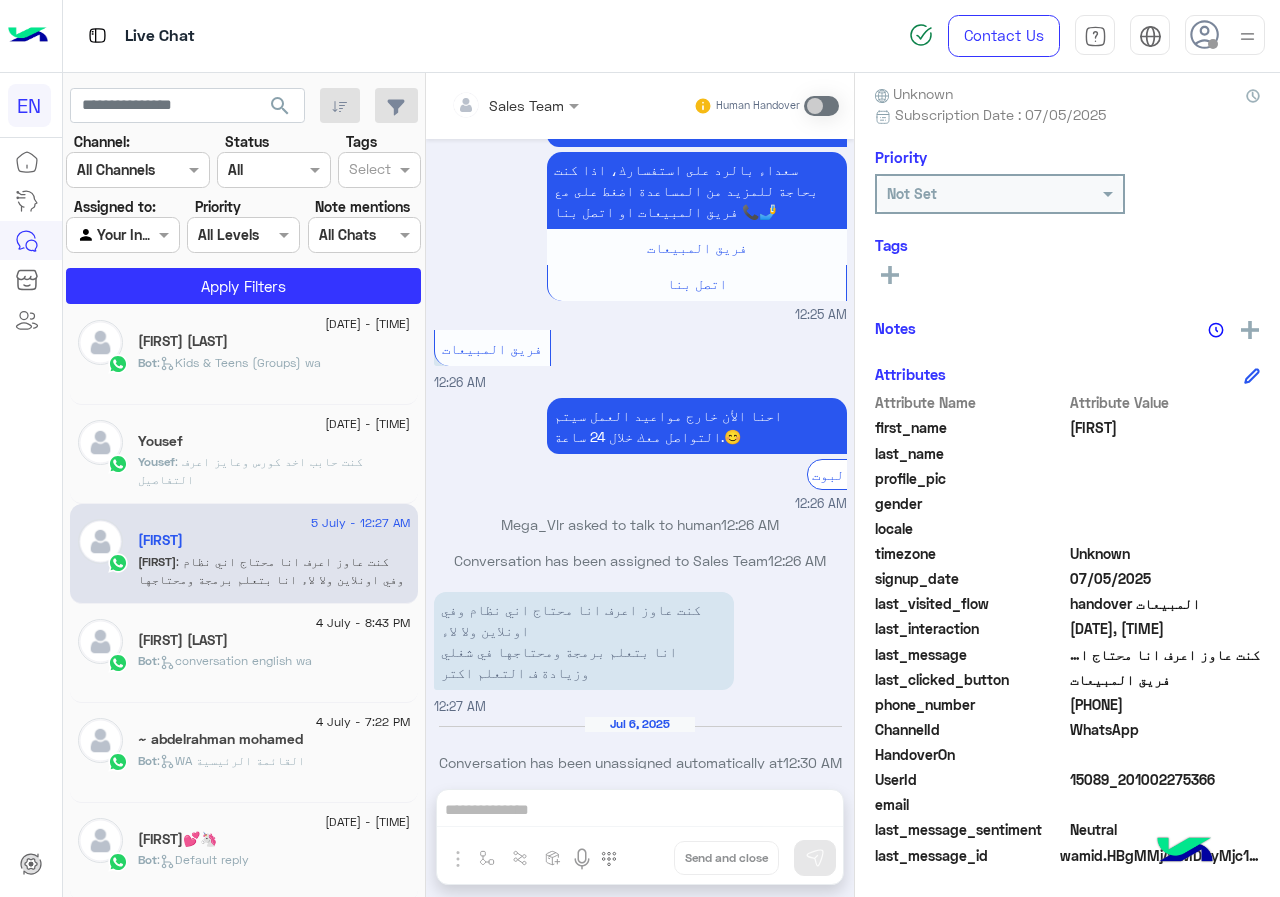 click on "phone_number  [PHONE]" 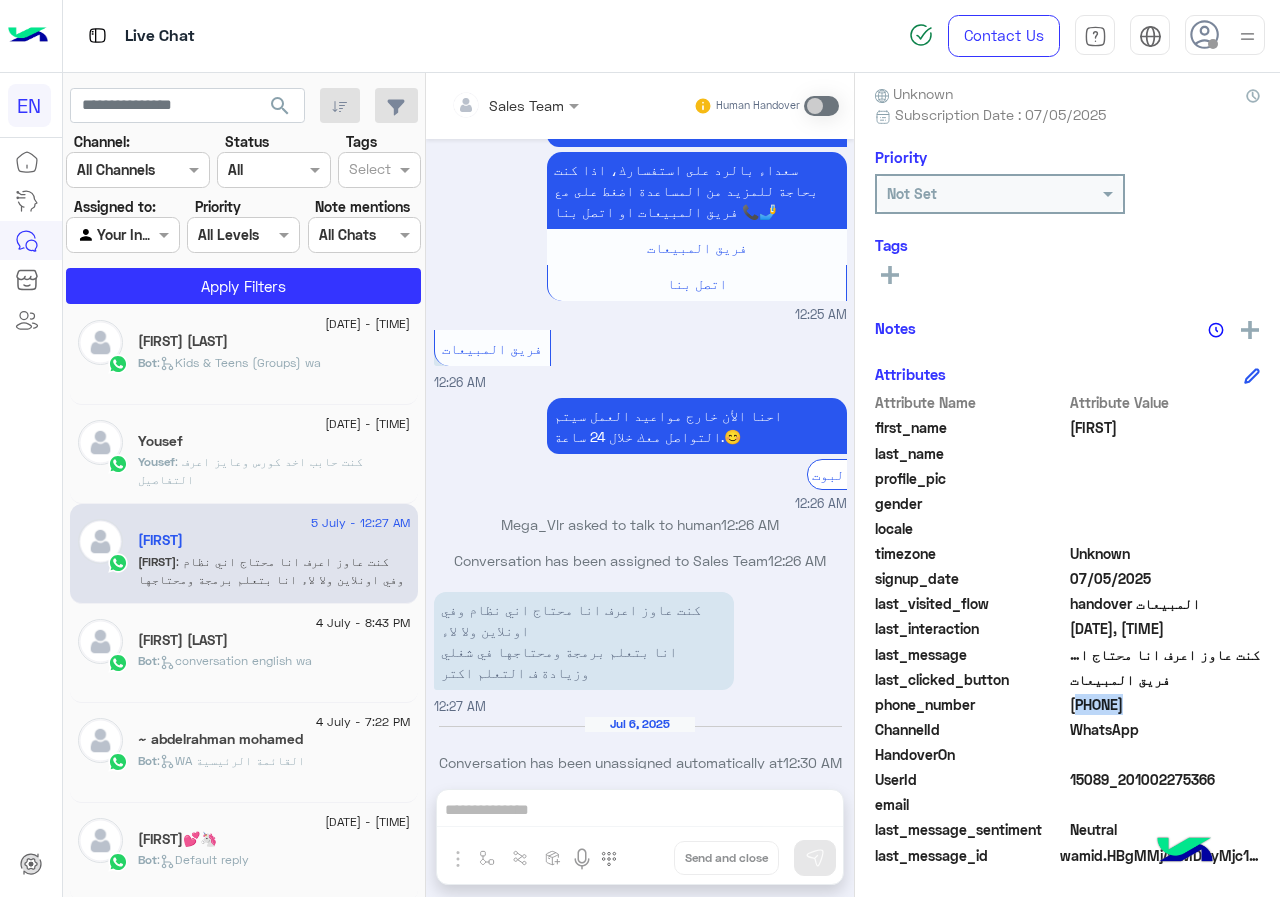 click on "phone_number  [PHONE]" 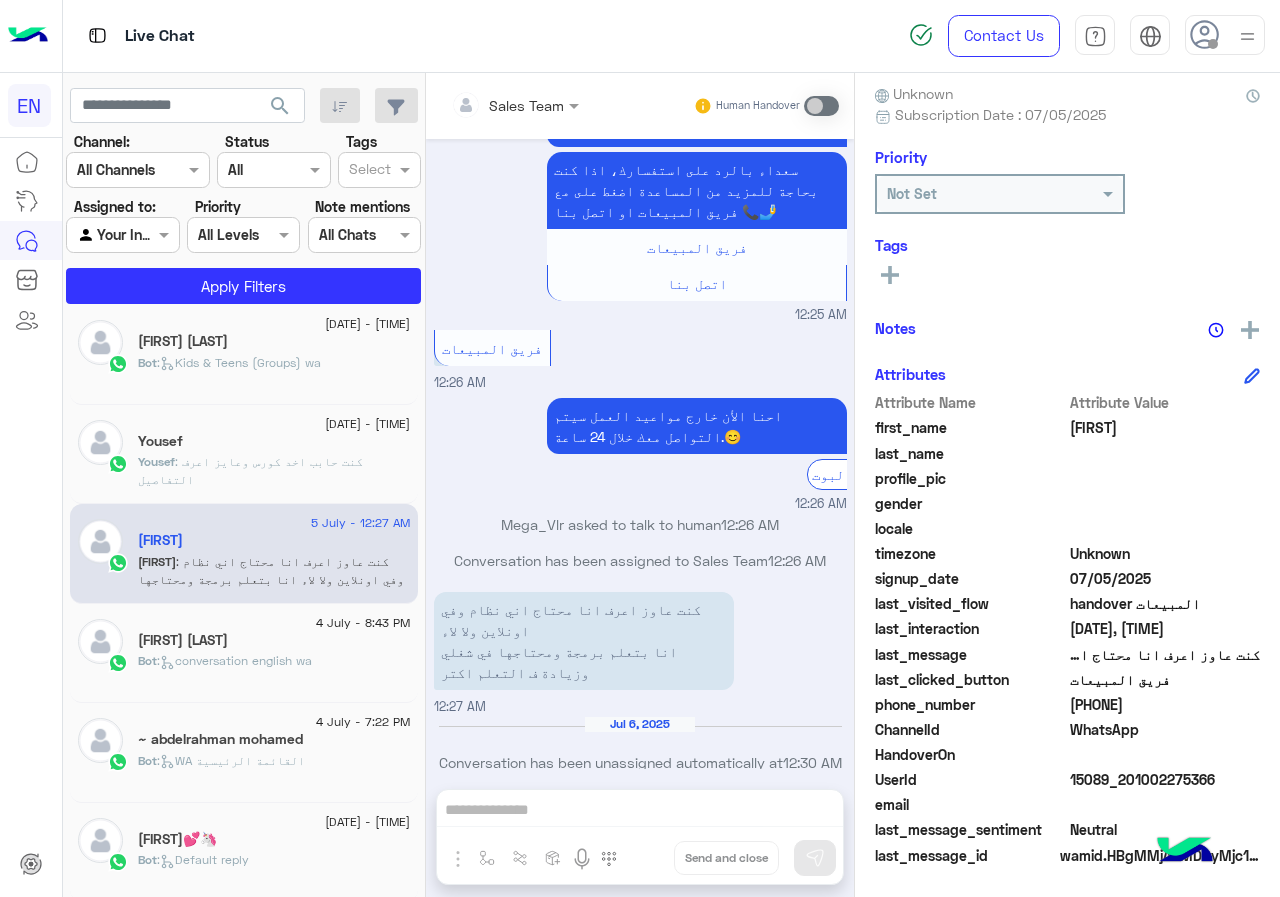 click on "phone_number  [PHONE]" 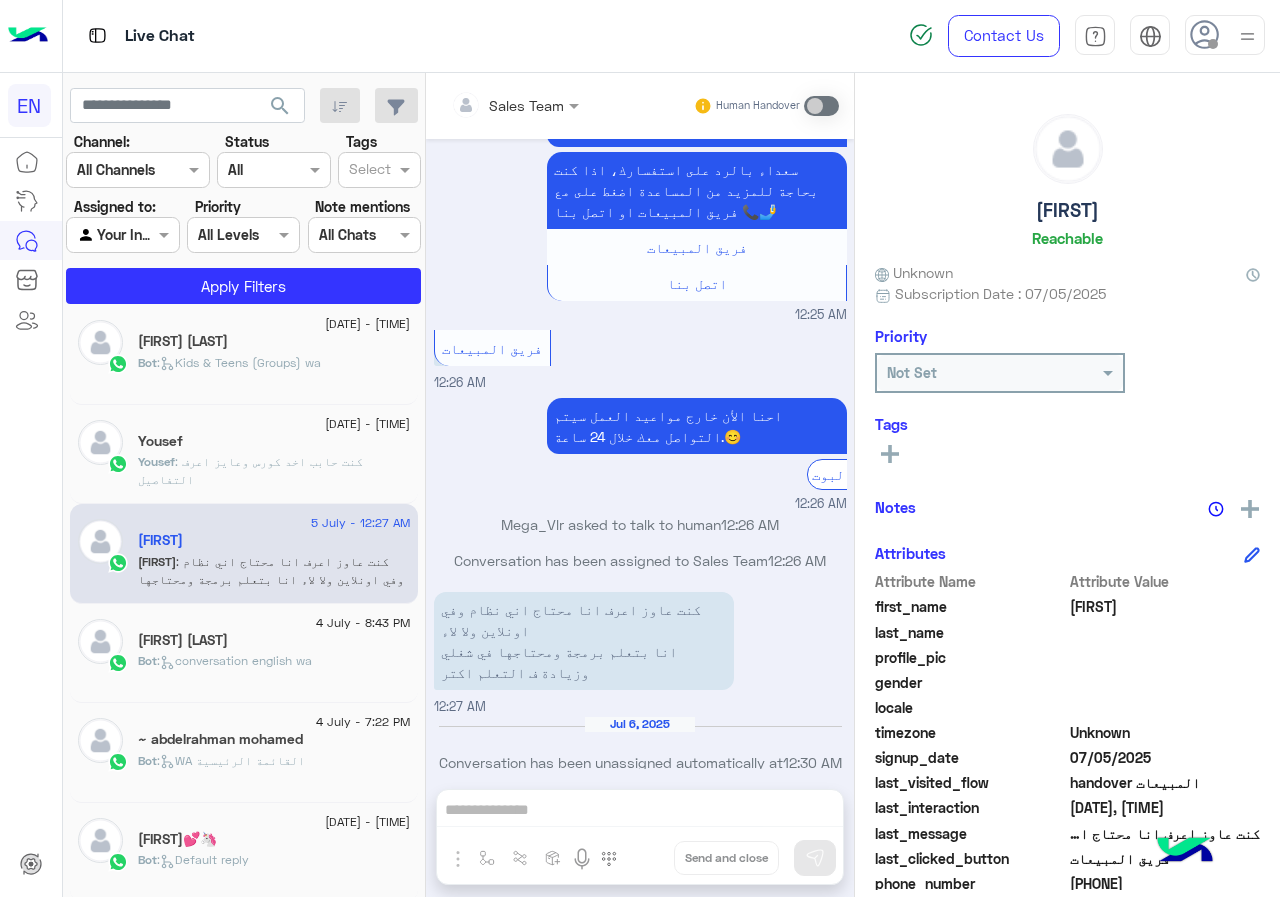 scroll, scrollTop: 0, scrollLeft: 0, axis: both 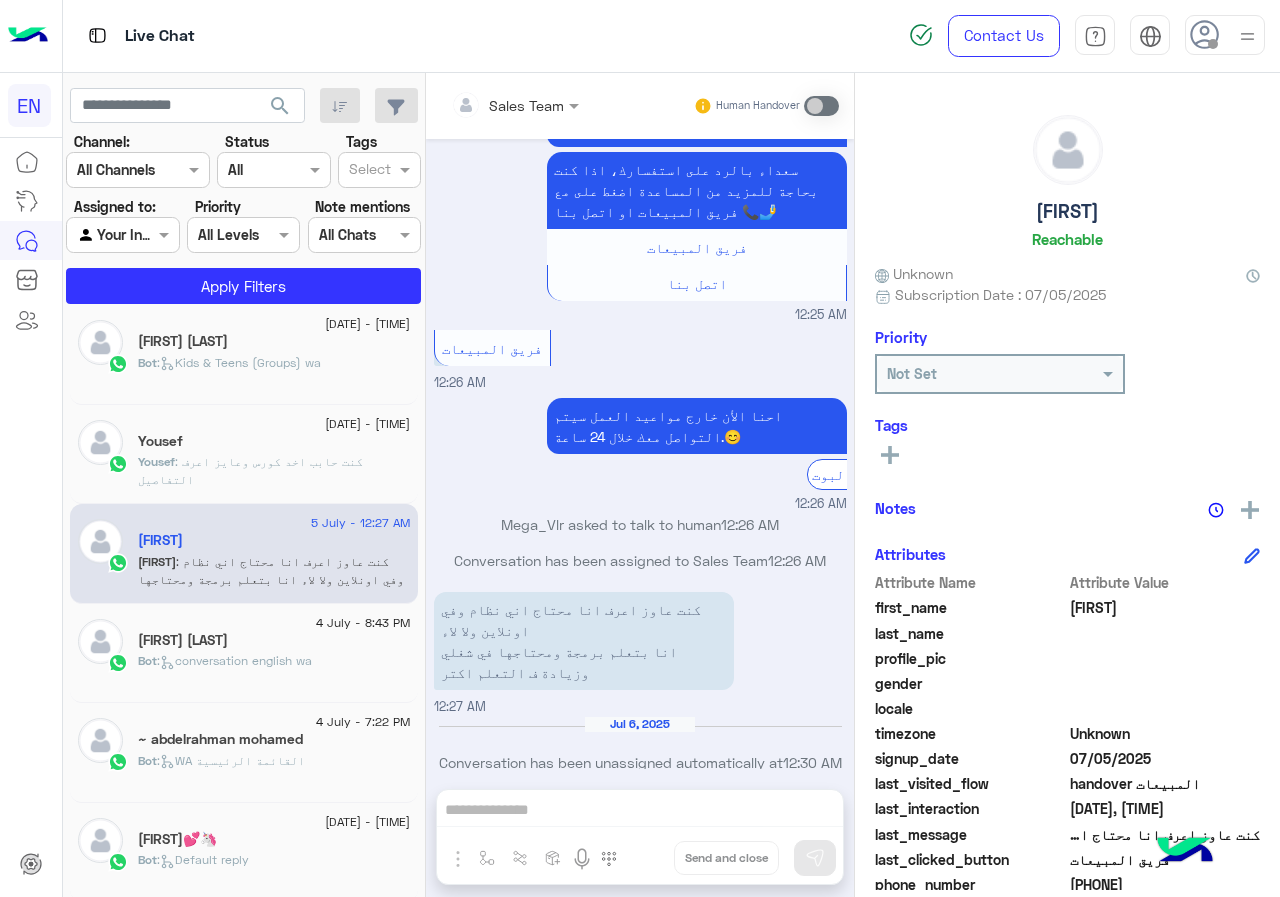 click on "Mega_Vlr    Reachable" 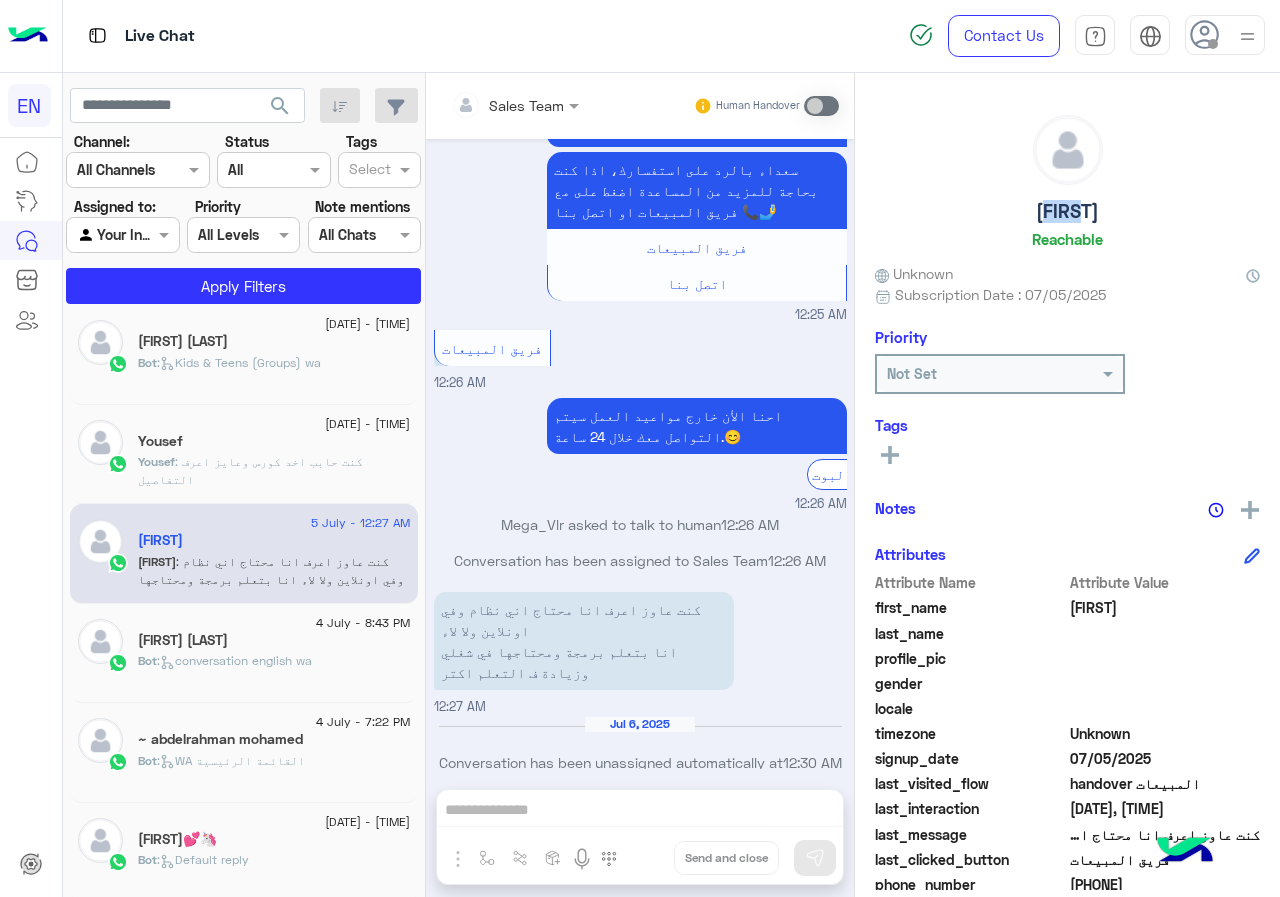 drag, startPoint x: 1015, startPoint y: 206, endPoint x: 1072, endPoint y: 204, distance: 57.035076 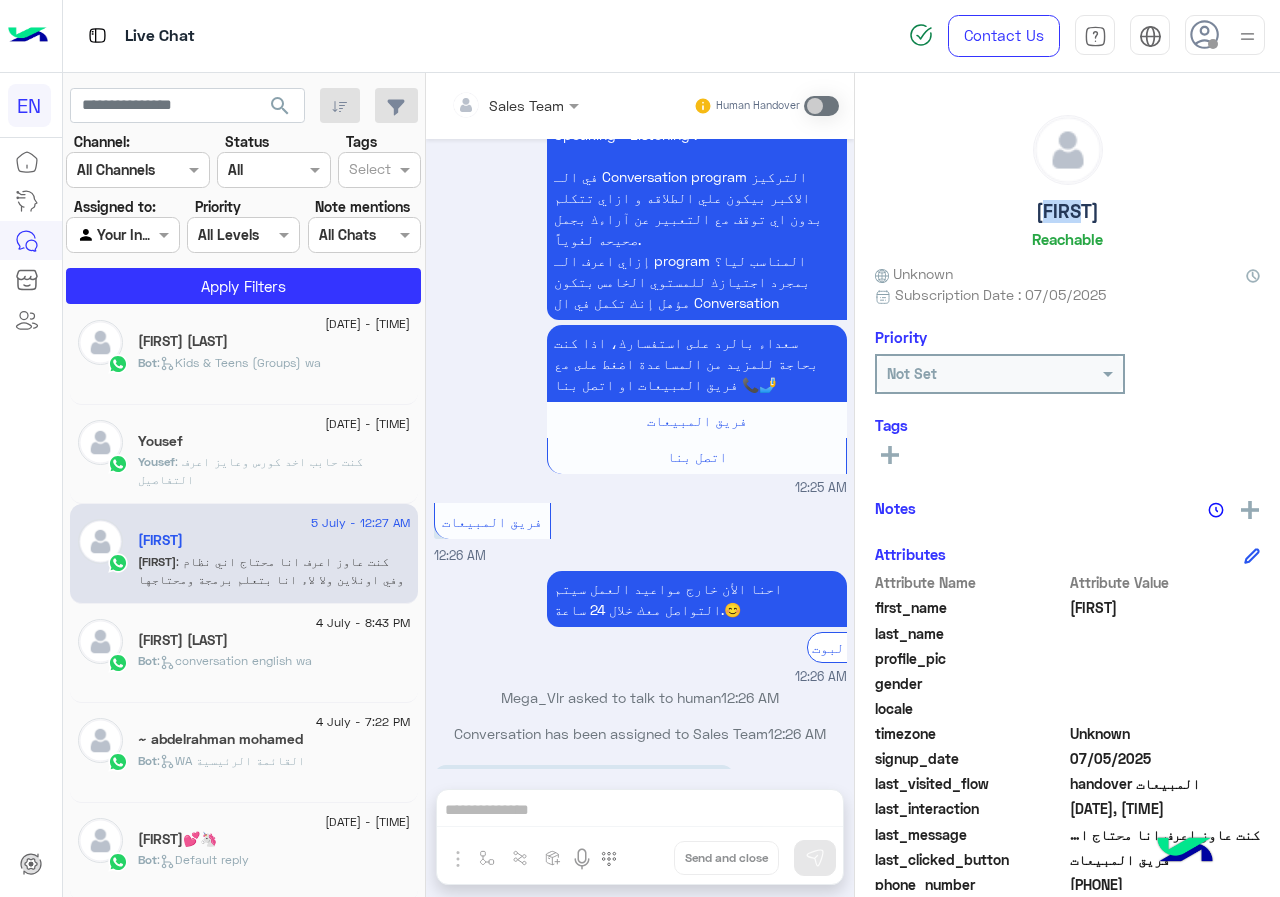 scroll, scrollTop: 1617, scrollLeft: 0, axis: vertical 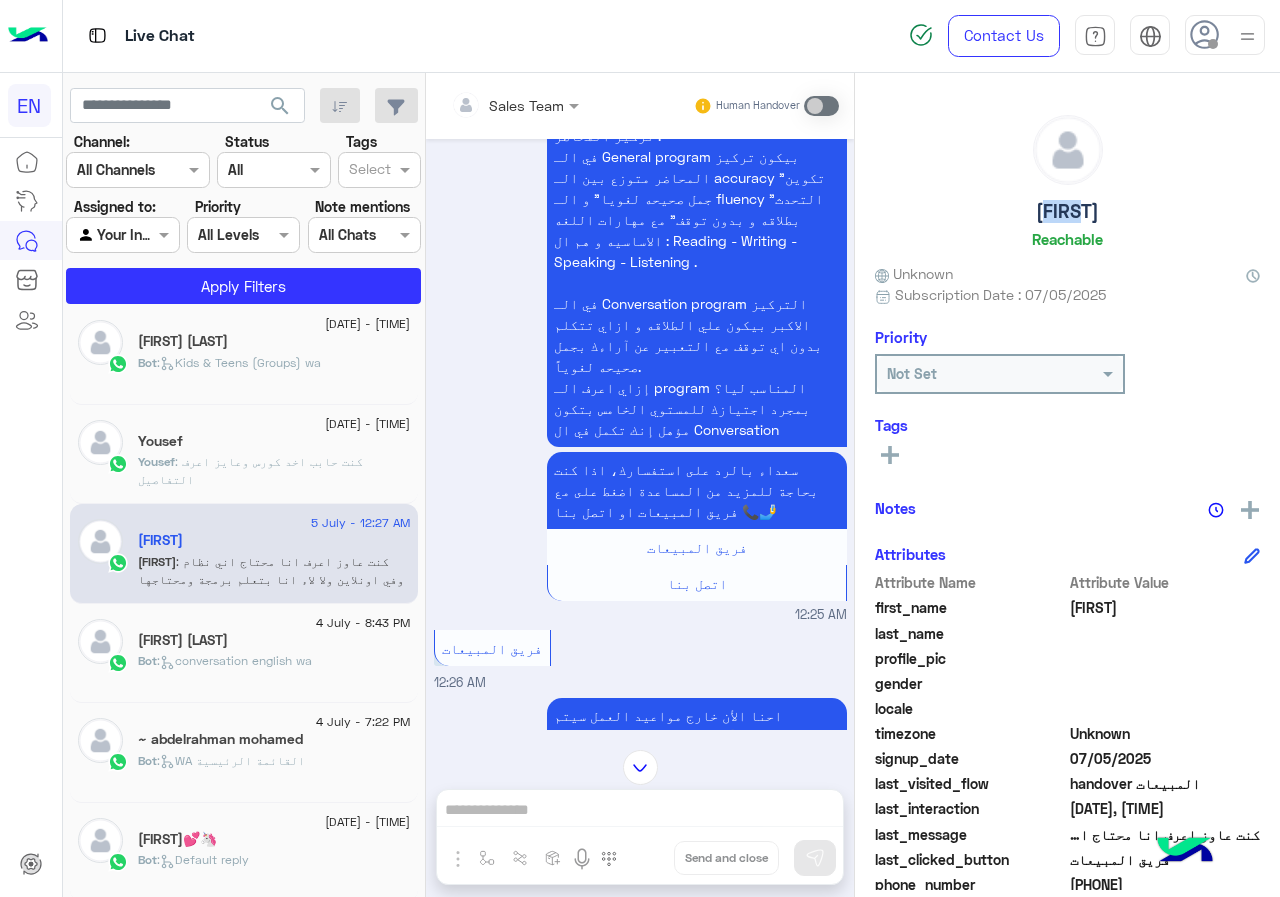 click 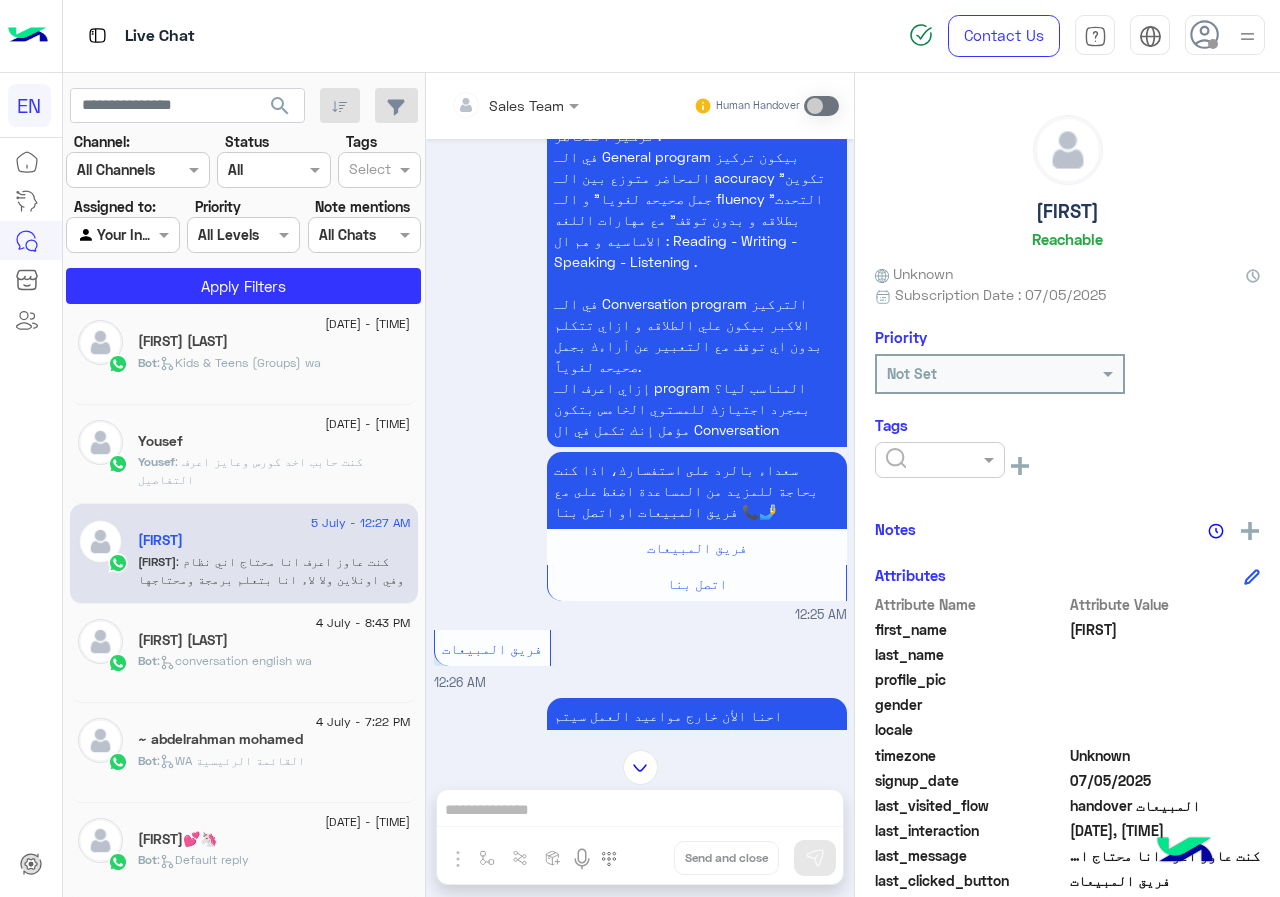 click 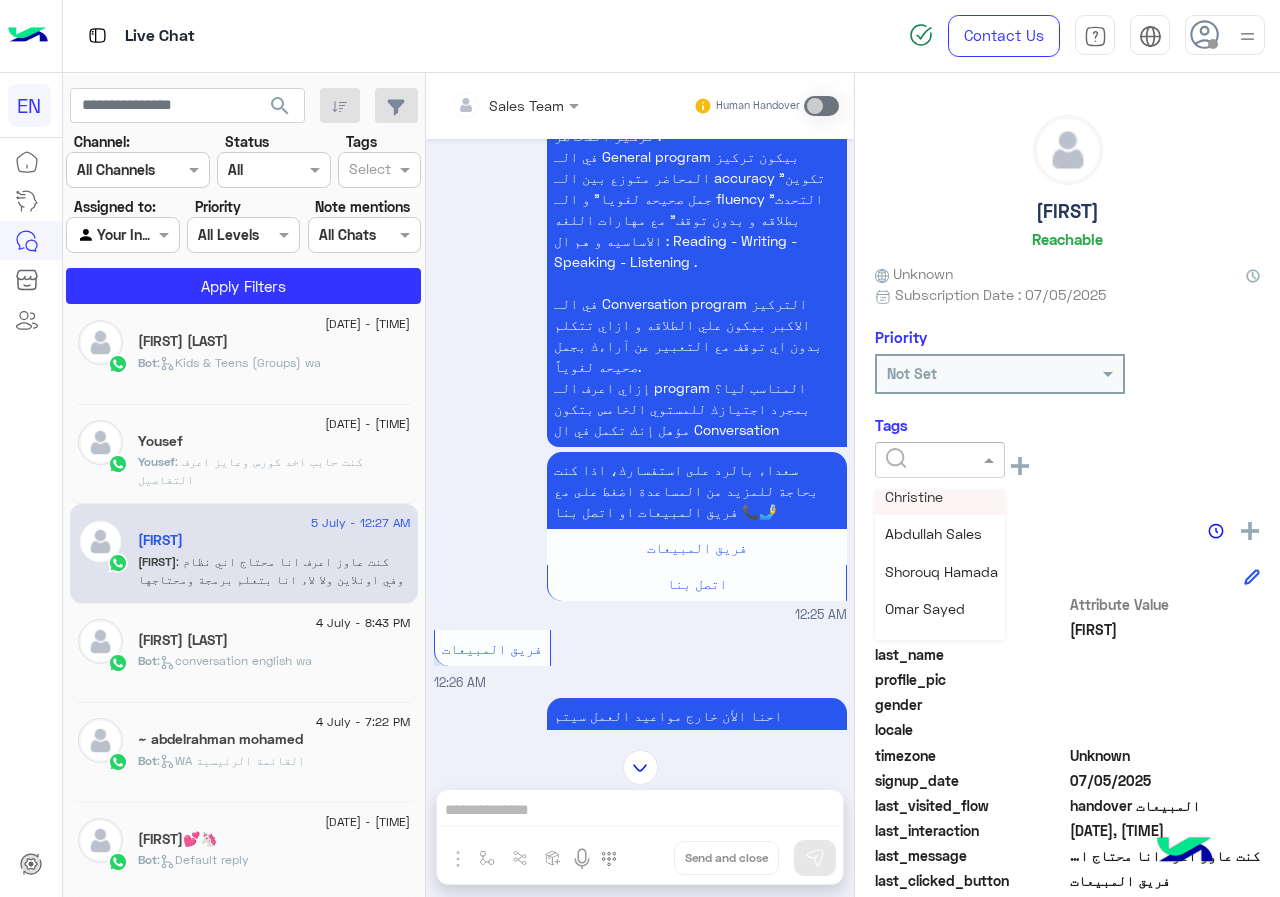scroll, scrollTop: 261, scrollLeft: 0, axis: vertical 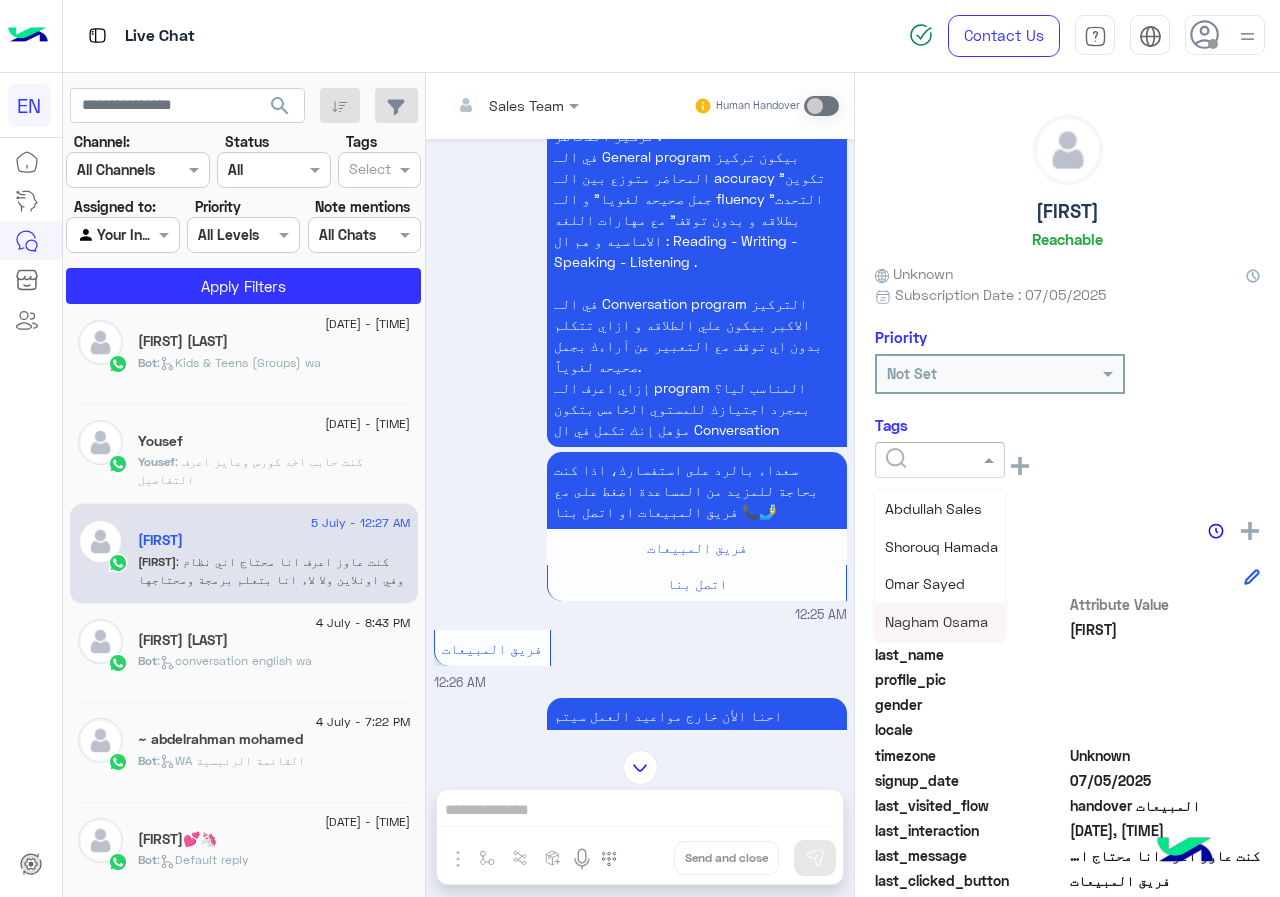 click on "Nagham Osama" at bounding box center [936, 621] 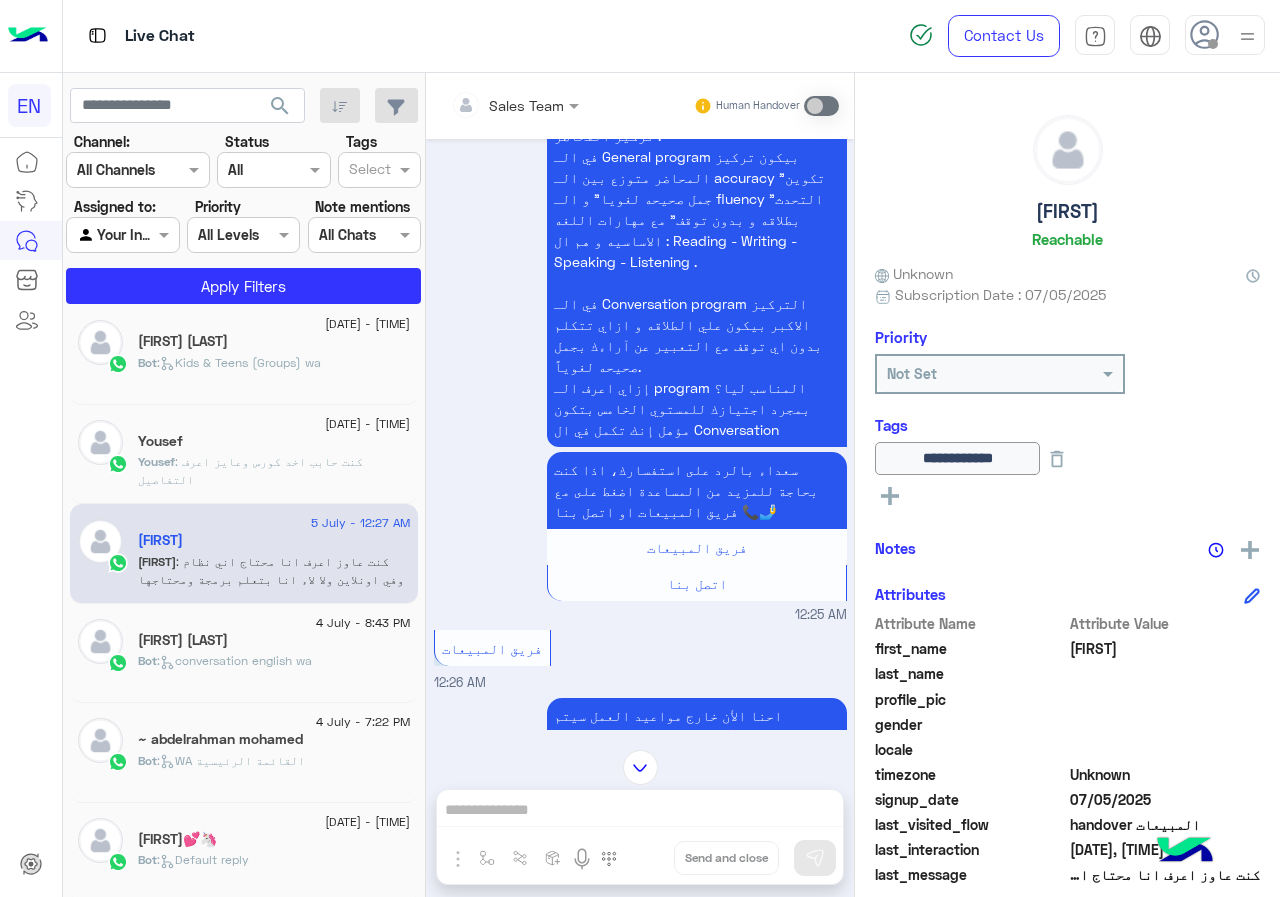 click on "Yousef" 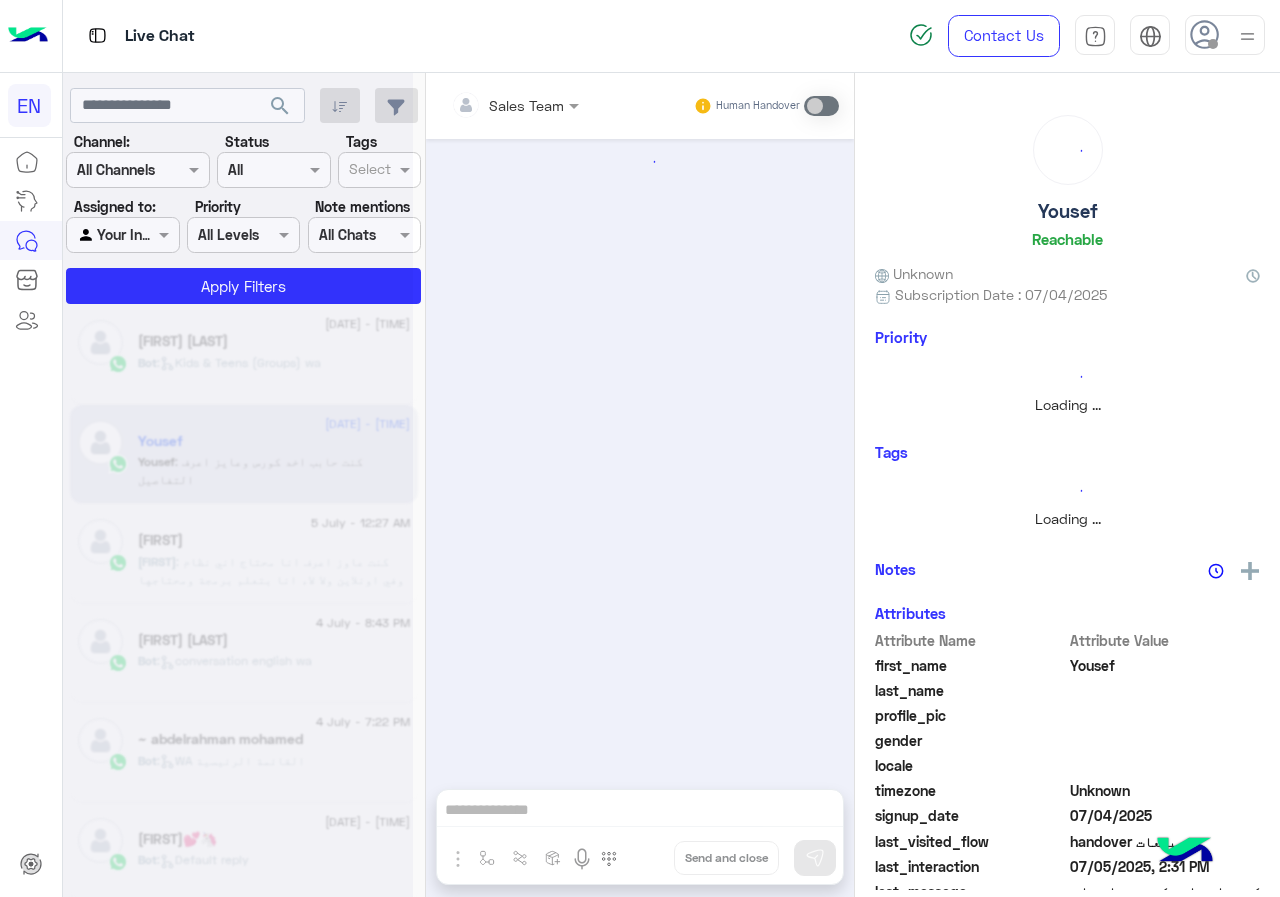 scroll, scrollTop: 0, scrollLeft: 0, axis: both 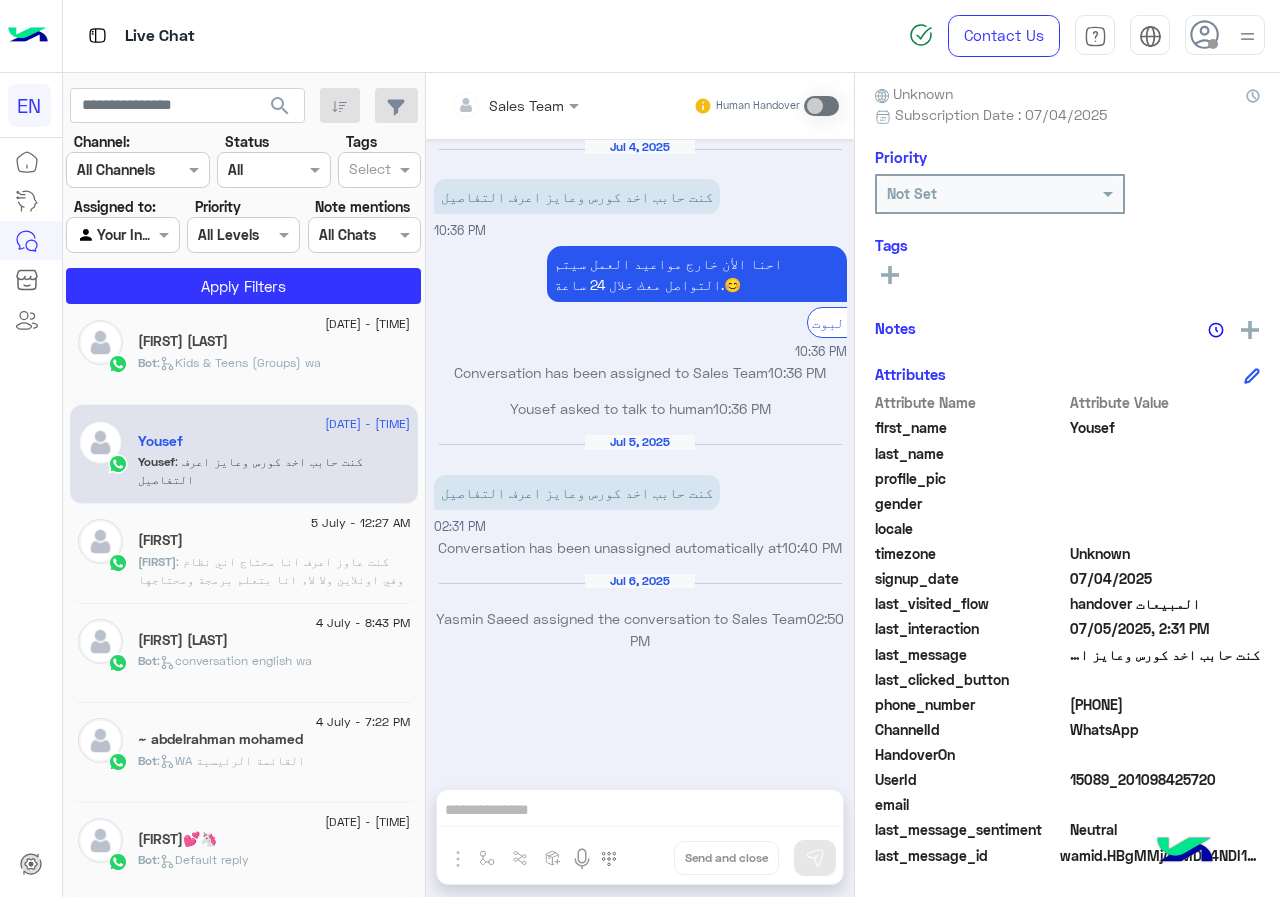 click on "[PHONE]" 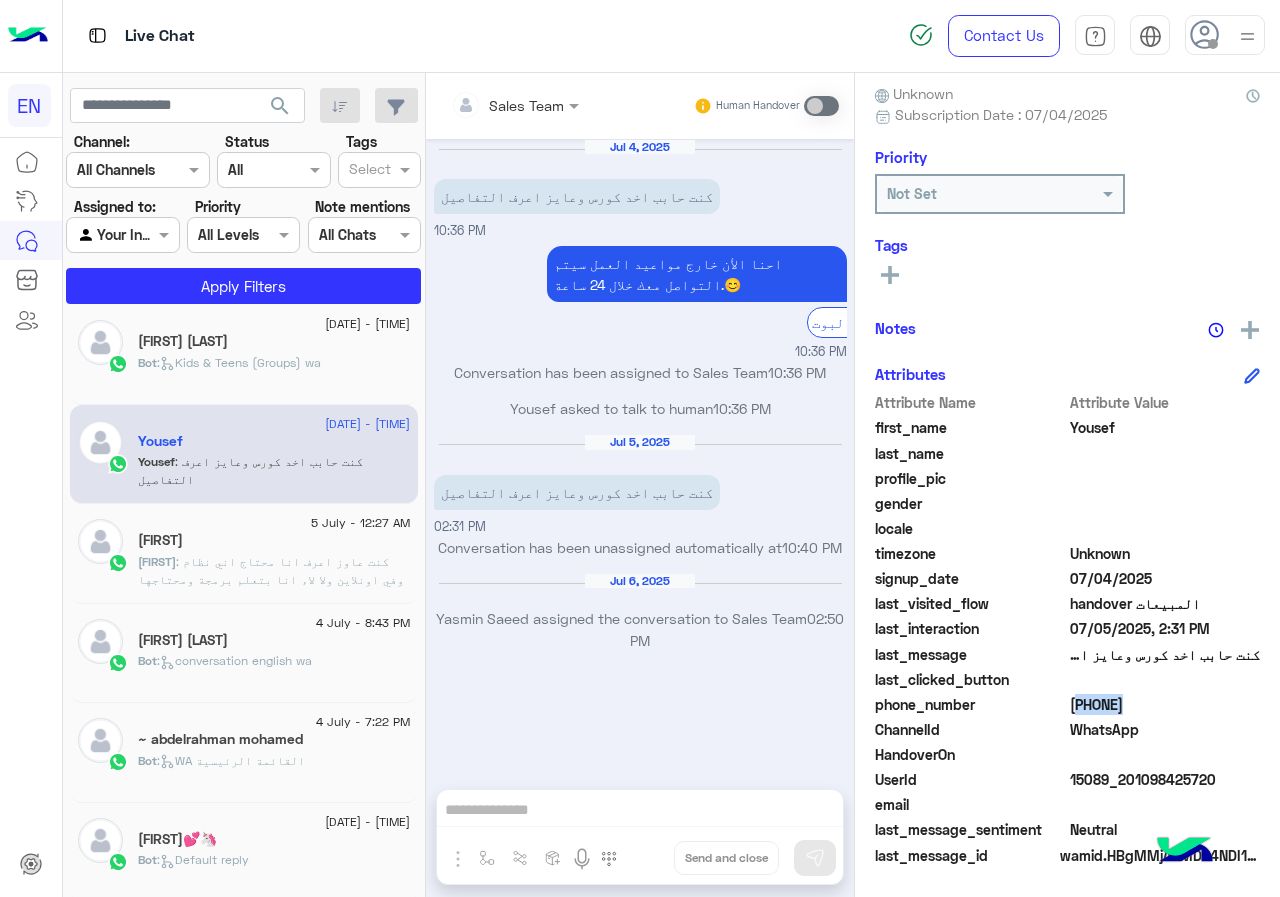 click on "[PHONE]" 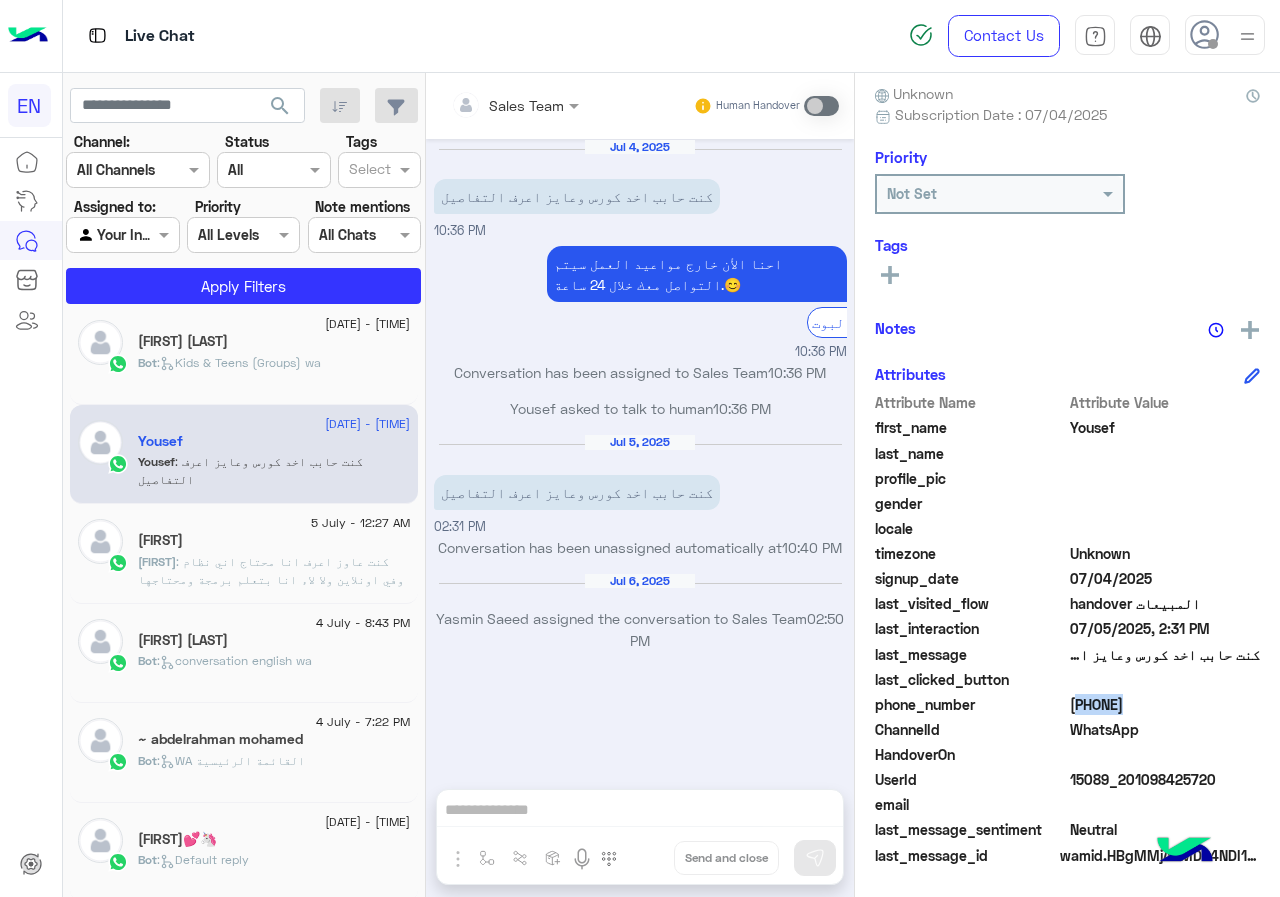click 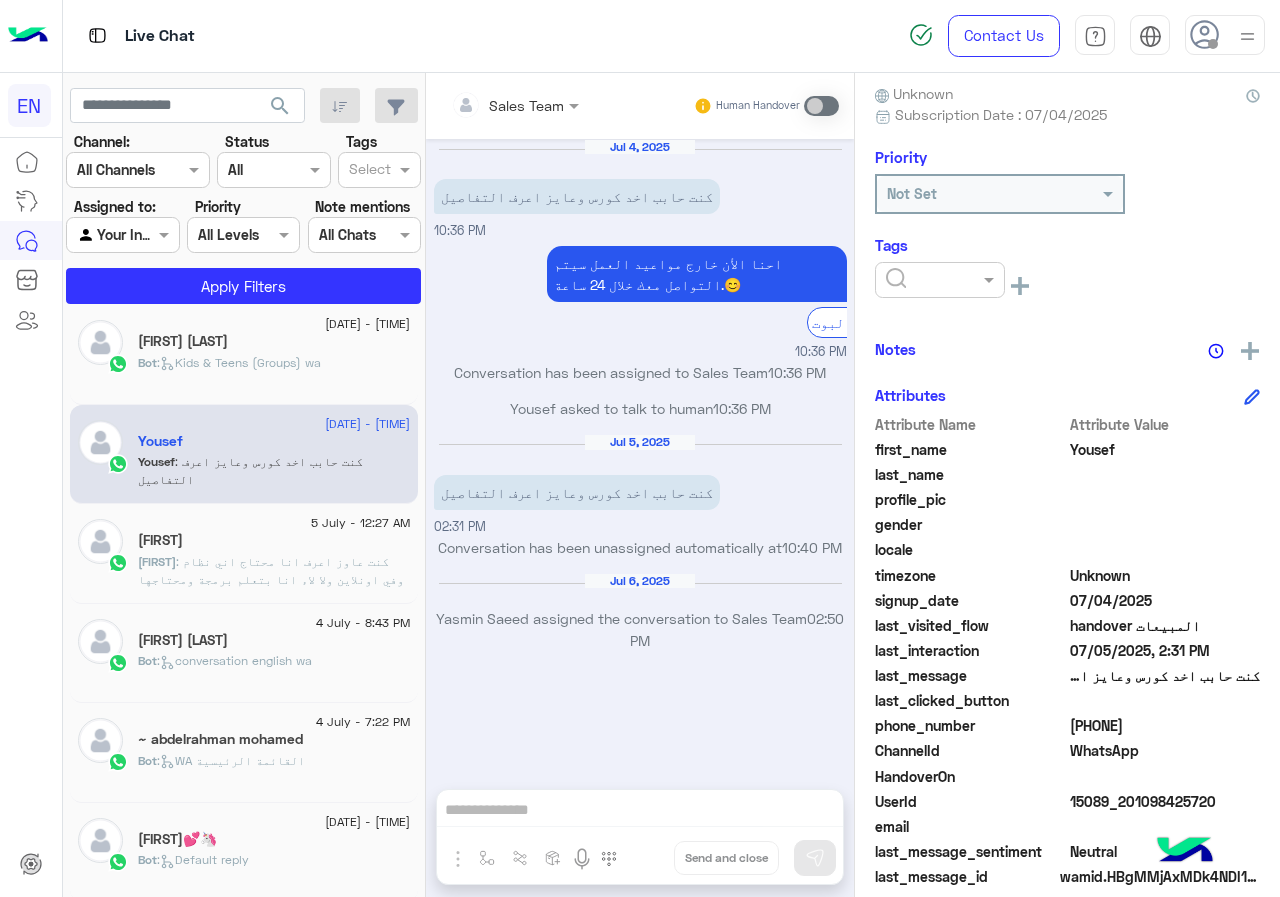 click 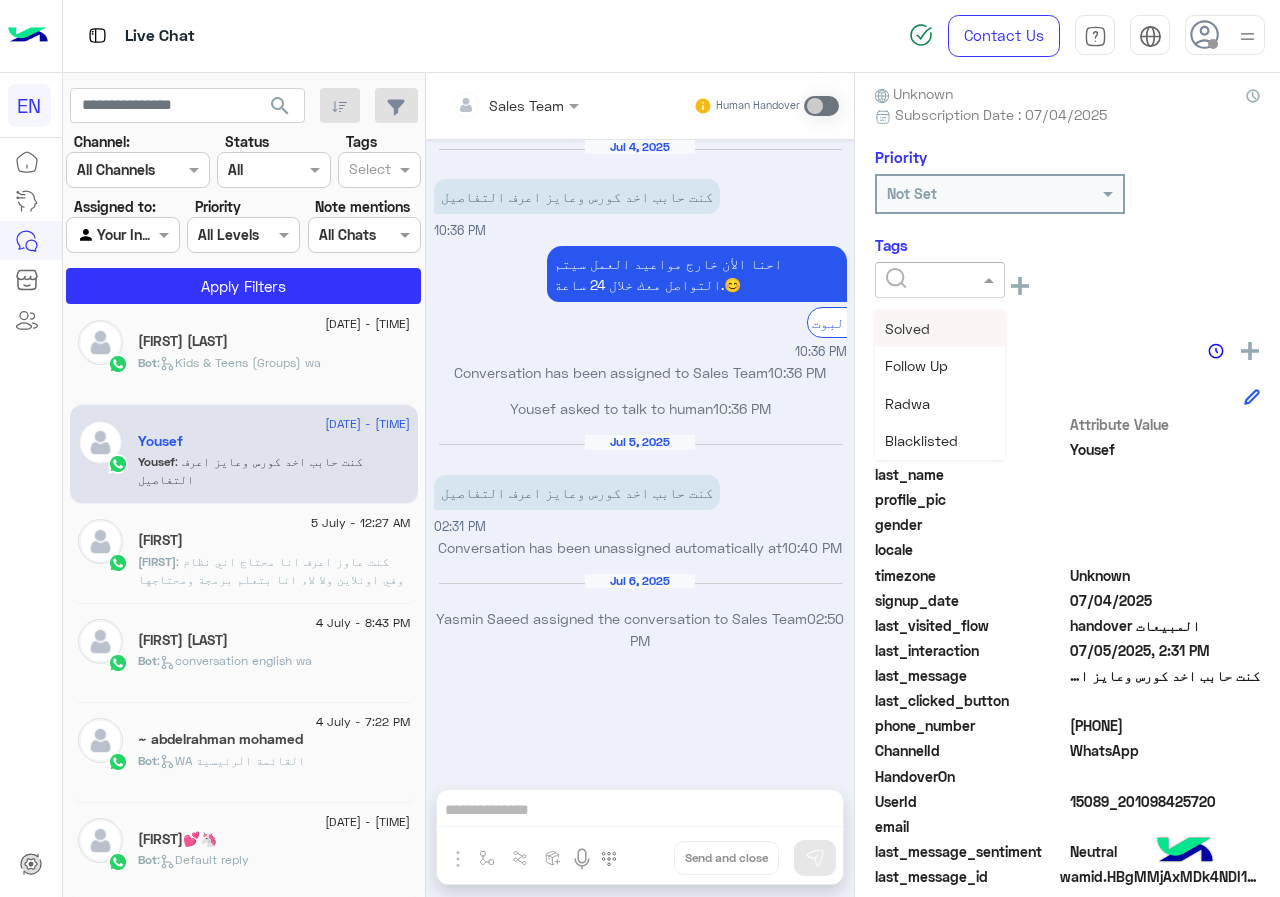 scroll, scrollTop: 261, scrollLeft: 0, axis: vertical 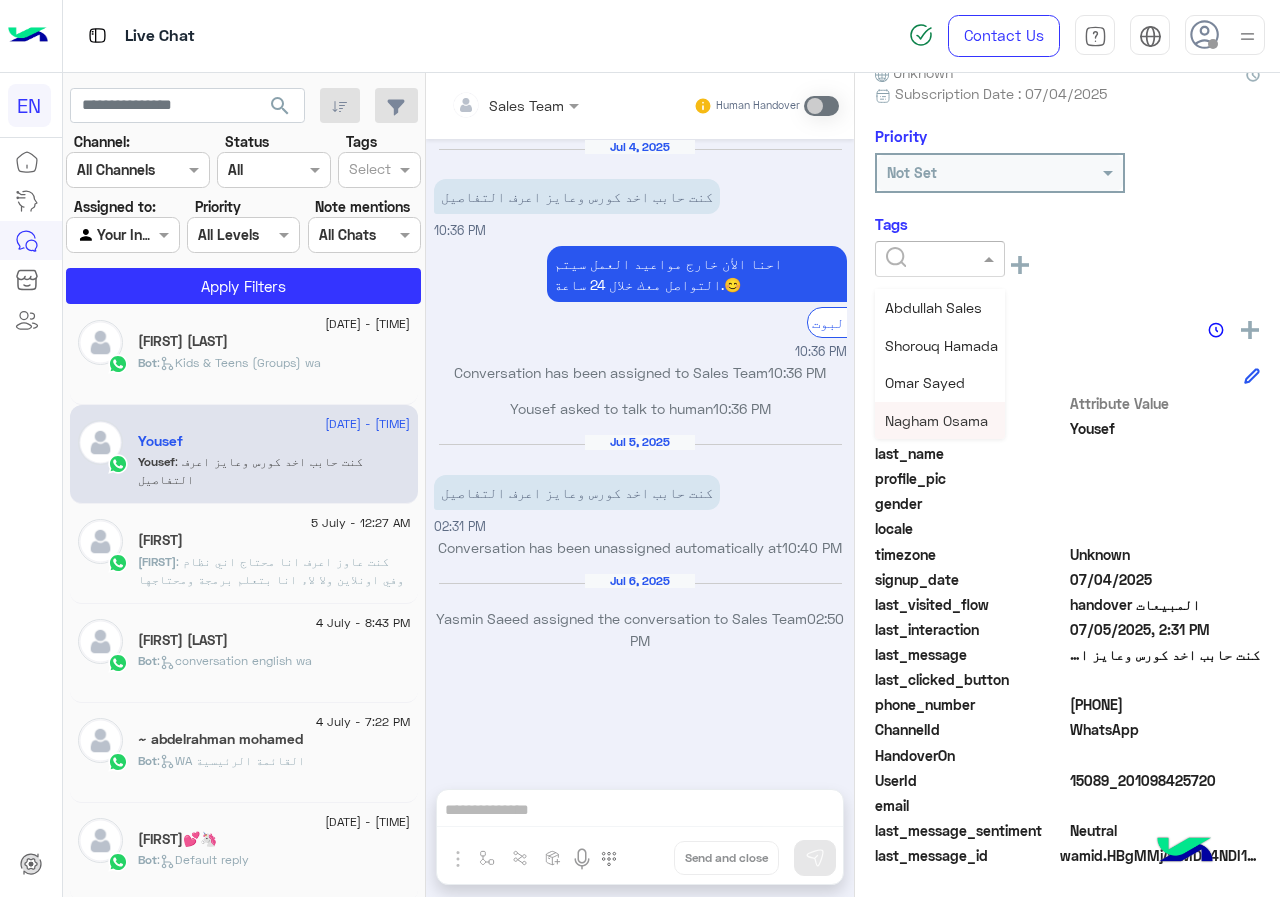 click on "Nagham Osama" at bounding box center (936, 420) 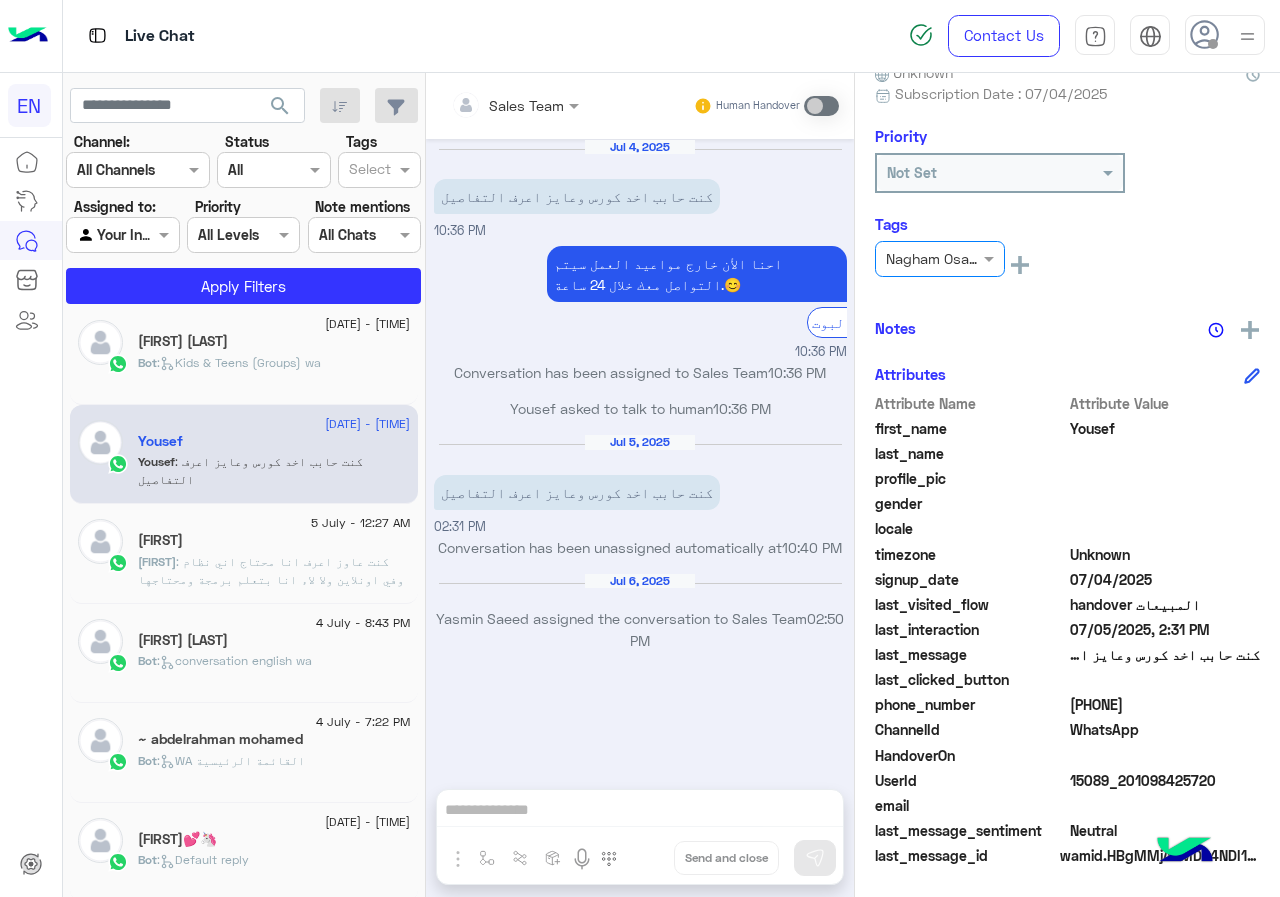 click on ":   Kids & Teens (Groups) wa" 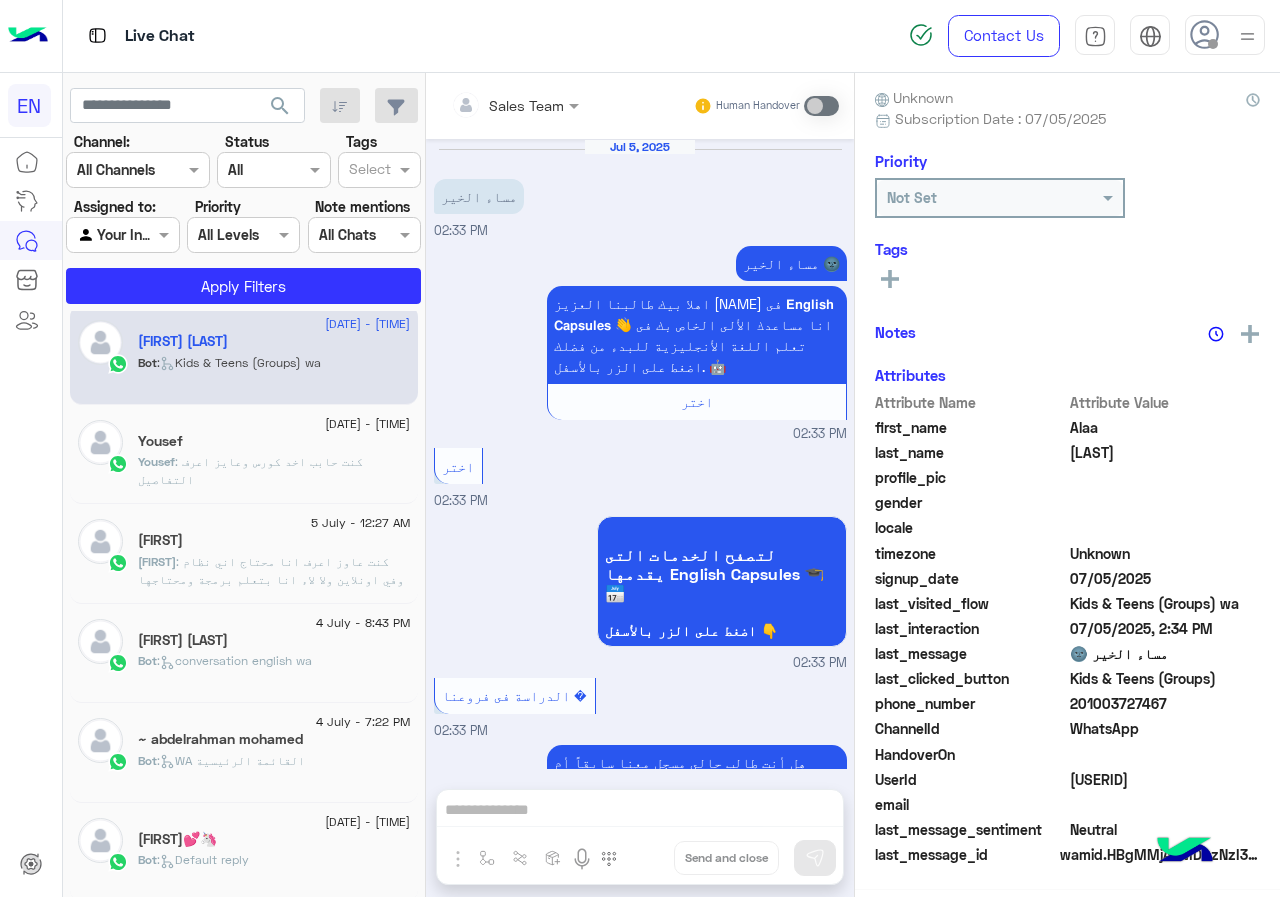 scroll, scrollTop: 176, scrollLeft: 0, axis: vertical 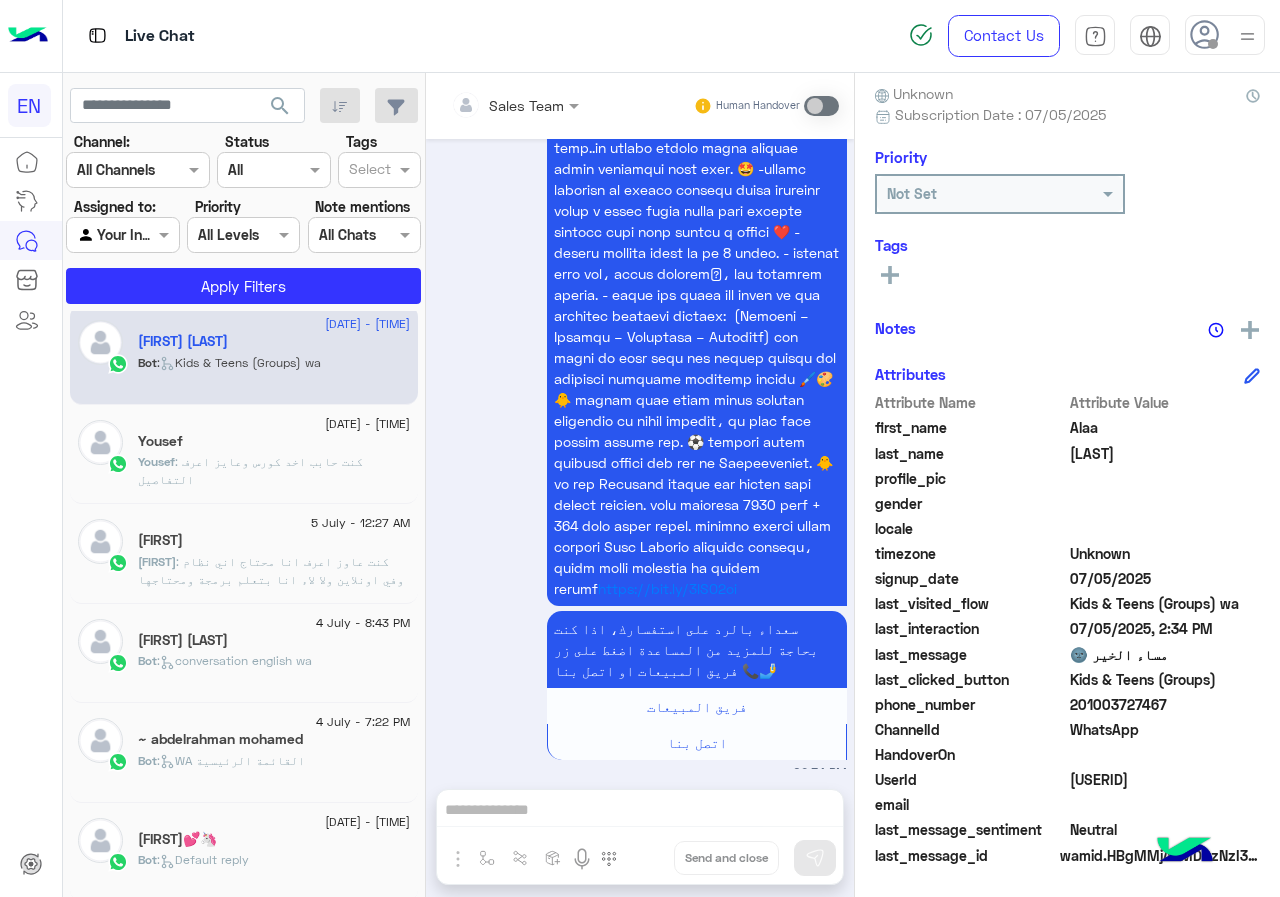 click on "201003727467" 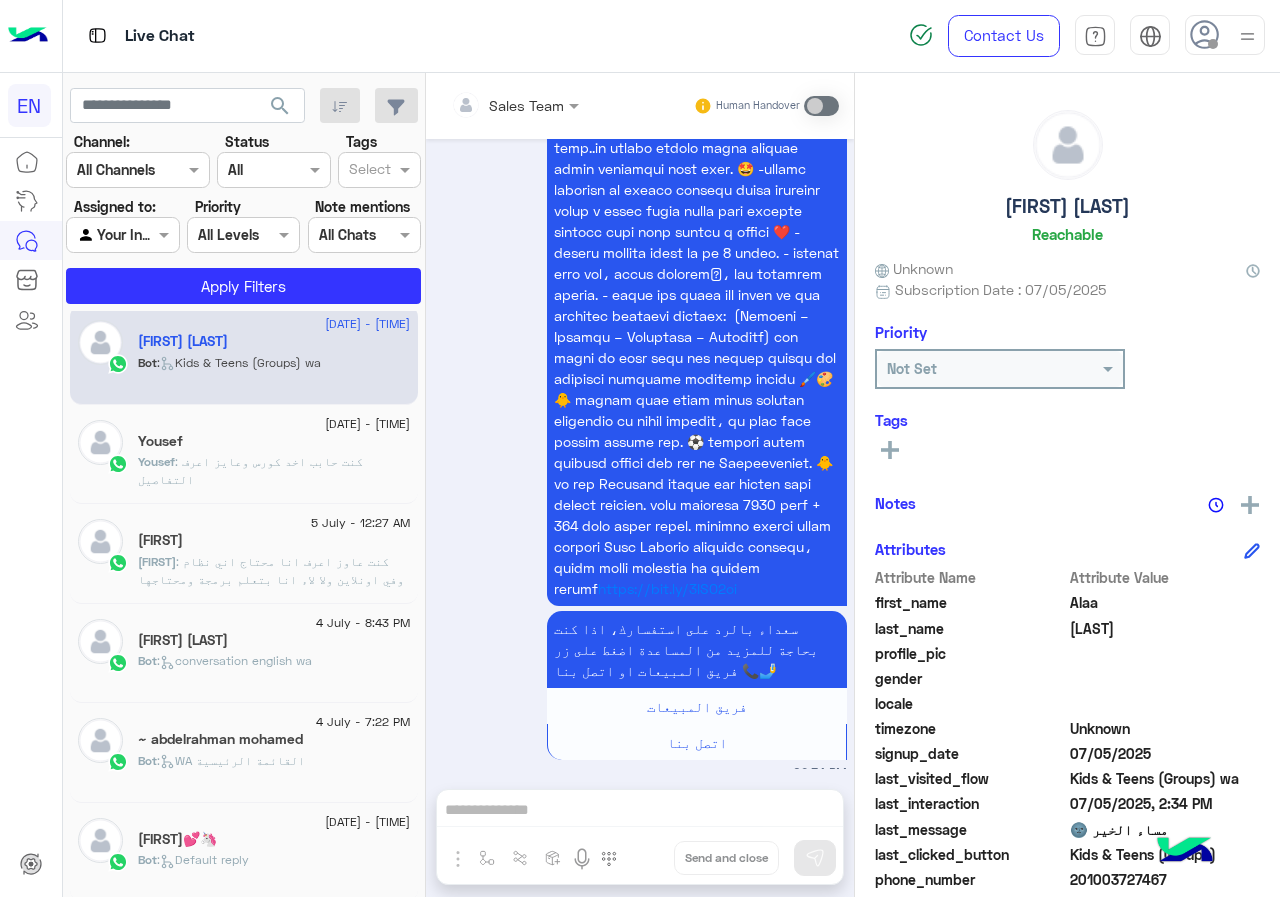 scroll, scrollTop: 0, scrollLeft: 0, axis: both 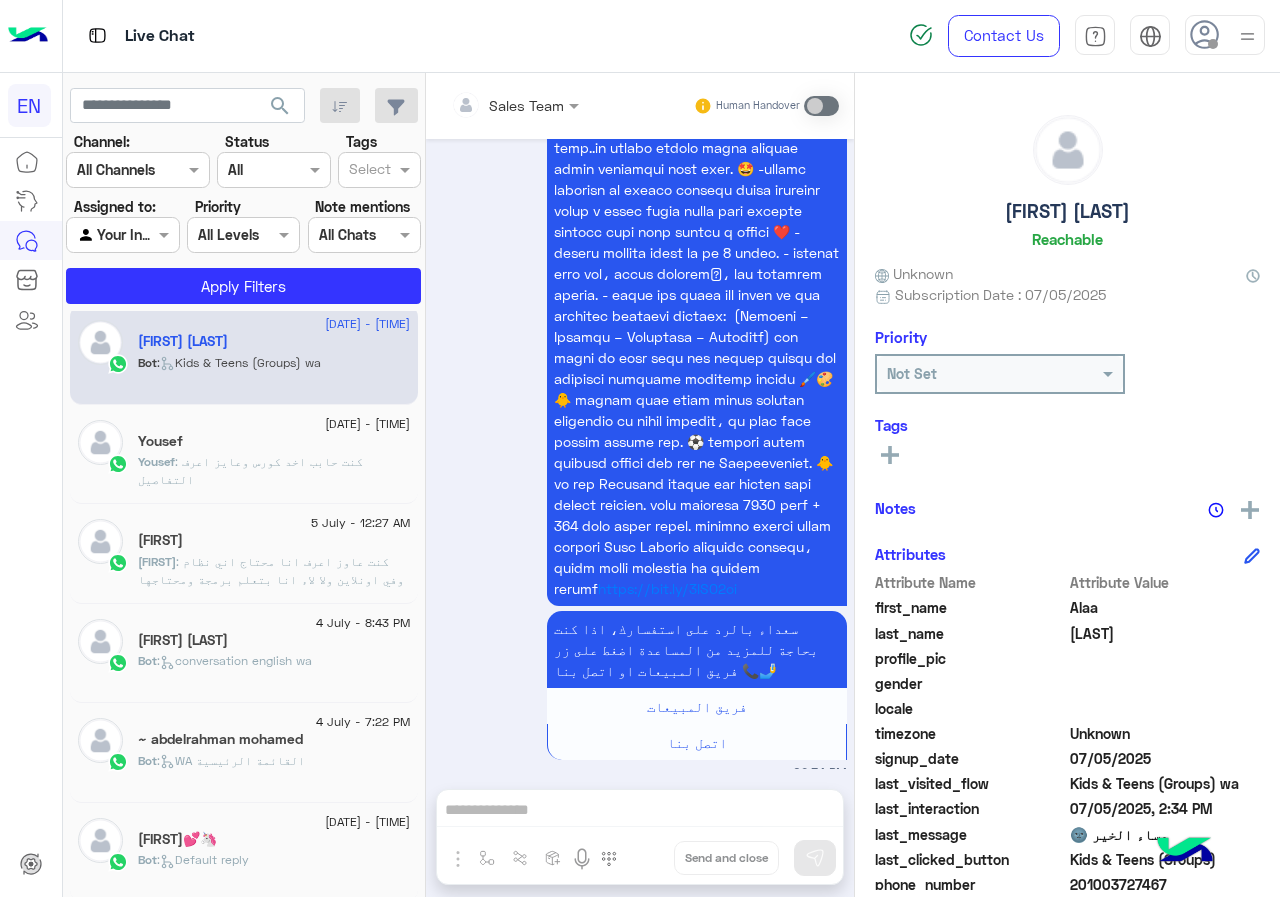 click on "[FIRST] [LAST]" 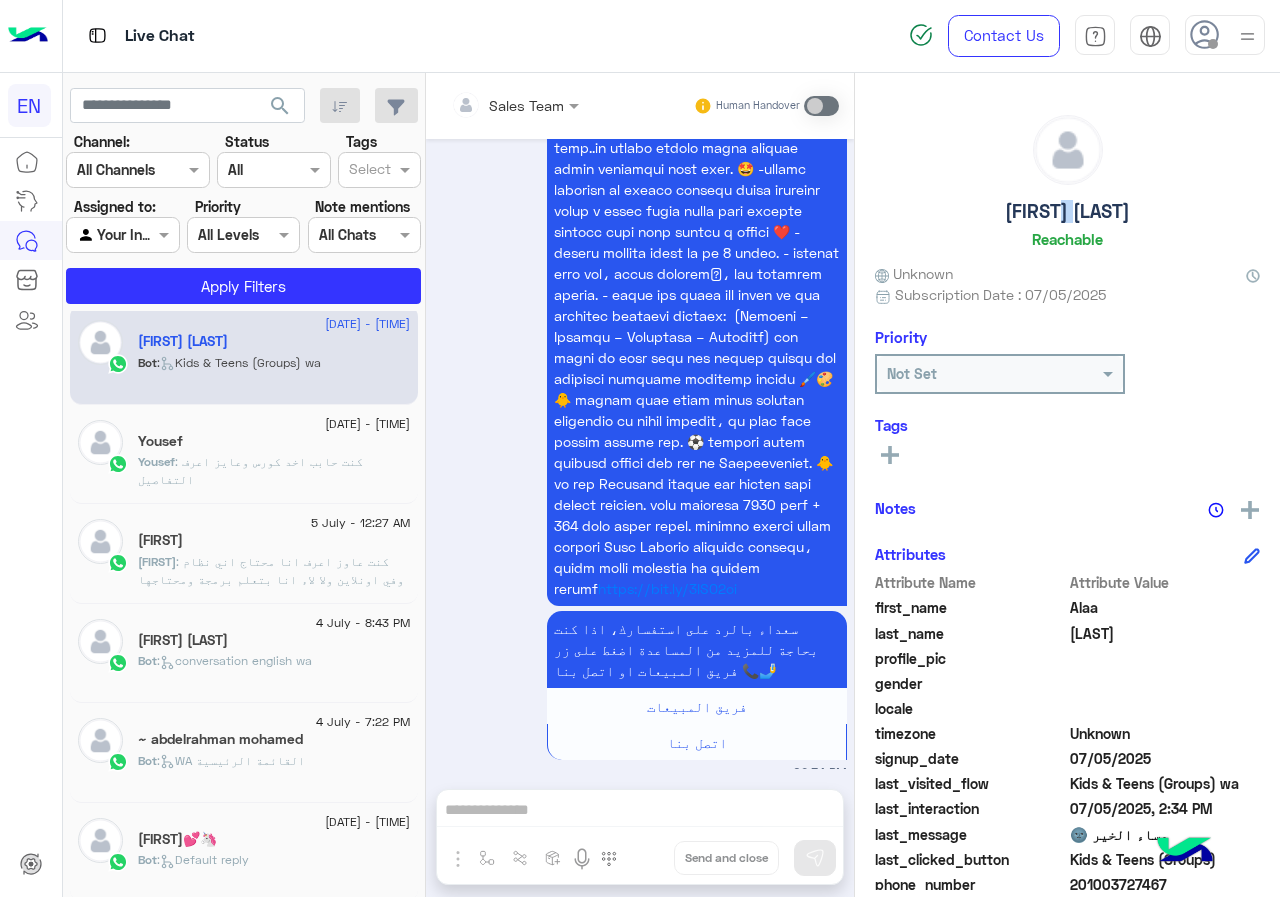 click on "[FIRST] [LAST]" 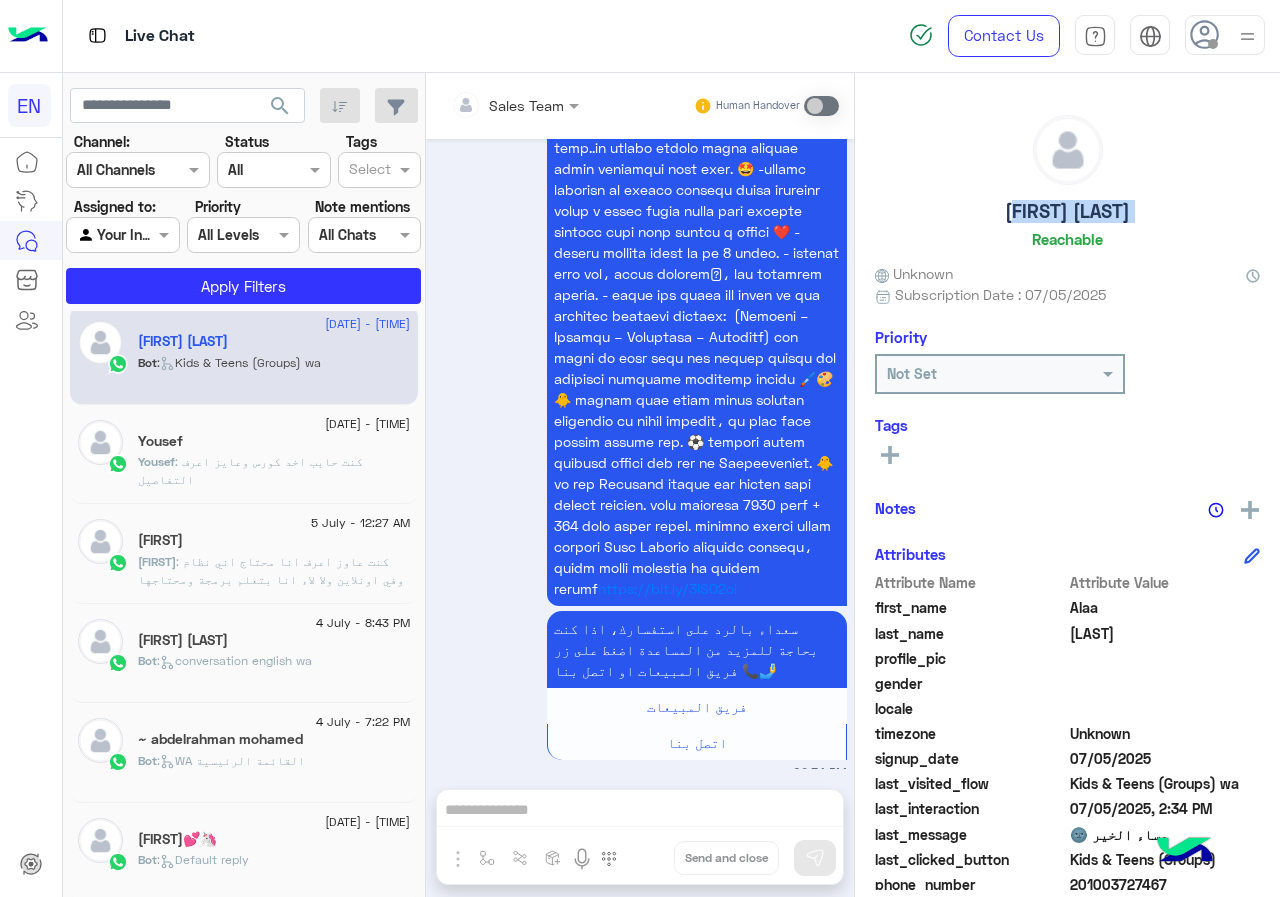 click on "[FIRST] [LAST]" 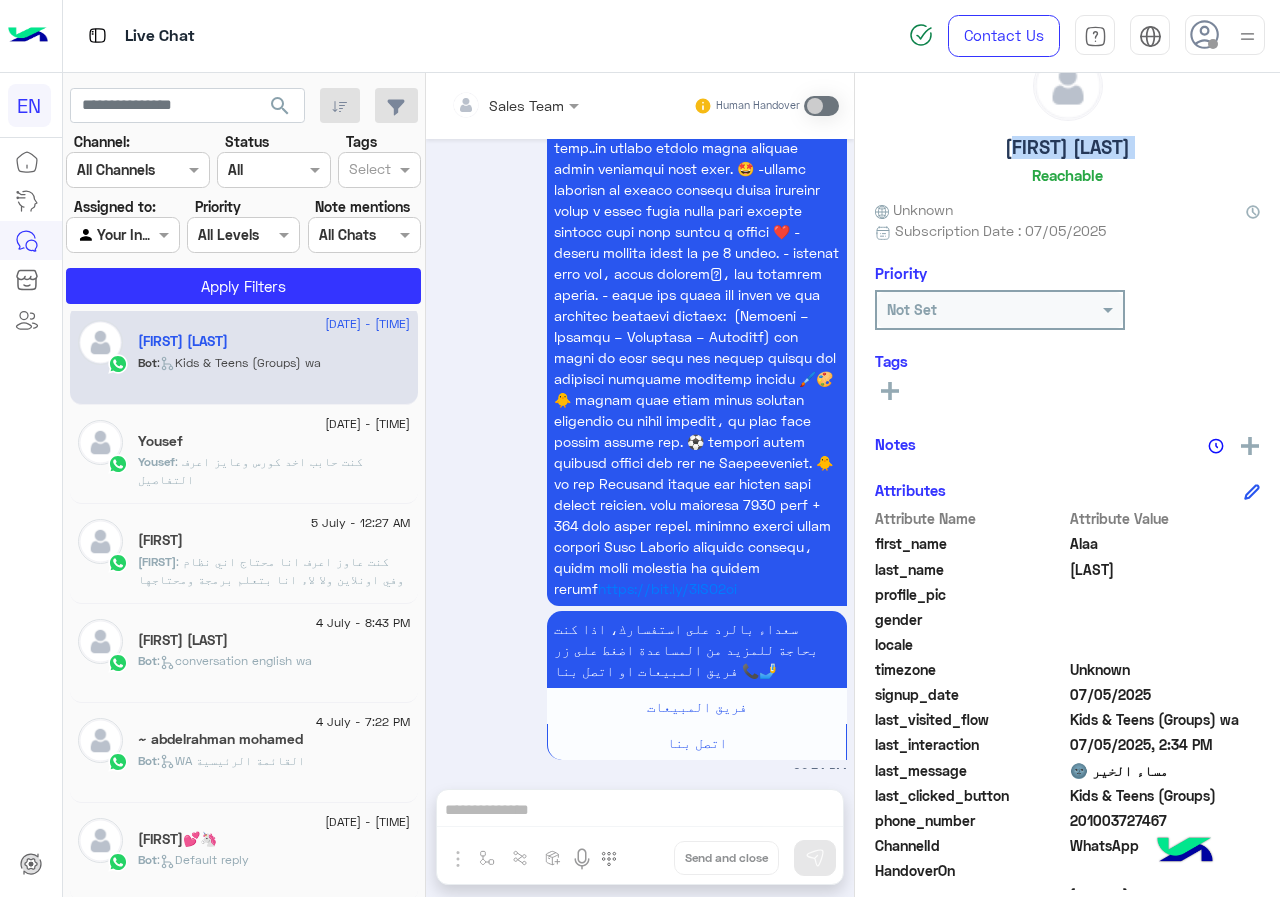 scroll, scrollTop: 100, scrollLeft: 0, axis: vertical 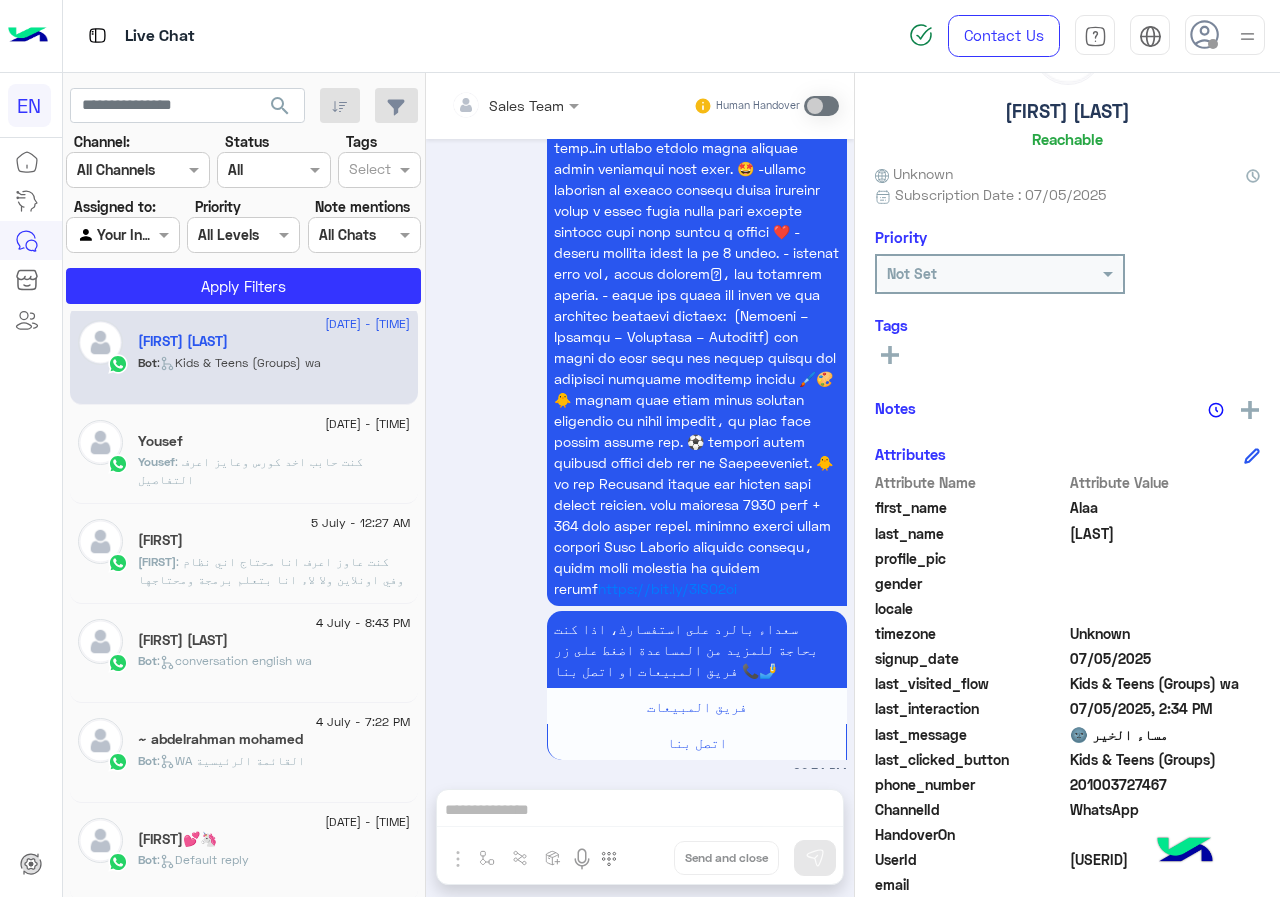 click on "See All" 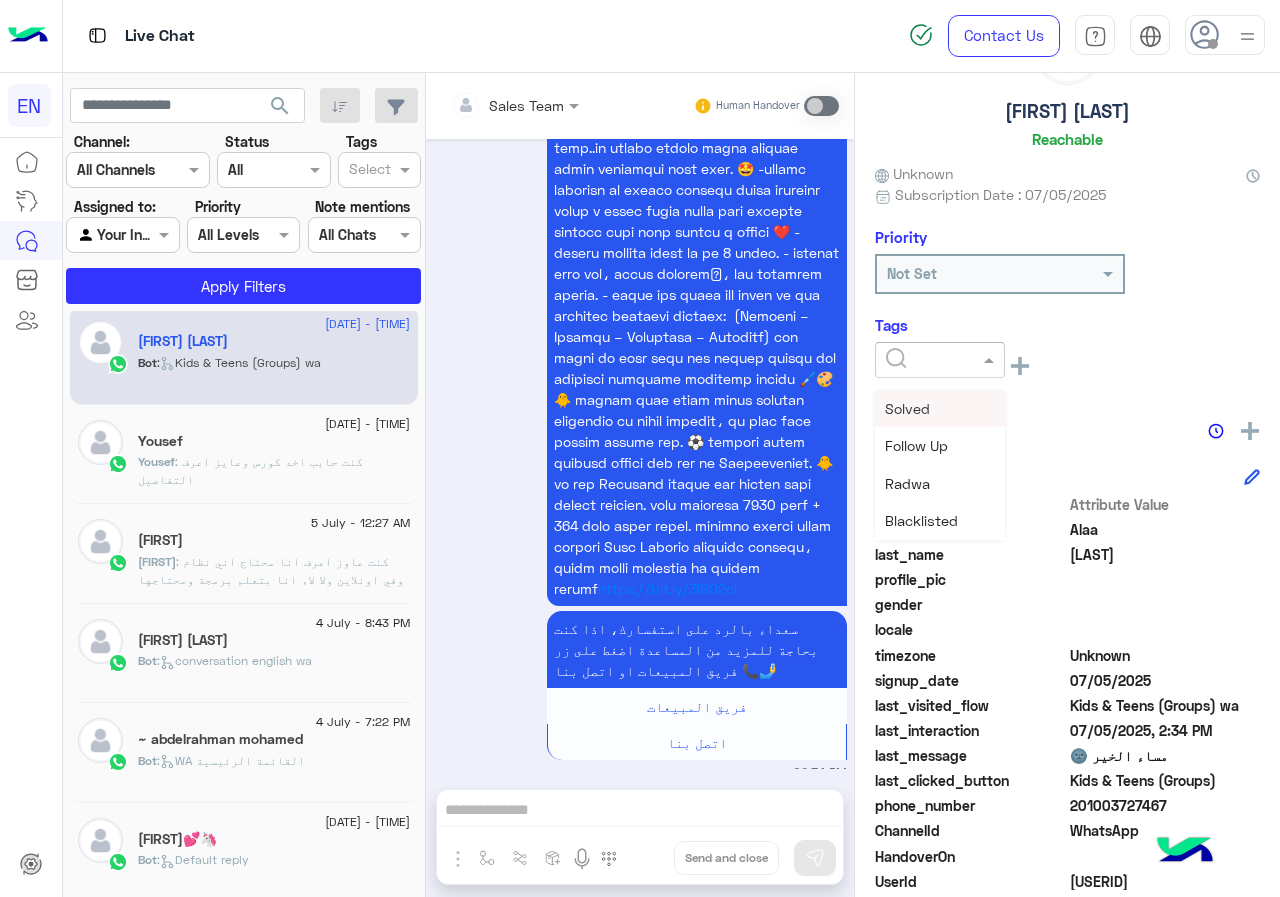 click 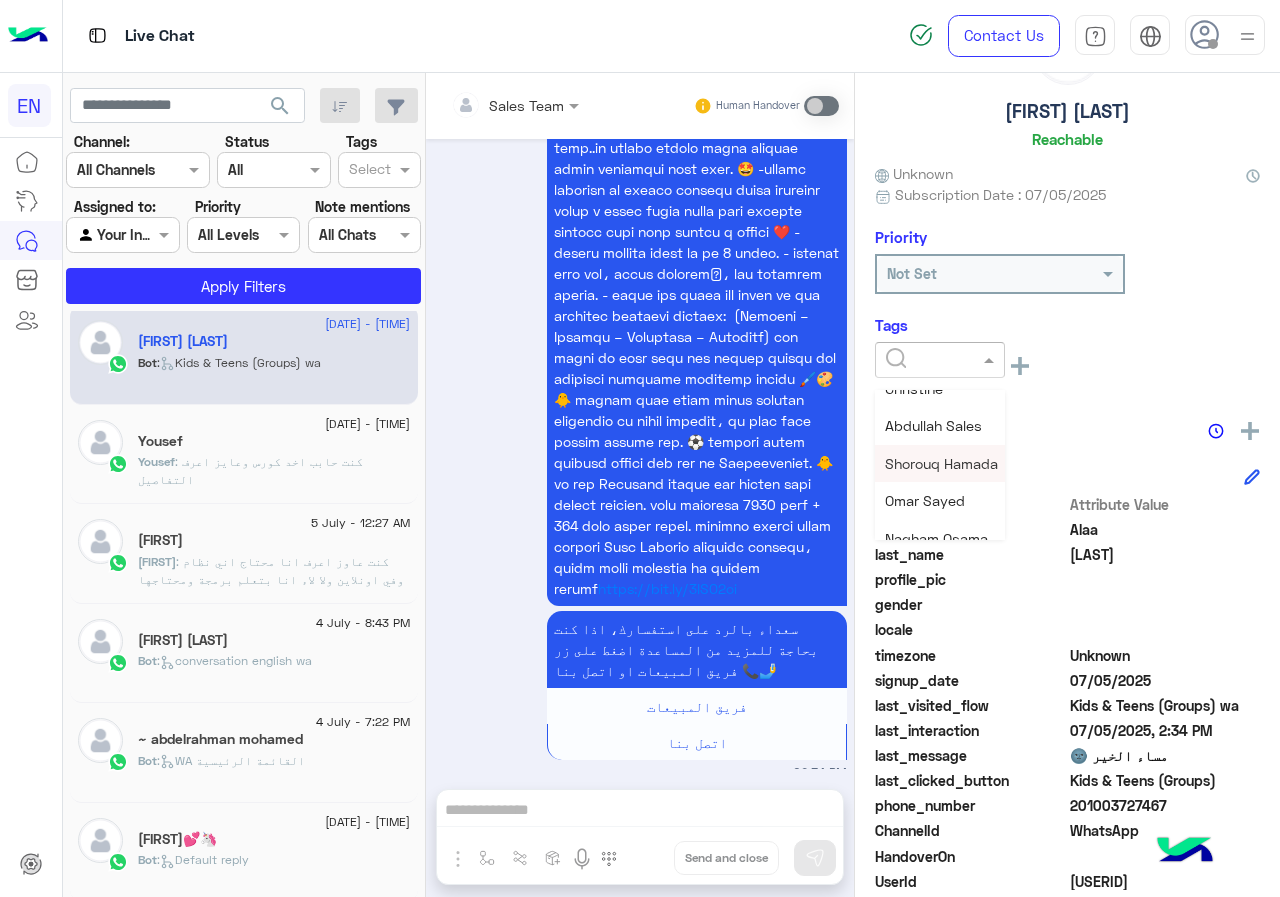 scroll, scrollTop: 261, scrollLeft: 0, axis: vertical 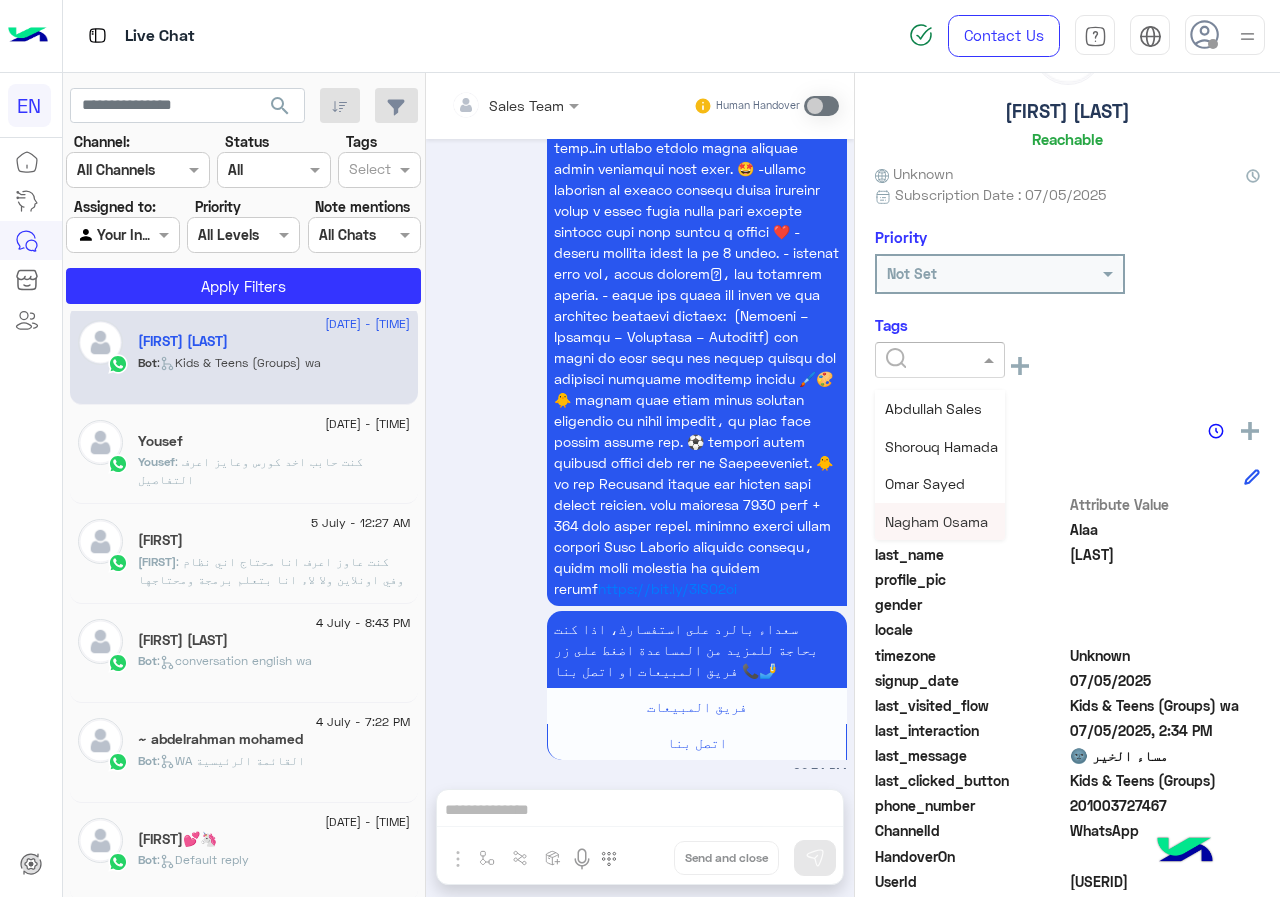 click on "Nagham Osama" at bounding box center (936, 521) 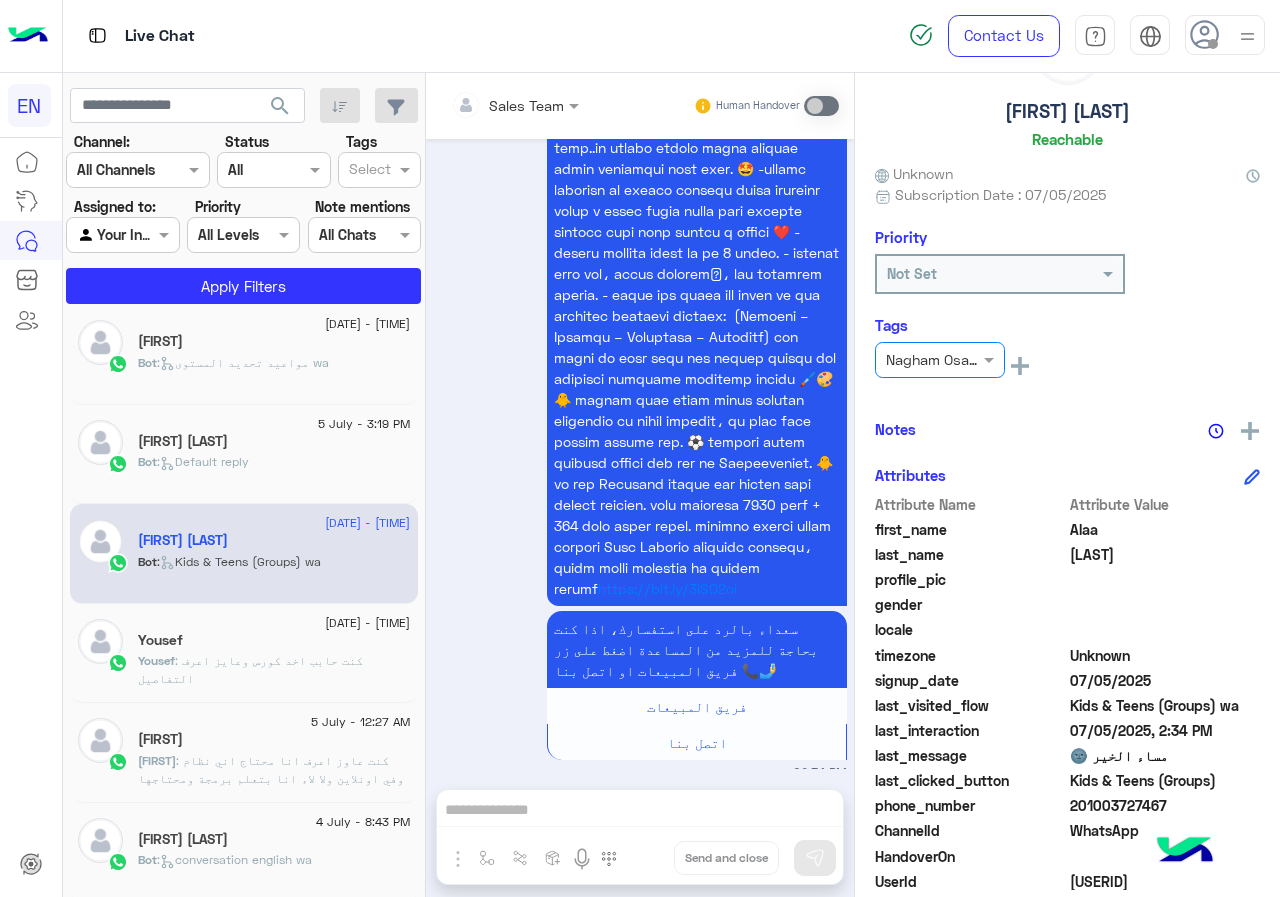 scroll, scrollTop: 610, scrollLeft: 0, axis: vertical 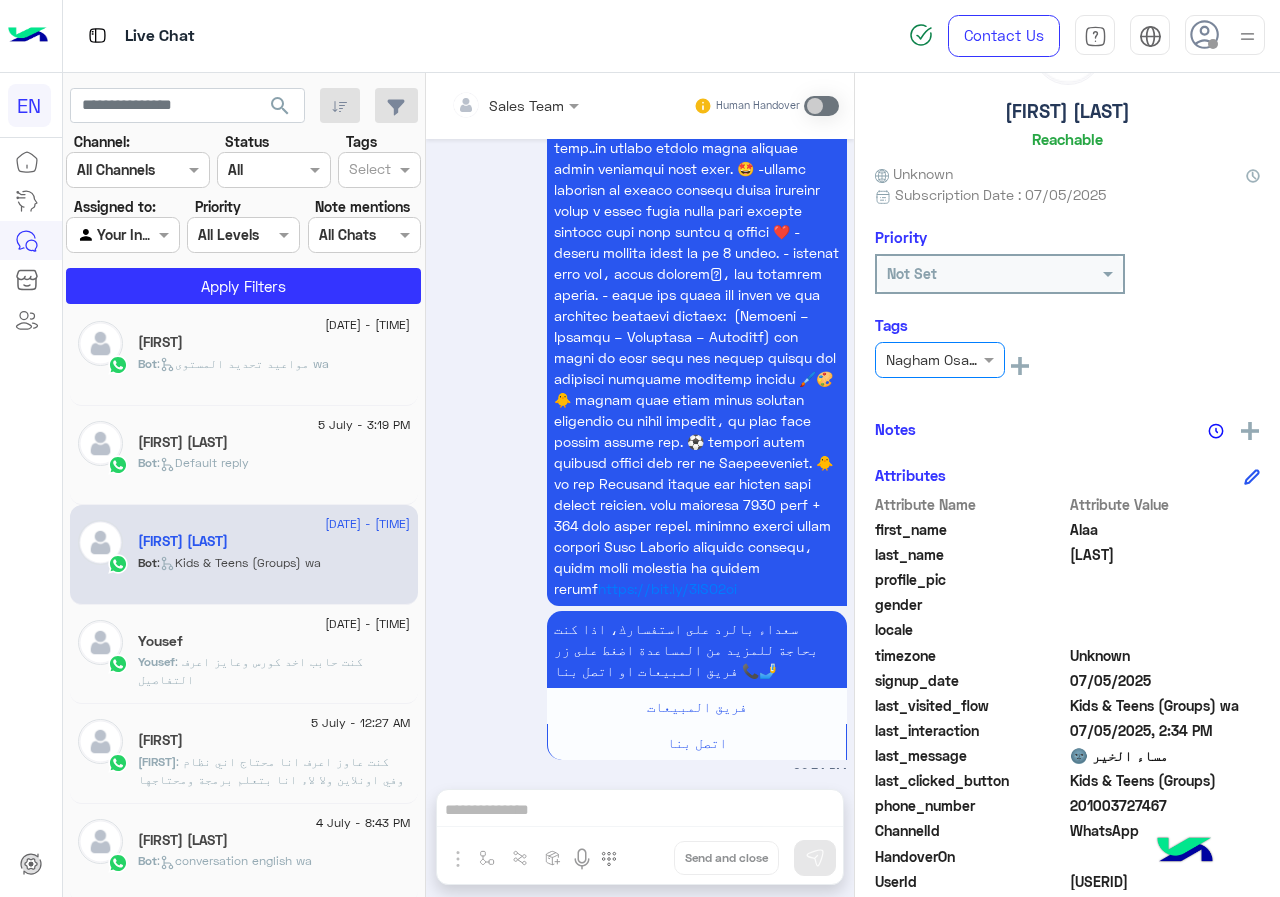 click on "Bot :   Default reply" 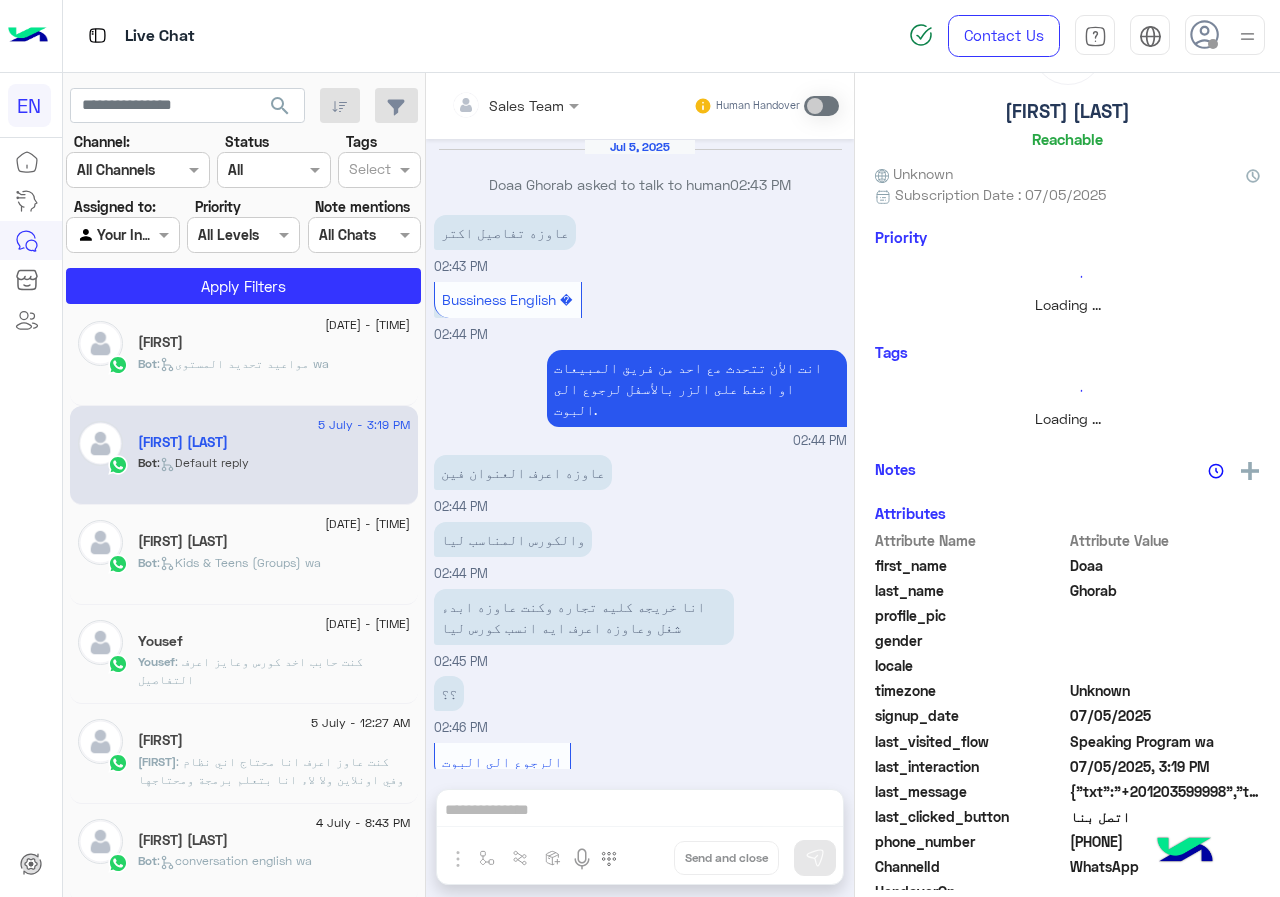 scroll, scrollTop: 2146, scrollLeft: 0, axis: vertical 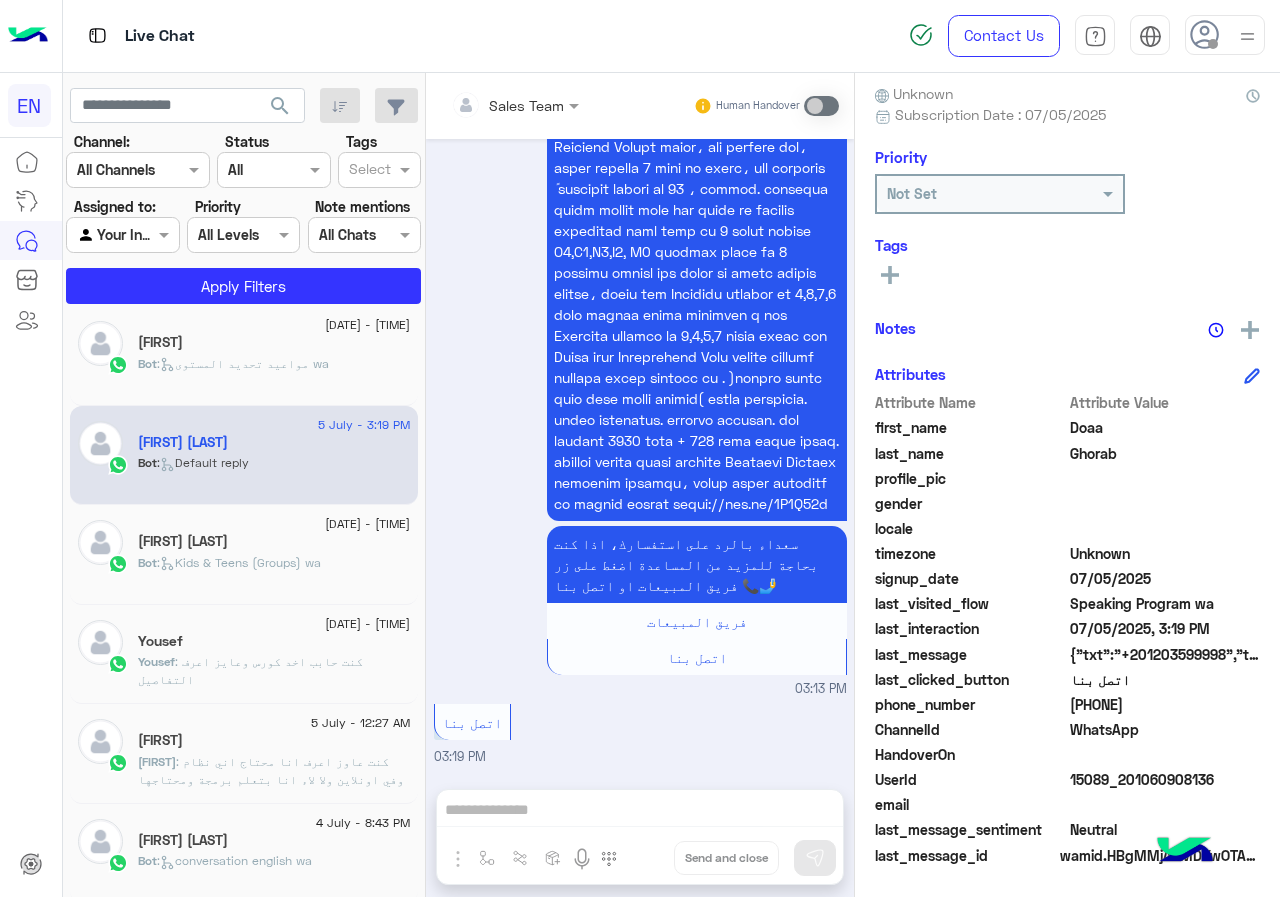 click on "[PHONE]" 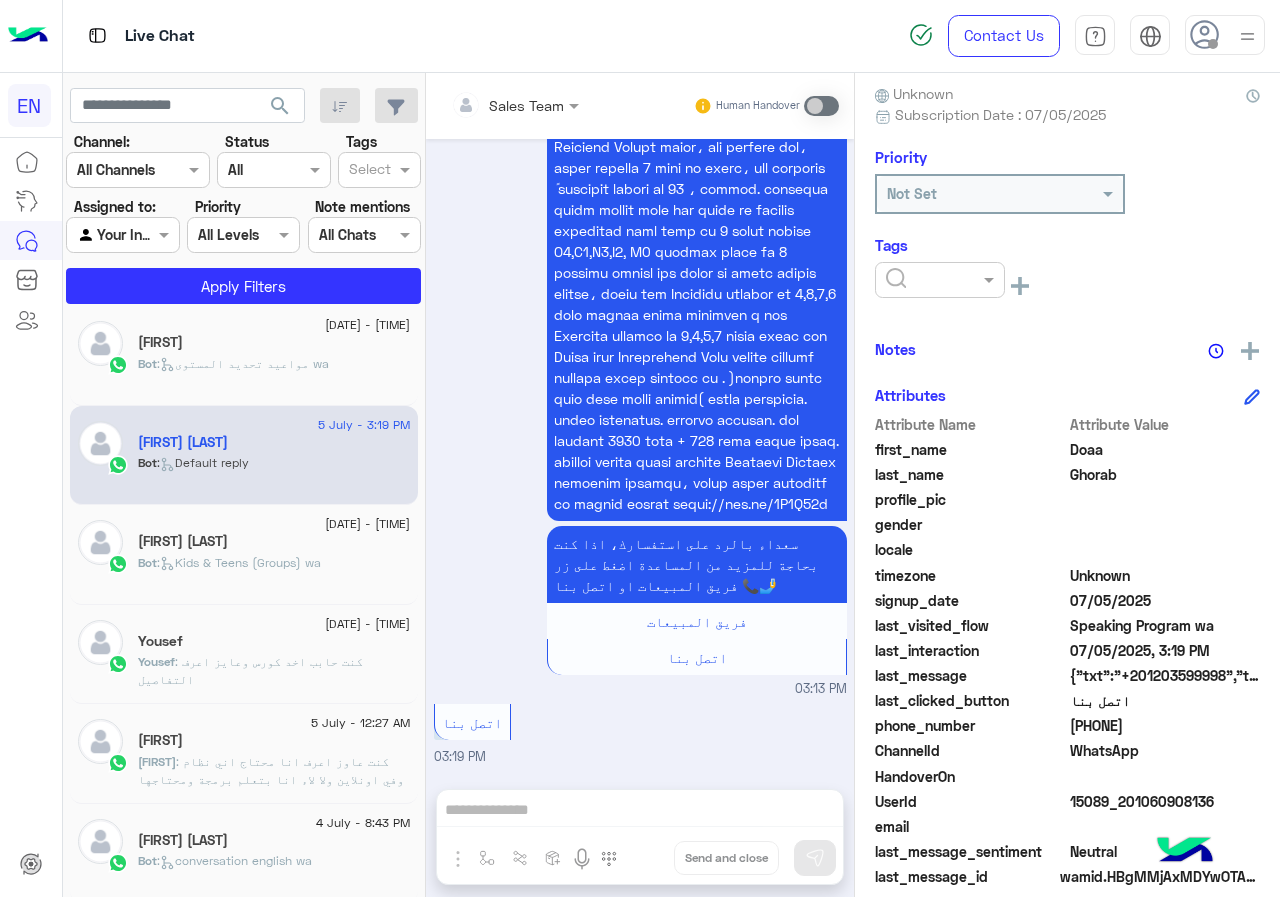 click 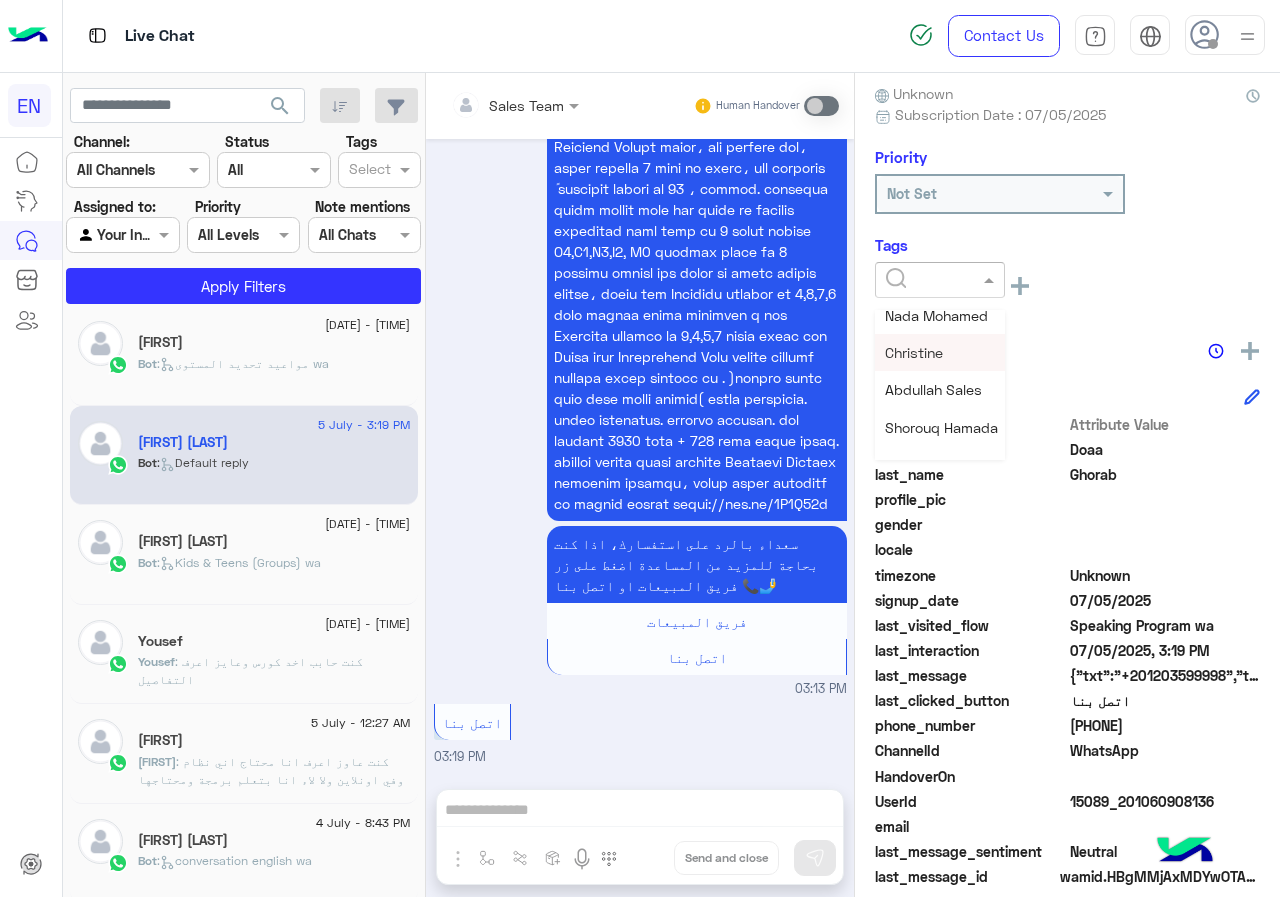 scroll, scrollTop: 261, scrollLeft: 0, axis: vertical 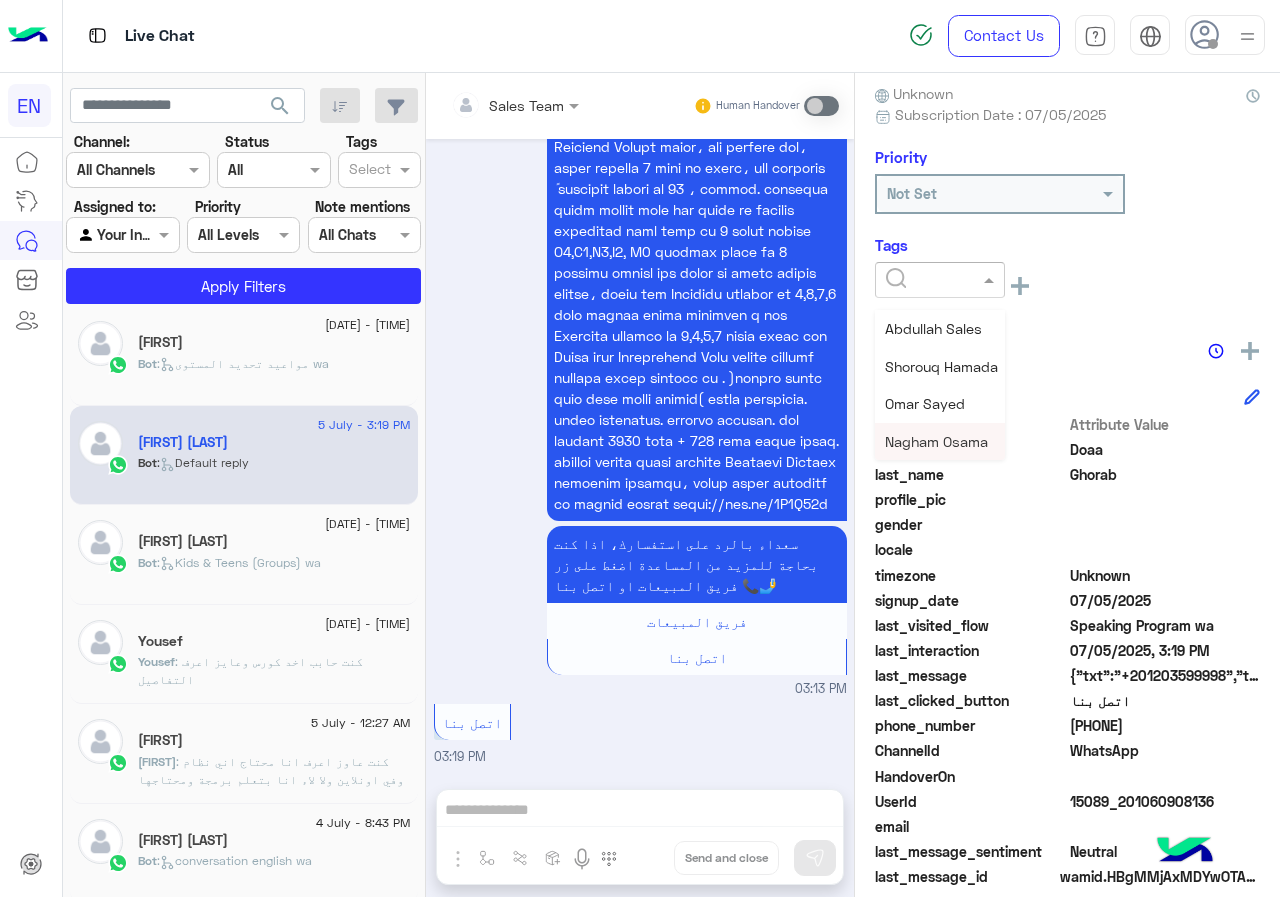 click on "Nagham Osama" at bounding box center (936, 441) 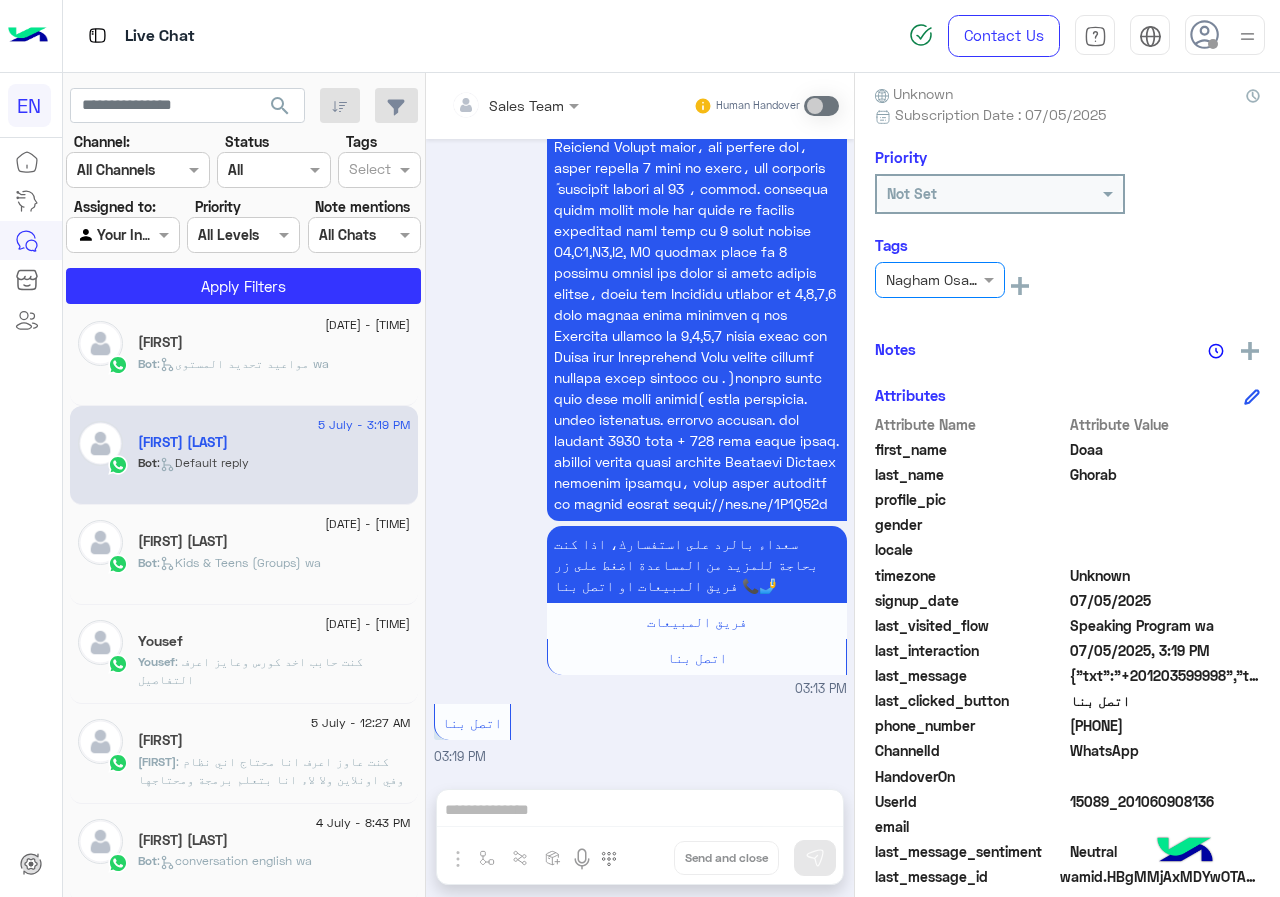 click on "[FIRST]" 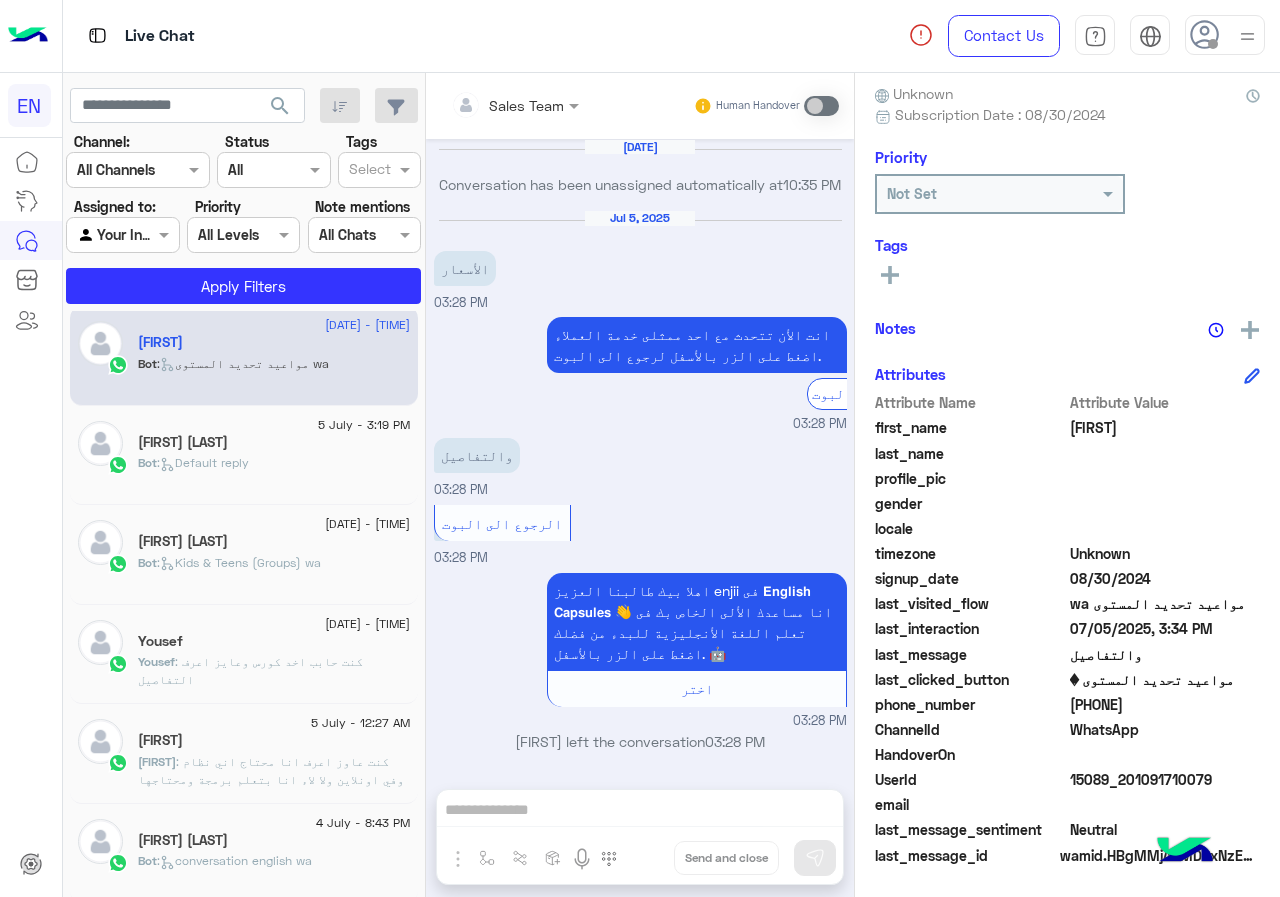 scroll, scrollTop: 2125, scrollLeft: 0, axis: vertical 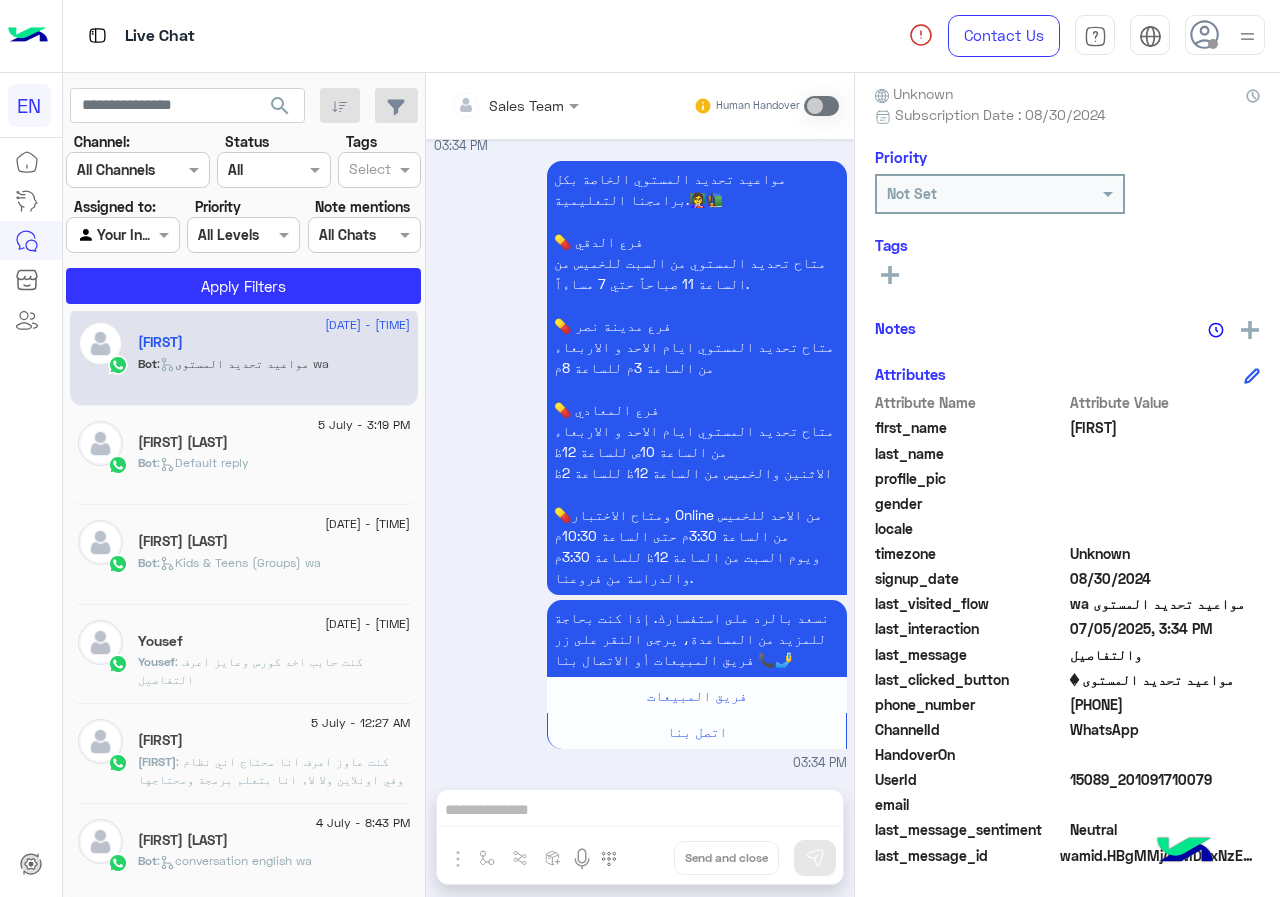 click on "[PHONE]" 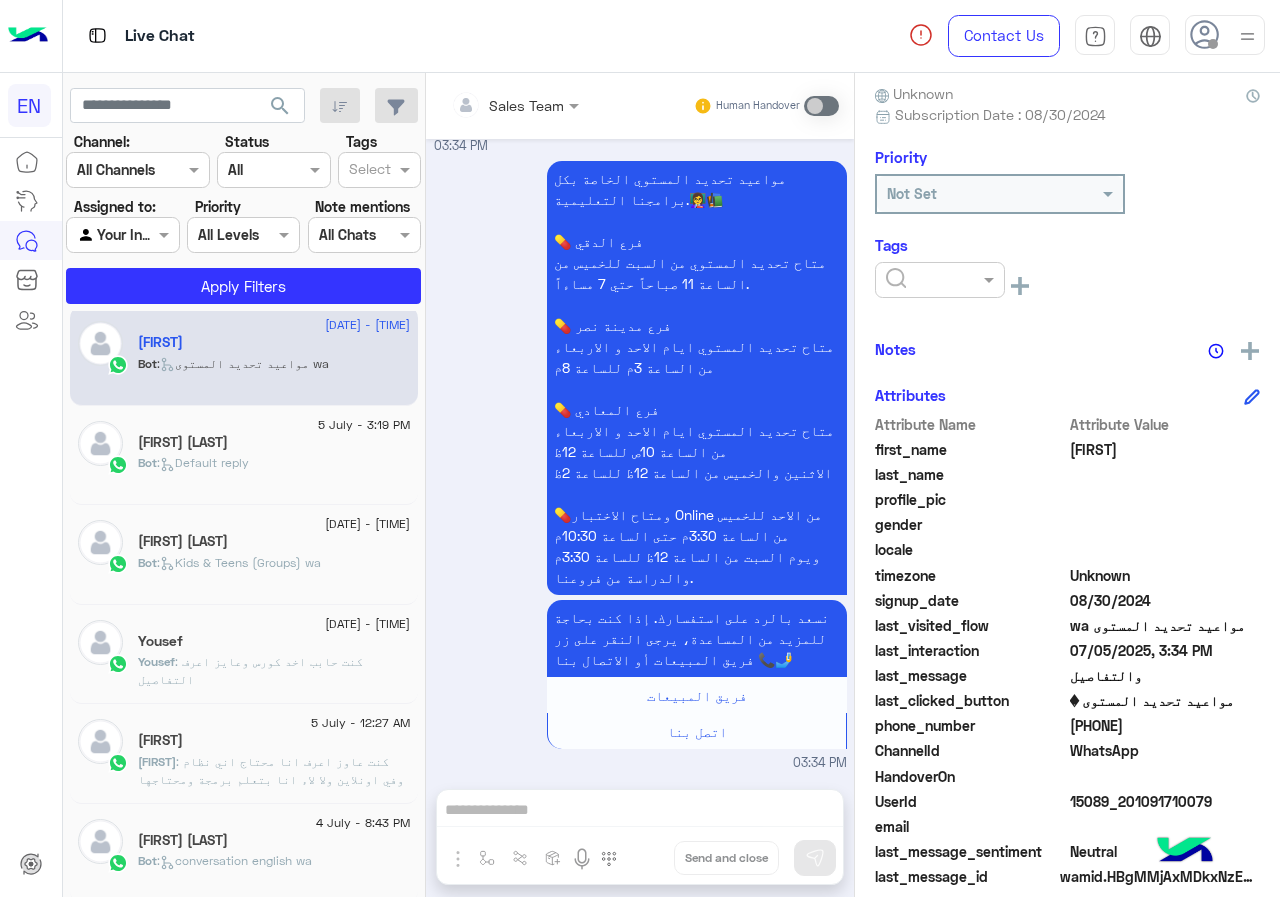 click 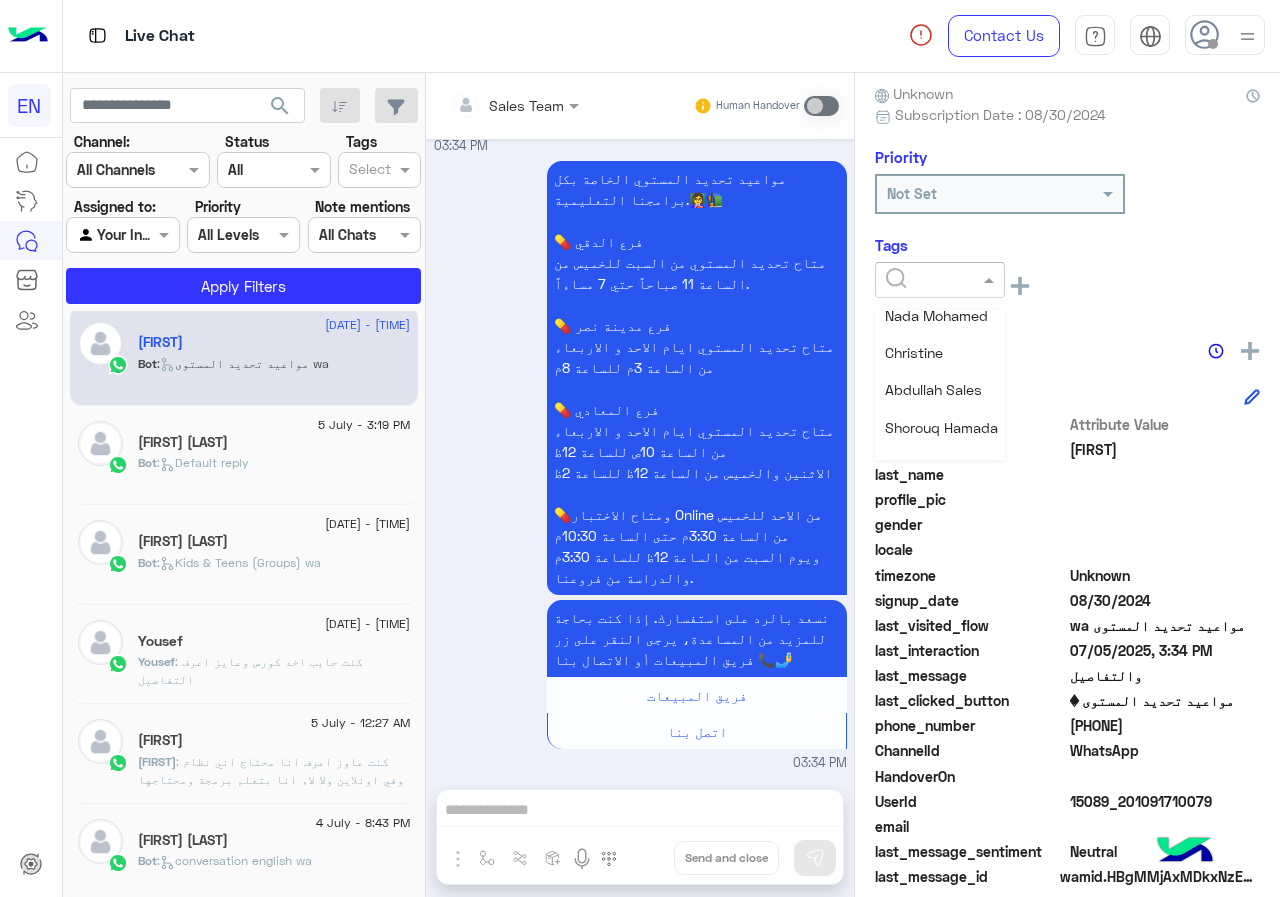 scroll, scrollTop: 261, scrollLeft: 0, axis: vertical 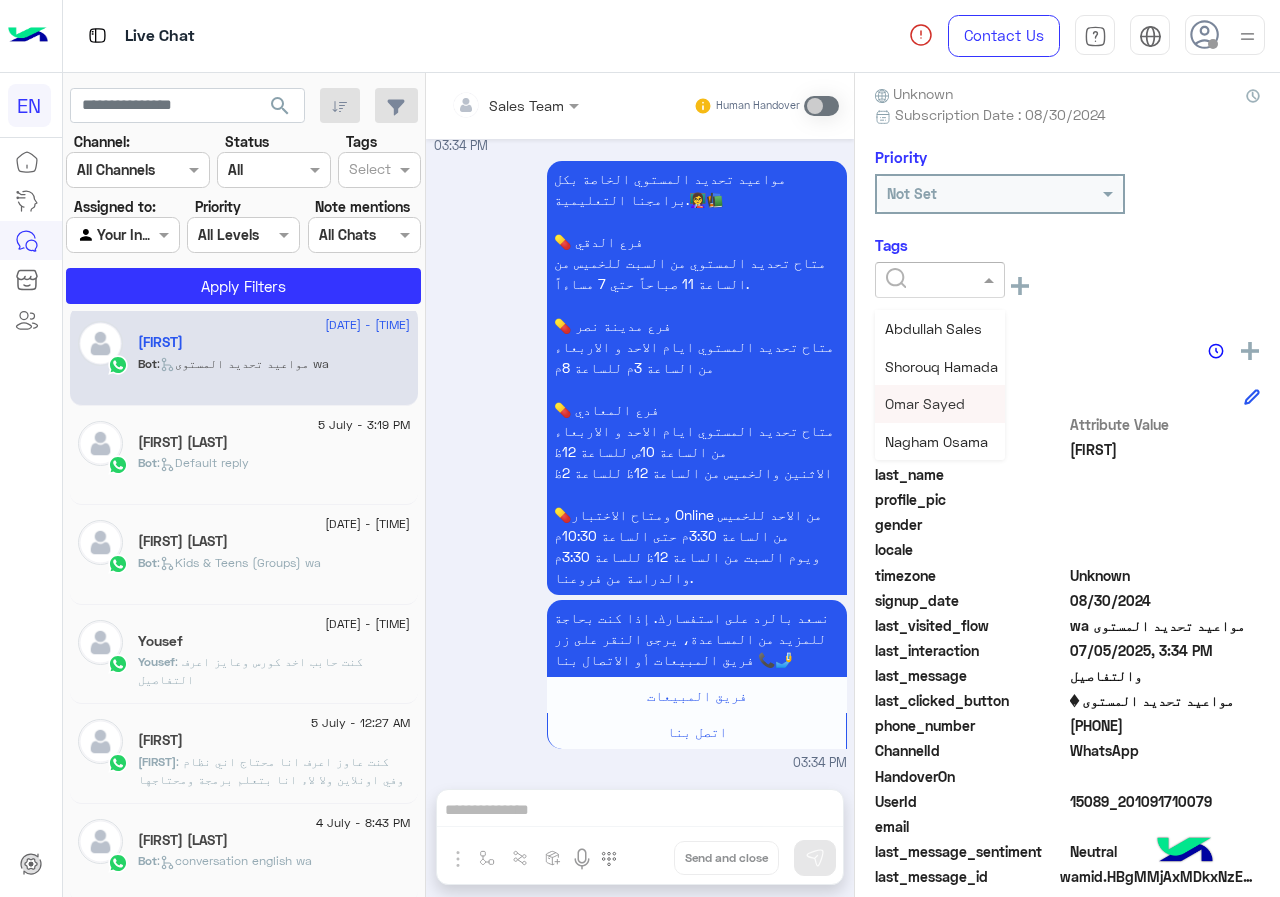 click on "Omar Sayed" at bounding box center [925, 403] 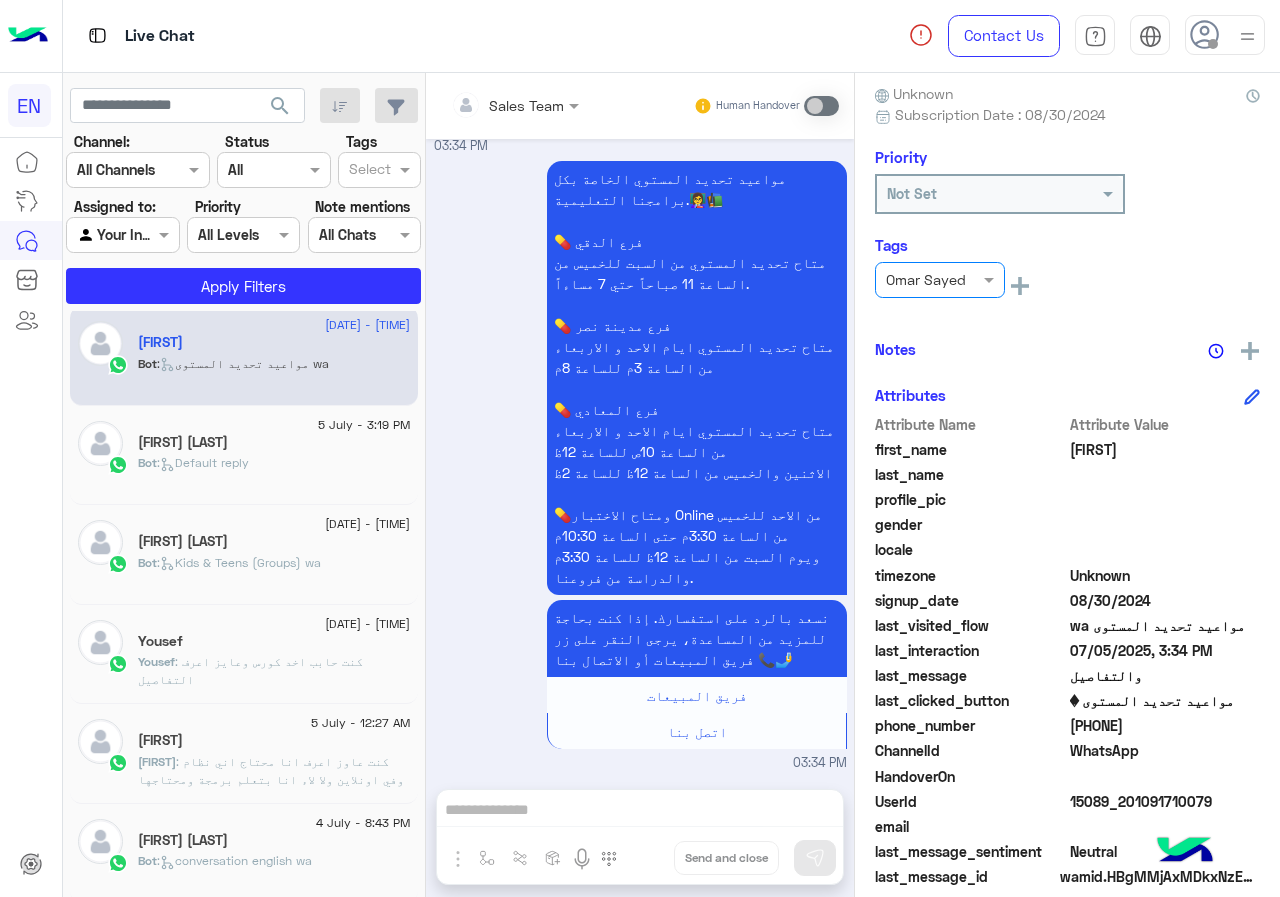 scroll, scrollTop: 410, scrollLeft: 0, axis: vertical 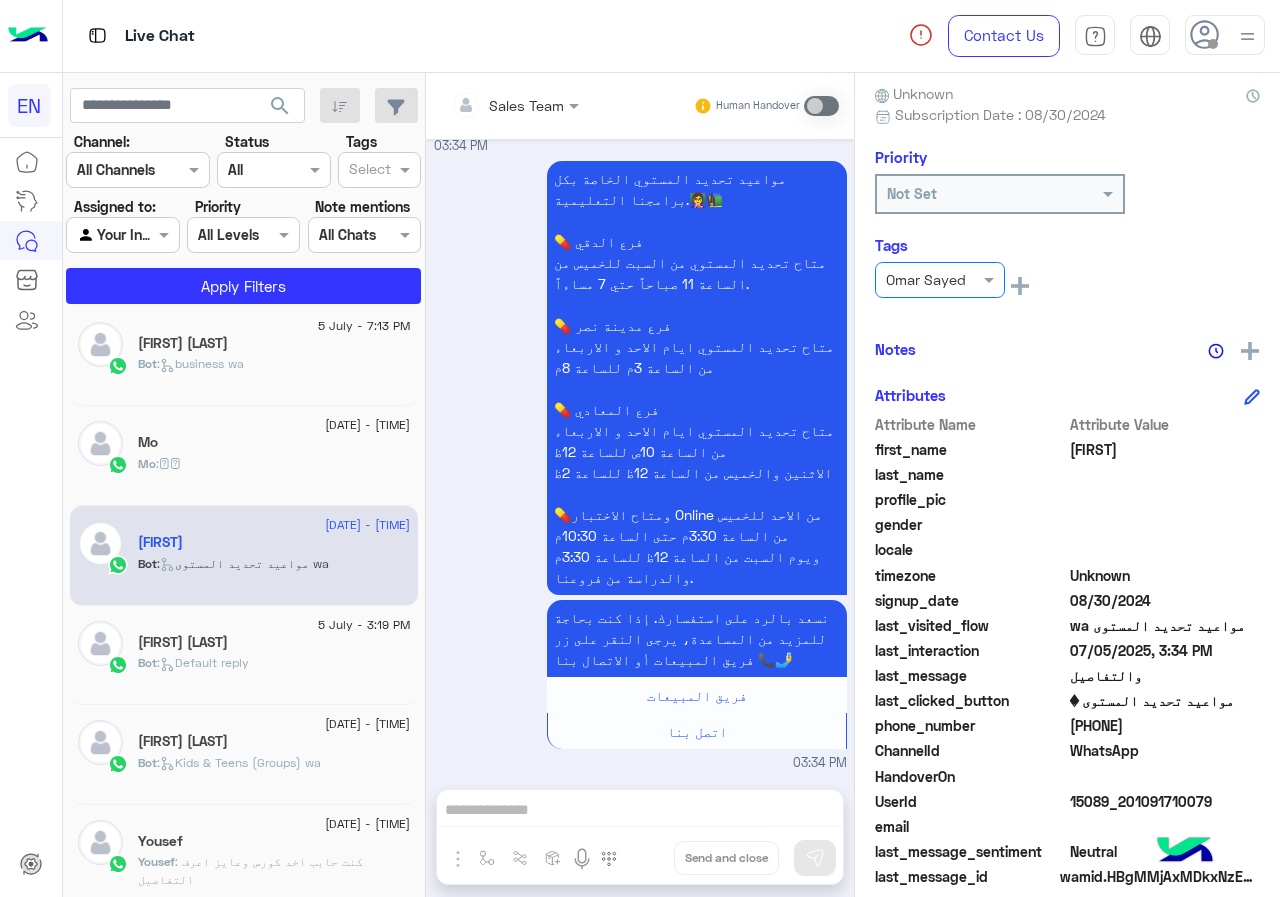 click on "Mo : ًً" 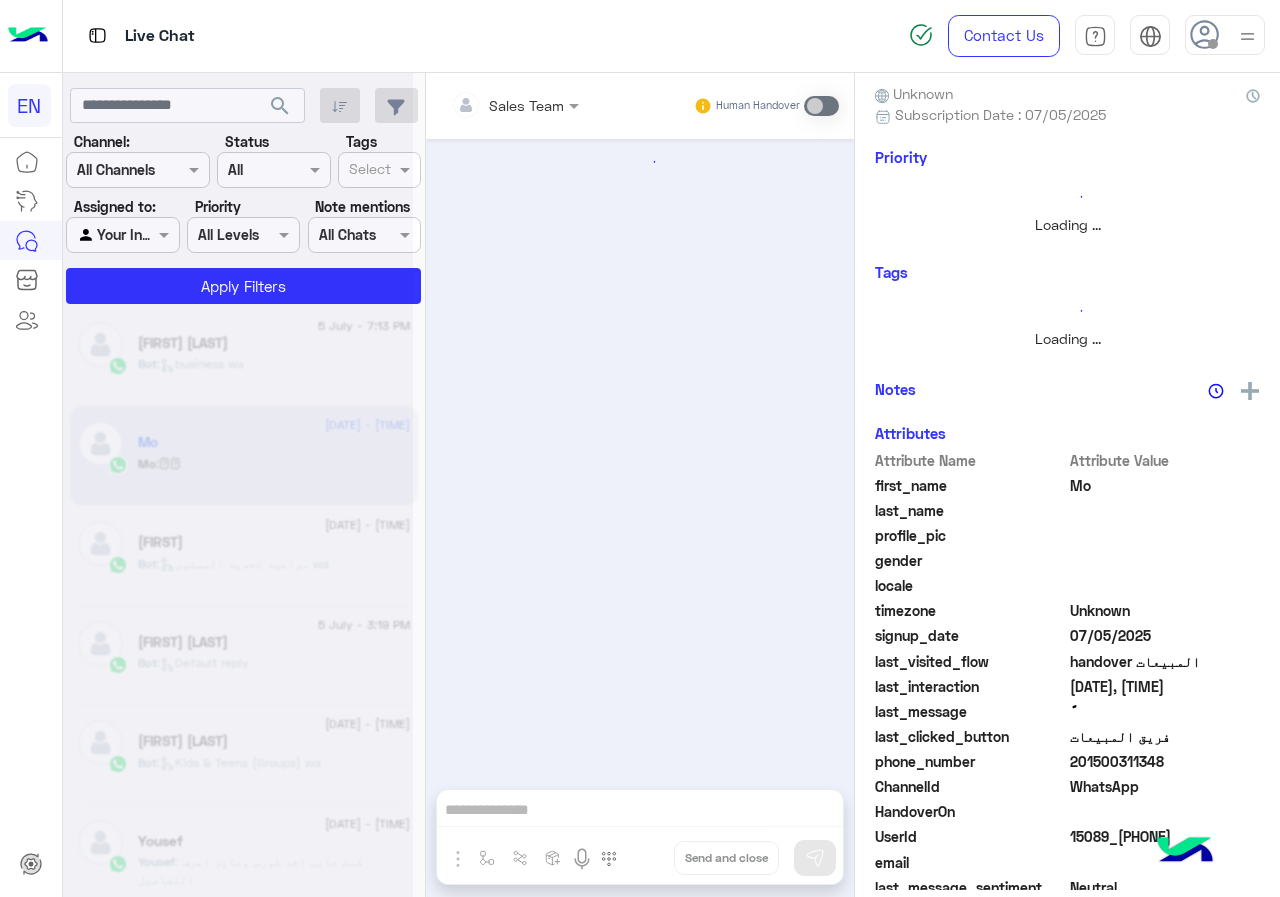 scroll, scrollTop: 0, scrollLeft: 0, axis: both 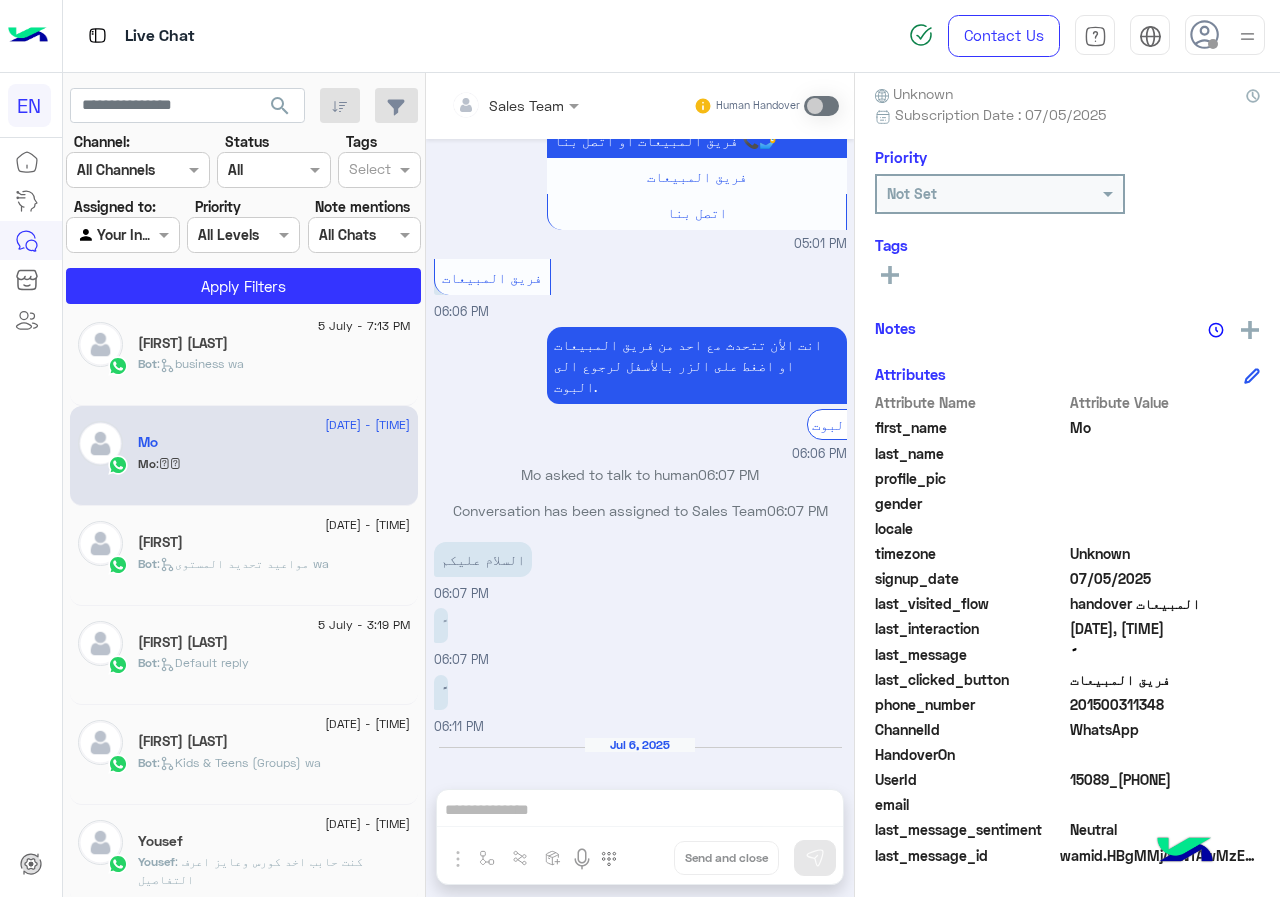 click on "201500311348" 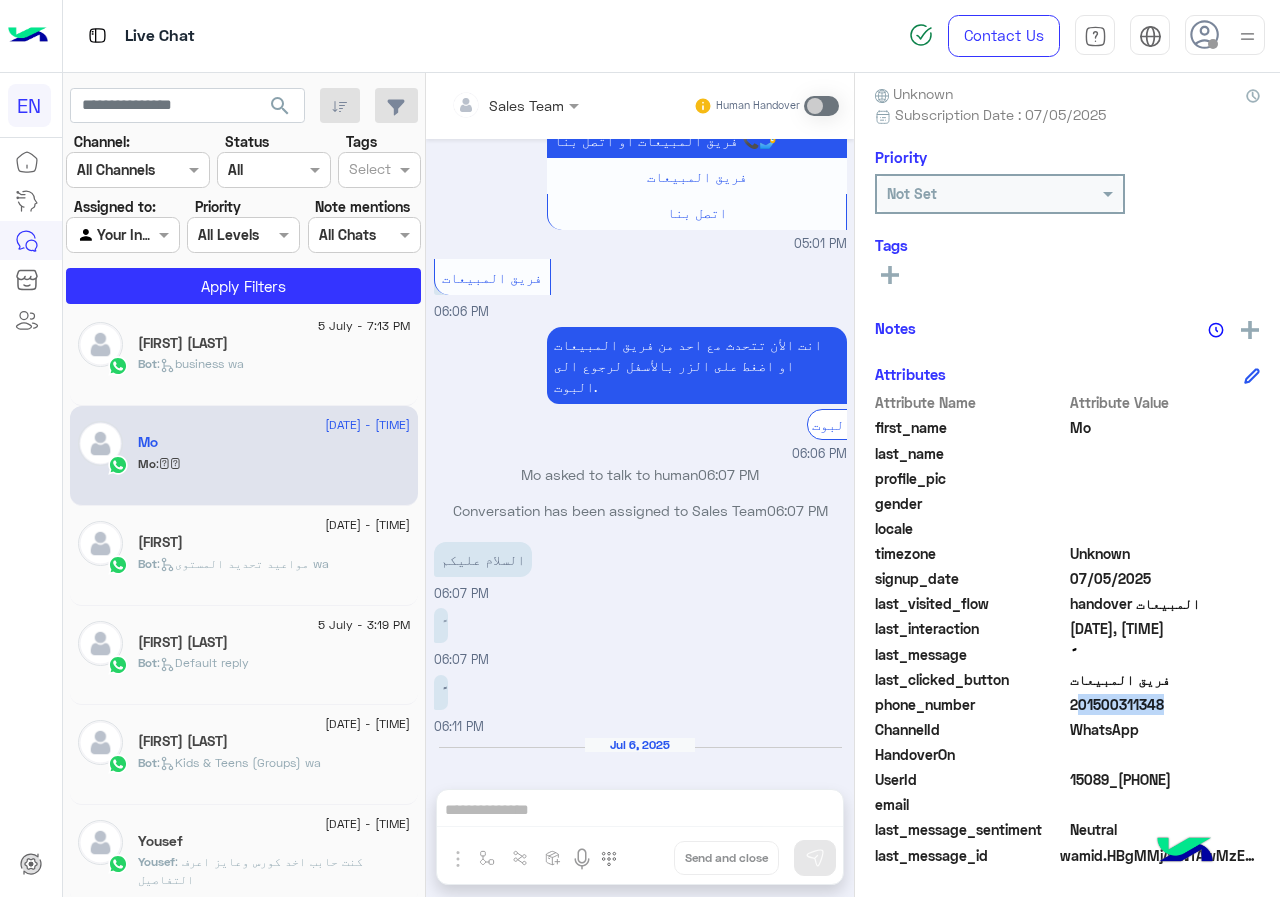 click on "201500311348" 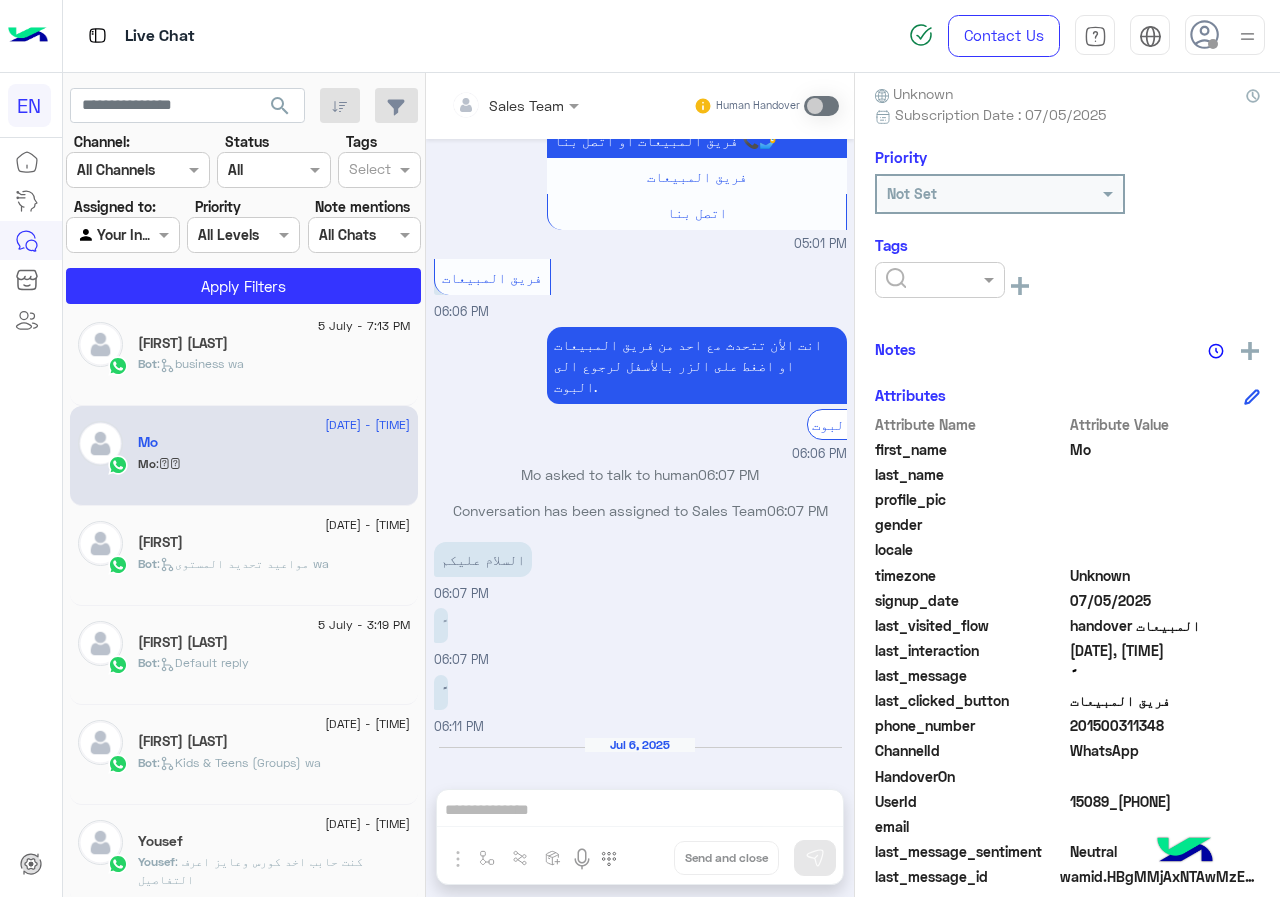 click 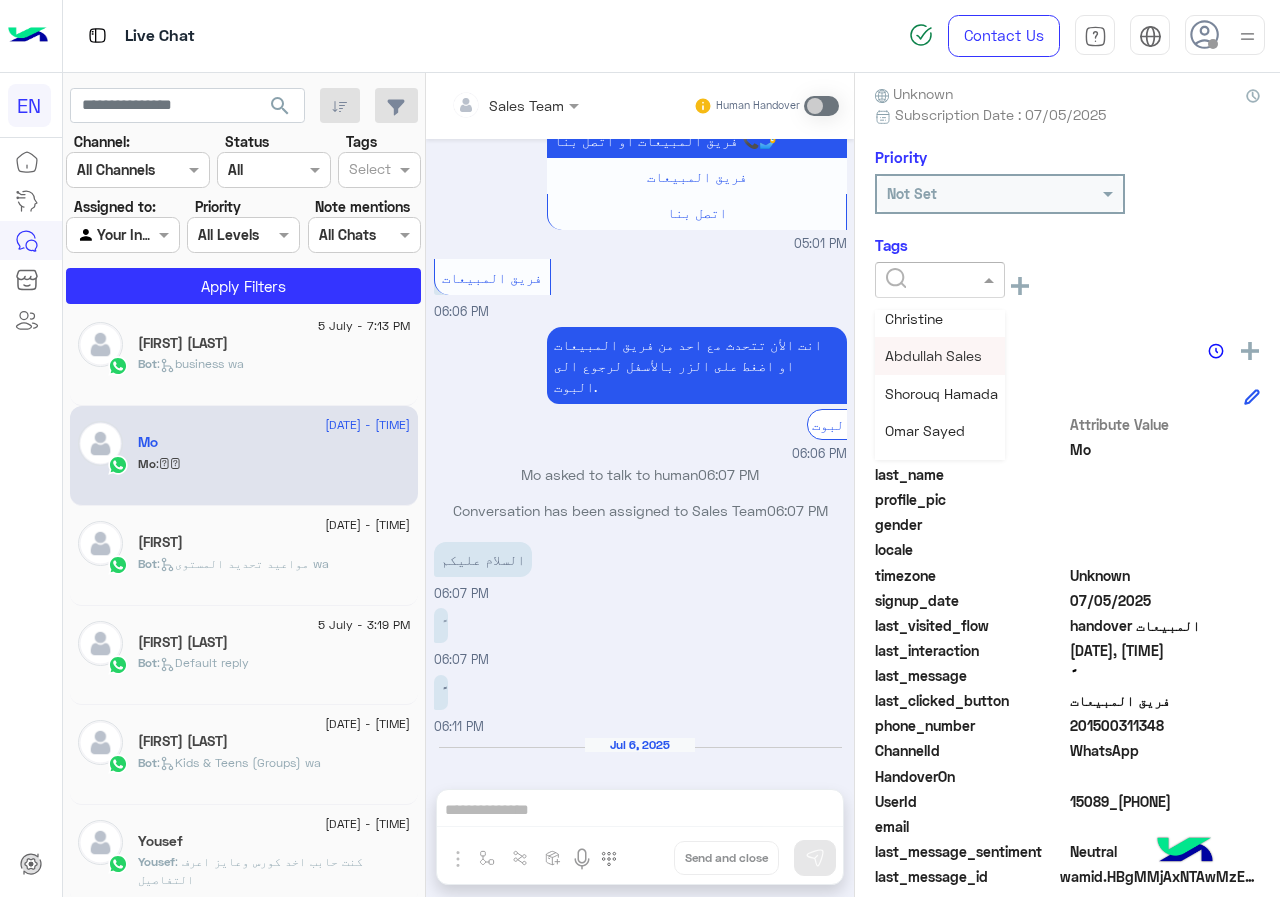 scroll, scrollTop: 261, scrollLeft: 0, axis: vertical 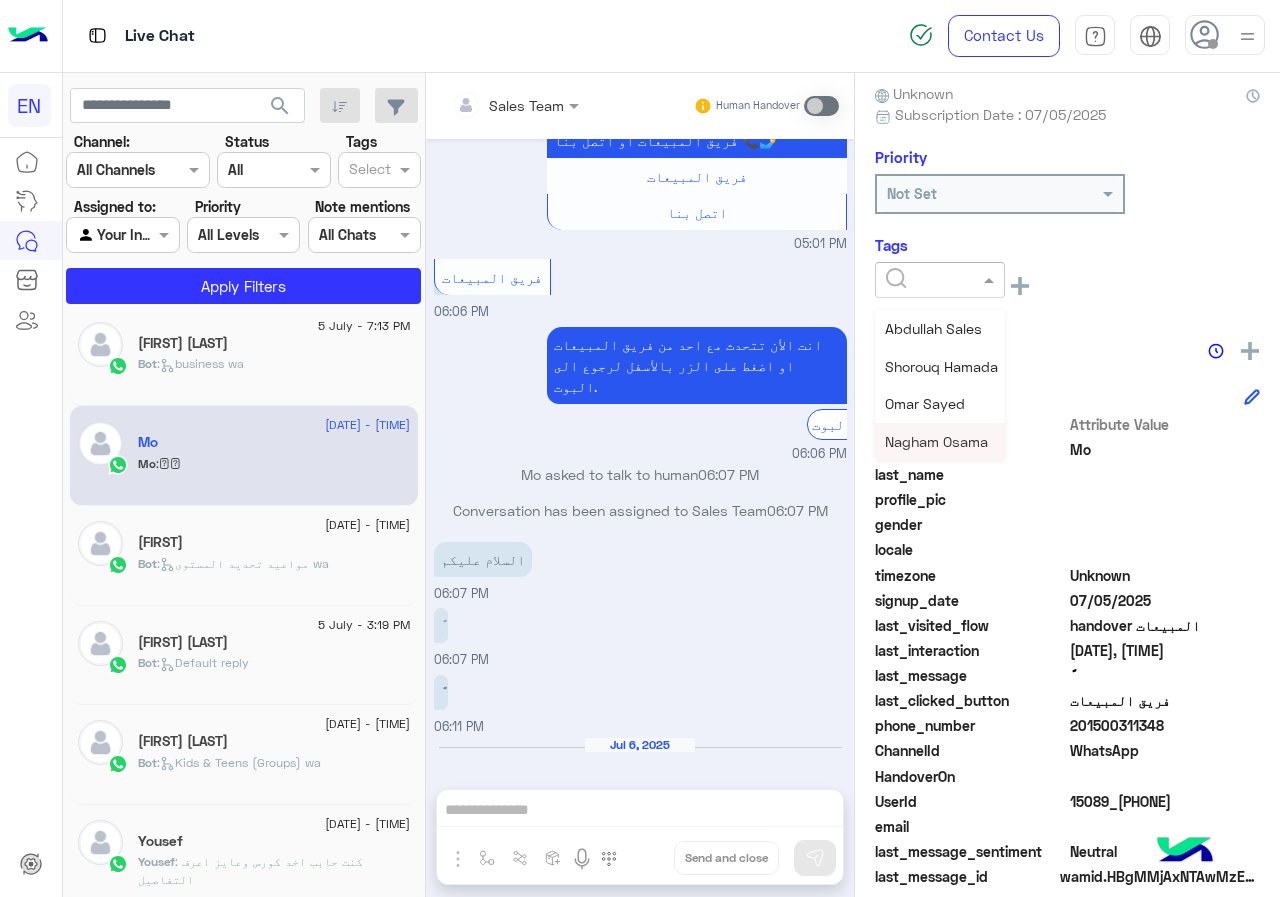 click on "Nagham Osama" at bounding box center (936, 441) 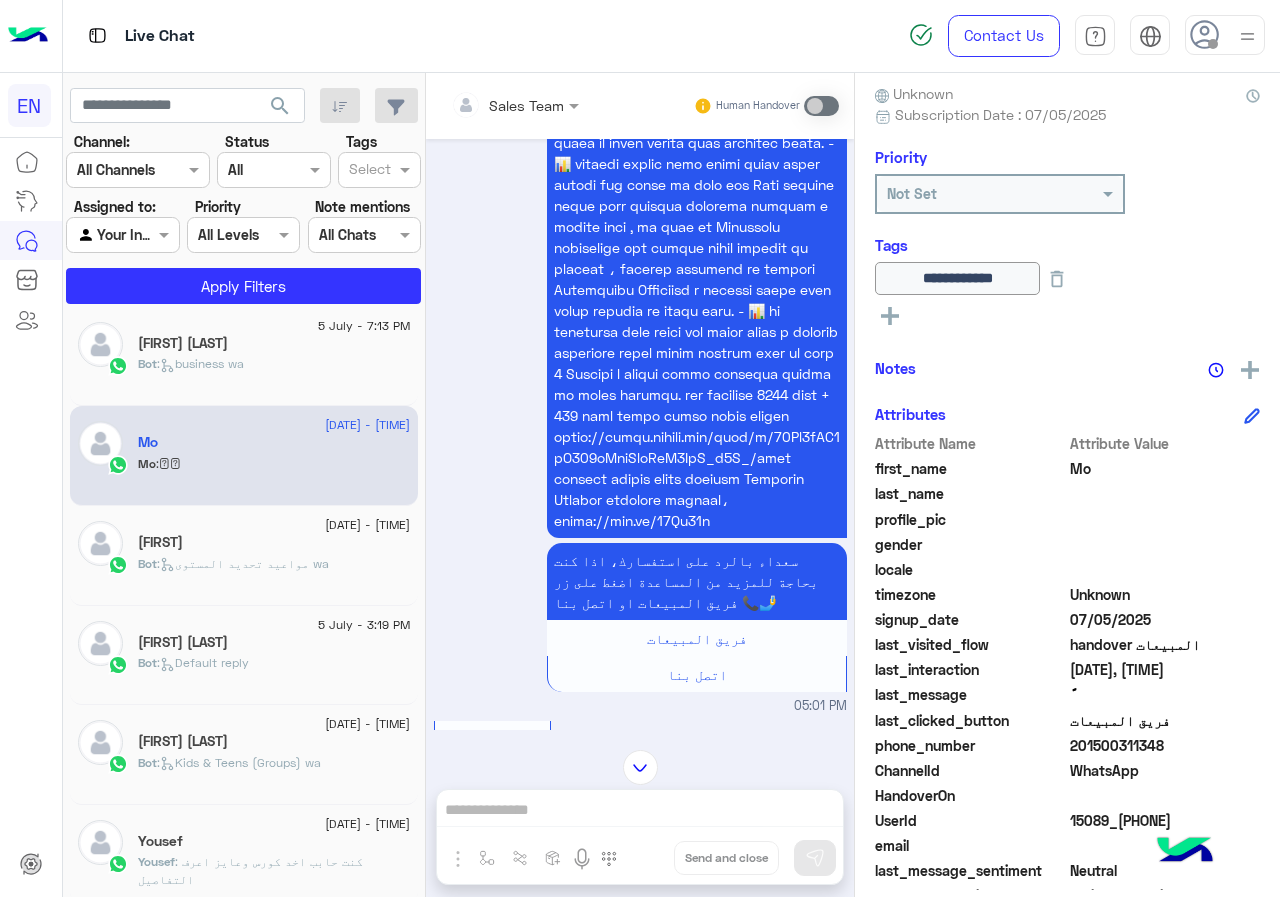 scroll, scrollTop: 1817, scrollLeft: 0, axis: vertical 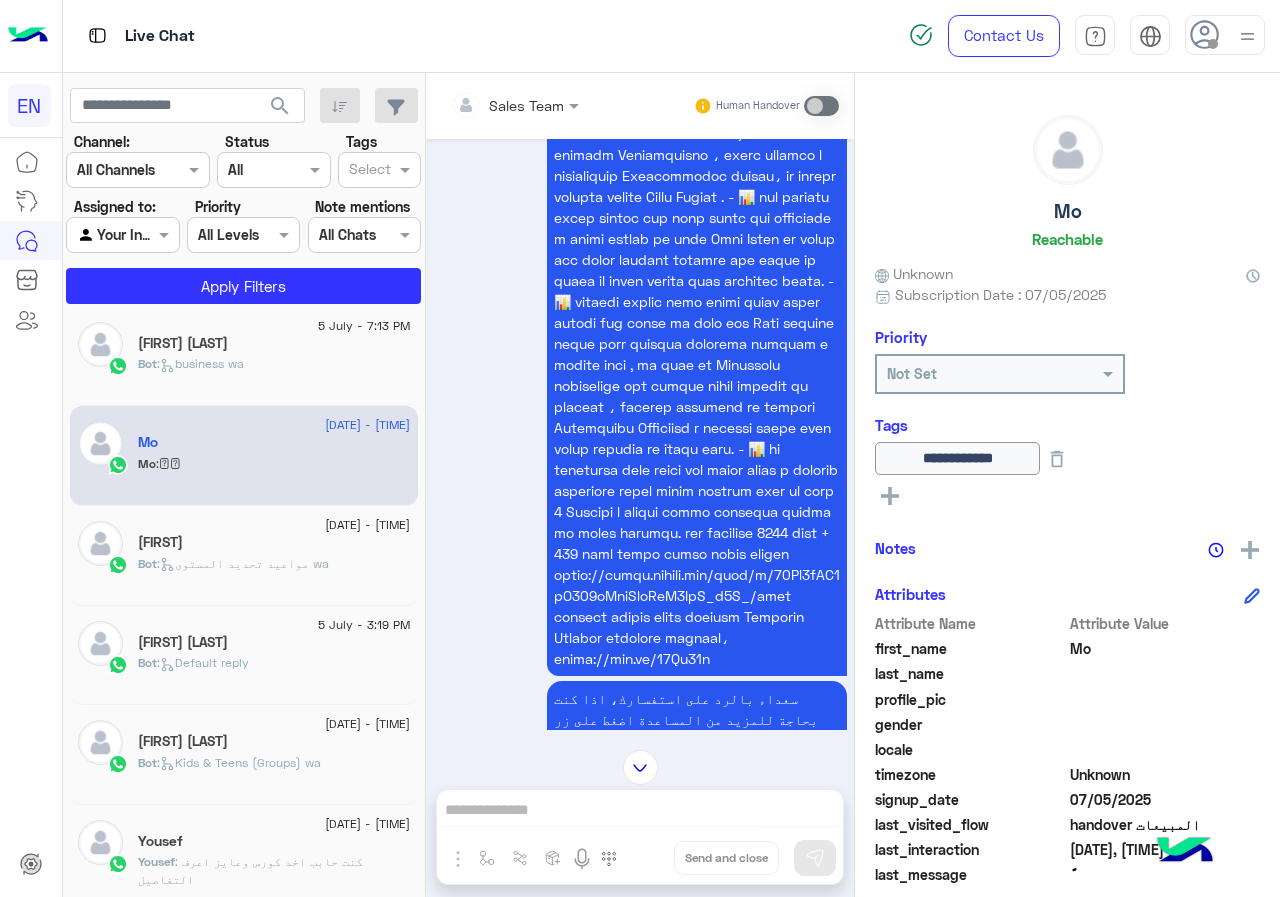 click on "Bot :   business wa" 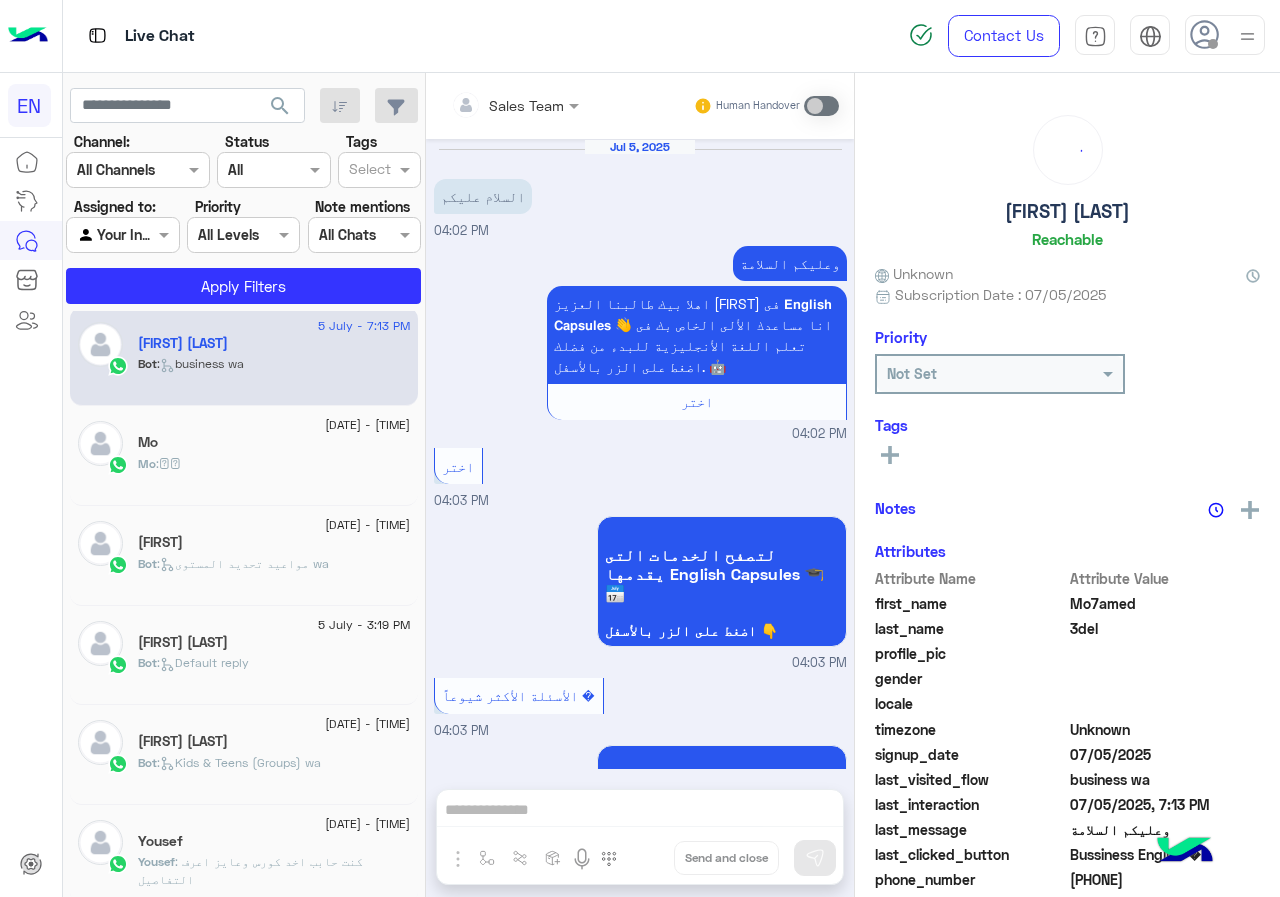 scroll, scrollTop: 4768, scrollLeft: 0, axis: vertical 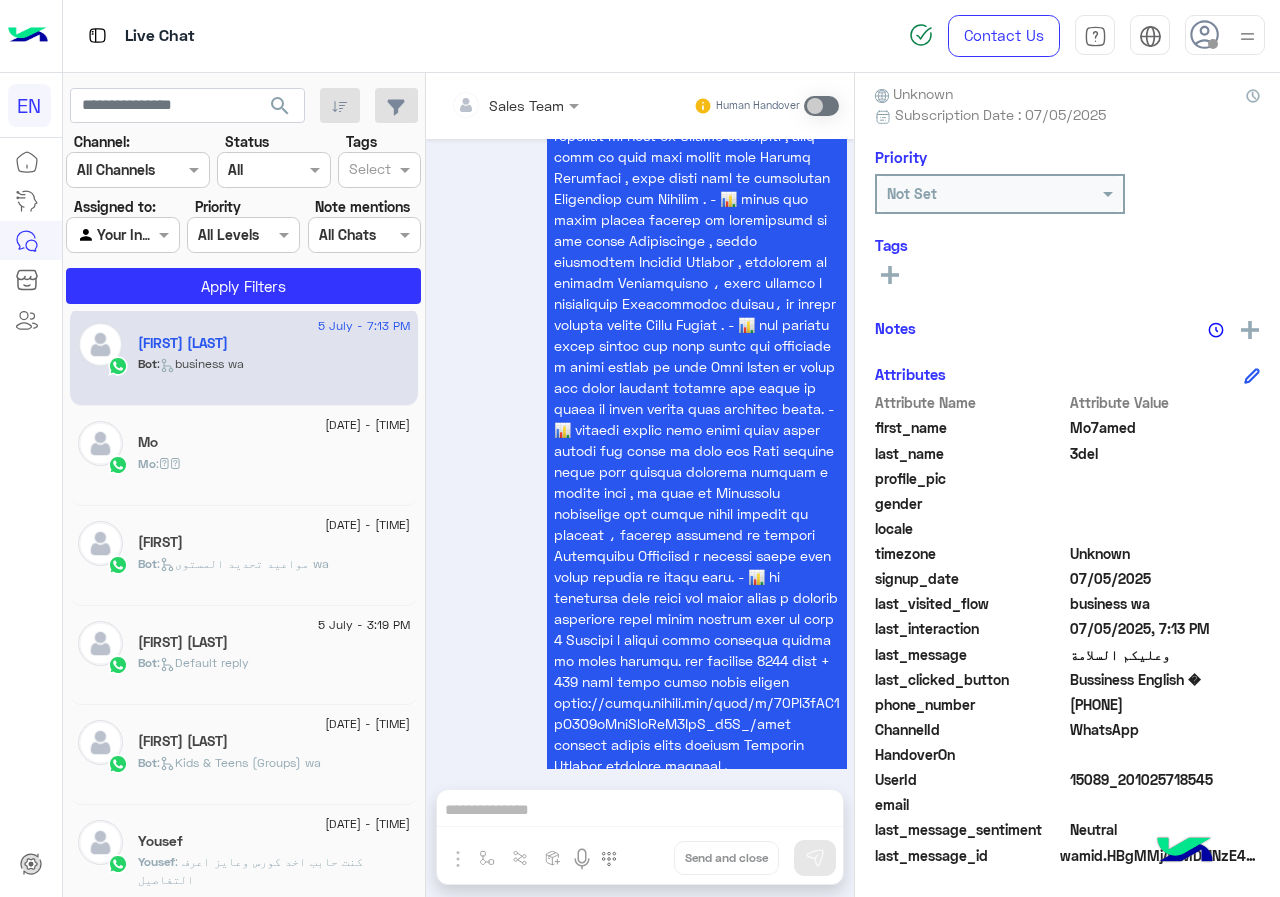 click on "[PHONE]" 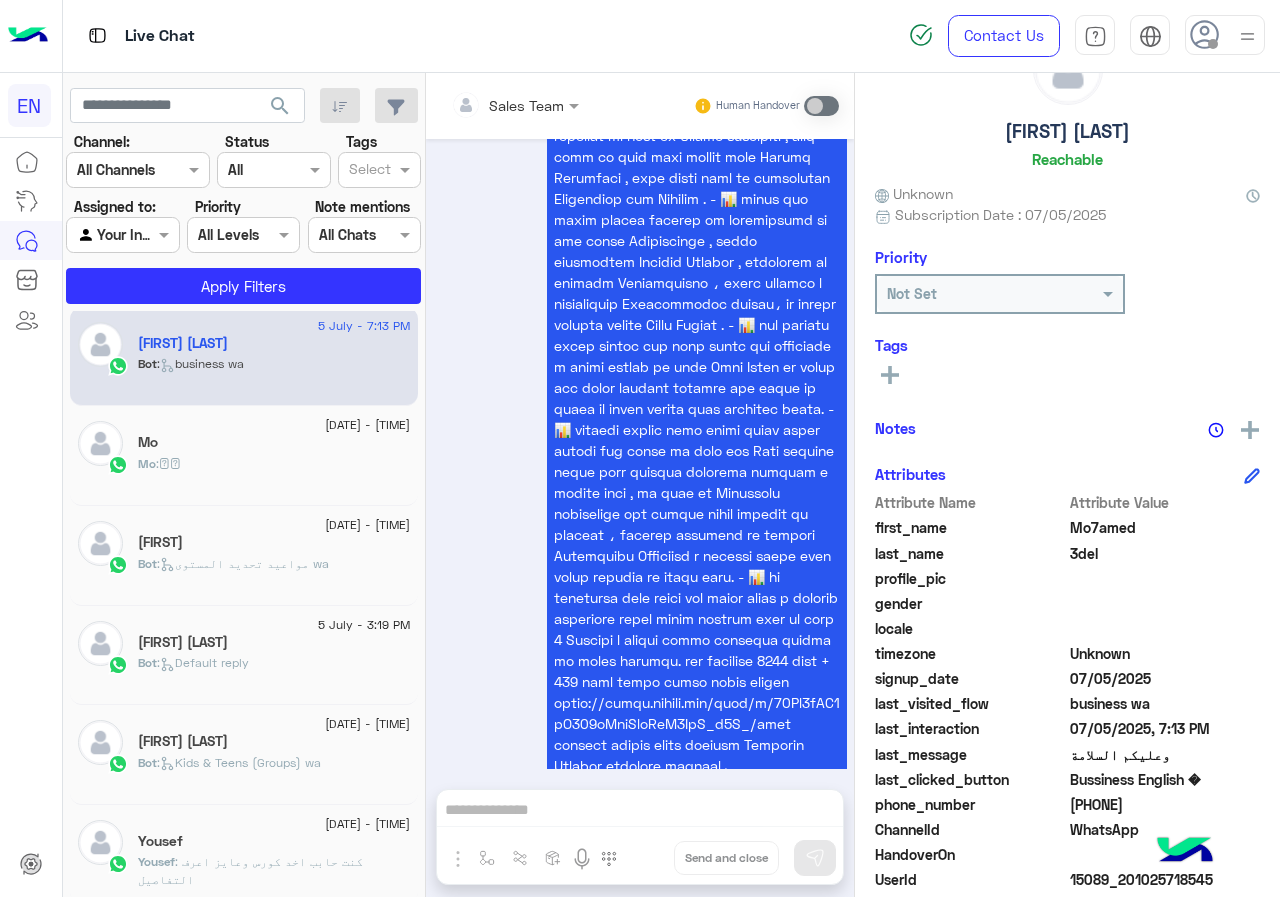 scroll, scrollTop: 0, scrollLeft: 0, axis: both 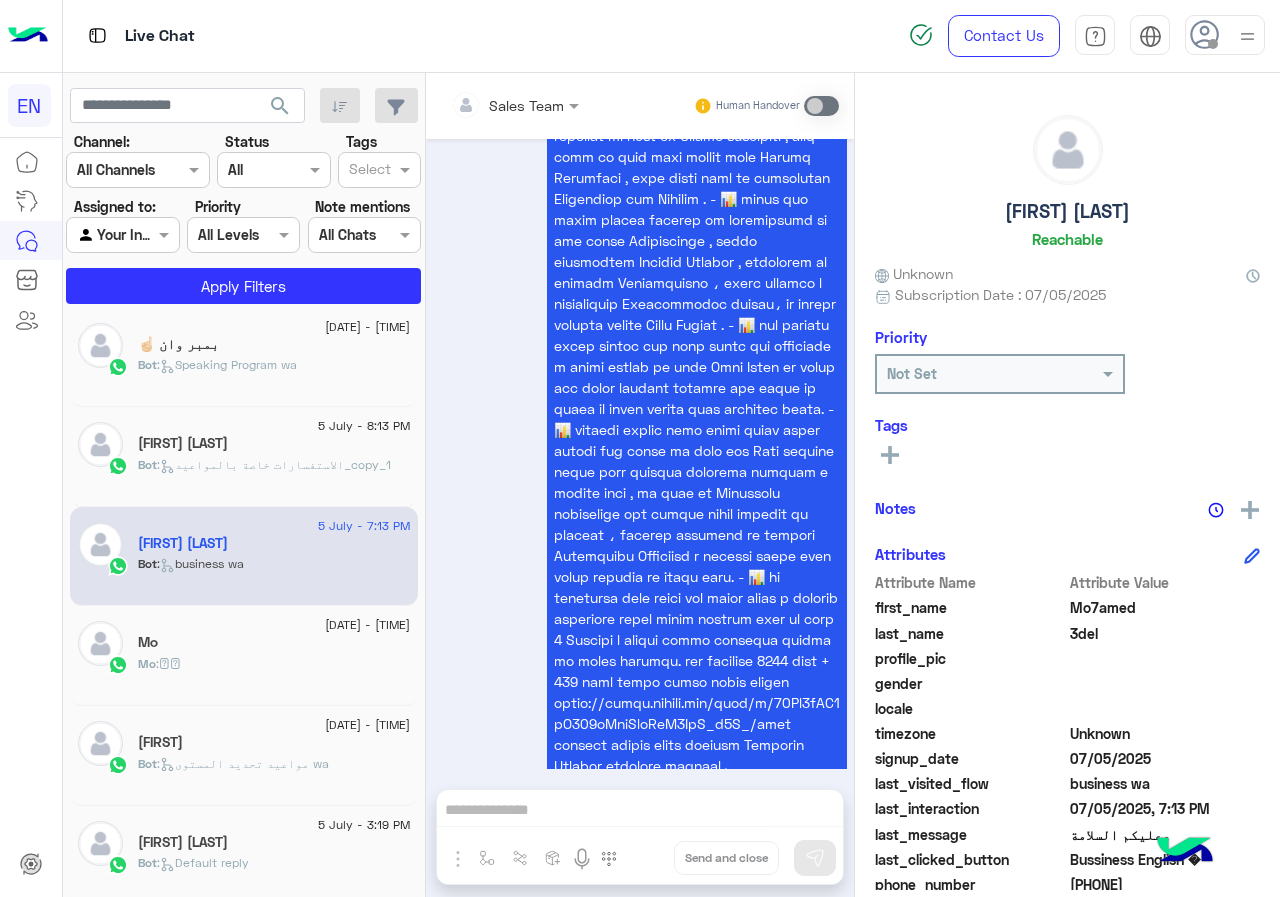 click on "[PHONE]" 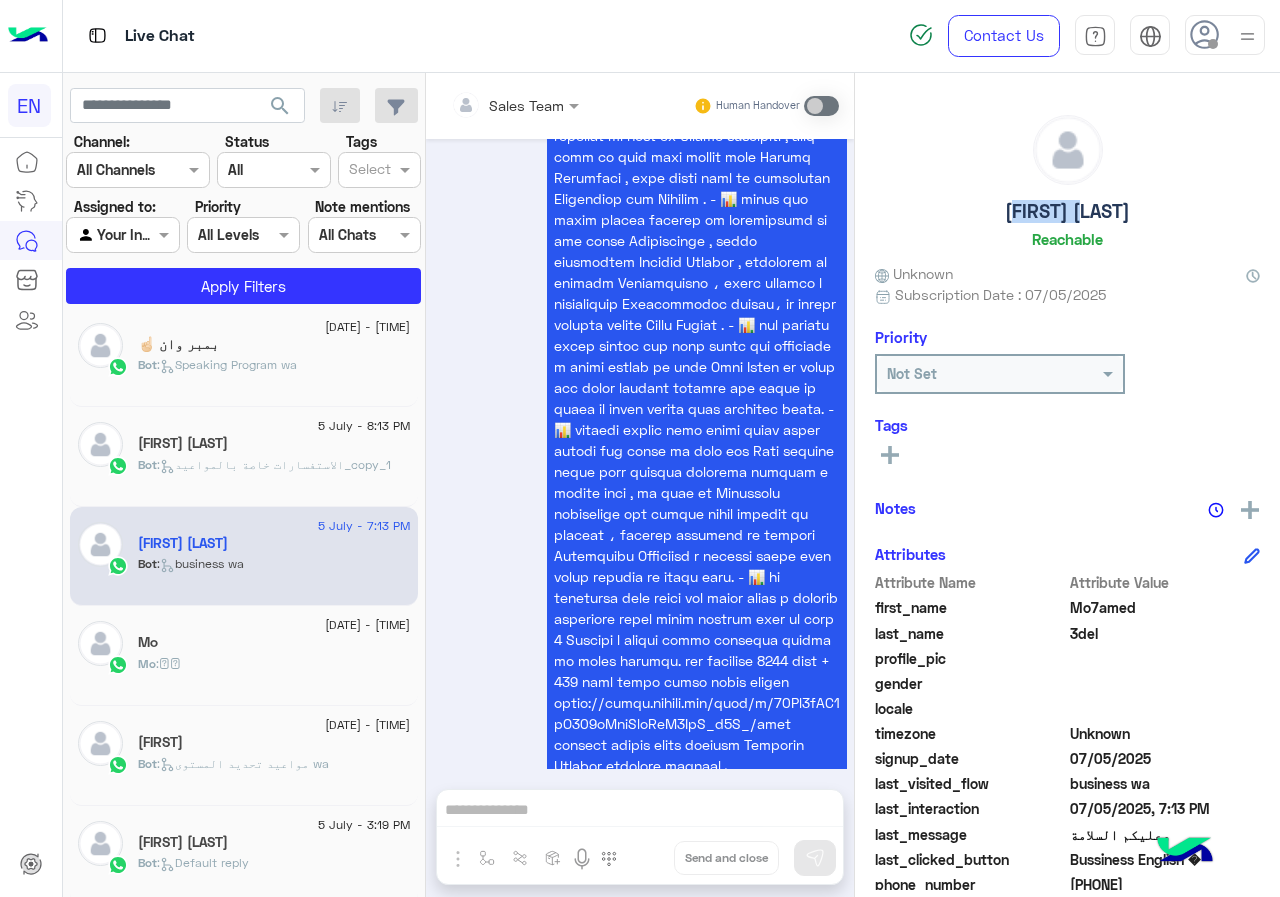 click on "[FIRST] [LAST]" 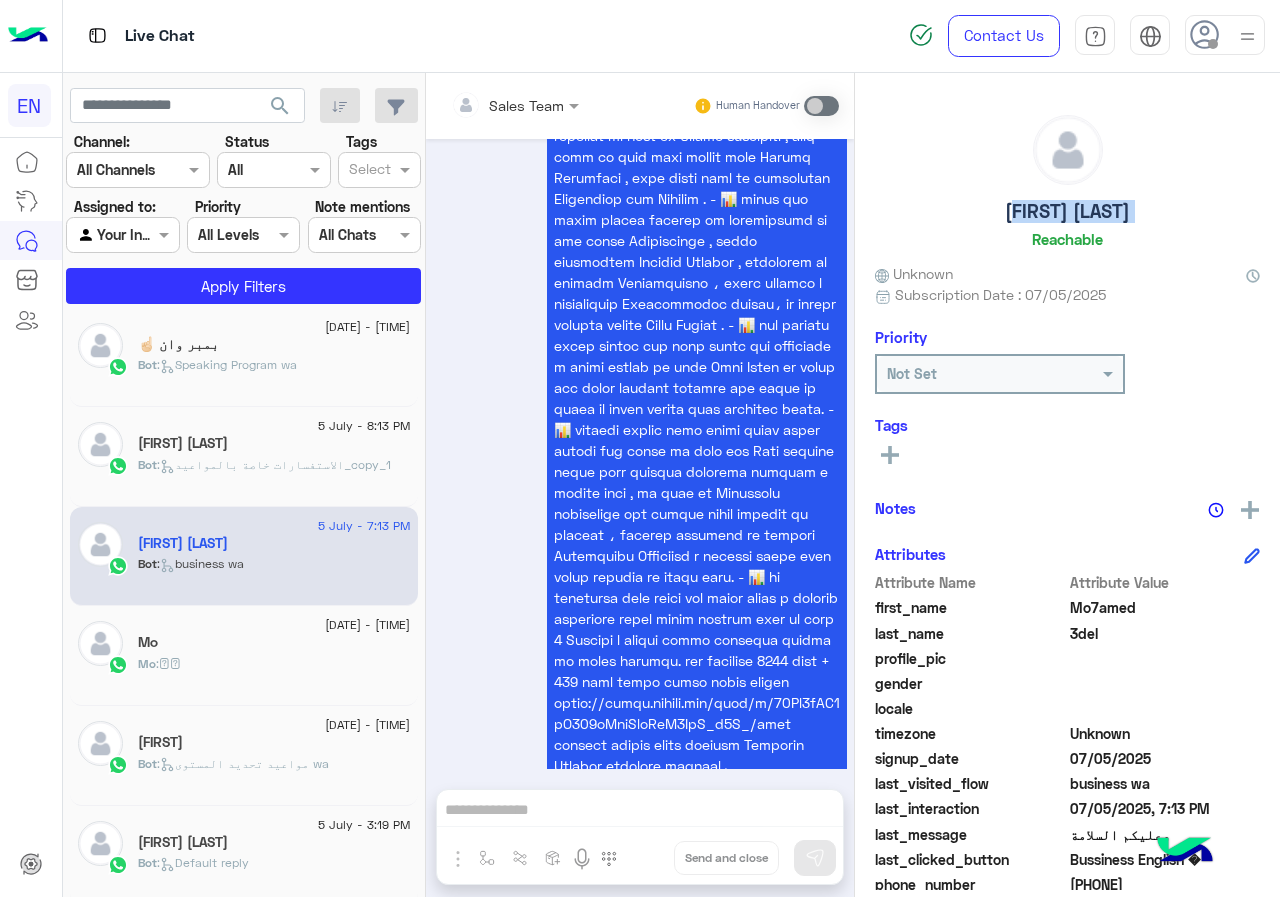 click on "[FIRST] [LAST]" 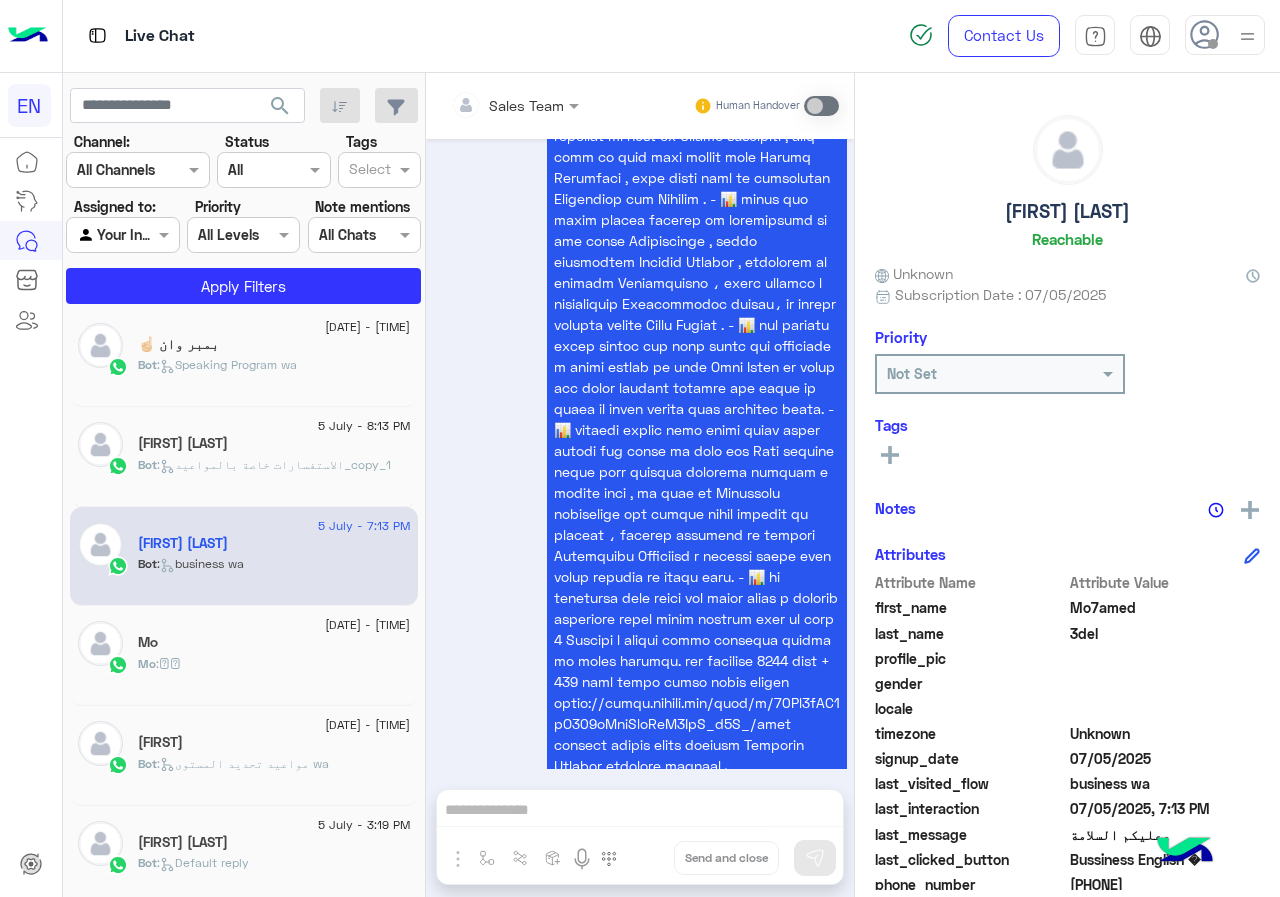 click on "See All" 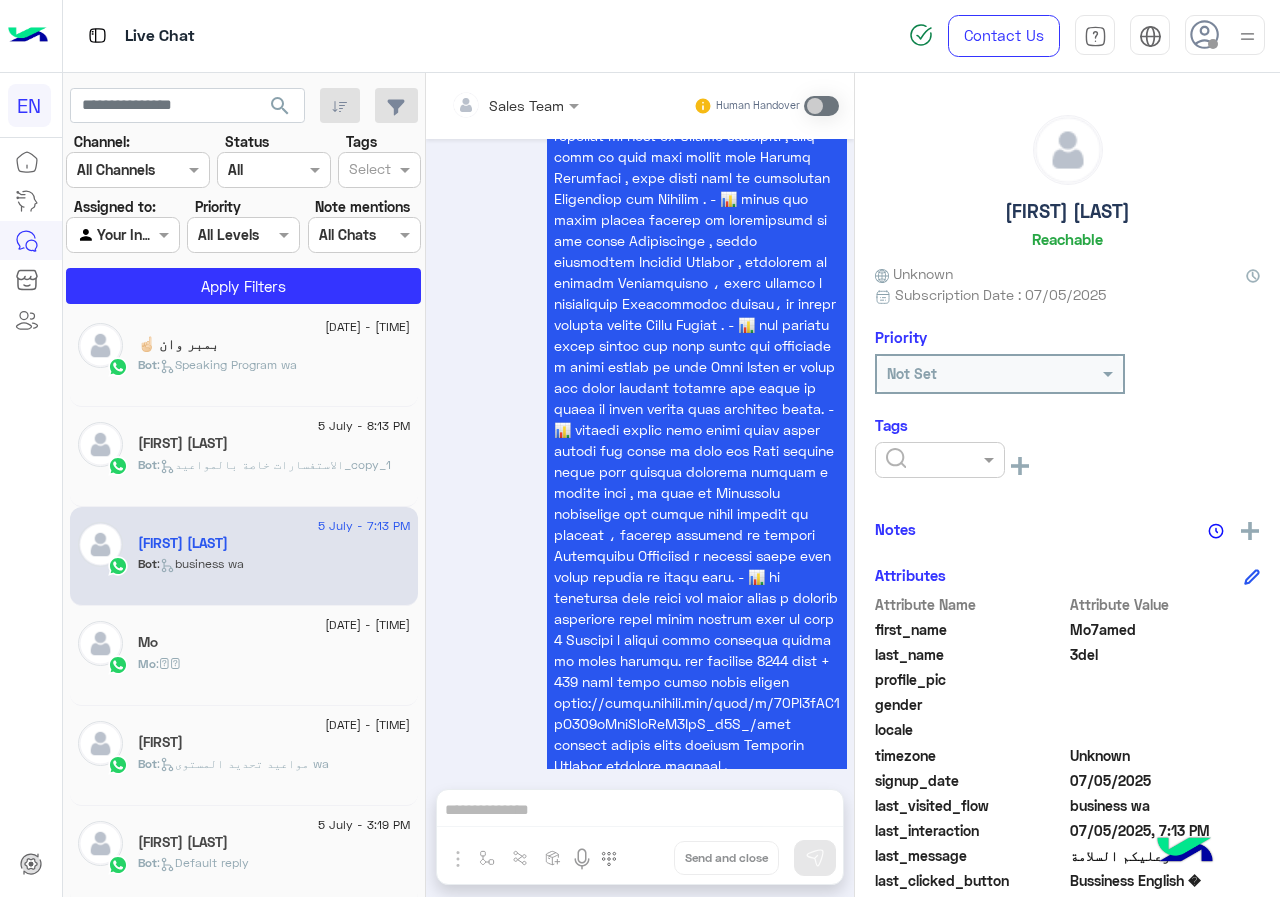 click 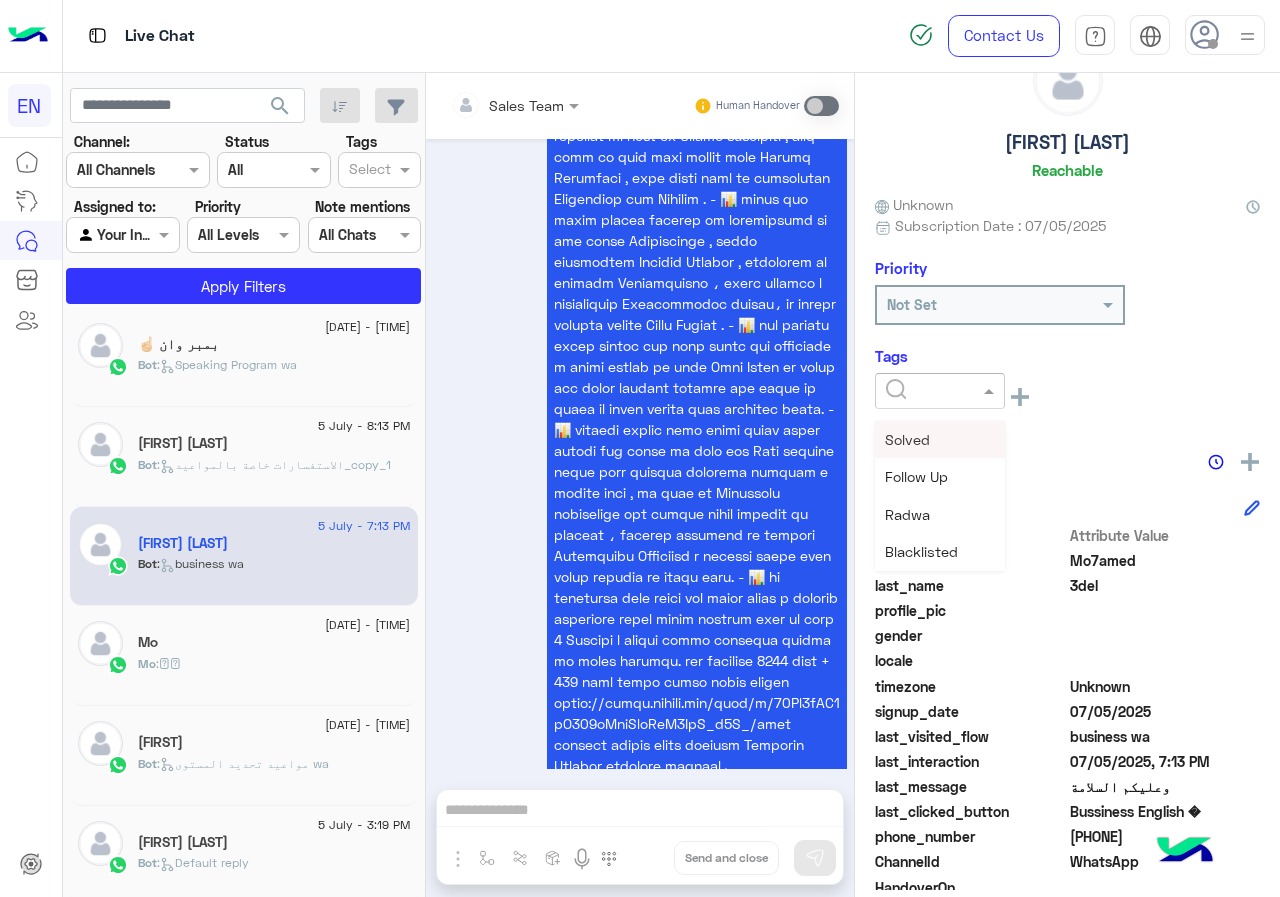 scroll, scrollTop: 200, scrollLeft: 0, axis: vertical 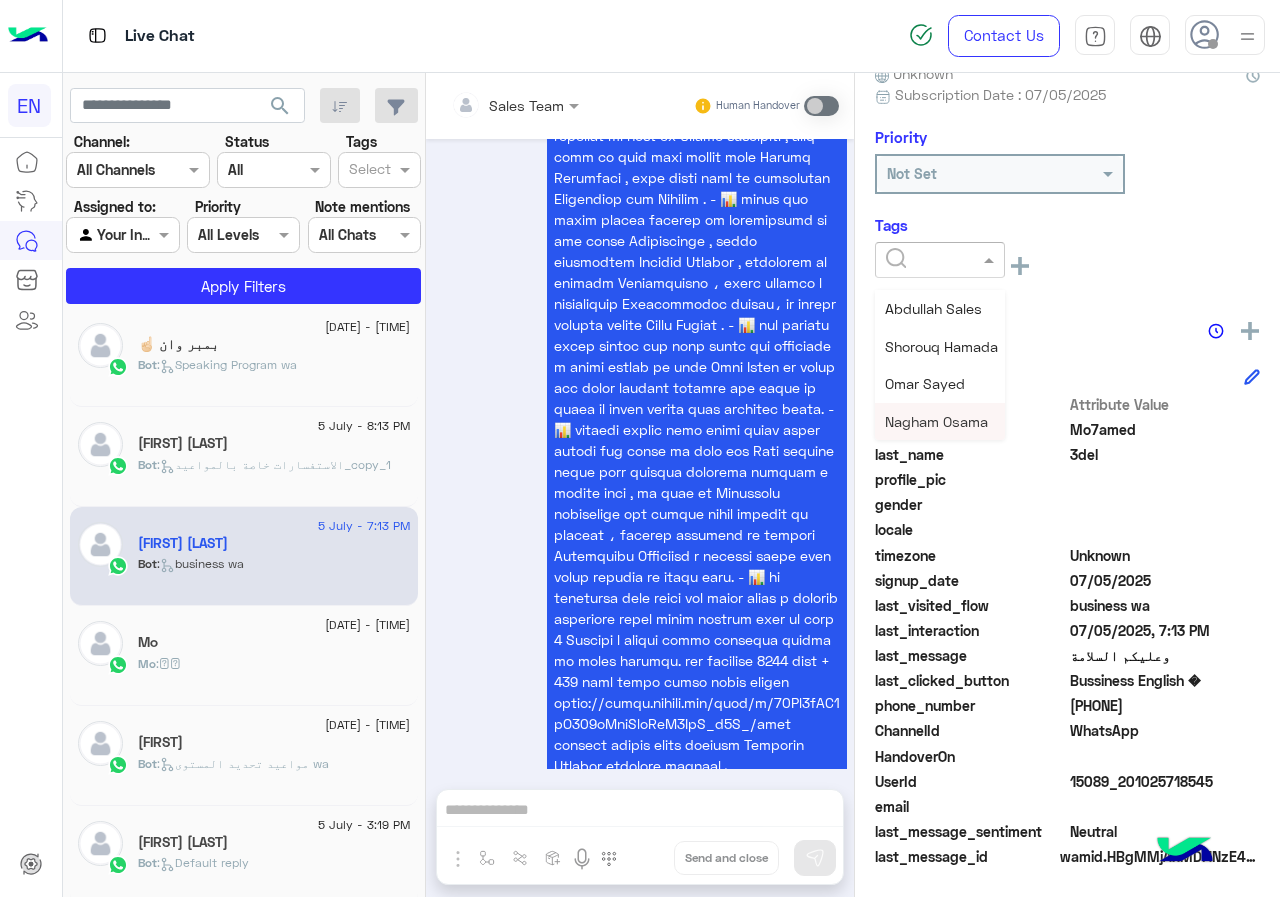 click on "Nagham Osama" at bounding box center [936, 421] 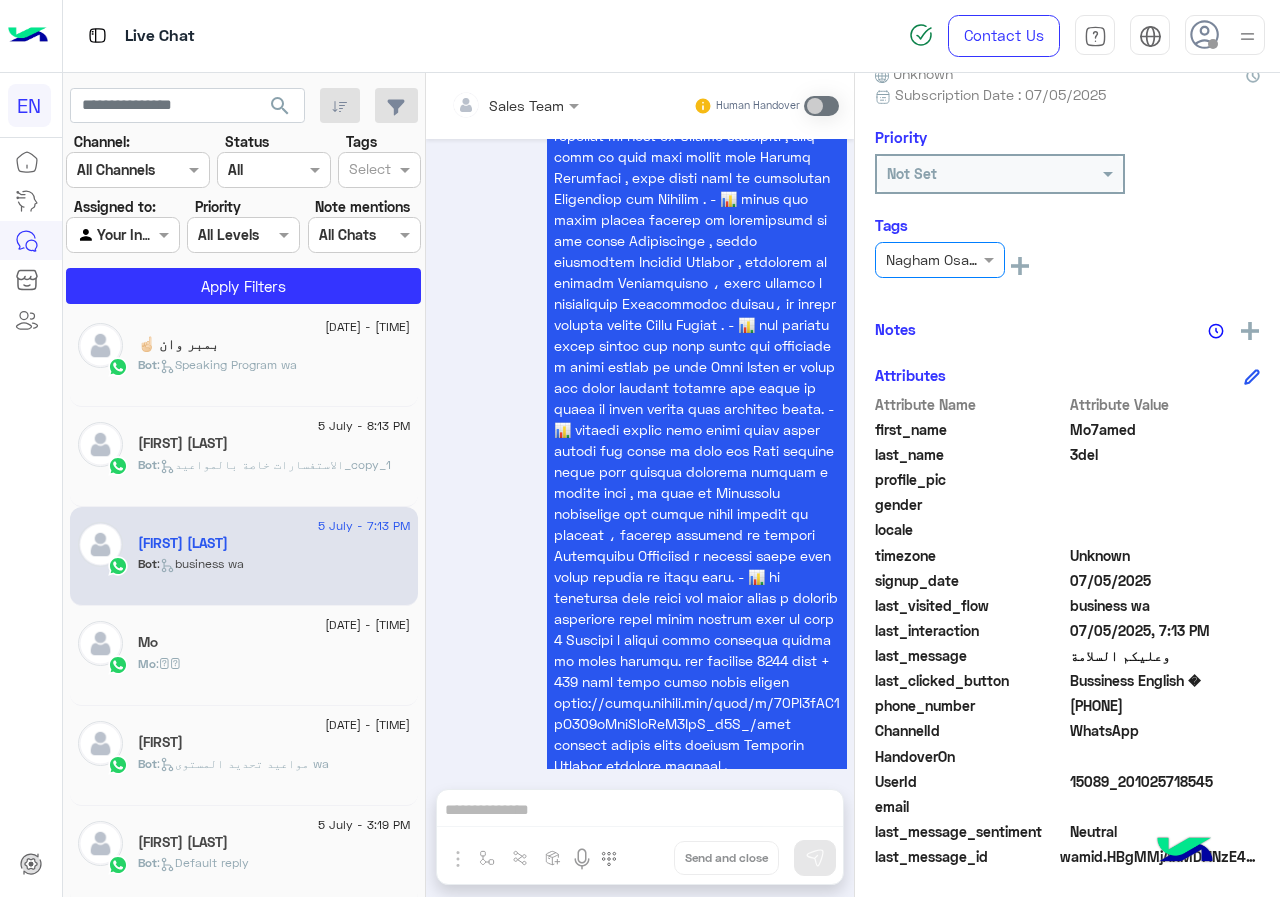 click on "[FIRST] [LAST]" 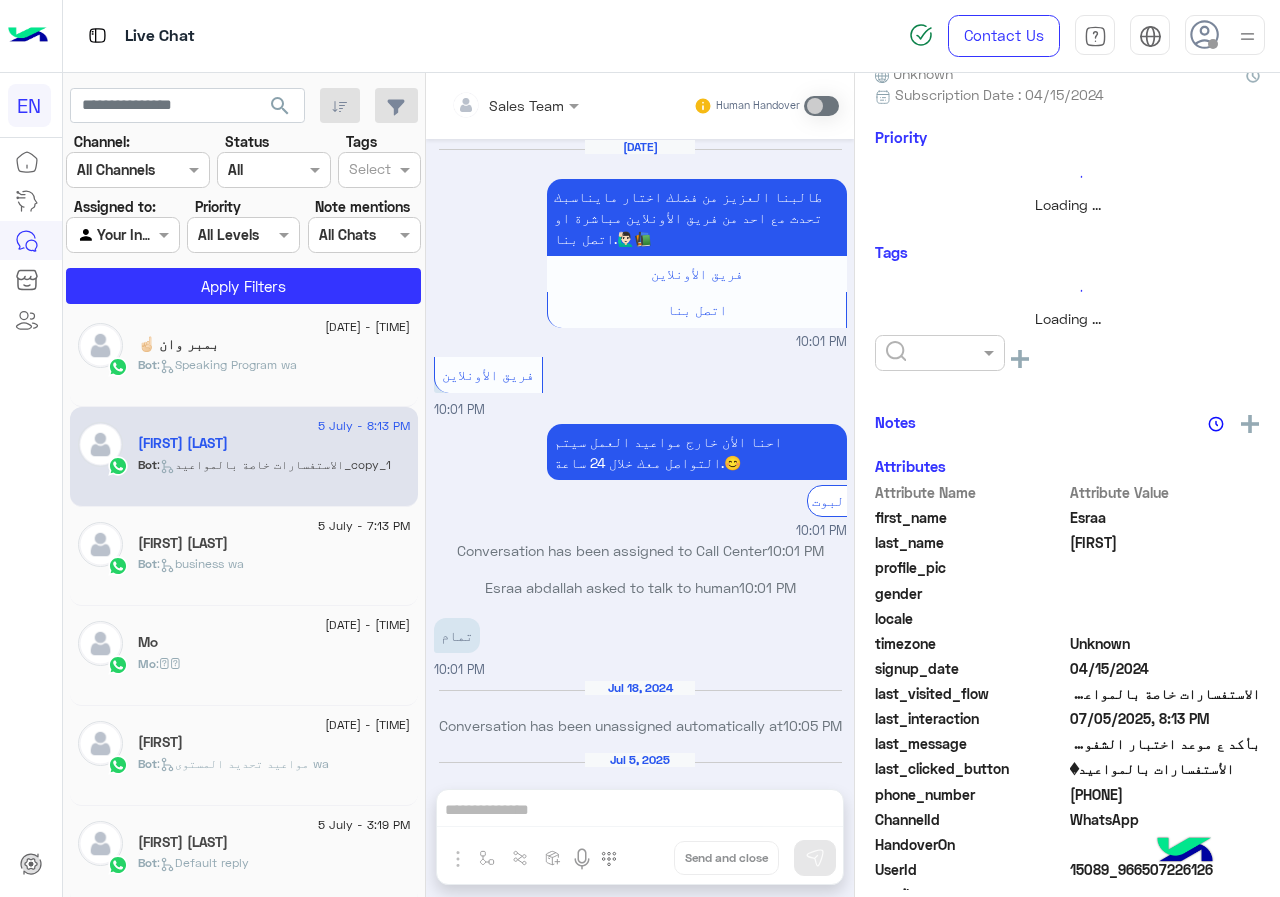 scroll, scrollTop: 1764, scrollLeft: 0, axis: vertical 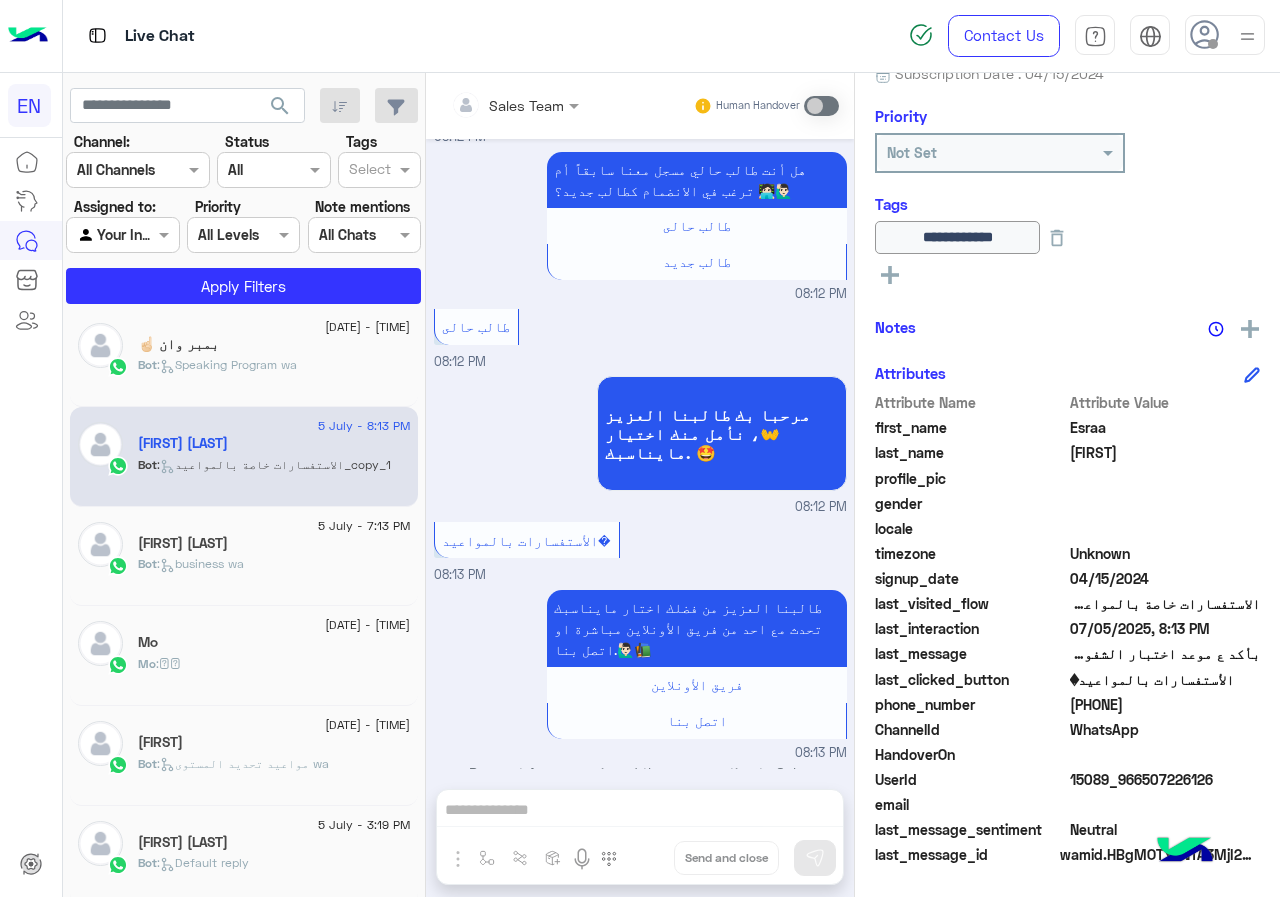 click on "[PHONE]" 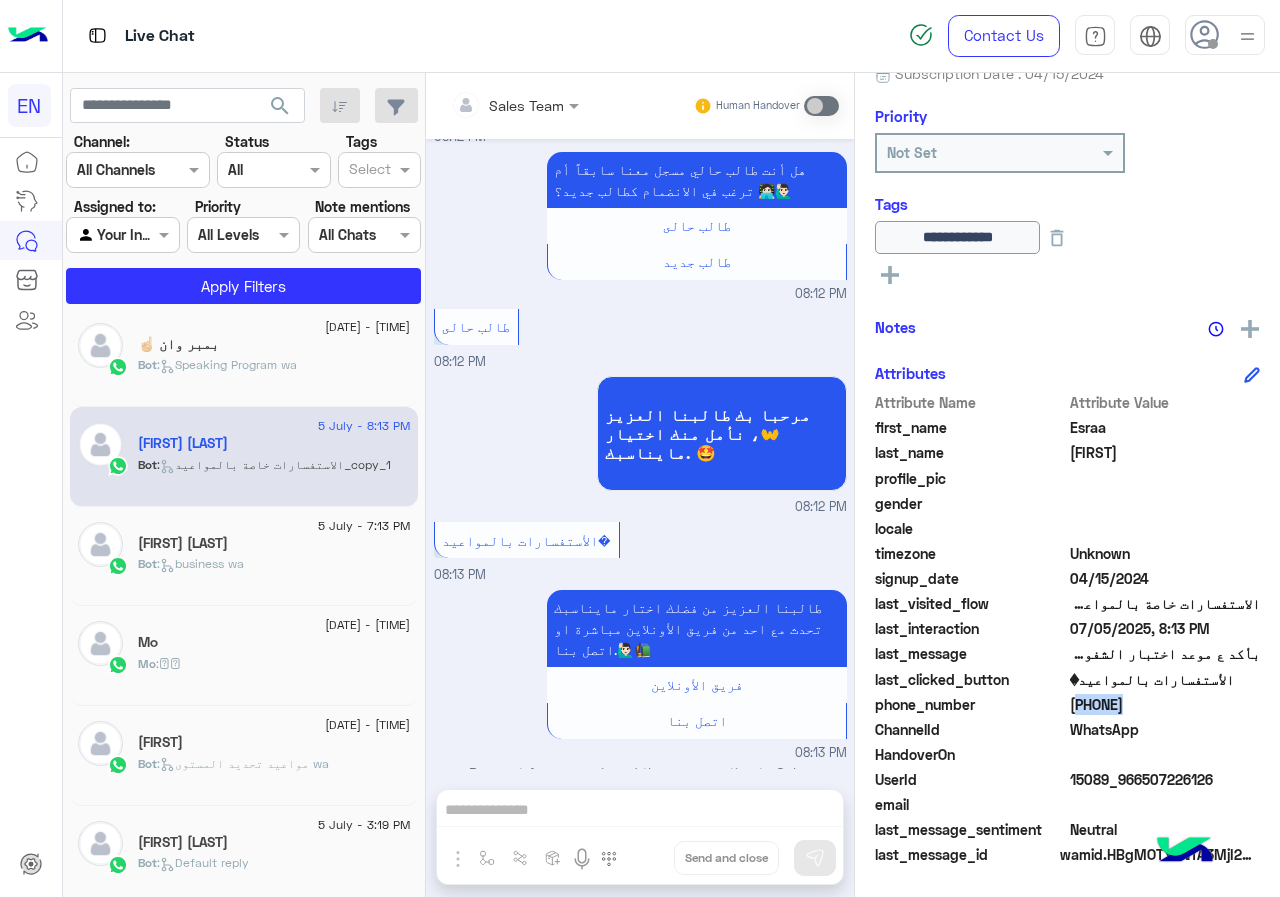 click on "[PHONE]" 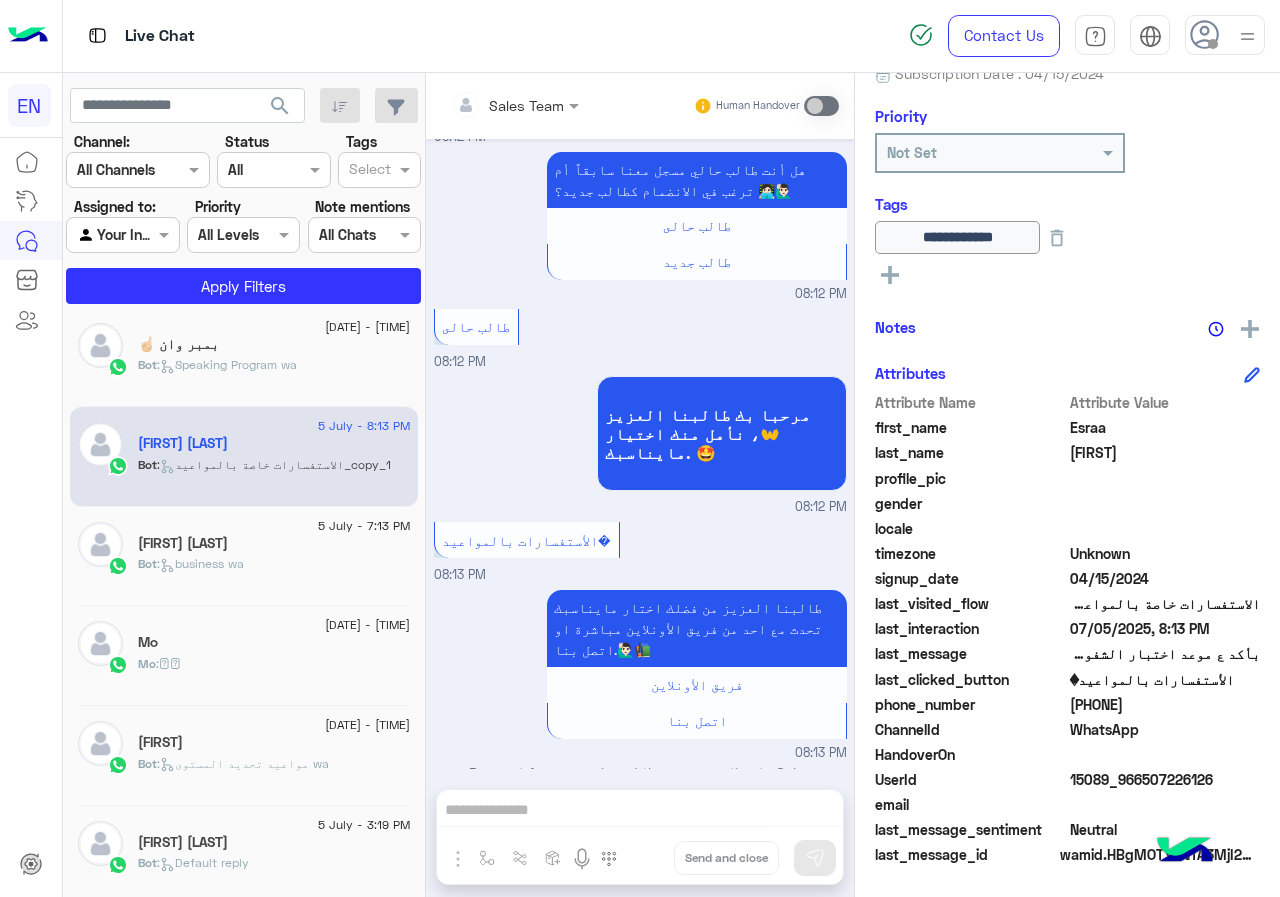click on "بمبر وان ☝🏻" 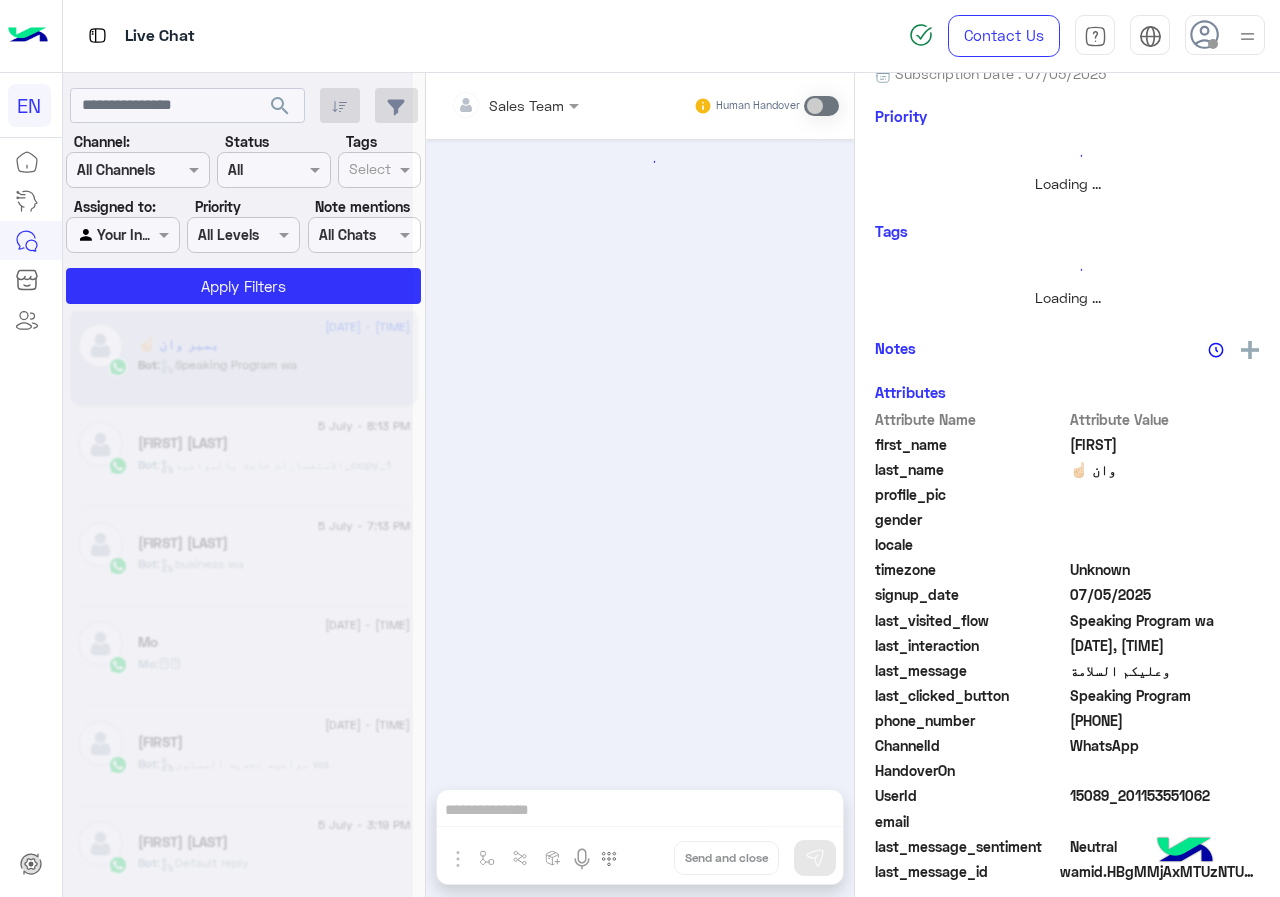 scroll, scrollTop: 0, scrollLeft: 0, axis: both 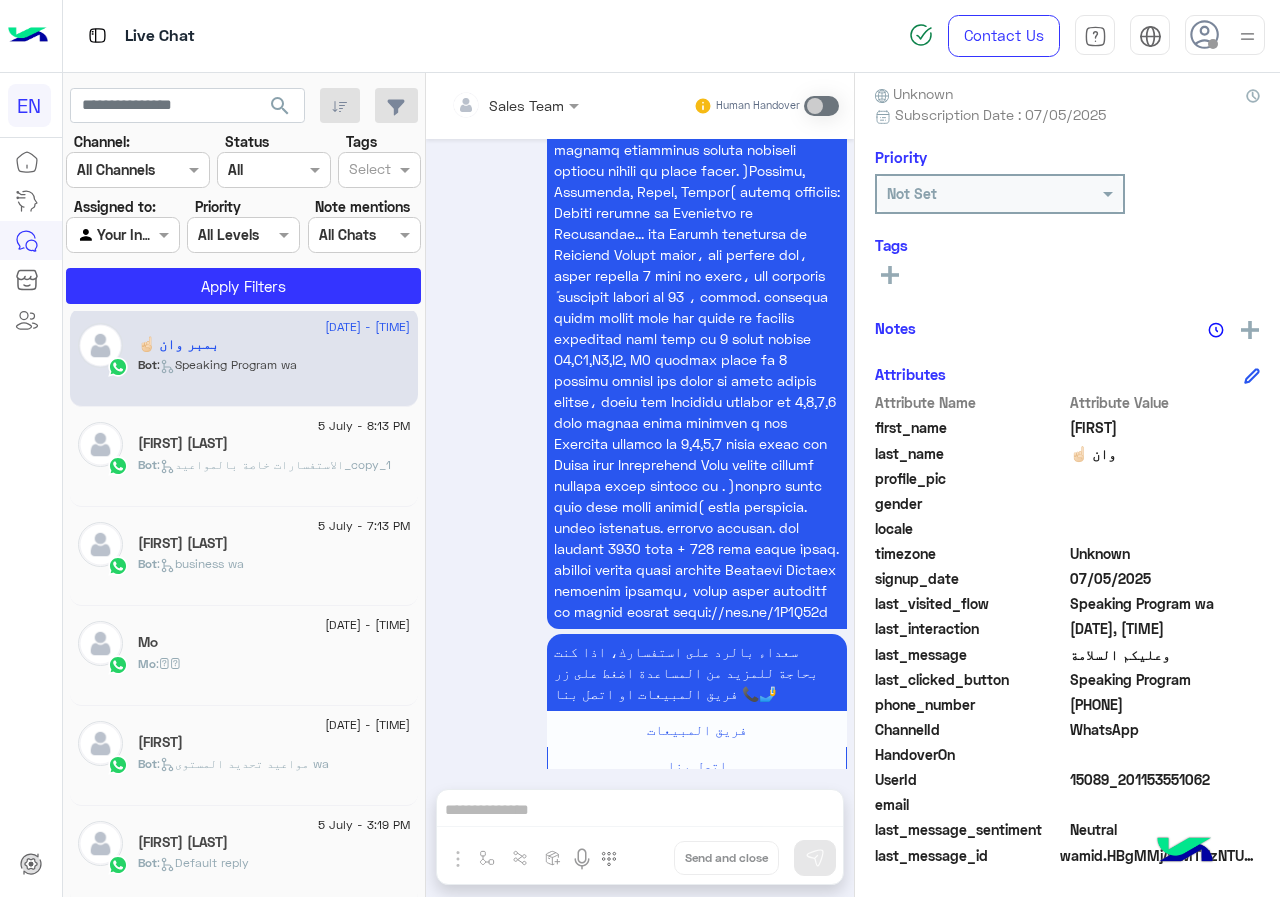 click on "[PHONE]" 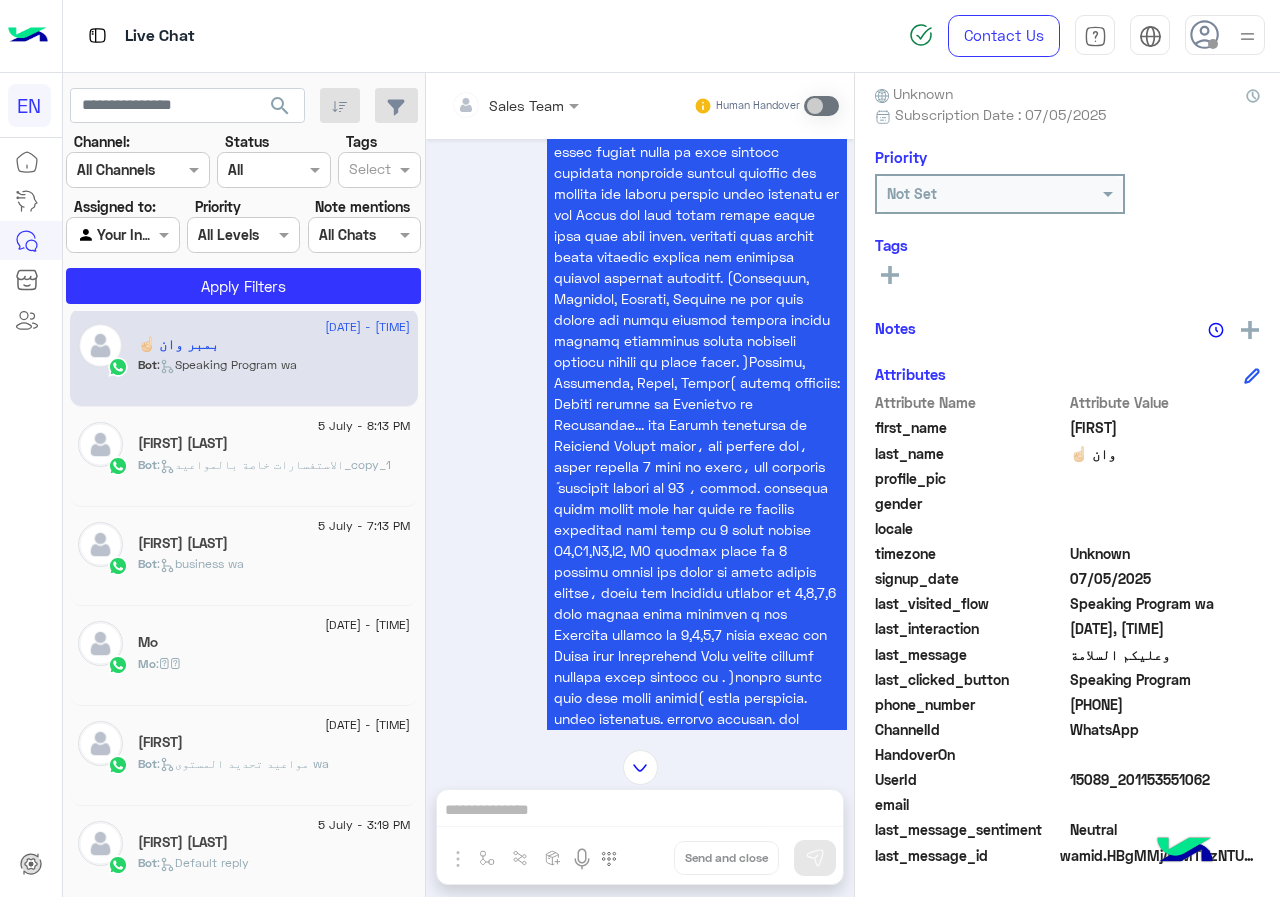 scroll, scrollTop: 1903, scrollLeft: 0, axis: vertical 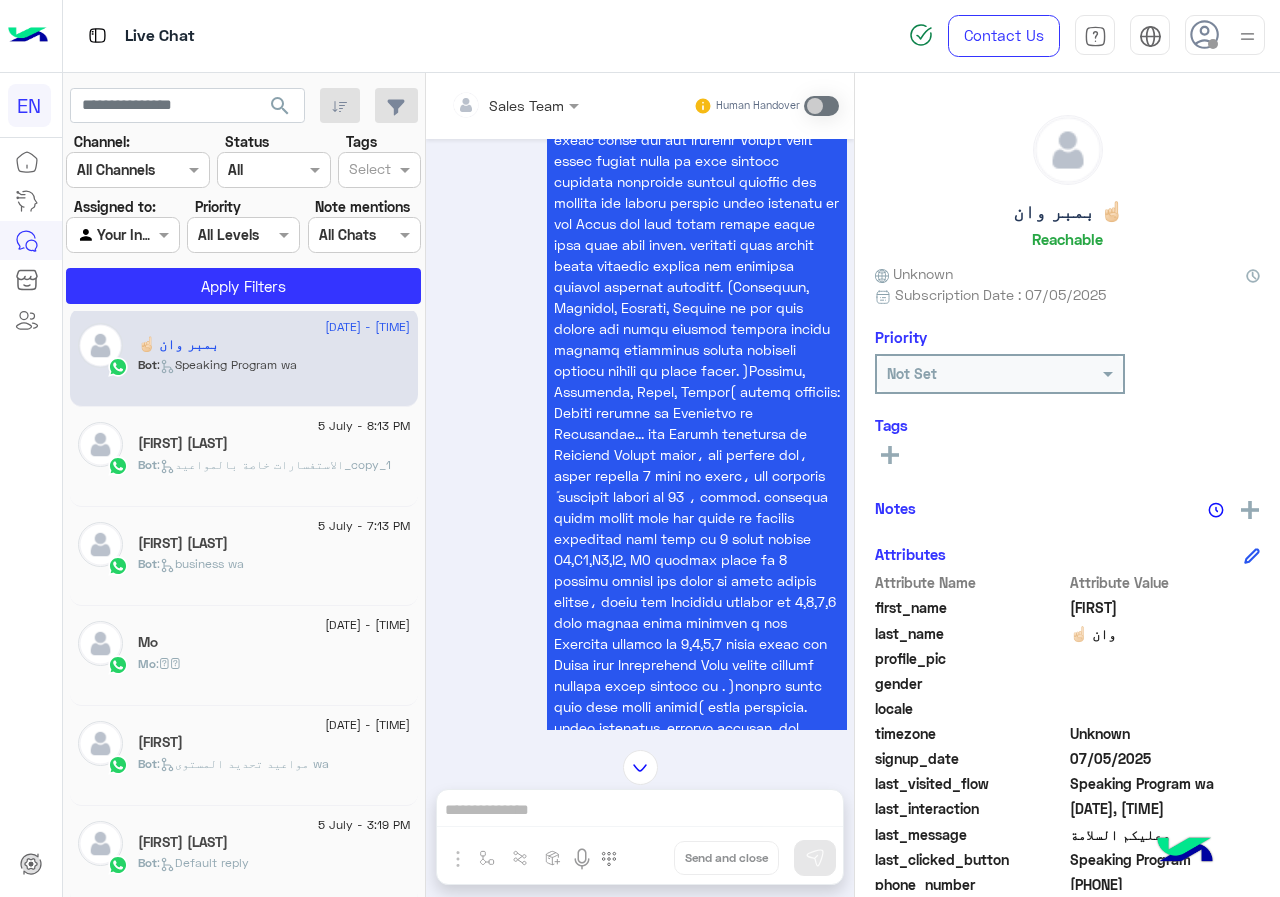 click on "See All" 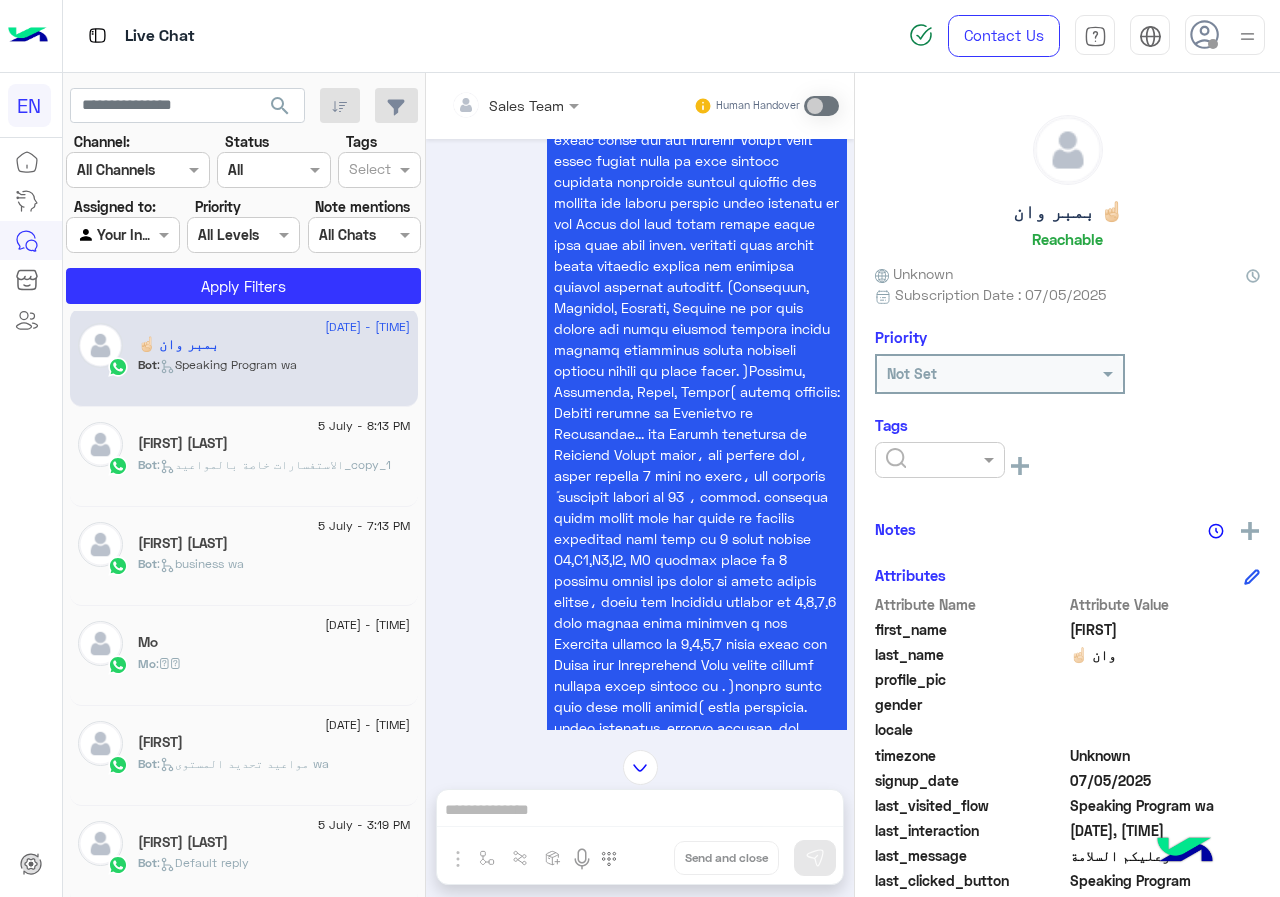click 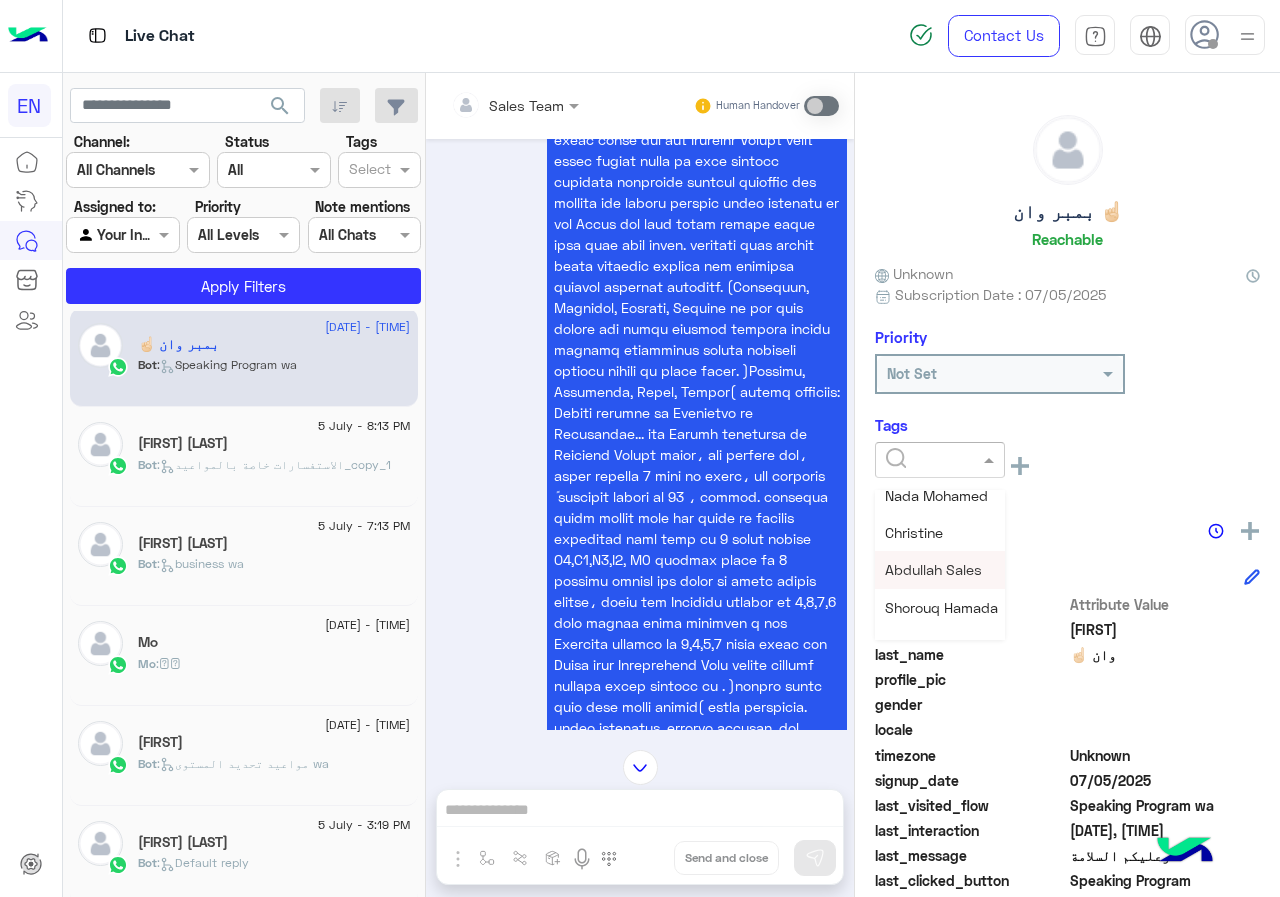 scroll, scrollTop: 261, scrollLeft: 0, axis: vertical 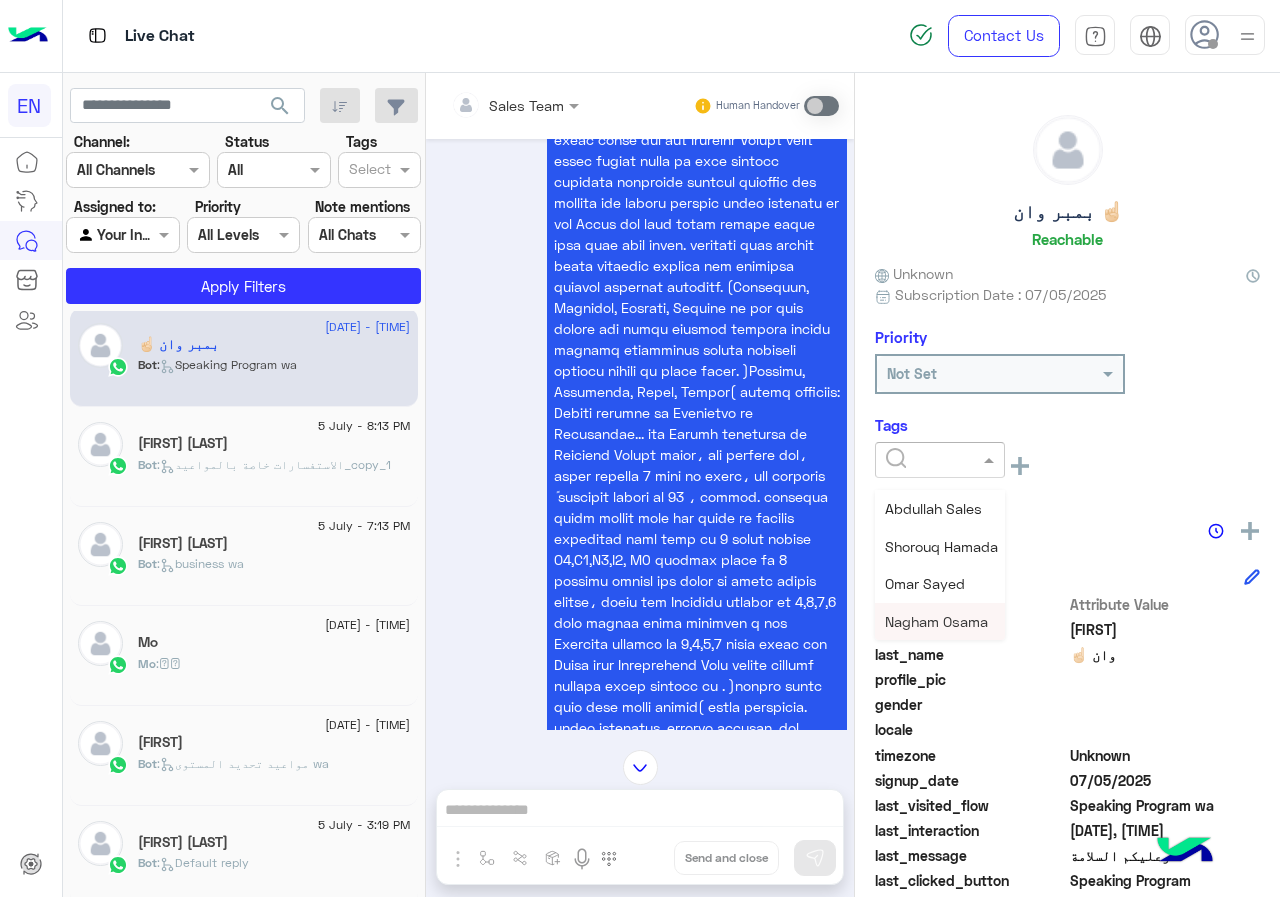 click on "Nagham Osama" at bounding box center (936, 621) 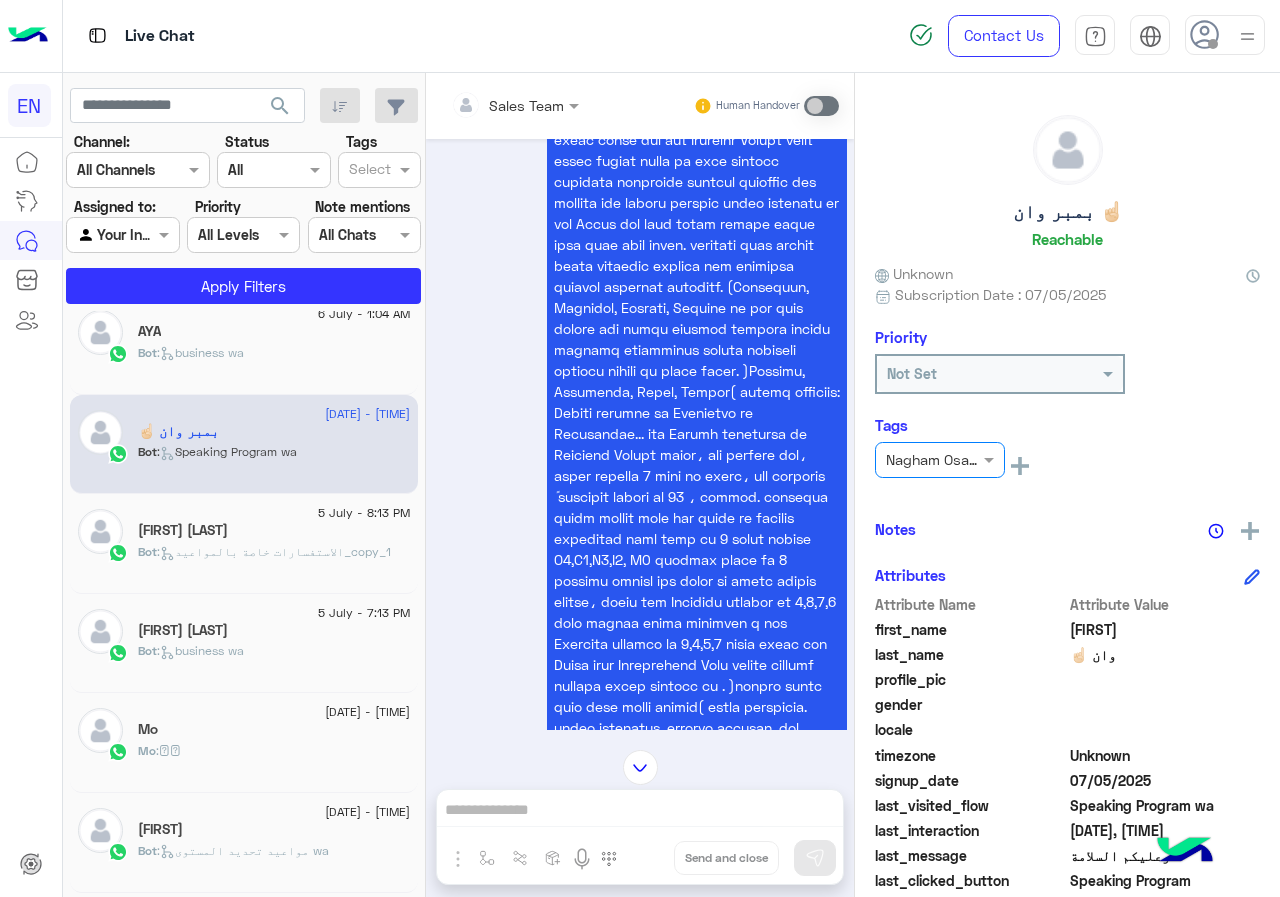 scroll, scrollTop: 10, scrollLeft: 0, axis: vertical 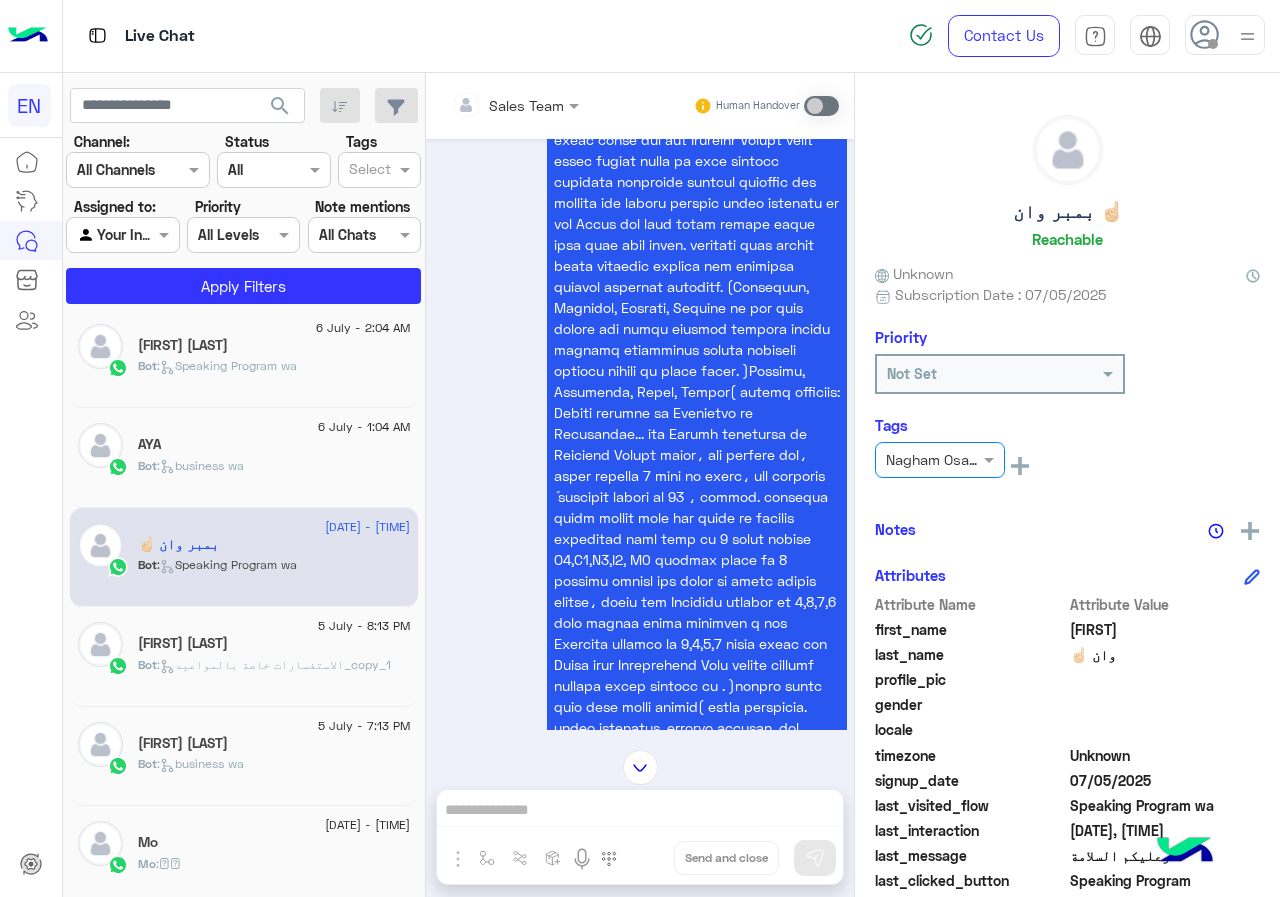 click on "AYA" 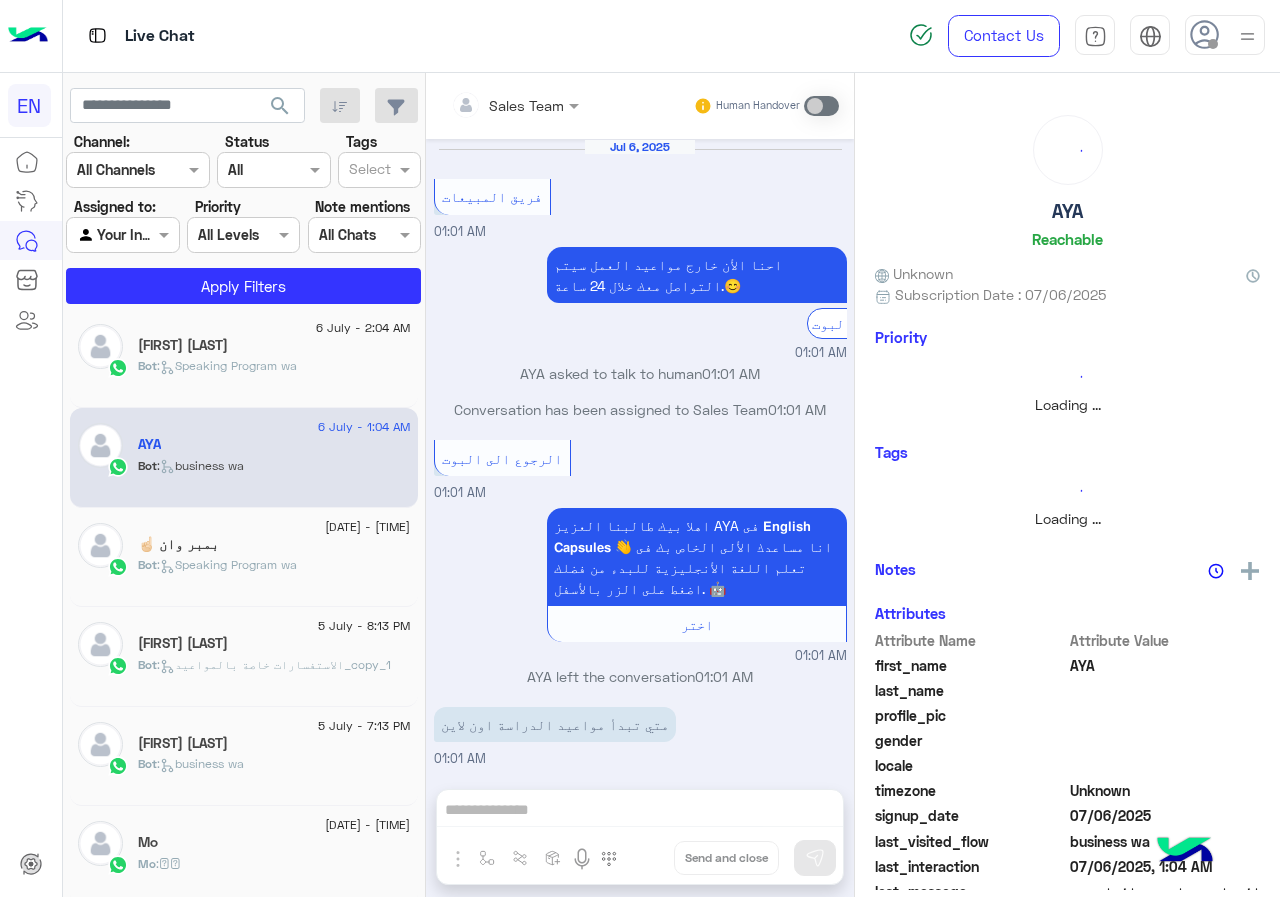 scroll, scrollTop: 3357, scrollLeft: 0, axis: vertical 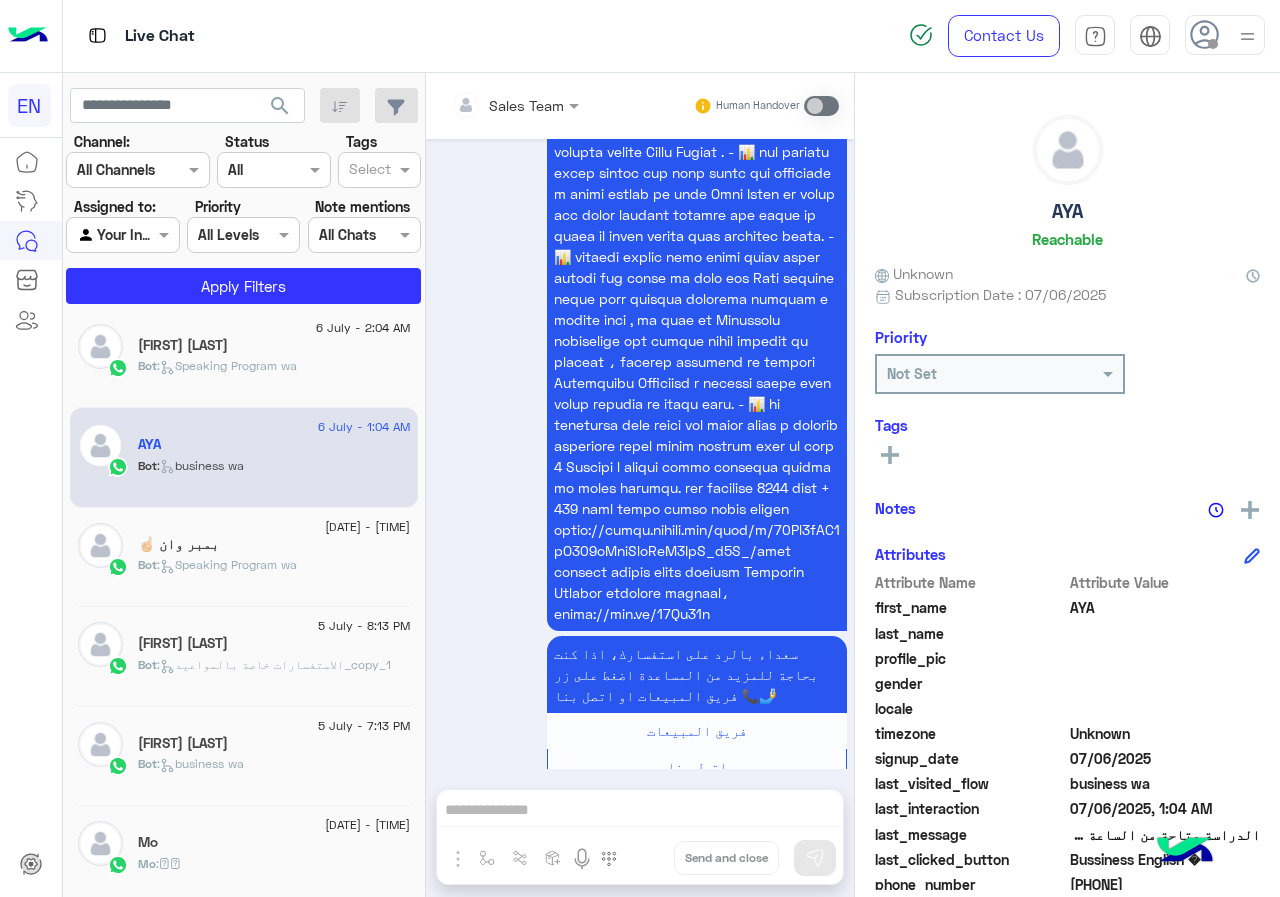 click on "AYA    Reachable" 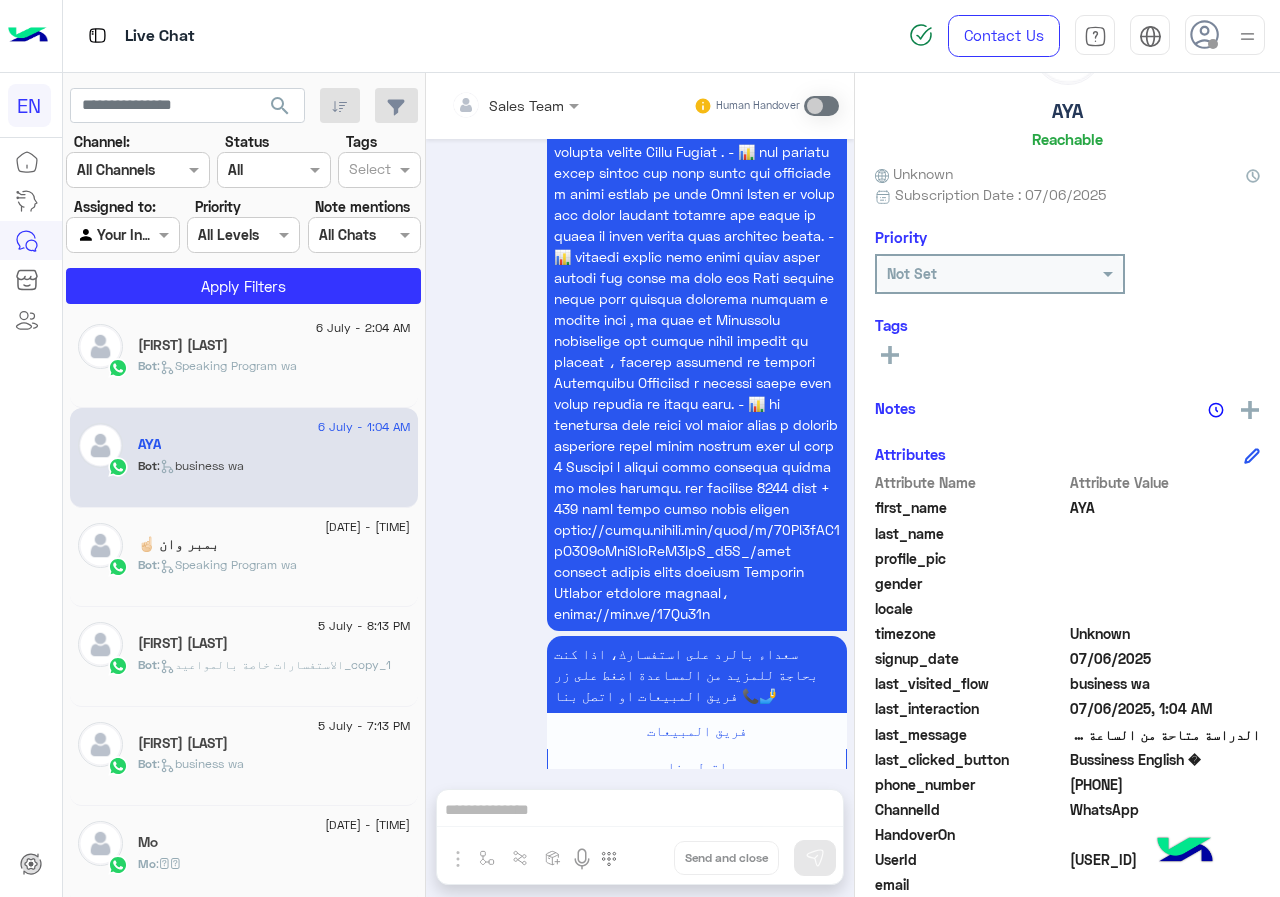 scroll, scrollTop: 180, scrollLeft: 0, axis: vertical 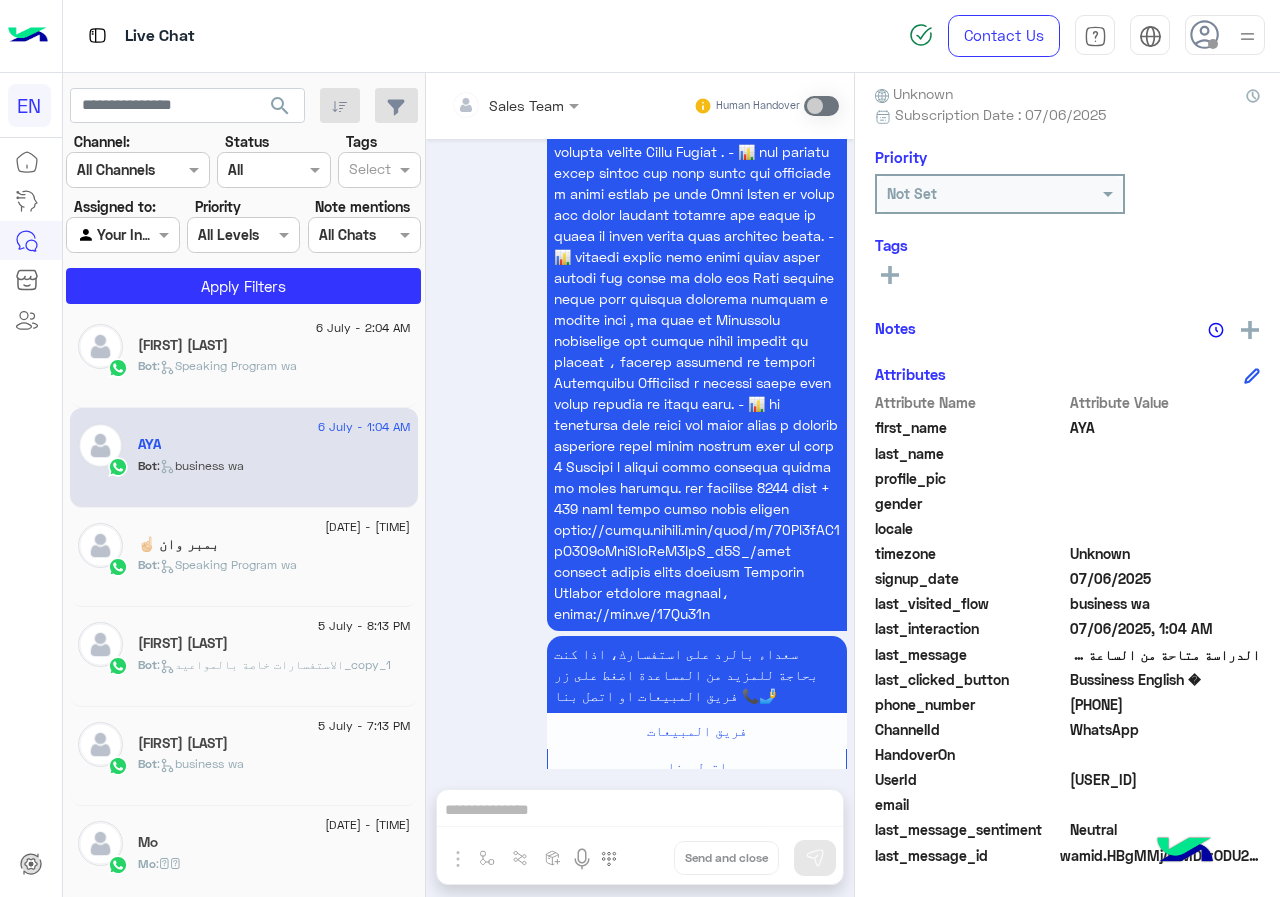 click 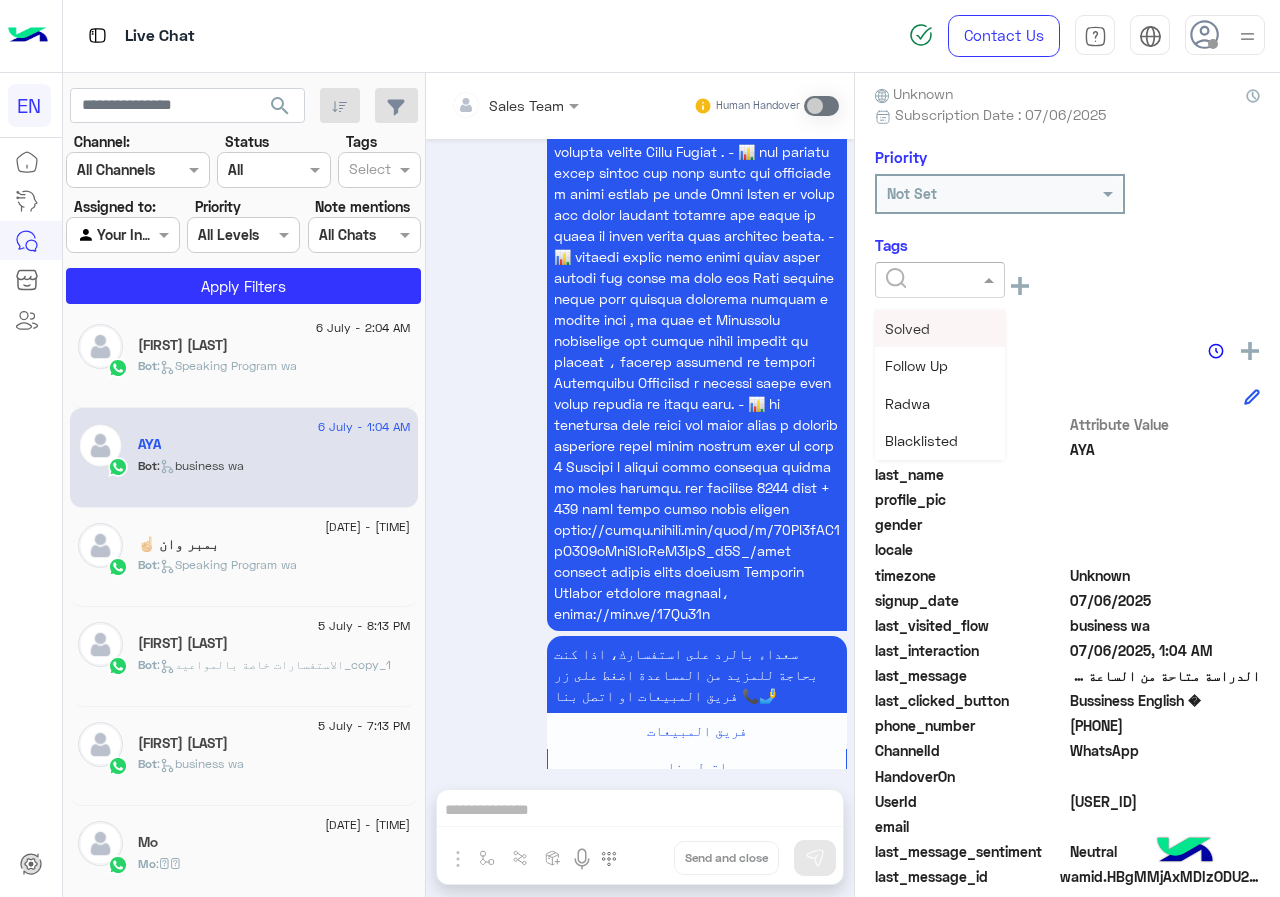 click 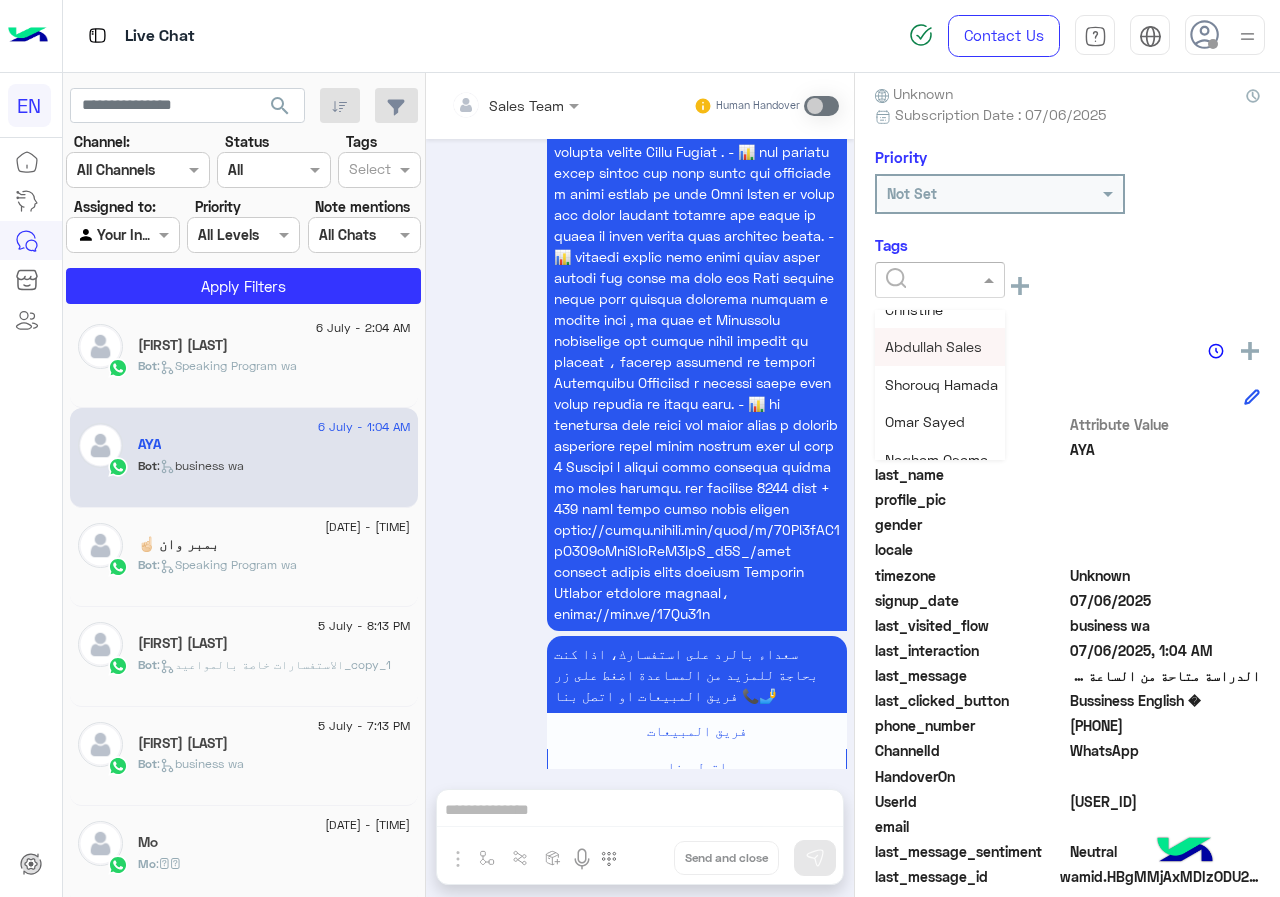 scroll, scrollTop: 261, scrollLeft: 0, axis: vertical 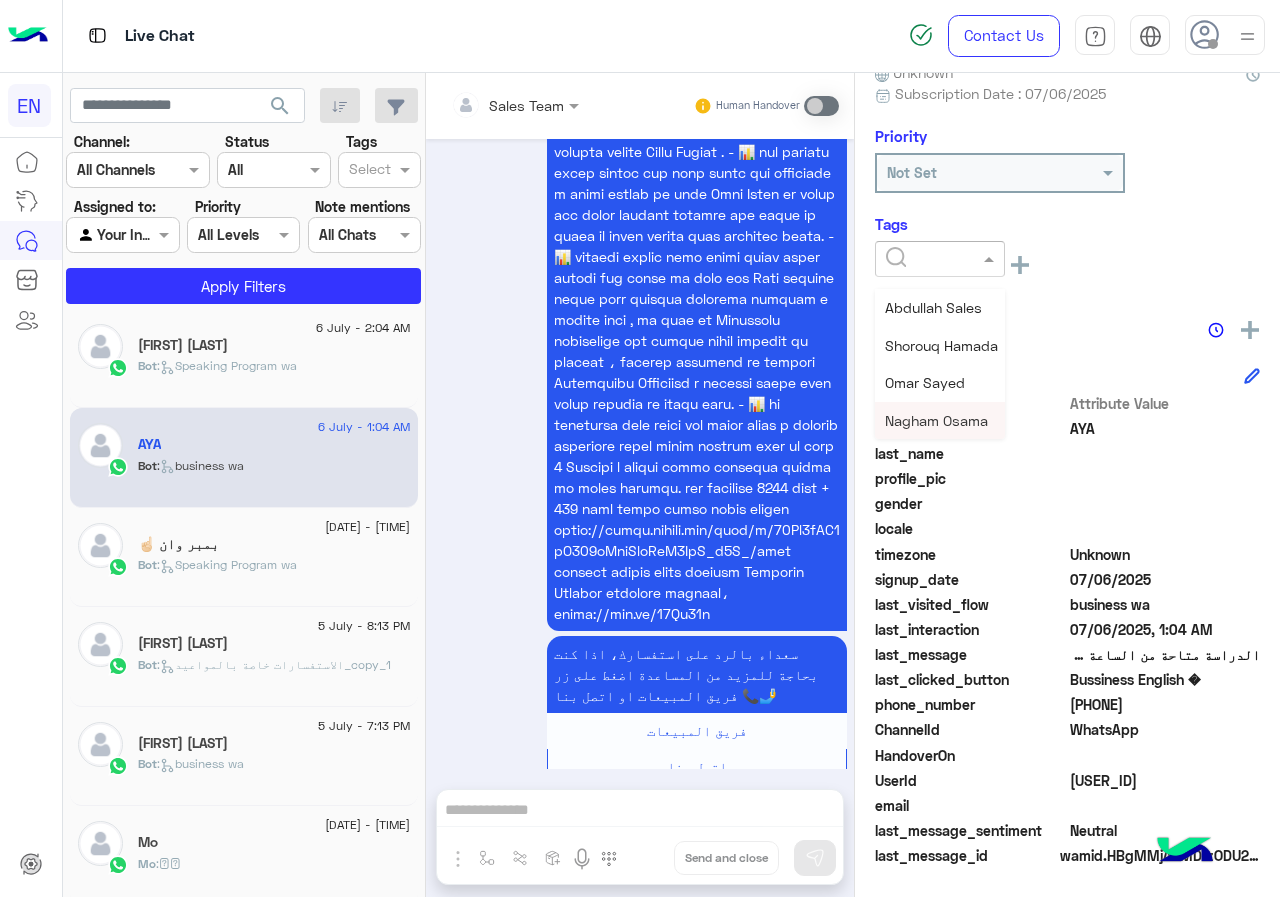 click on "Nagham Osama" at bounding box center (936, 420) 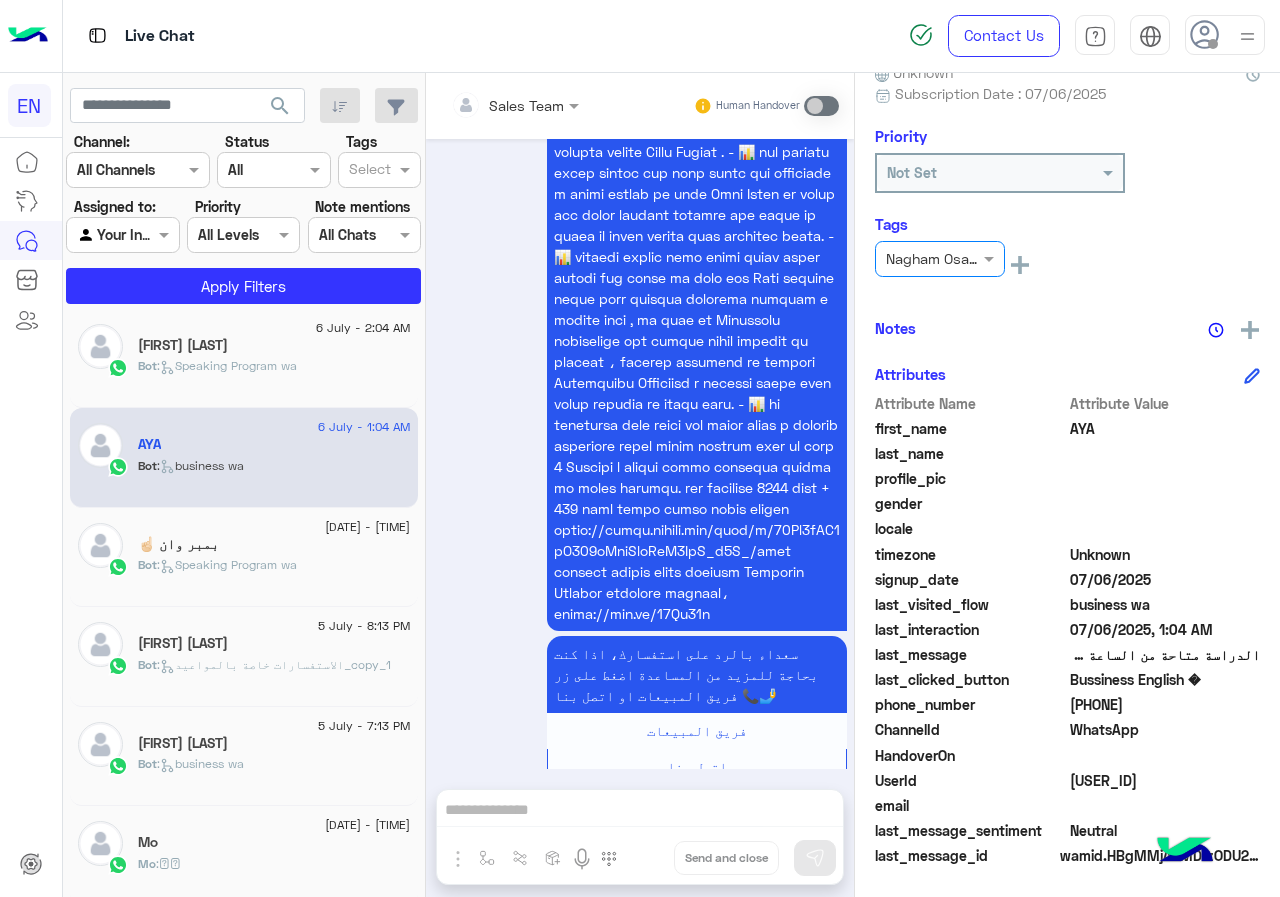 click on "Bot :   Speaking Program wa" 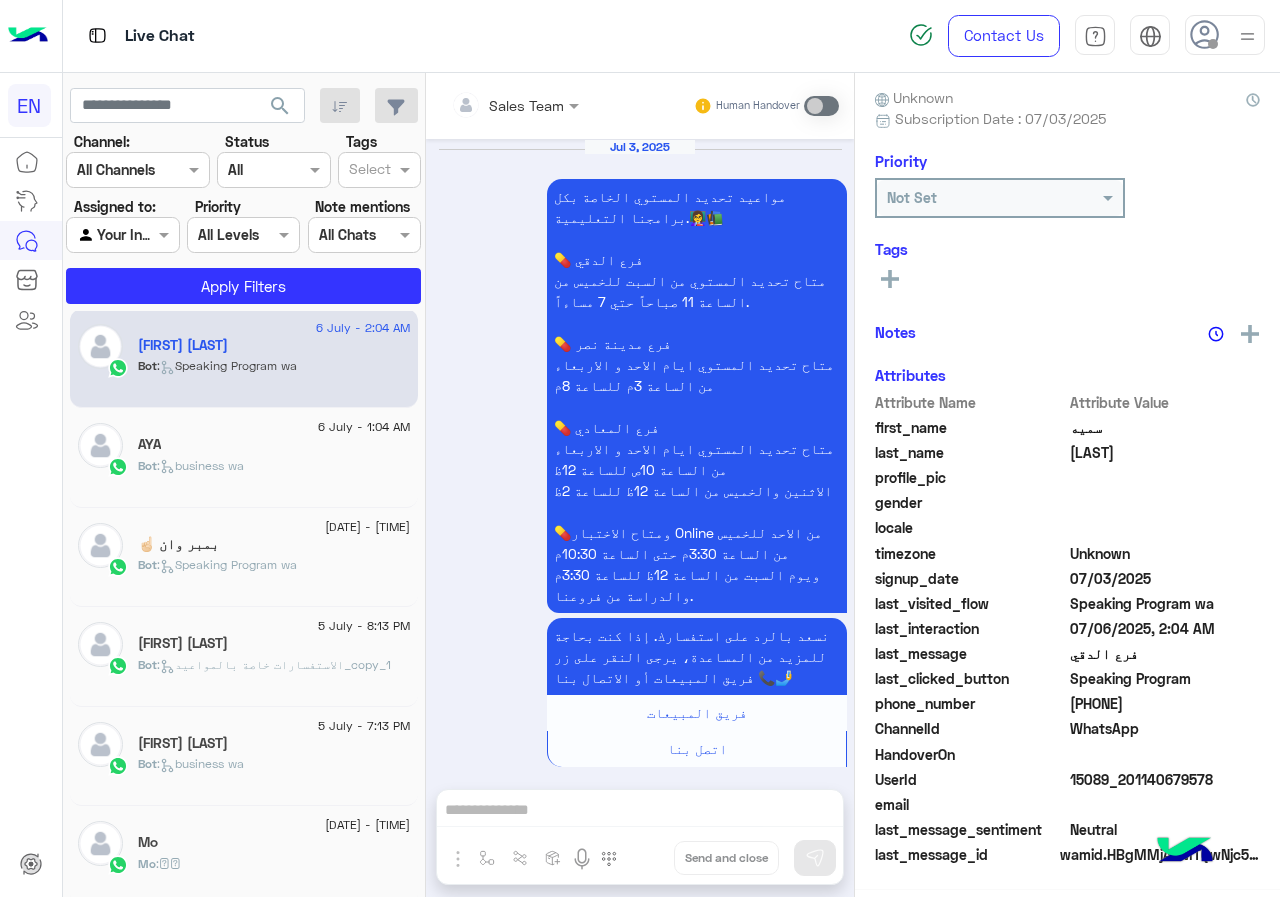 scroll, scrollTop: 3912, scrollLeft: 0, axis: vertical 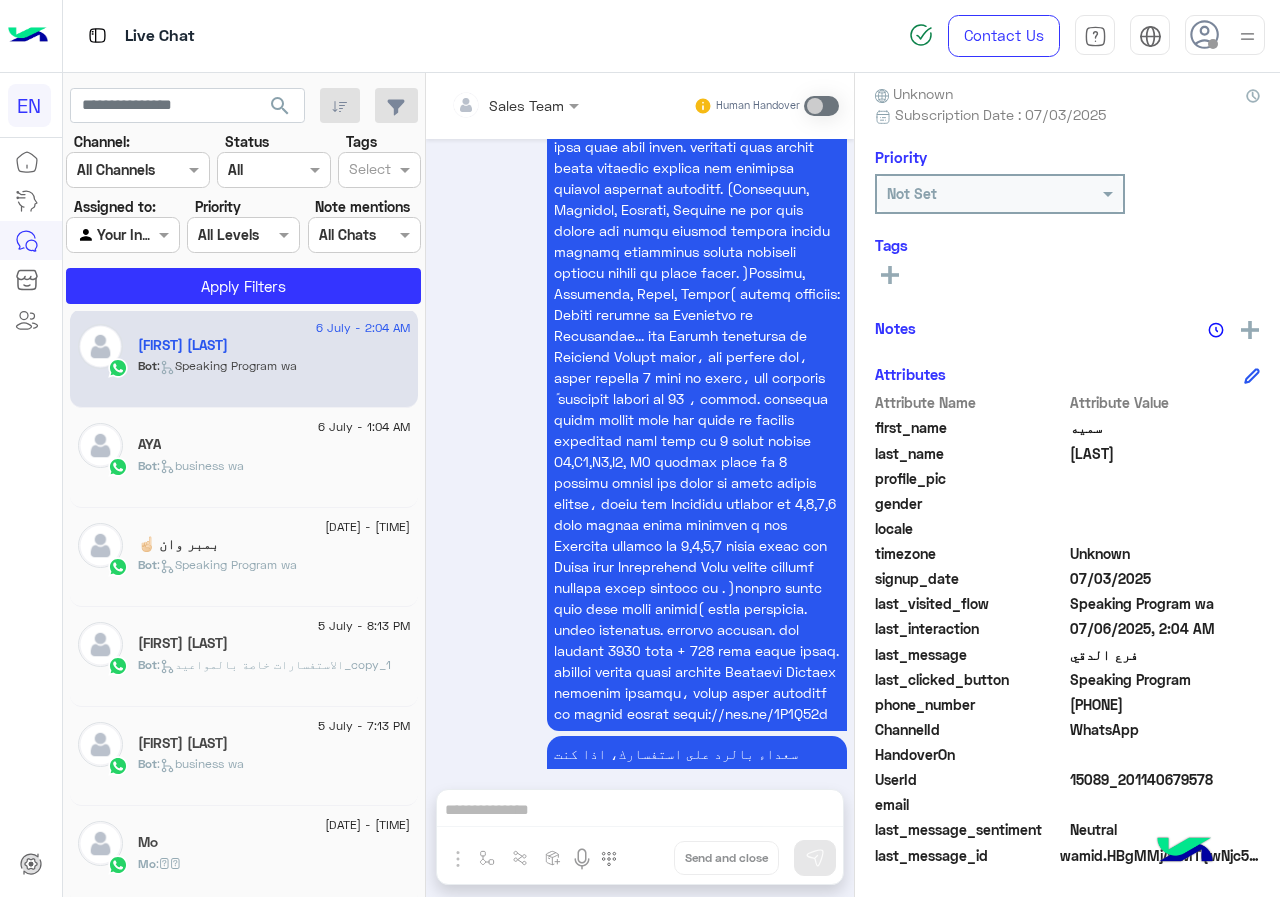 click on "[PHONE]" 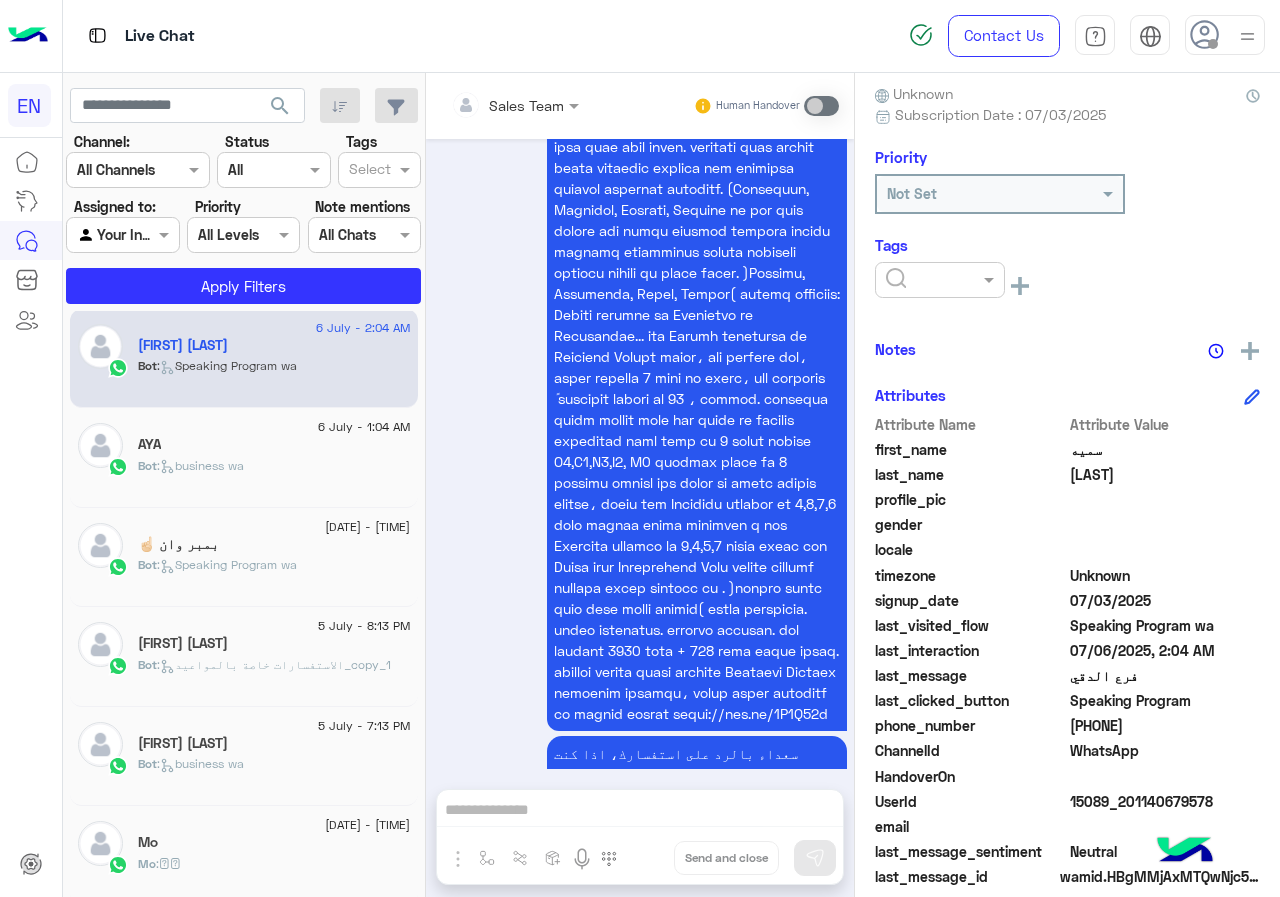 click 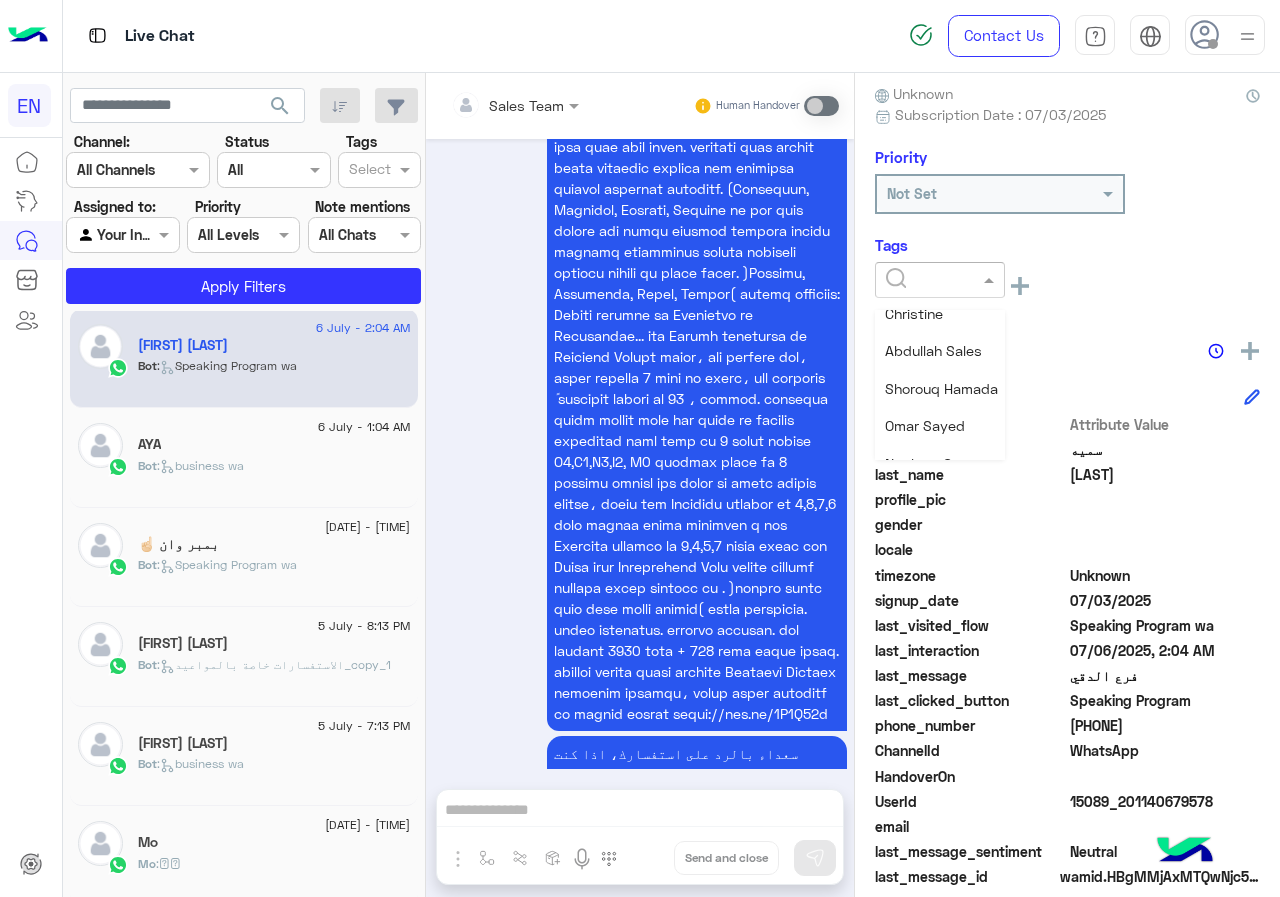 scroll, scrollTop: 261, scrollLeft: 0, axis: vertical 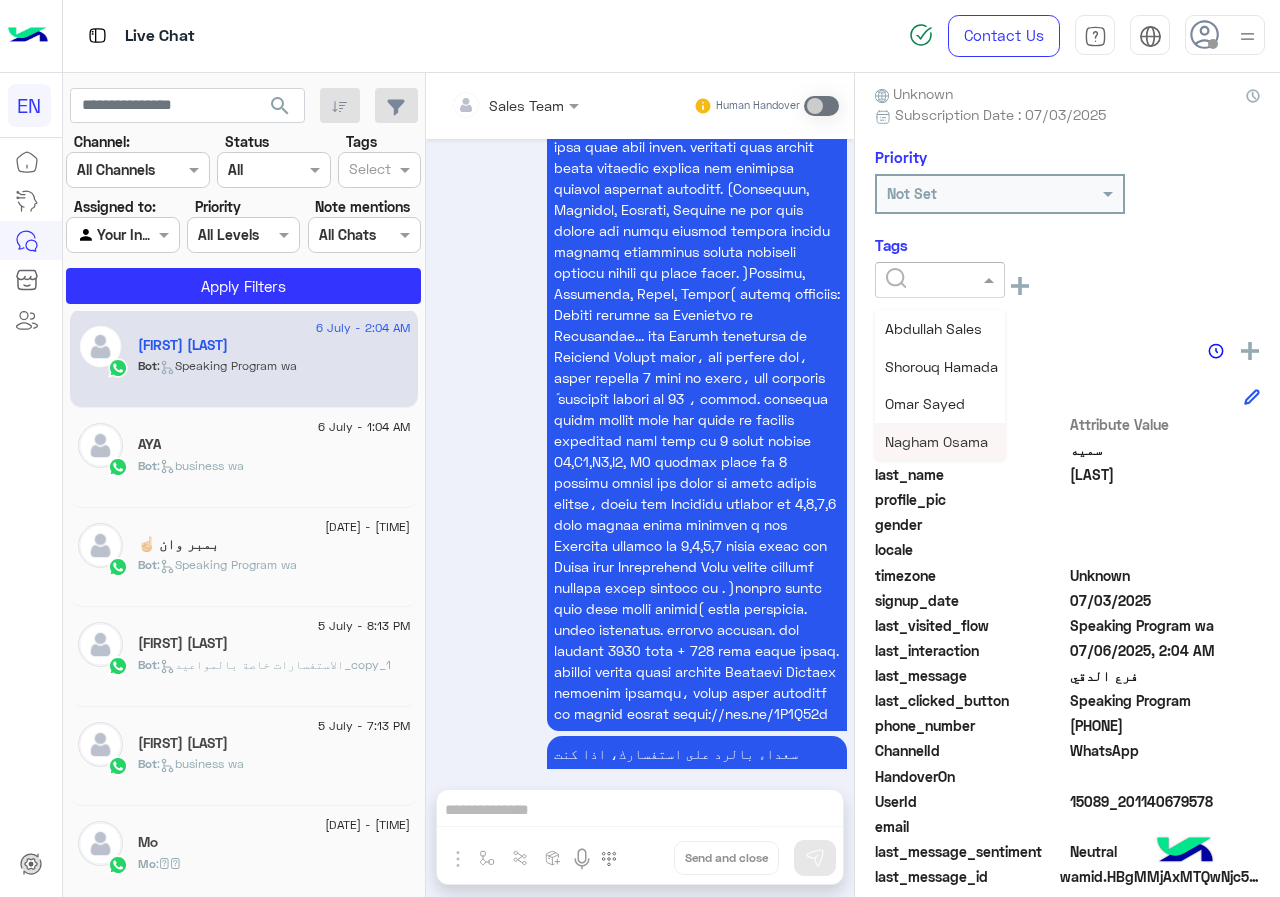 click on "Nagham Osama" at bounding box center [936, 441] 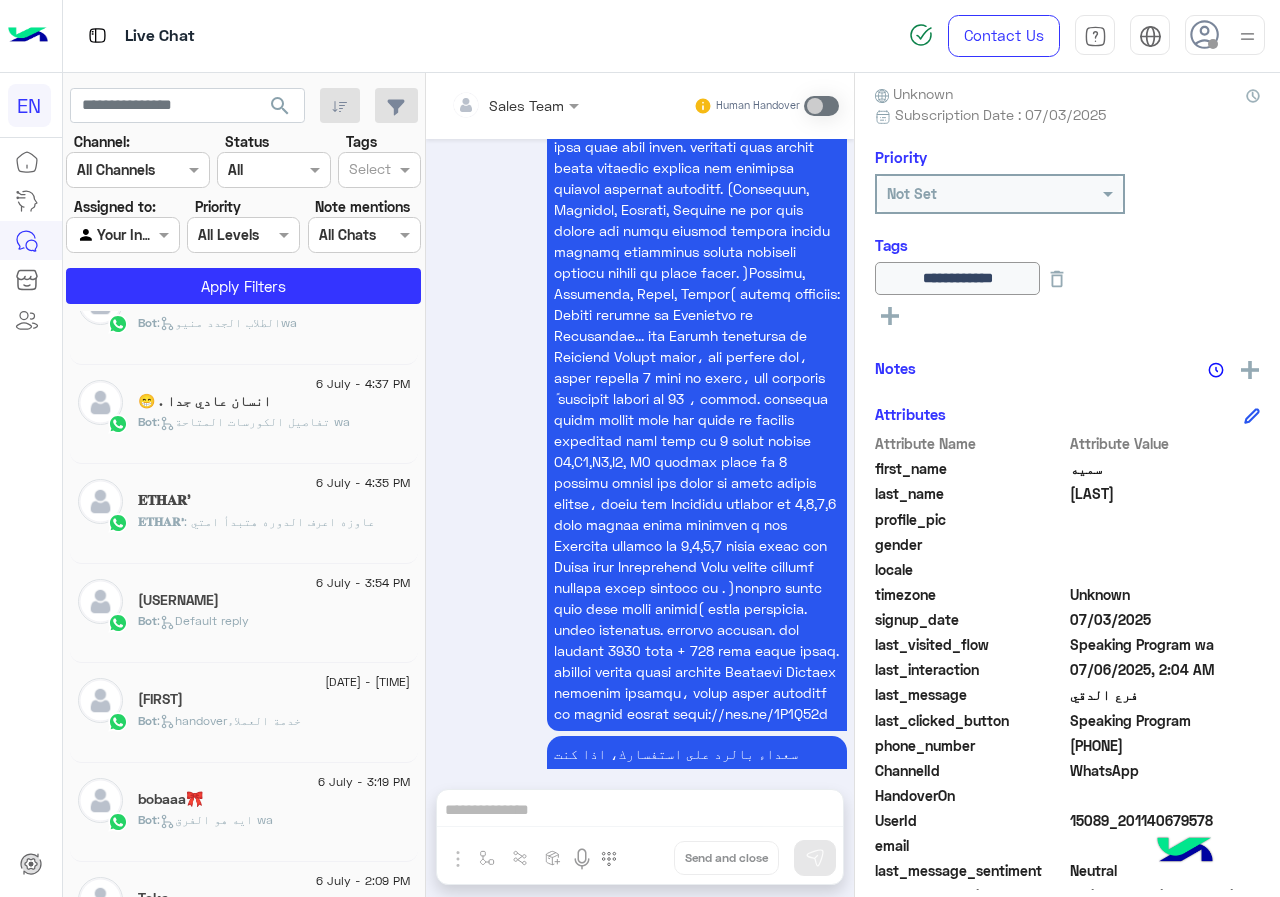 scroll, scrollTop: 910, scrollLeft: 0, axis: vertical 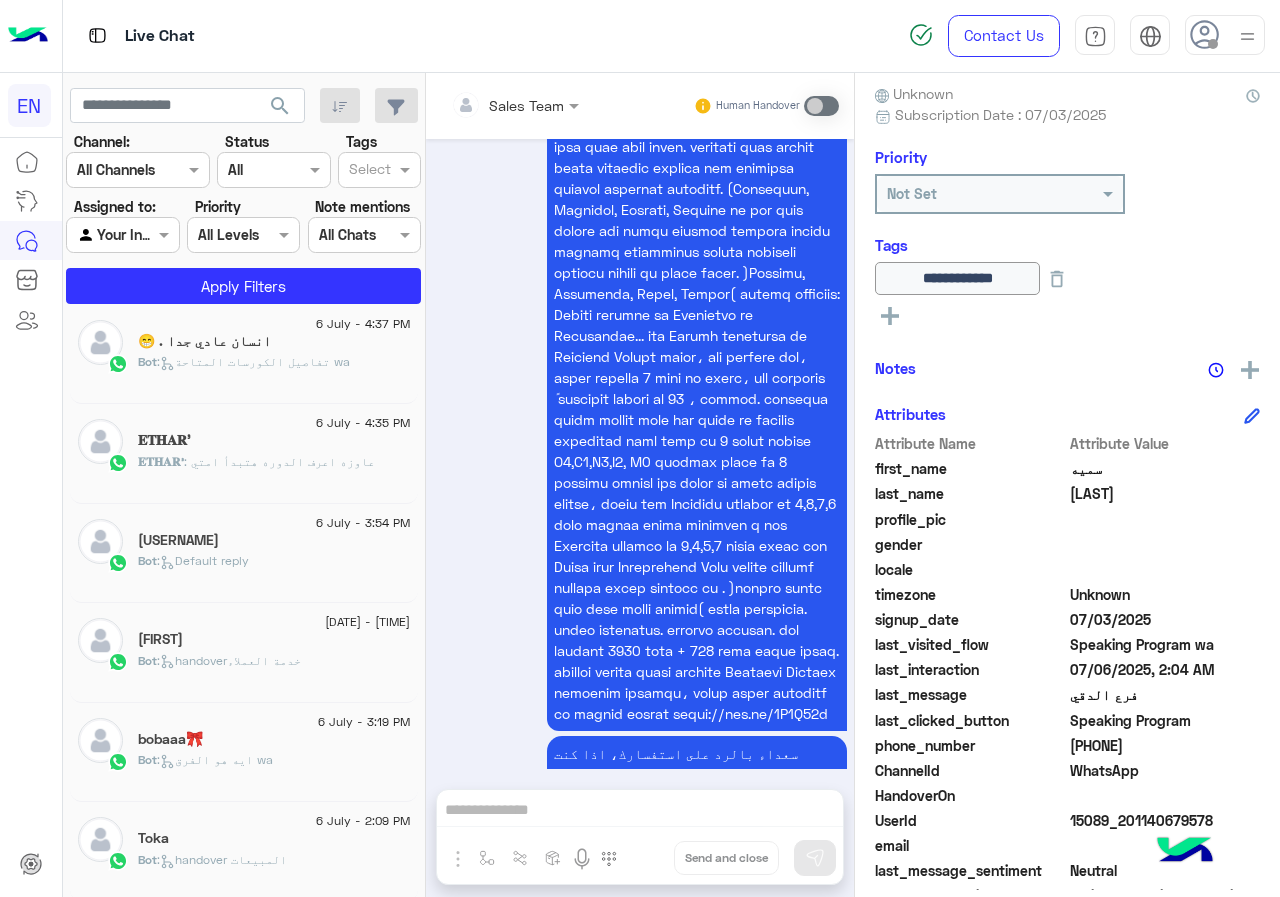 click on "6 July - 2:09 PM  Toka   Bot :   handover المبيعات" 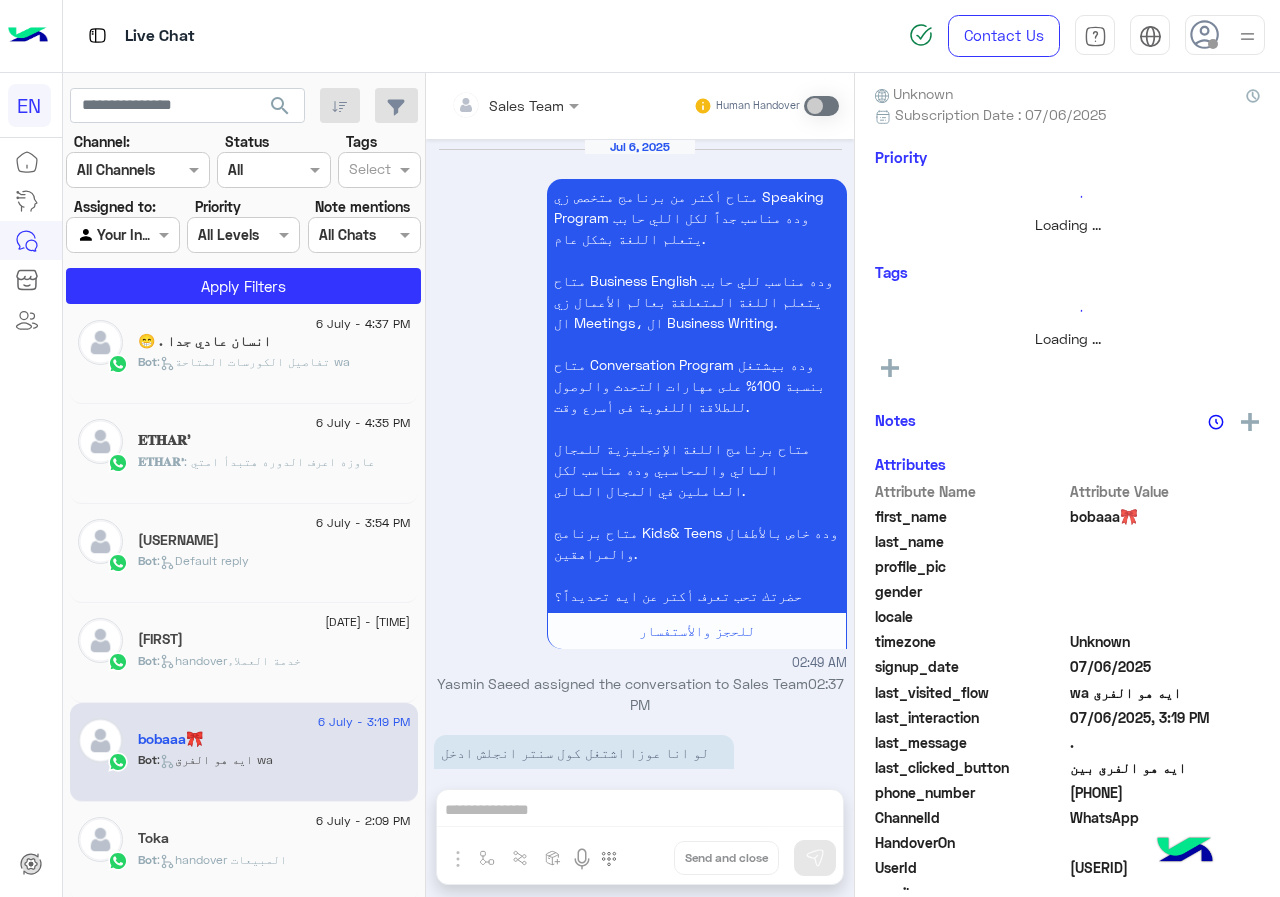 scroll, scrollTop: 2623, scrollLeft: 0, axis: vertical 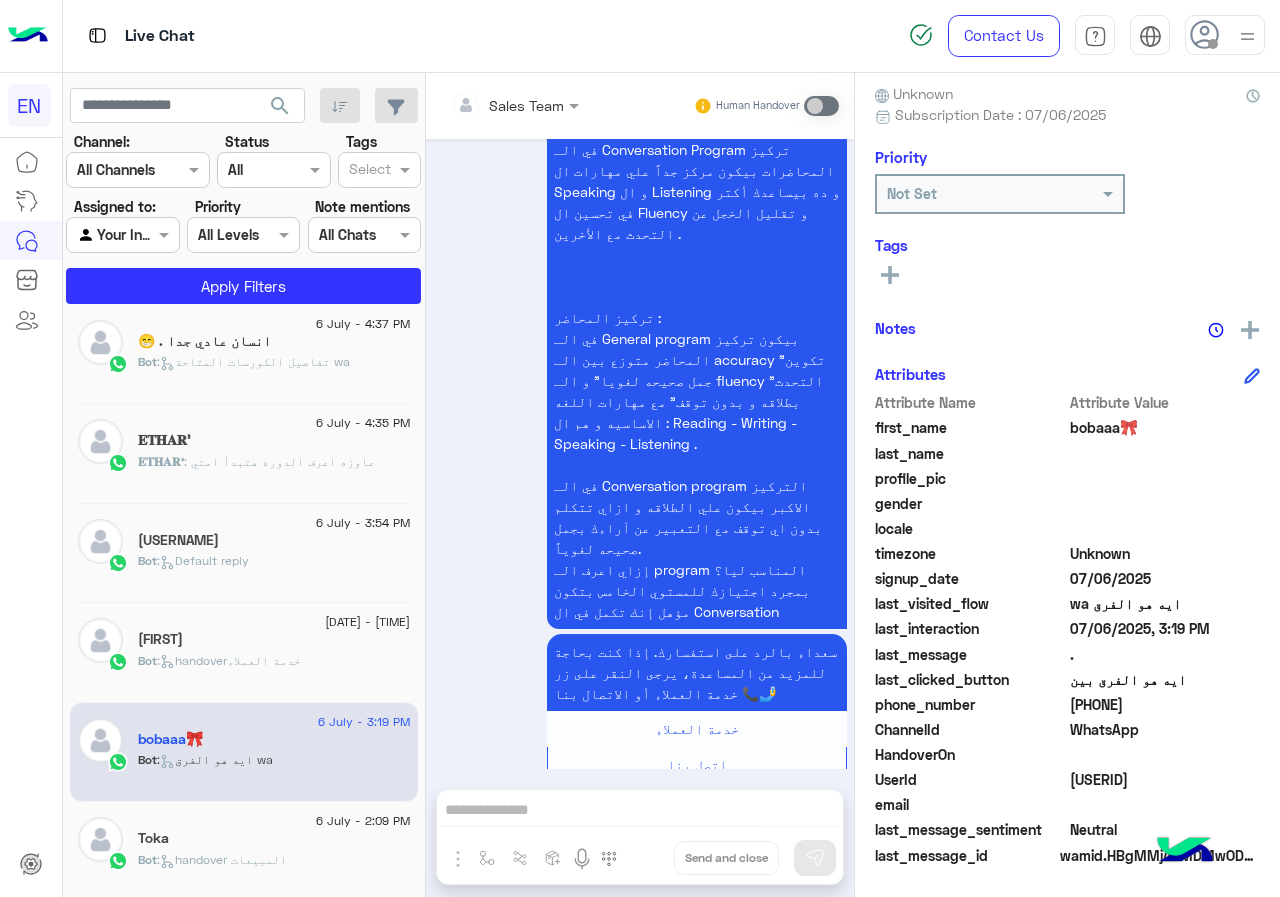 click on "Toka" 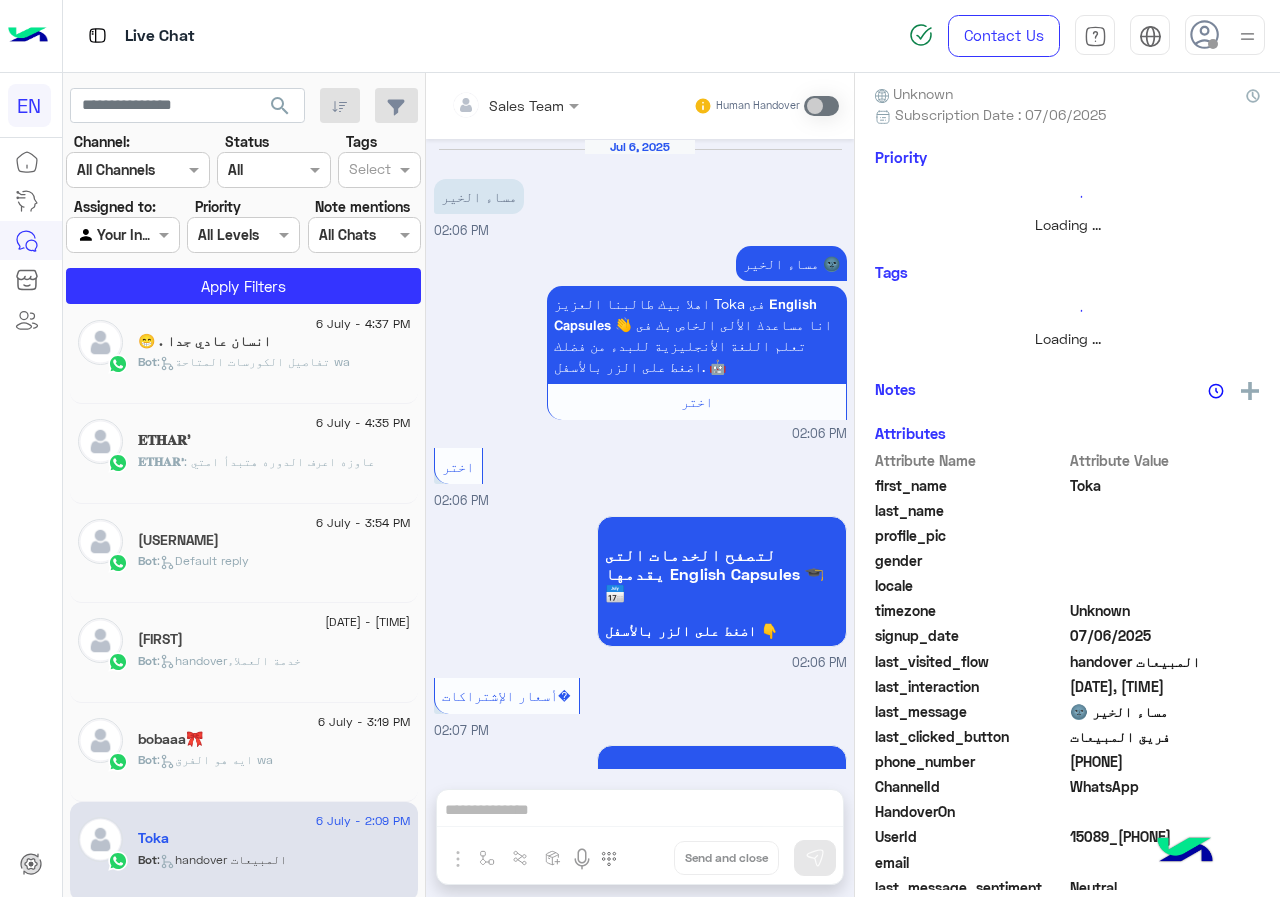 scroll, scrollTop: 3020, scrollLeft: 0, axis: vertical 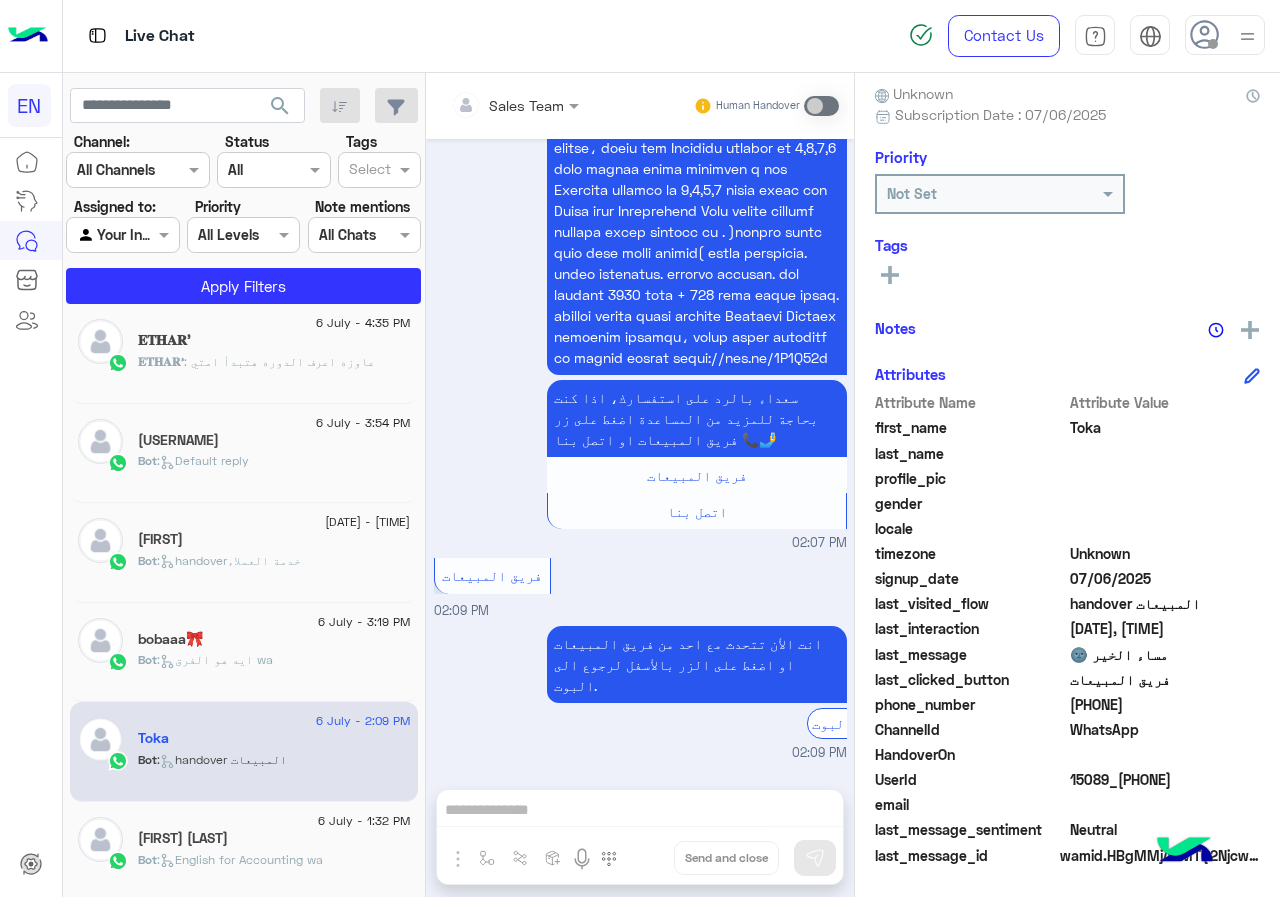 click on "[FIRST] [LAST]" 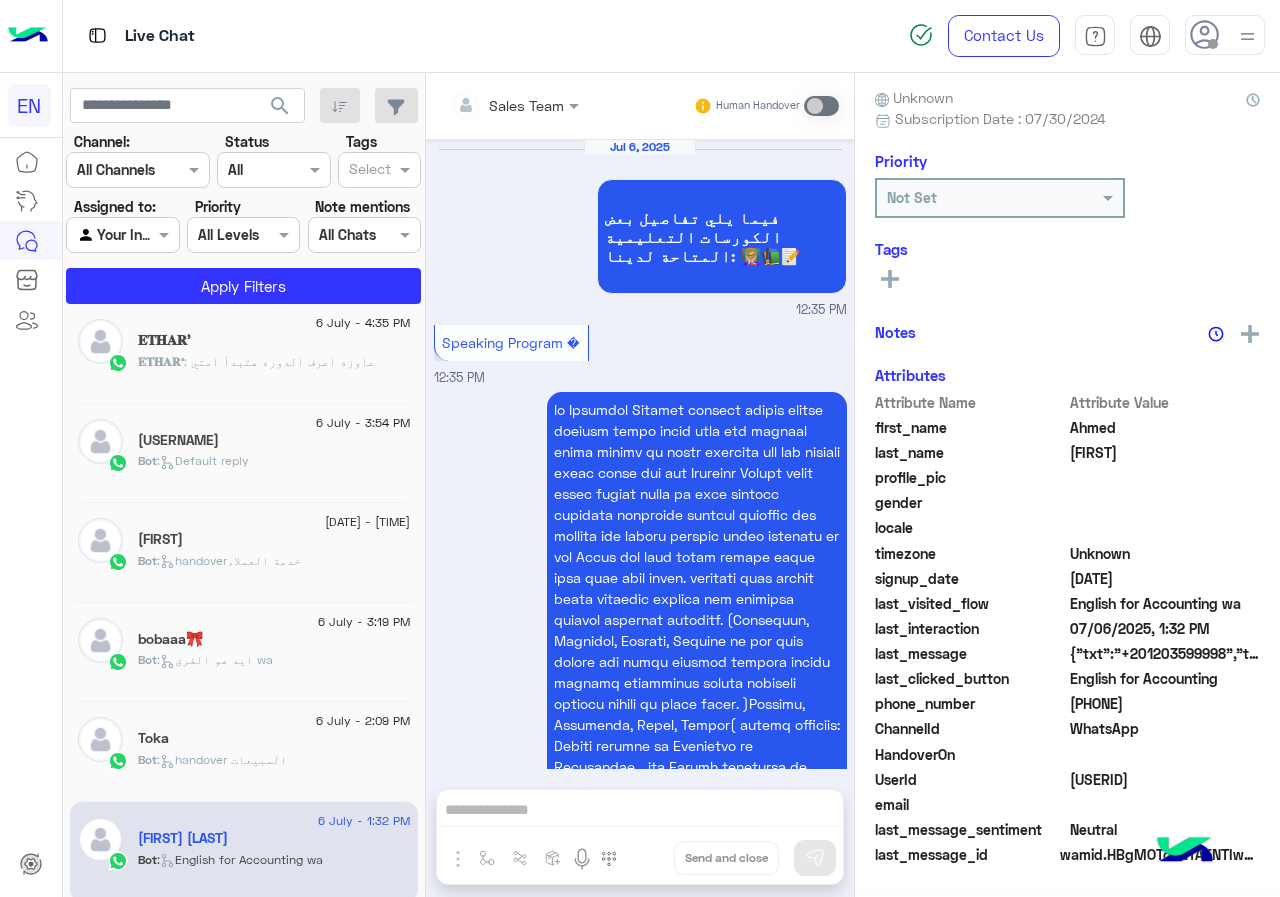 scroll, scrollTop: 3233, scrollLeft: 0, axis: vertical 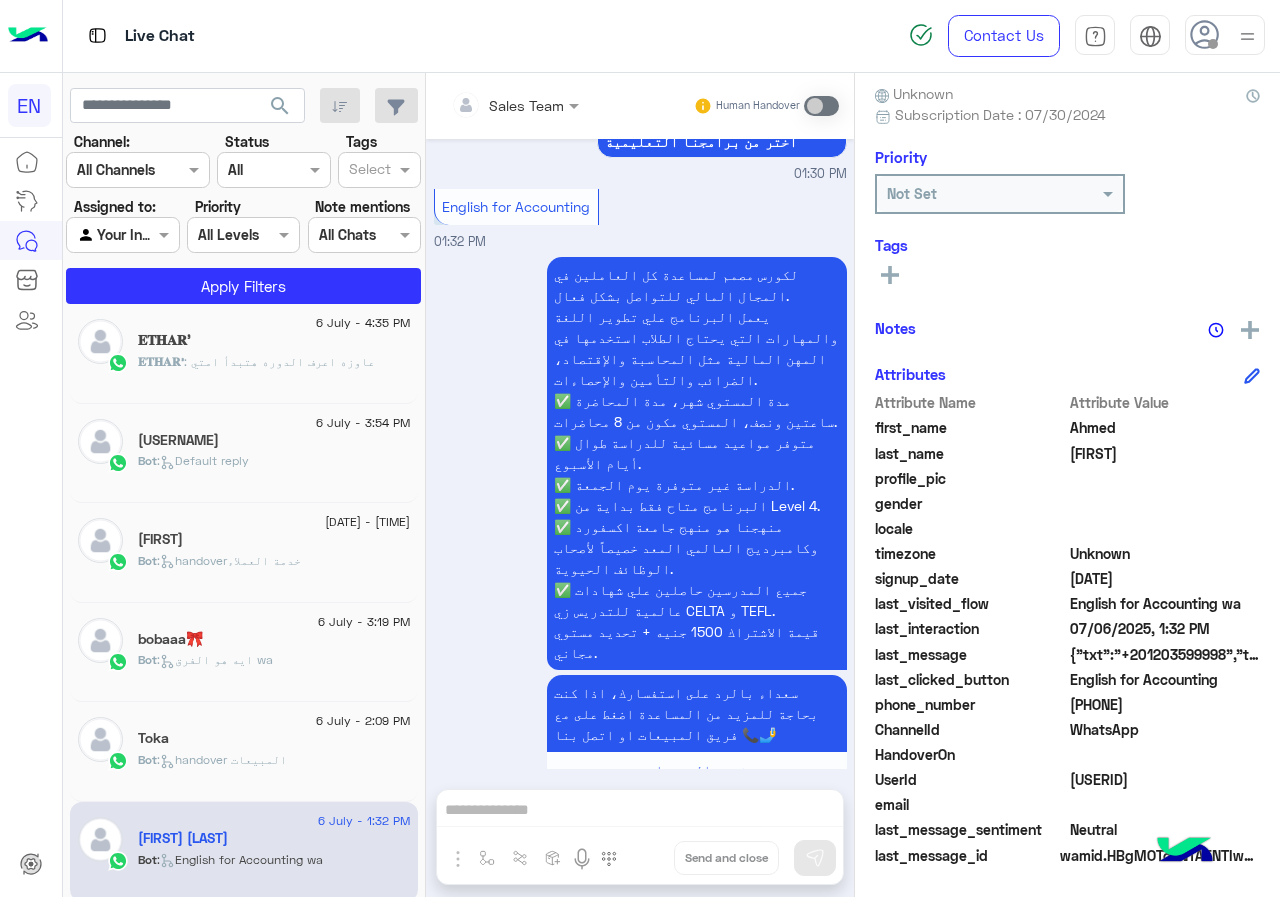 click on "[PHONE]" 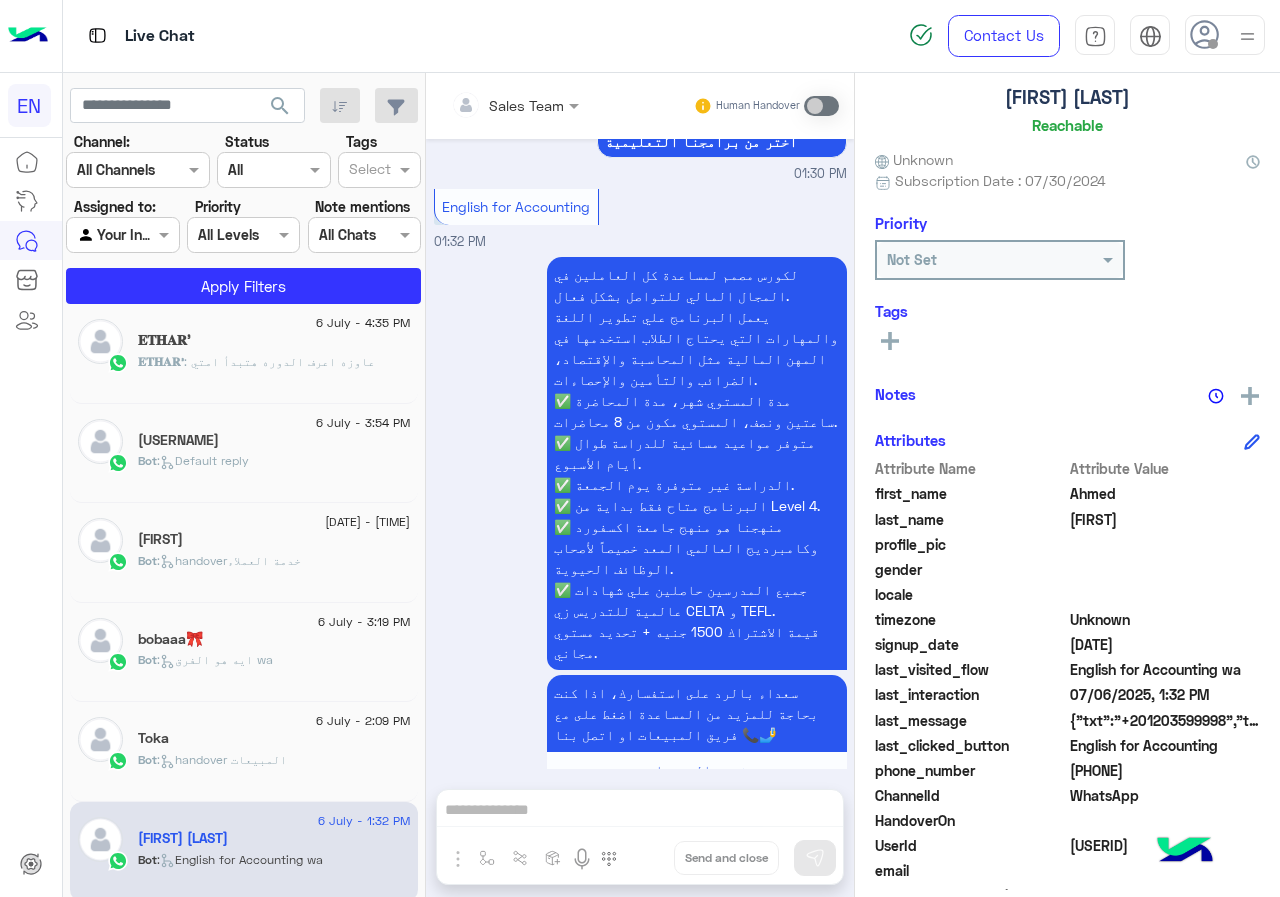 scroll, scrollTop: 0, scrollLeft: 0, axis: both 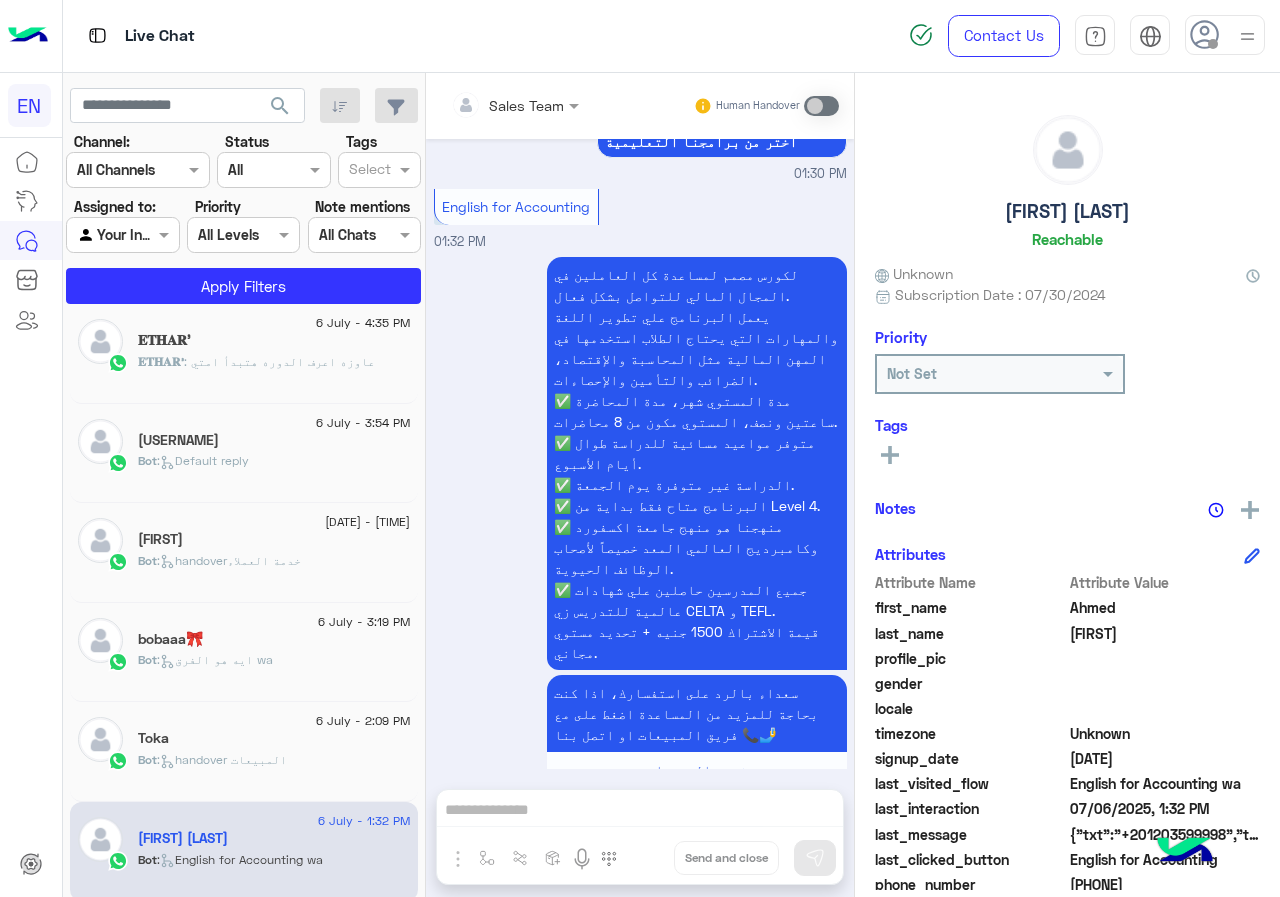 click on "[FIRST] [LAST]" 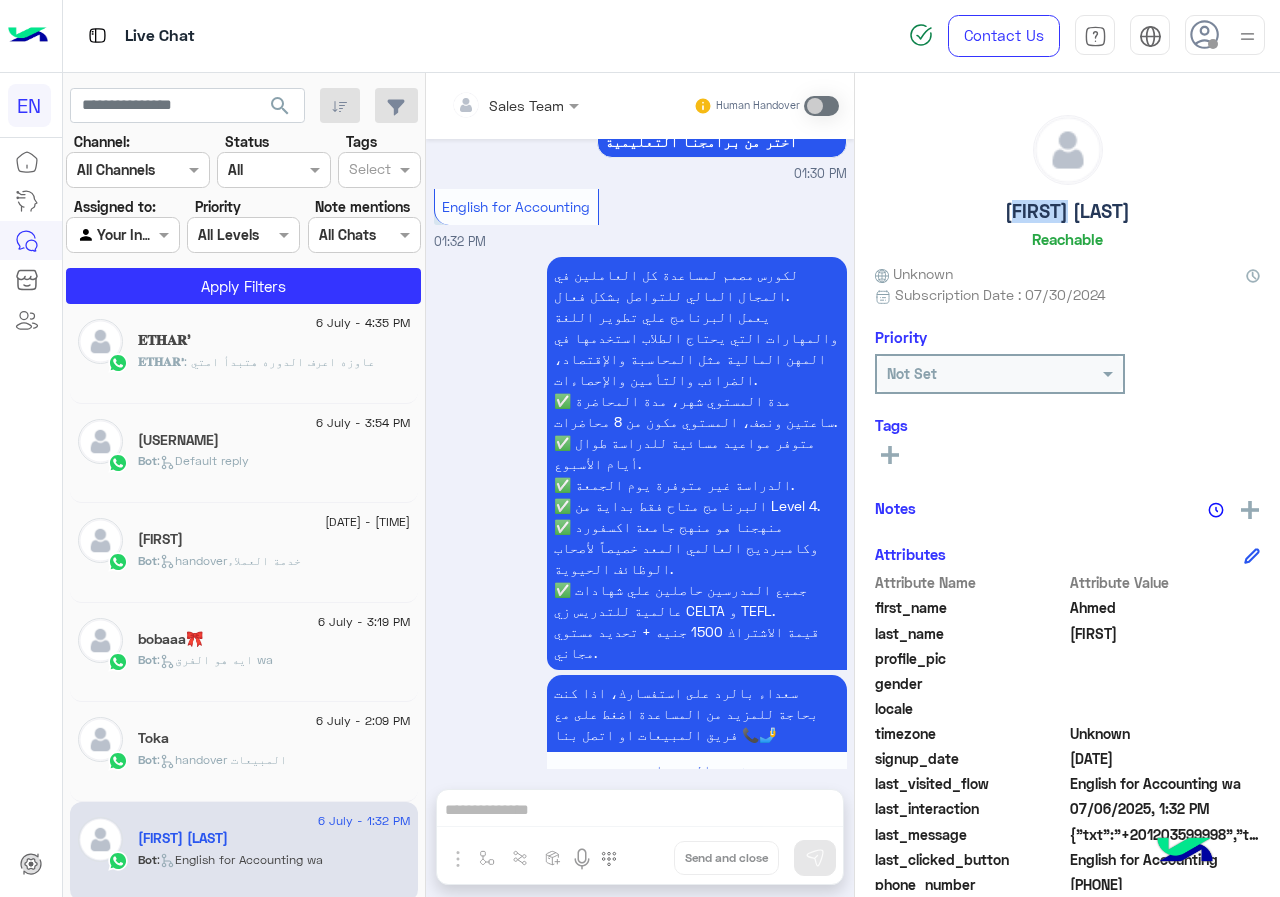 click on "[FIRST] [LAST]" 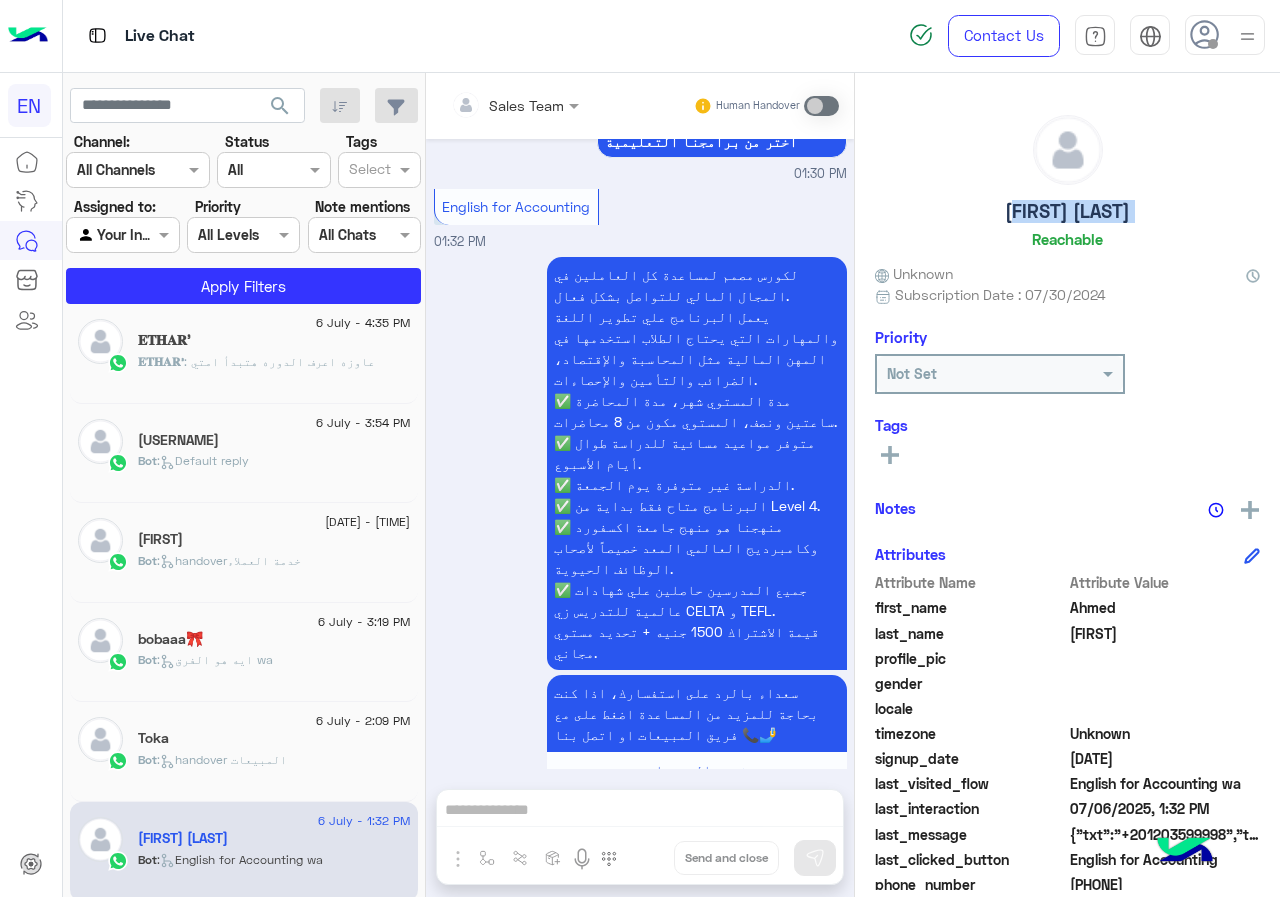 click on "[FIRST] [LAST]" 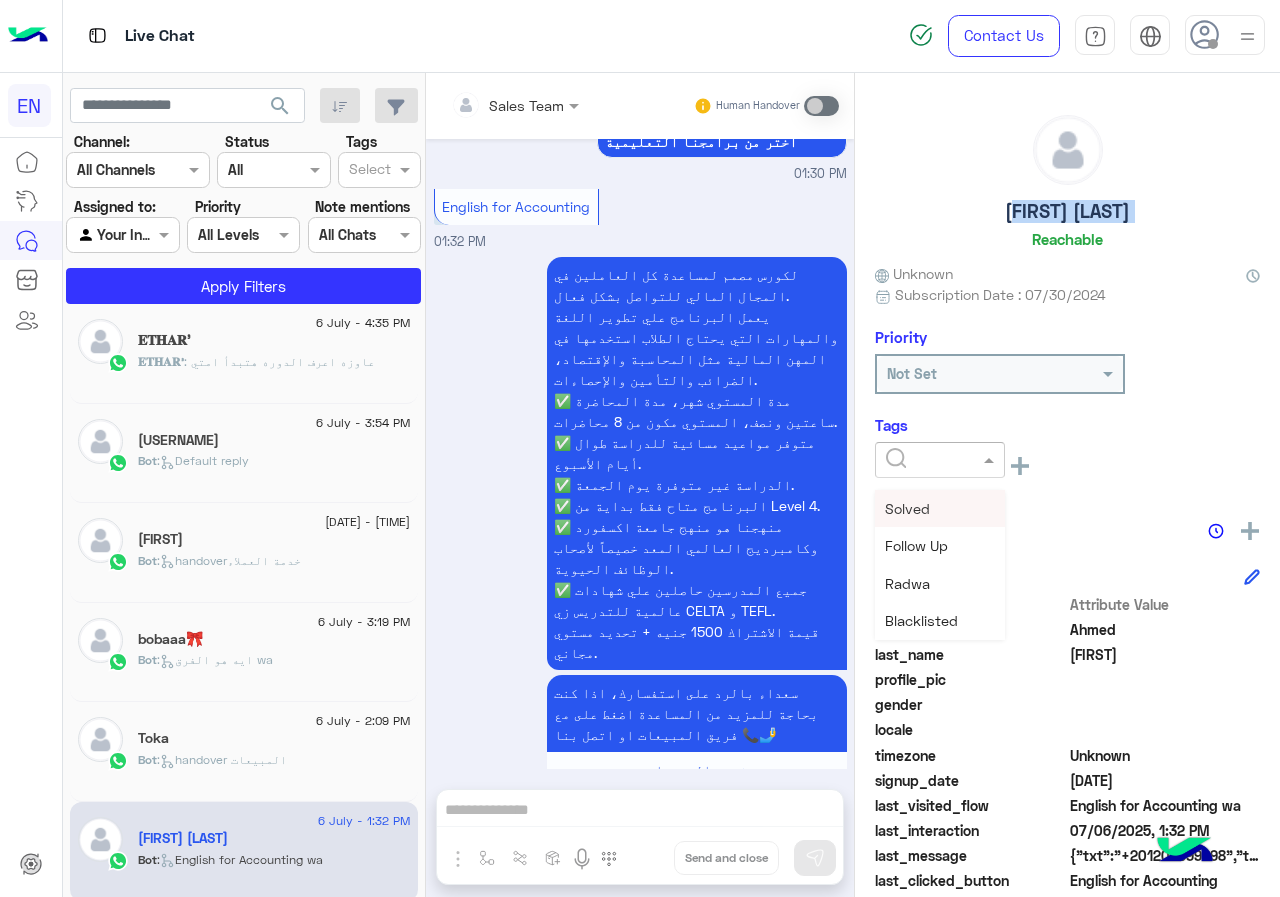 click 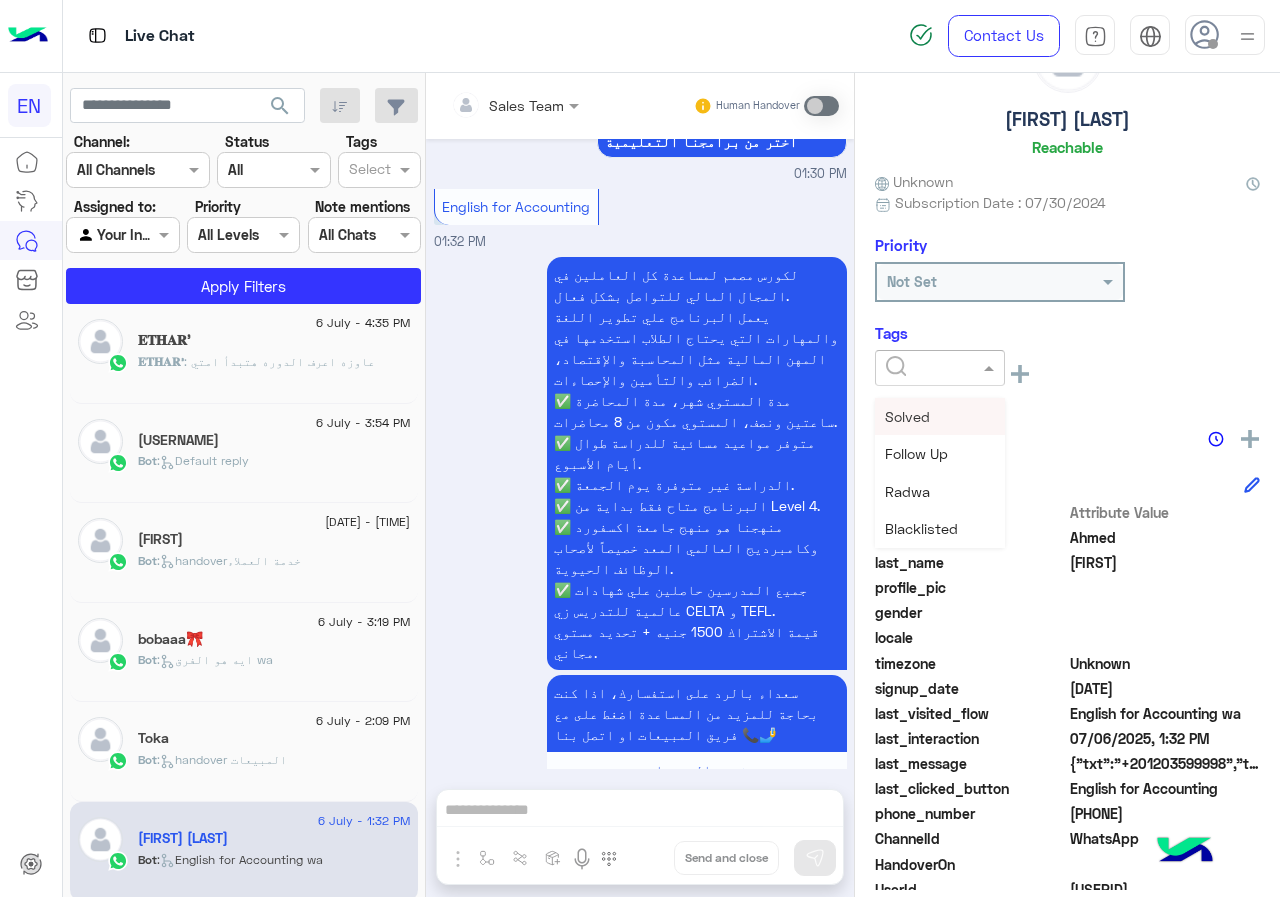 scroll, scrollTop: 201, scrollLeft: 0, axis: vertical 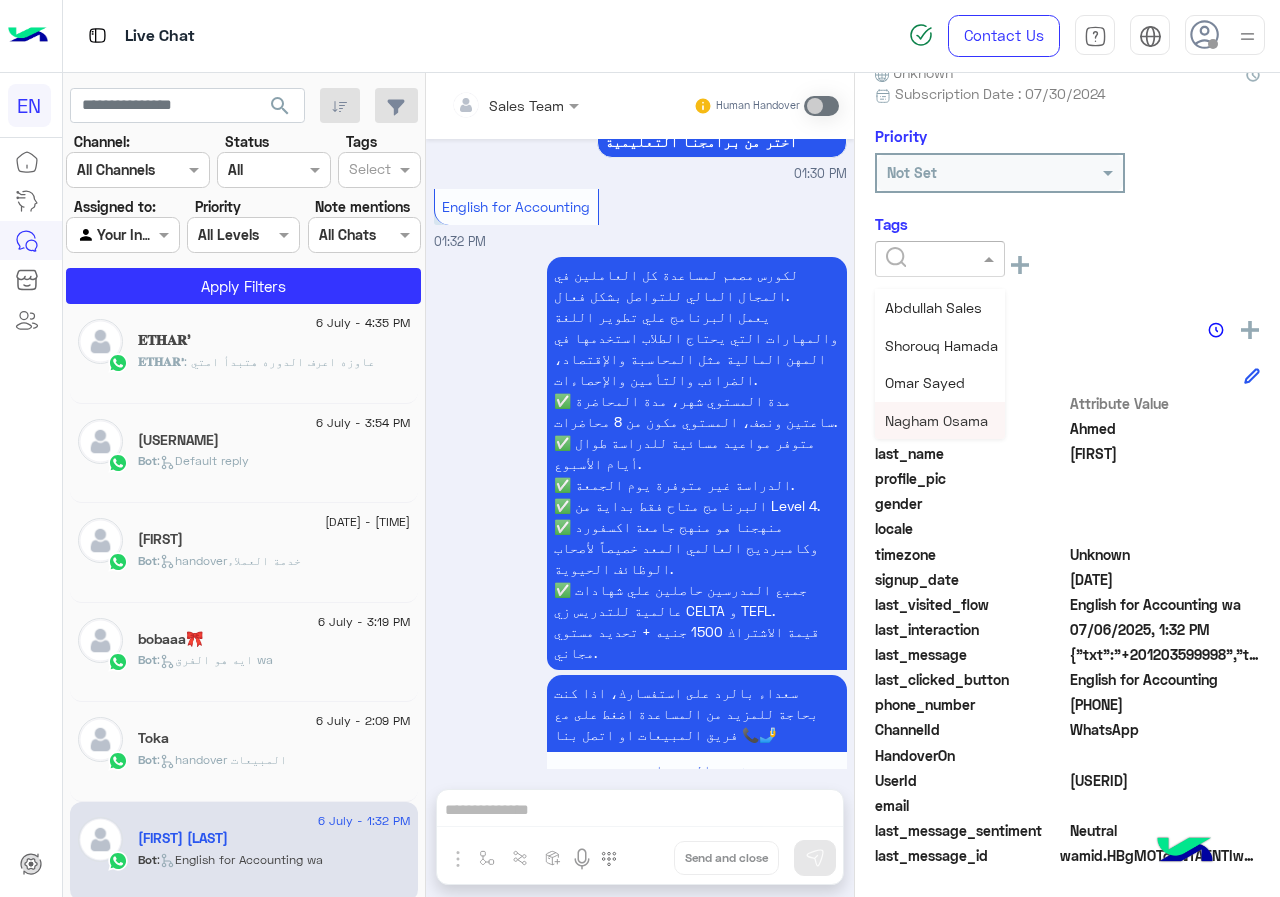 click on "Nagham Osama" at bounding box center (940, 420) 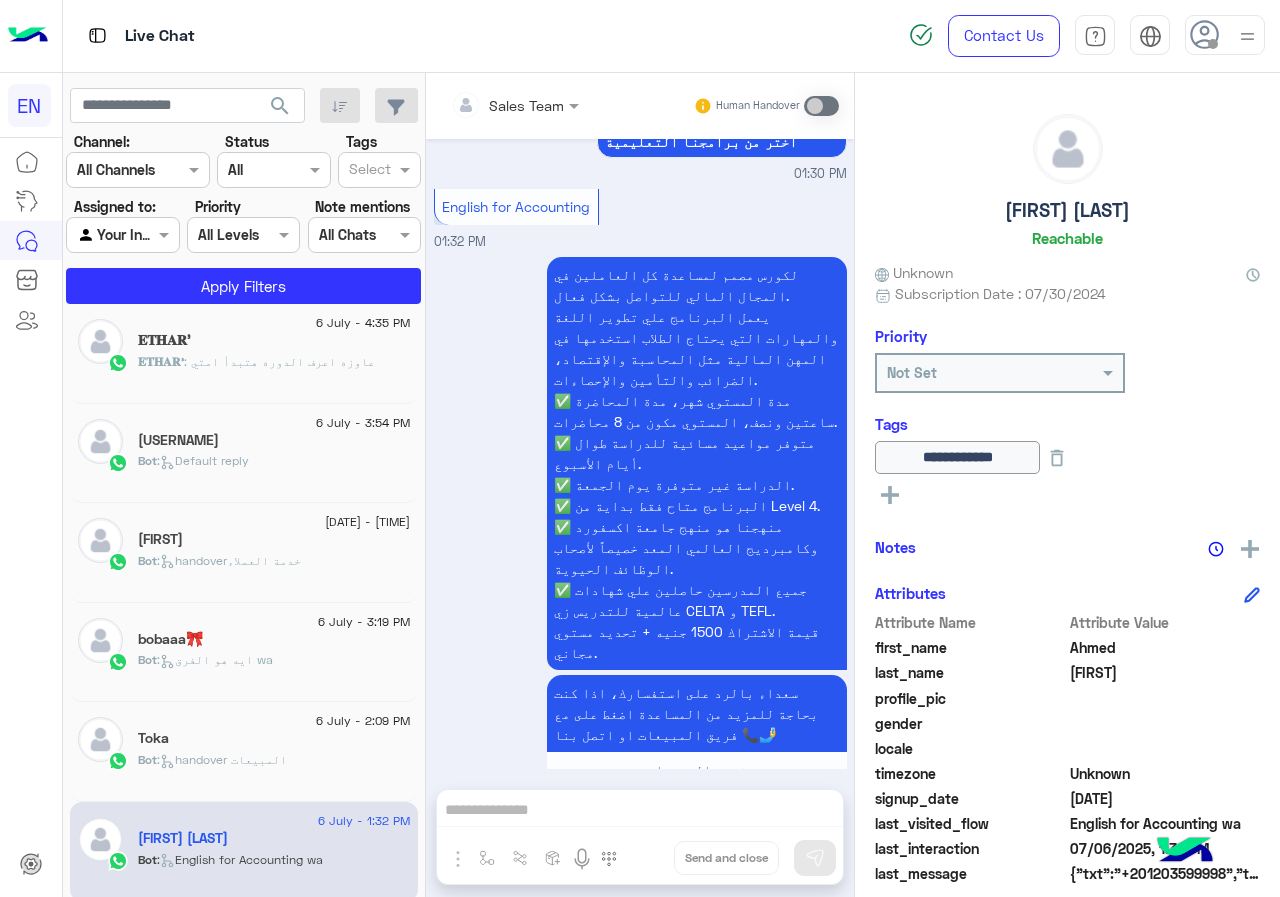 scroll, scrollTop: 0, scrollLeft: 0, axis: both 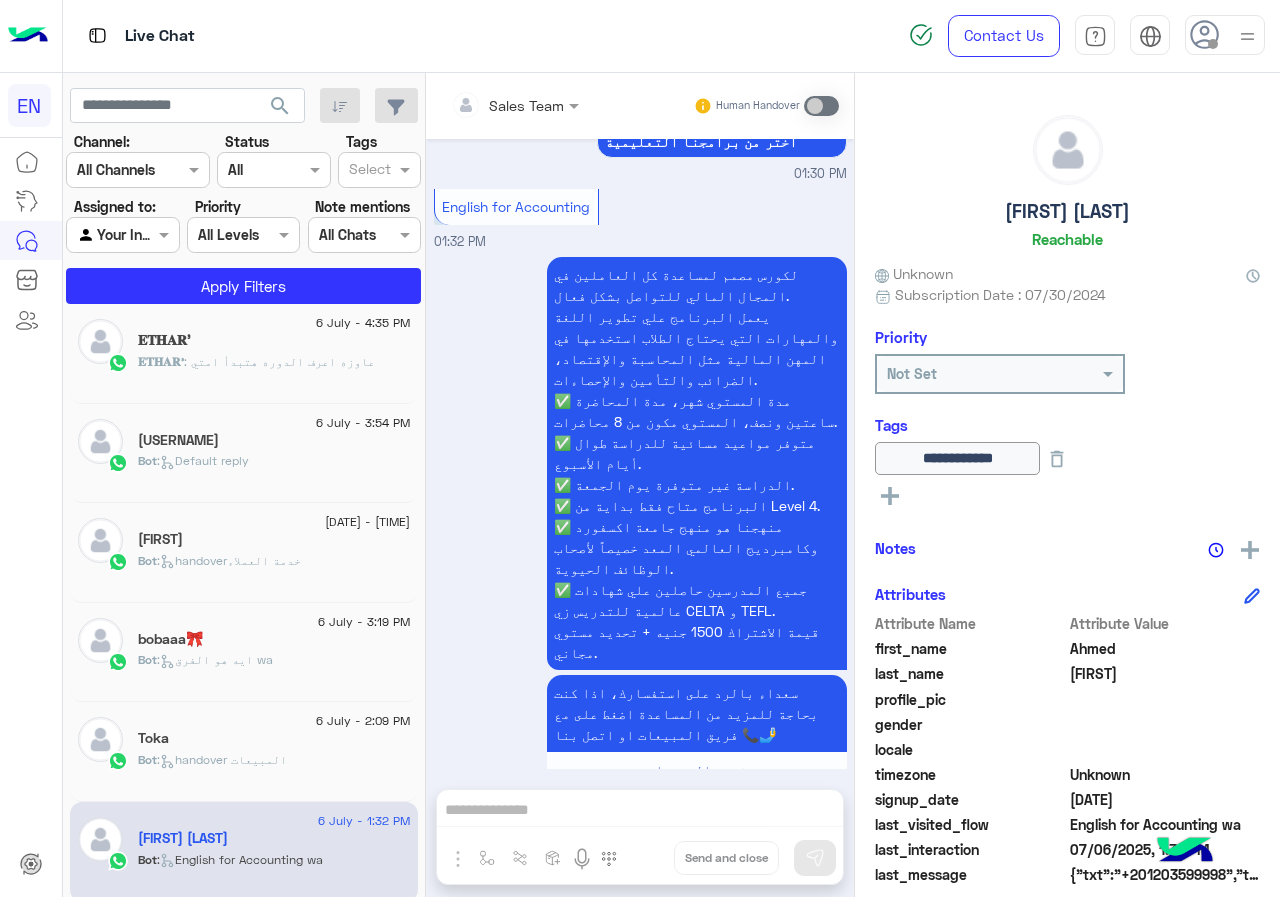 click on "Toka" 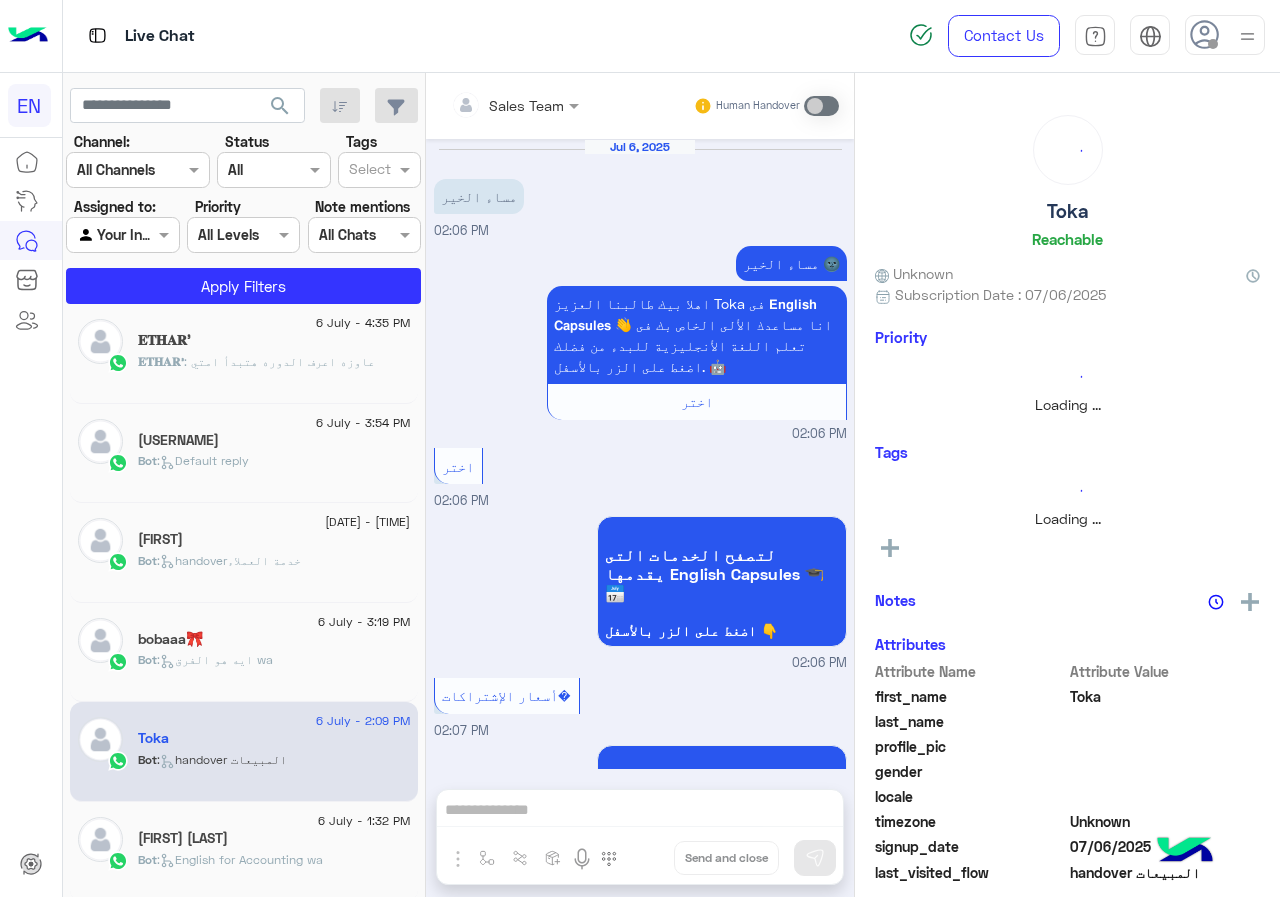 scroll, scrollTop: 3020, scrollLeft: 0, axis: vertical 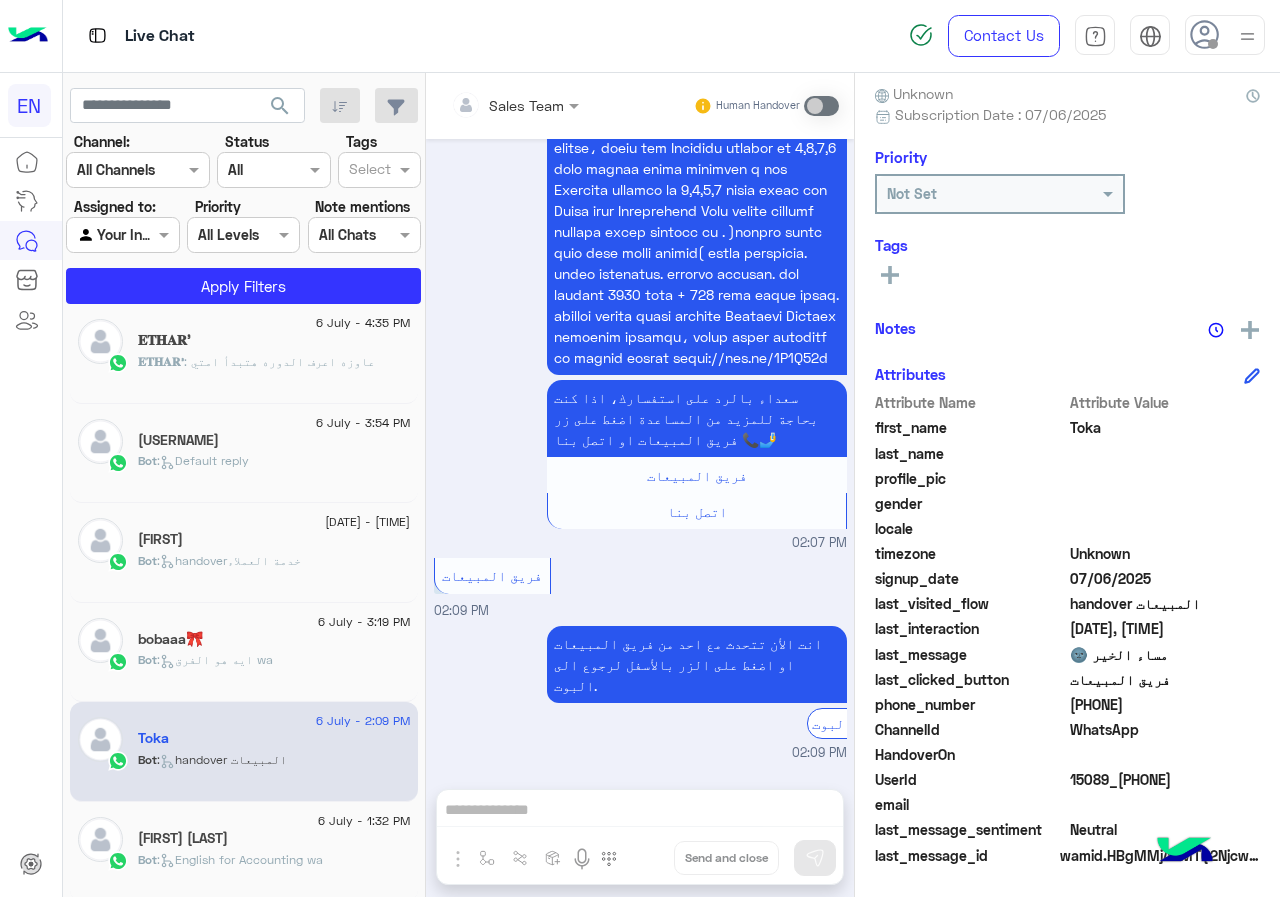 click on "[PHONE]" 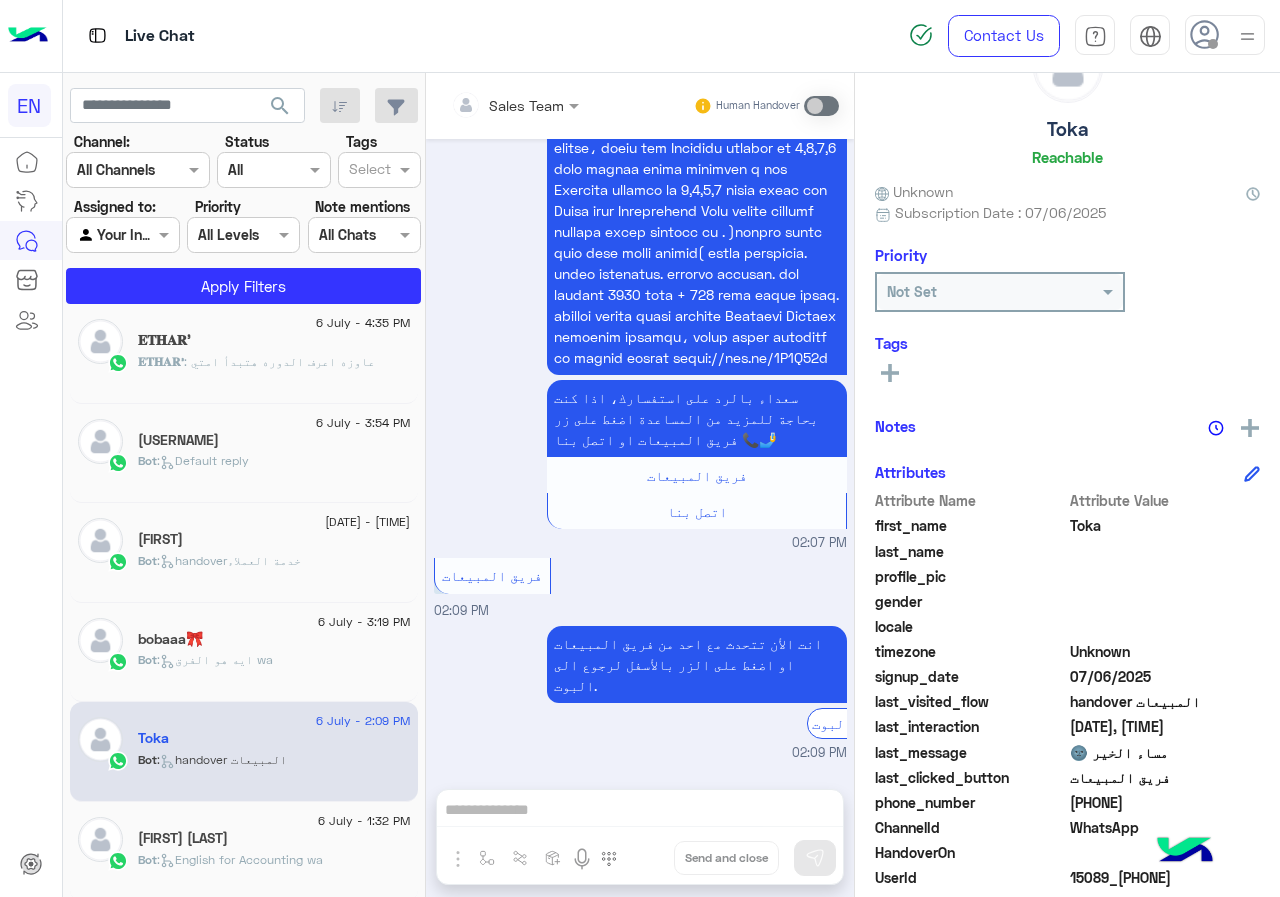 scroll, scrollTop: 0, scrollLeft: 0, axis: both 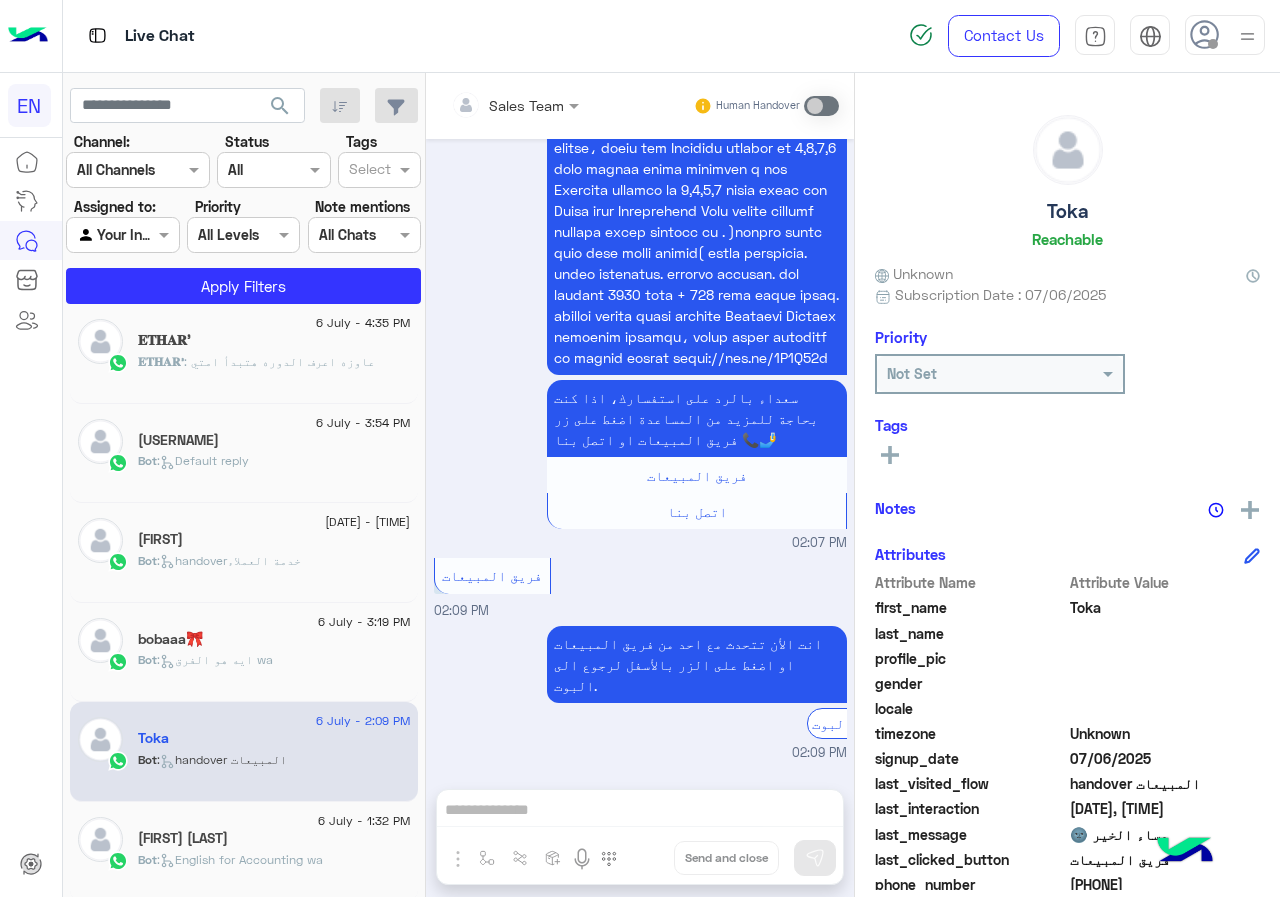 click on "Toka" 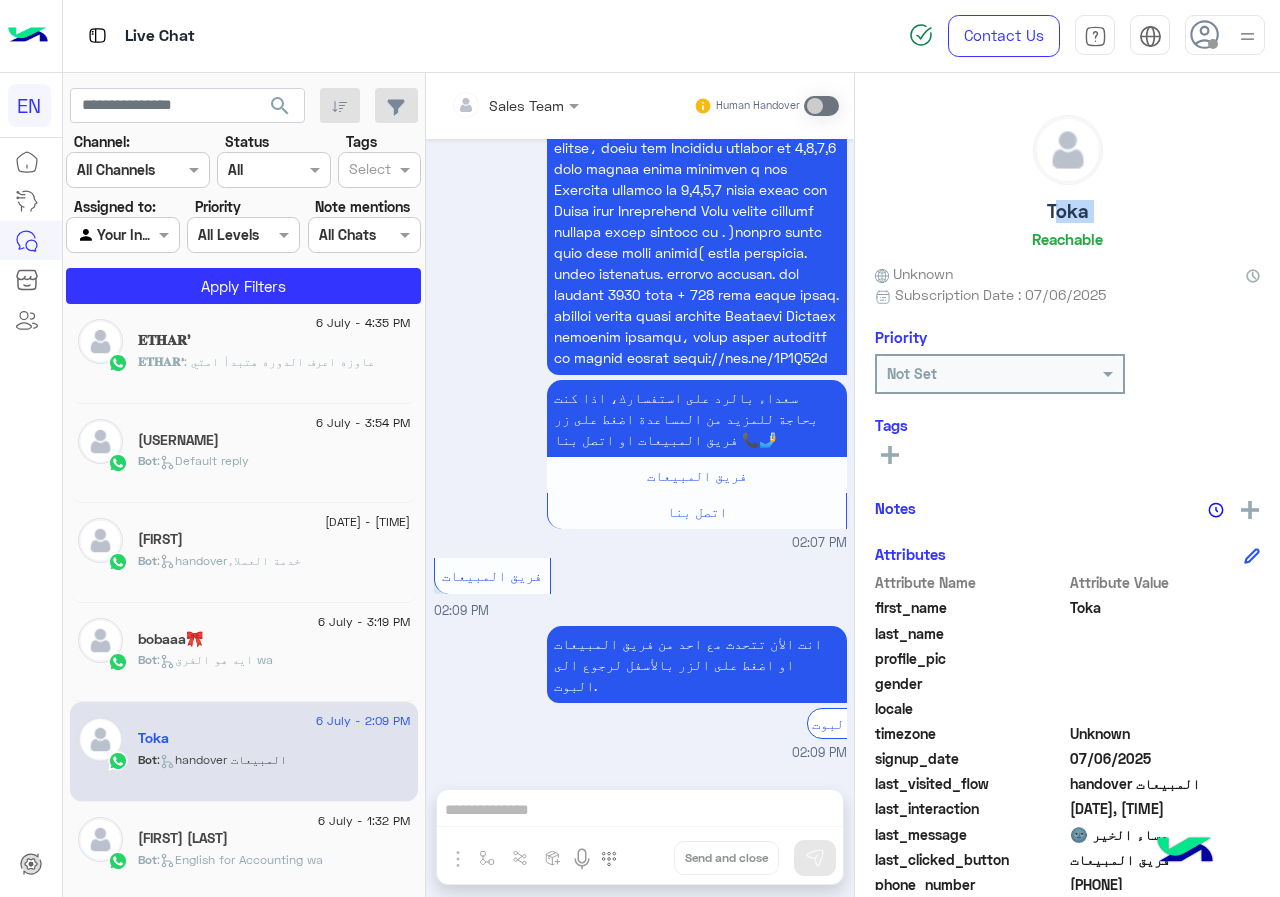 click on "Toka" 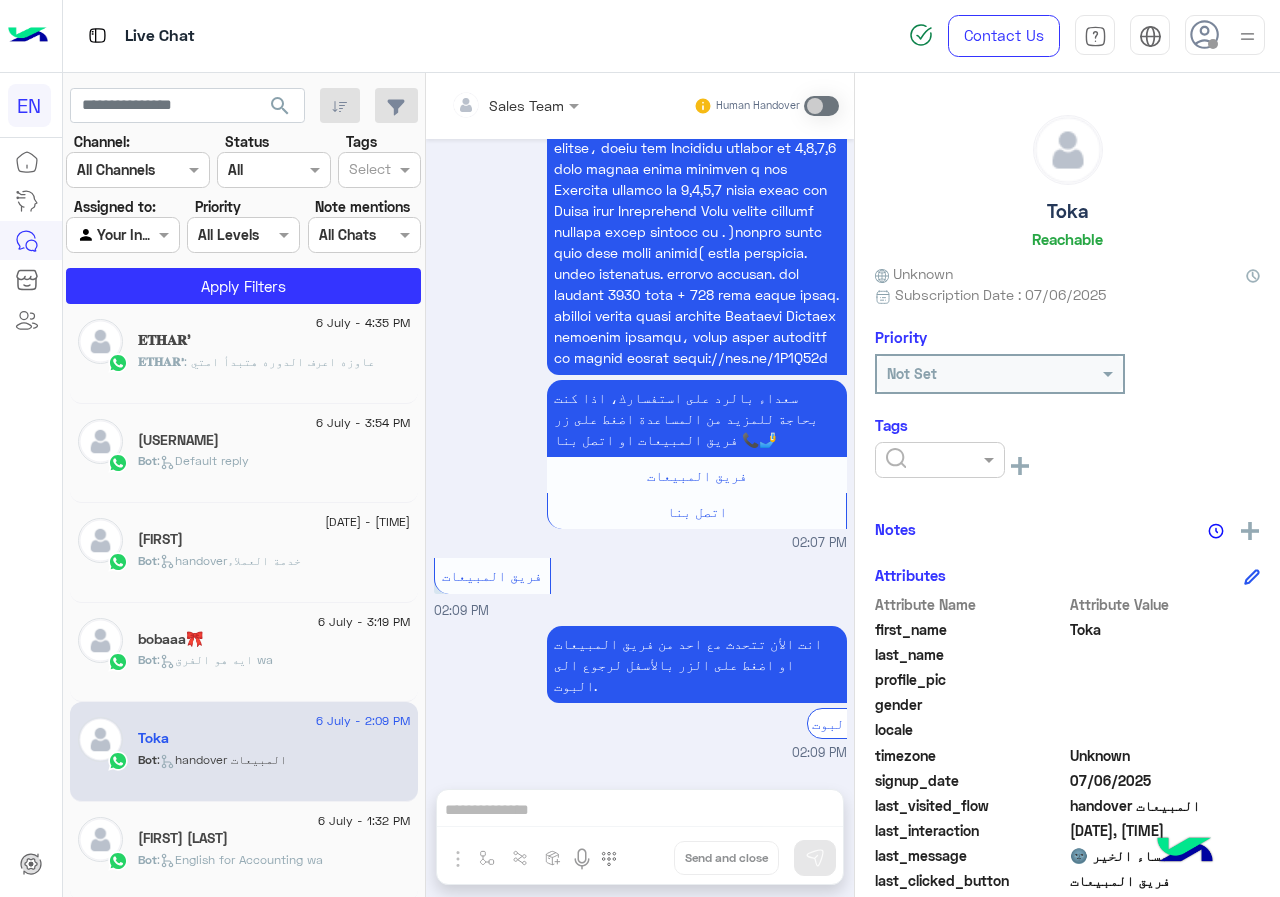 click 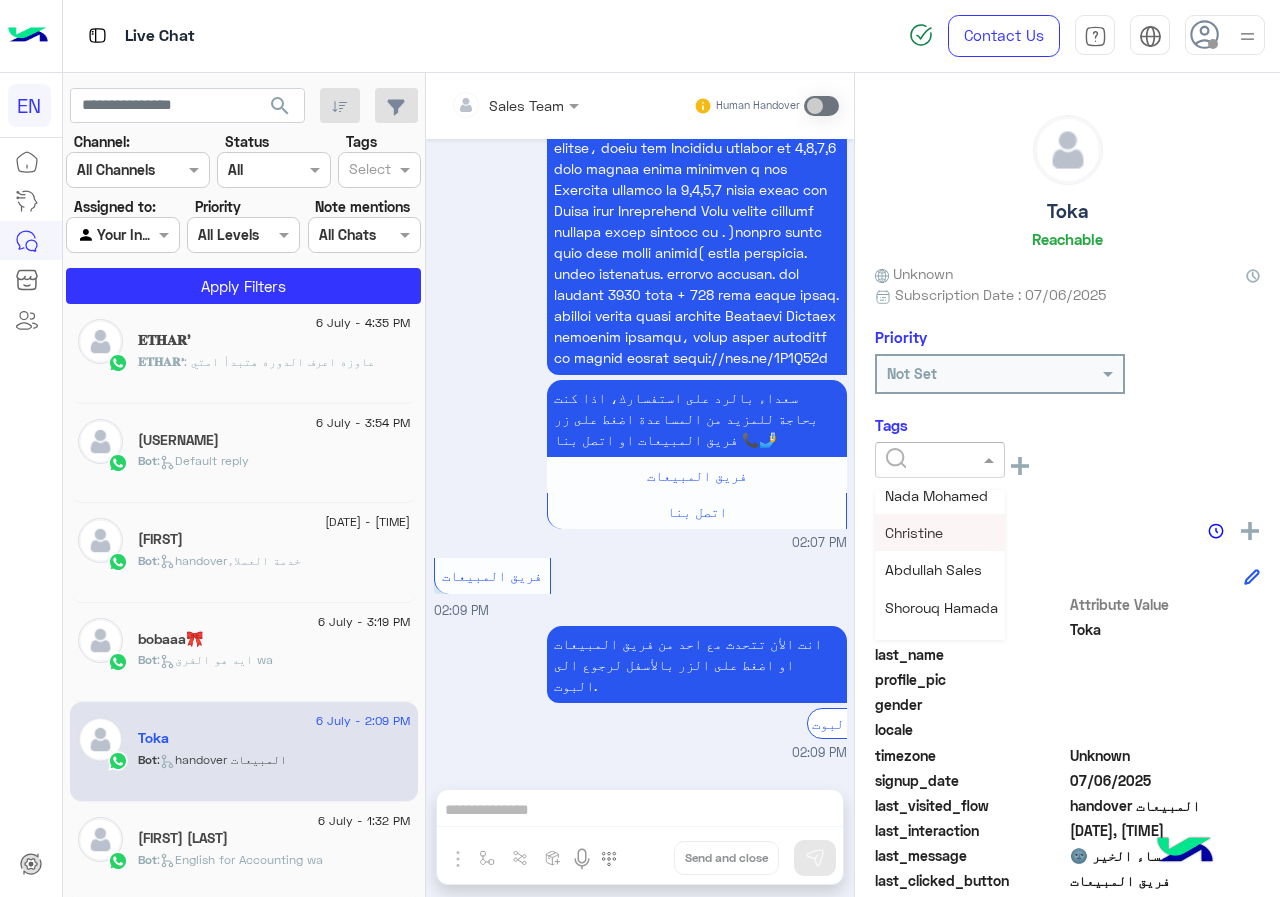 scroll, scrollTop: 261, scrollLeft: 0, axis: vertical 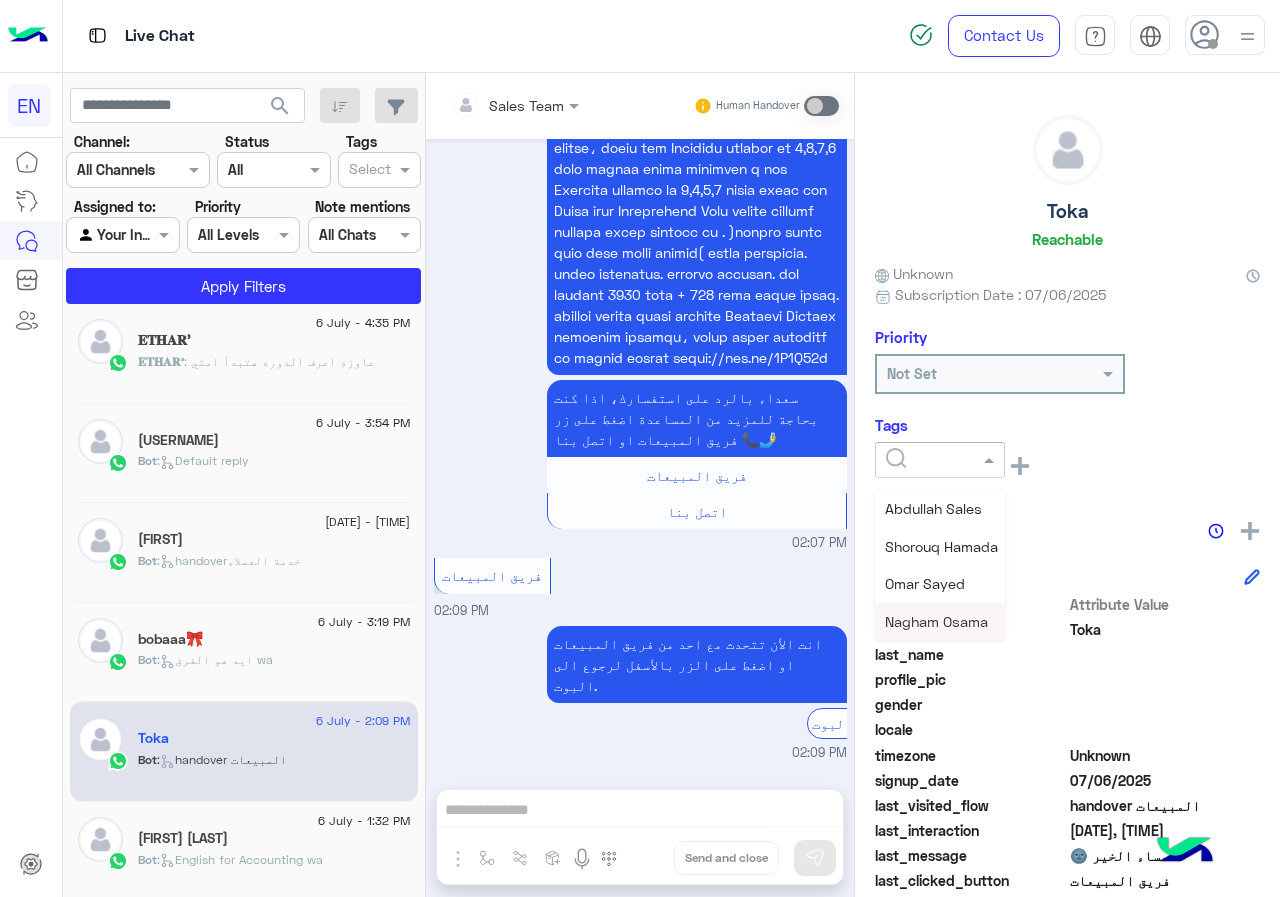 click on "Nagham Osama" at bounding box center (936, 621) 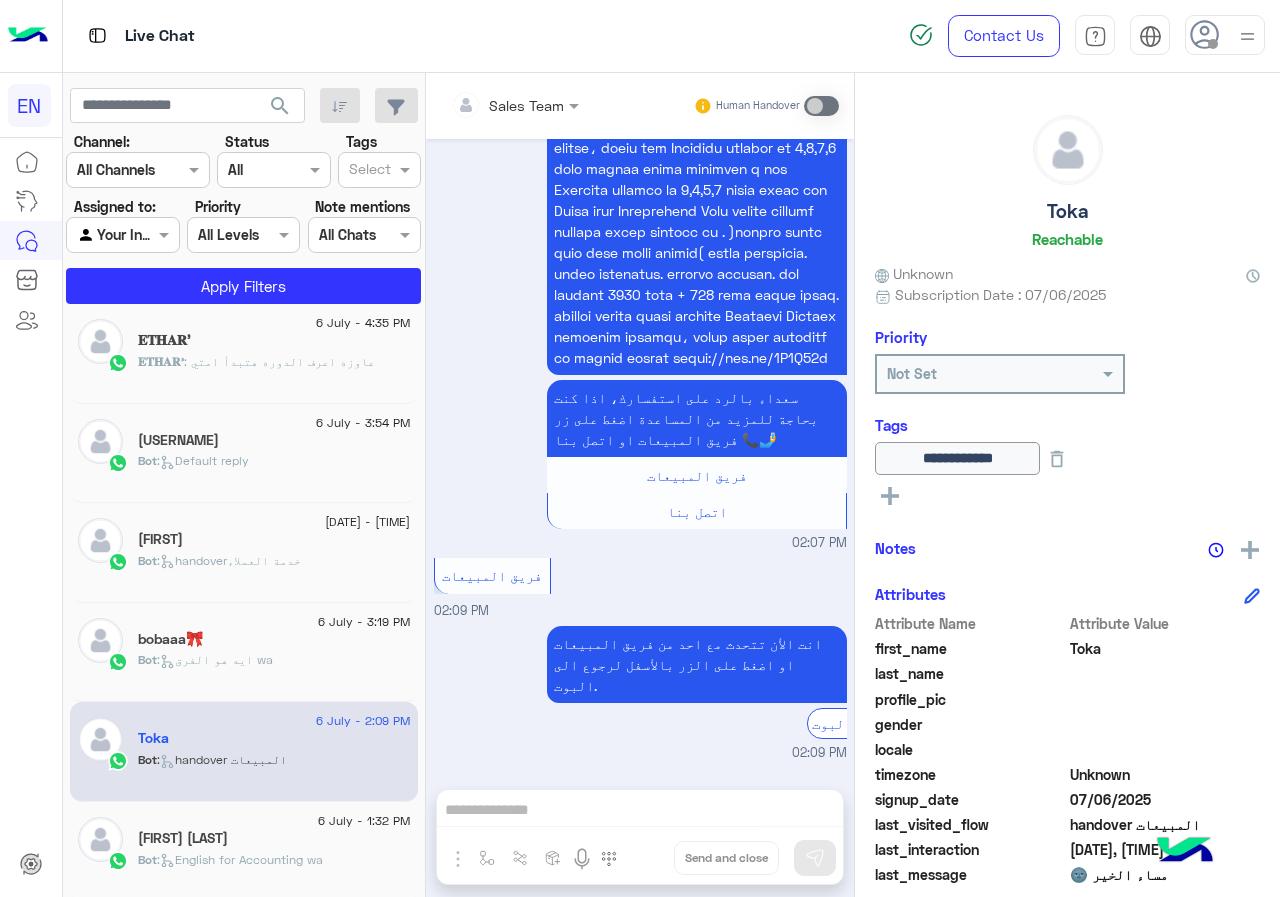 click on "bobaaa🎀" 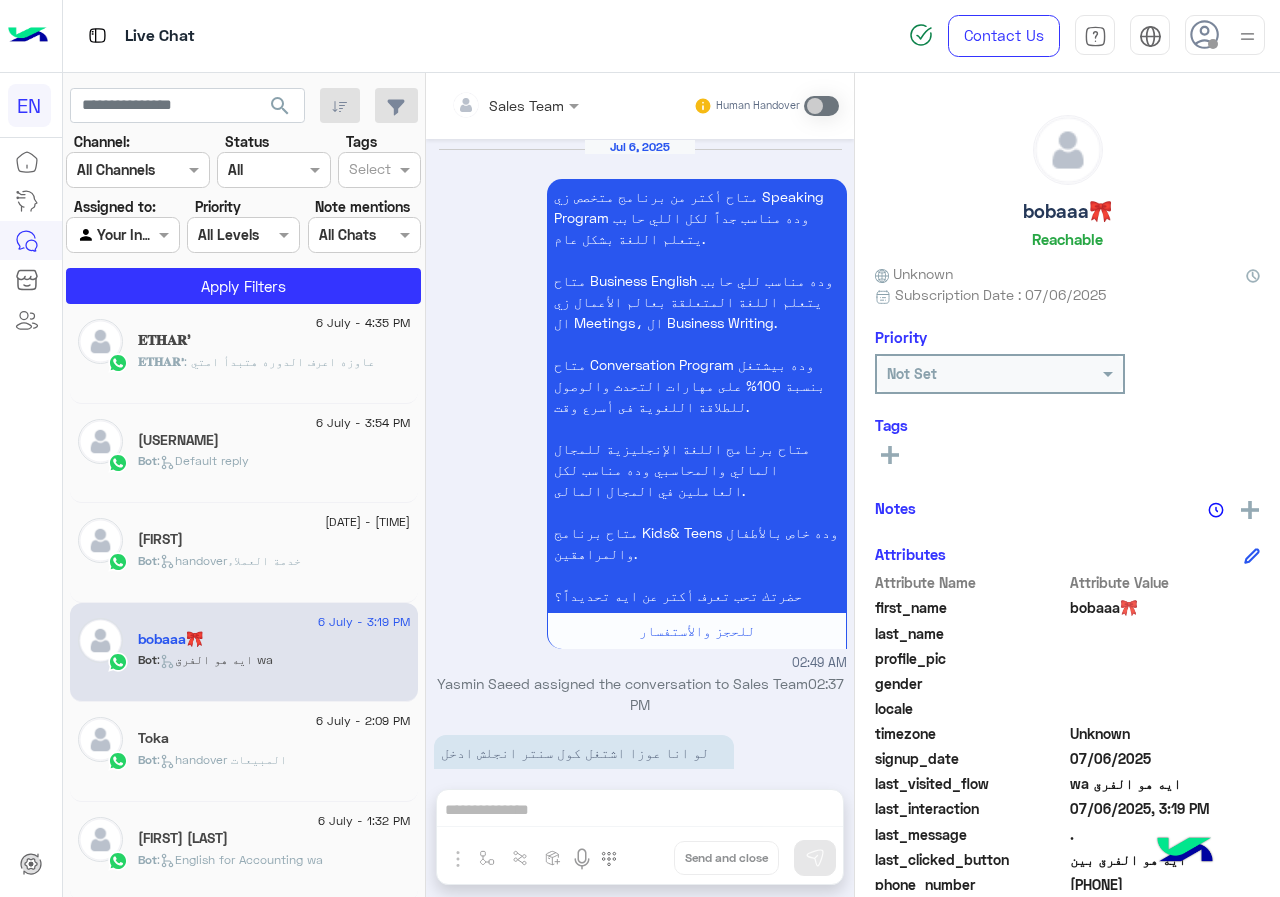scroll, scrollTop: 2623, scrollLeft: 0, axis: vertical 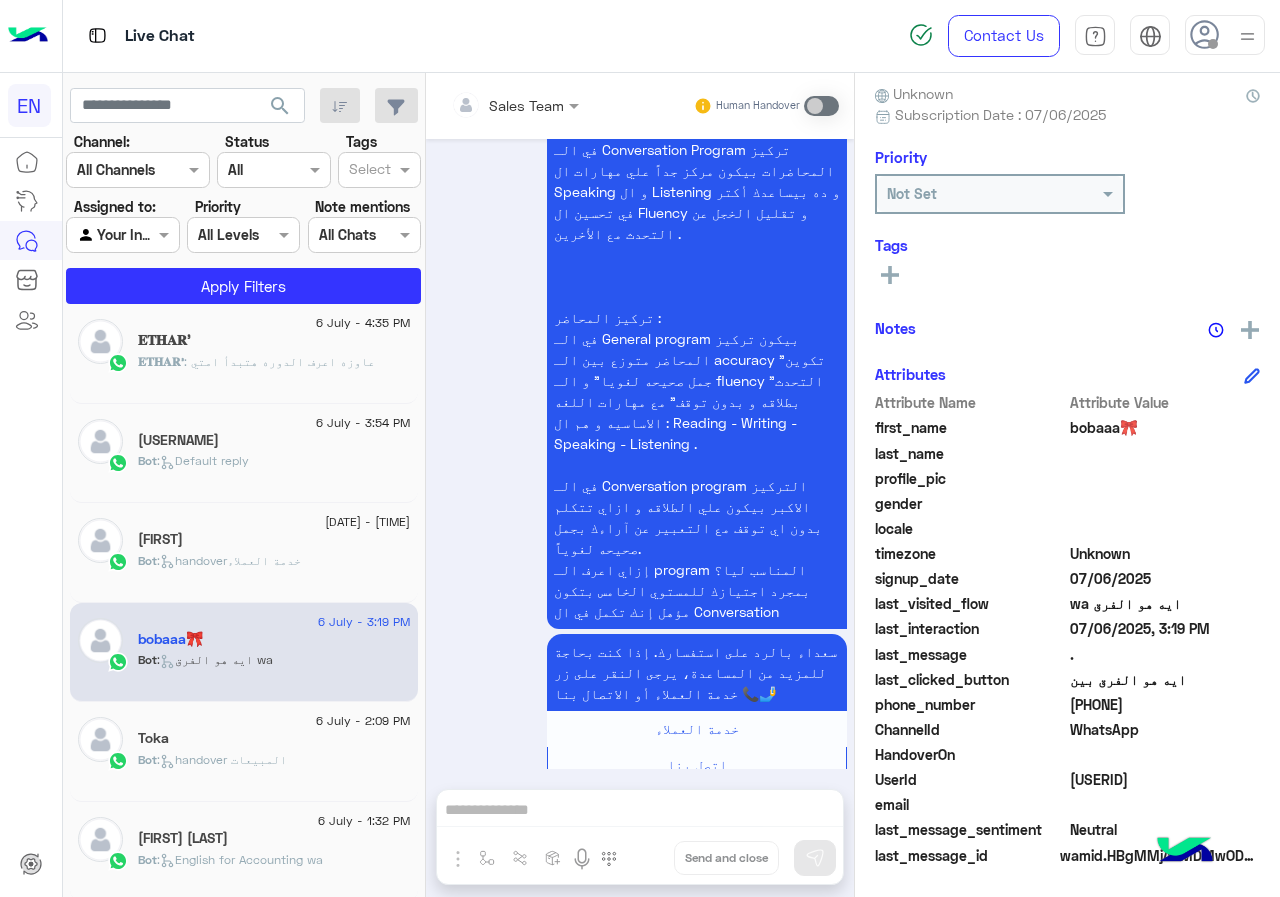 click on "ايه هو الفرق بين" 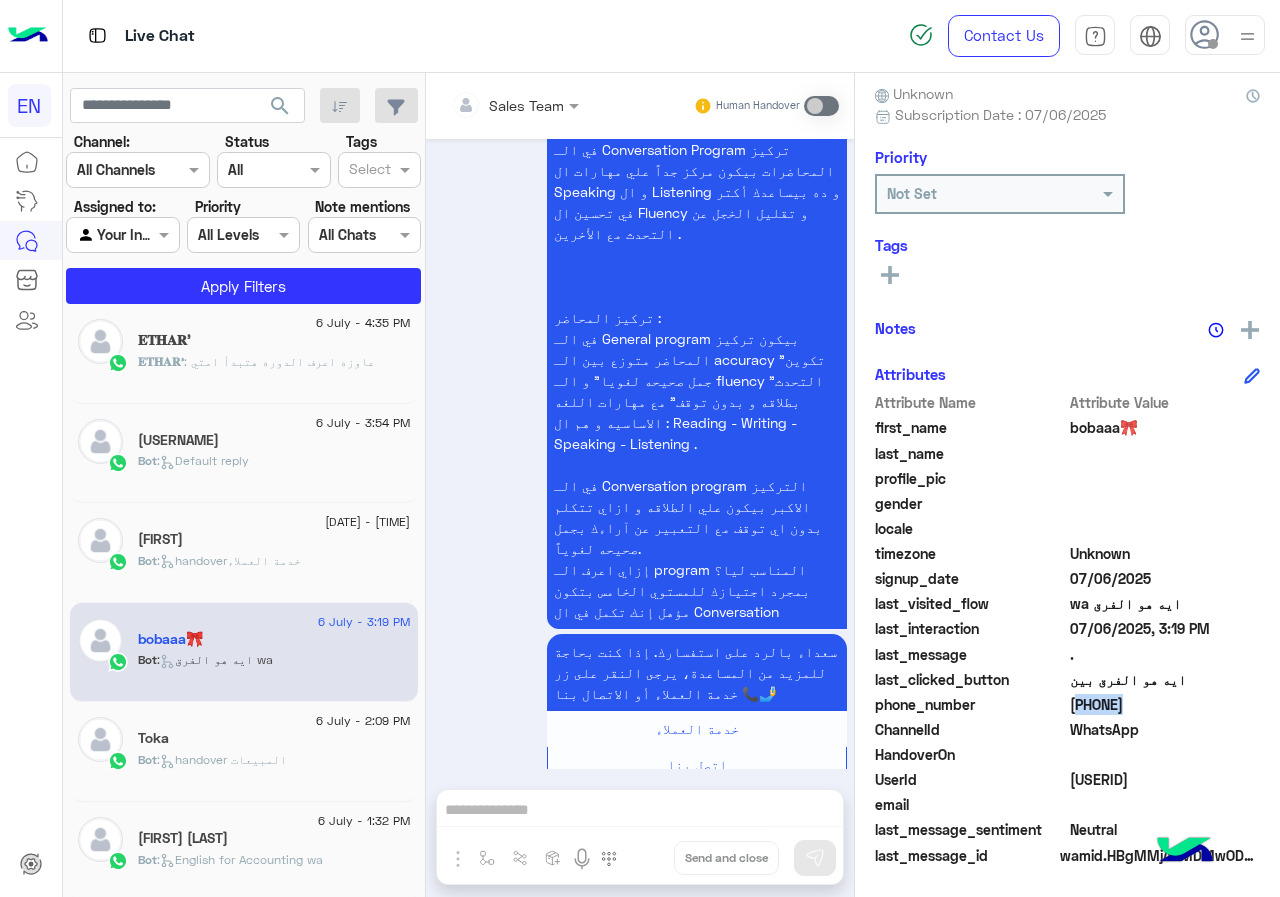 click on "[PHONE]" 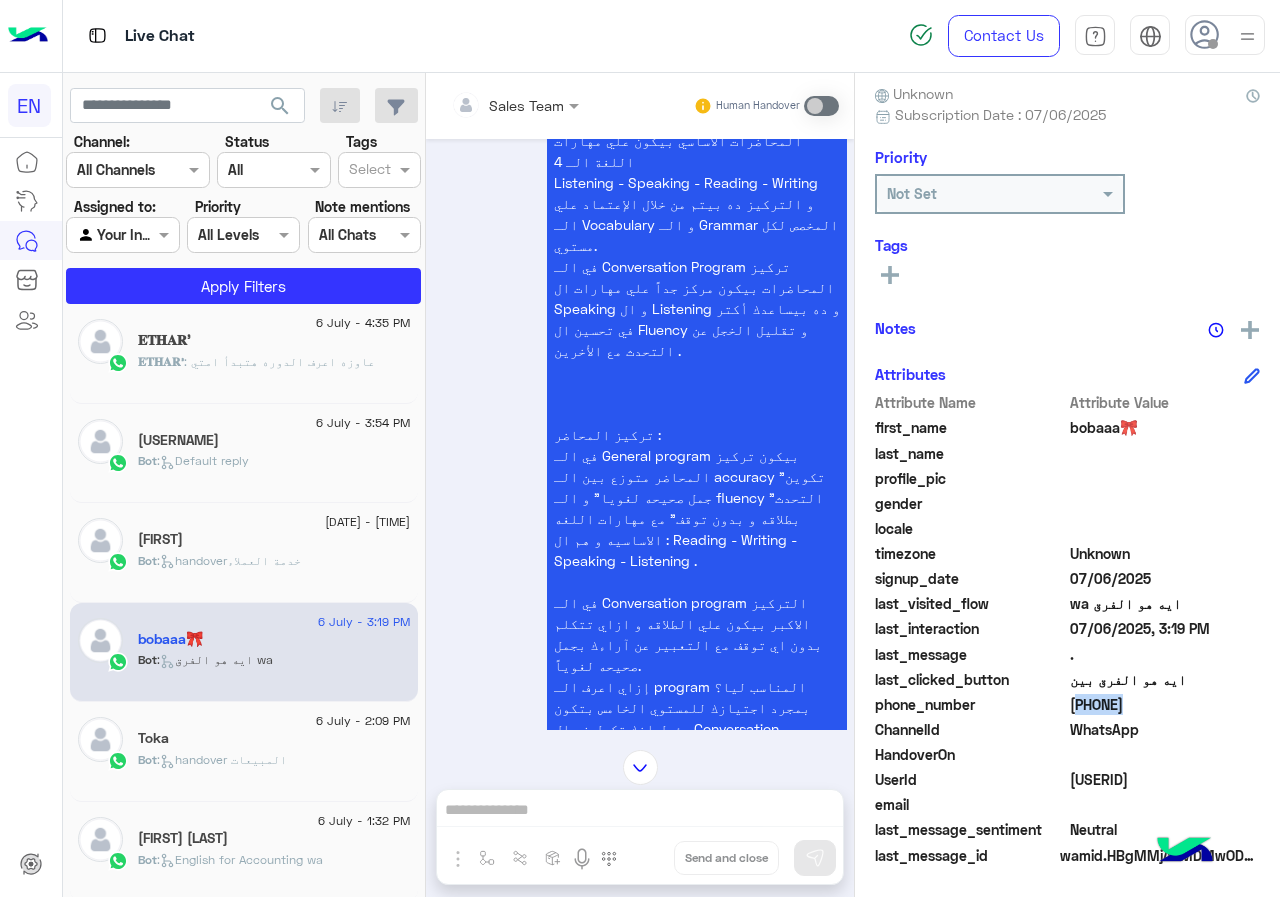 scroll, scrollTop: 2223, scrollLeft: 0, axis: vertical 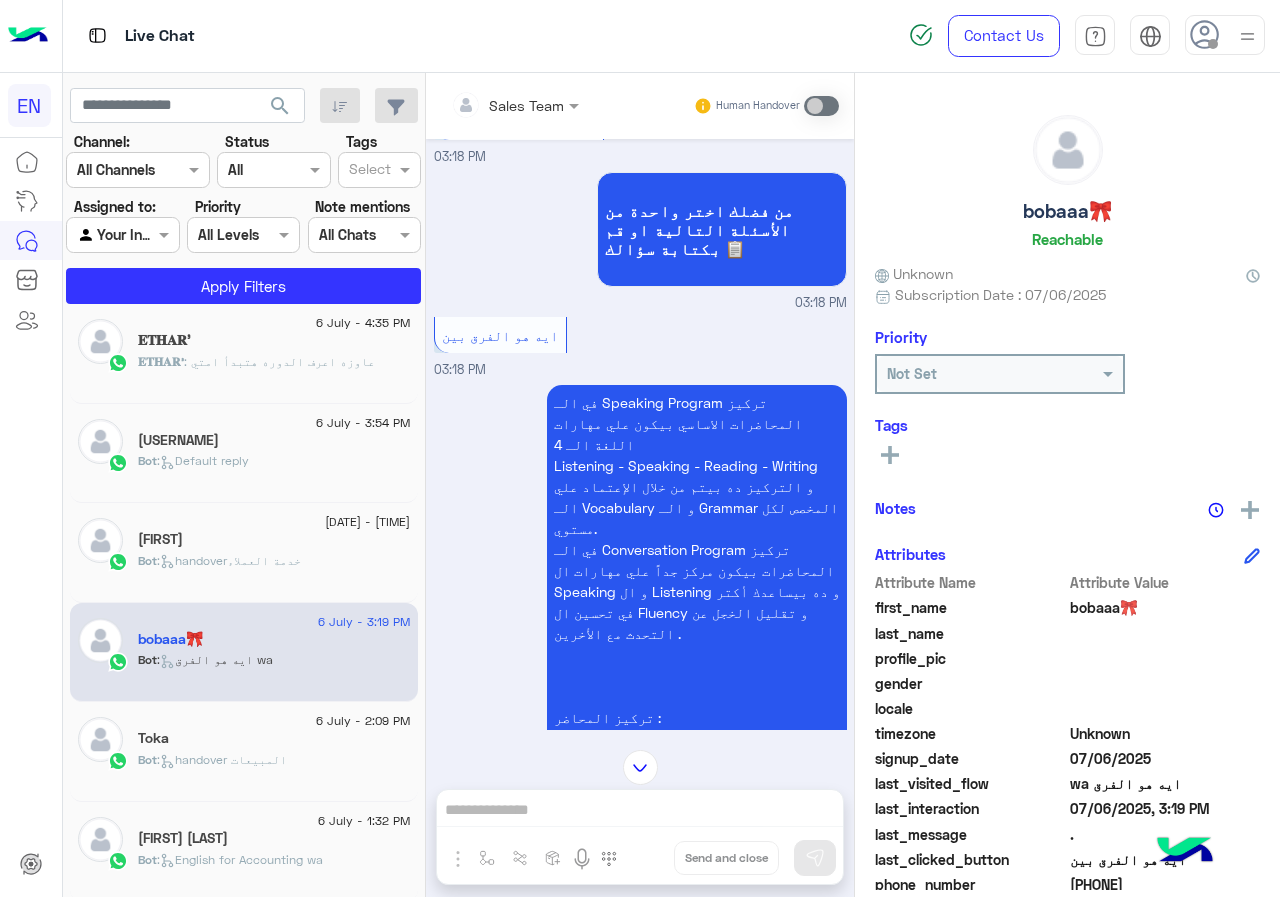 click on "bobaaa🎀" 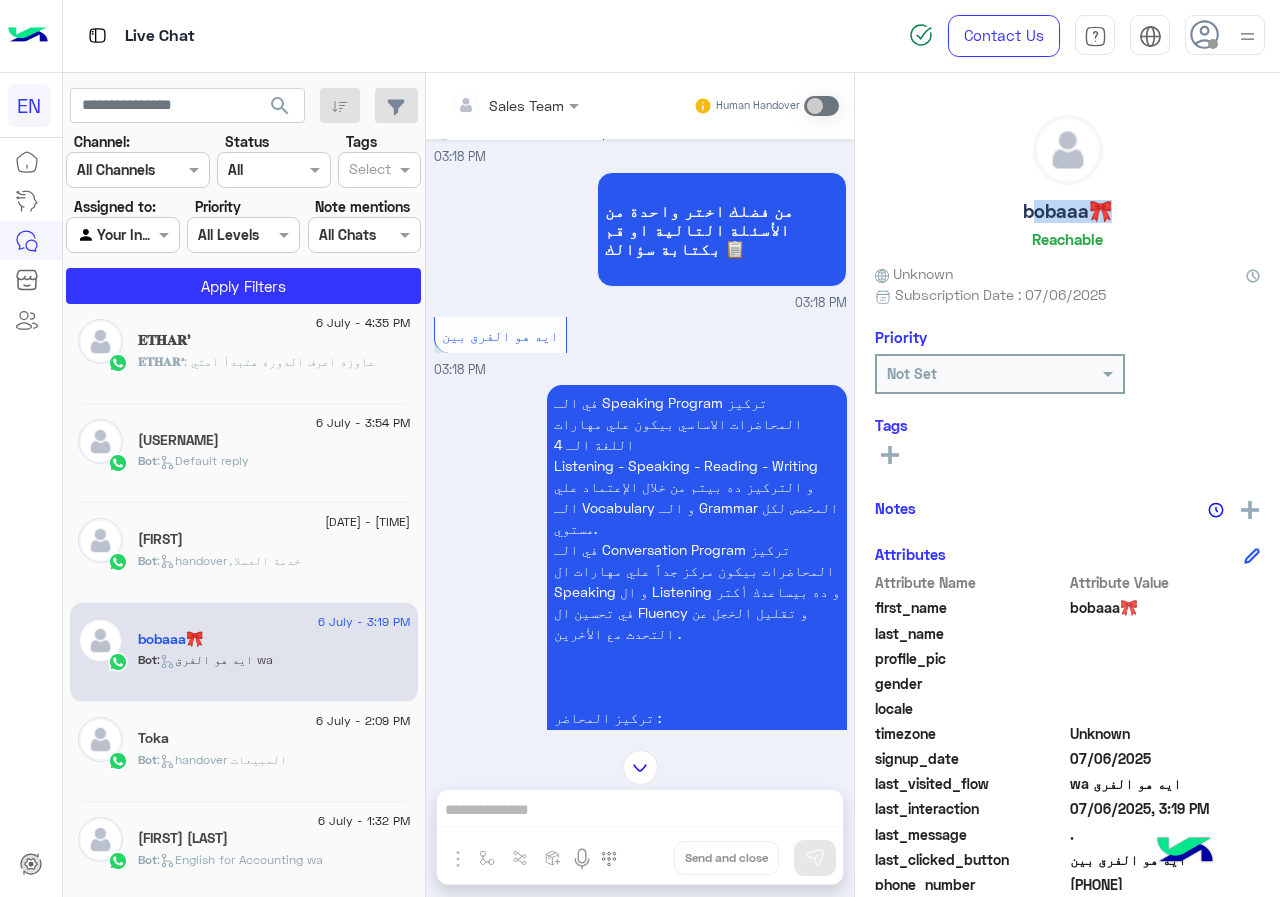 click on "bobaaa🎀" 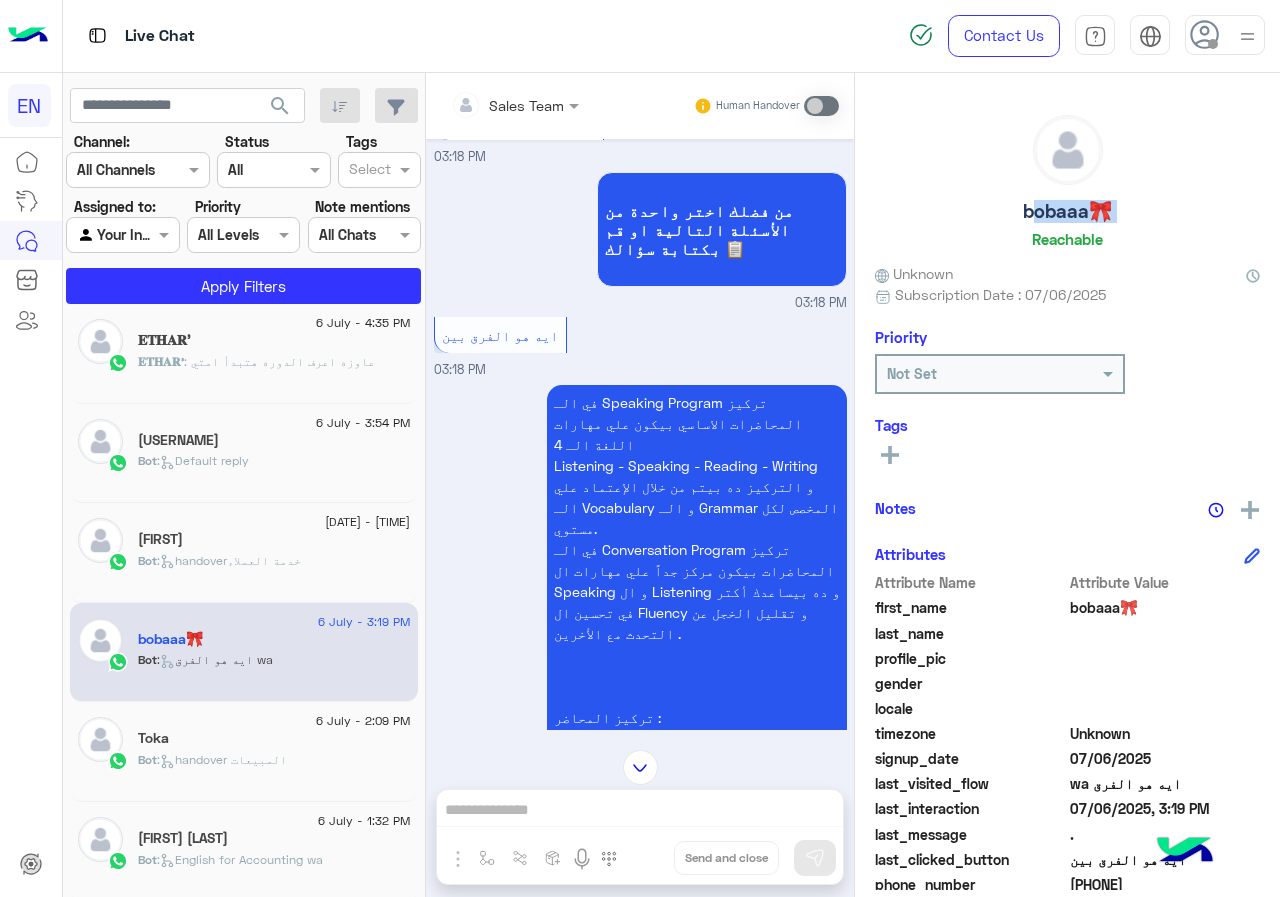 click on "bobaaa🎀" 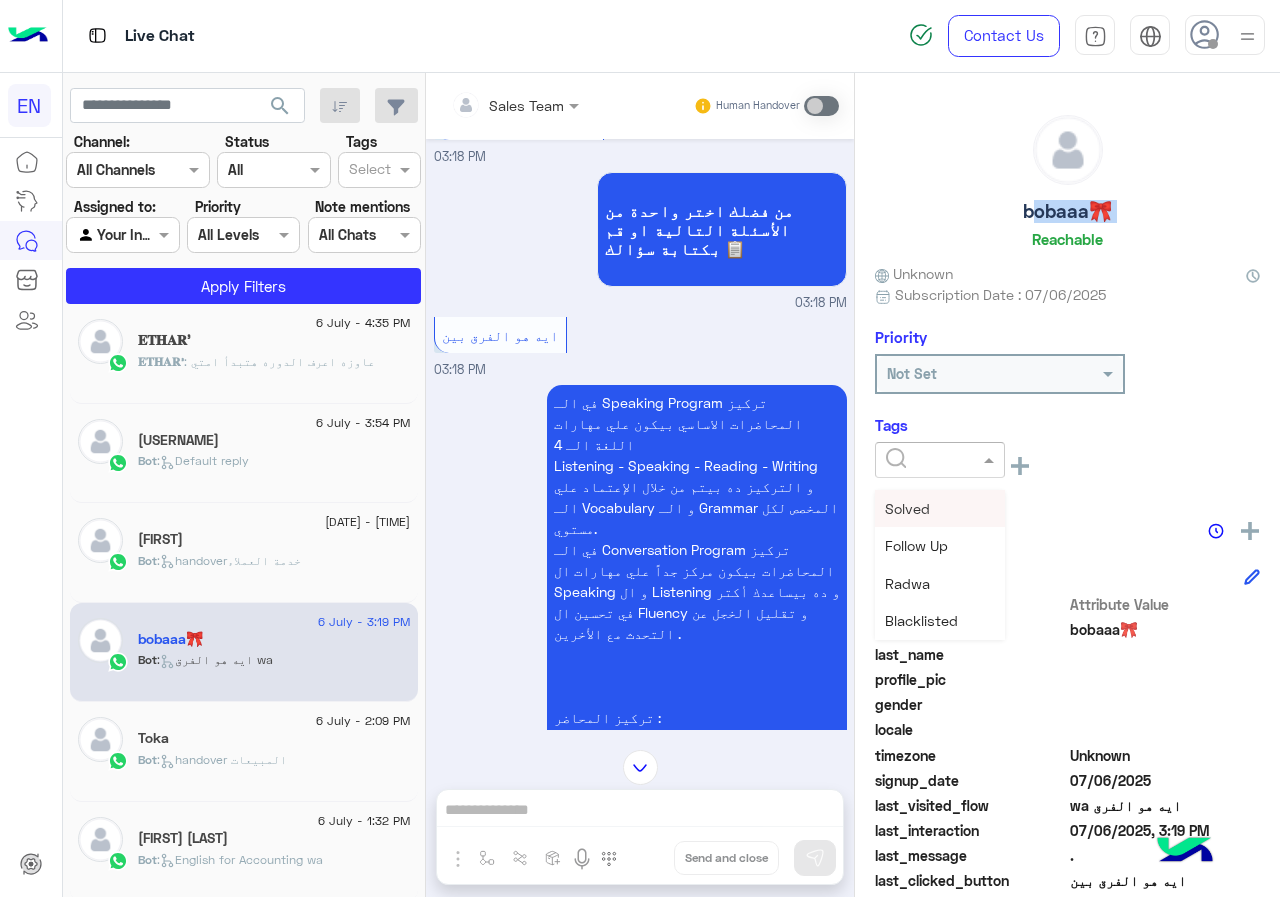 click 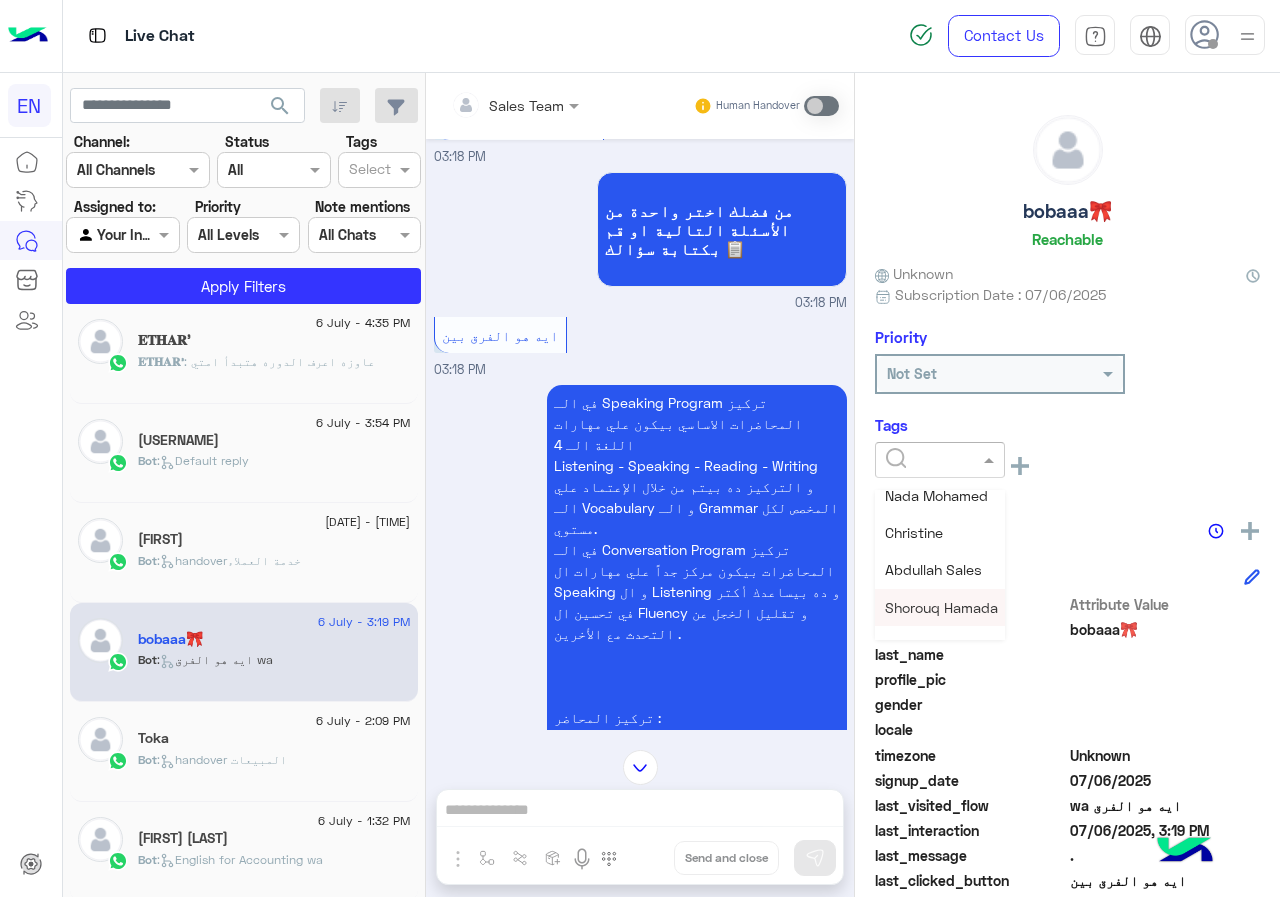 scroll, scrollTop: 261, scrollLeft: 0, axis: vertical 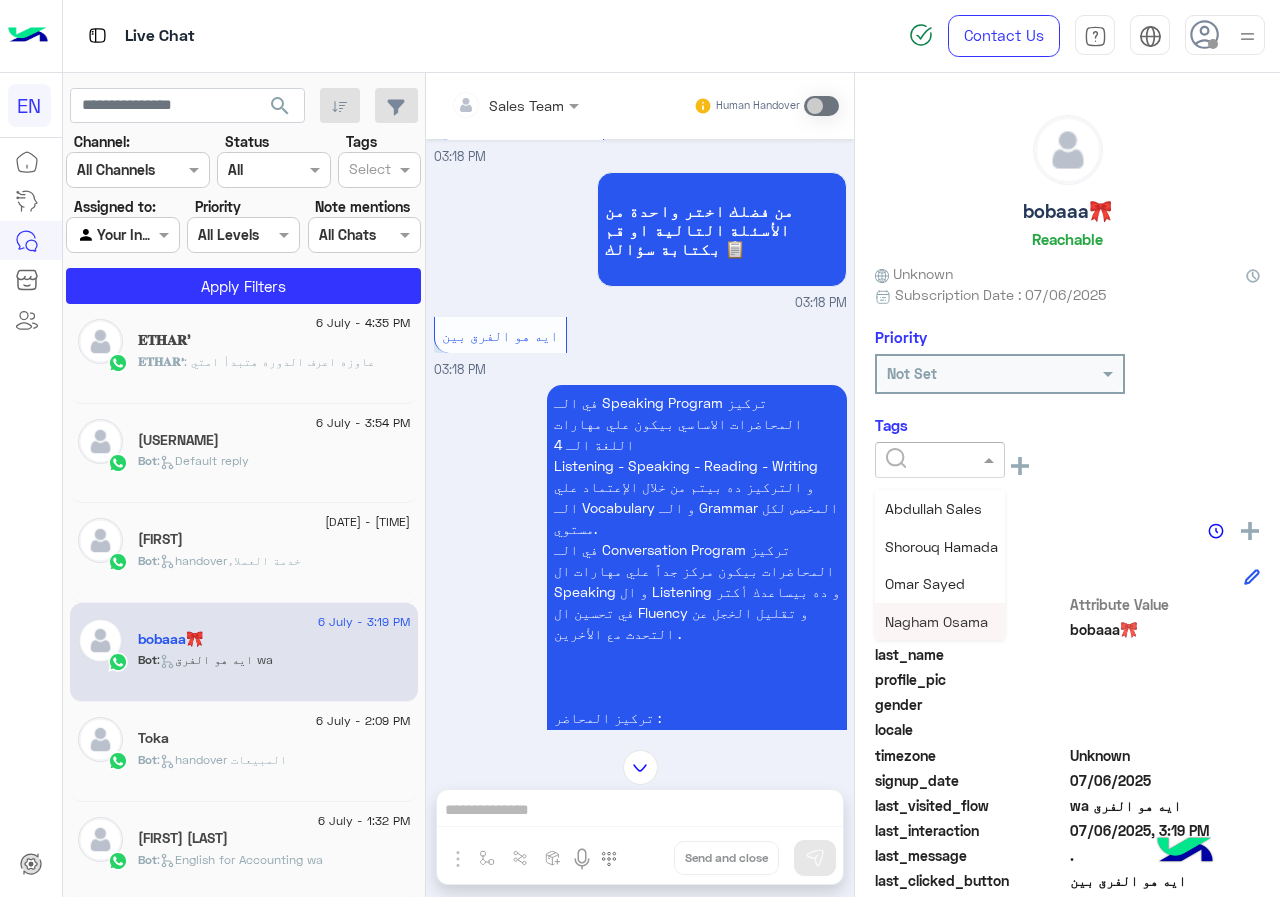 click on "Nagham Osama" at bounding box center (936, 621) 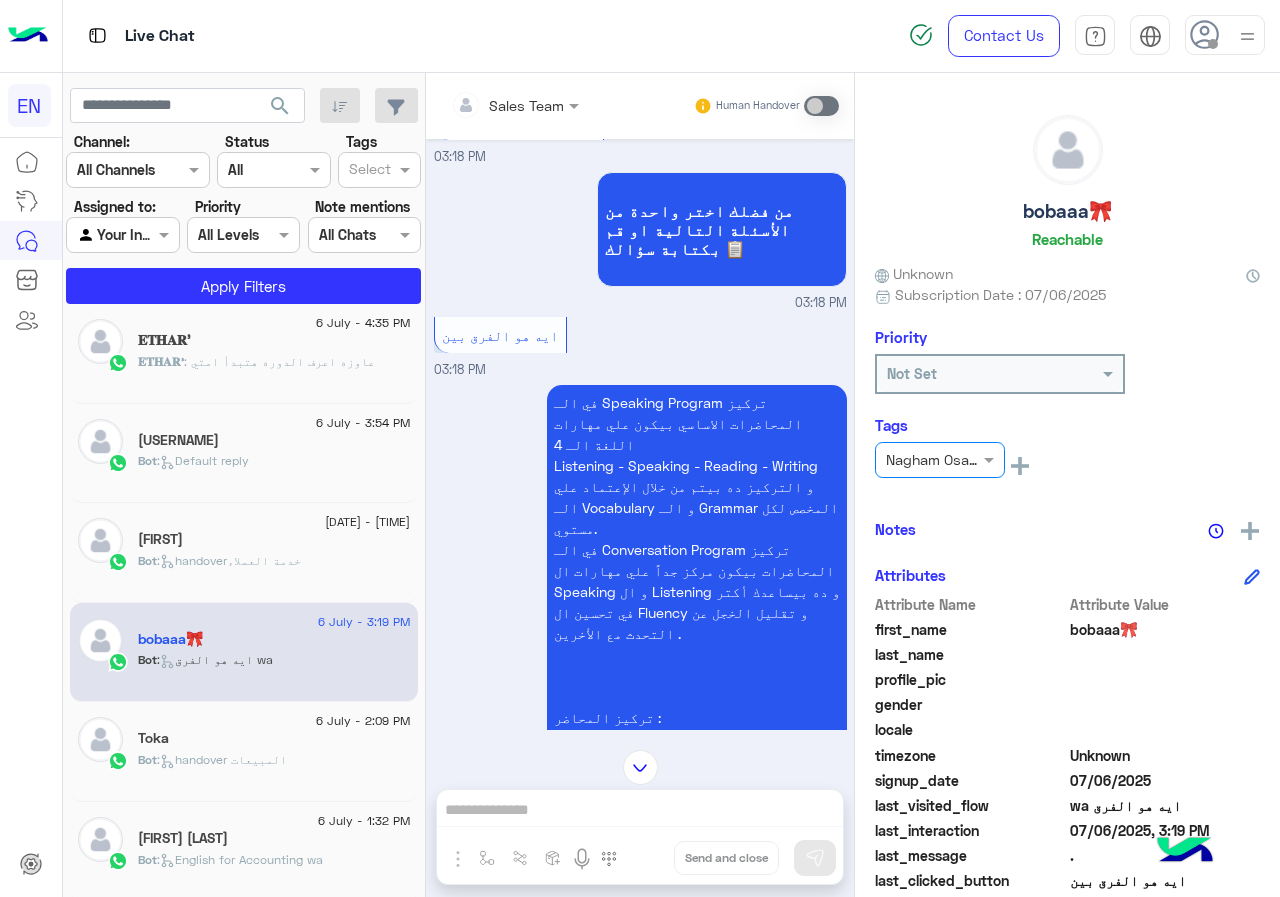 click on "[FIRST]" 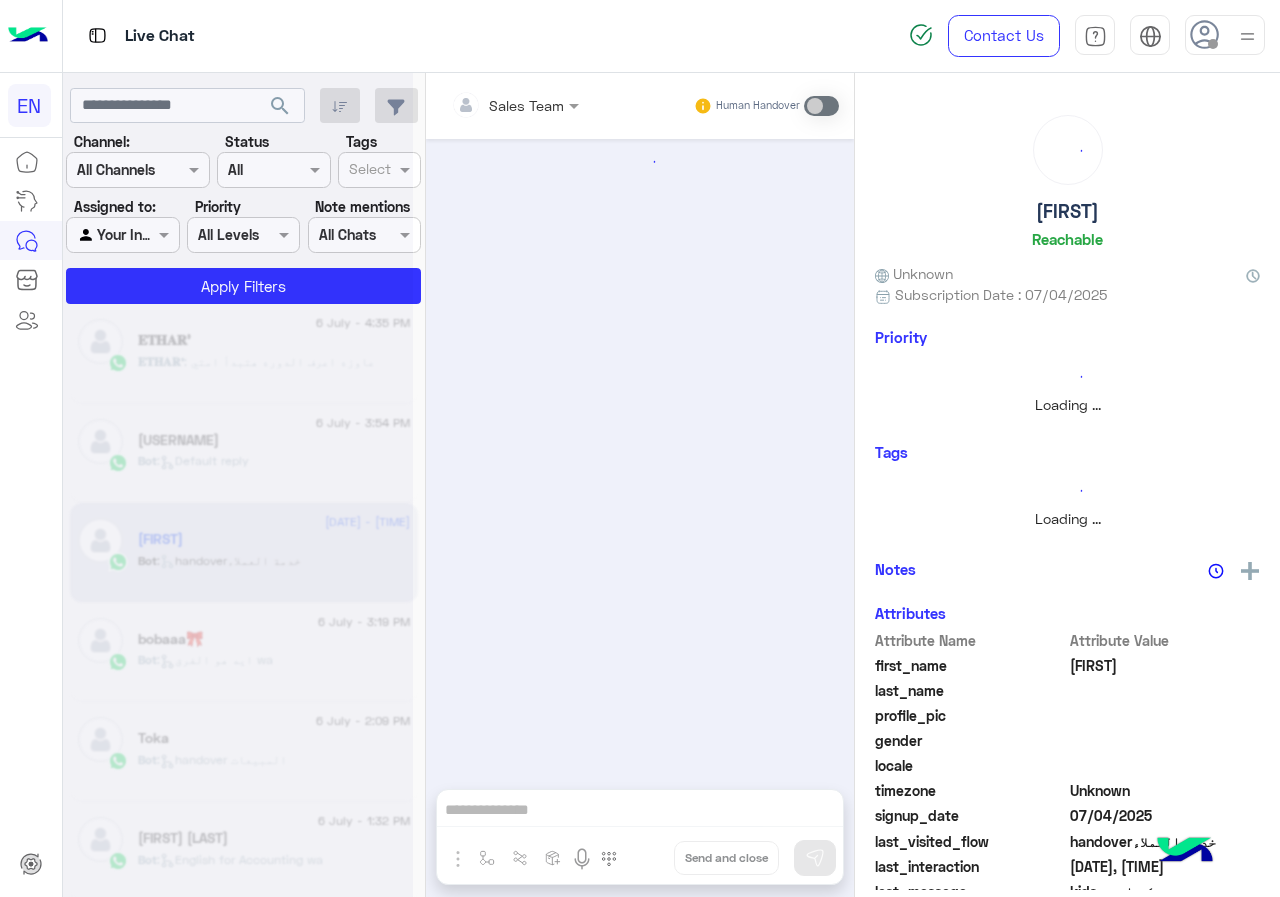 scroll, scrollTop: 0, scrollLeft: 0, axis: both 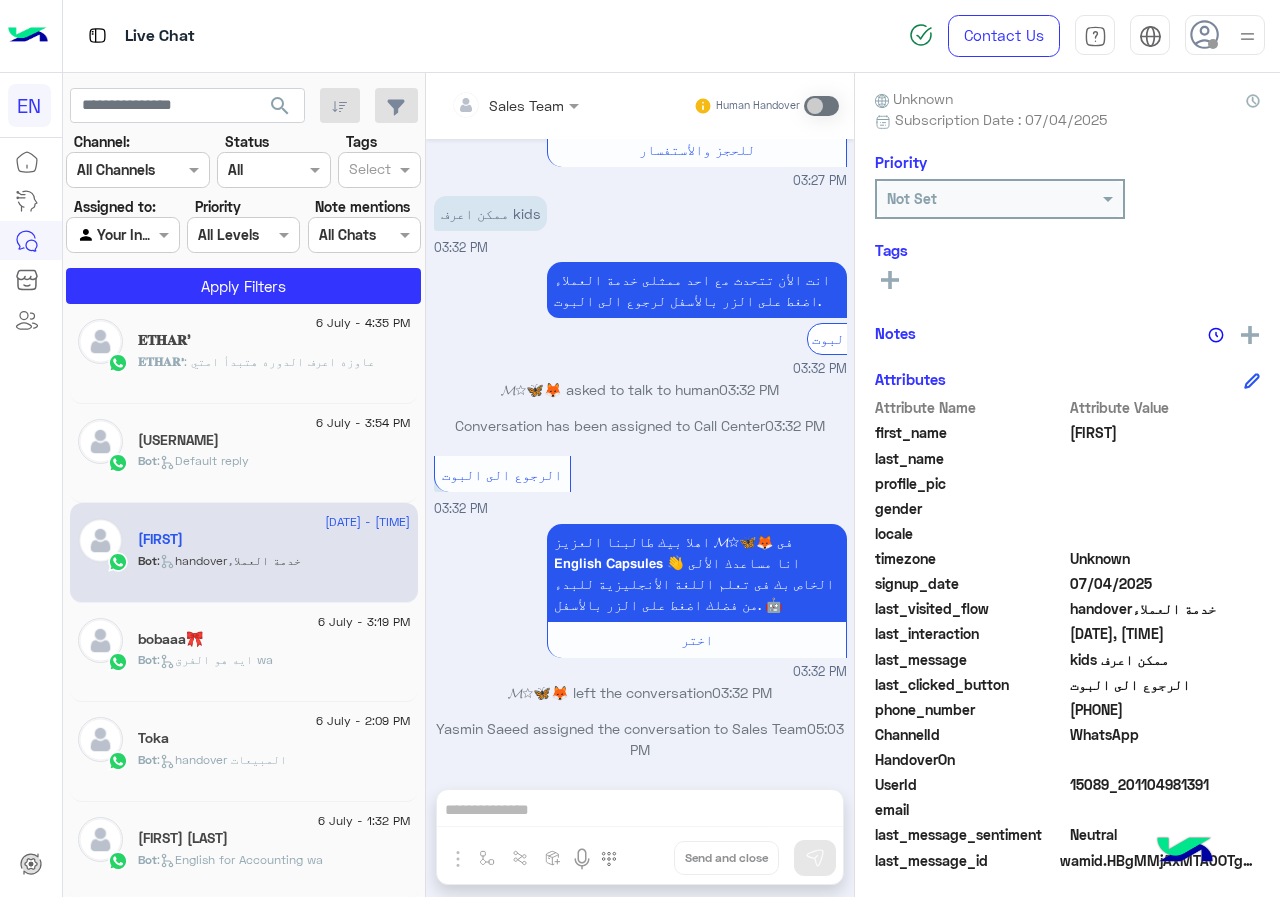 click on "[PHONE]" 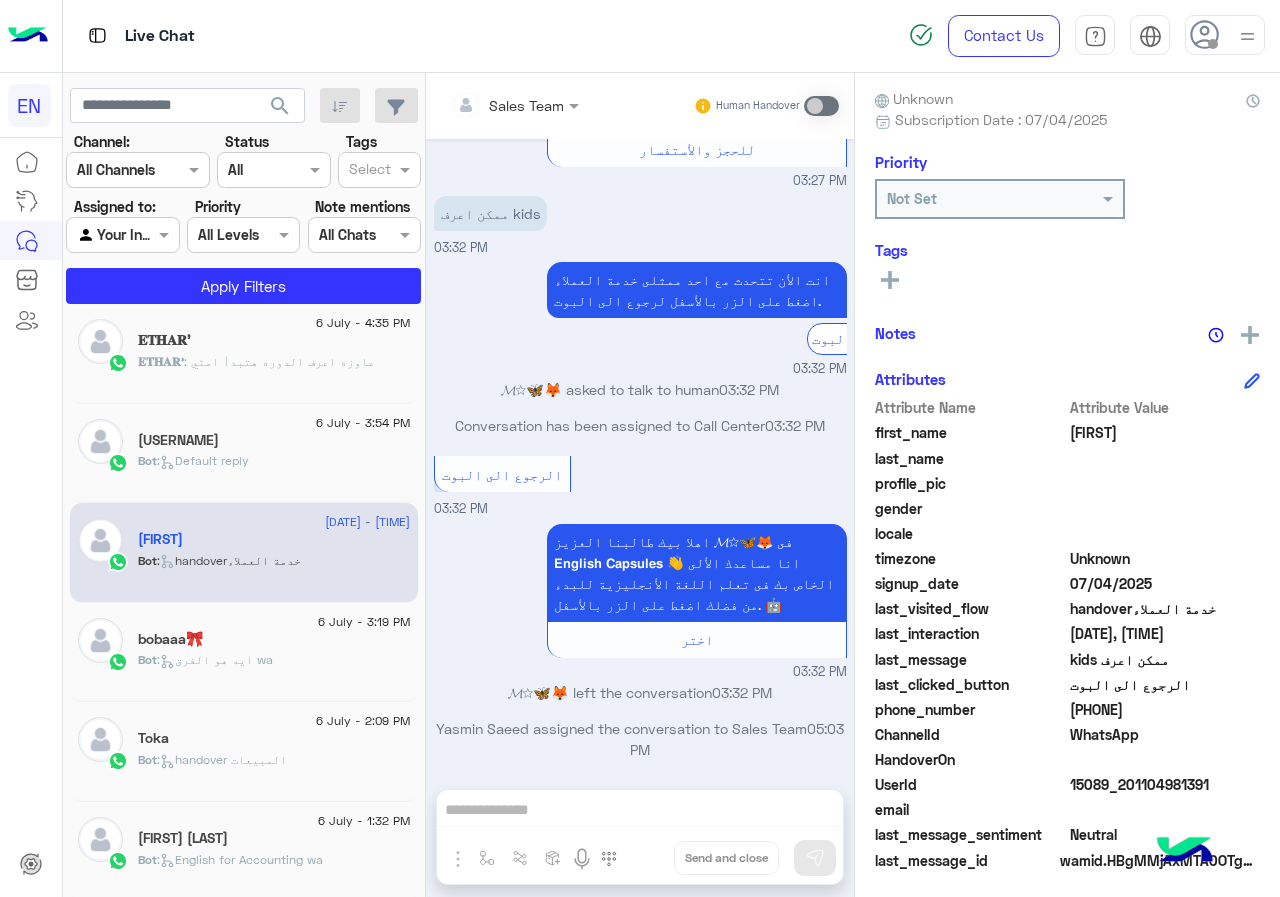 click on ":   Default reply" 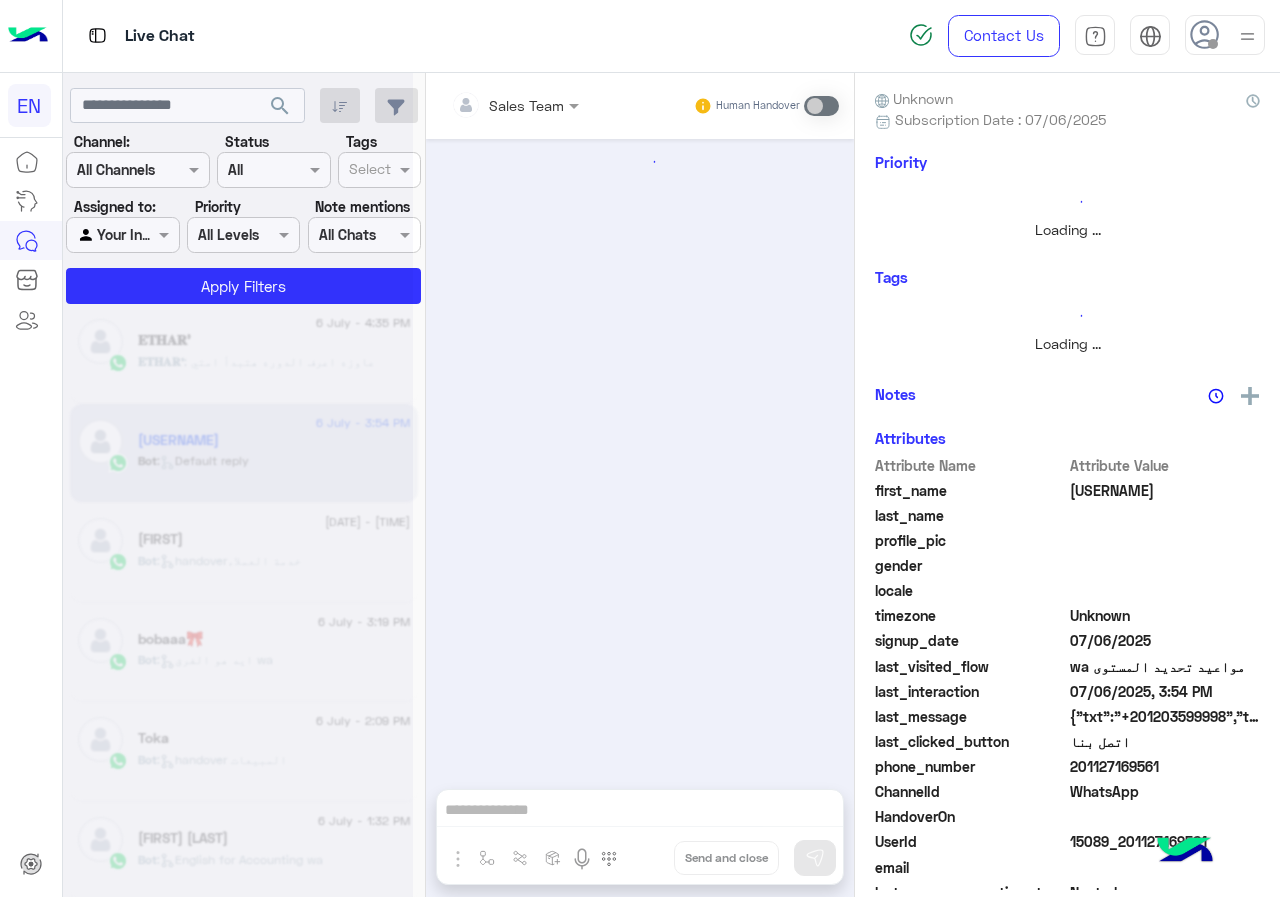 scroll, scrollTop: 0, scrollLeft: 0, axis: both 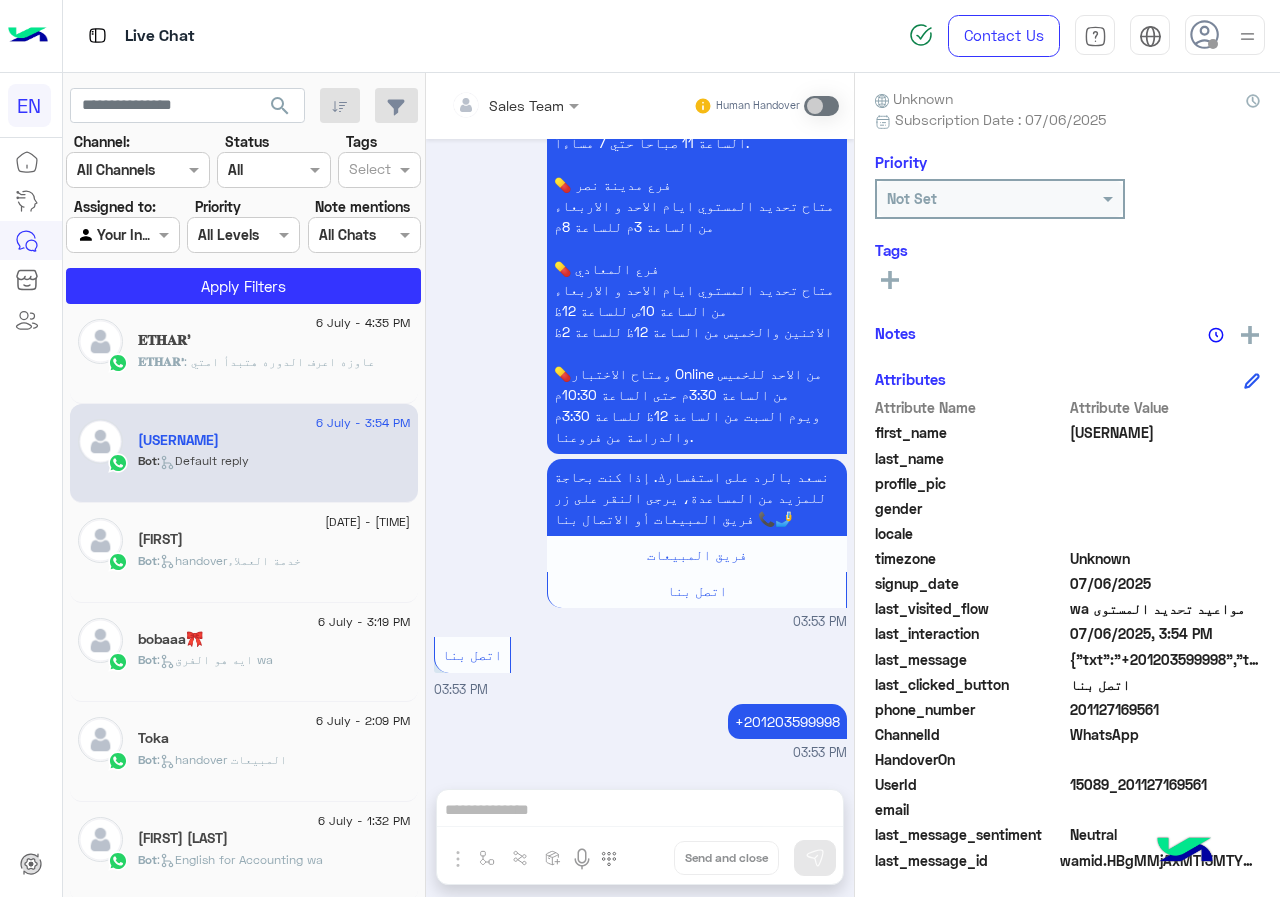 click on "201127169561" 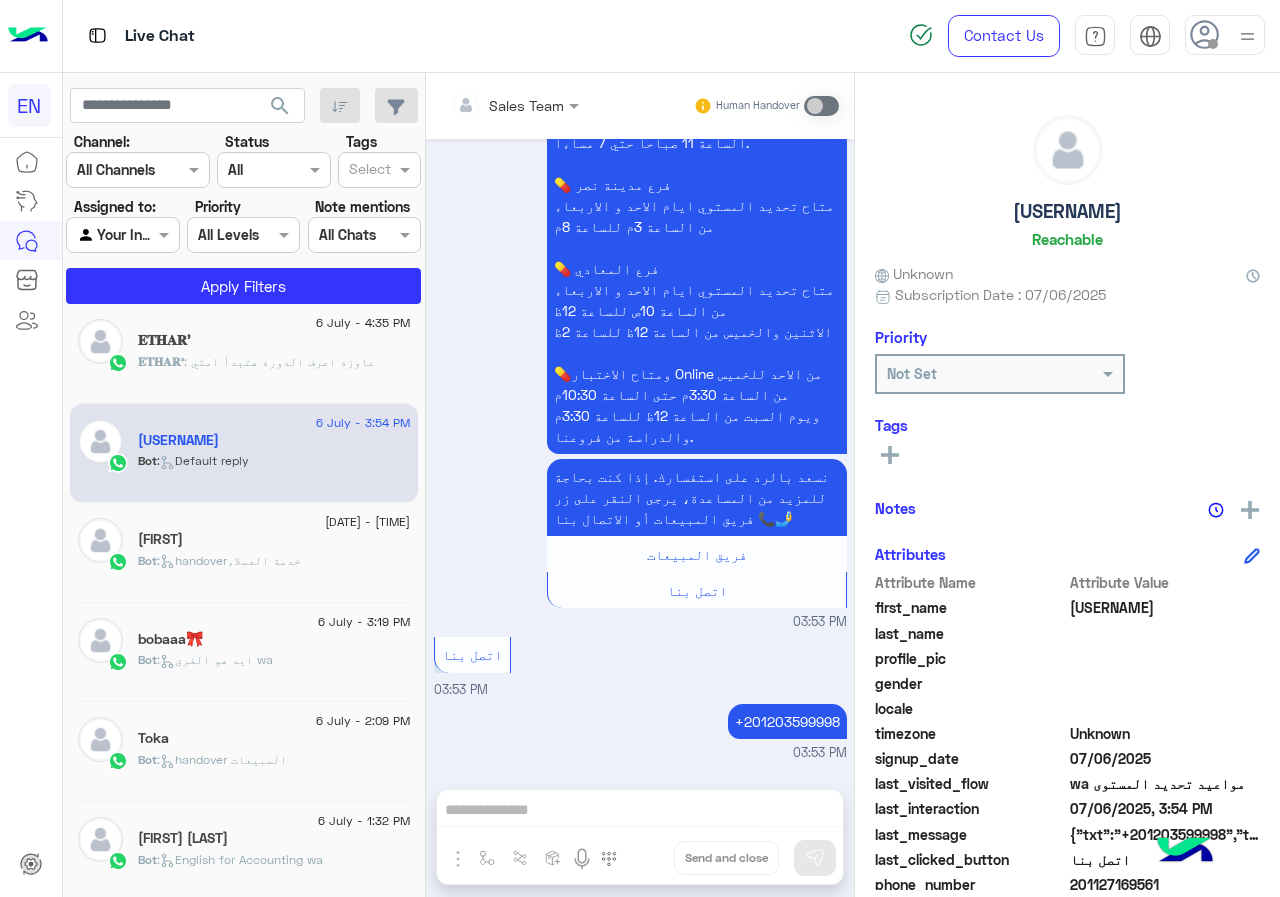 click on "[USERNAME]" 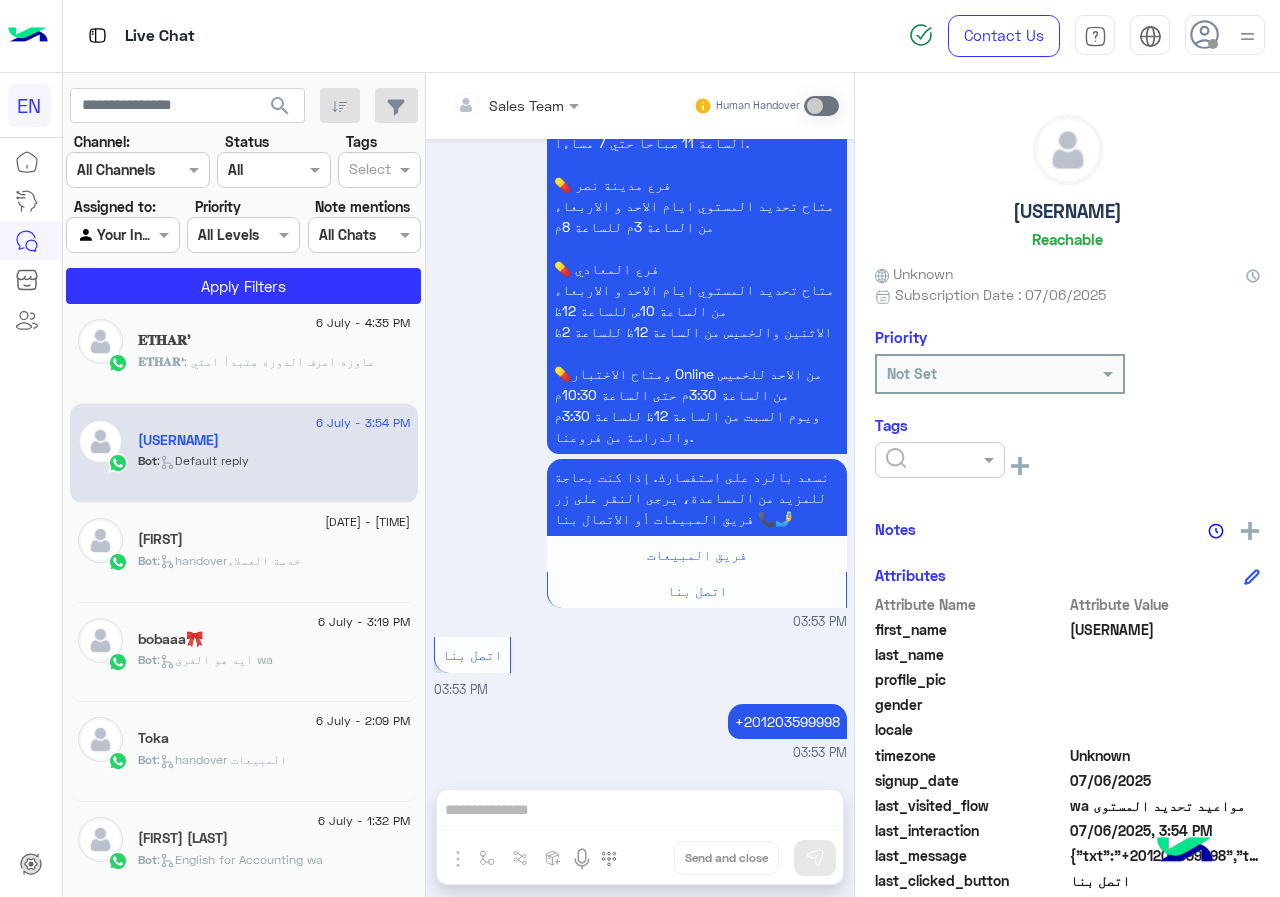 click 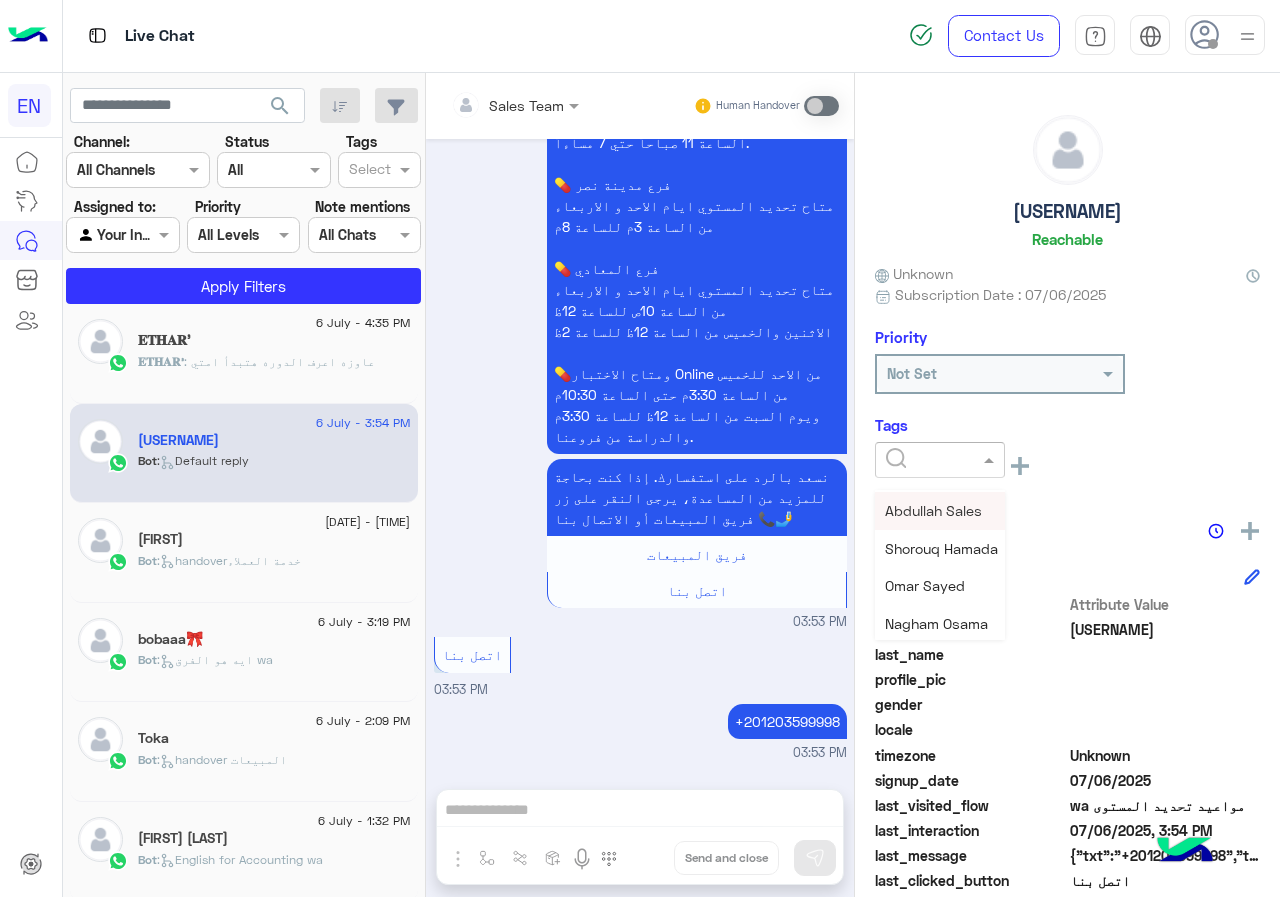 scroll, scrollTop: 261, scrollLeft: 0, axis: vertical 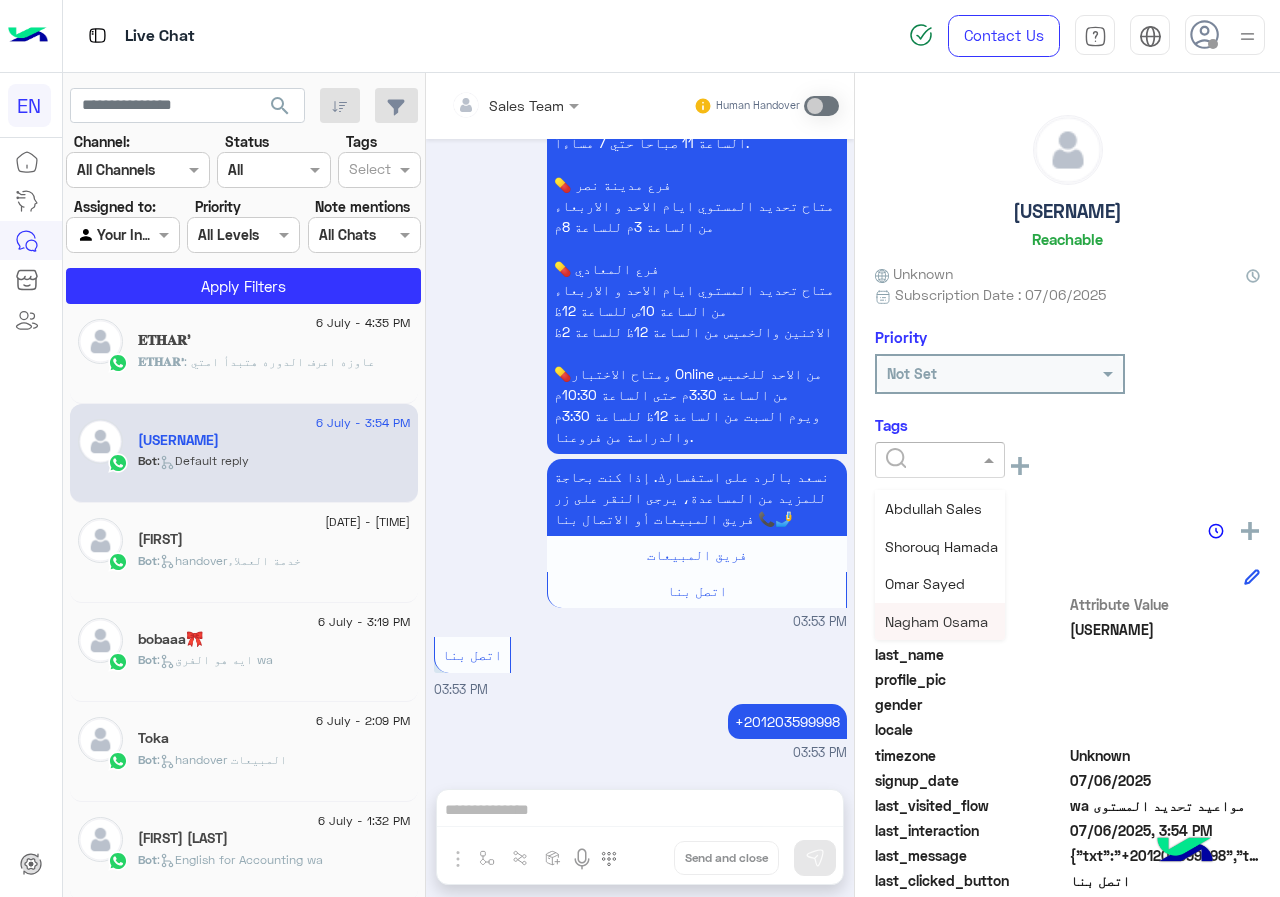 click on "Nagham Osama" at bounding box center (940, 621) 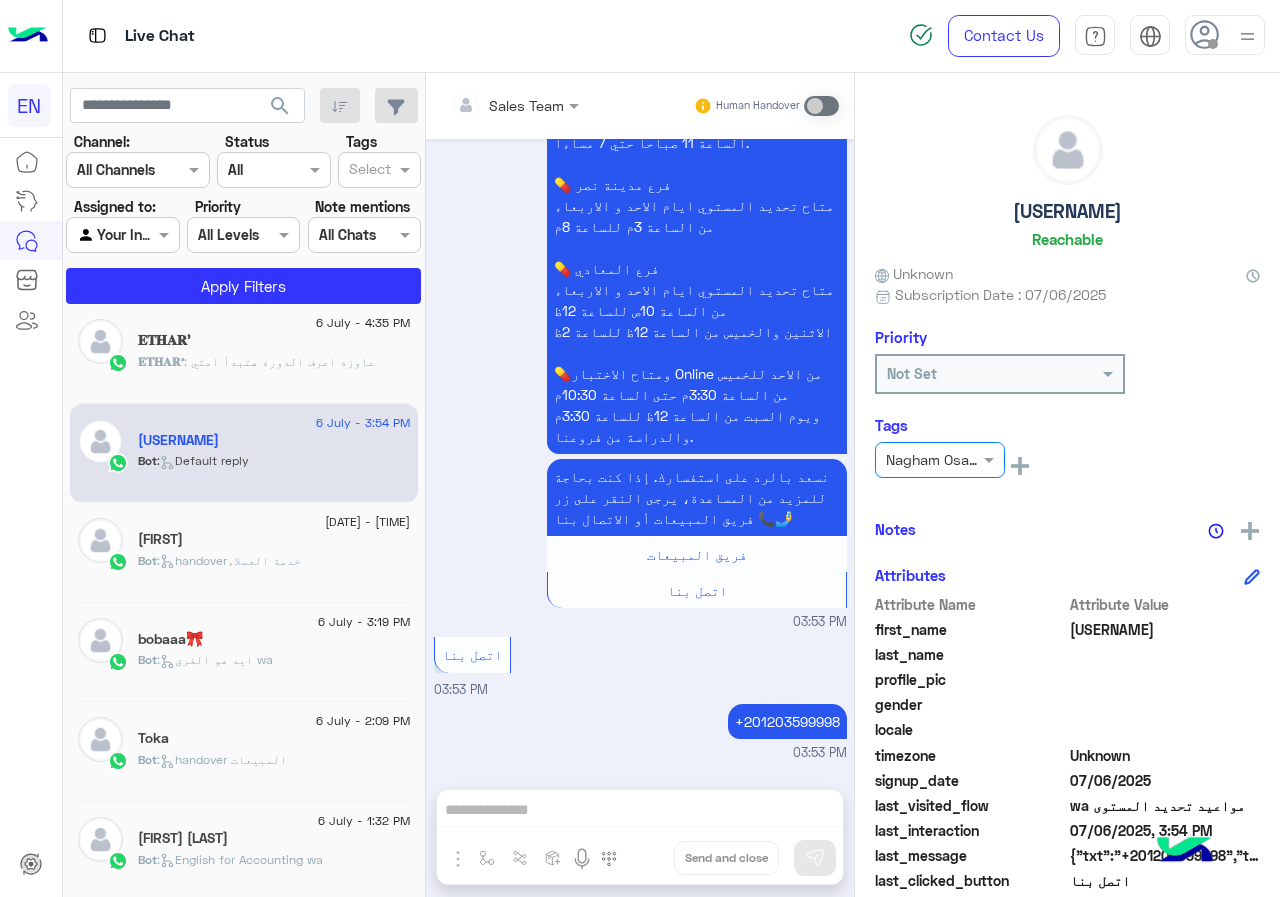 click on "𝐄𝐓𝐇𝐀𝐑’ : عاوزه اعرف الدوره هتبدأ امتي" 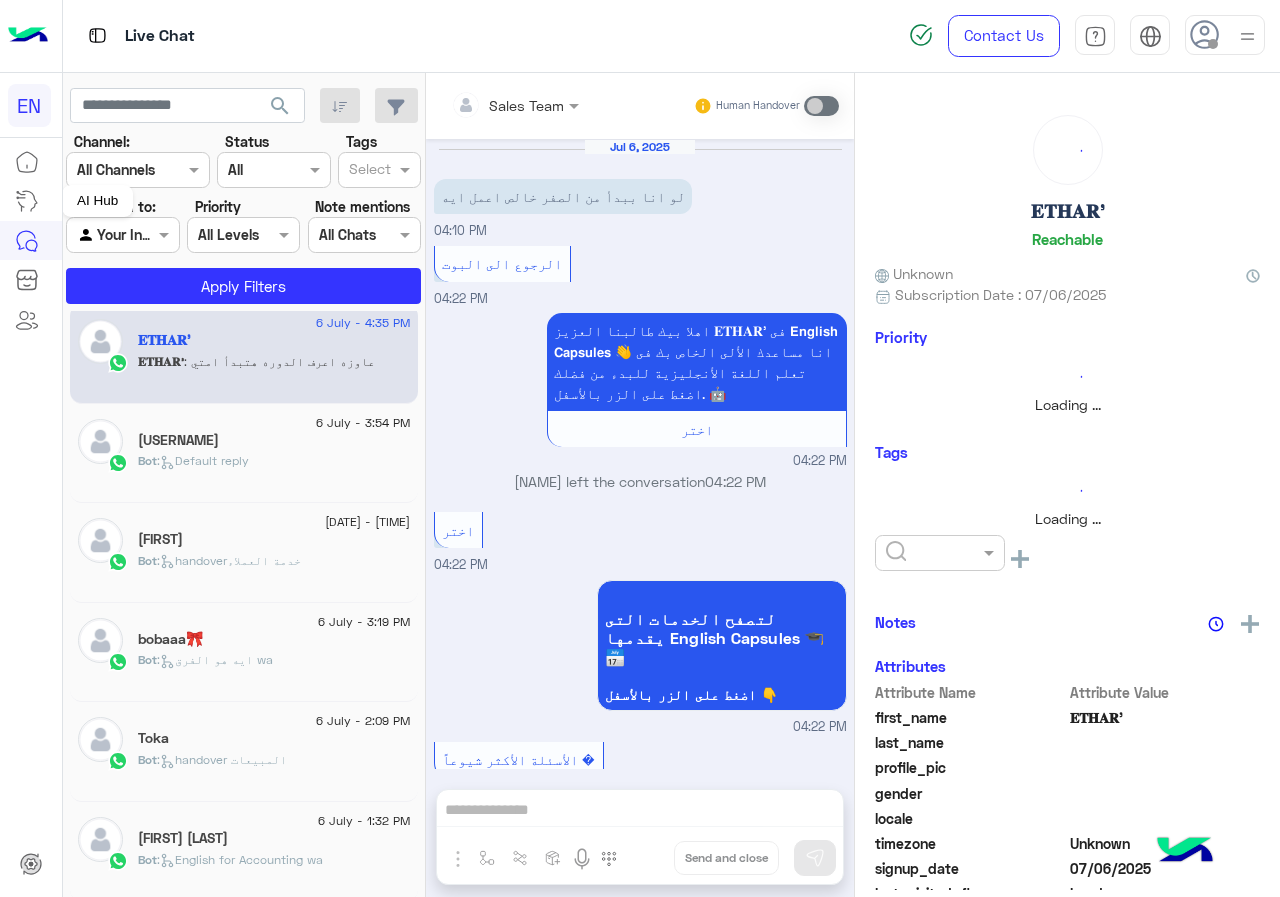 scroll, scrollTop: 1846, scrollLeft: 0, axis: vertical 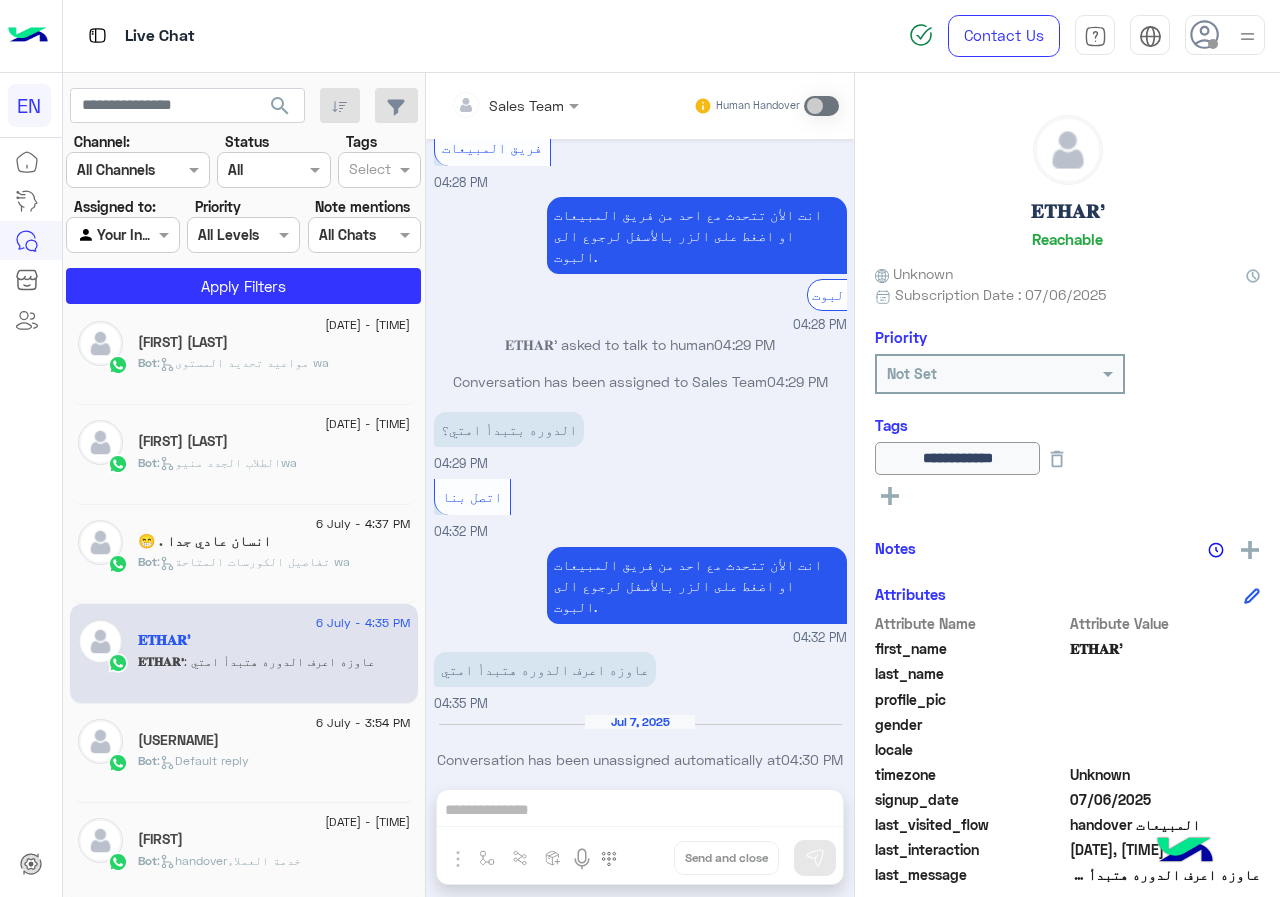 click on "انسان عادي جدا . 😁" 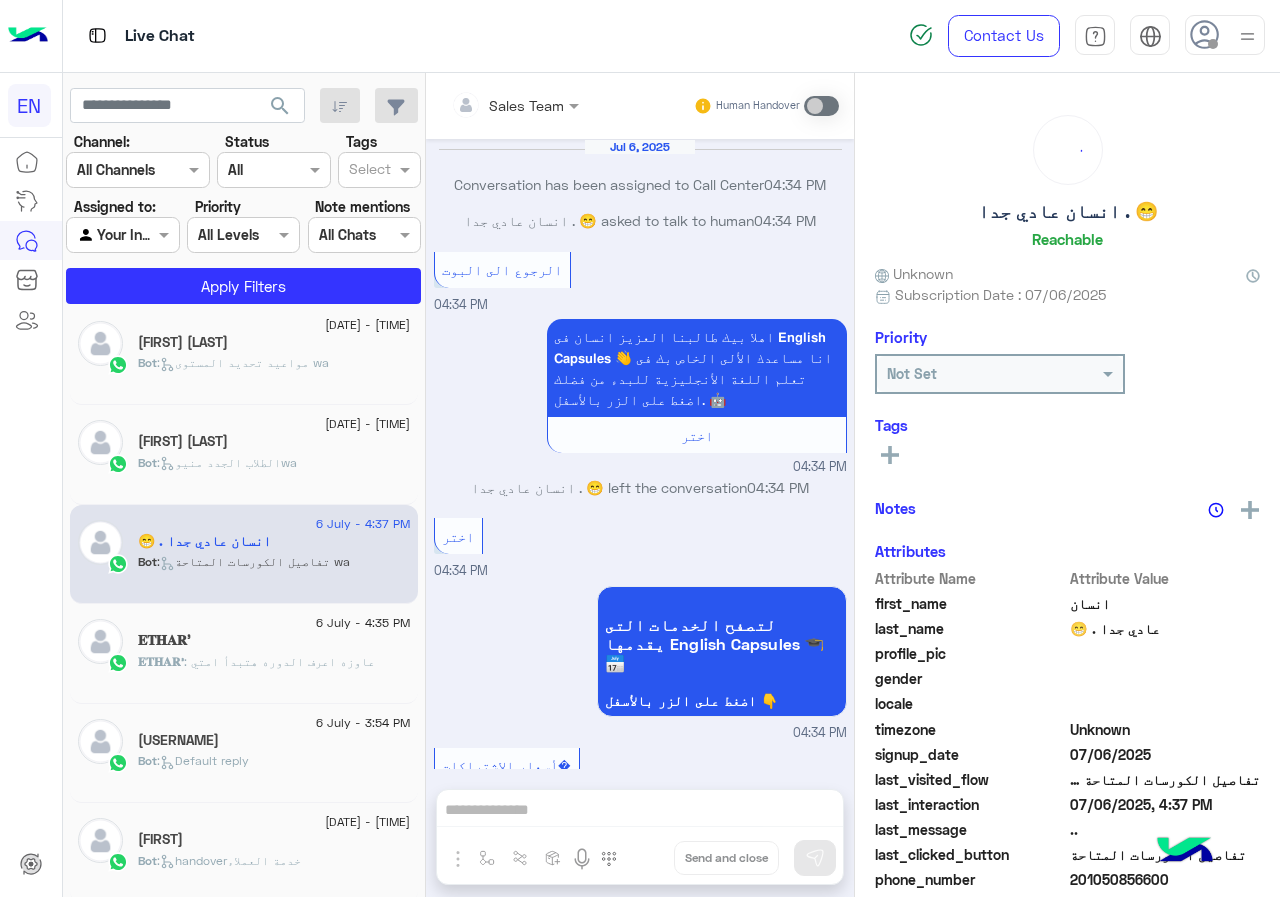 scroll, scrollTop: 2057, scrollLeft: 0, axis: vertical 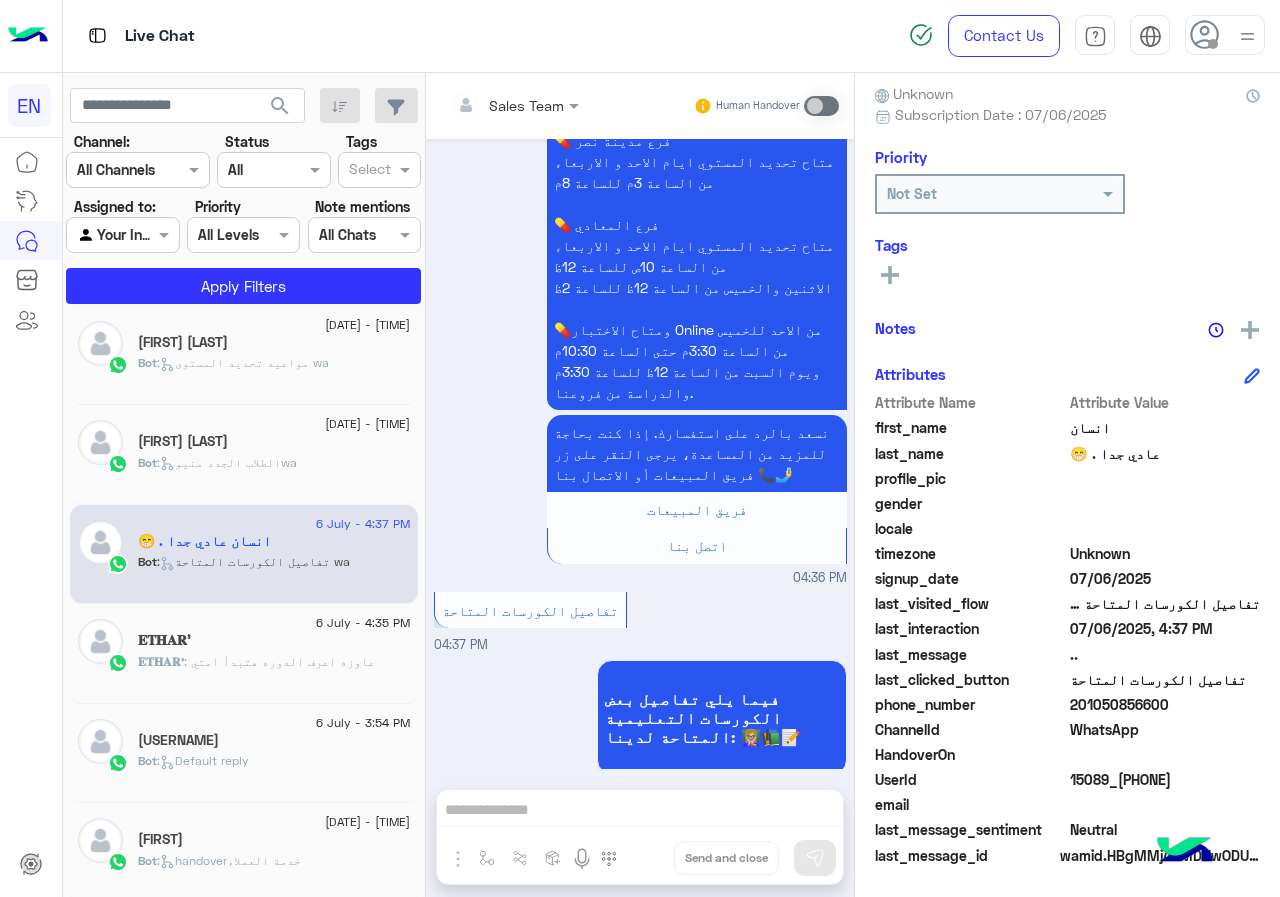 click on "201050856600" 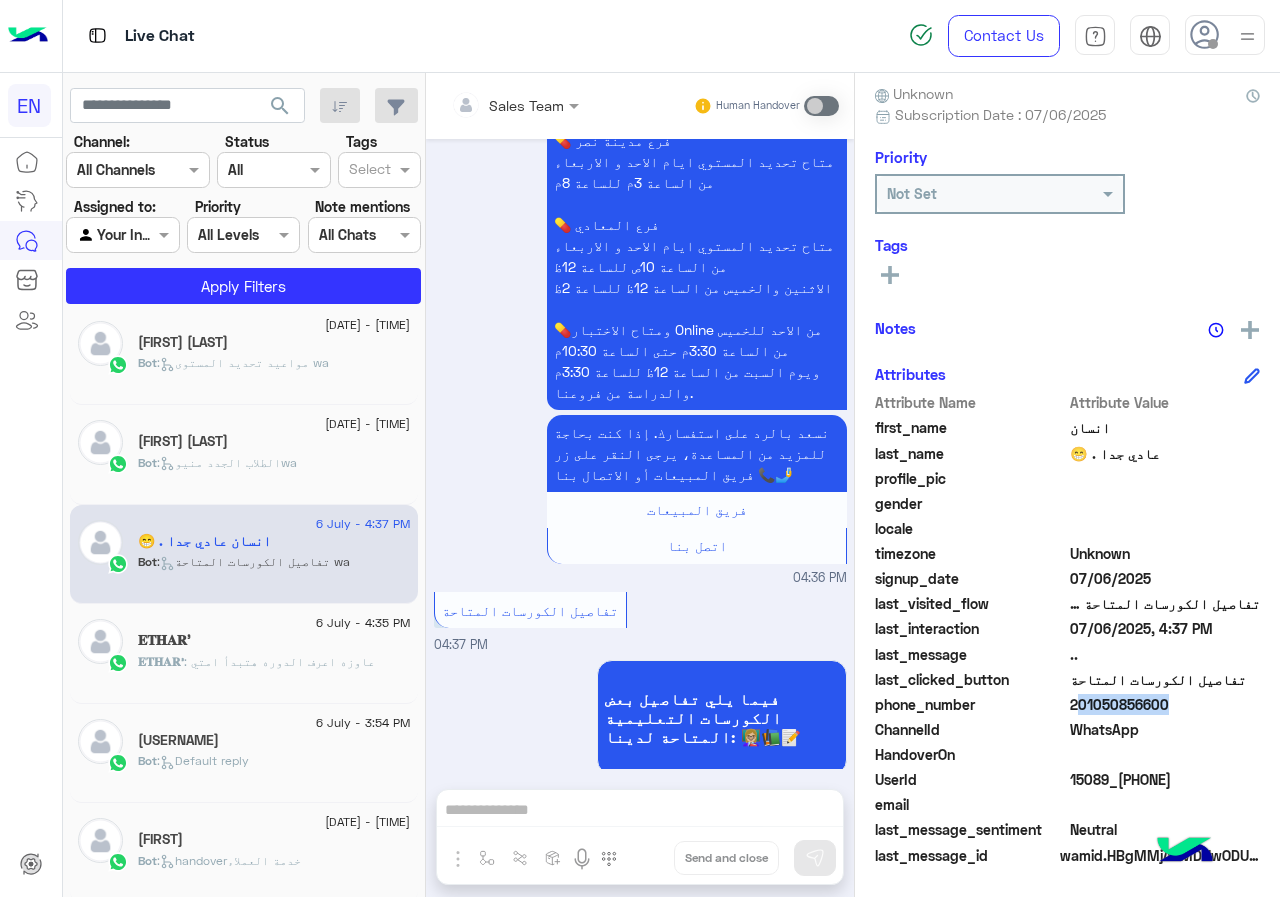 click on "201050856600" 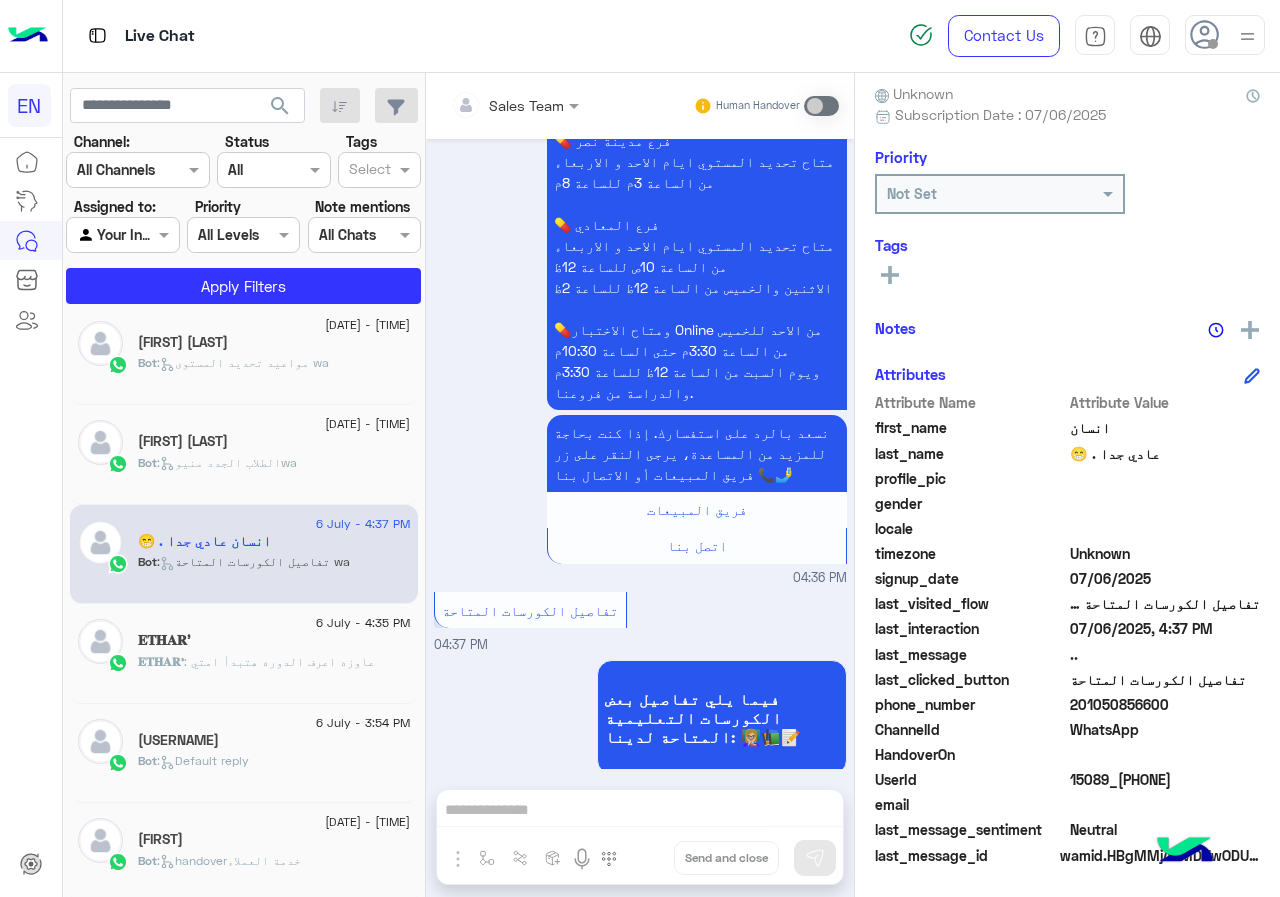 click on "Bot :   الطلاب الجدد منيوwa" 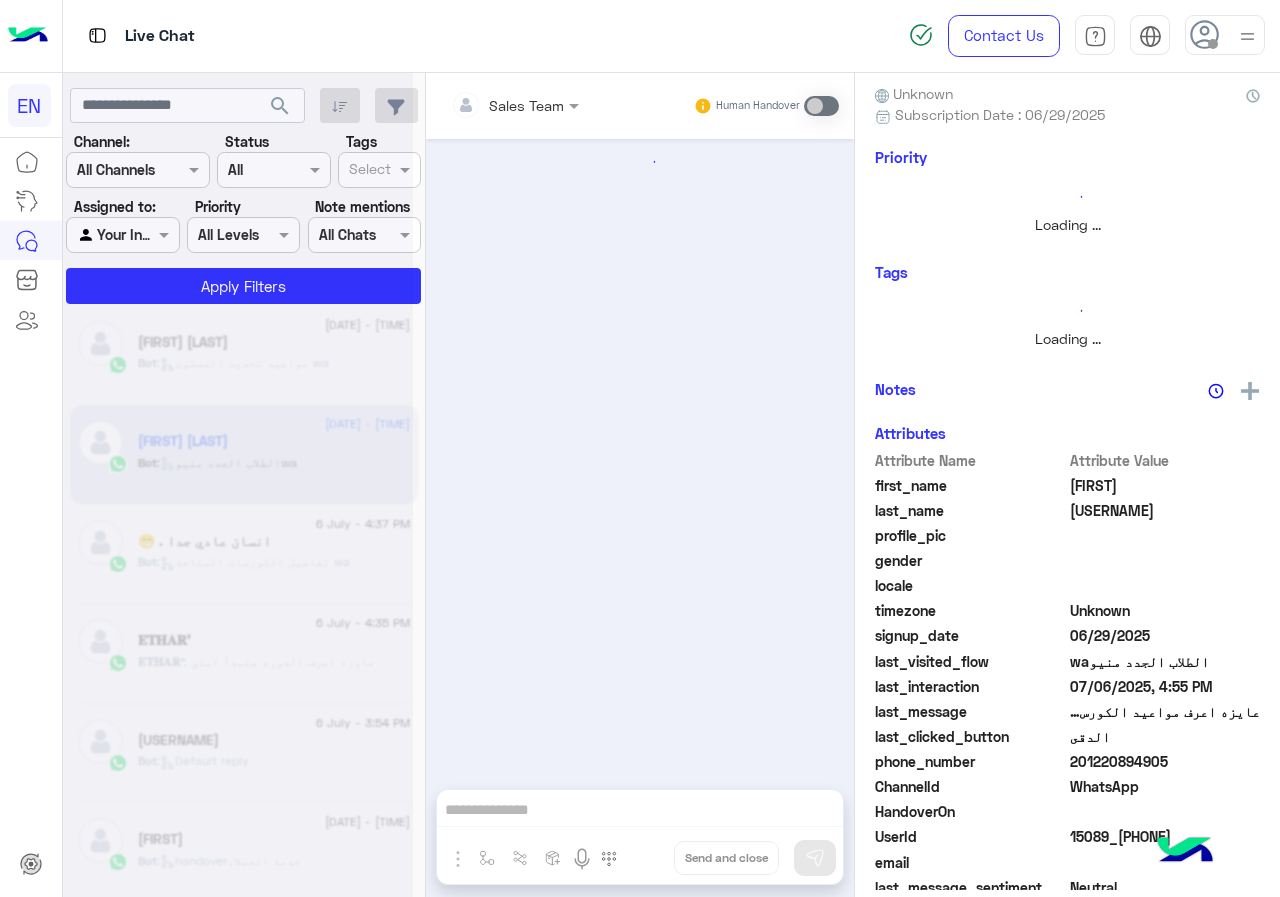 scroll, scrollTop: 0, scrollLeft: 0, axis: both 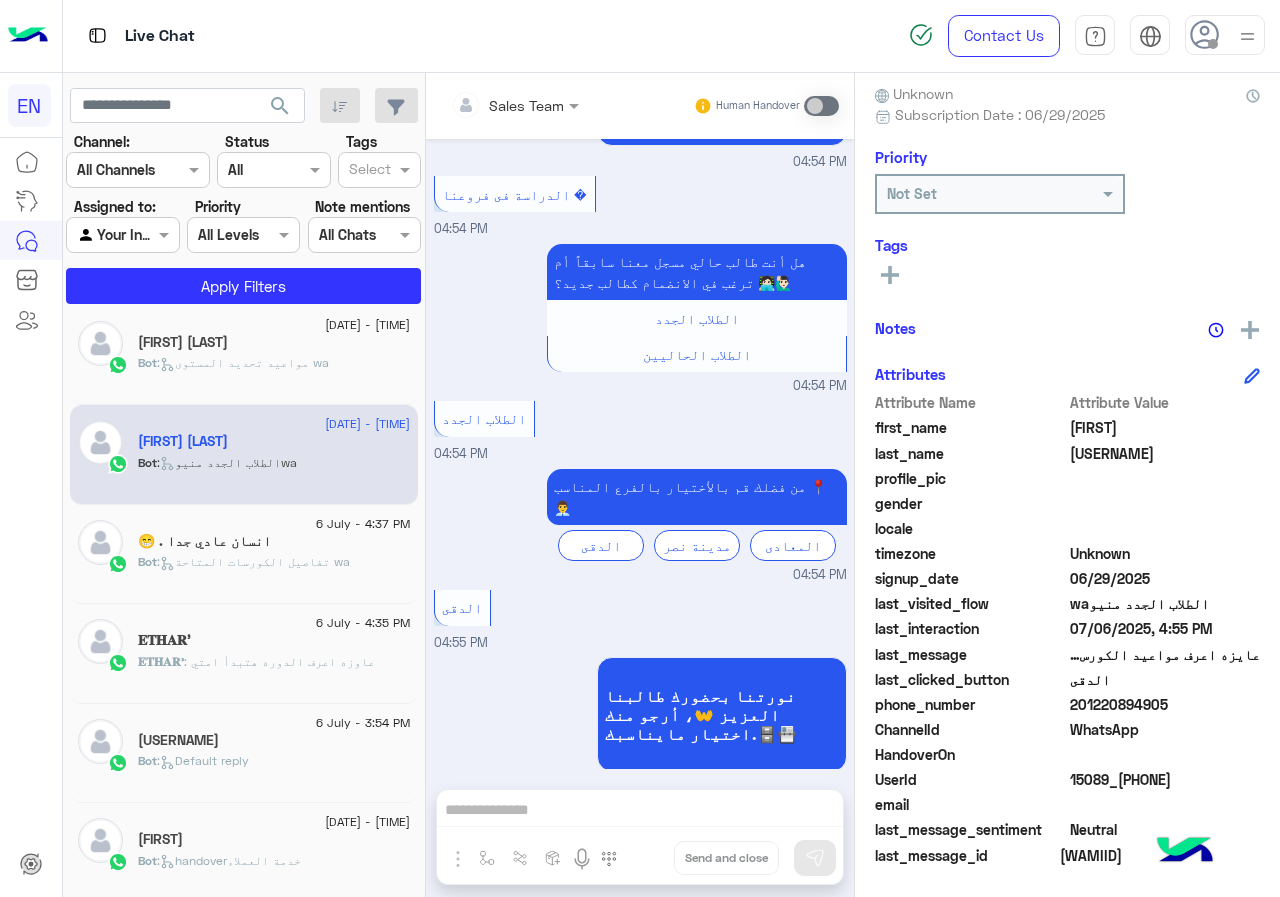 click on "201220894905" 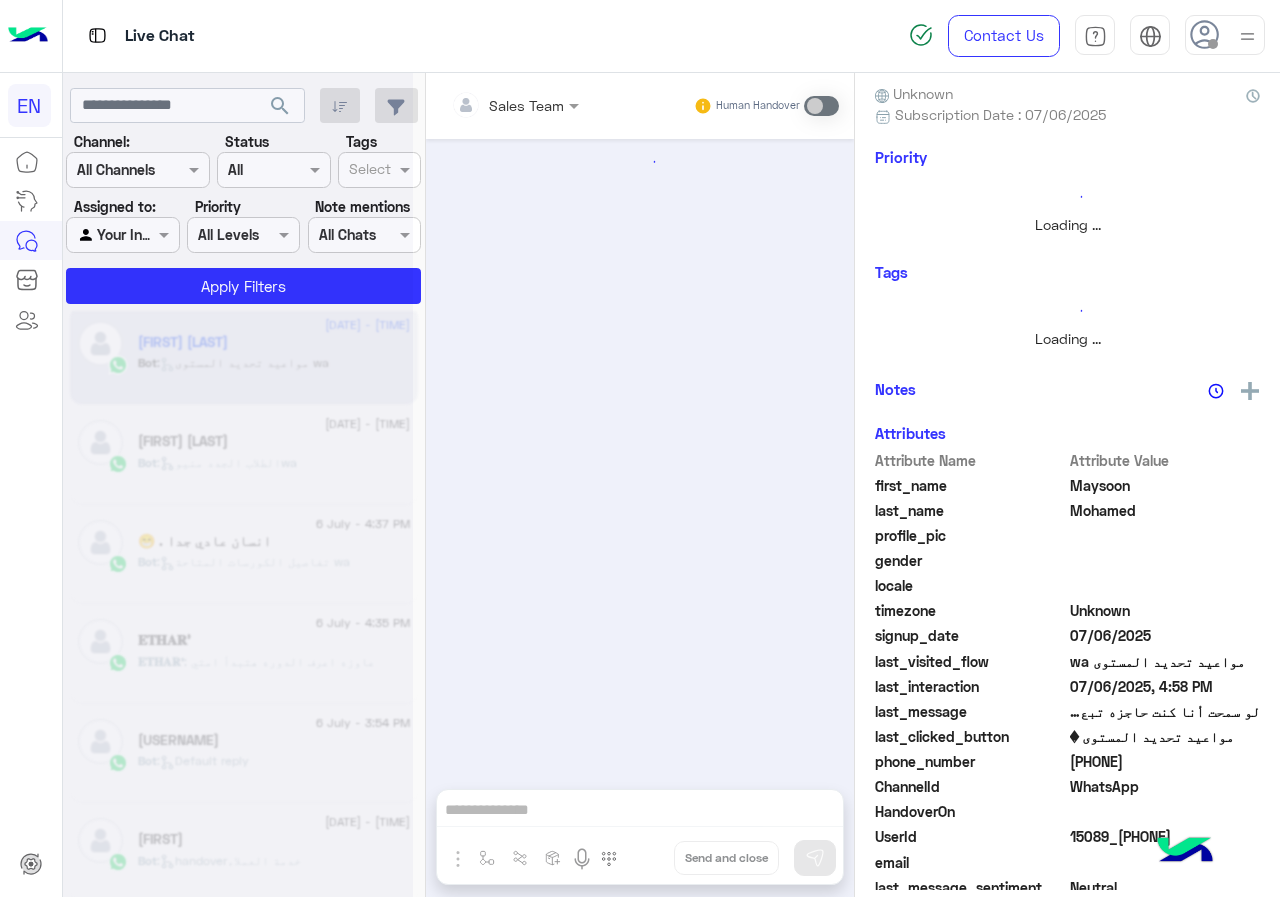 scroll, scrollTop: 0, scrollLeft: 0, axis: both 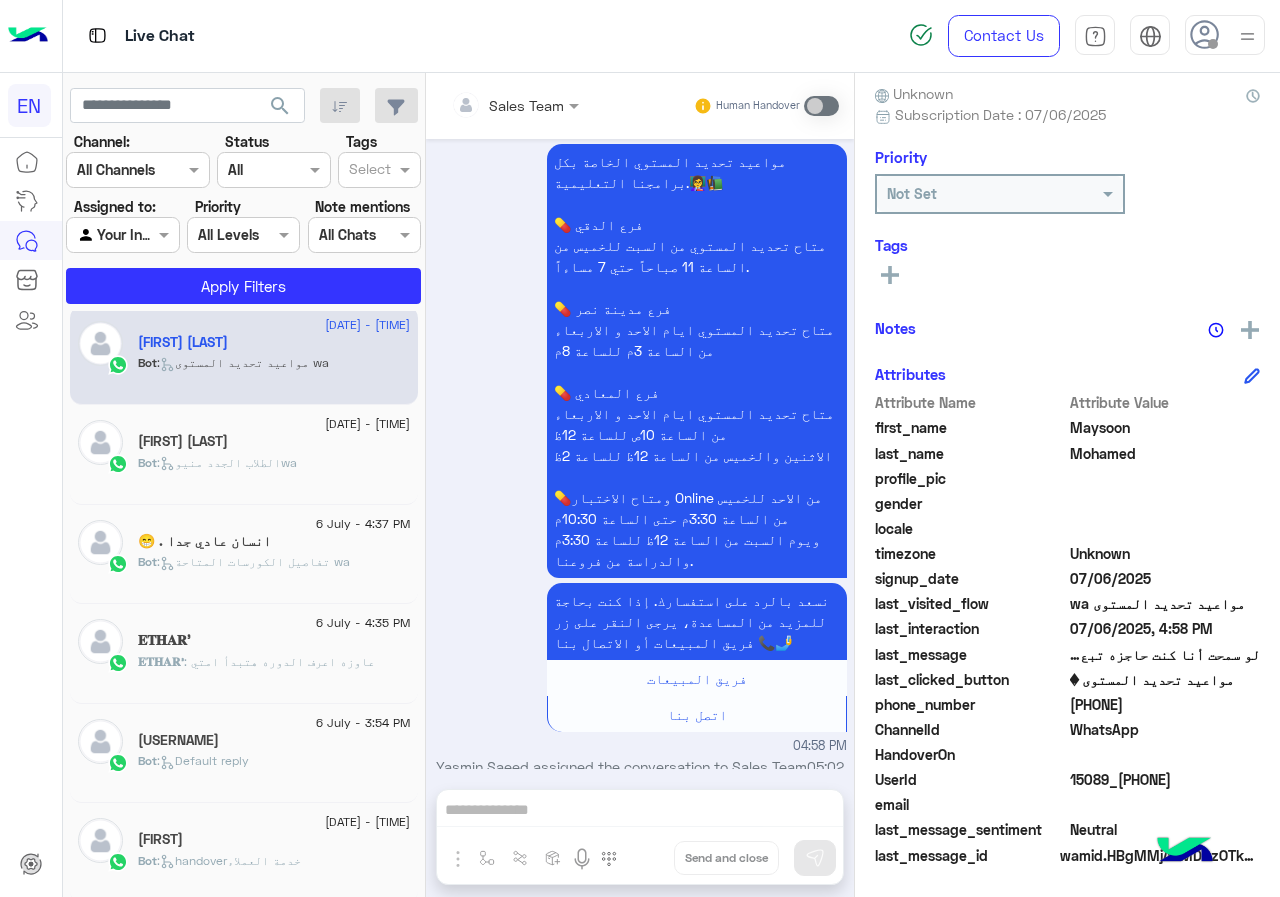 click on "[PHONE]" 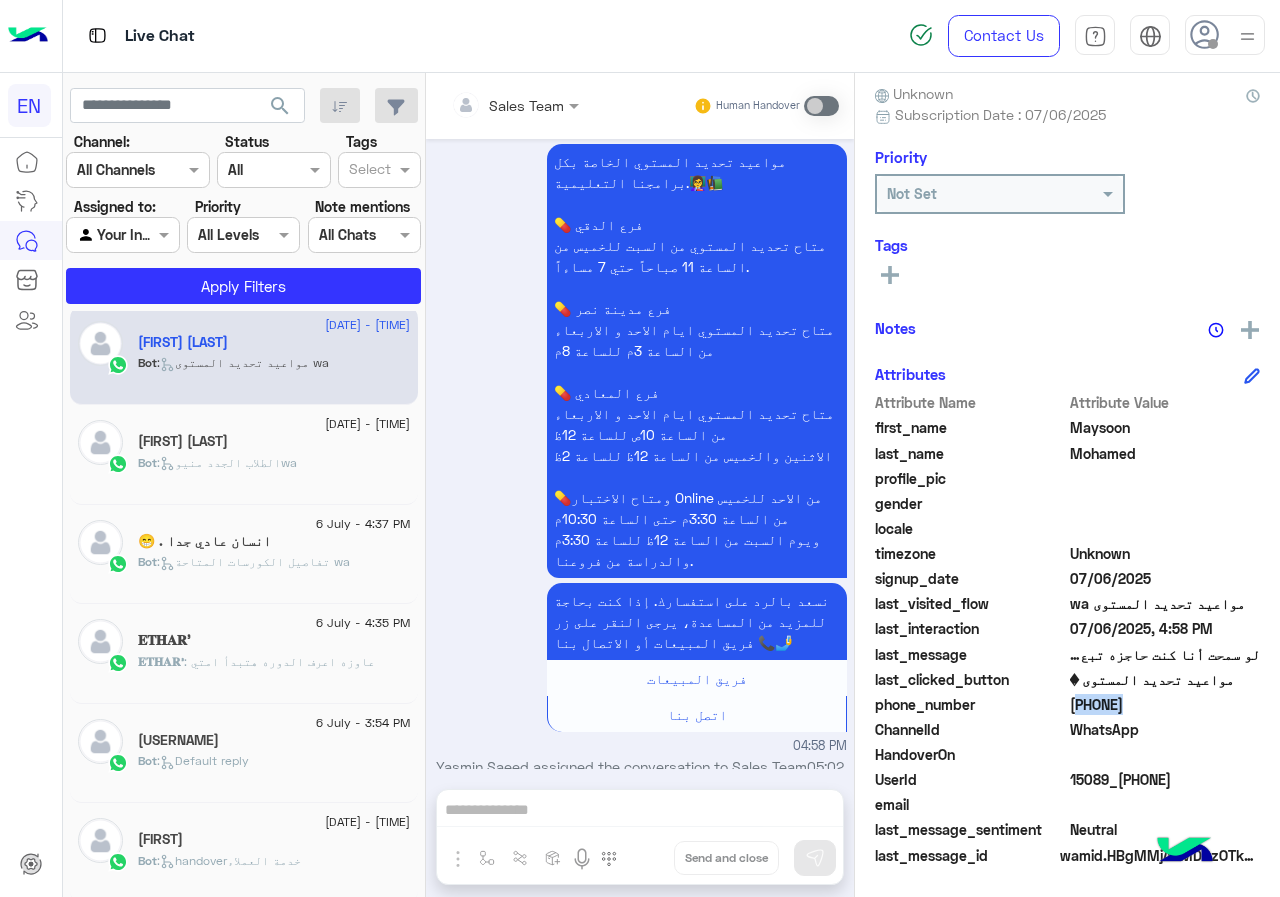 click on "[PHONE]" 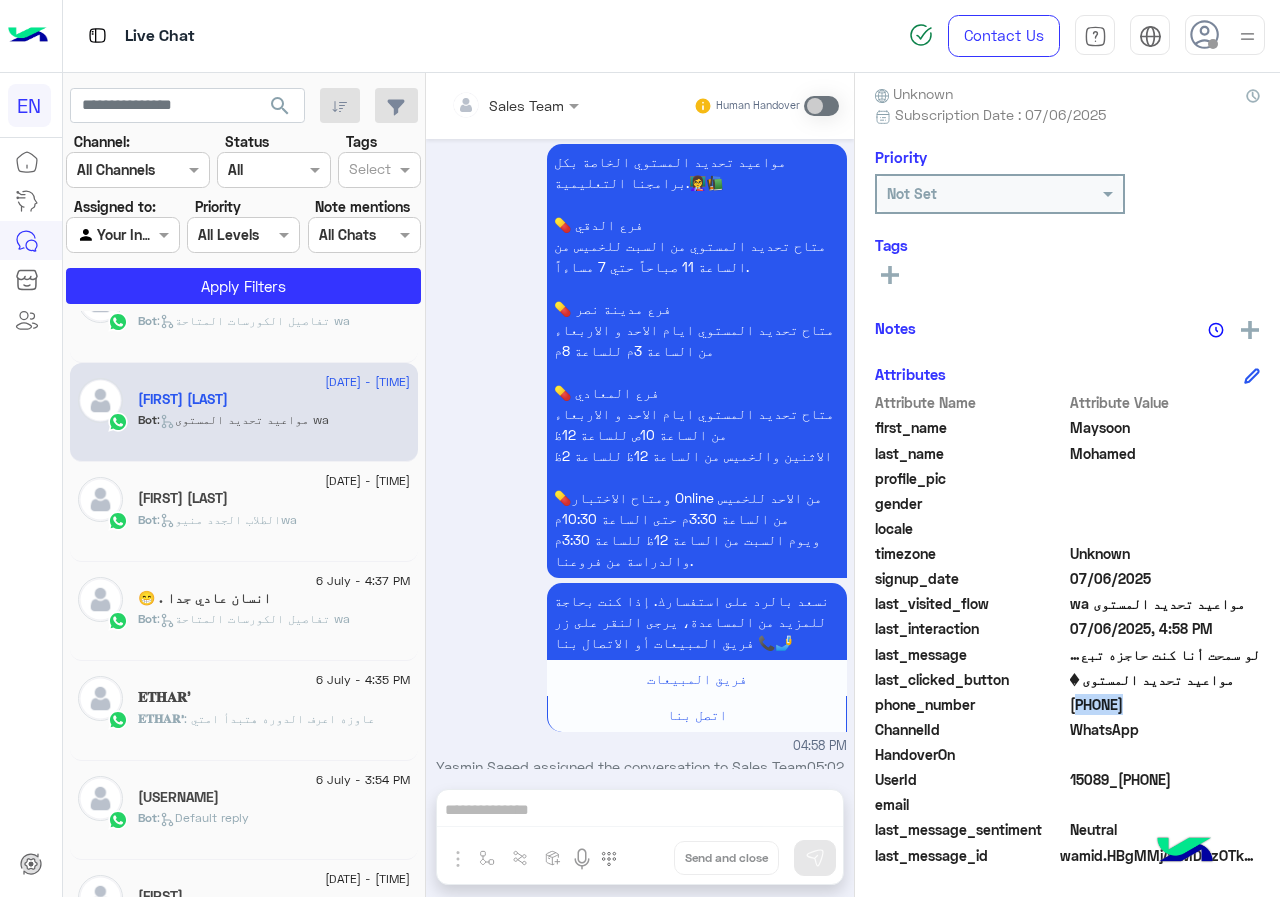 scroll, scrollTop: 610, scrollLeft: 0, axis: vertical 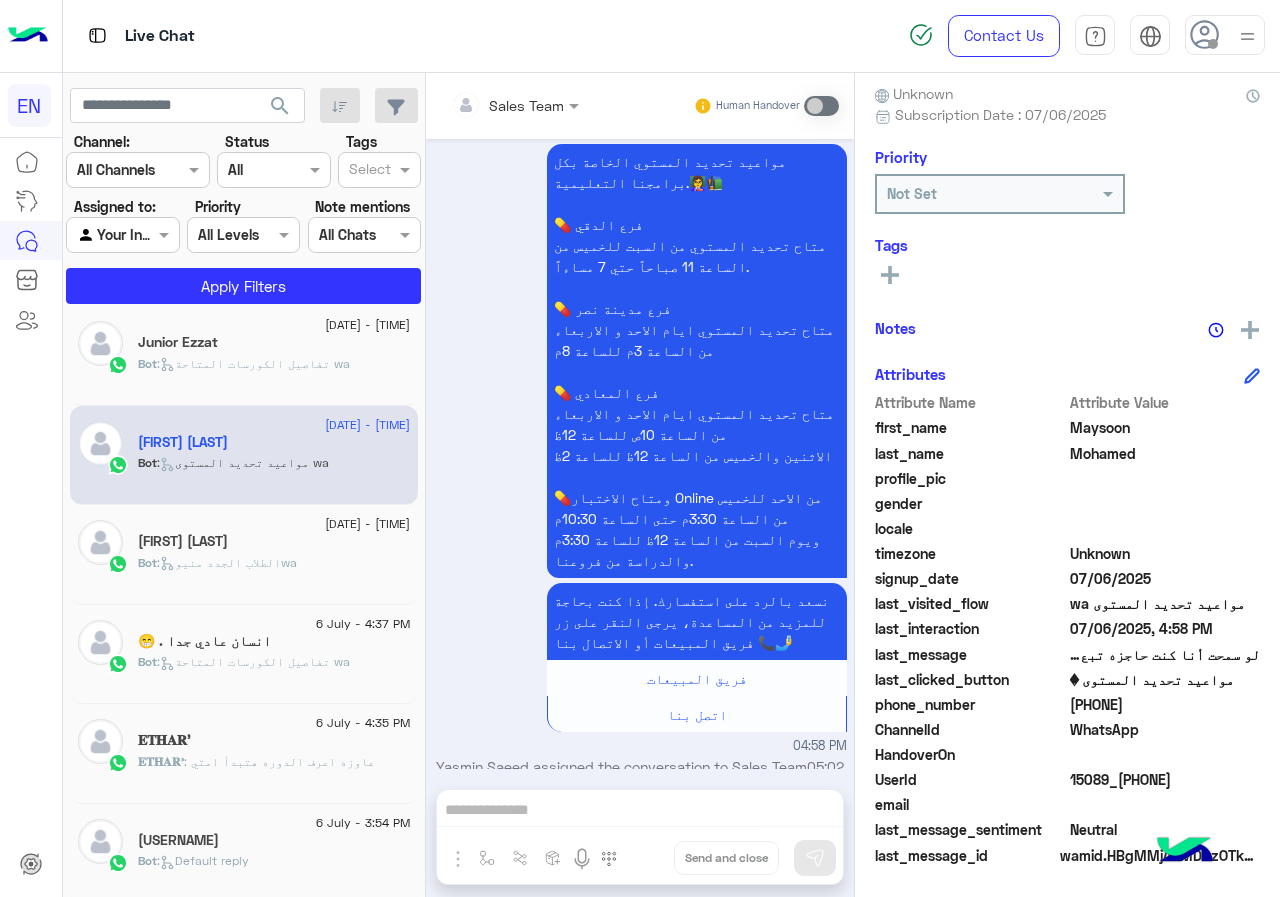 click on "Junior Ezzat" 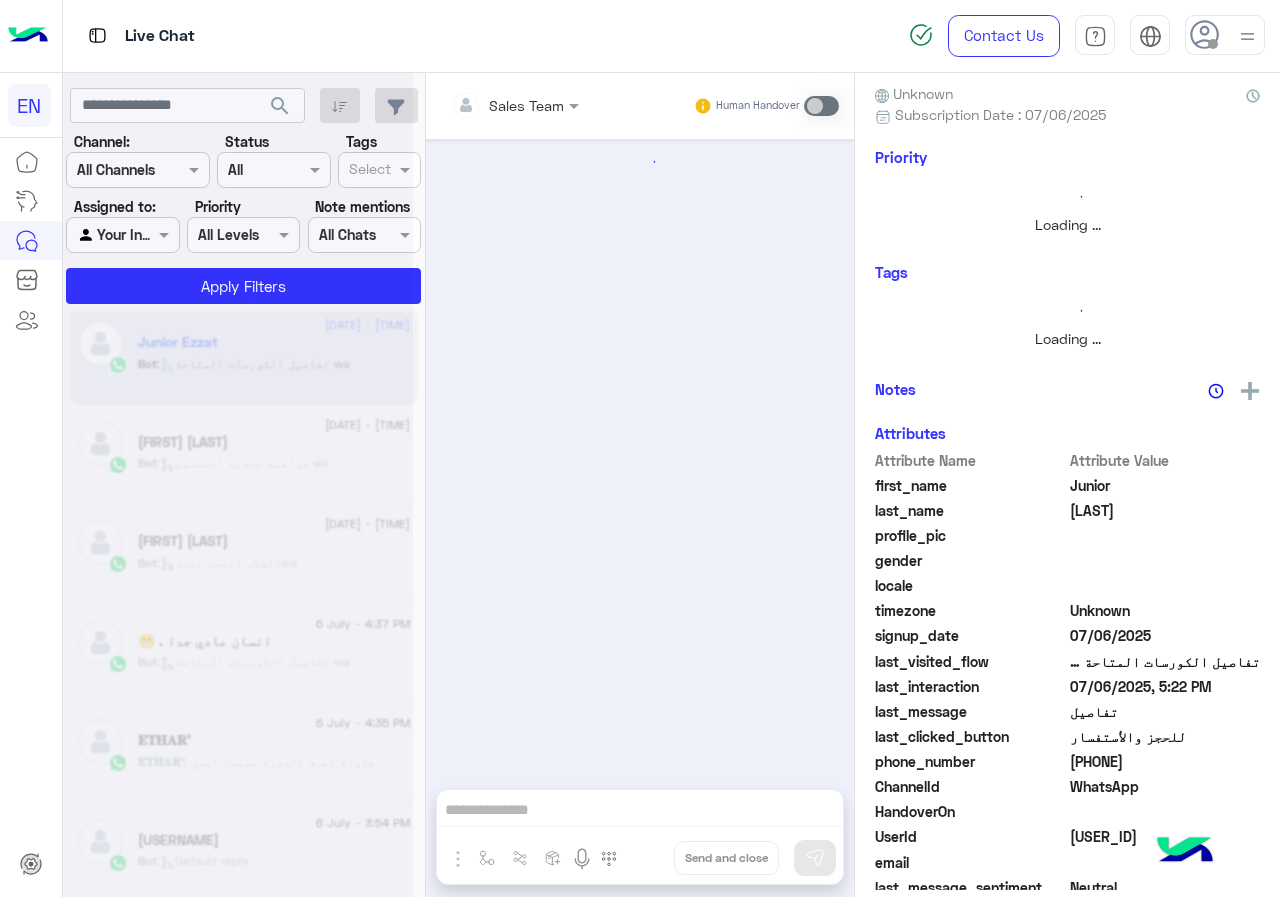 scroll, scrollTop: 0, scrollLeft: 0, axis: both 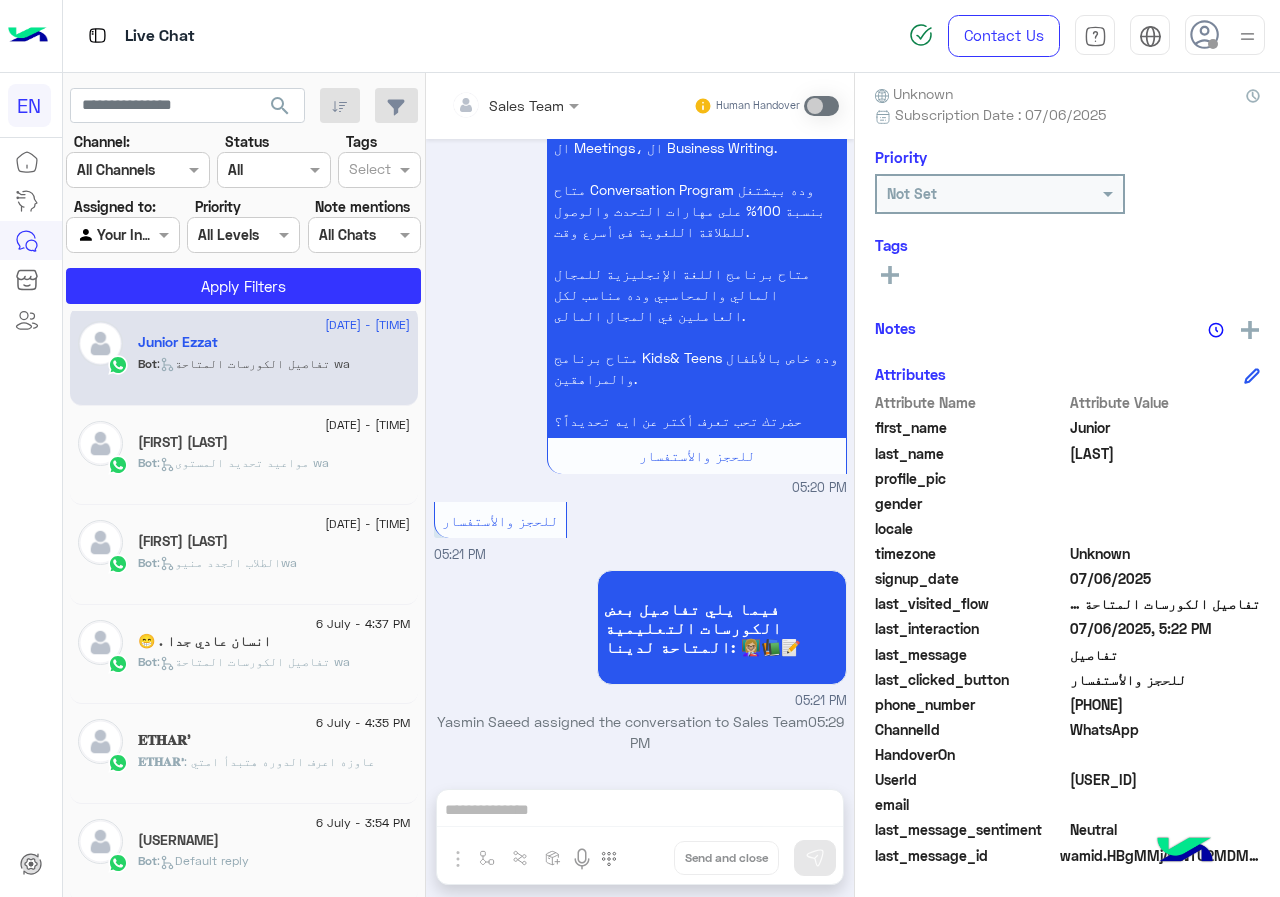 click on "[PHONE]" 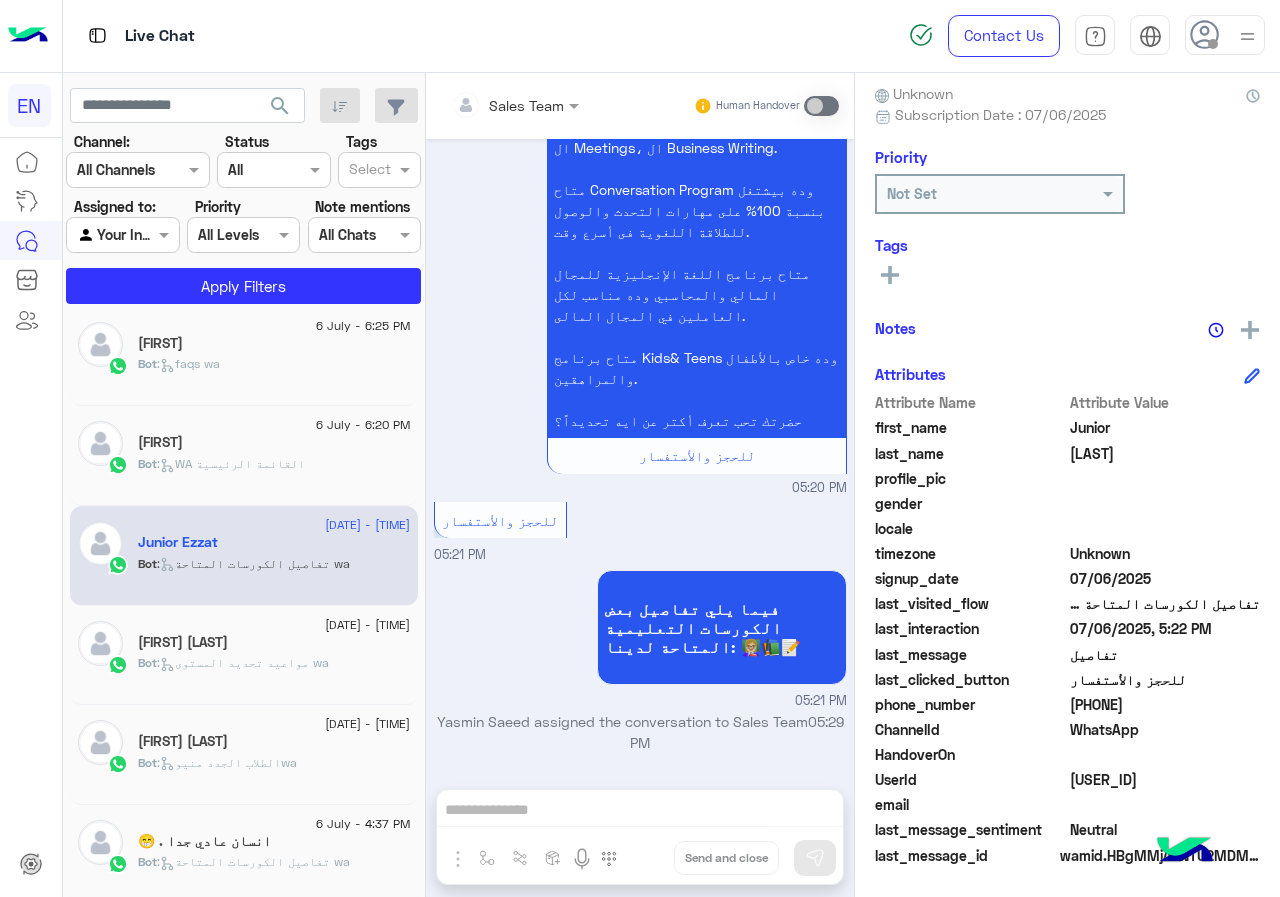 click on ":   WA القائمة الرئيسية" 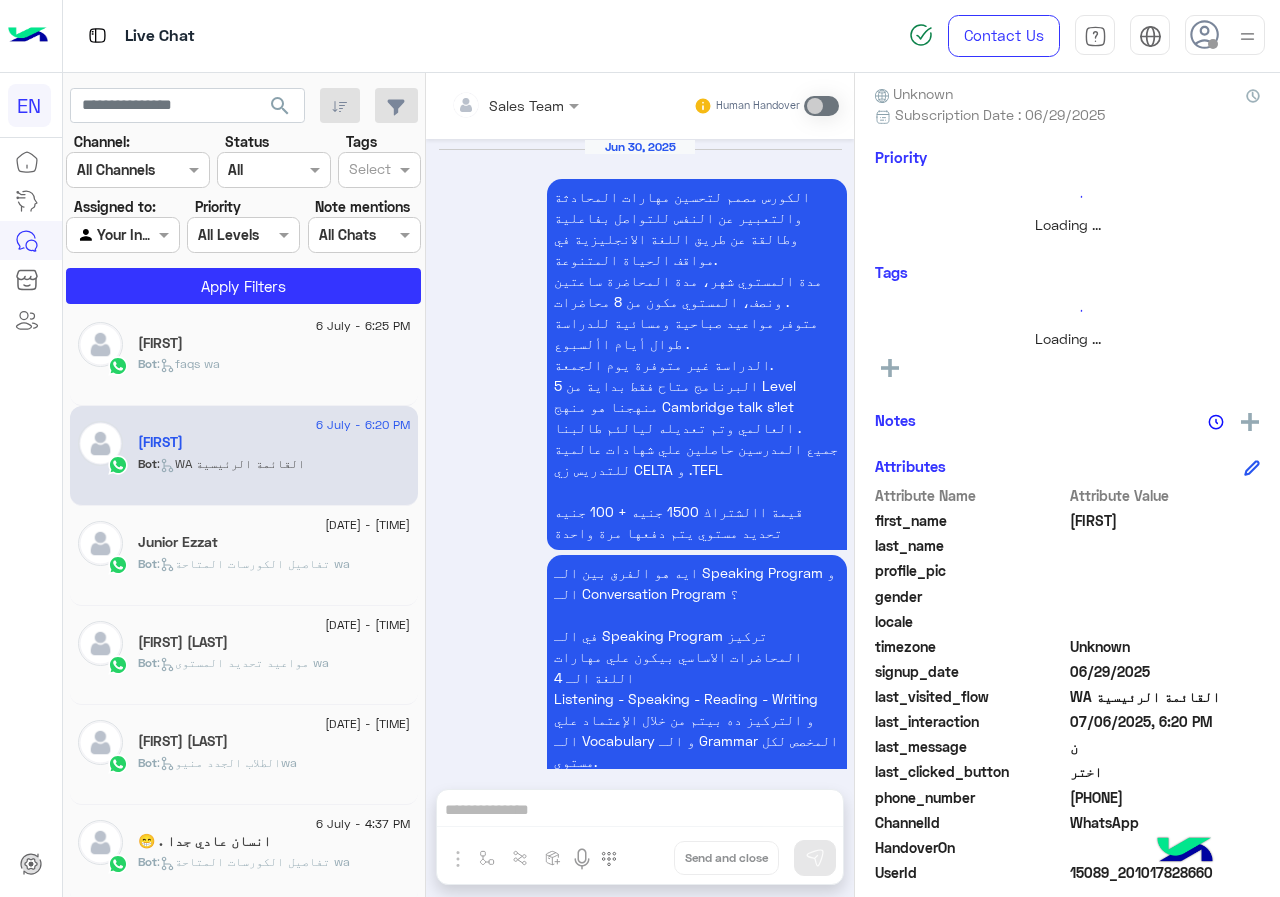 scroll, scrollTop: 2907, scrollLeft: 0, axis: vertical 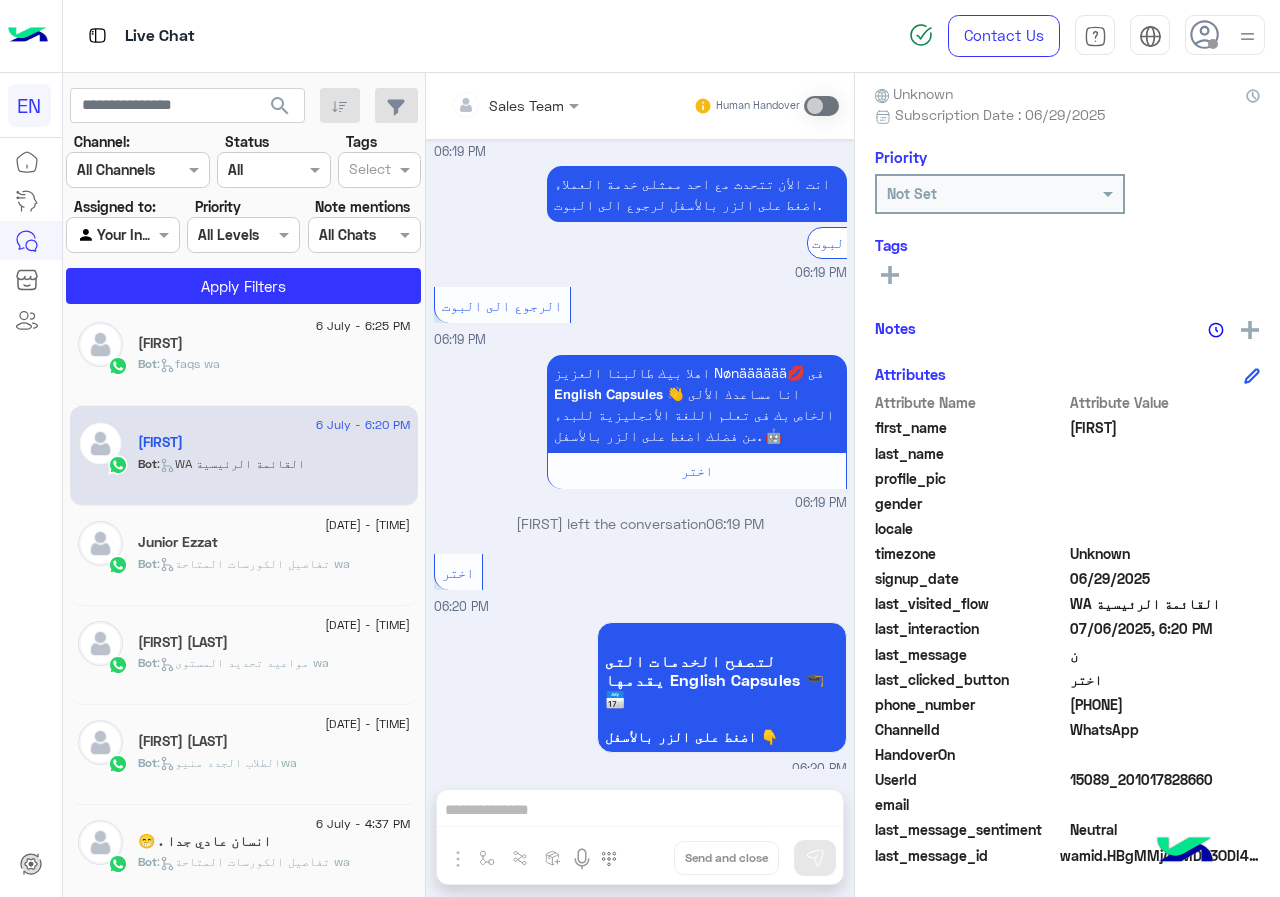 click on "[PHONE]" 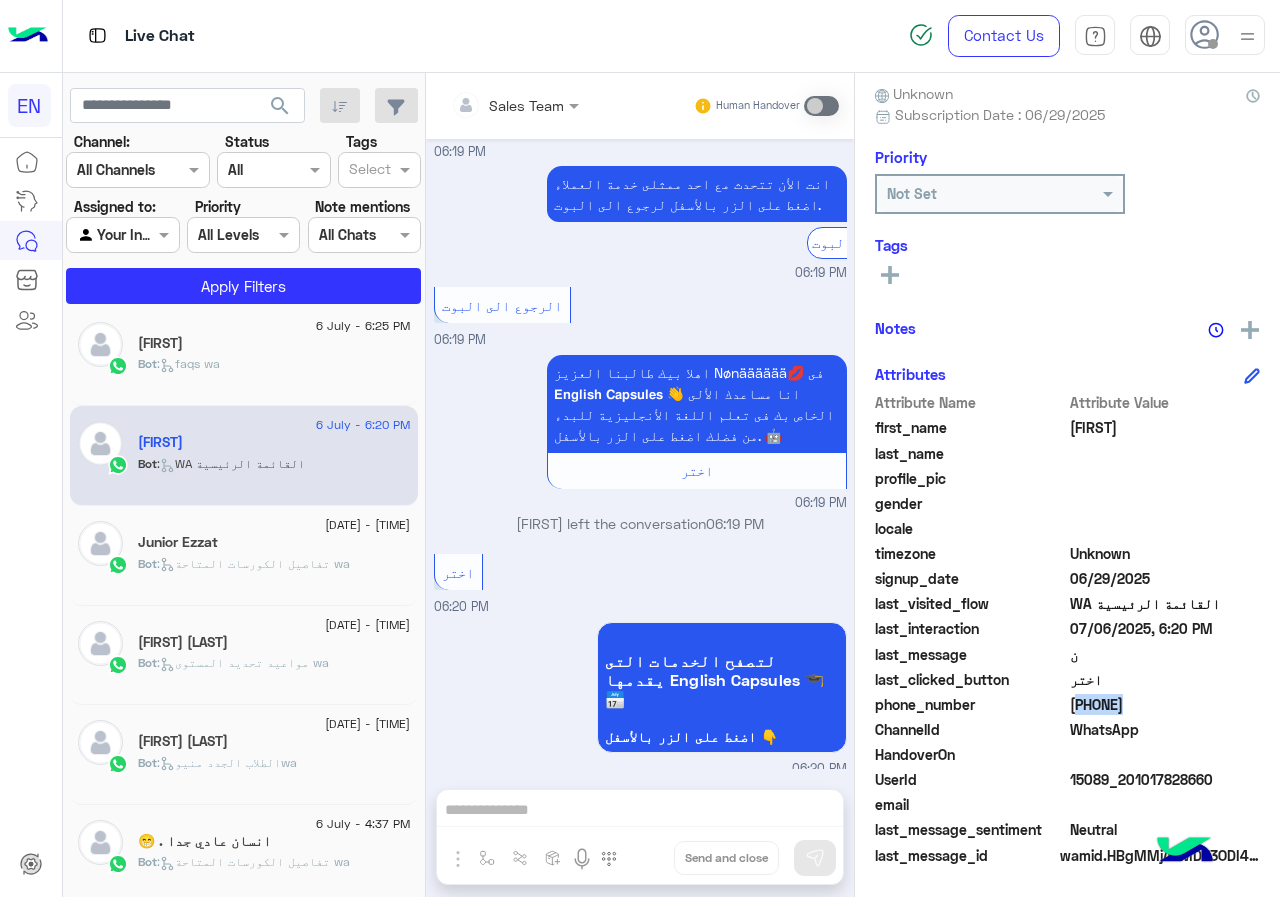 click on "[PHONE]" 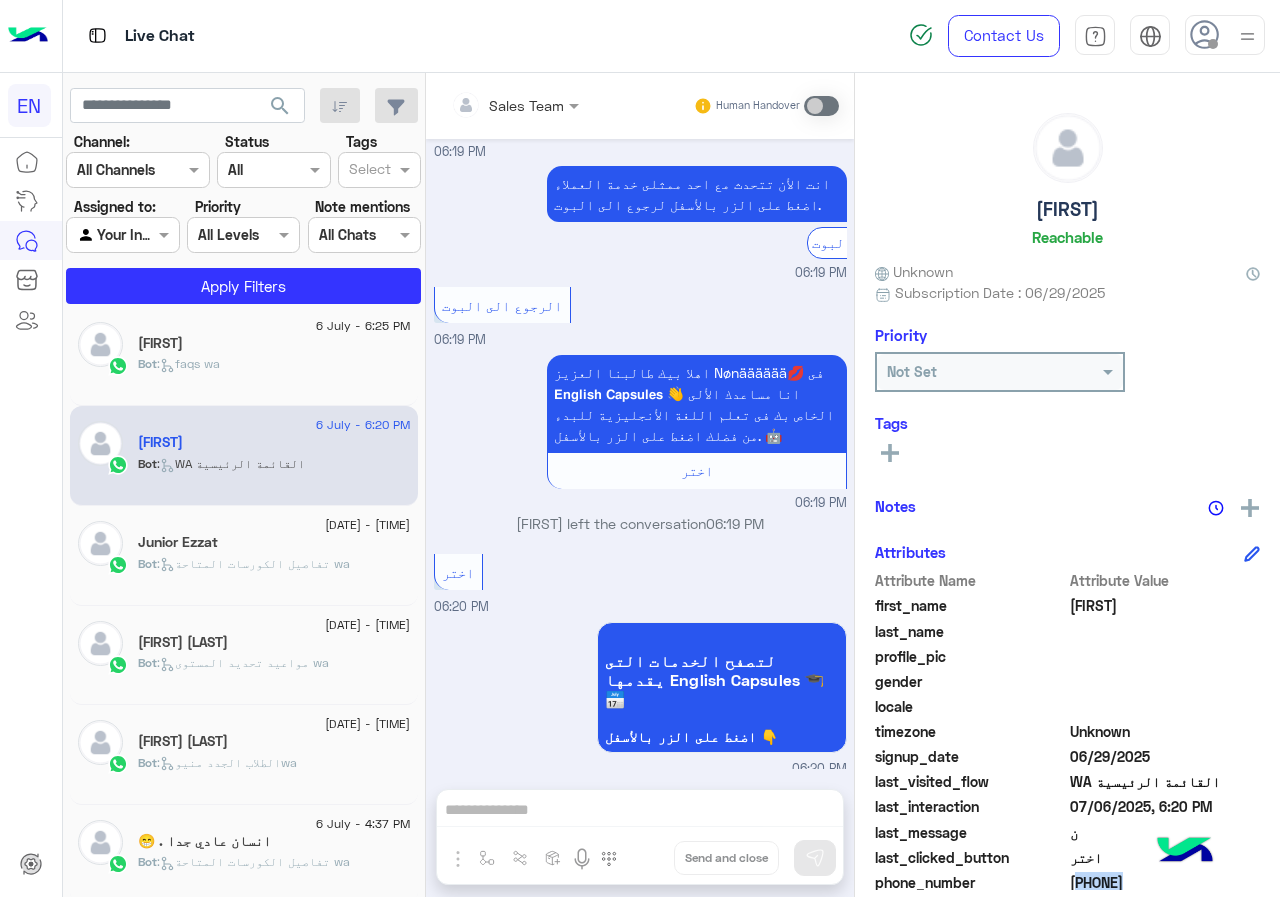 scroll, scrollTop: 0, scrollLeft: 0, axis: both 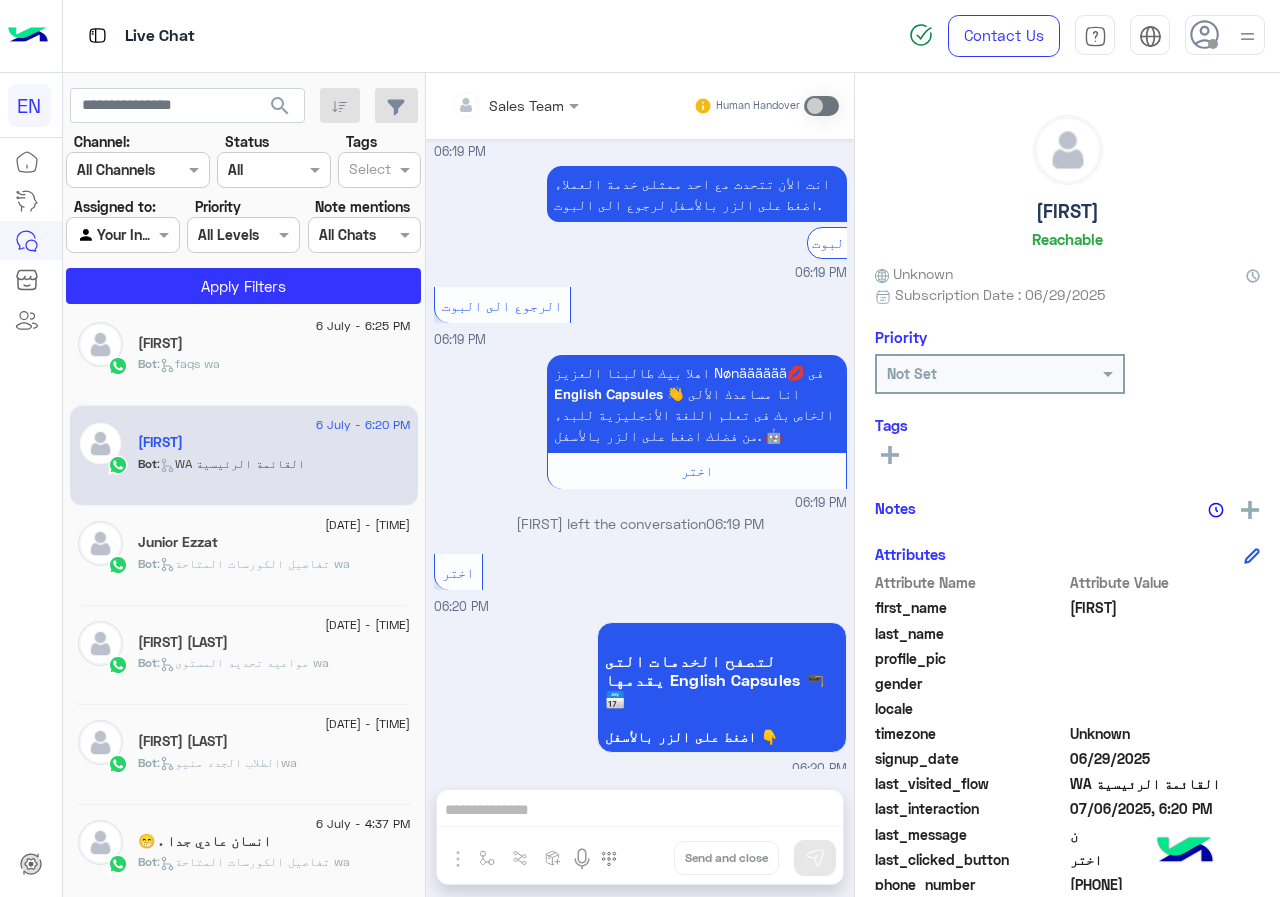 click on "[FIRST]" 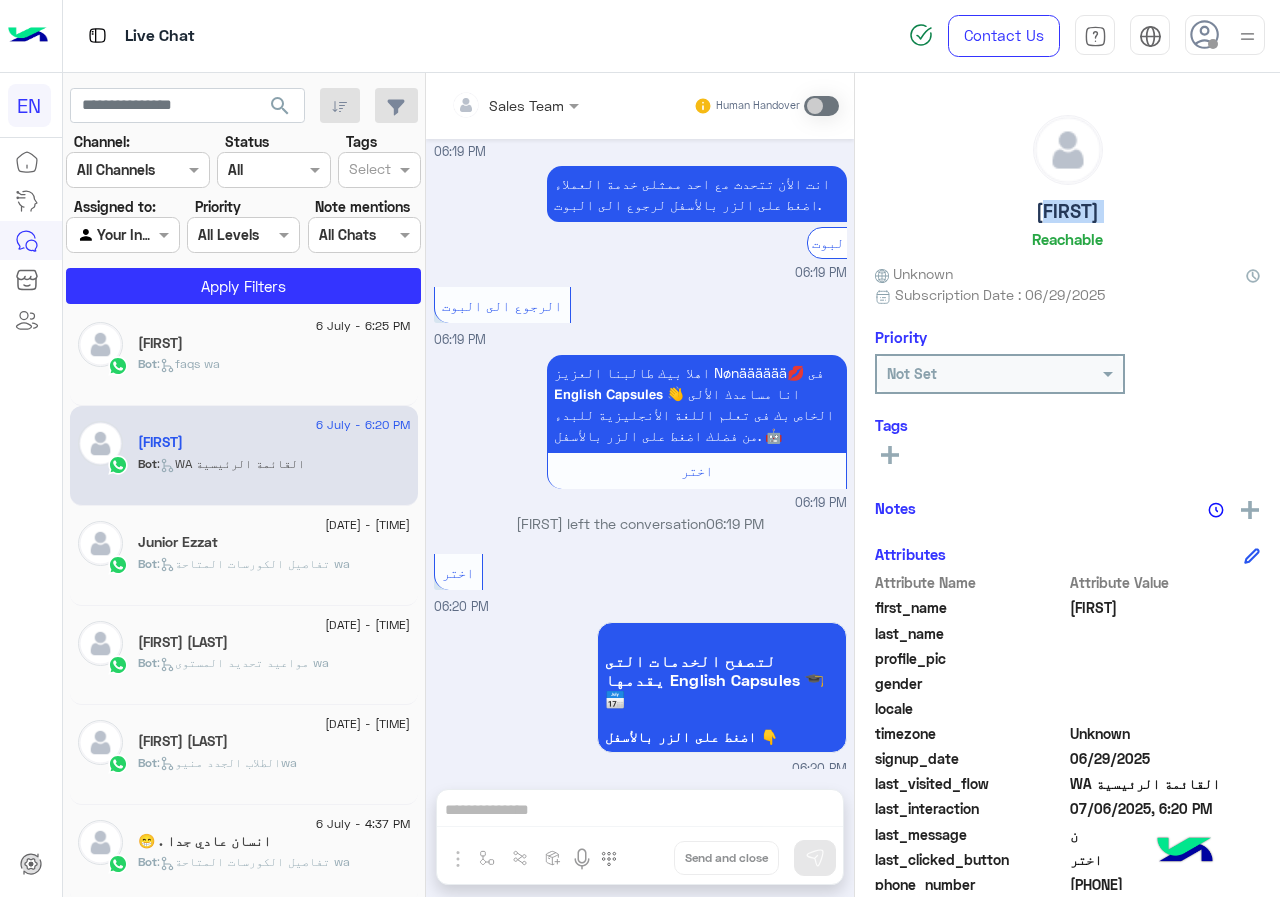 click on "[FIRST]" 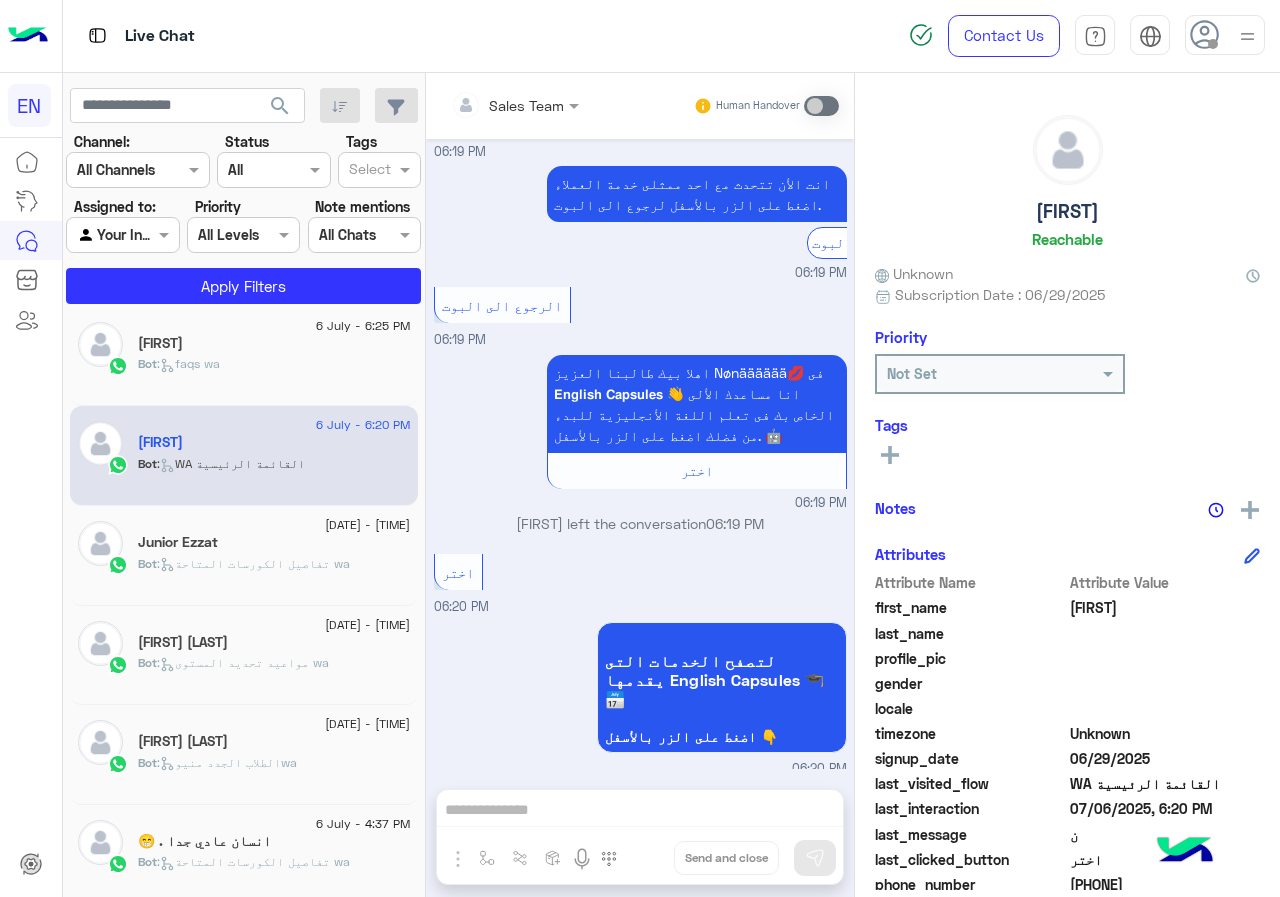 click 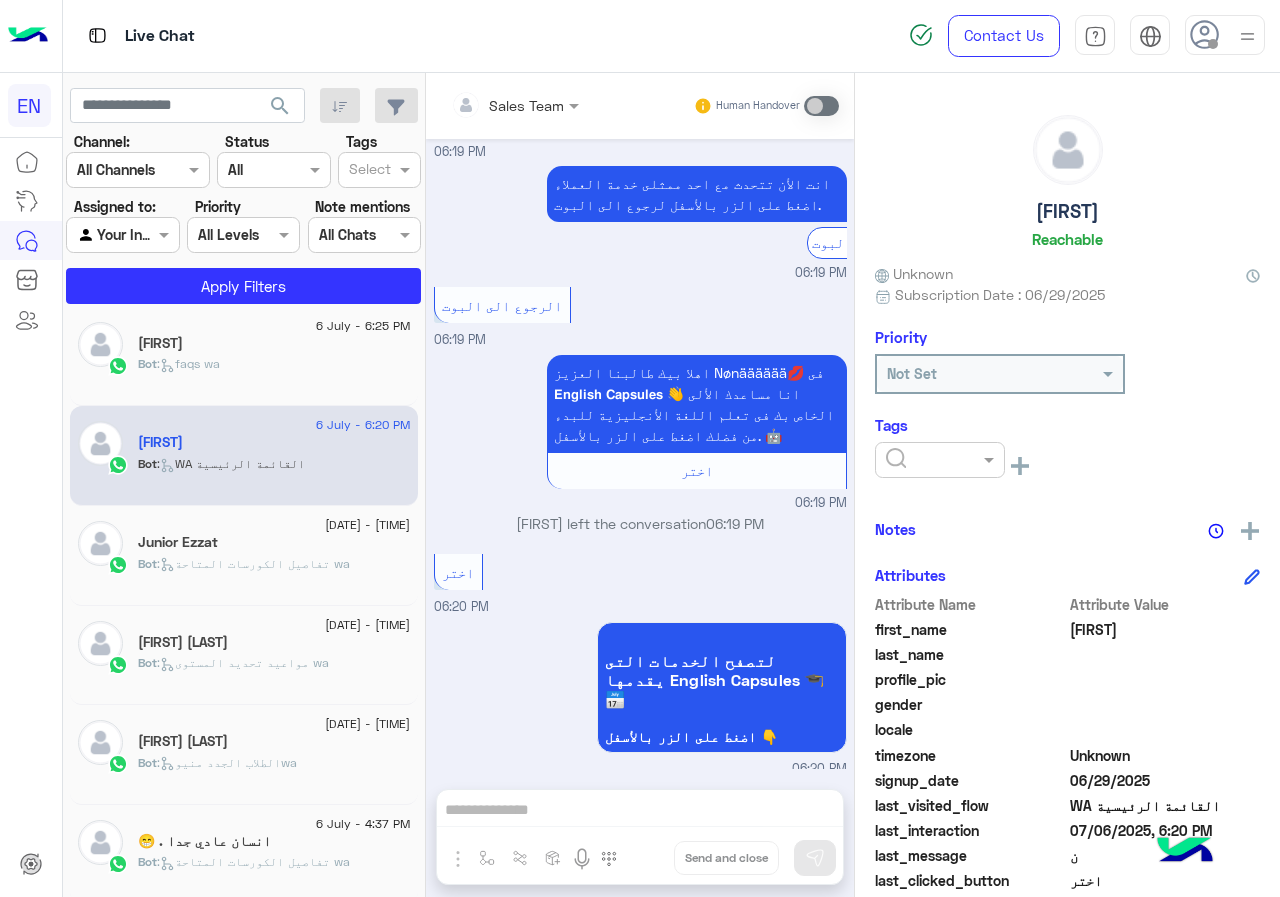 click 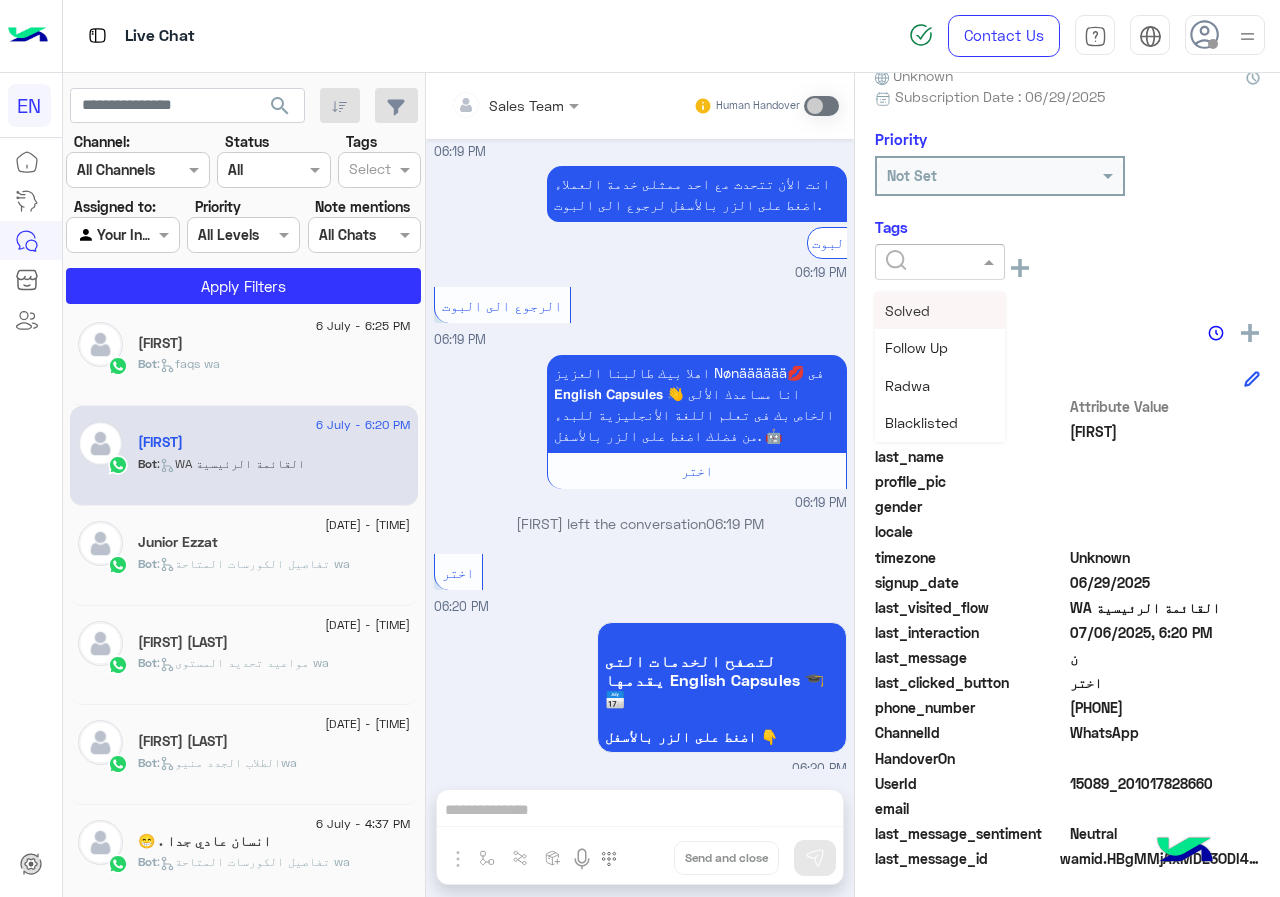 scroll, scrollTop: 200, scrollLeft: 0, axis: vertical 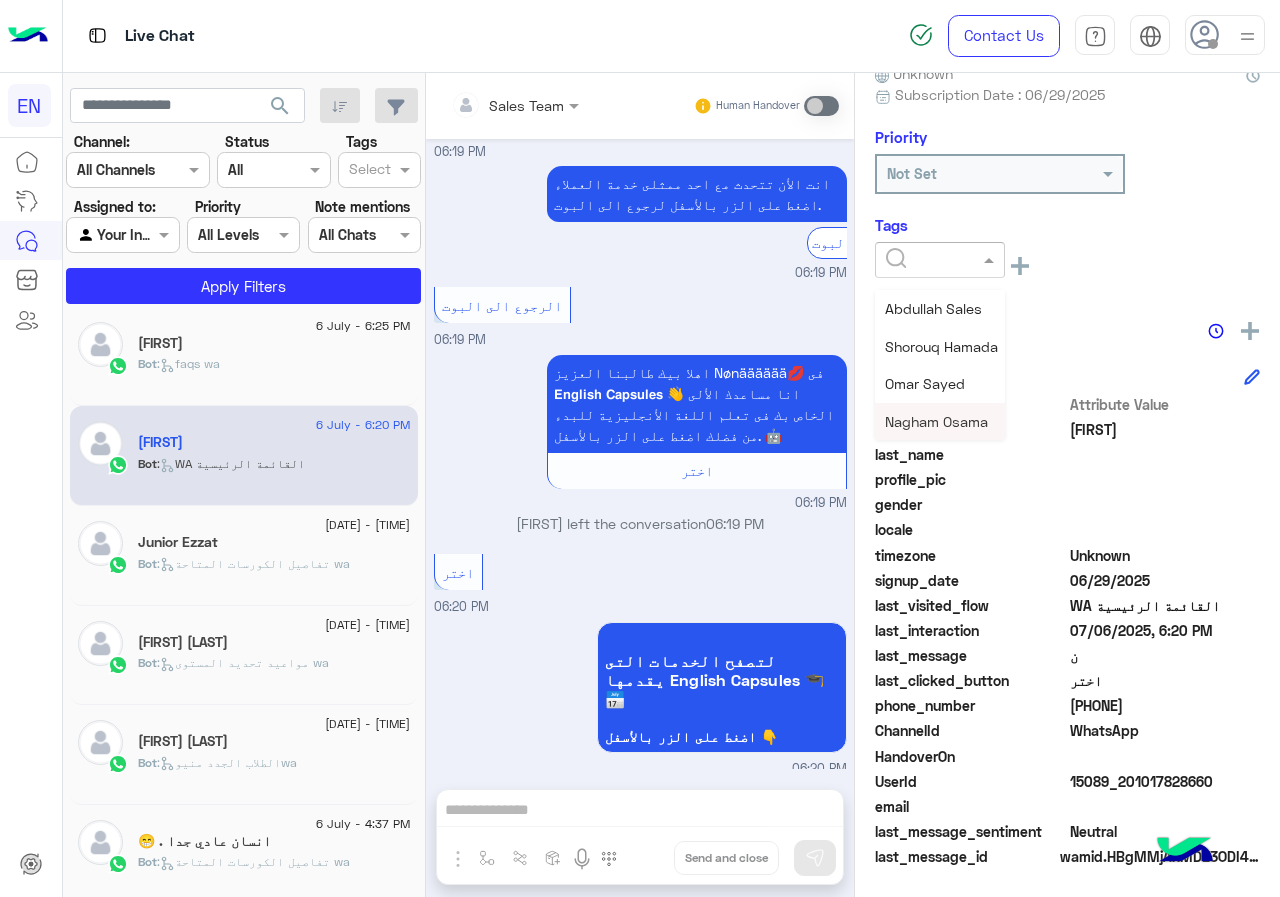 click on "Nagham Osama" at bounding box center [936, 421] 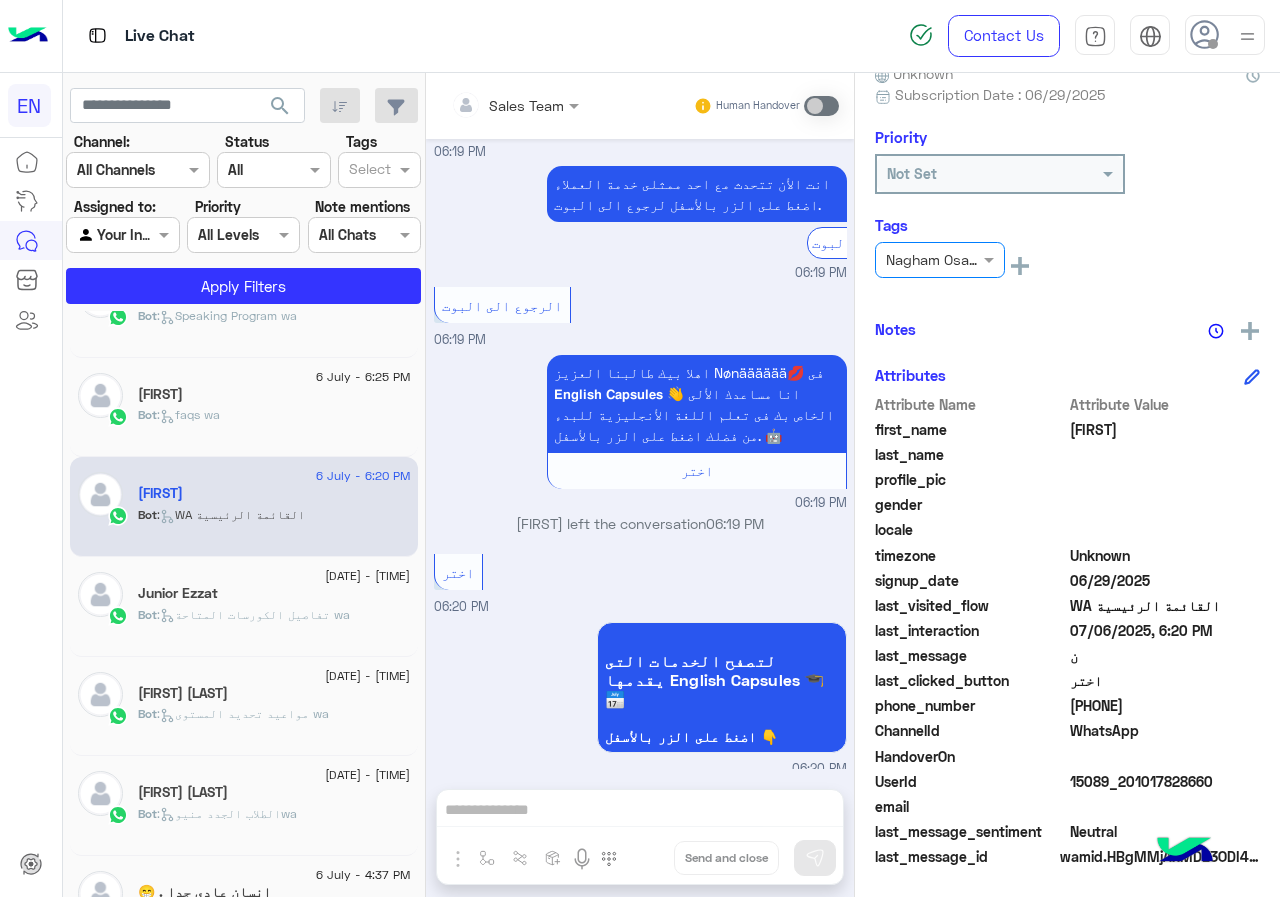 scroll, scrollTop: 310, scrollLeft: 0, axis: vertical 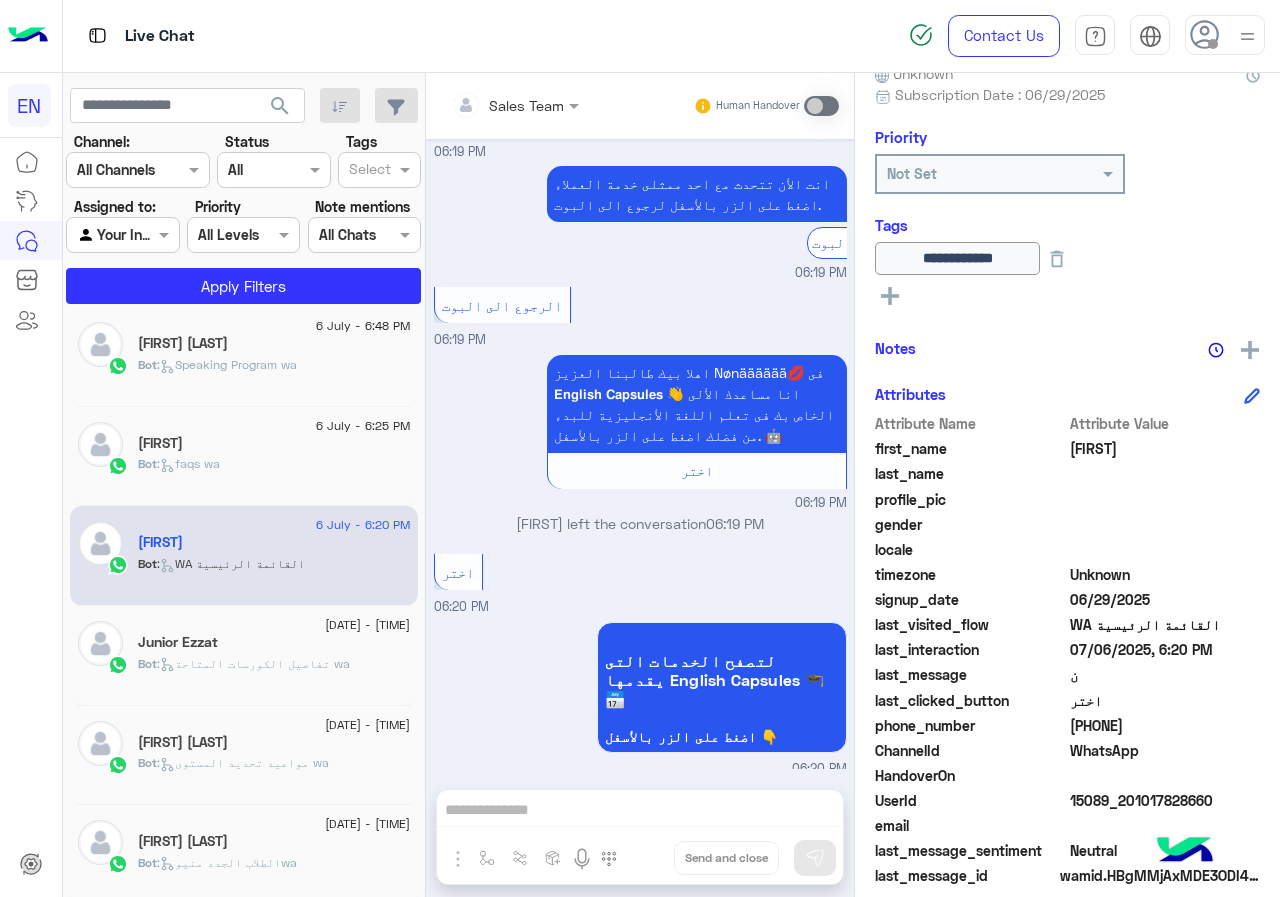click on "Bot :   faqs wa" 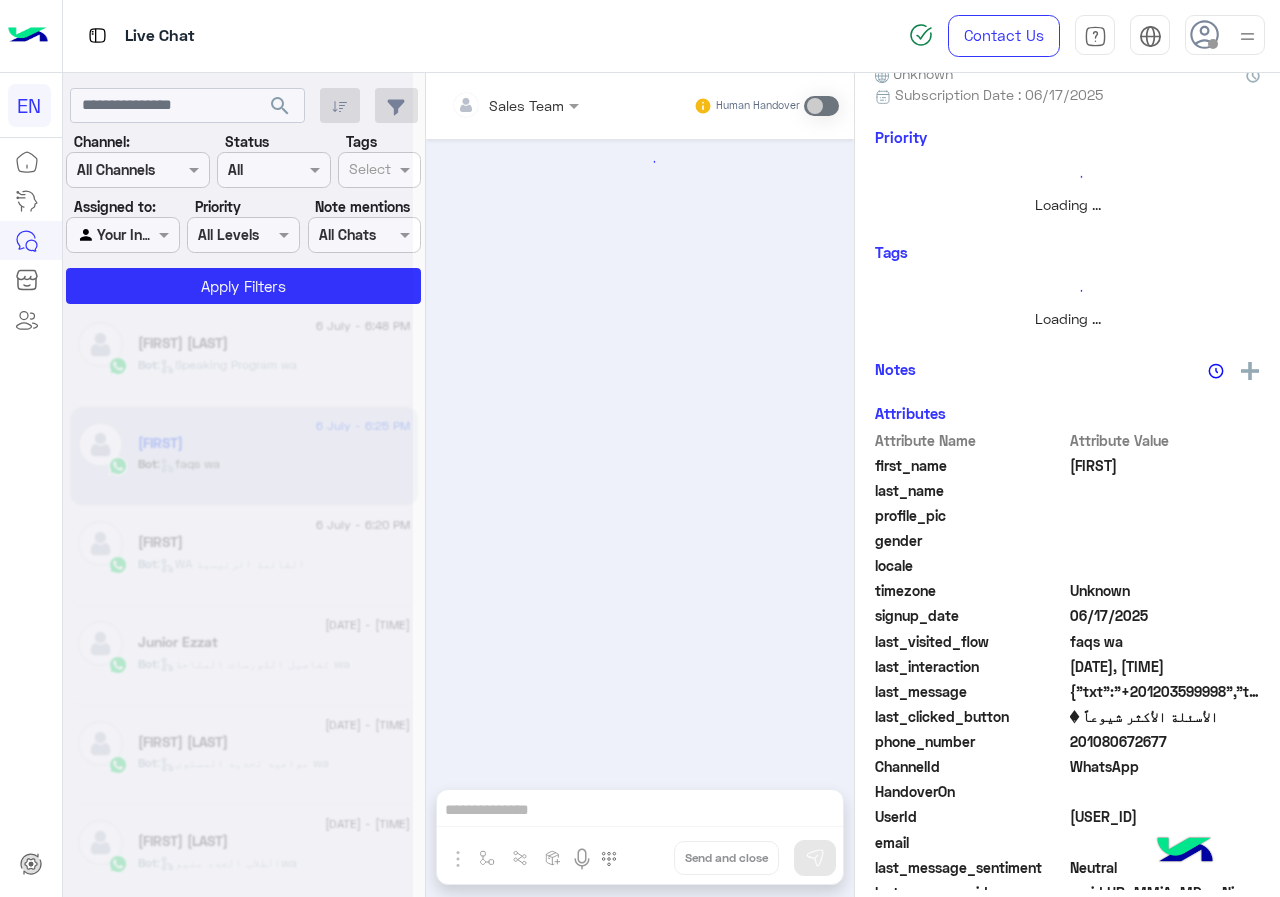 scroll, scrollTop: 0, scrollLeft: 0, axis: both 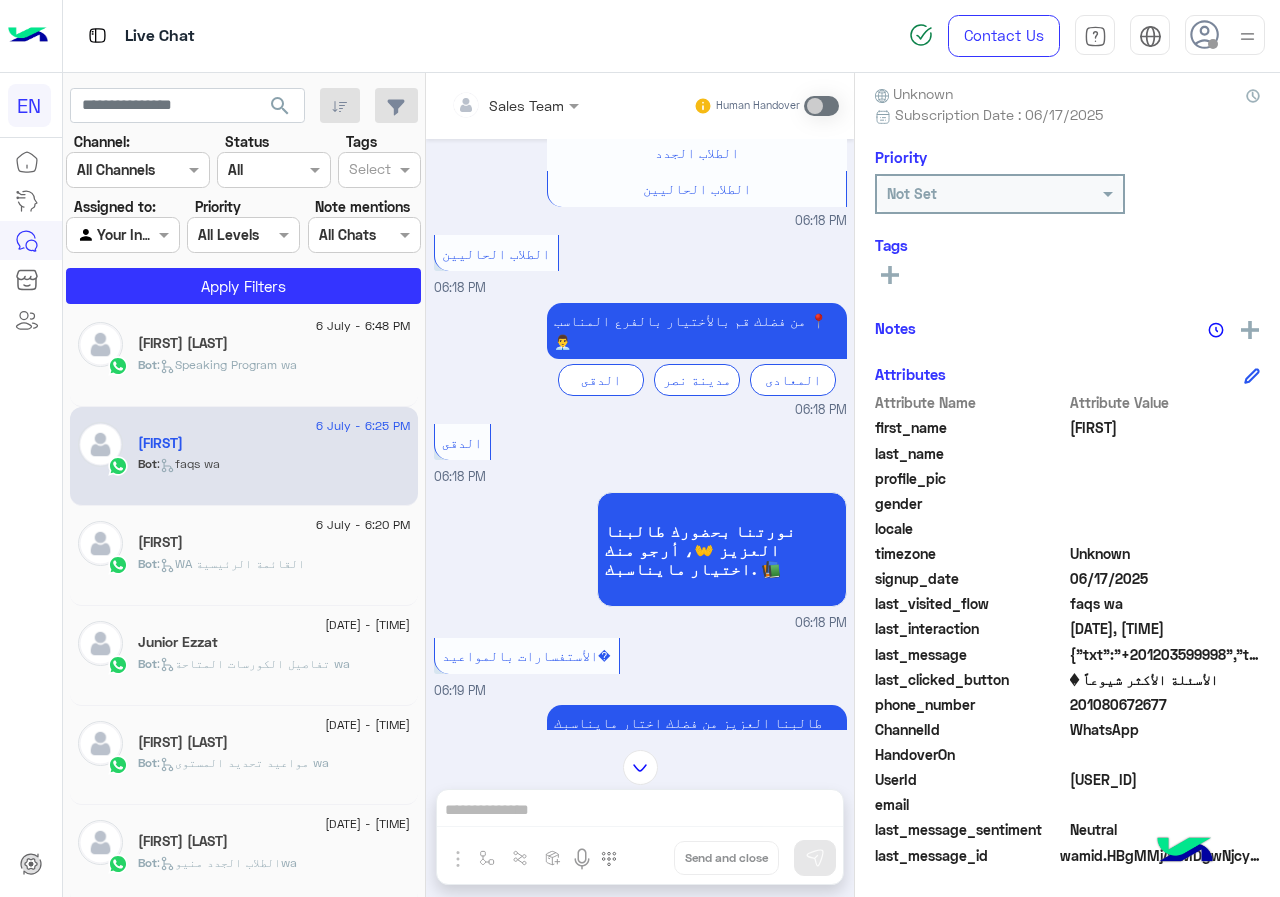 click on "[FIRST] [LAST]" 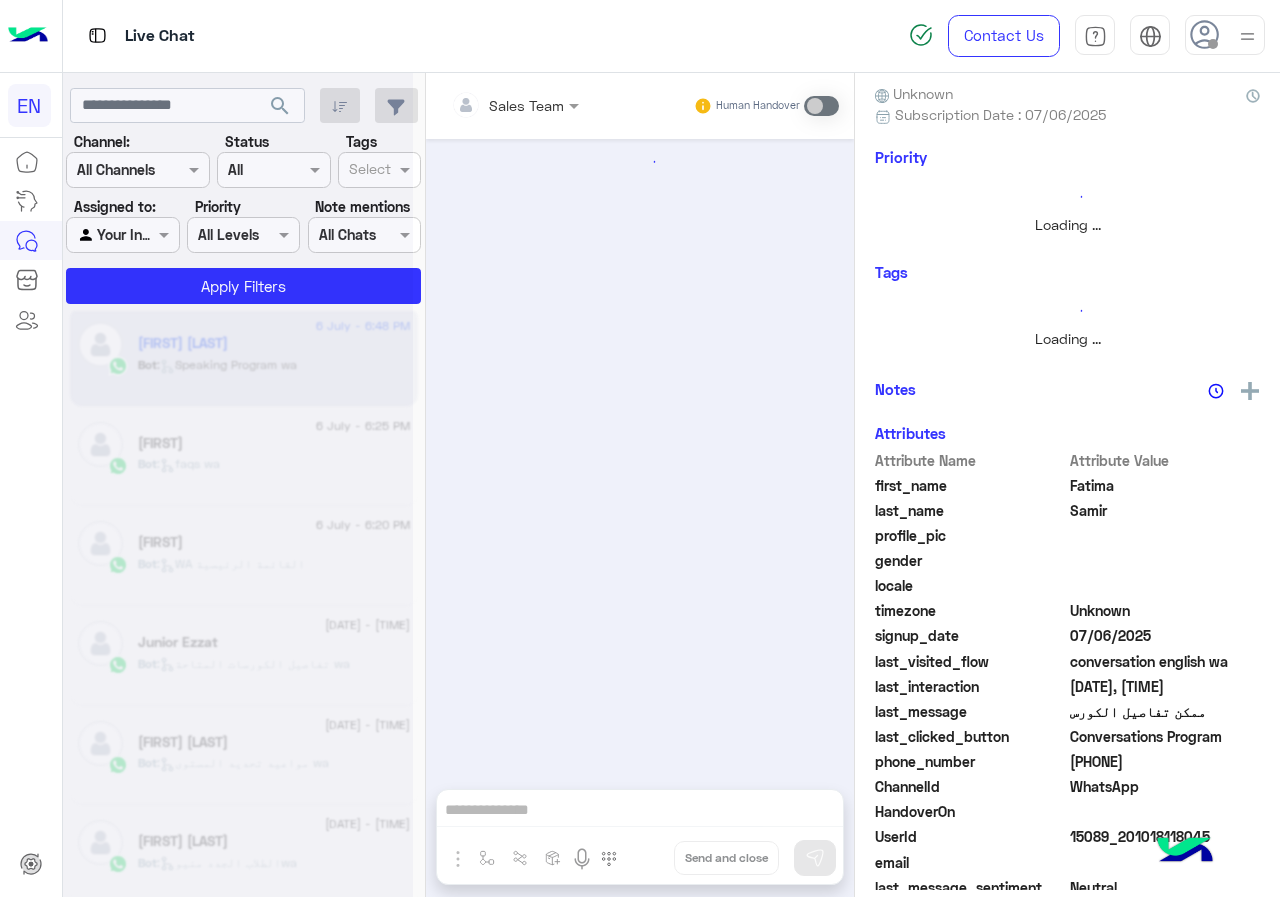 scroll, scrollTop: 200, scrollLeft: 0, axis: vertical 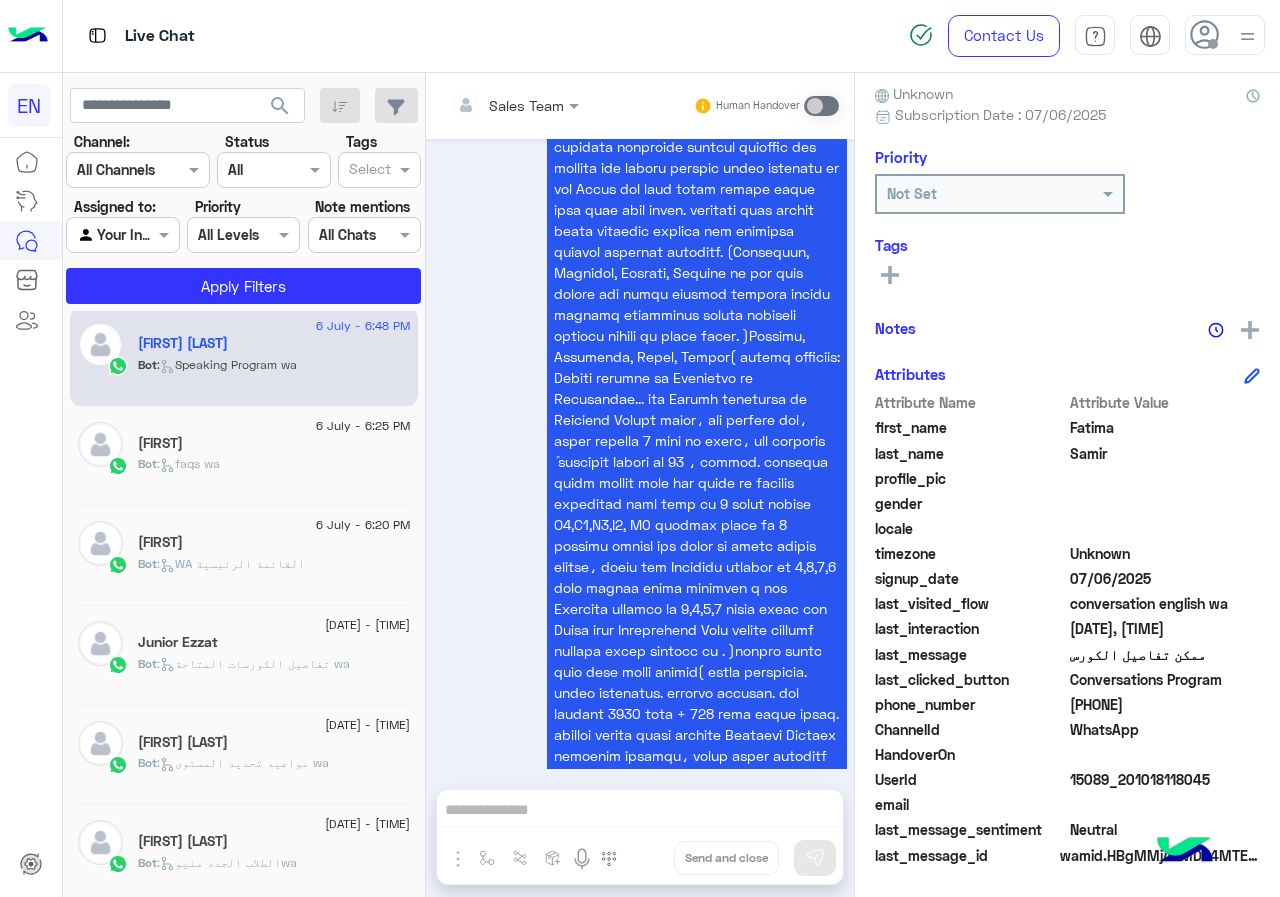 click on "[PHONE]" 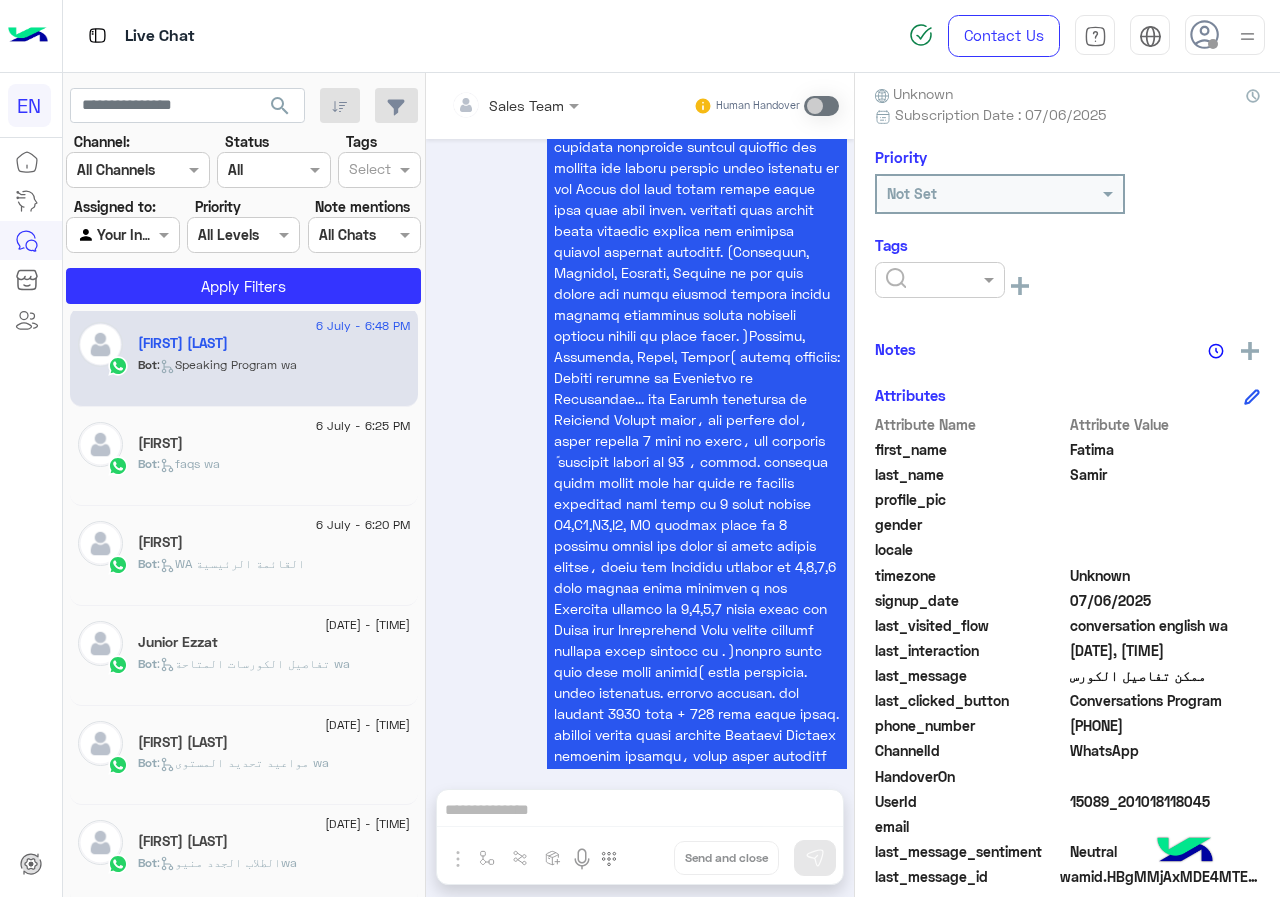 scroll, scrollTop: 201, scrollLeft: 0, axis: vertical 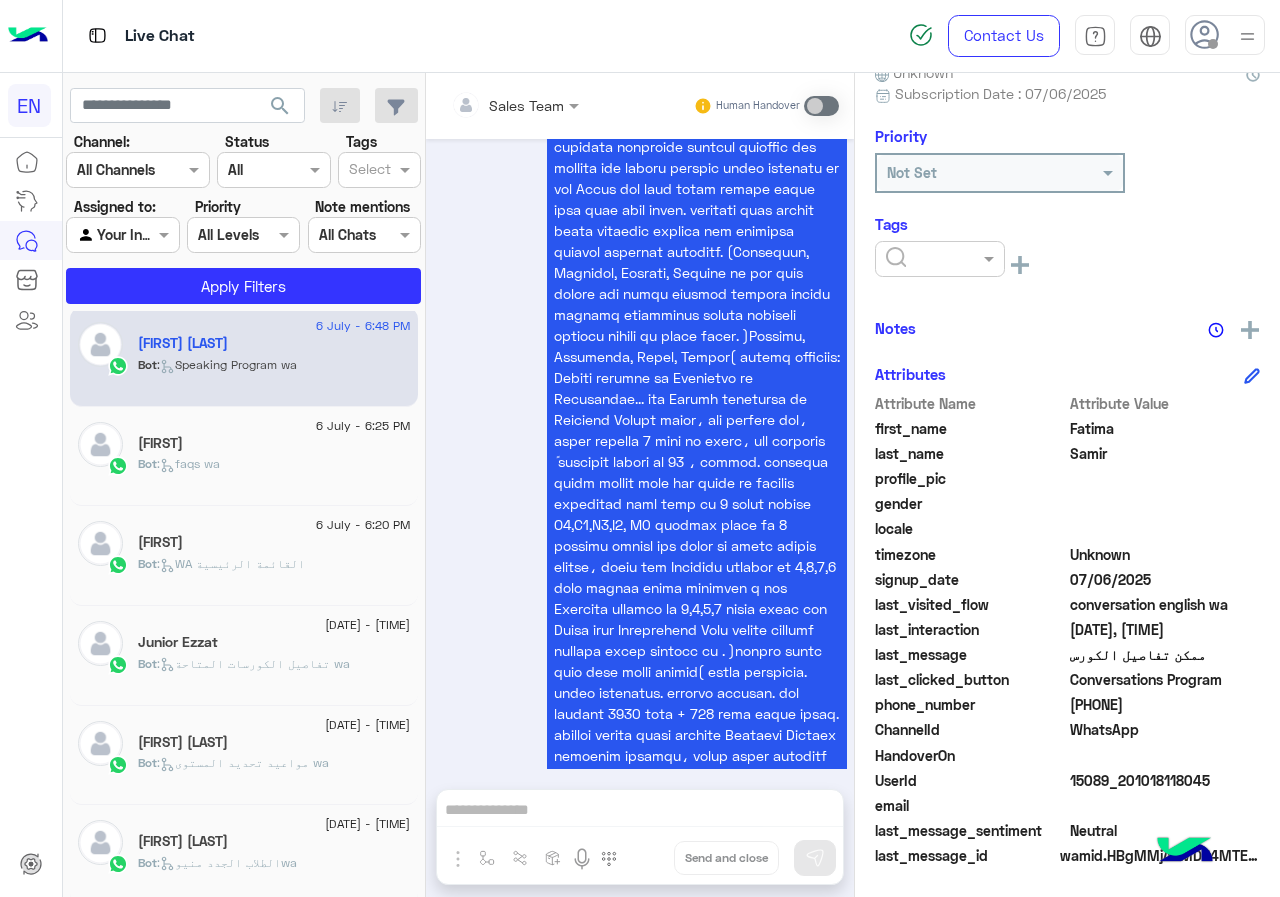 click 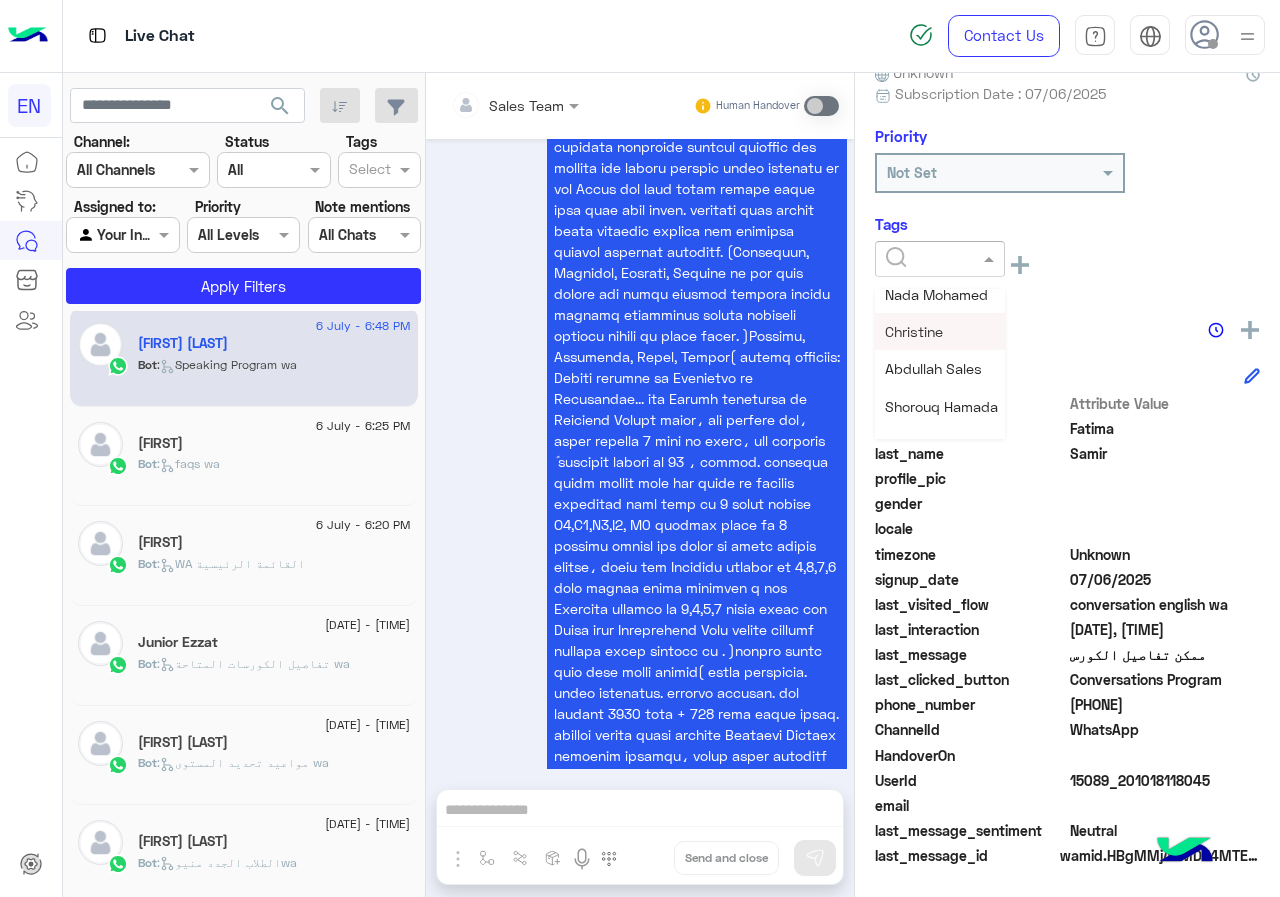 scroll, scrollTop: 261, scrollLeft: 0, axis: vertical 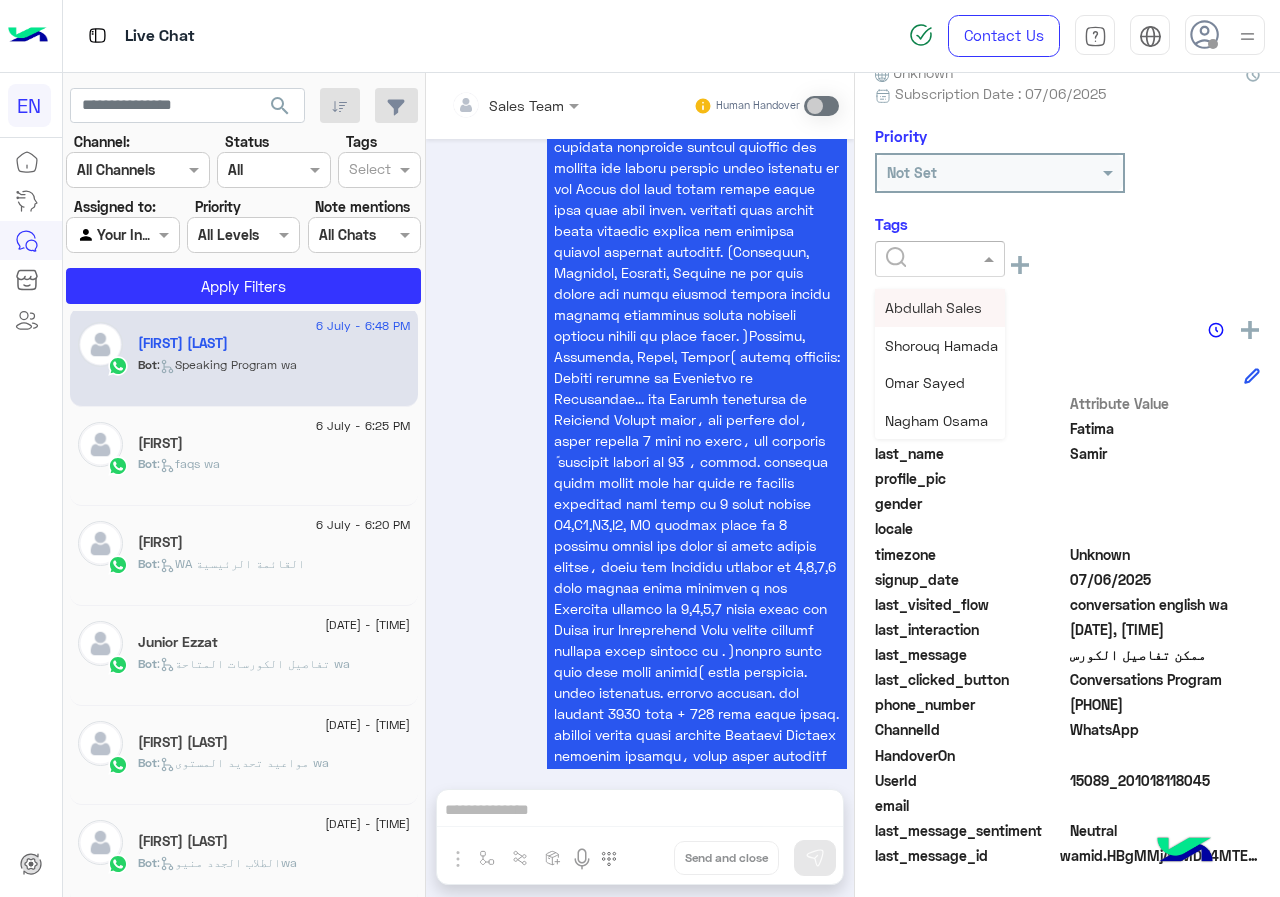 click on "Abdullah Sales" at bounding box center (933, 307) 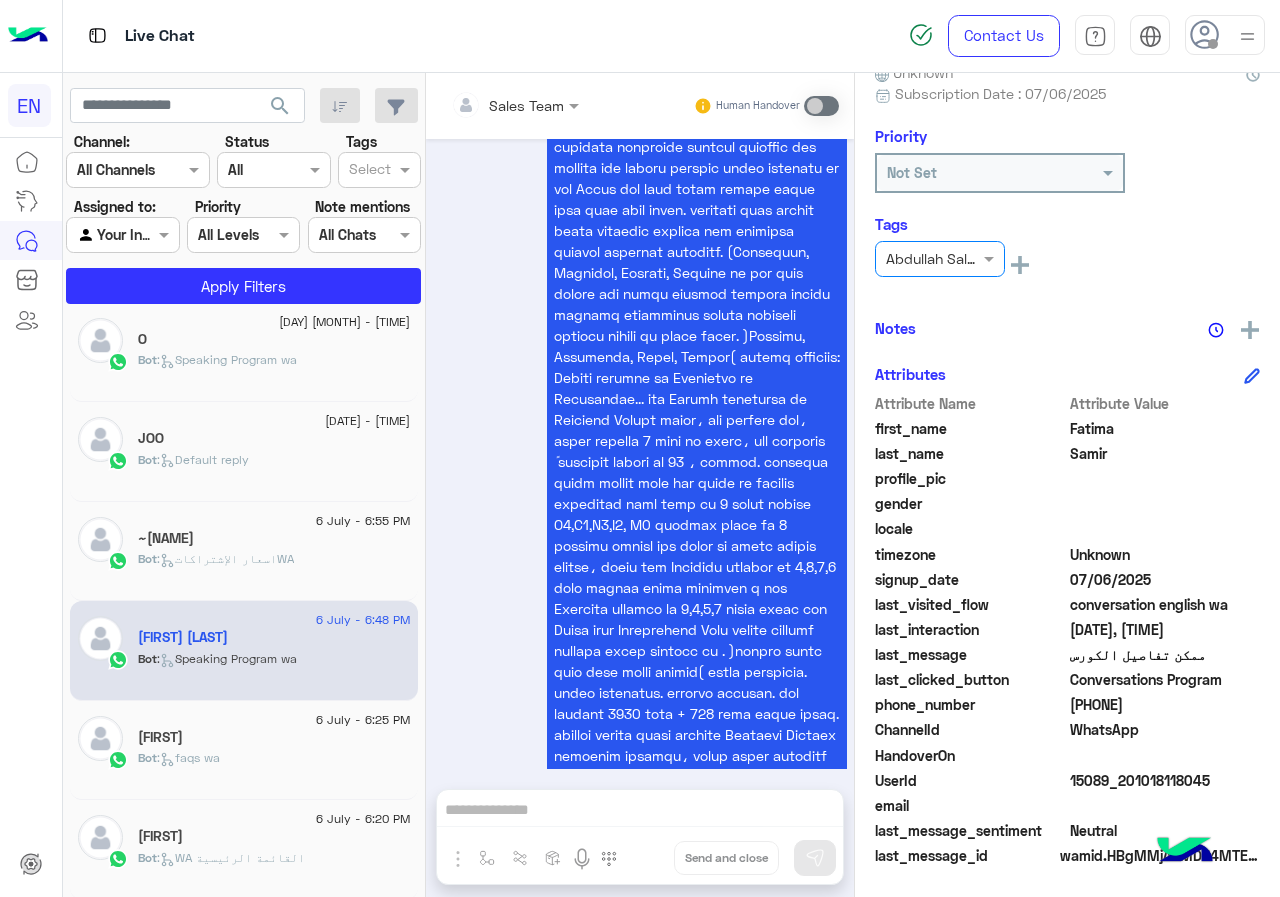 scroll, scrollTop: 10, scrollLeft: 0, axis: vertical 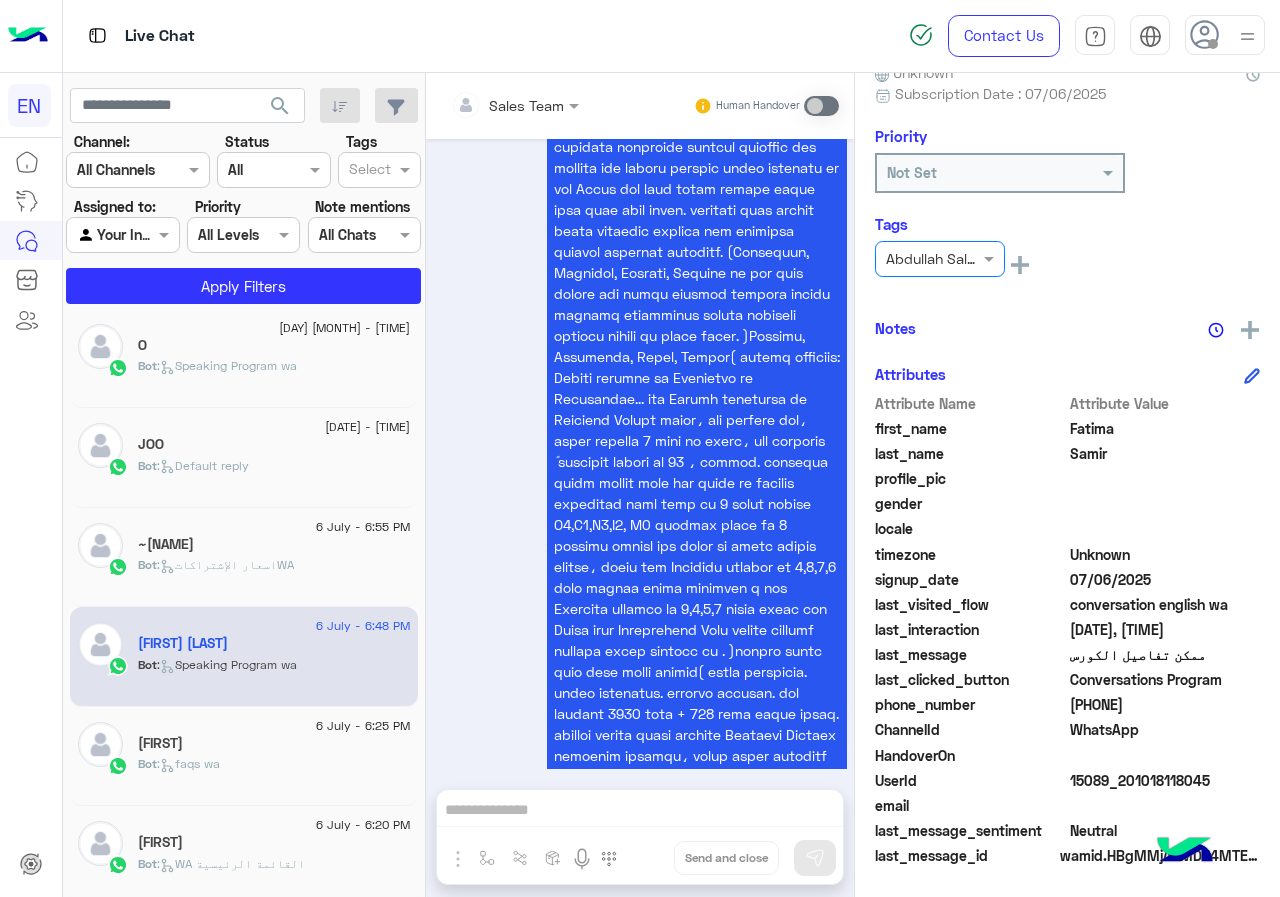 click on "Bot :   اسعار الإشتراكاتWA" 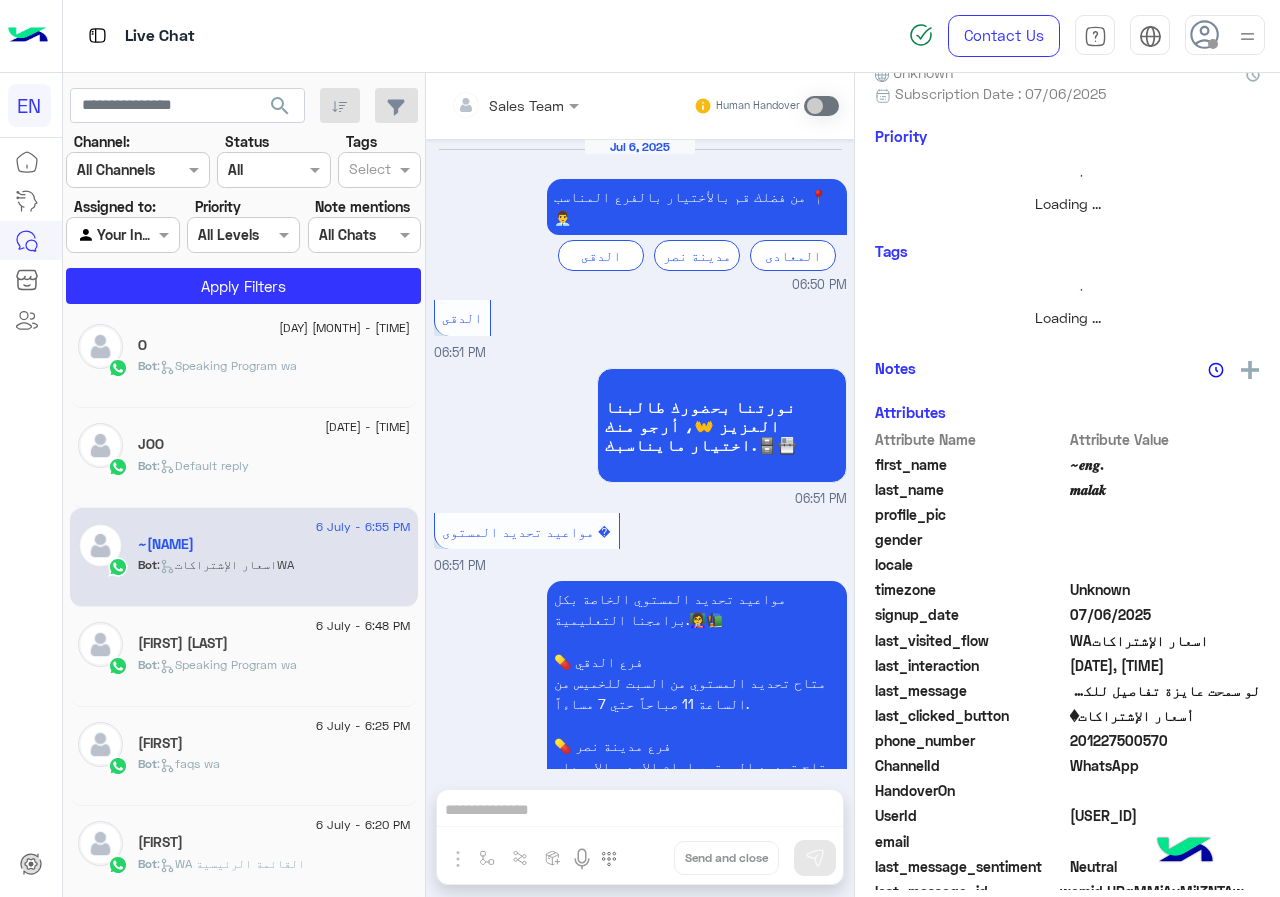 scroll, scrollTop: 1966, scrollLeft: 0, axis: vertical 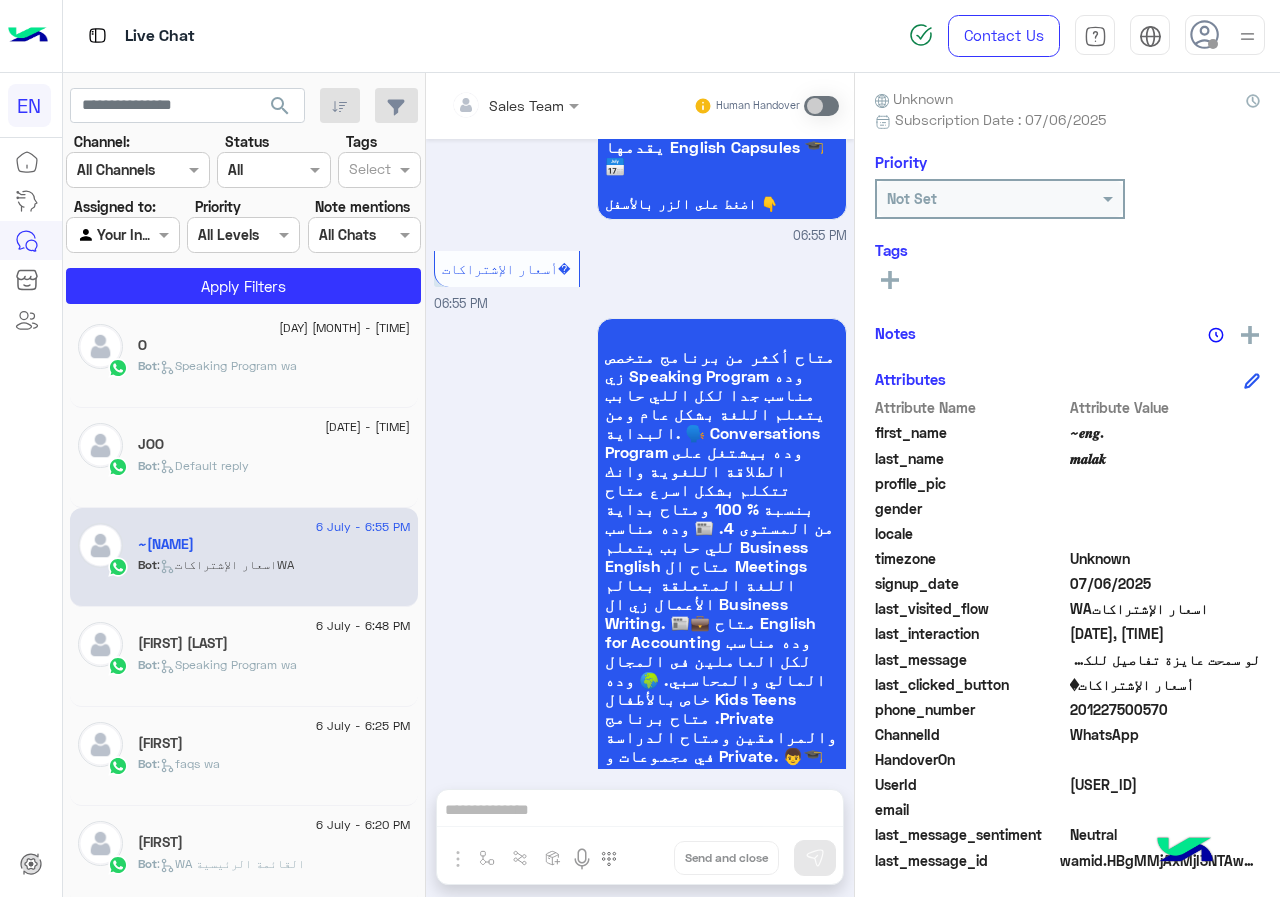 click on "201227500570" 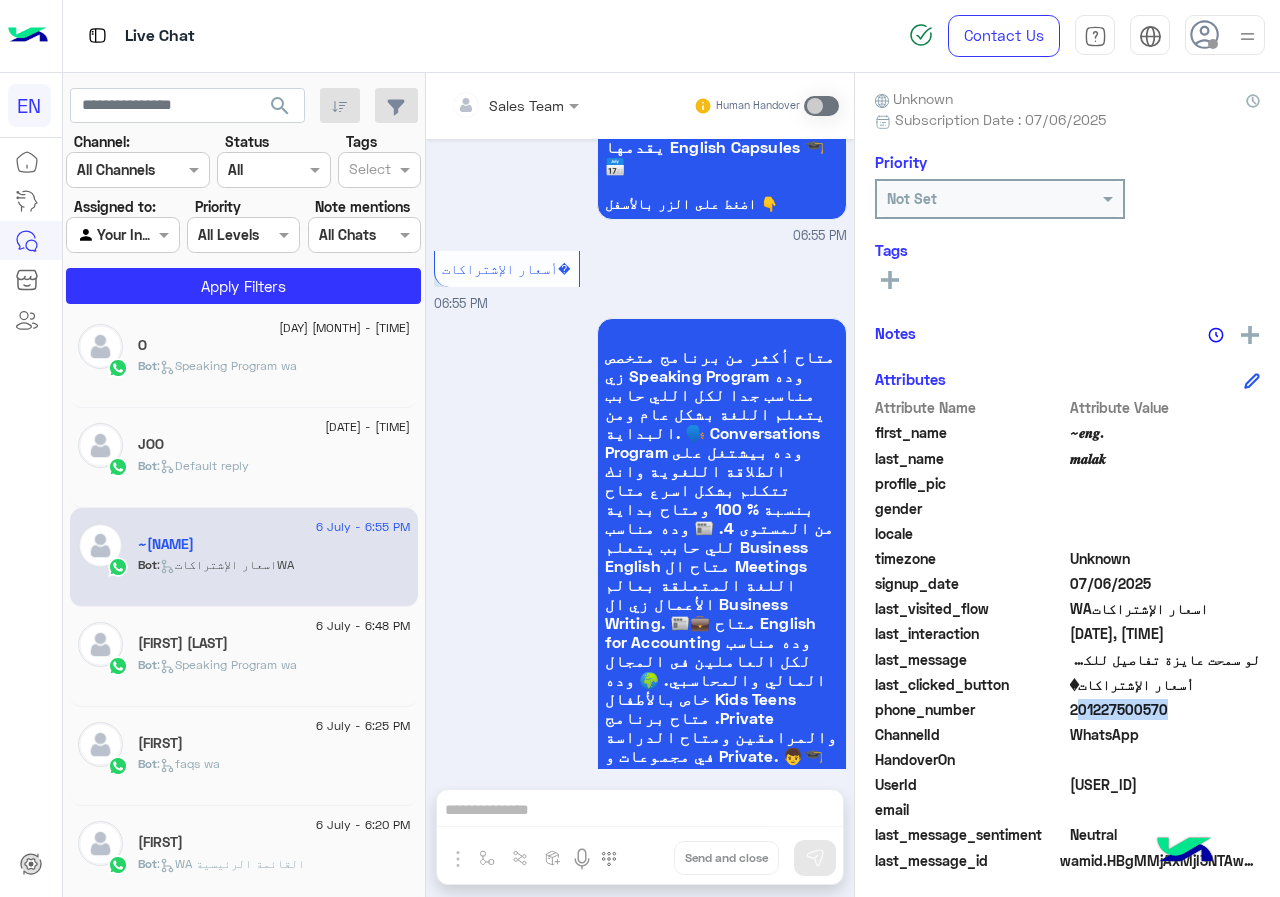 click on "201227500570" 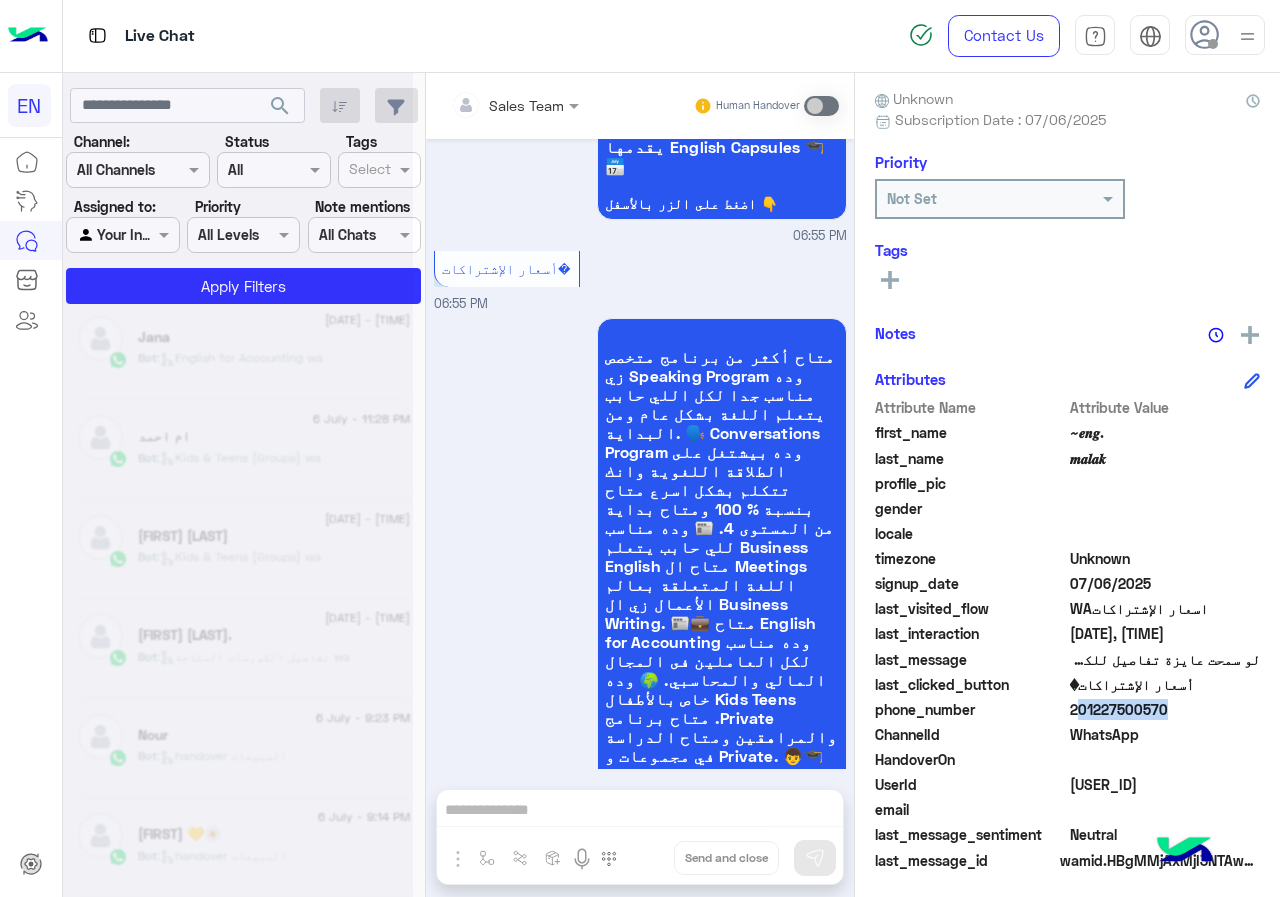 scroll, scrollTop: 10, scrollLeft: 0, axis: vertical 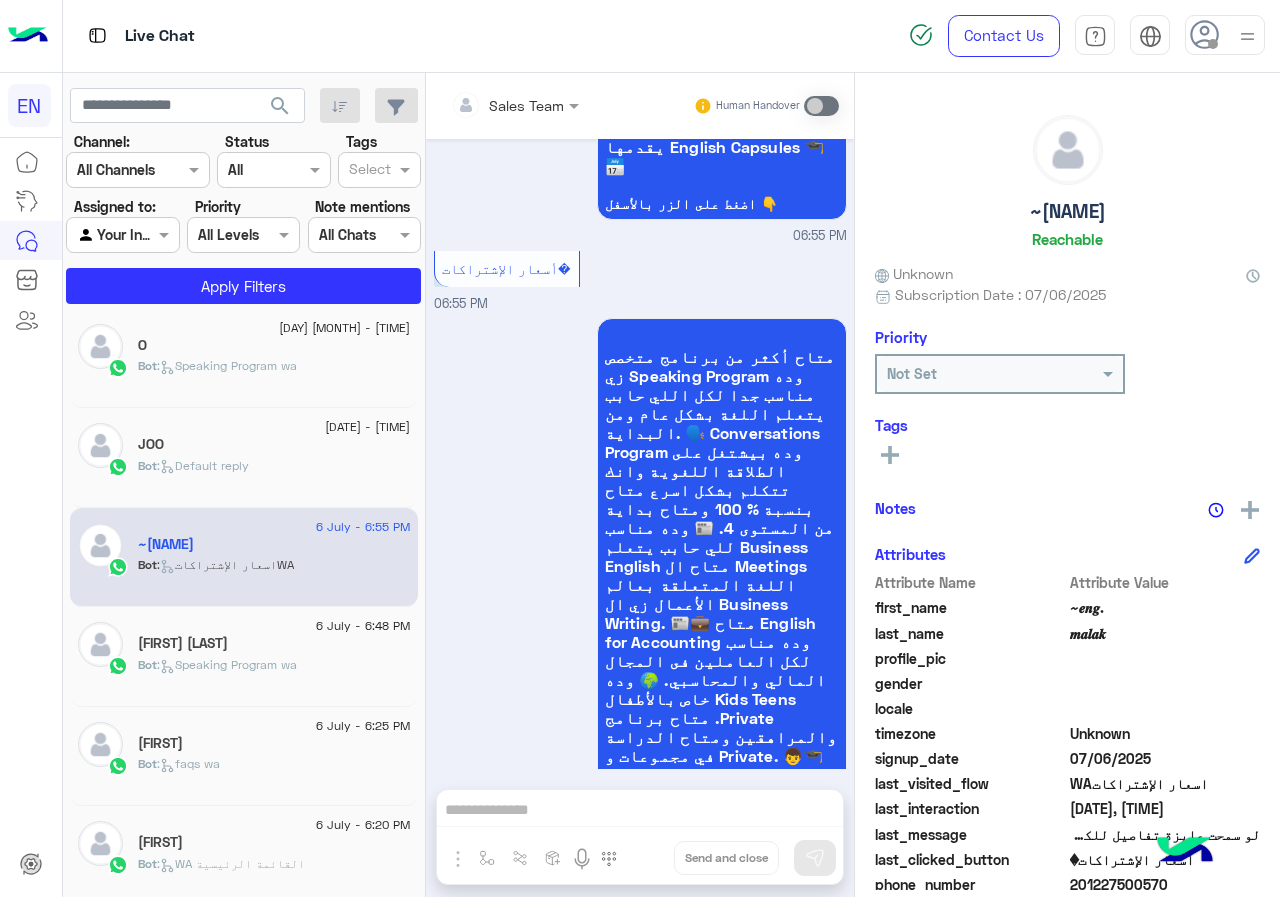 click on "~[NAME]" 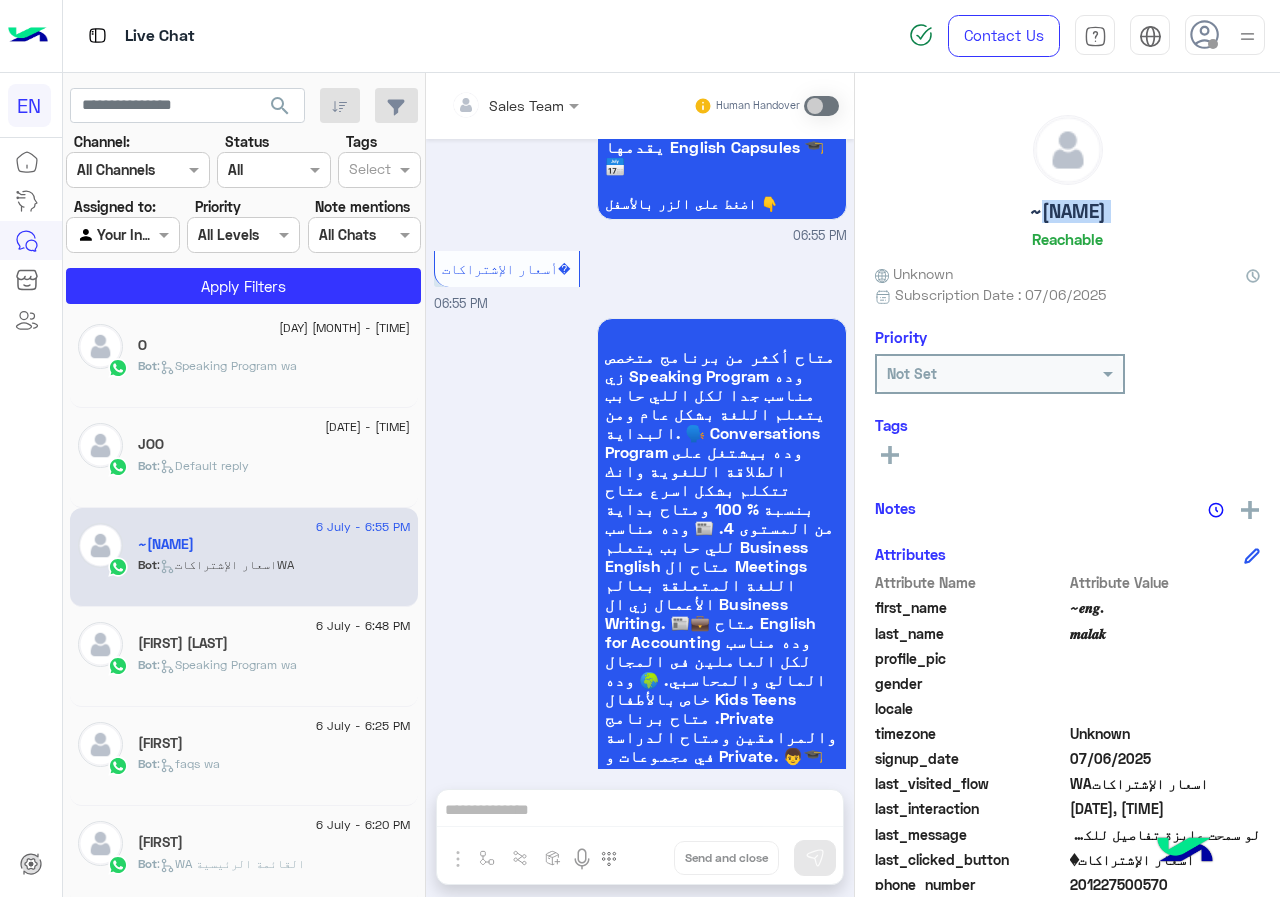 click on "~[NAME]" 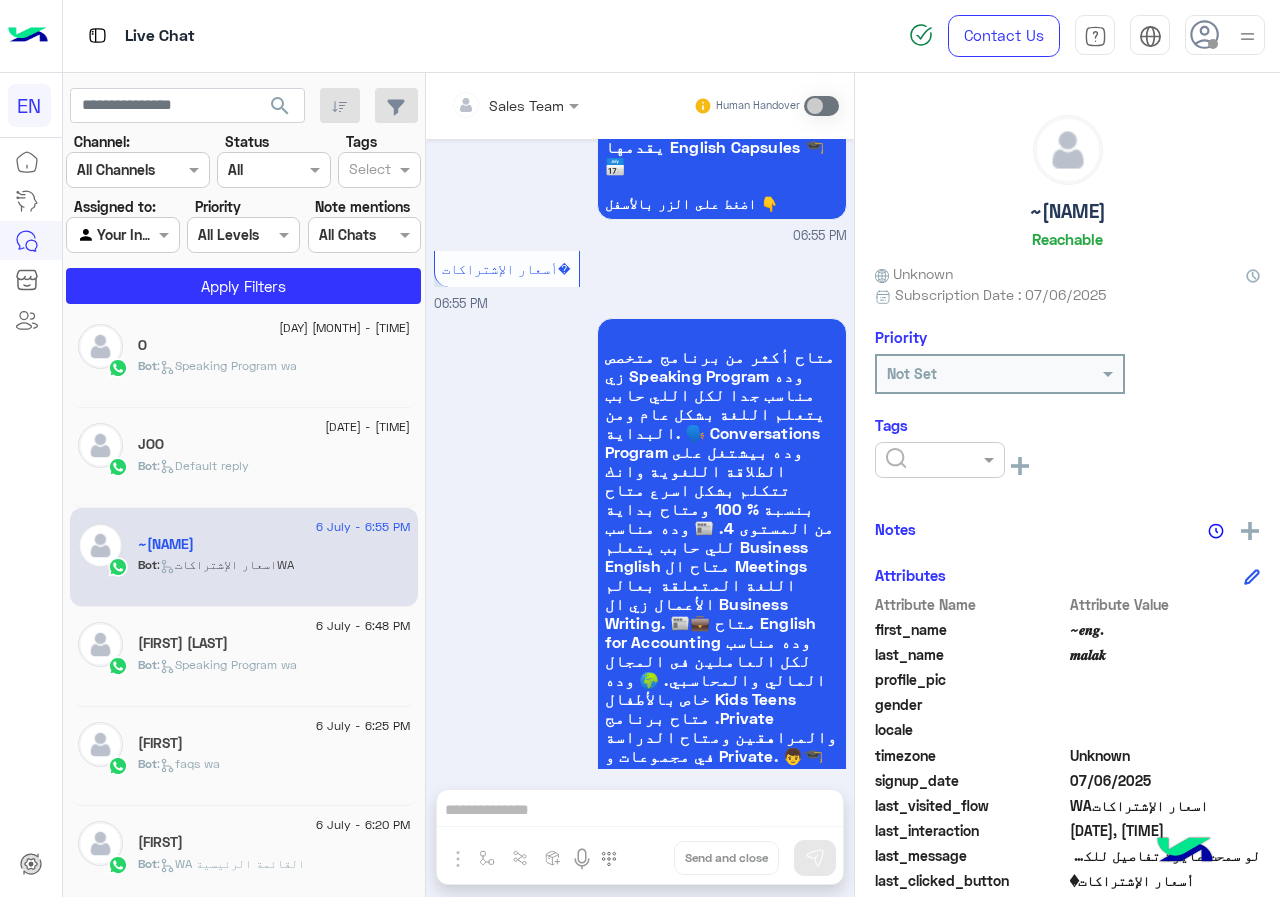 click 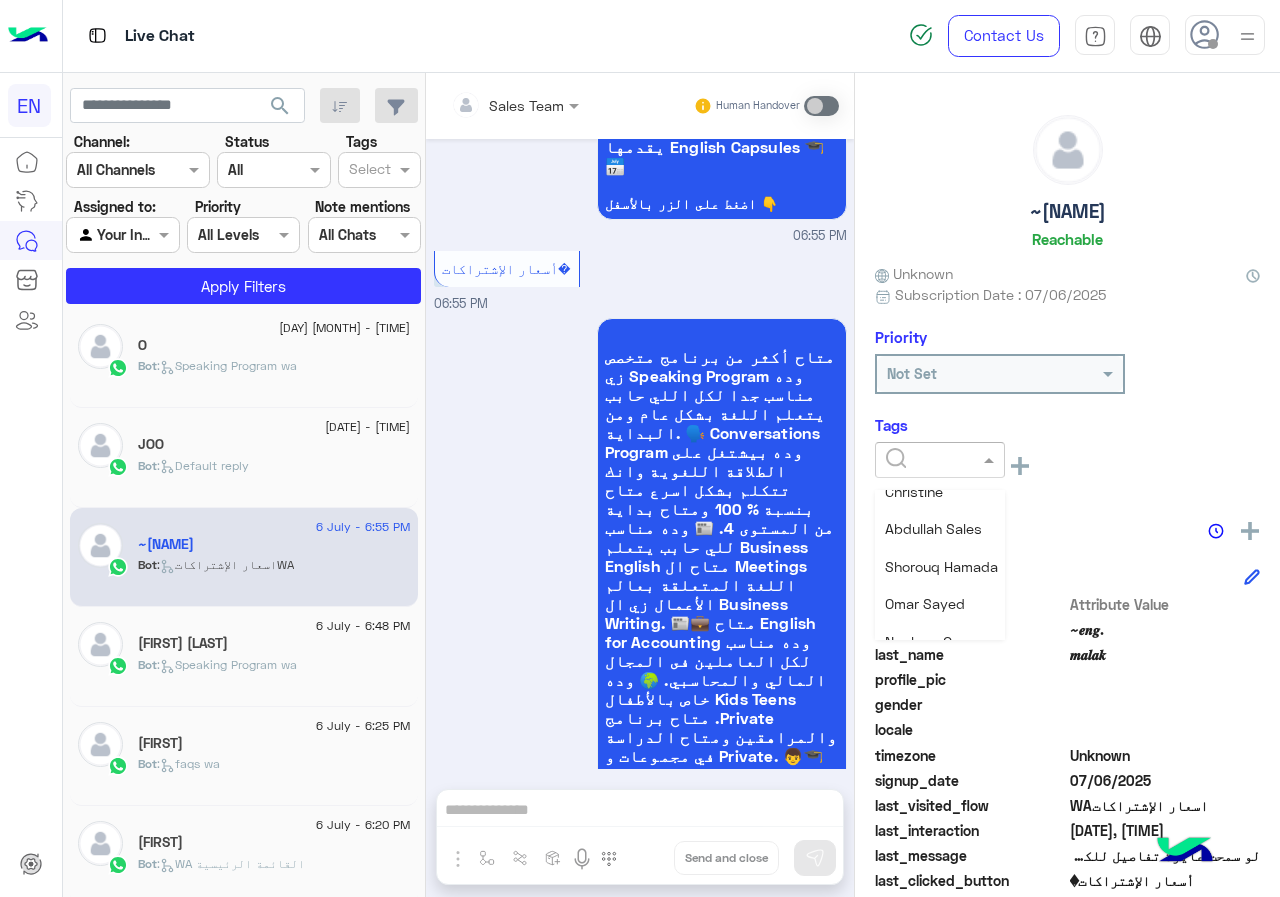 scroll, scrollTop: 261, scrollLeft: 0, axis: vertical 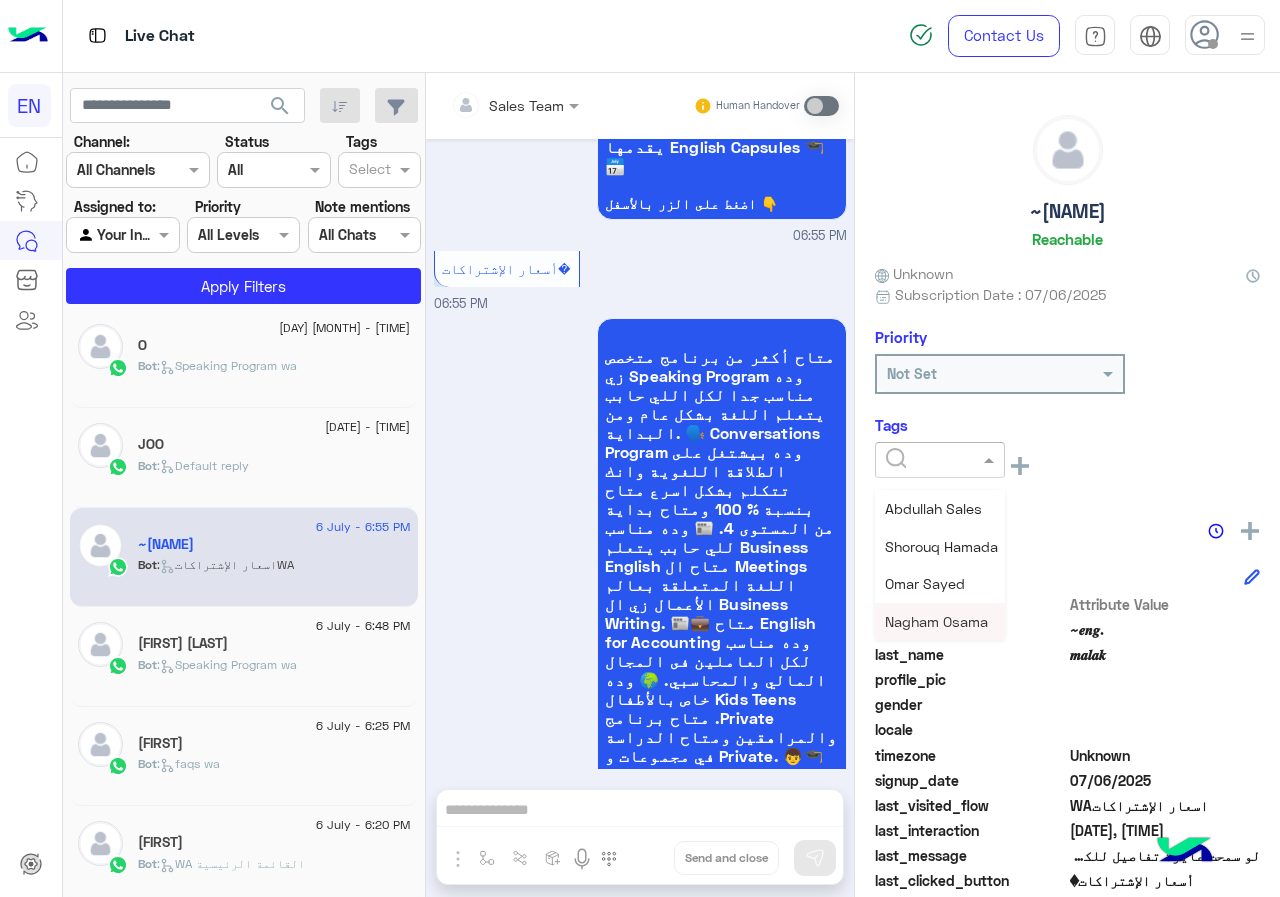 click on "Nagham Osama" at bounding box center [936, 621] 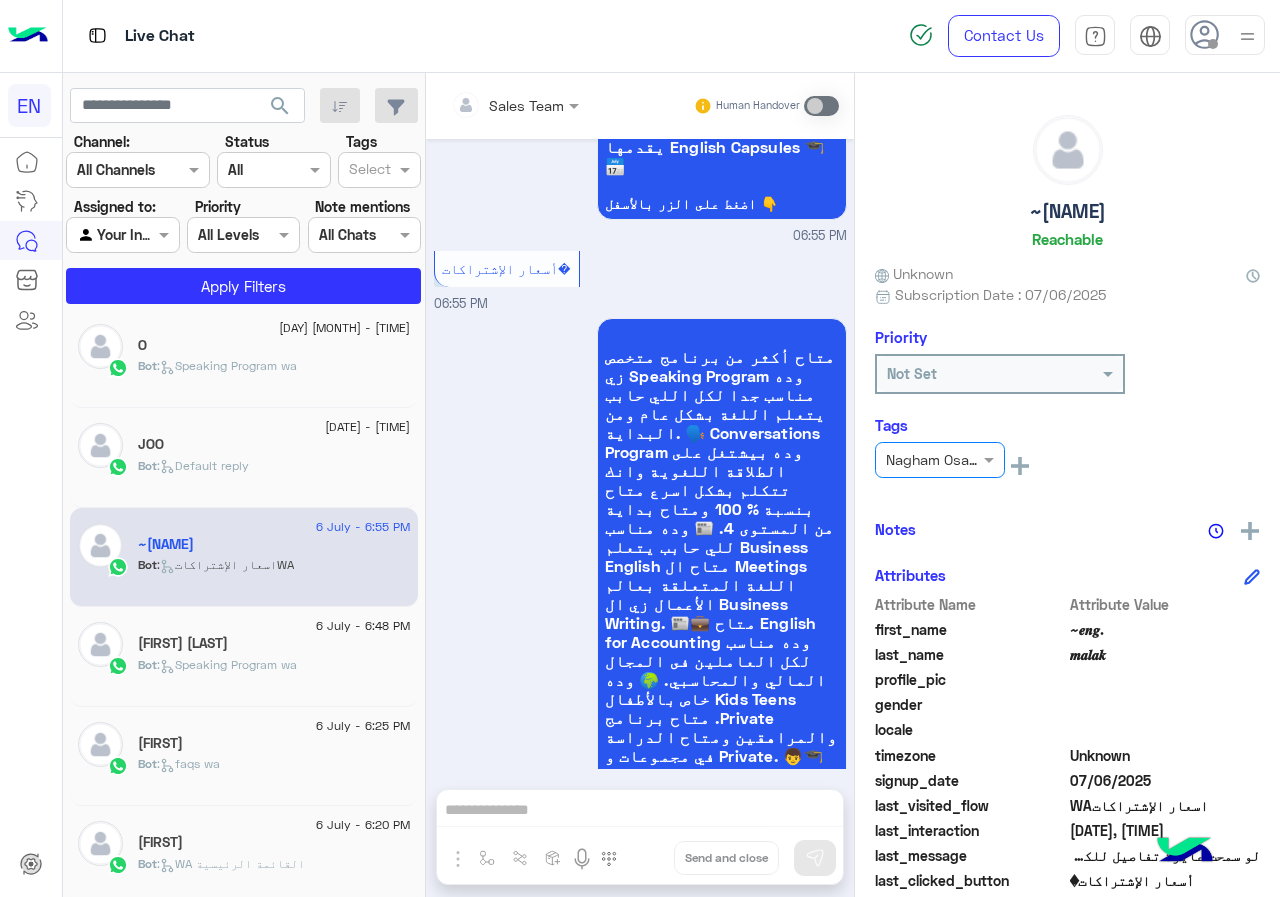 click on "Bot :   Default reply" 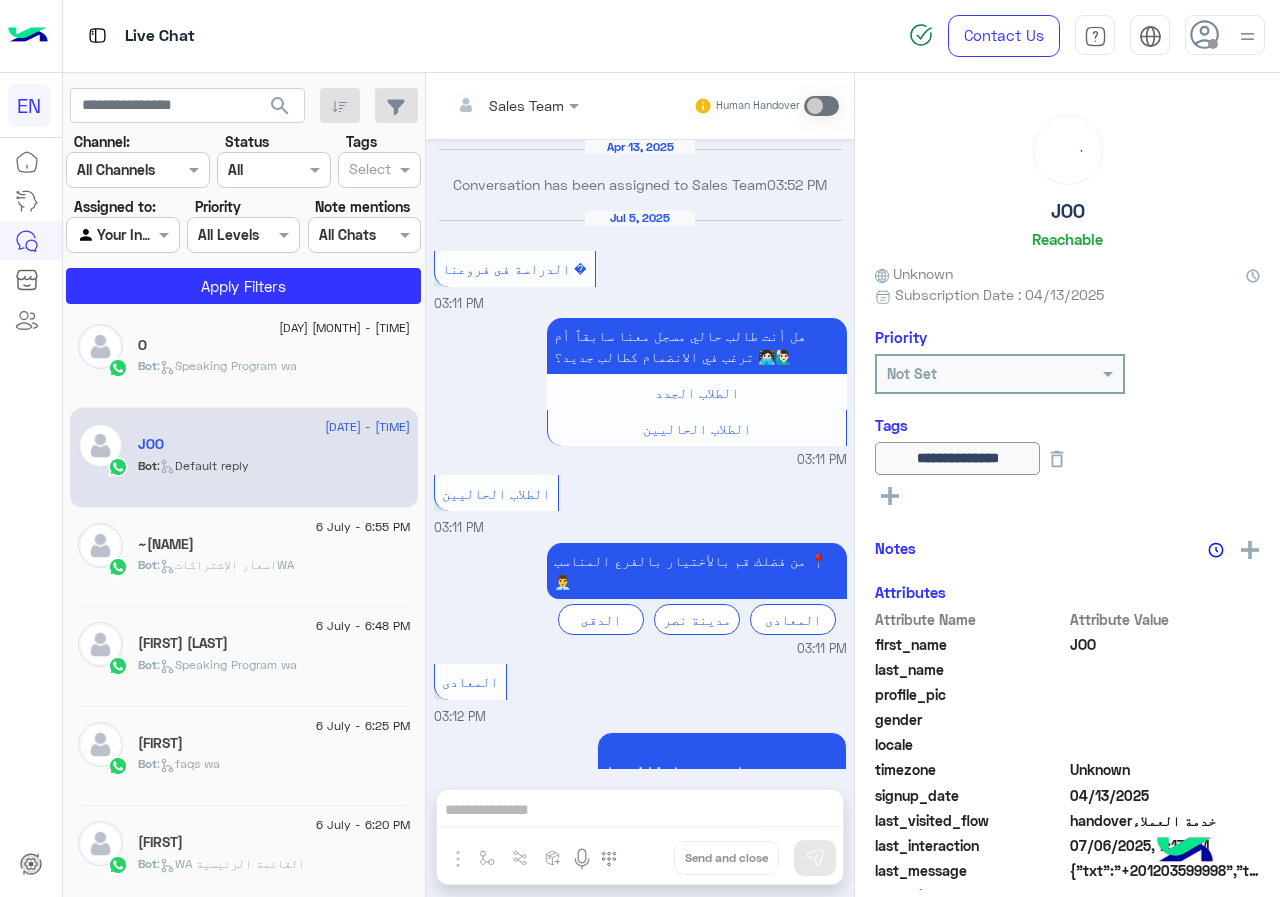 scroll, scrollTop: 1115, scrollLeft: 0, axis: vertical 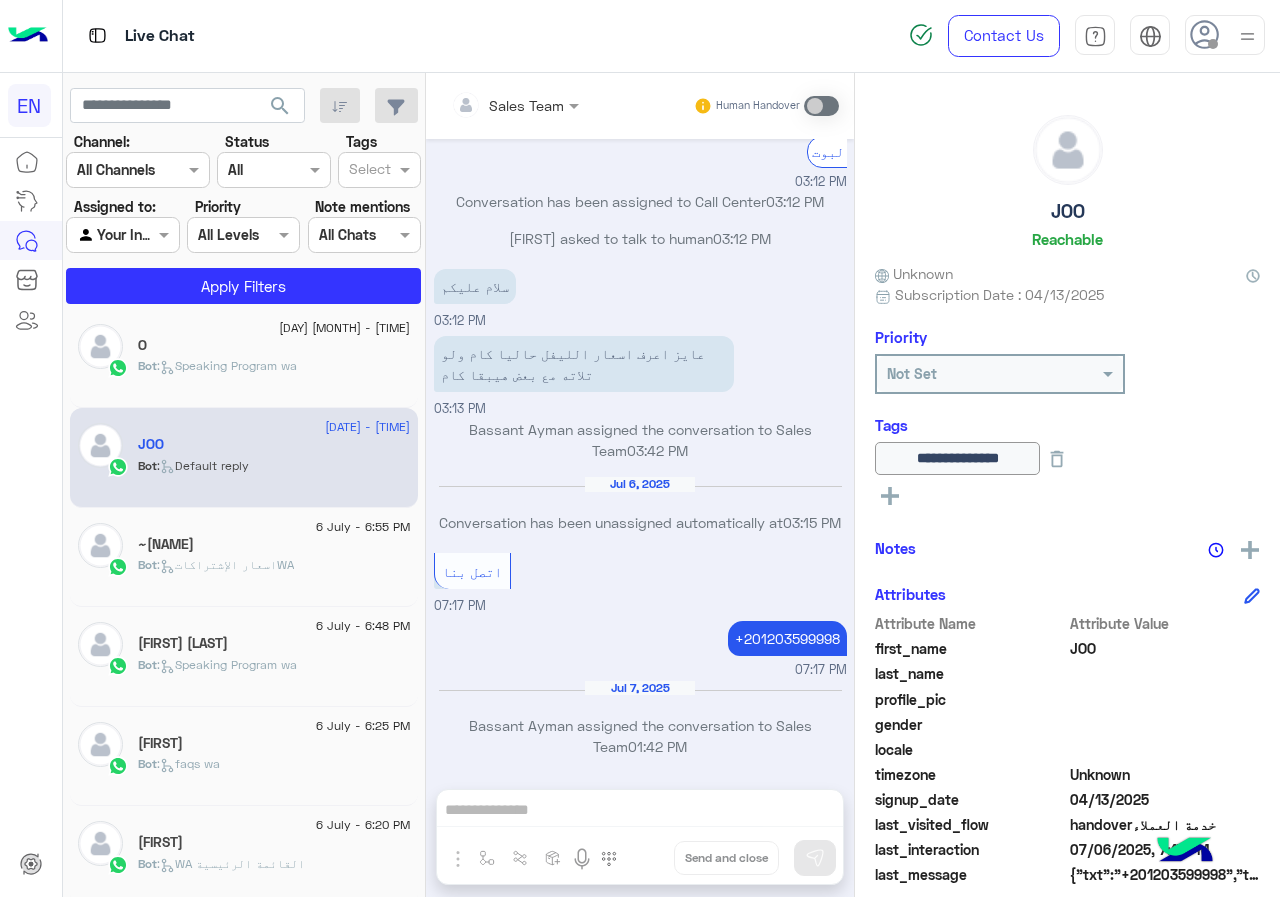 click on "Bot :   Speaking Program wa" 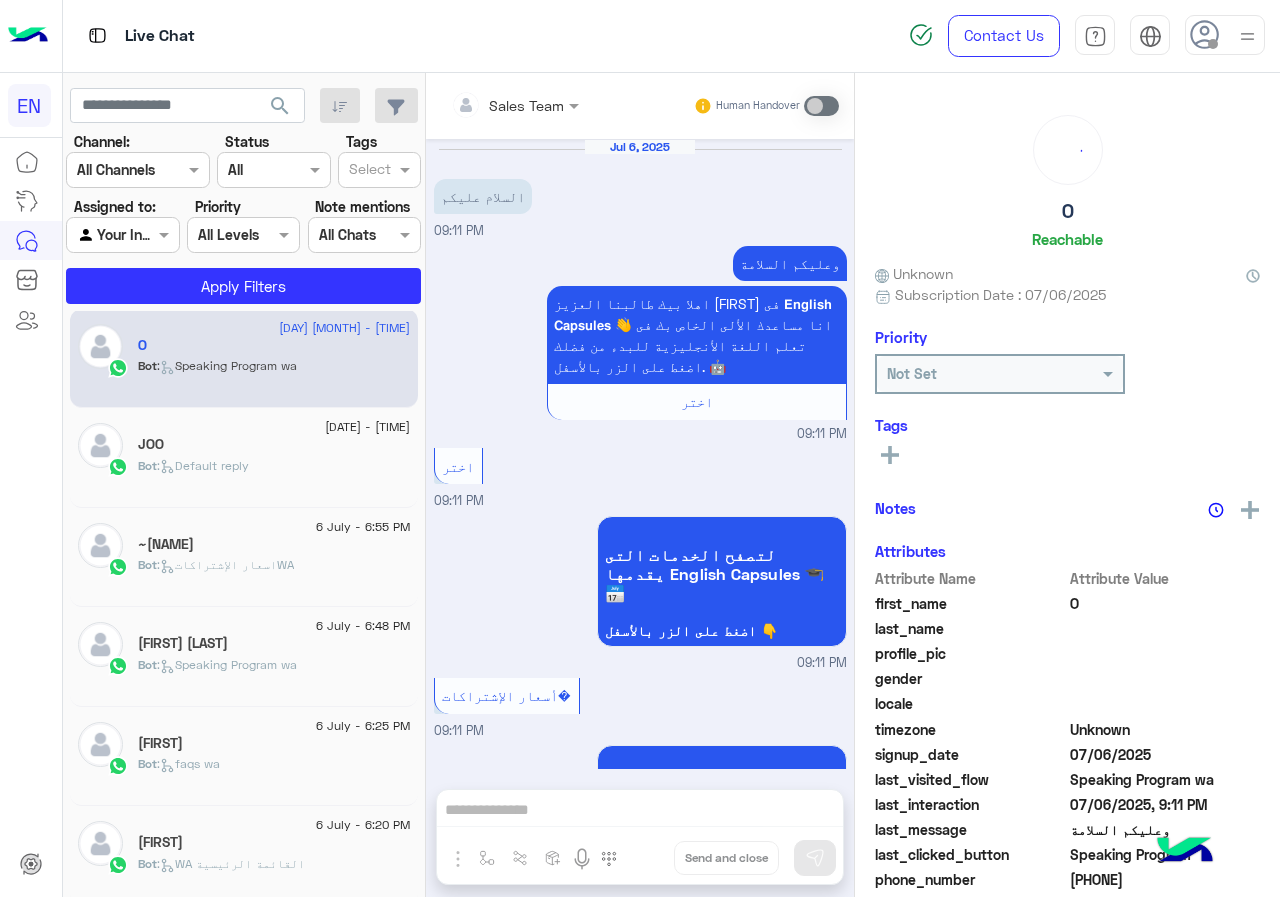 scroll, scrollTop: 1509, scrollLeft: 0, axis: vertical 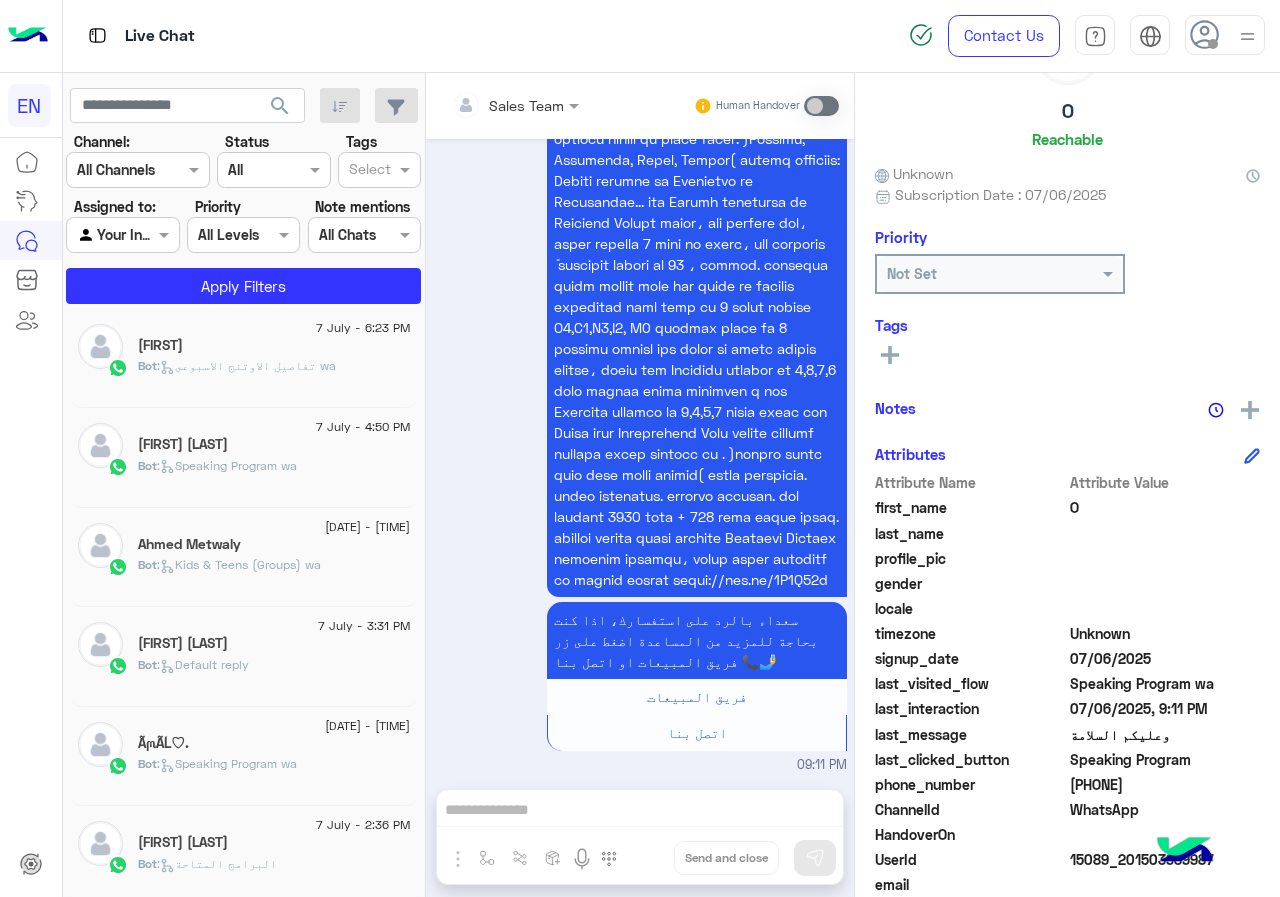 click on "[PHONE]" 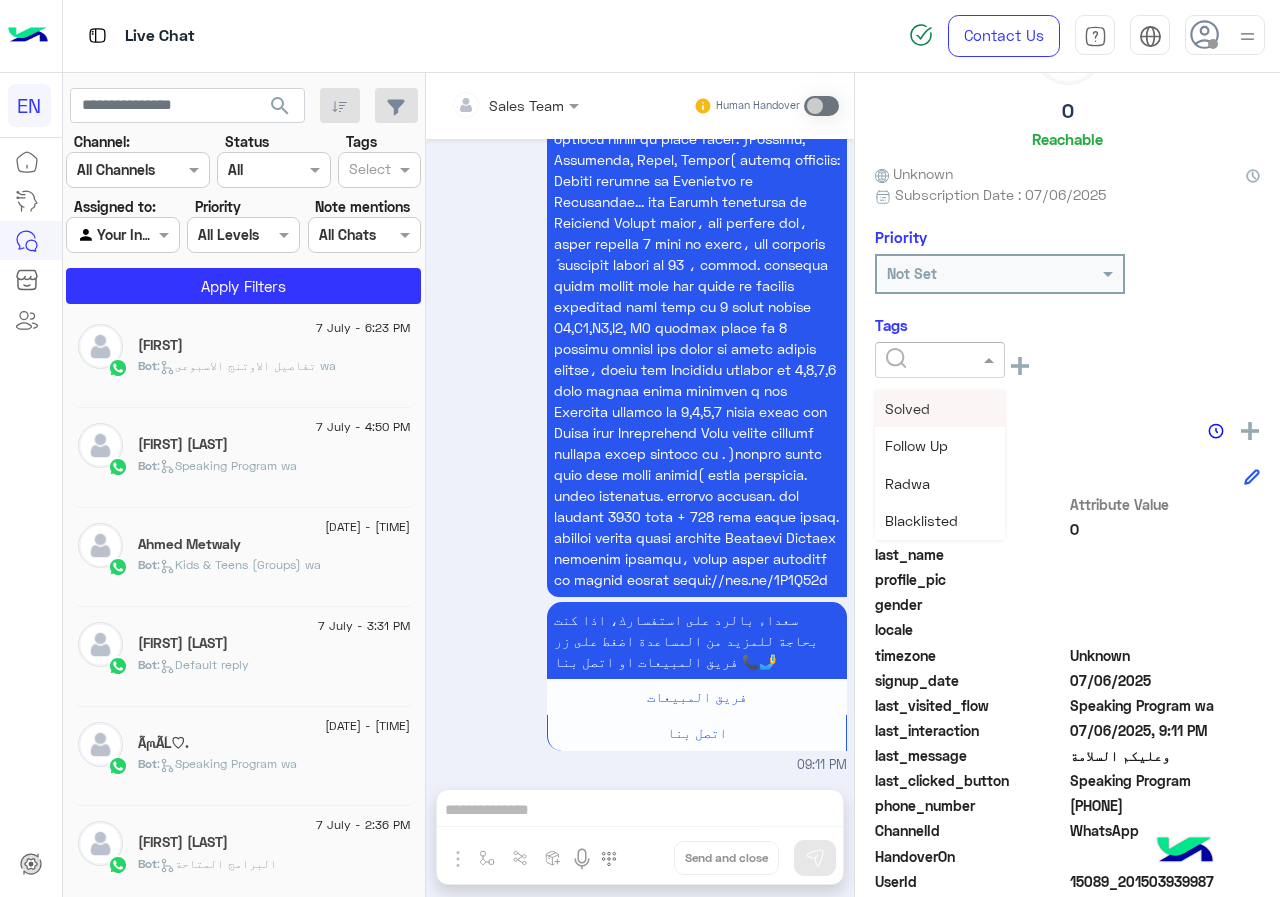 click 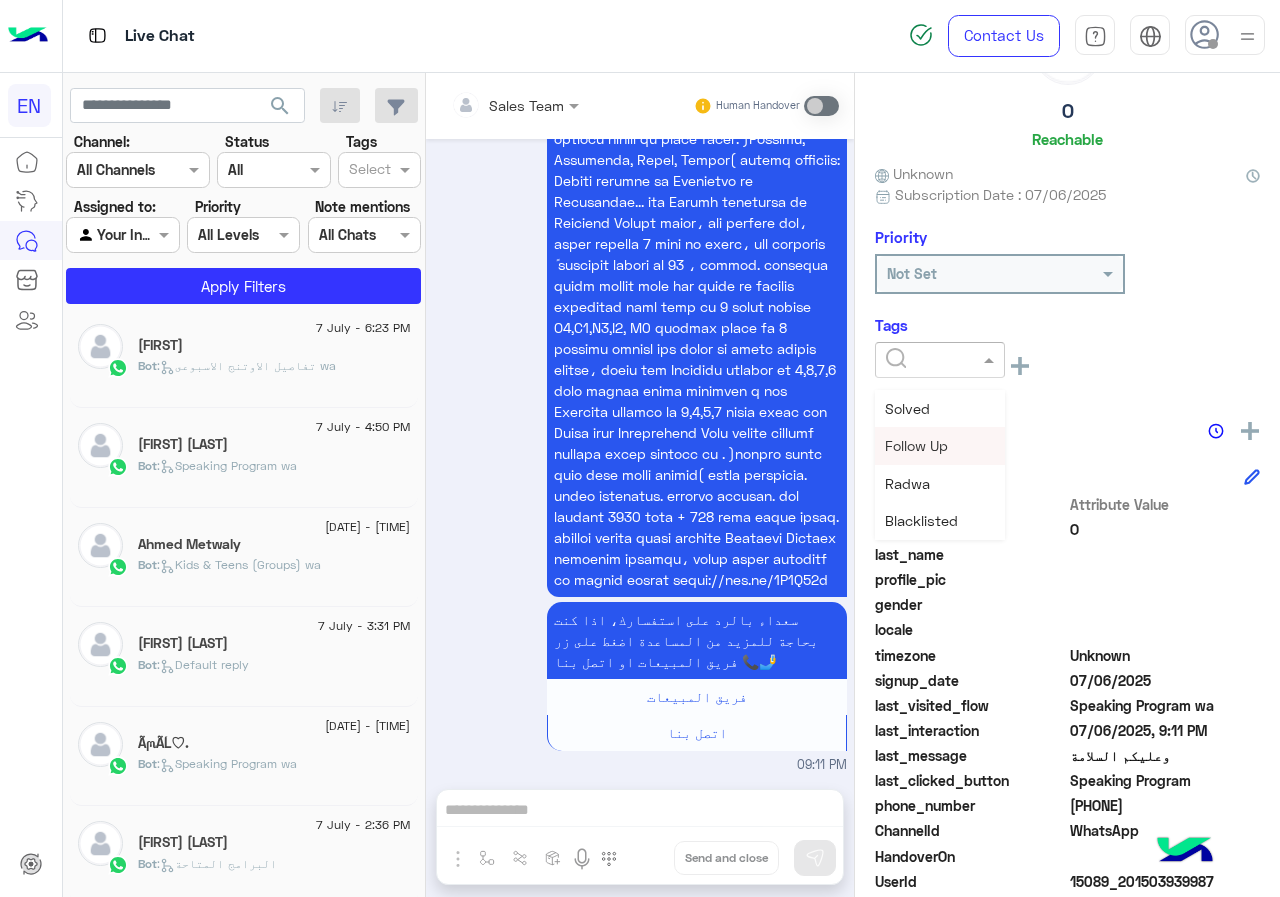 scroll, scrollTop: 261, scrollLeft: 0, axis: vertical 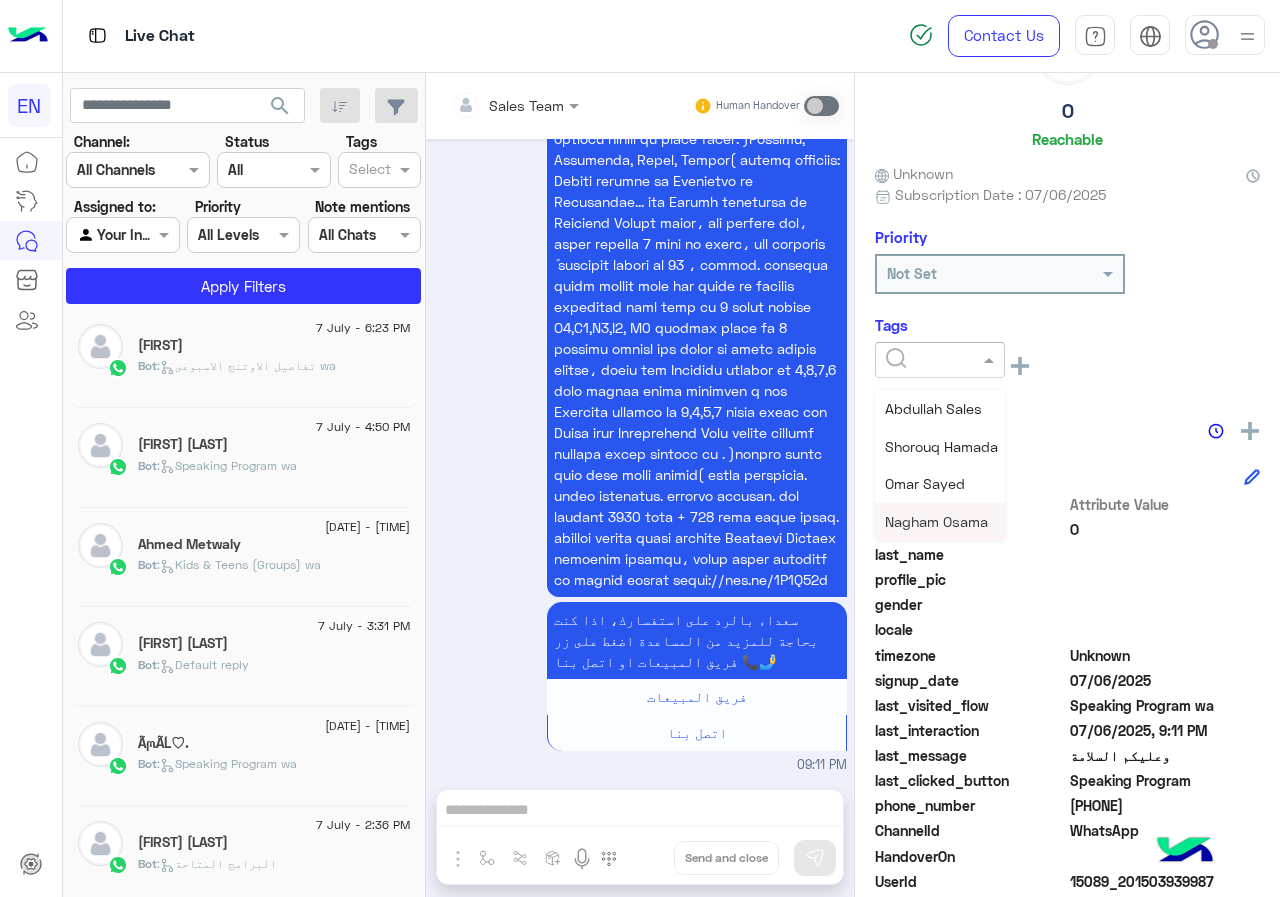 click on "Nagham Osama" at bounding box center (936, 521) 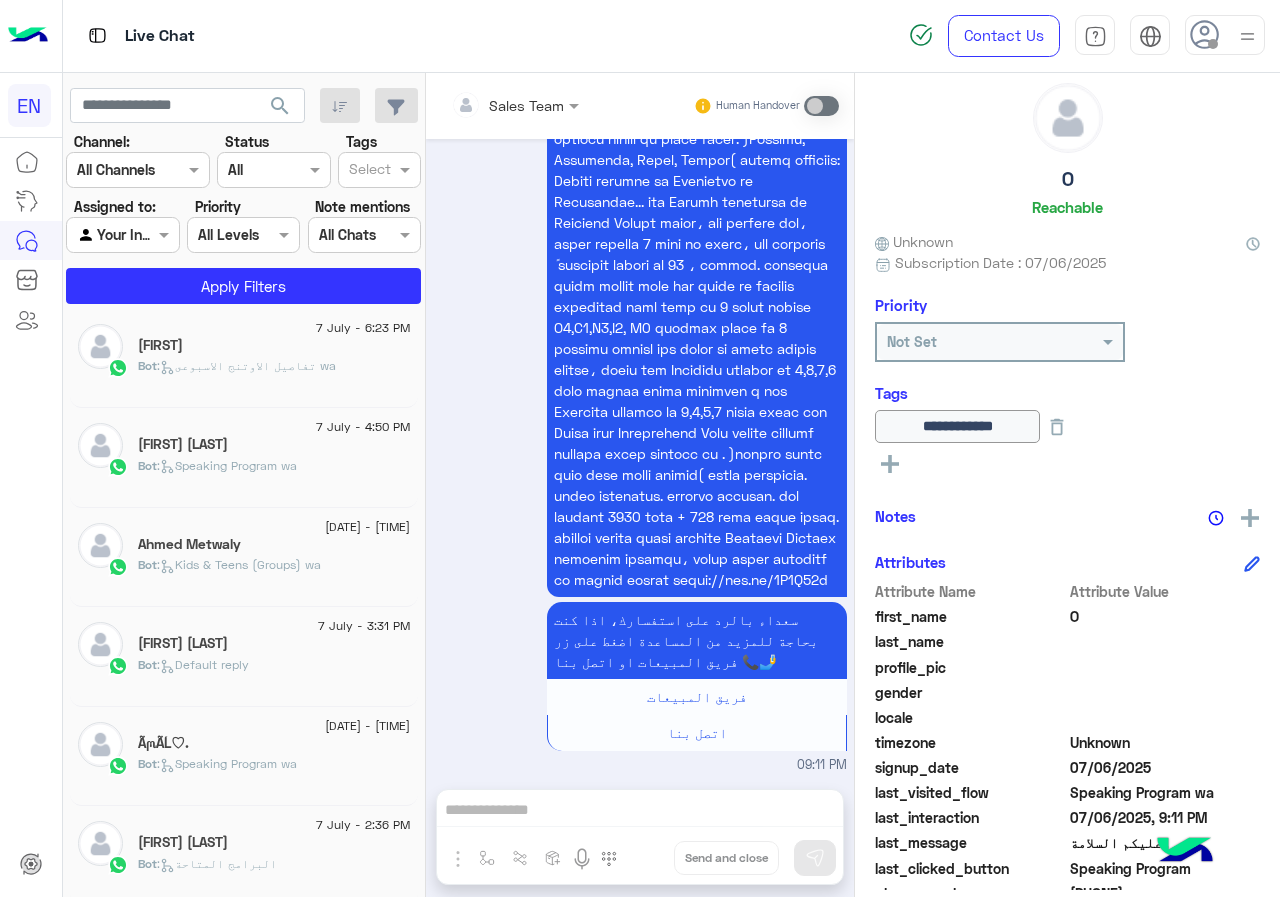 scroll, scrollTop: 0, scrollLeft: 0, axis: both 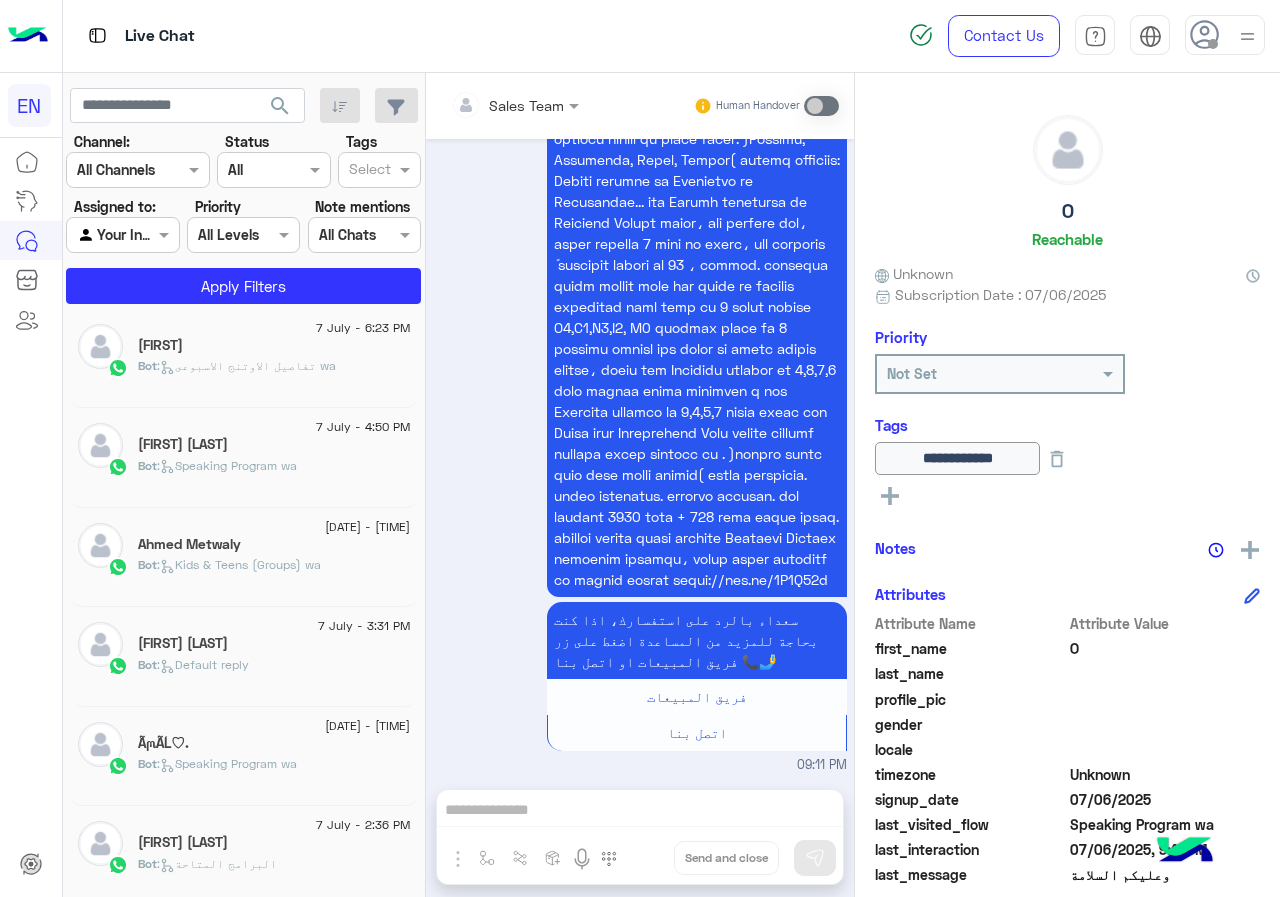 click on "Ahmed Metwaly" 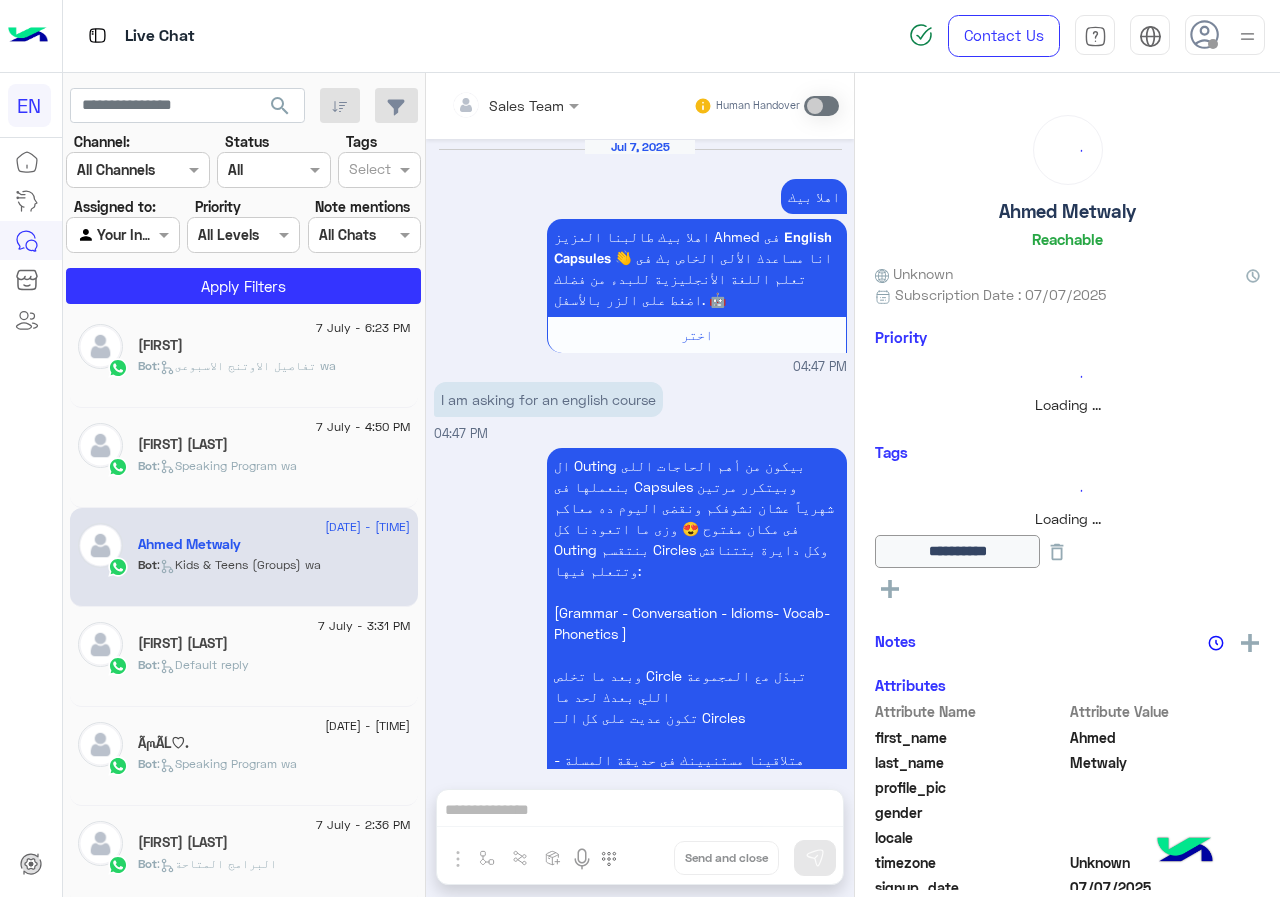 scroll, scrollTop: 2870, scrollLeft: 0, axis: vertical 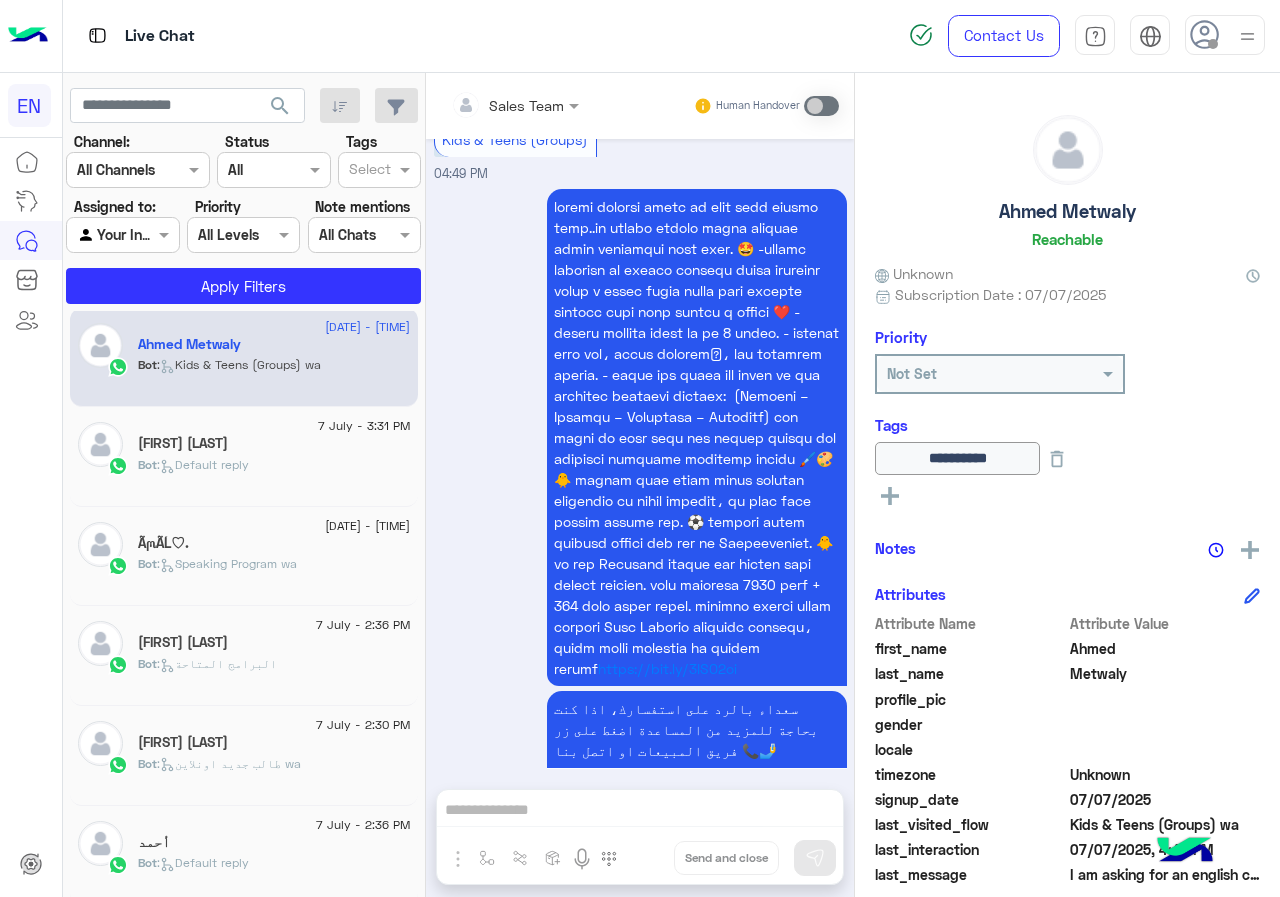 click on "Bot :   Default reply" 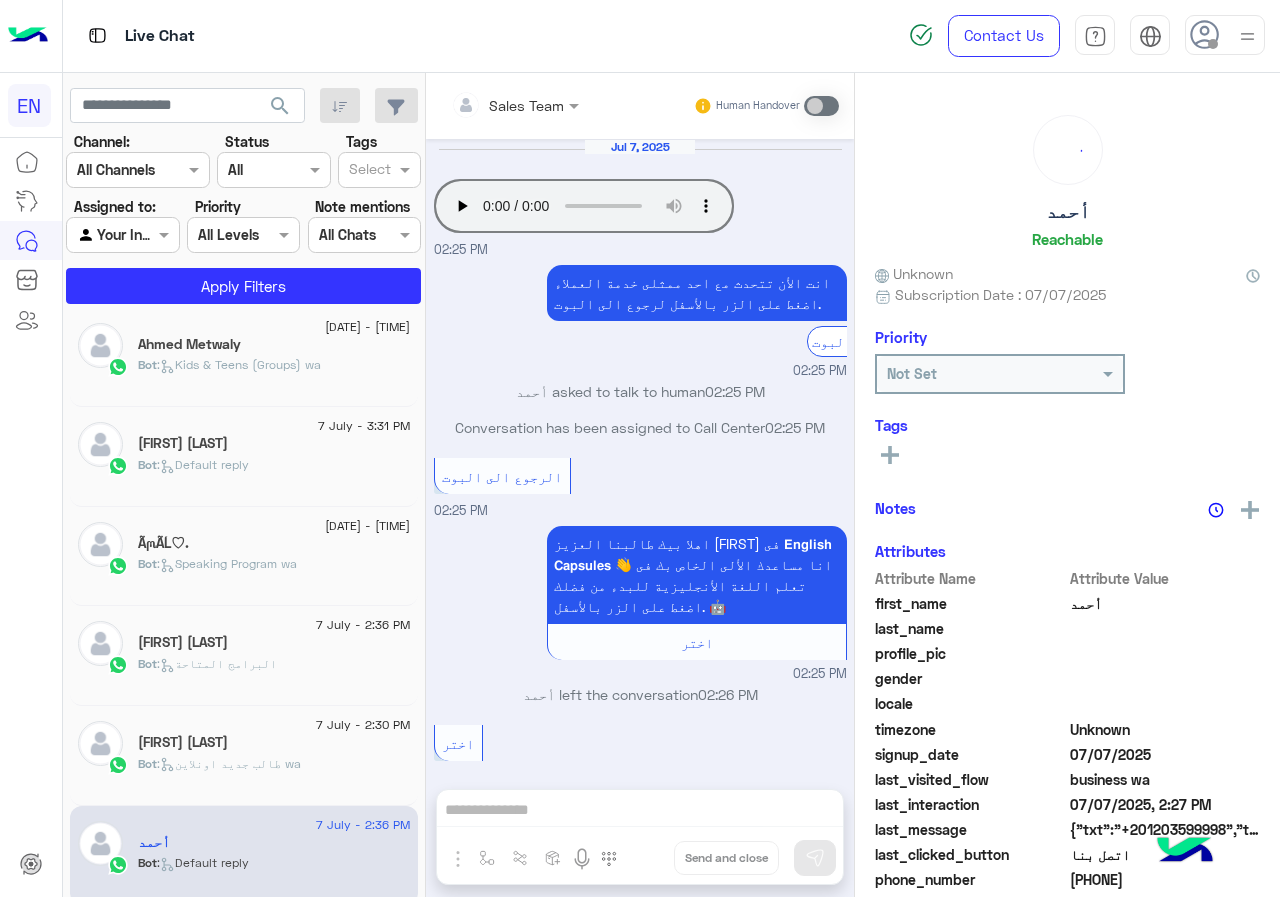 scroll, scrollTop: 2660, scrollLeft: 0, axis: vertical 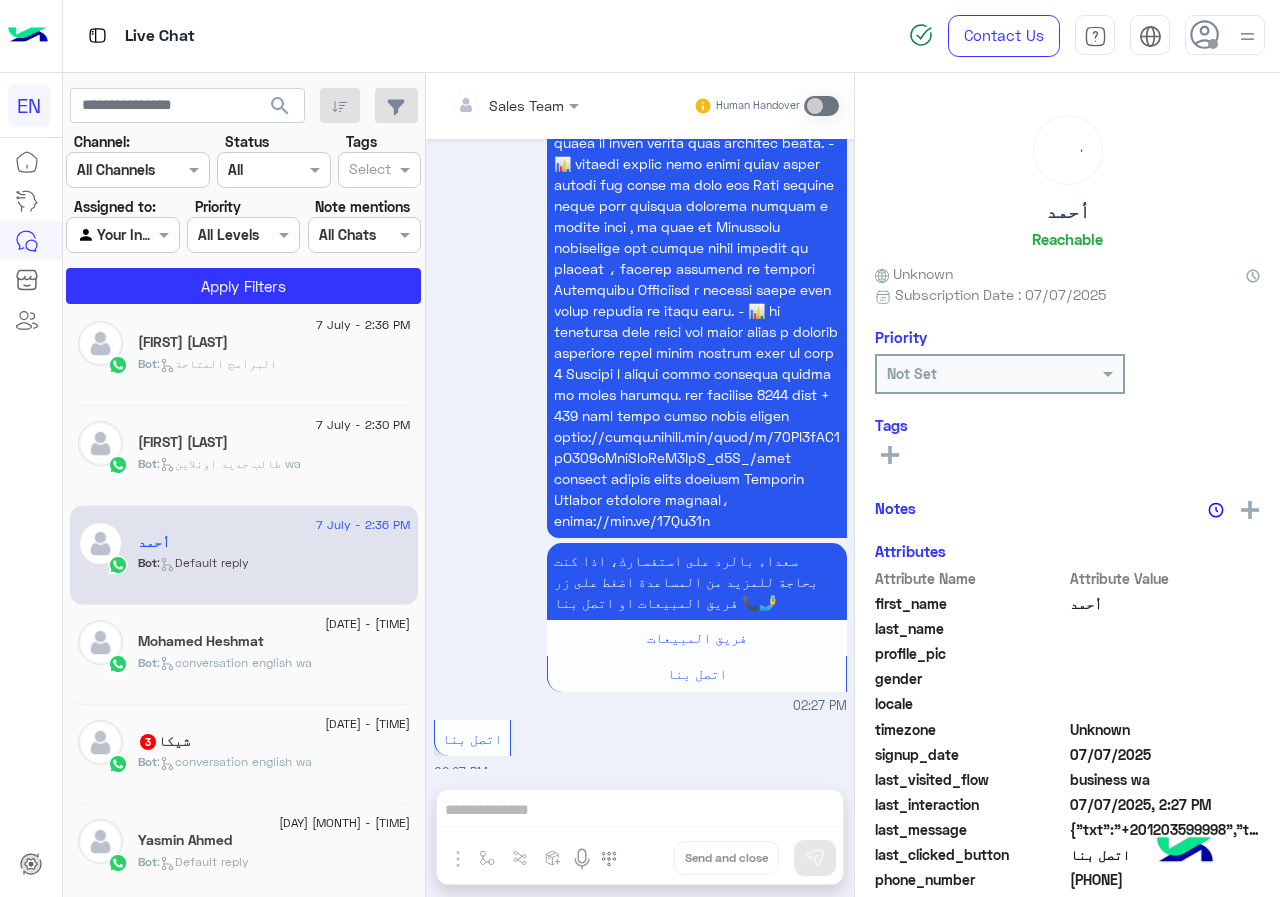 click on "Bot :   conversation english wa" 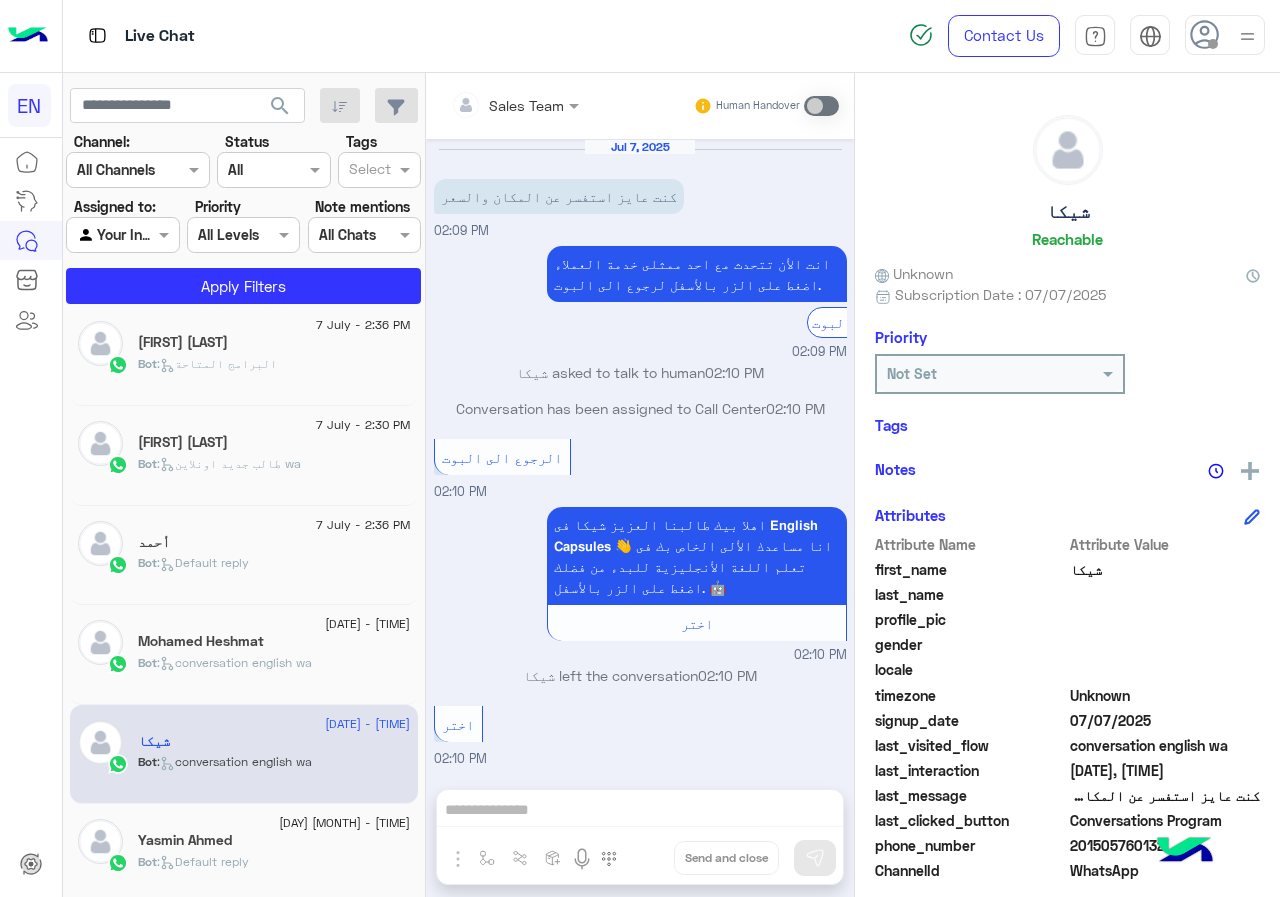 scroll, scrollTop: 2538, scrollLeft: 0, axis: vertical 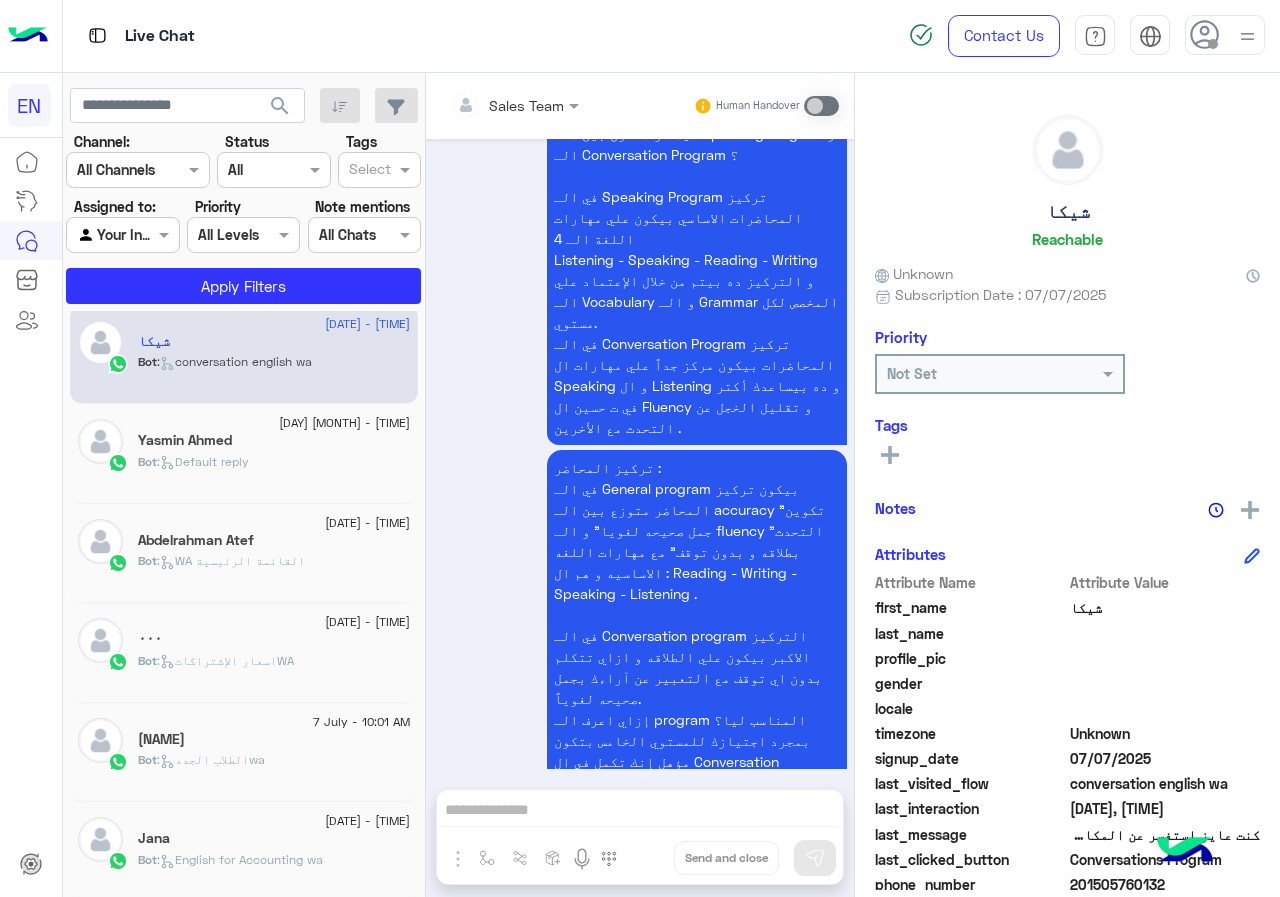 click on "7 July - 10:01 AM" 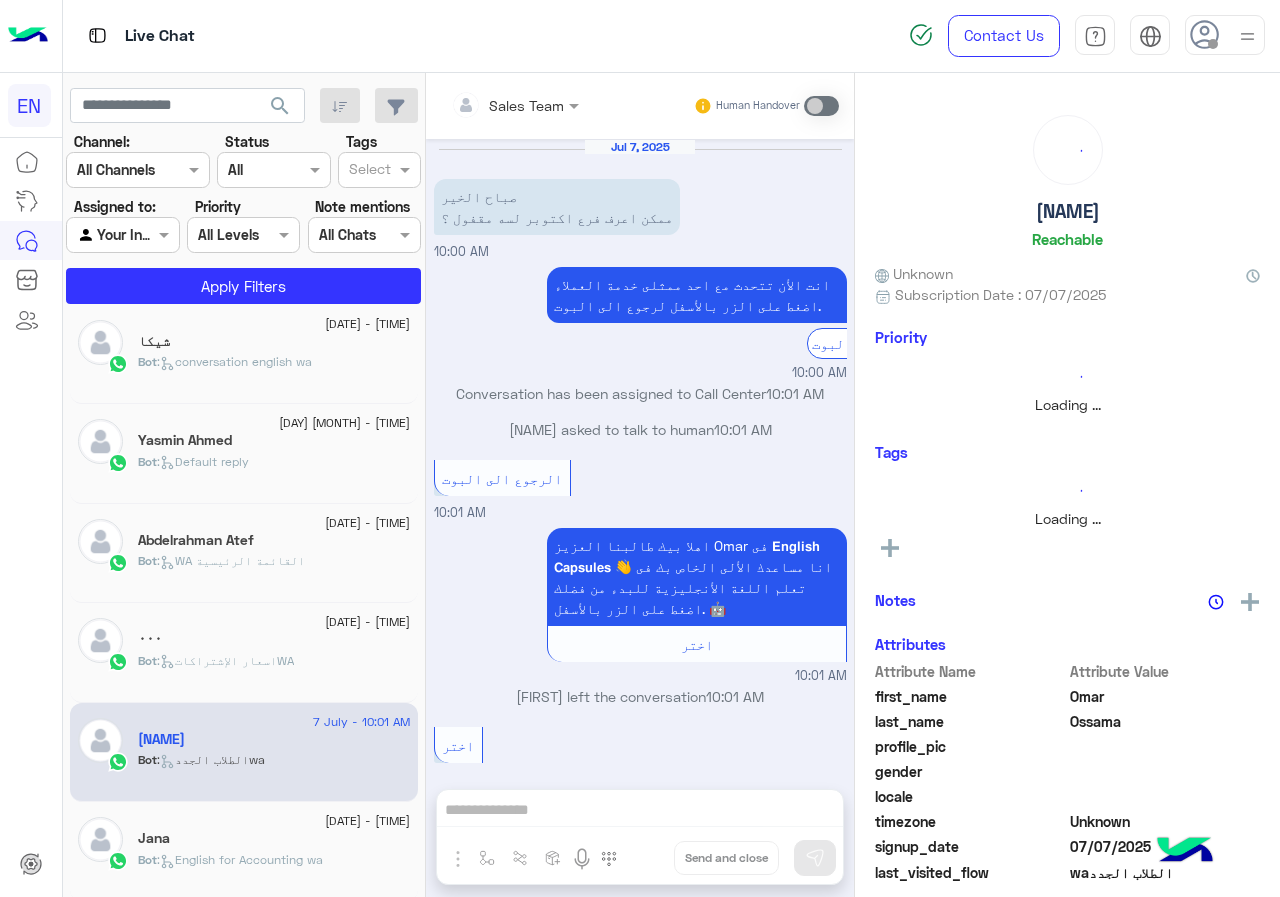 scroll, scrollTop: 628, scrollLeft: 0, axis: vertical 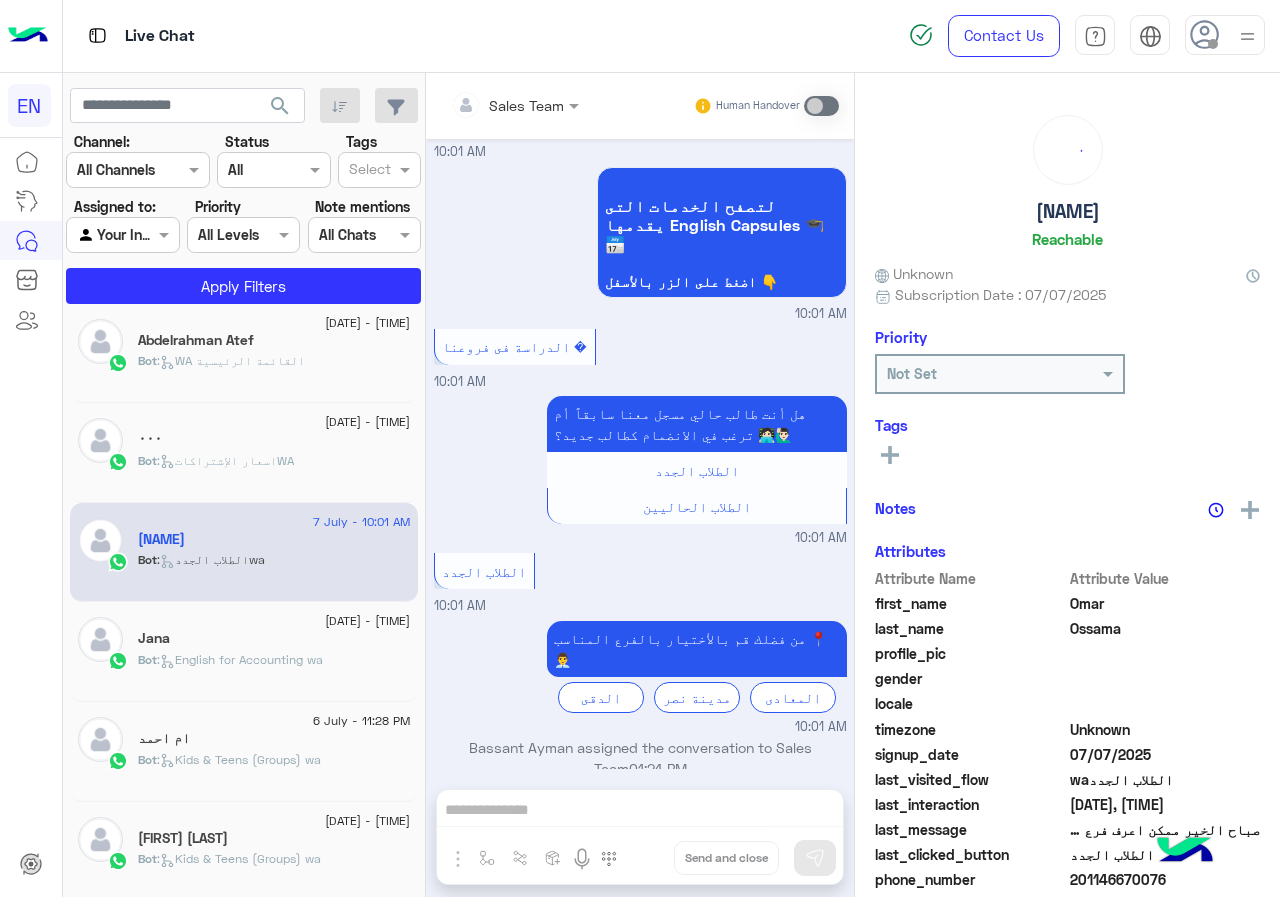 click on "Bot :   Kids & Teens (Groups) wa" 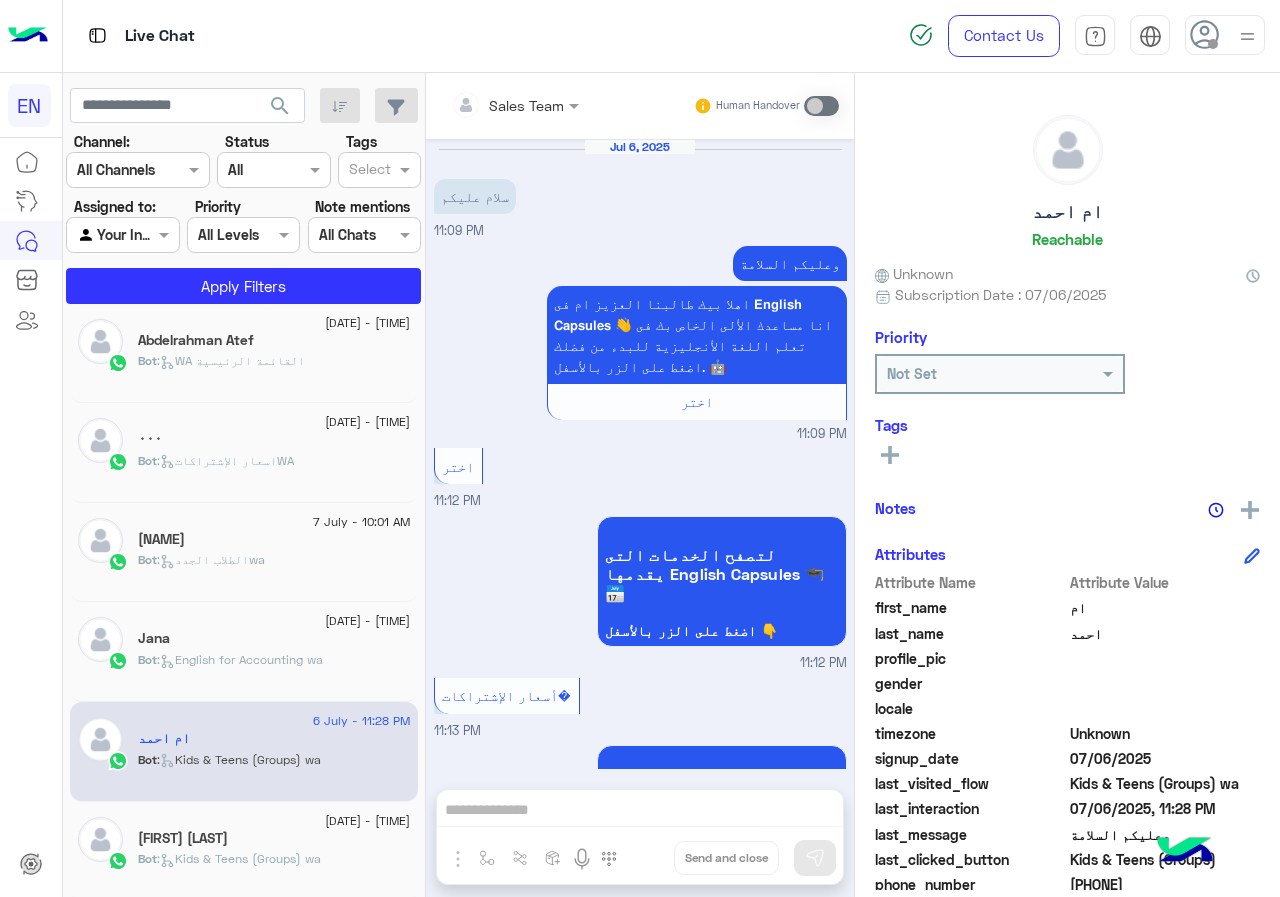 scroll, scrollTop: 2977, scrollLeft: 0, axis: vertical 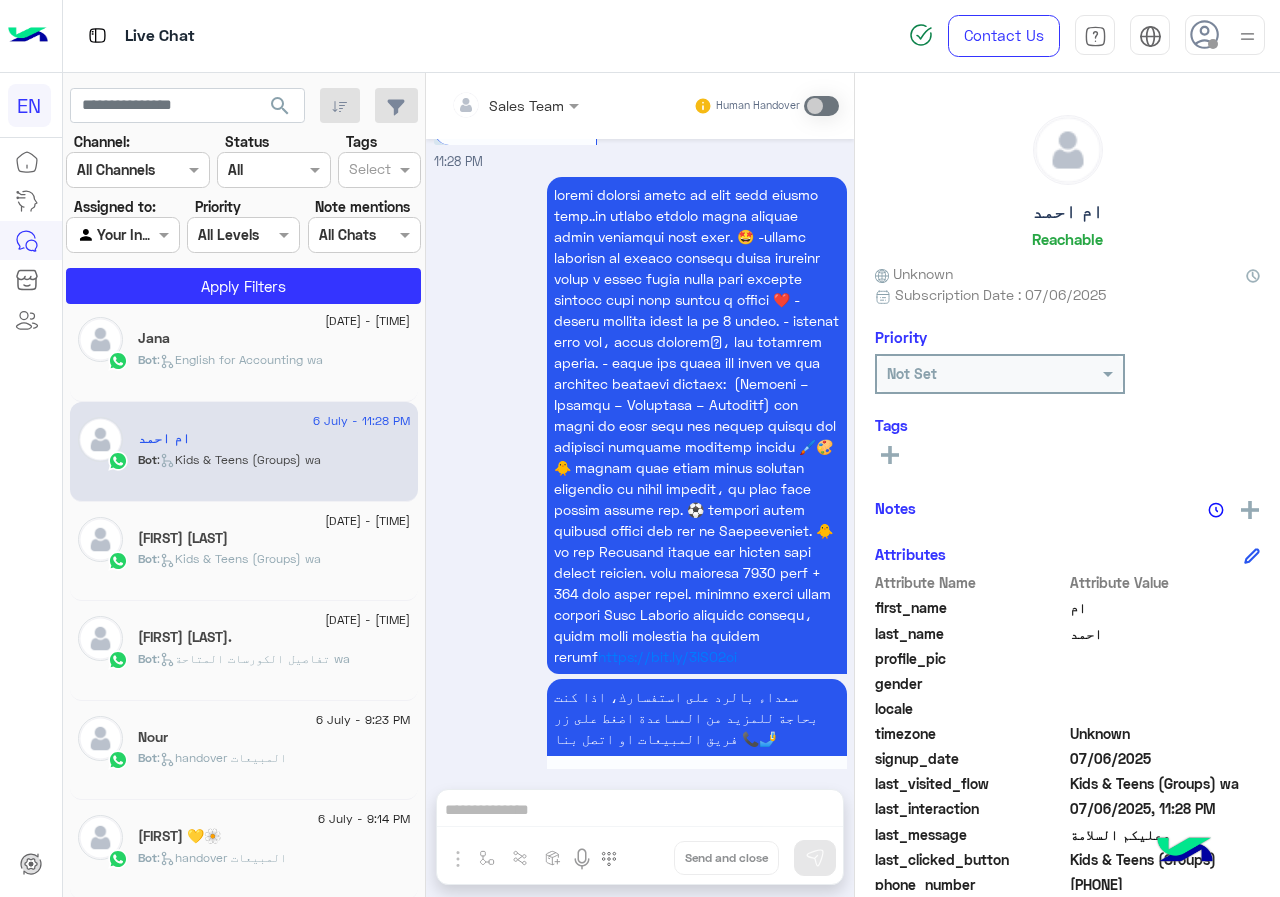 click on ":   Kids & Teens (Groups) wa" 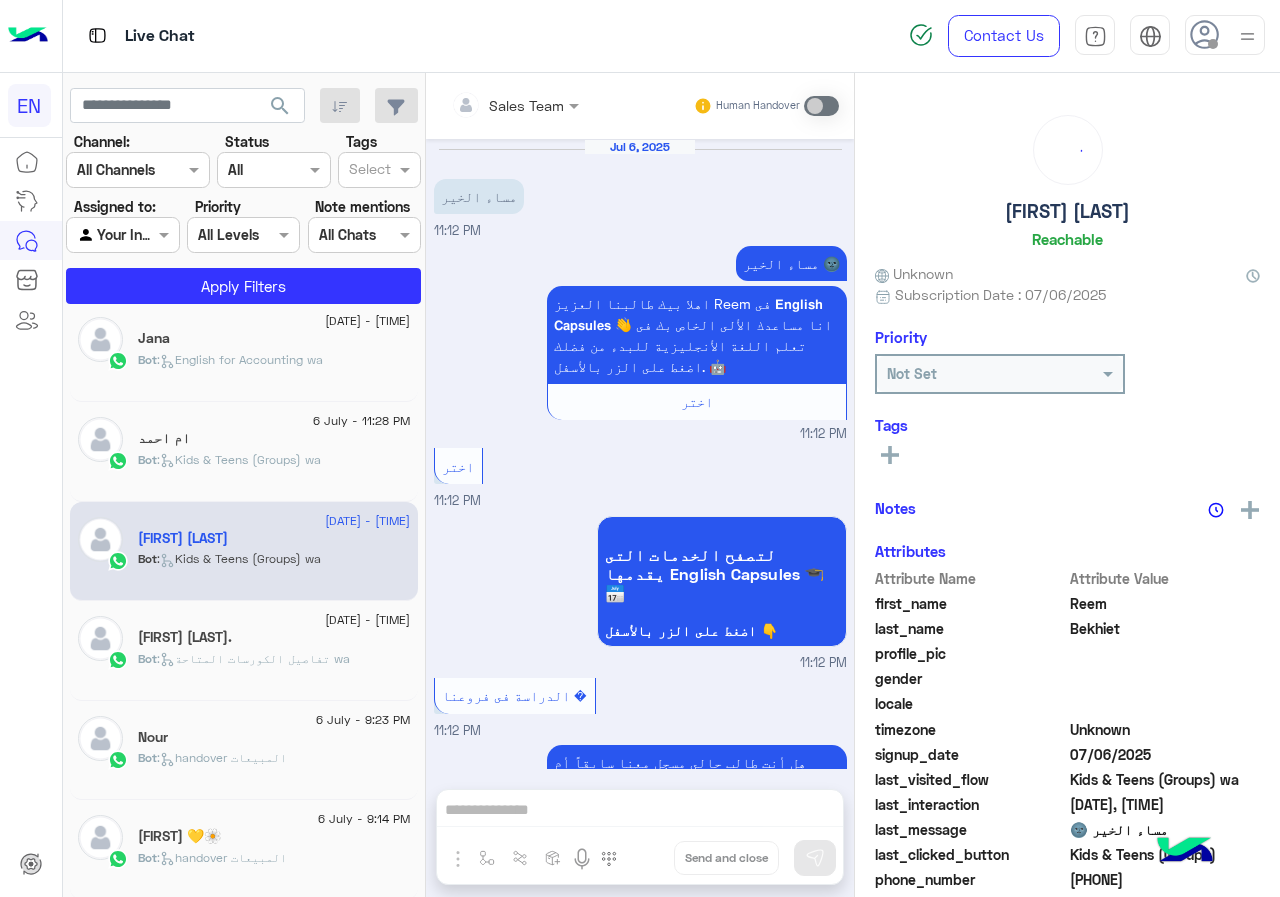 scroll, scrollTop: 4014, scrollLeft: 0, axis: vertical 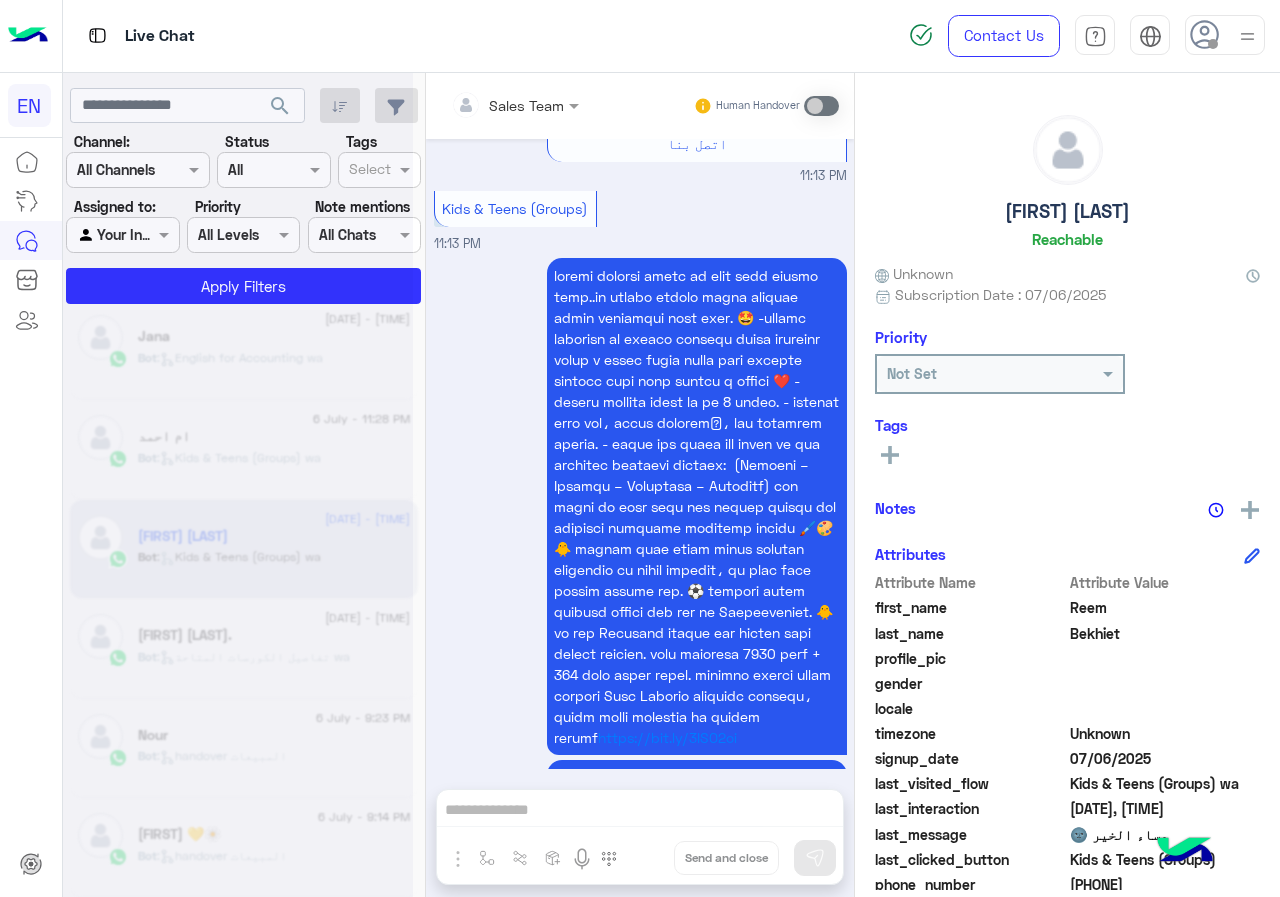 click 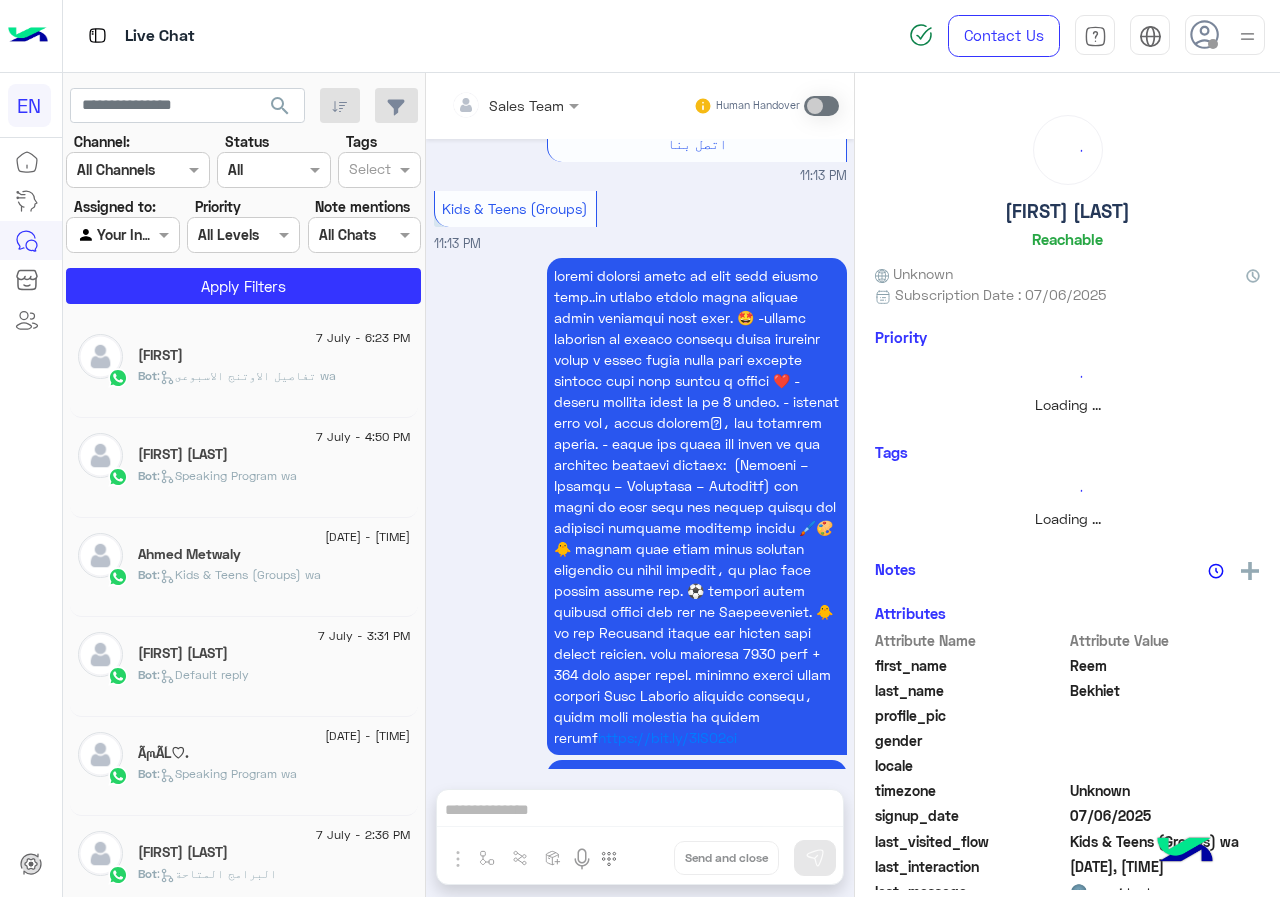 scroll, scrollTop: 10, scrollLeft: 0, axis: vertical 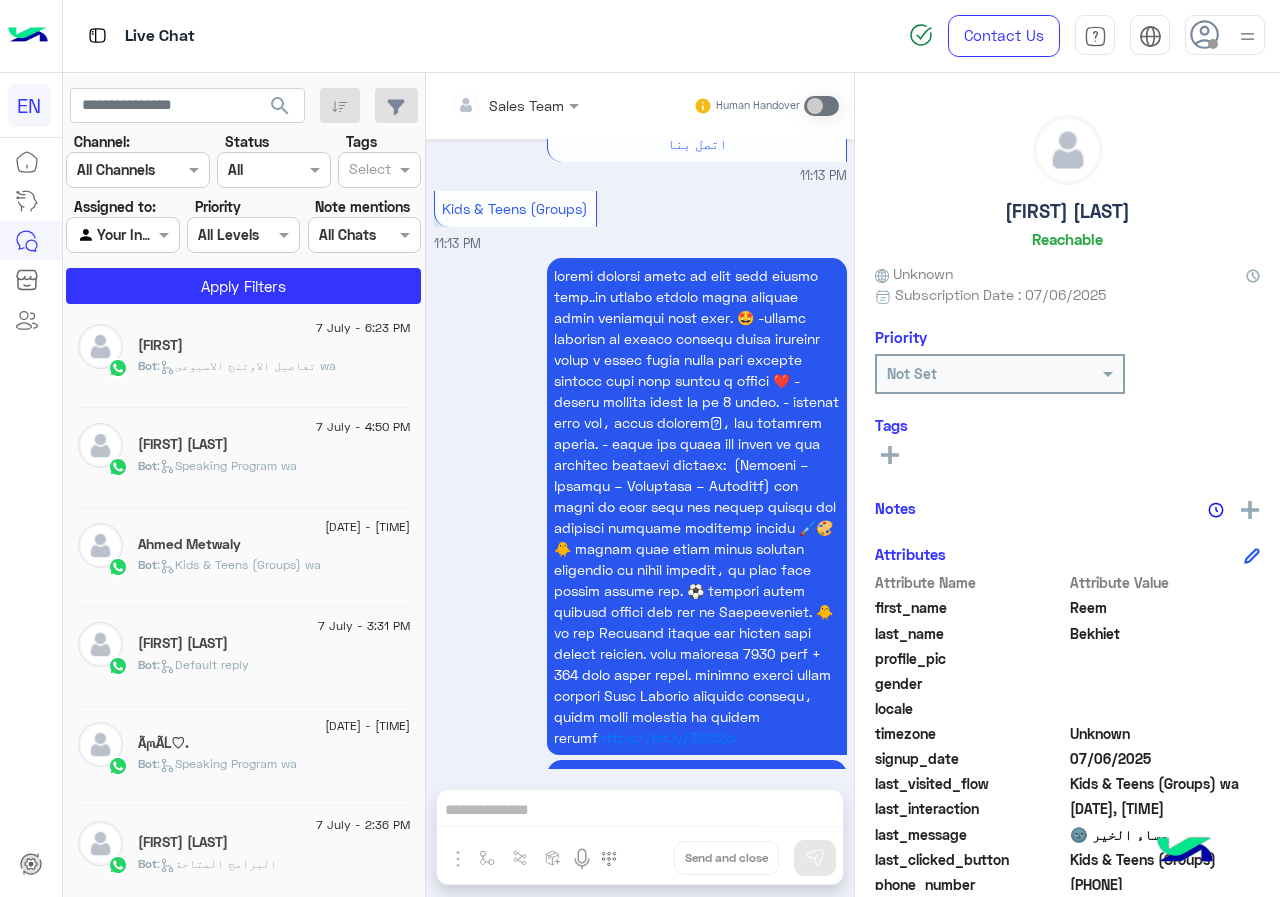 click on "ÃϻÃĹ♡." 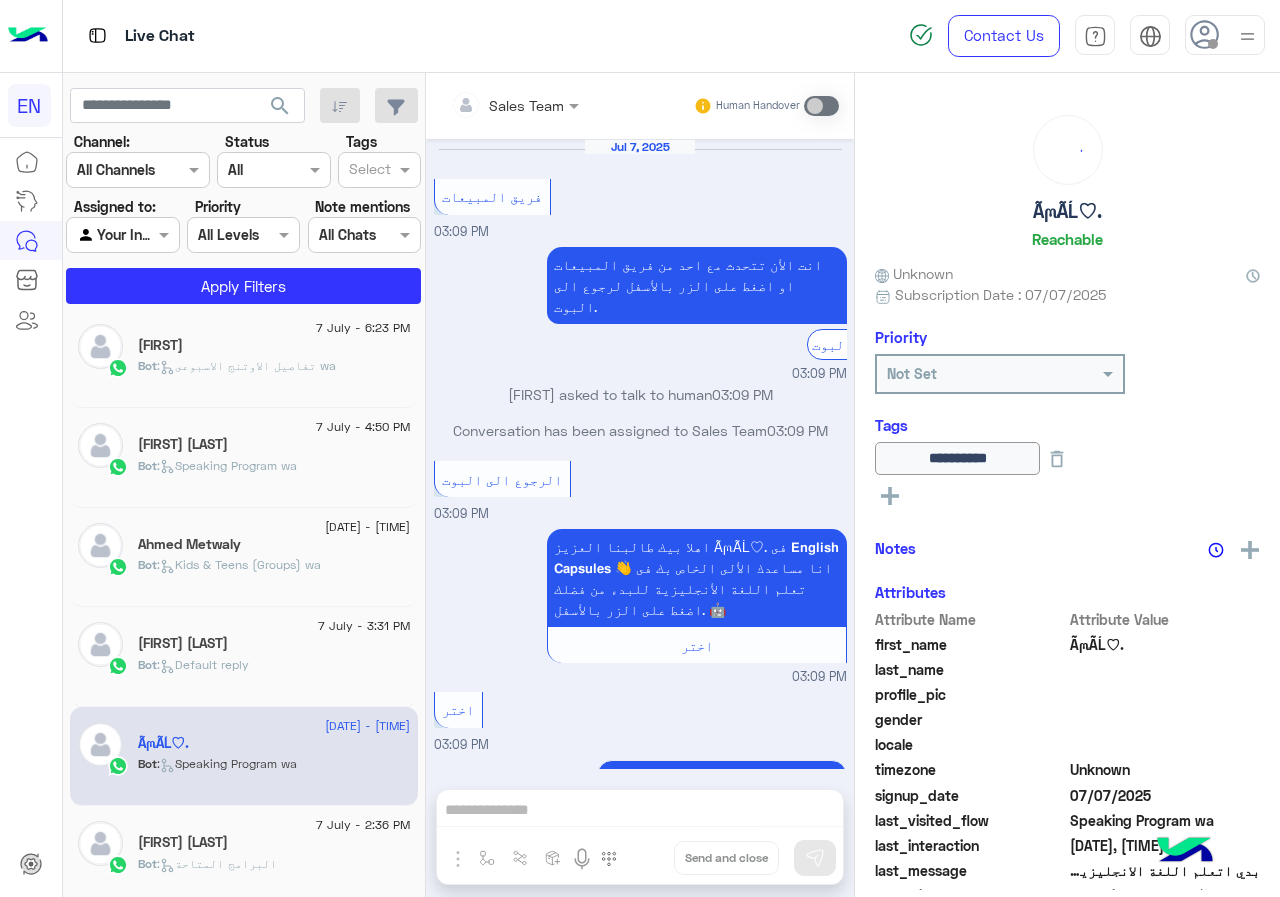 scroll, scrollTop: 2367, scrollLeft: 0, axis: vertical 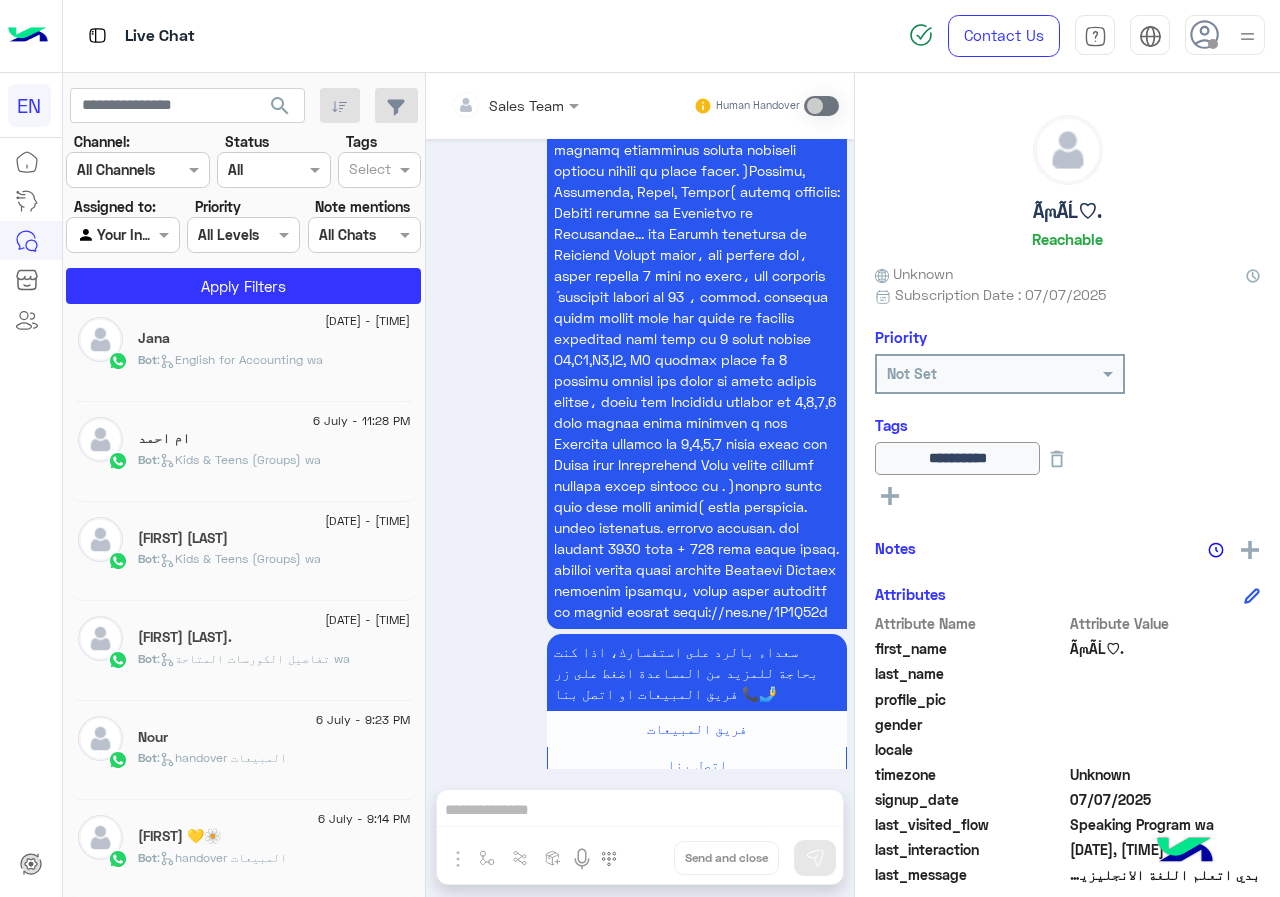 click on "6 July - 9:14 PM" 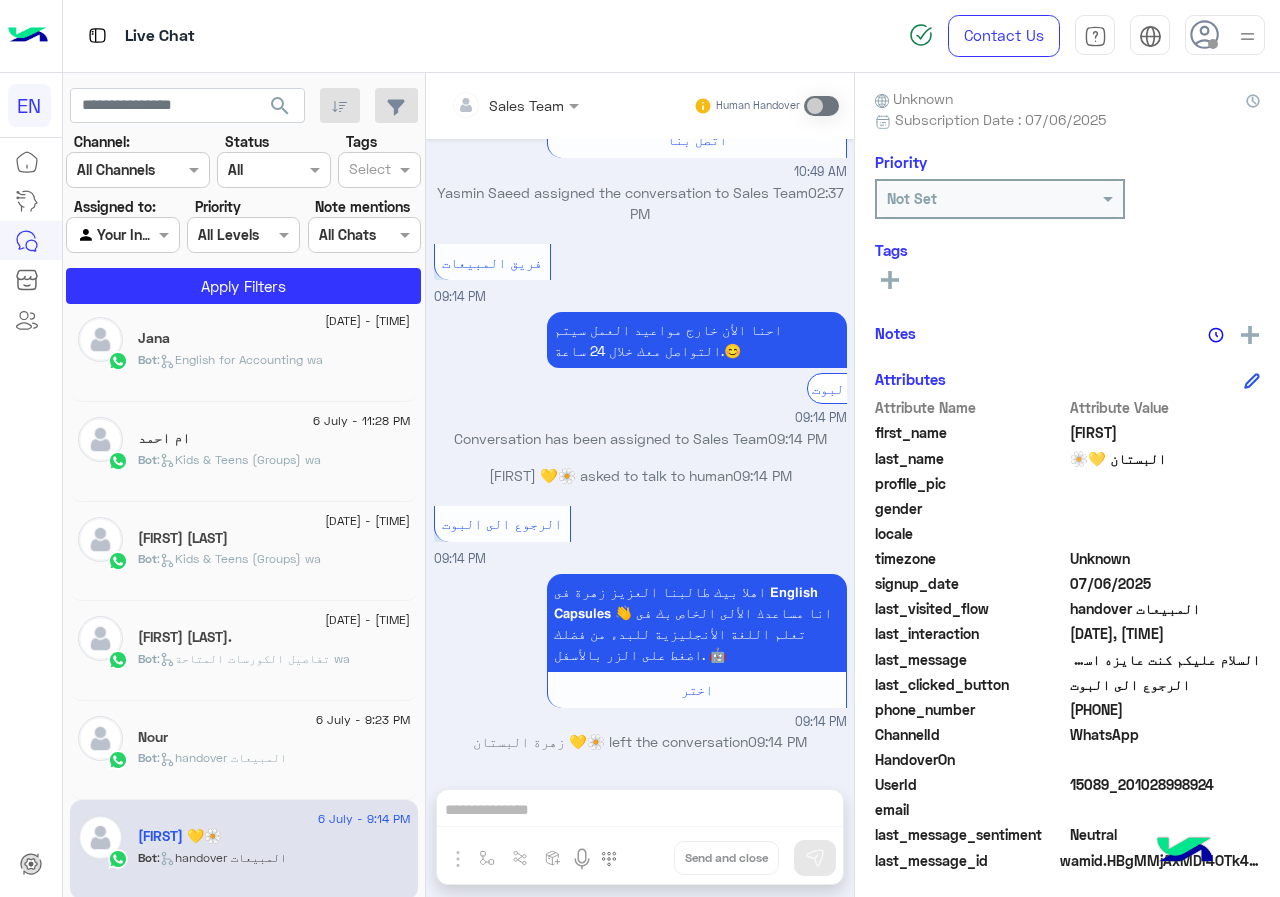 click on "[PHONE]" 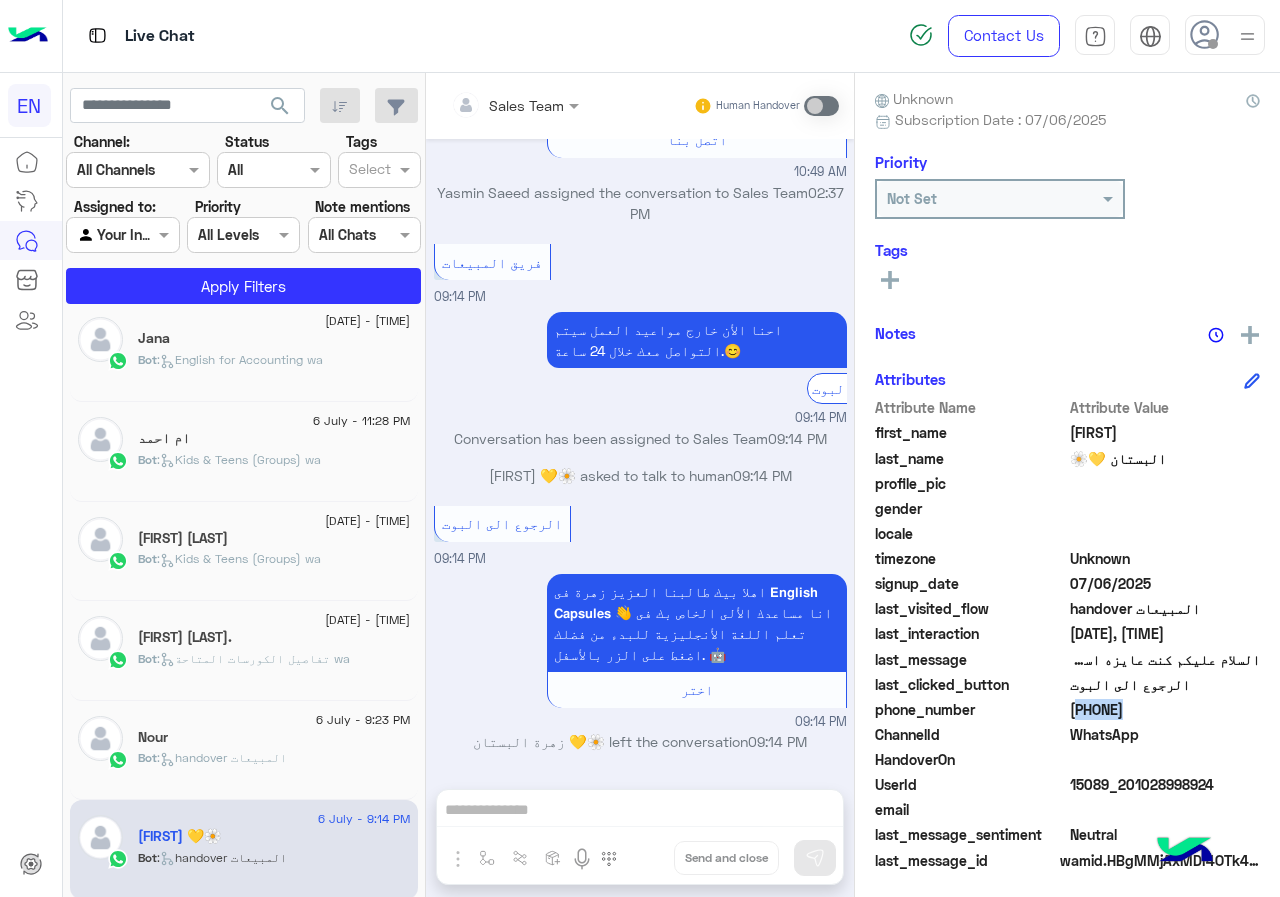 click on "[PHONE]" 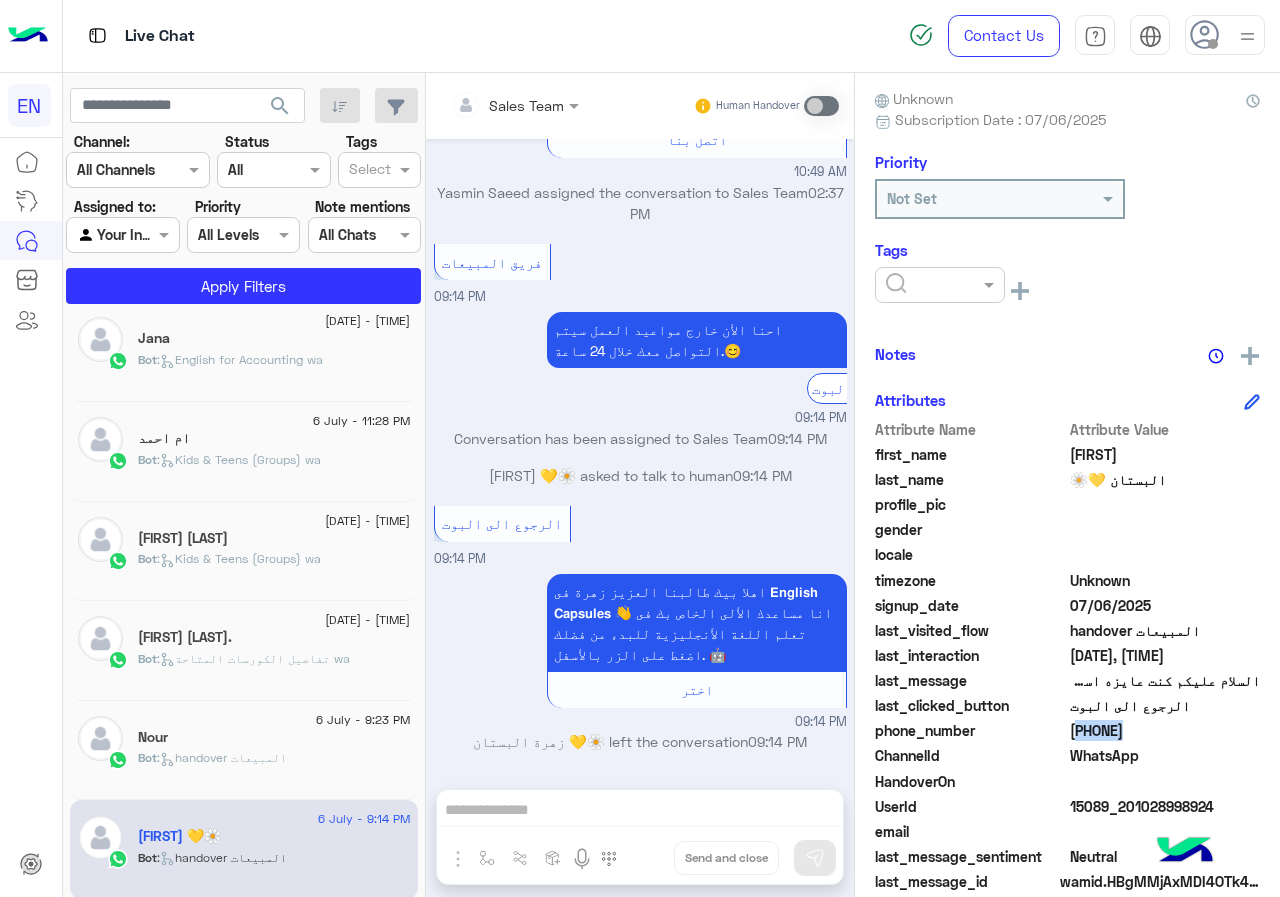 click 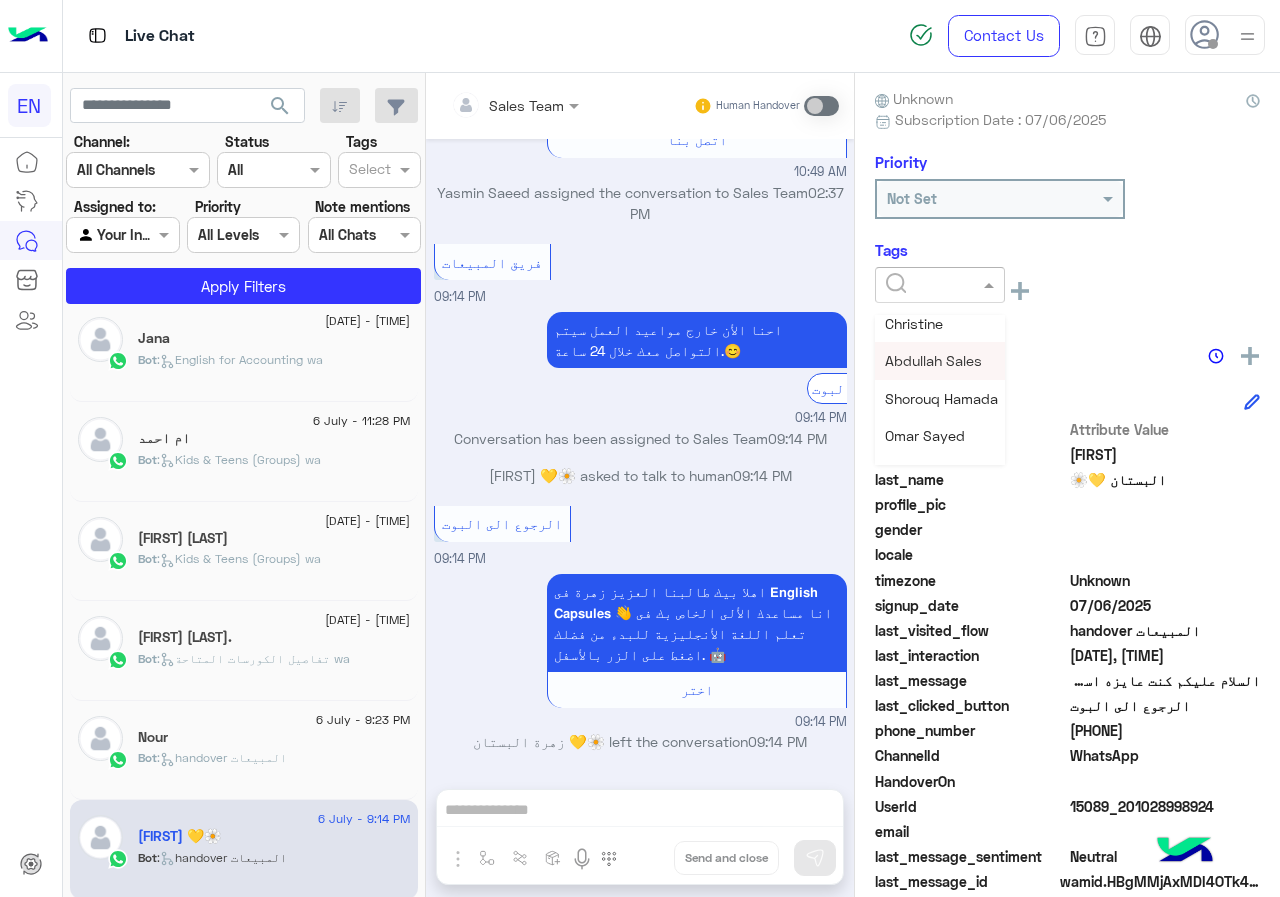 scroll, scrollTop: 261, scrollLeft: 0, axis: vertical 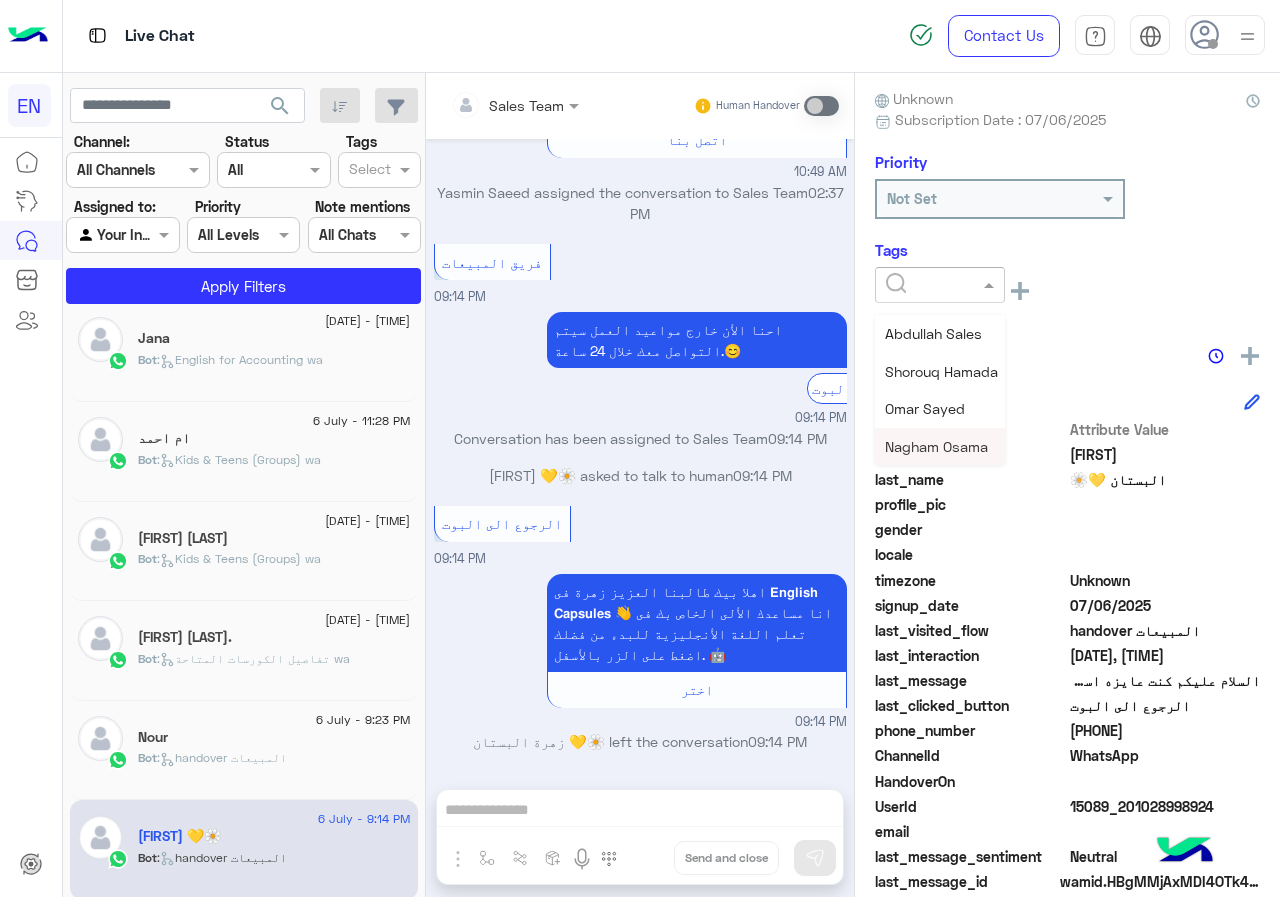 click on "Nagham Osama" at bounding box center [936, 446] 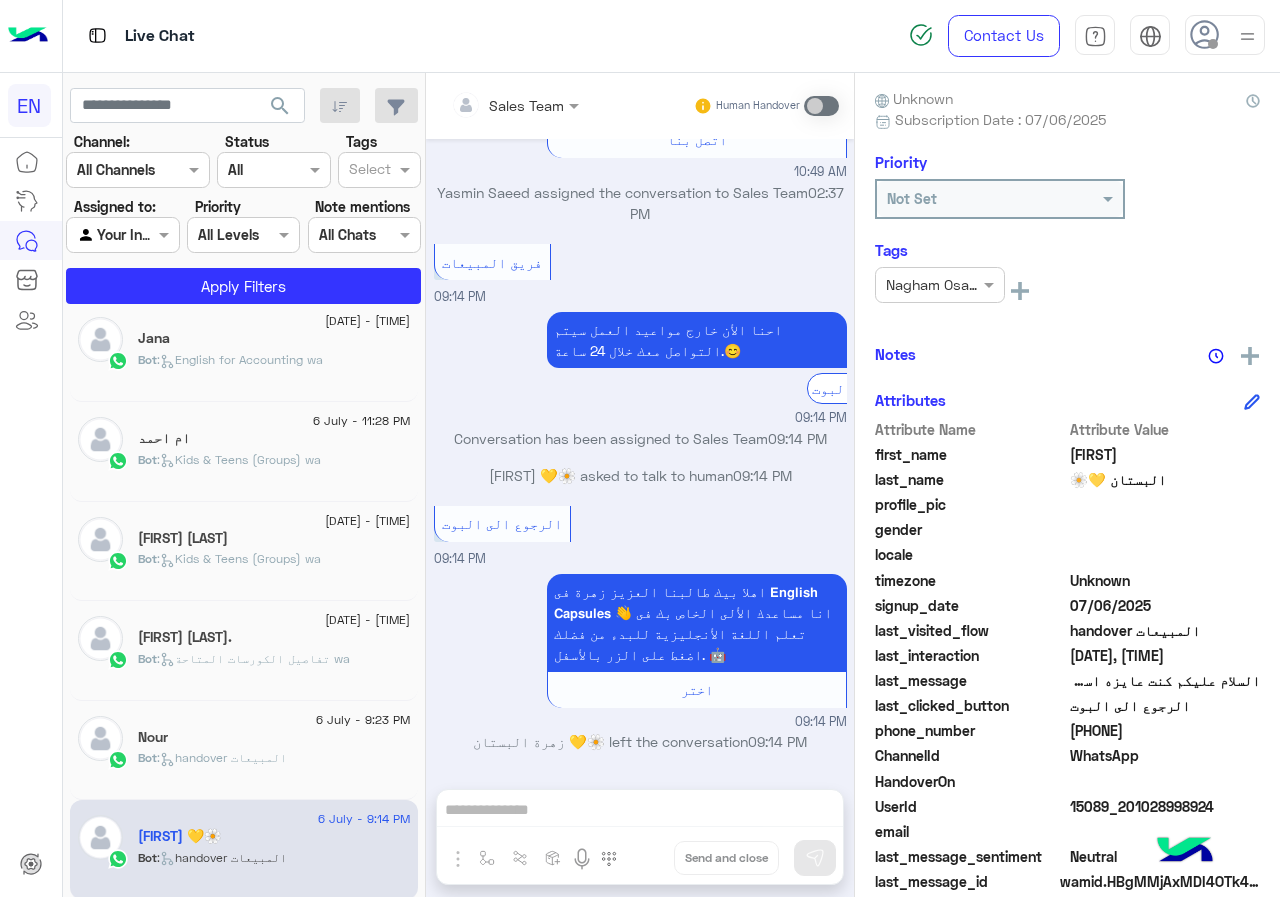 click on "Nour" 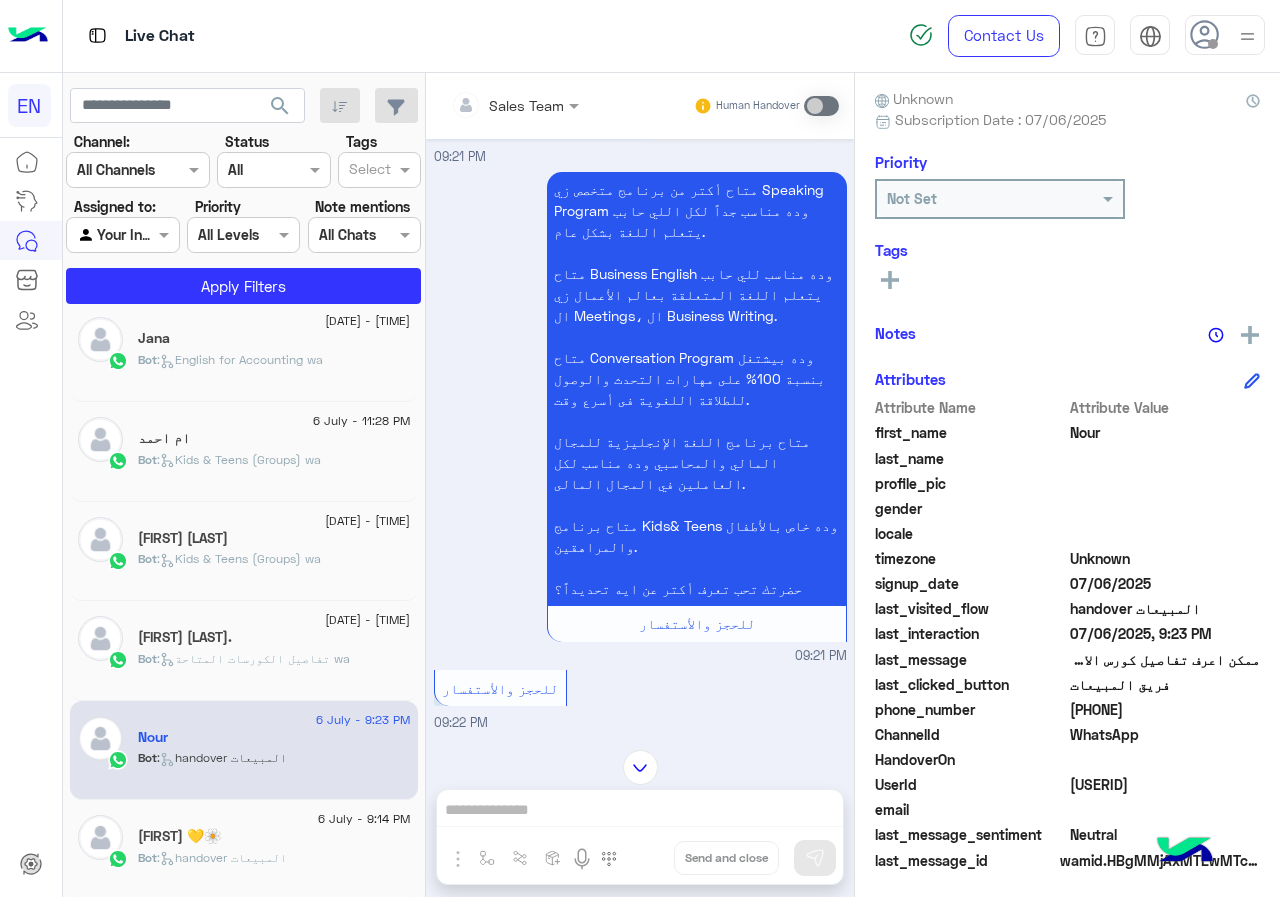 scroll, scrollTop: 100, scrollLeft: 0, axis: vertical 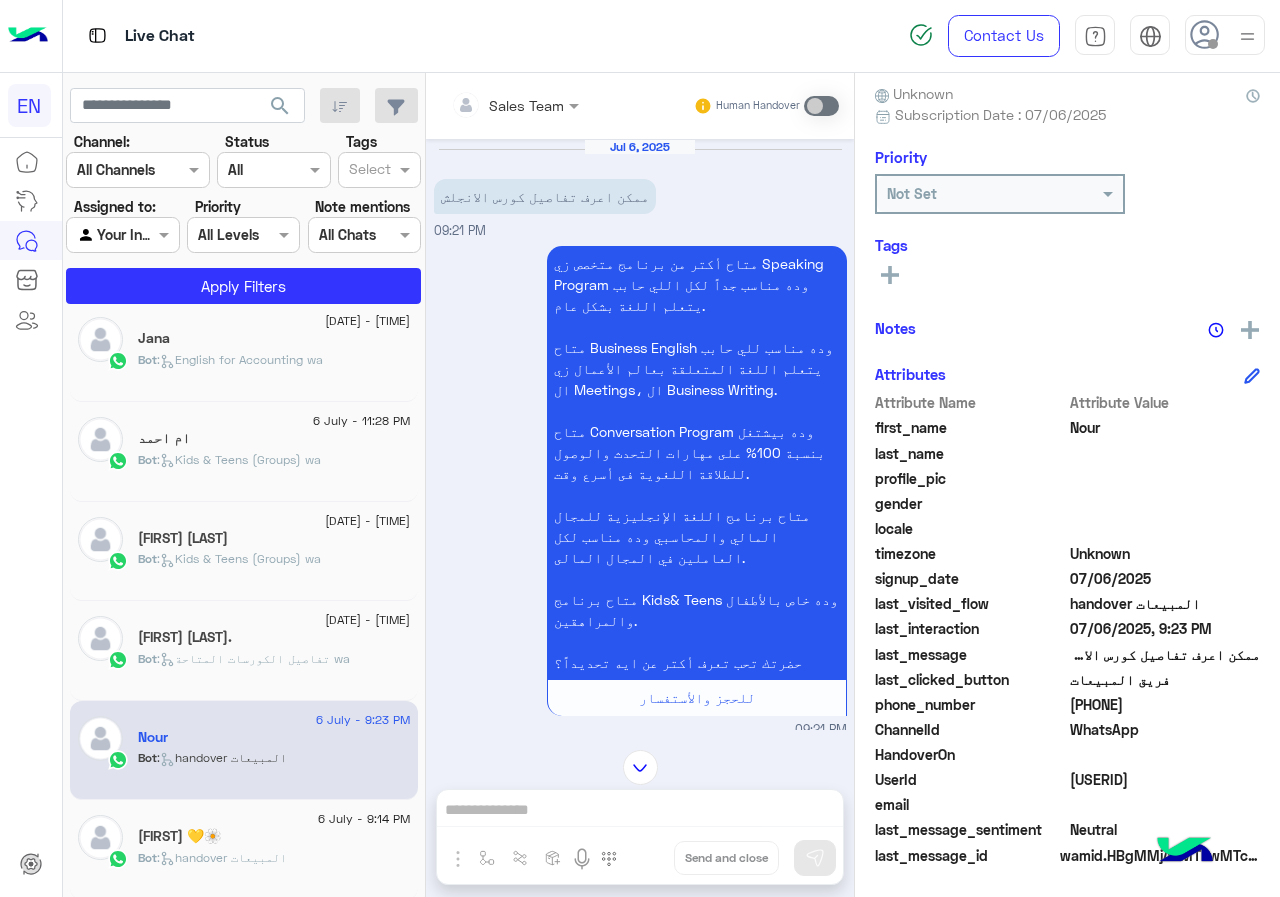 click on "[PHONE]" 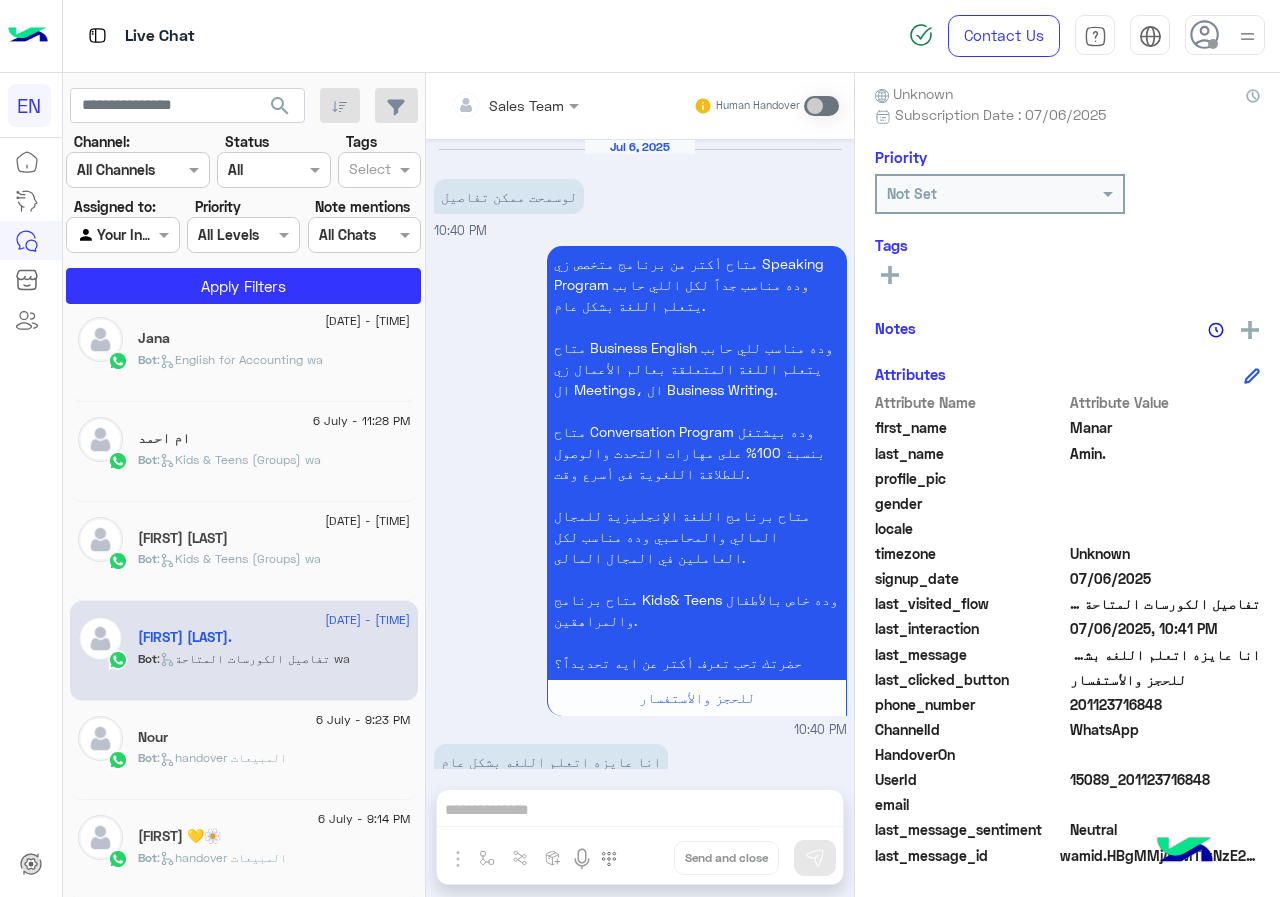 scroll, scrollTop: 843, scrollLeft: 0, axis: vertical 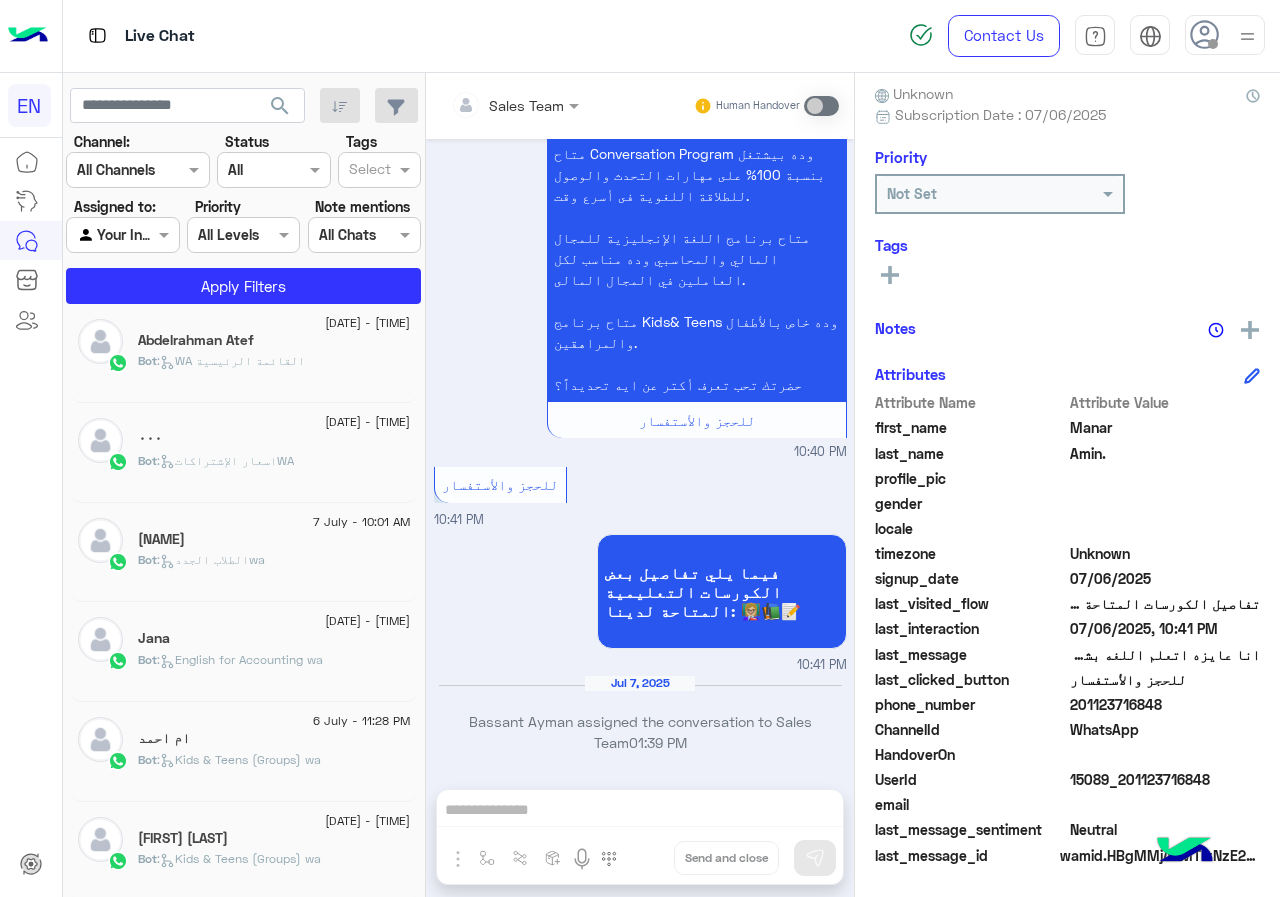 click on "[DATE] - [TIME] [FIRST] [LAST]  Bot :   Kids & Teens (Groups) wa" 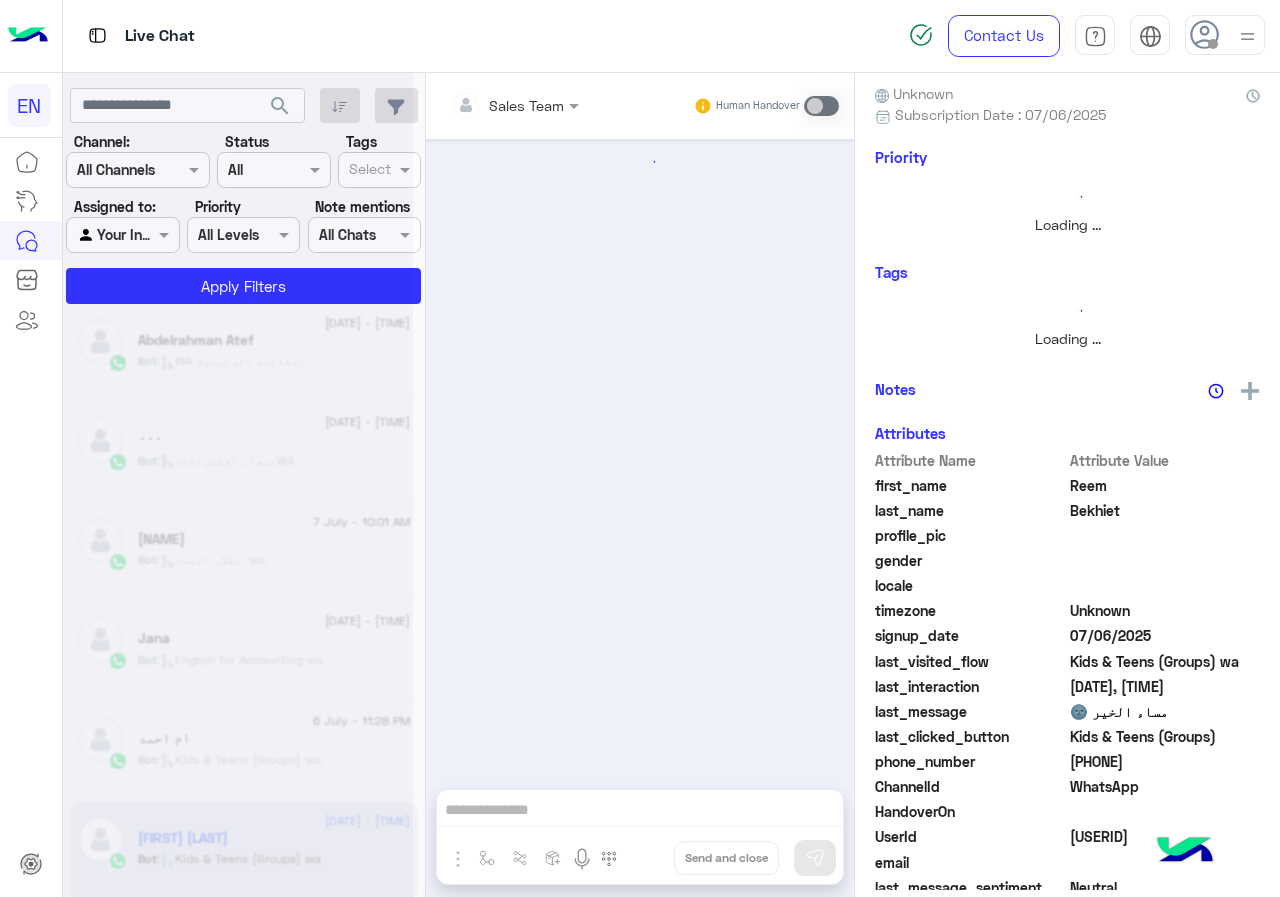 scroll, scrollTop: 0, scrollLeft: 0, axis: both 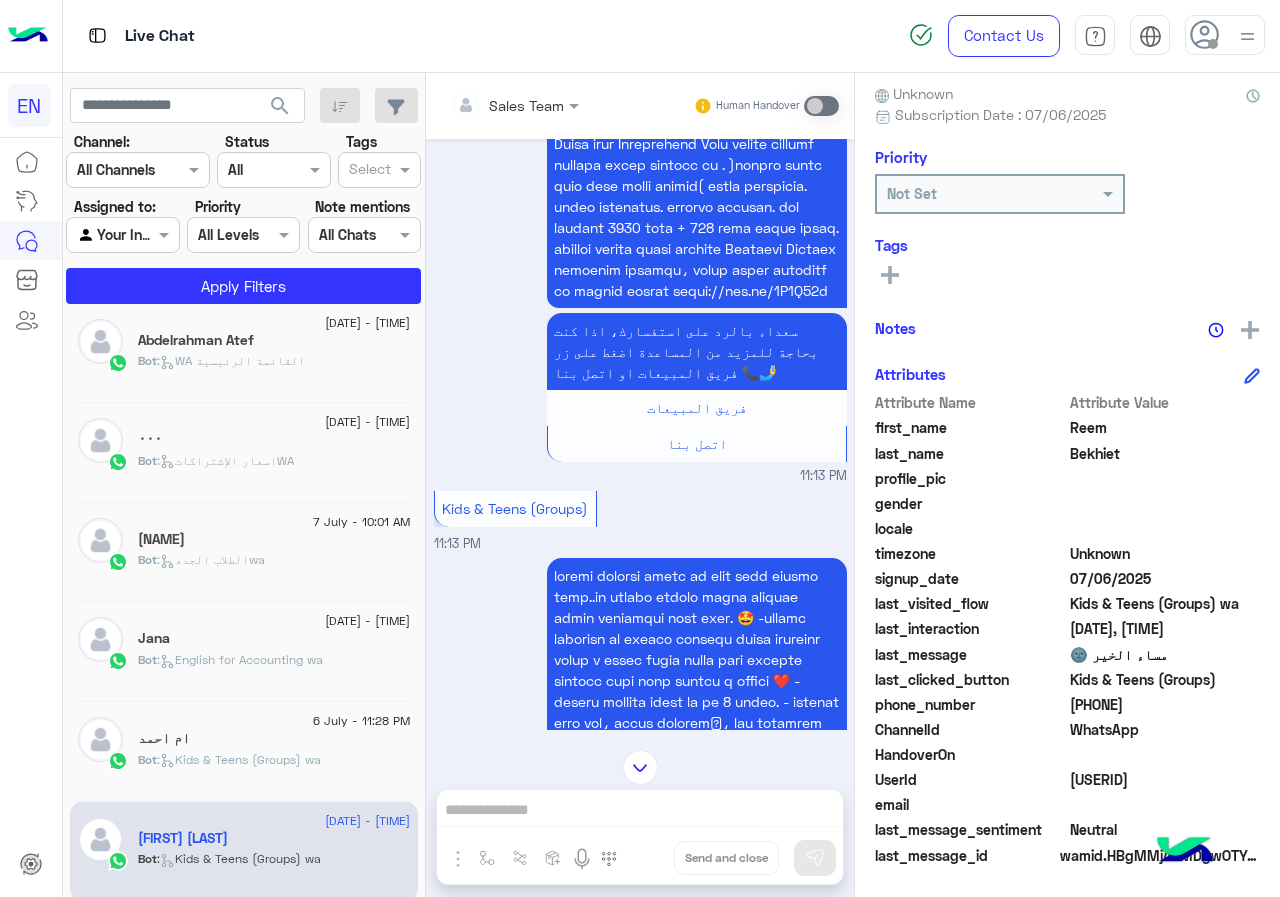click on "phone_number  [PHONE]" 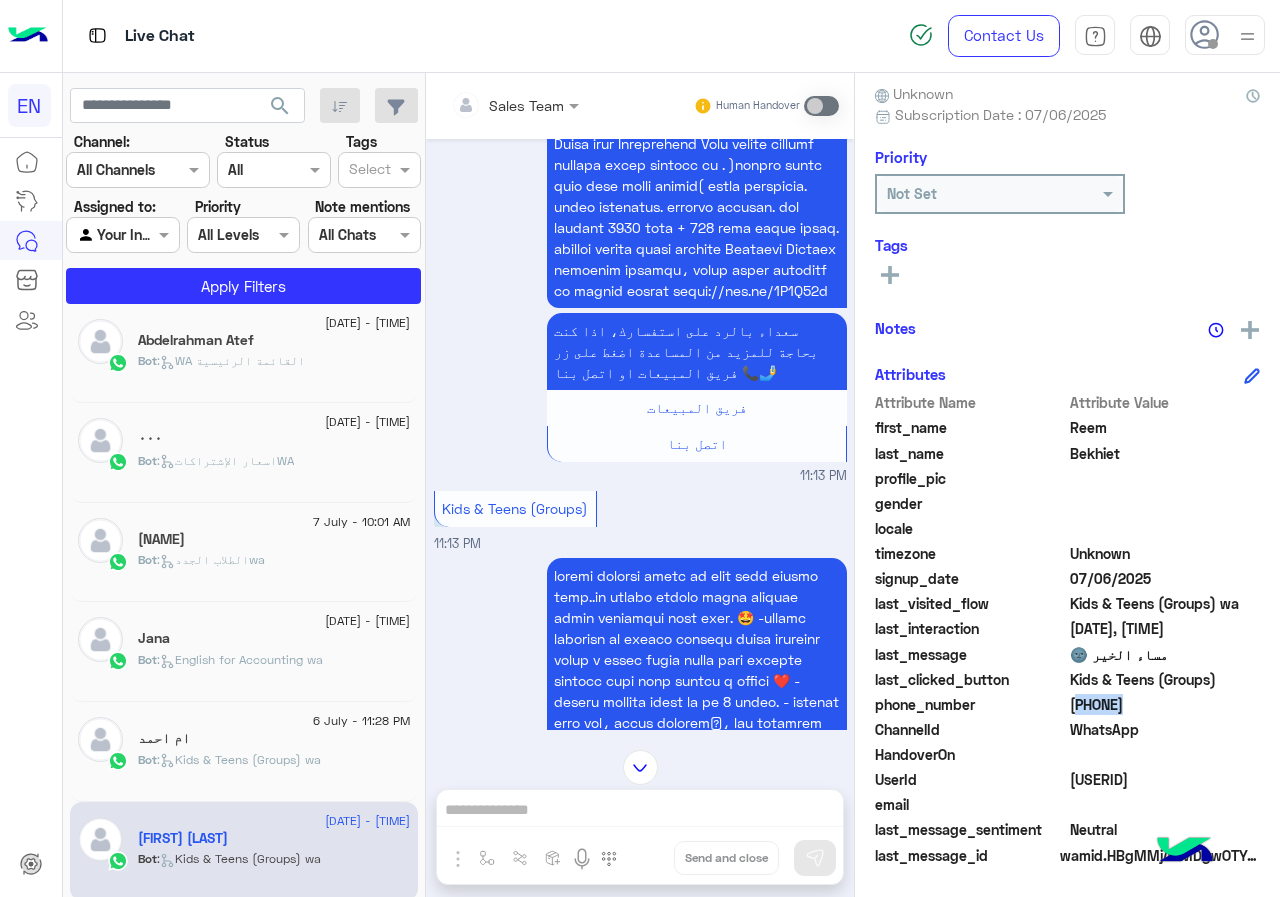 click on "[PHONE]" 